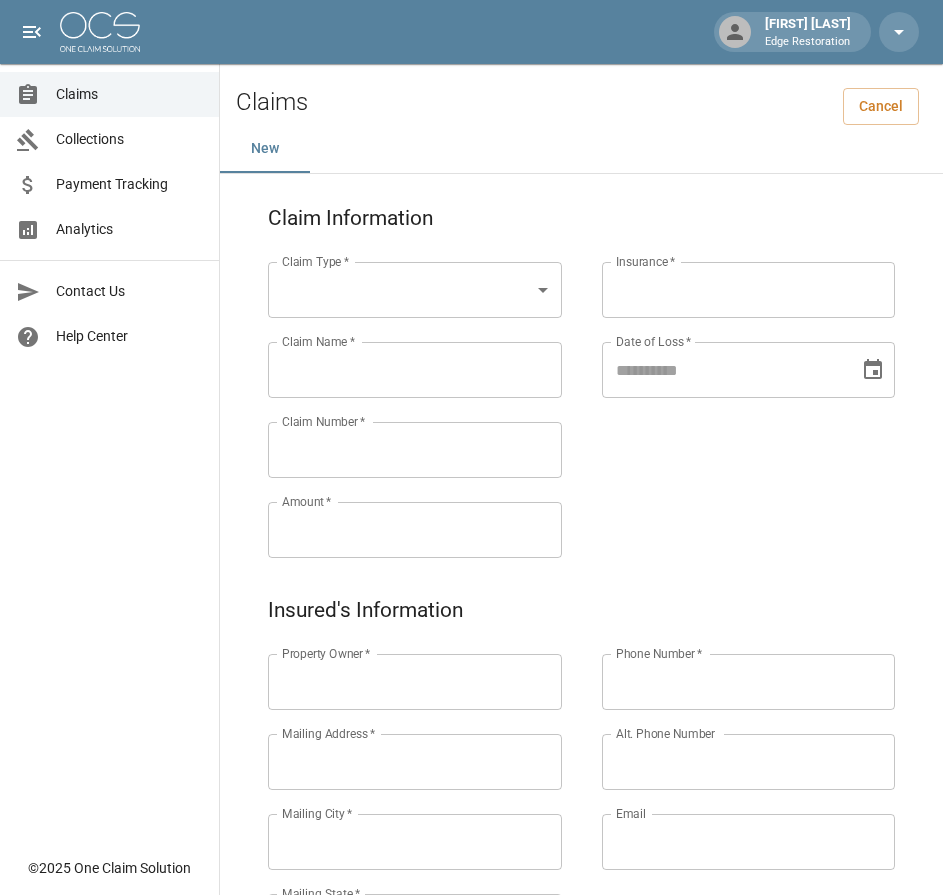 scroll, scrollTop: 0, scrollLeft: 0, axis: both 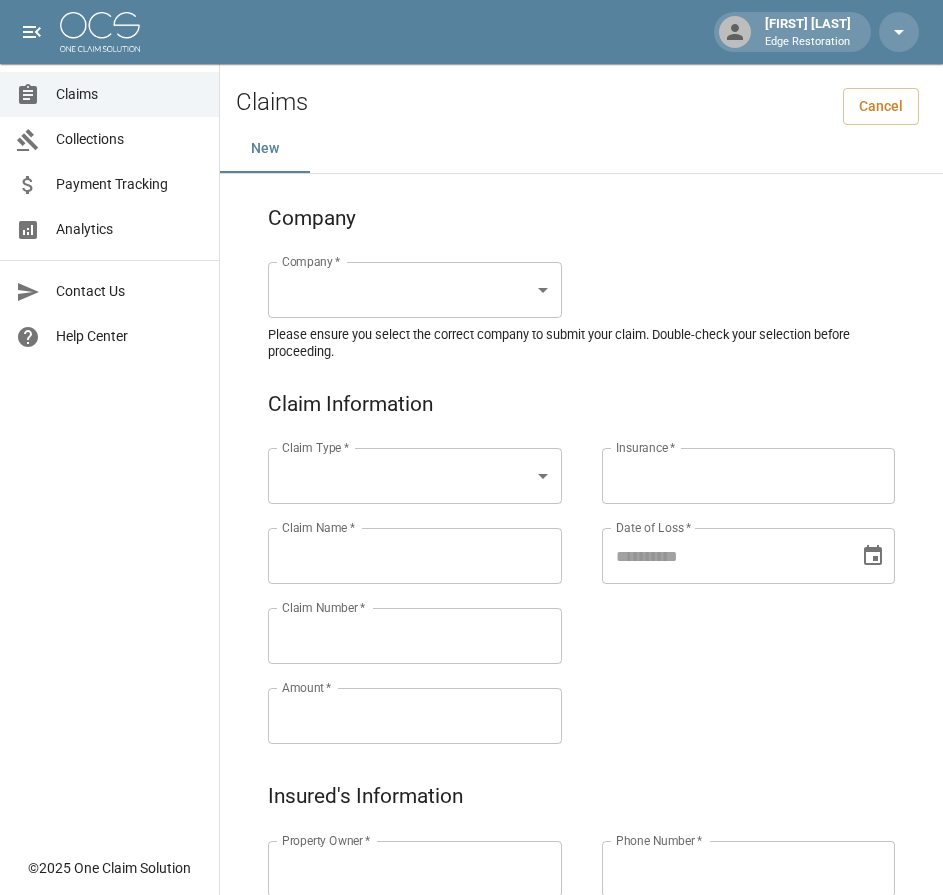click on "Alicia Tubbs Edge Restoration Claims Collections Payment Tracking Analytics Contact Us Help Center ©  2025   One Claim Solution Claims Cancel New Company Company   * ​ Company   * Please ensure you select the correct company to submit your claim. Double-check your selection before proceeding. Claim Information Claim Type   * ​ Claim Type   * Claim Name   * Claim Name   * Claim Number   * Claim Number   * Amount   * Amount   * Insurance   * Insurance   * Date of Loss   * Date of Loss   * Insured's Information Property Owner   * Property Owner   * Mailing Address   * Mailing Address   * Mailing City   * Mailing City   * Mailing State   * Mailing State   * Mailing Zip   * Mailing Zip   * Phone Number   * Phone Number   * Alt. Phone Number Alt. Phone Number Email Email Documentation Invoice (PDF)* ​ Upload file(s) Invoice (PDF)* Work Authorization* ​ Upload file(s) Work Authorization* Photo Link Photo Link ​ Upload file(s) Testing ​ ​" at bounding box center [471, 929] 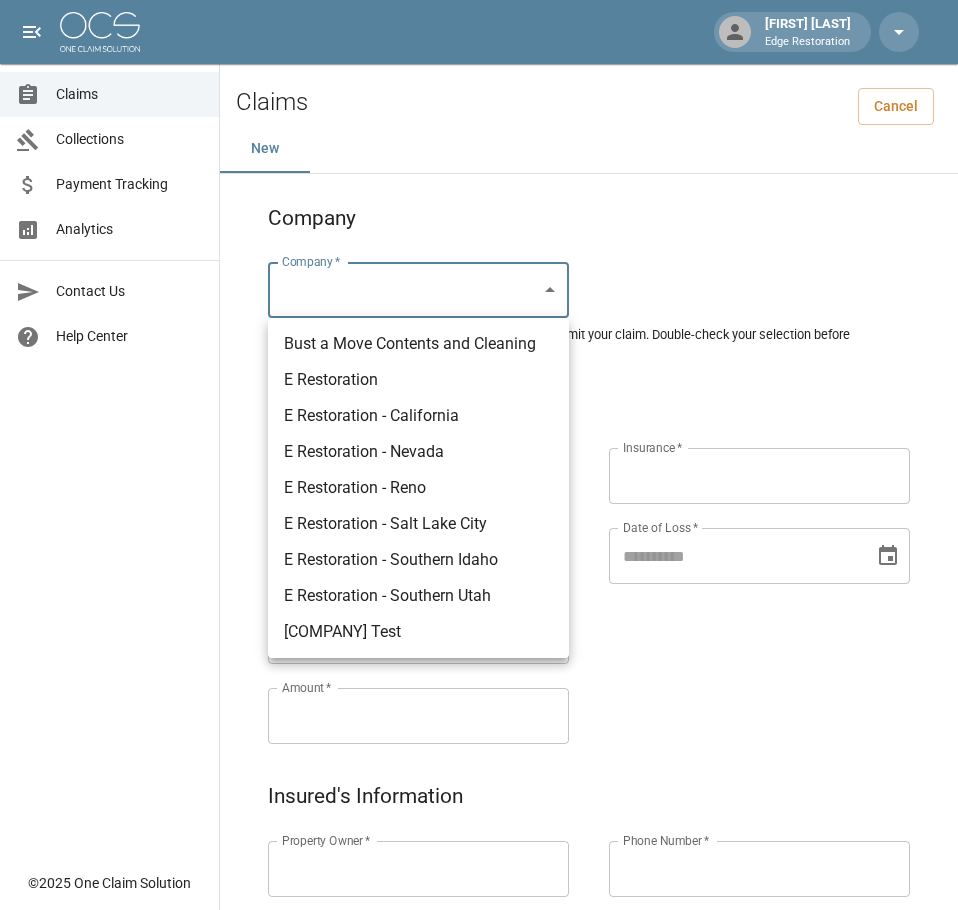 click on "Bust a Move Contents and Cleaning" at bounding box center (418, 344) 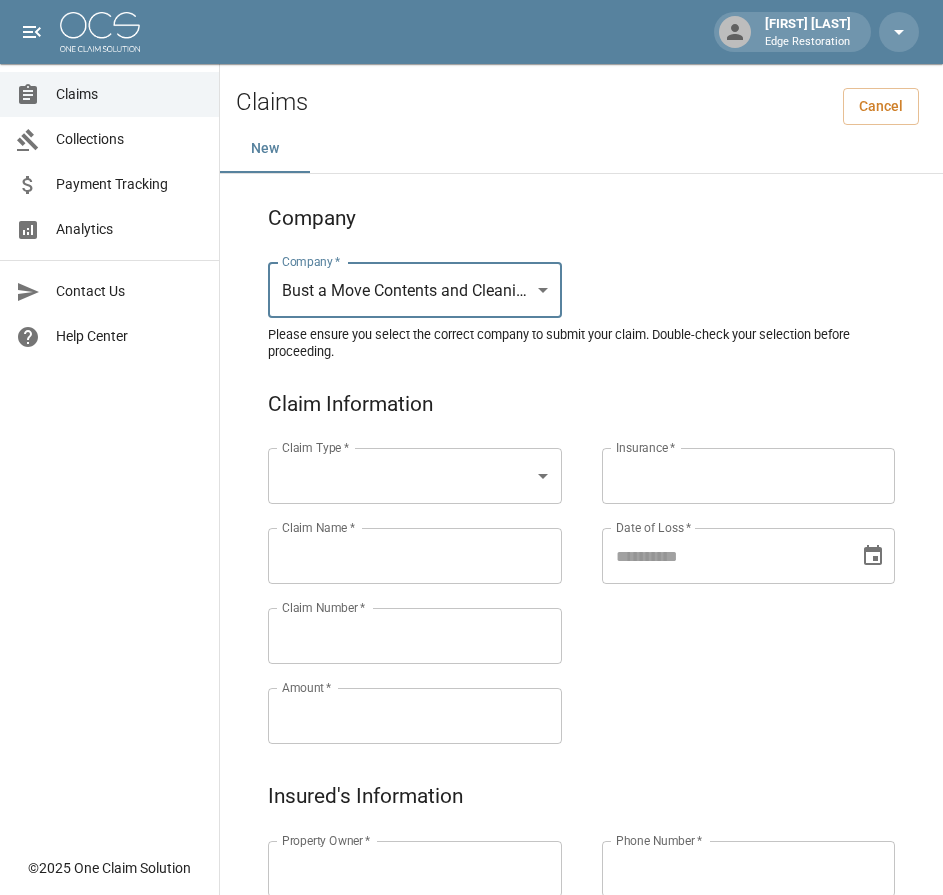click on "[DATE] [TIME]" at bounding box center [471, 929] 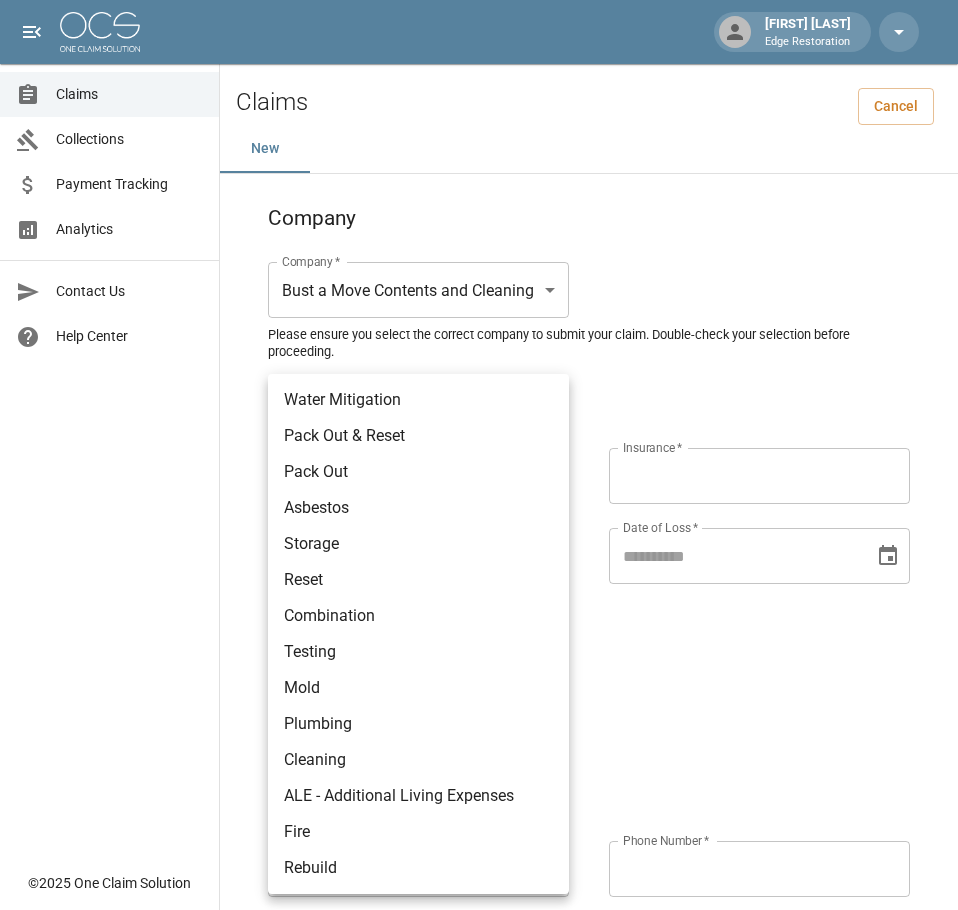 click on "Pack Out" at bounding box center (418, 472) 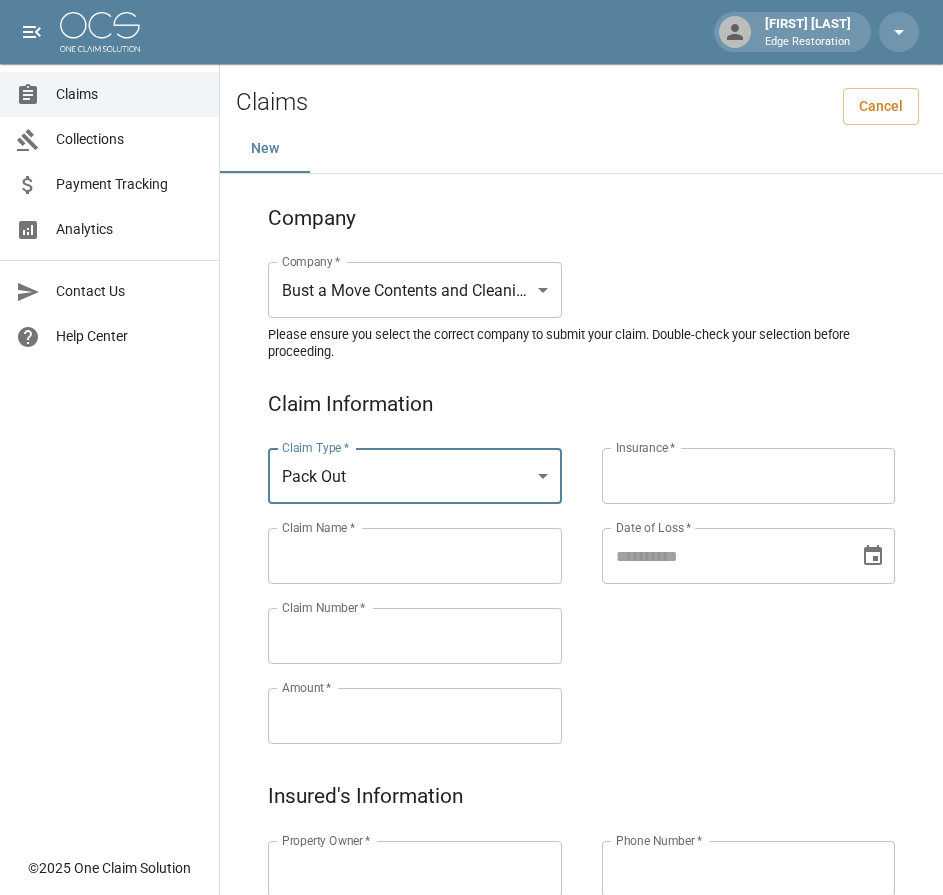 click on "Claims Collections Payment Tracking Analytics Contact Us Help Center" at bounding box center [109, 423] 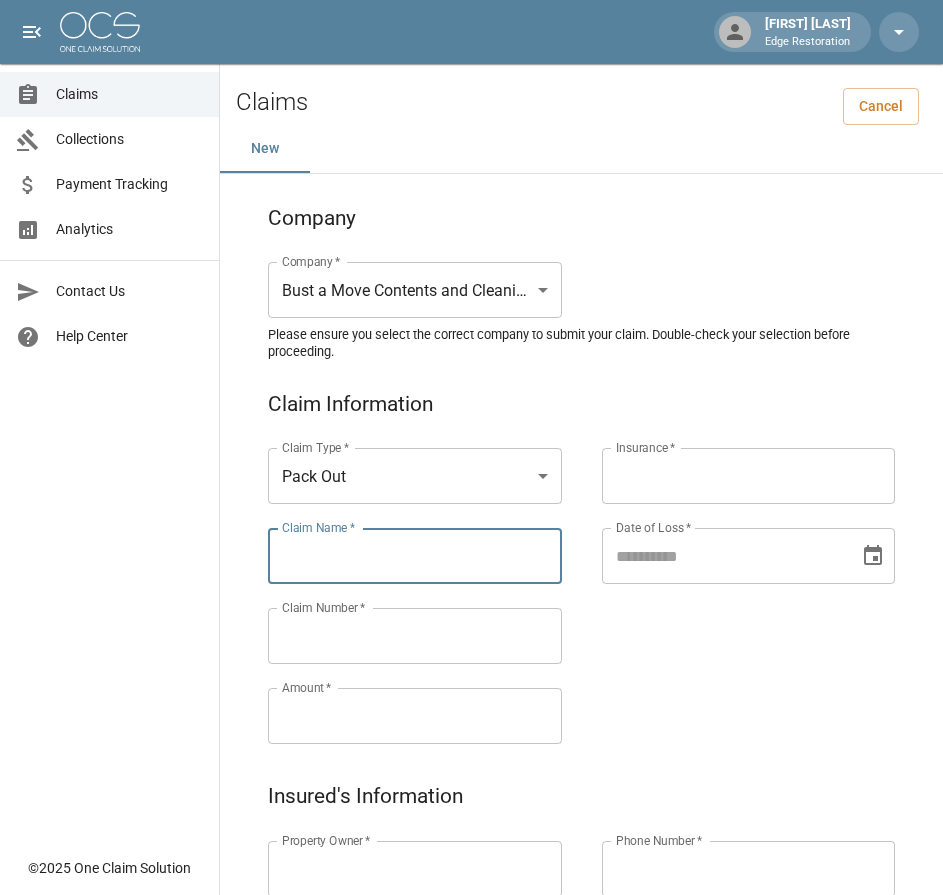 click on "Claim Name   *" at bounding box center [415, 556] 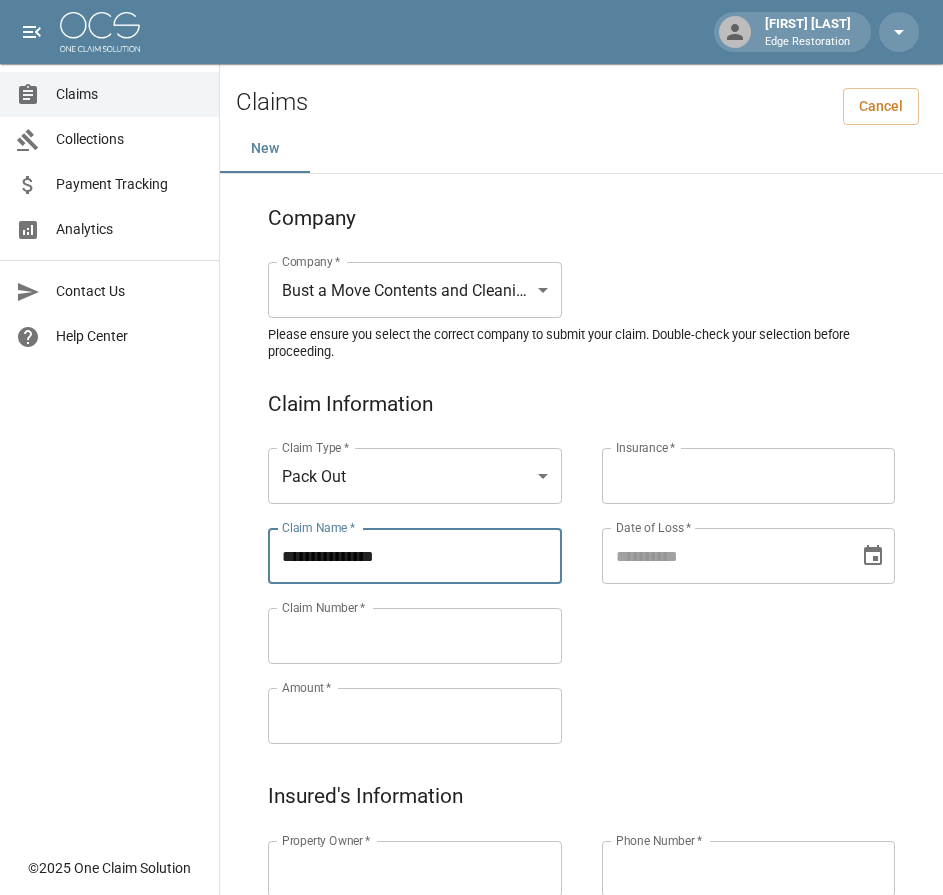 type on "**********" 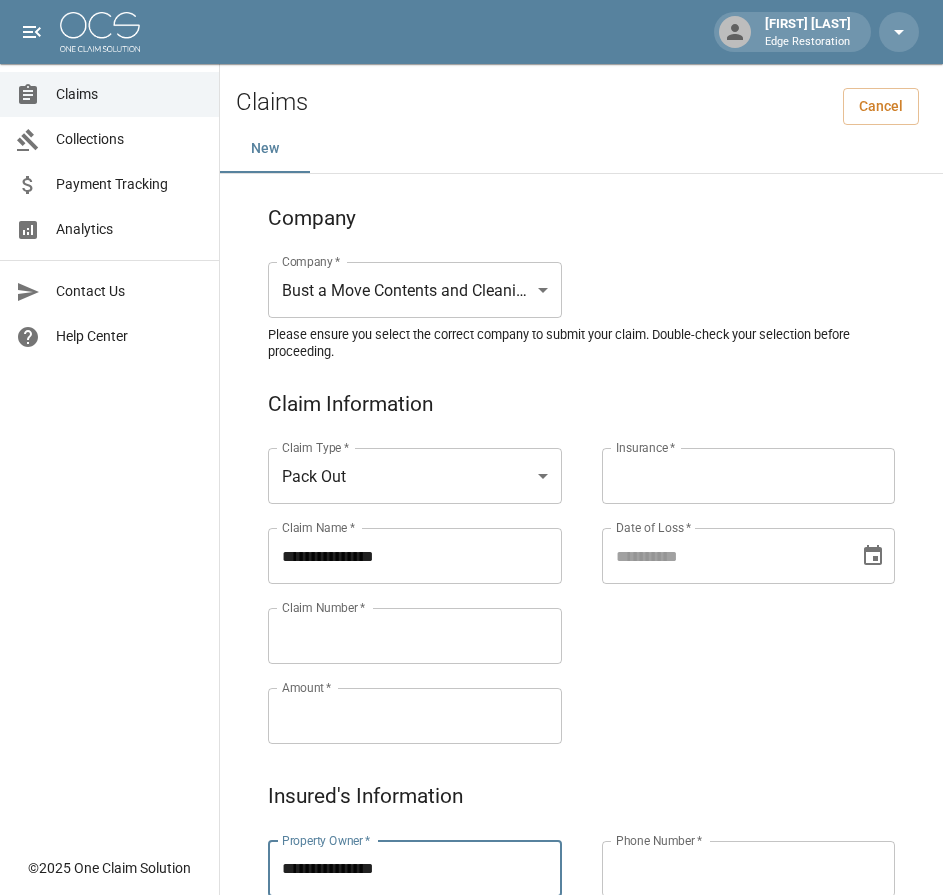type on "**********" 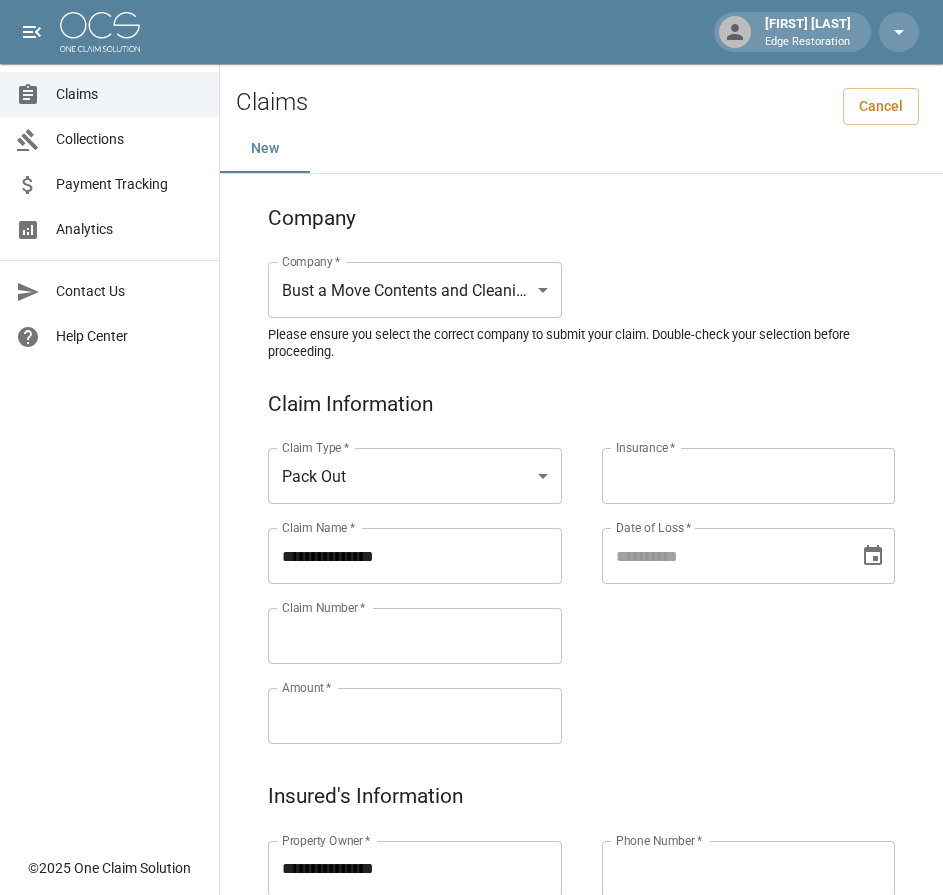 click on "Claim Number   *" at bounding box center (415, 636) 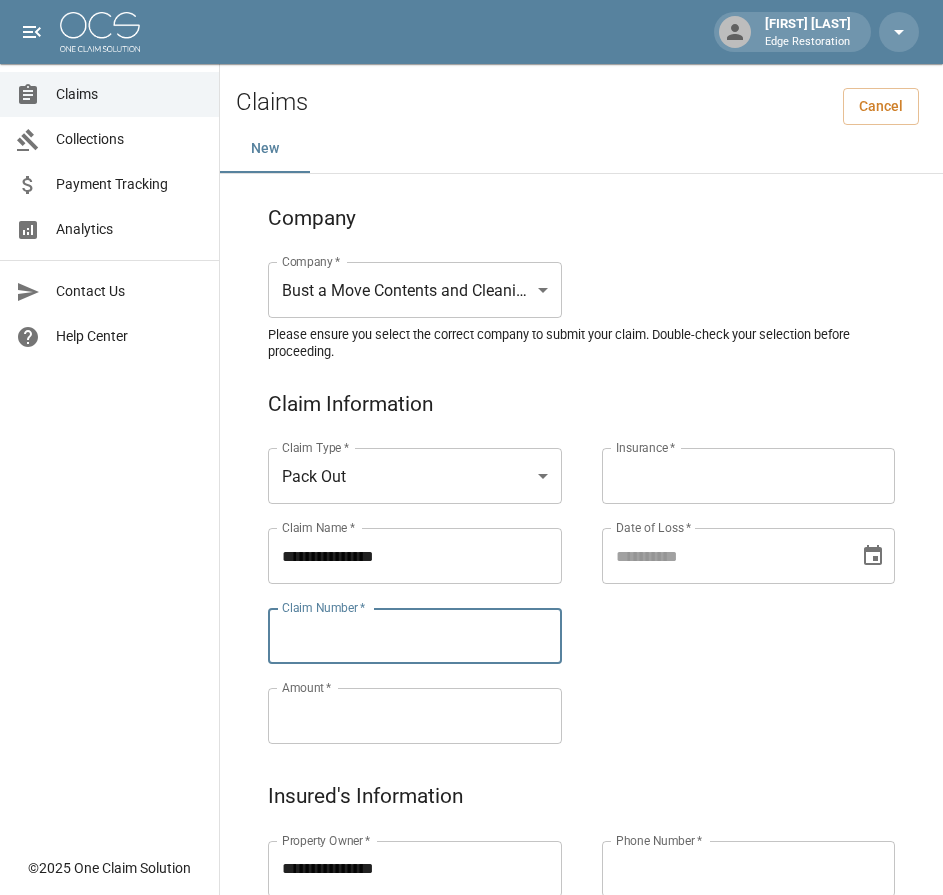 paste on "**********" 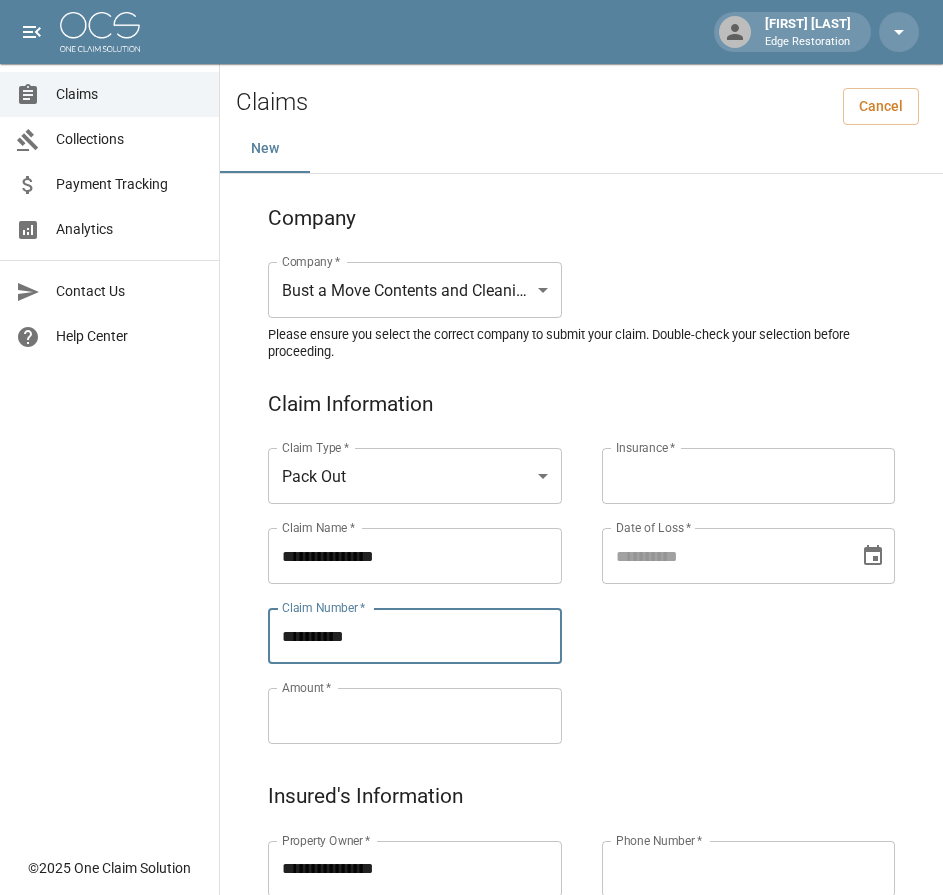type on "**********" 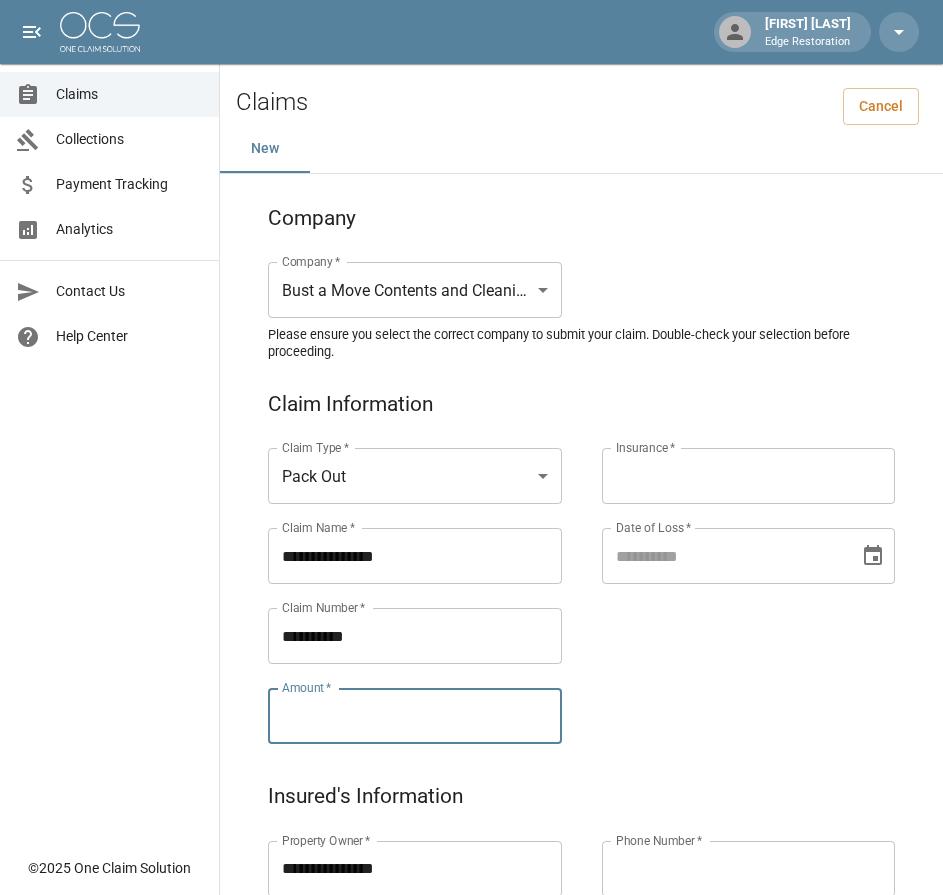 click on "Amount   *" at bounding box center [415, 716] 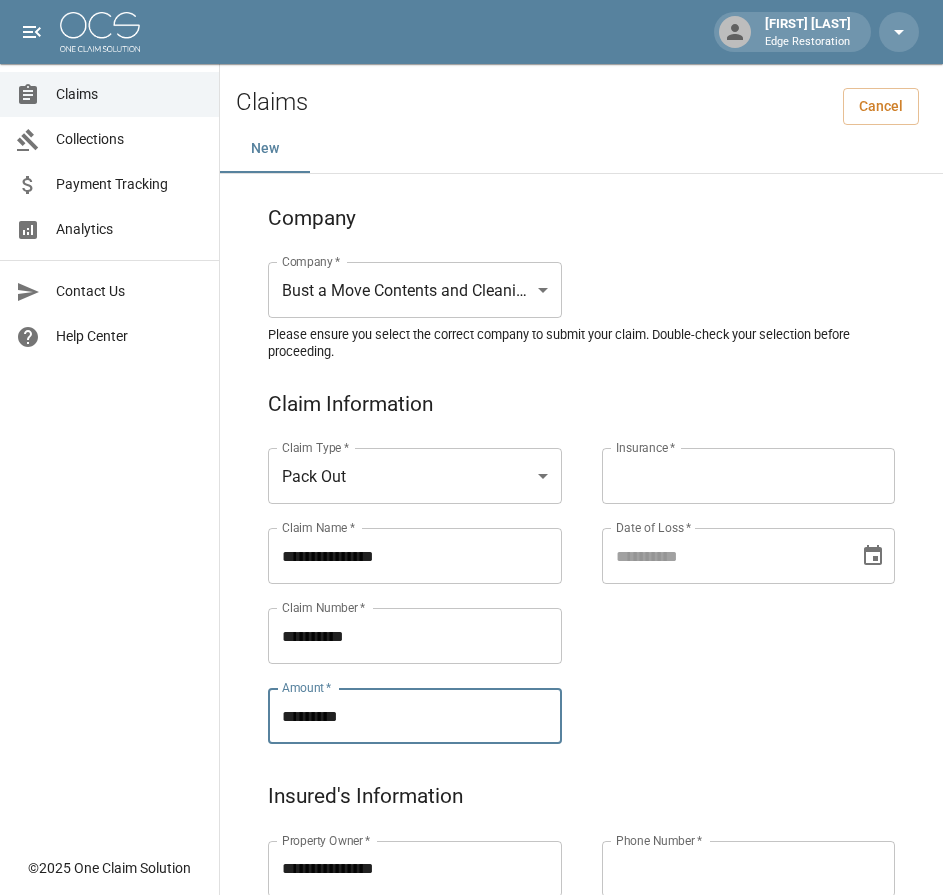 type on "*********" 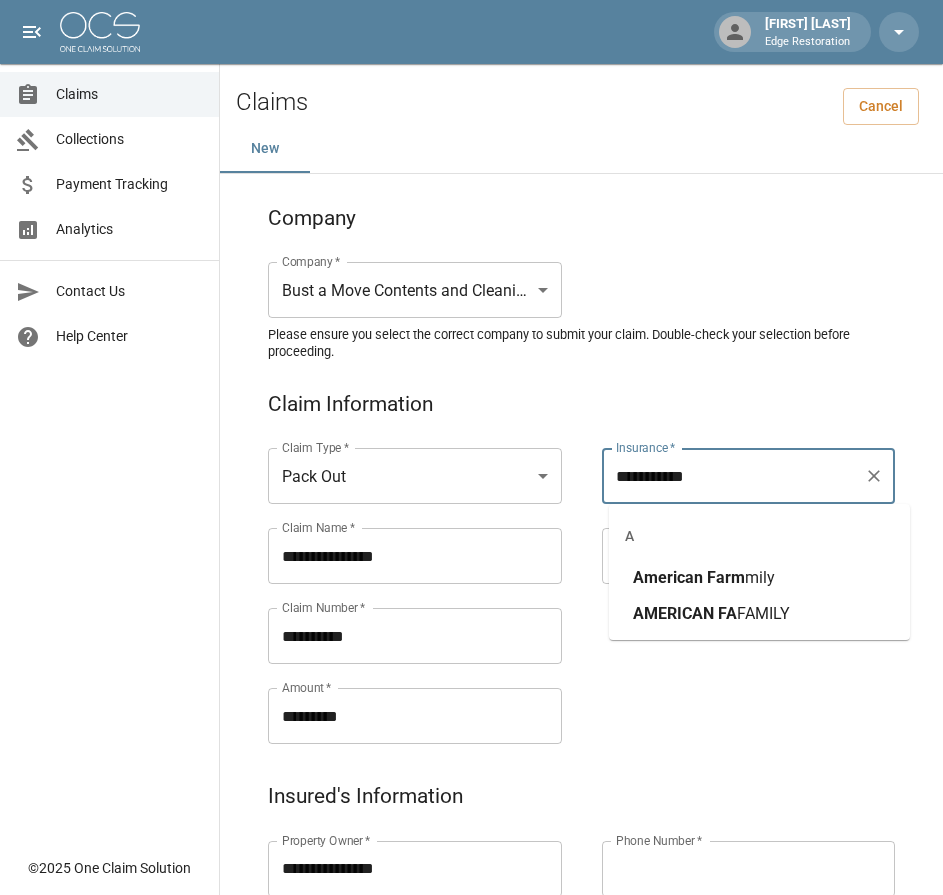 click at bounding box center [705, 577] 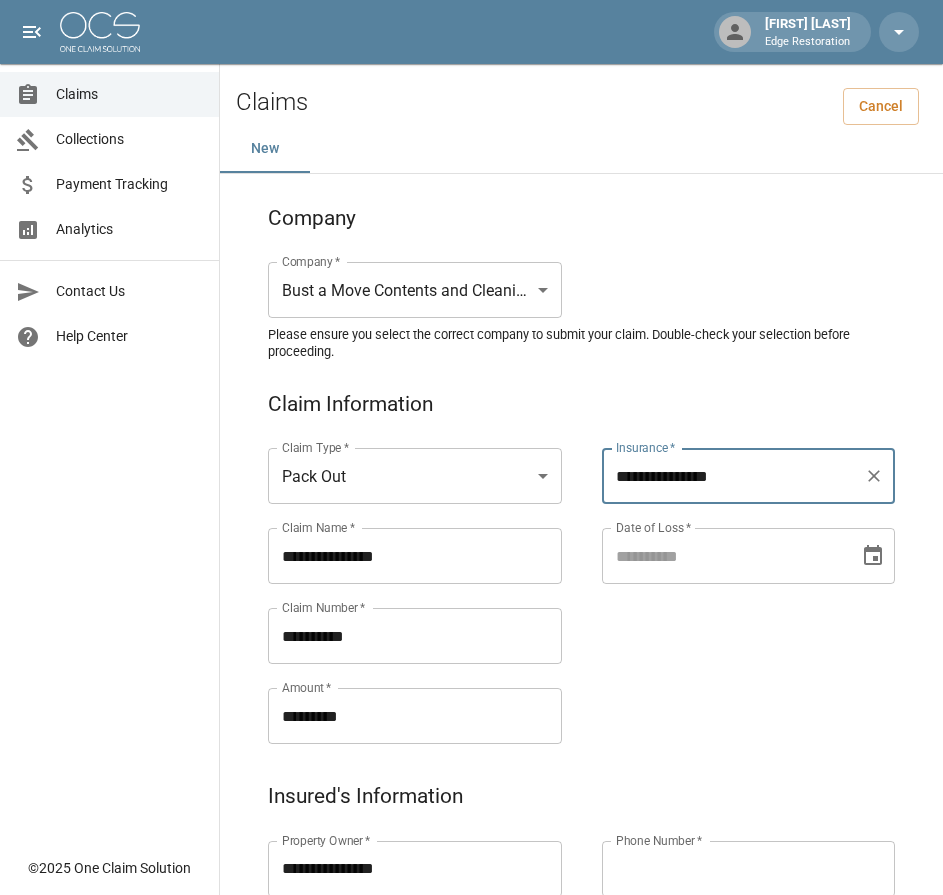 type on "**********" 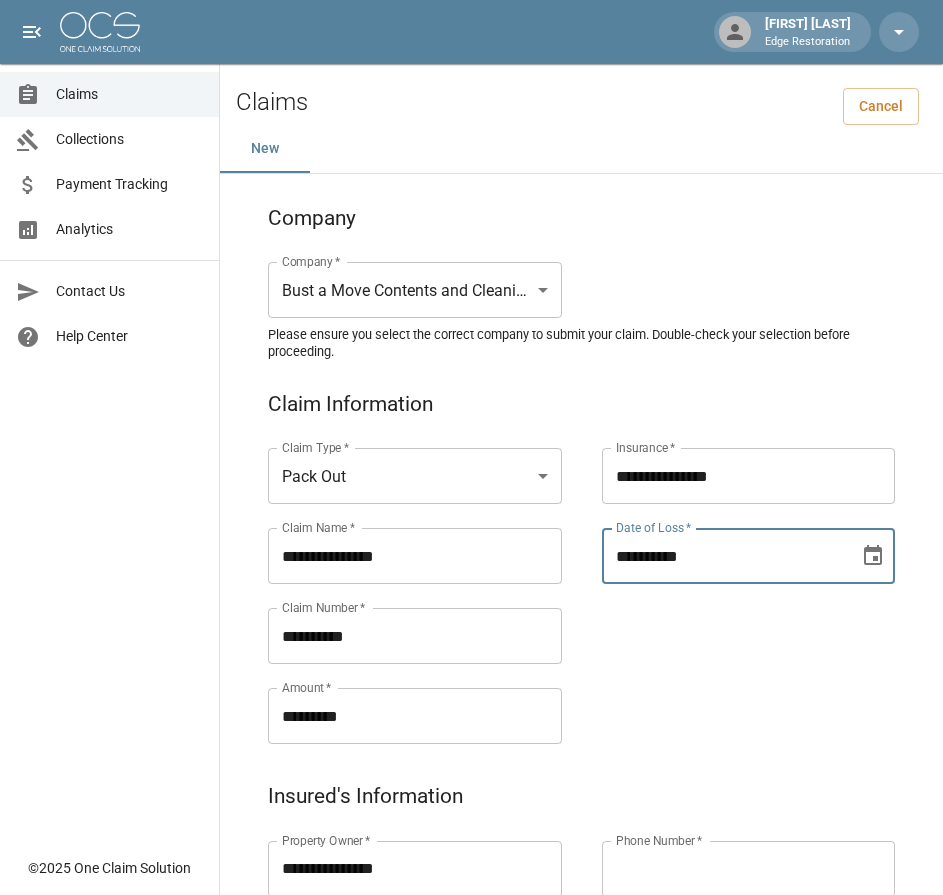 click on "**********" at bounding box center [724, 556] 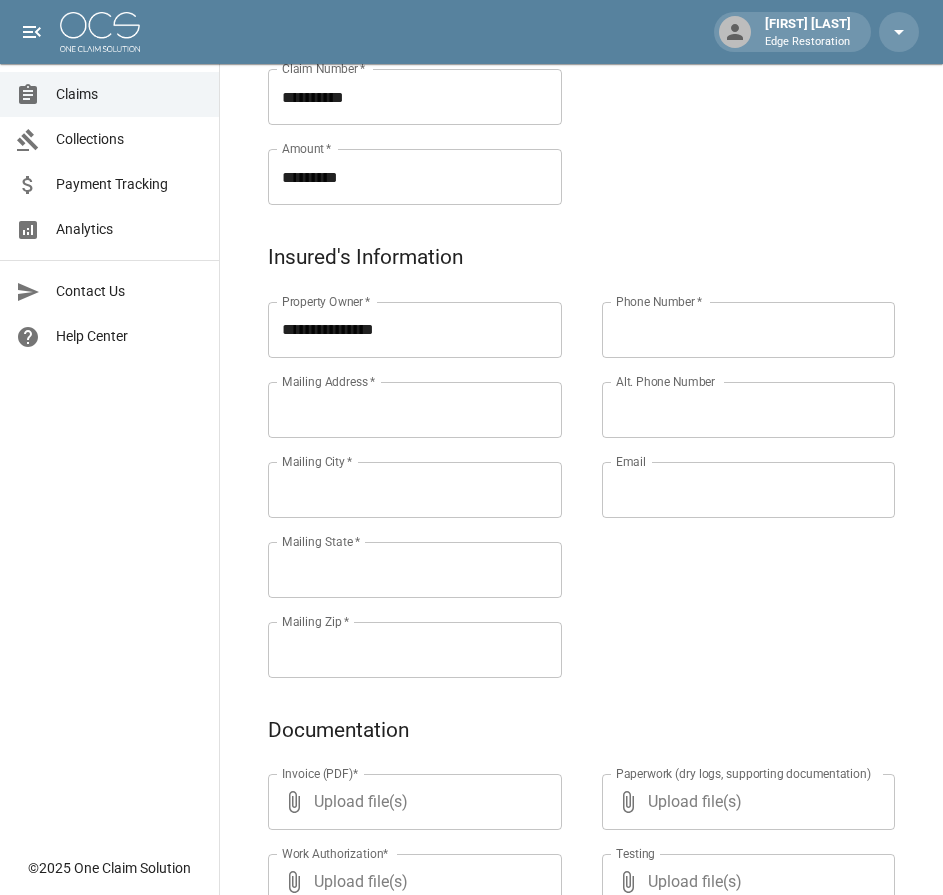 scroll, scrollTop: 541, scrollLeft: 0, axis: vertical 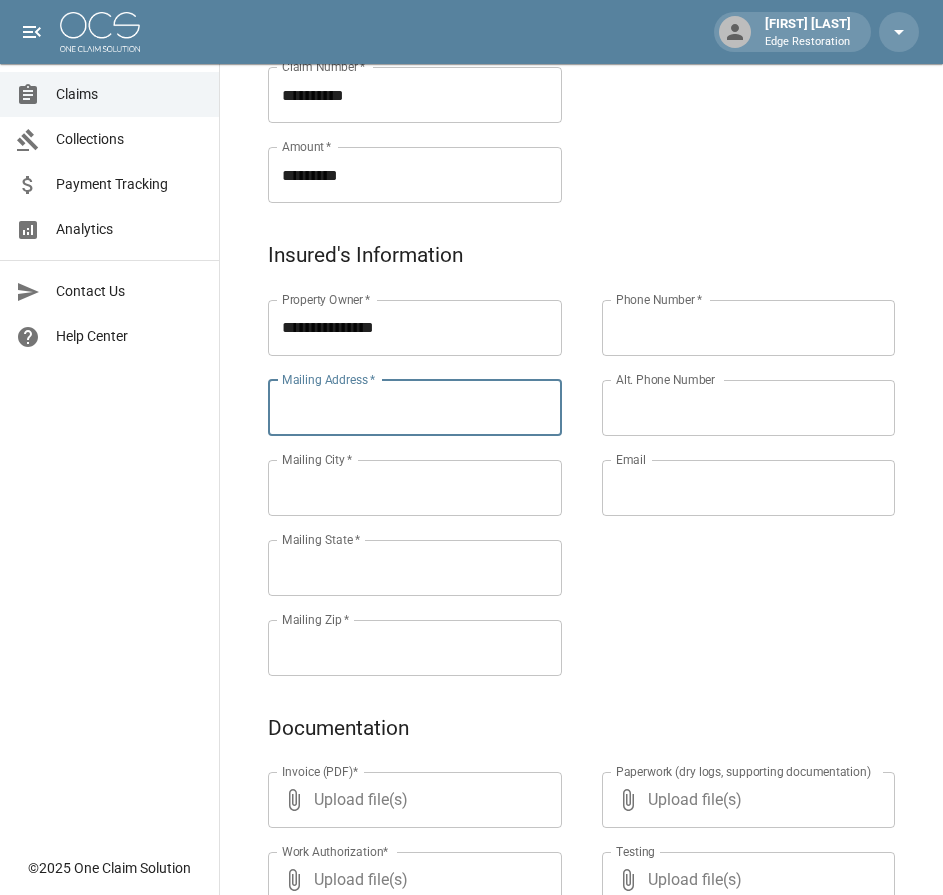 click on "Mailing Address   *" at bounding box center (415, 408) 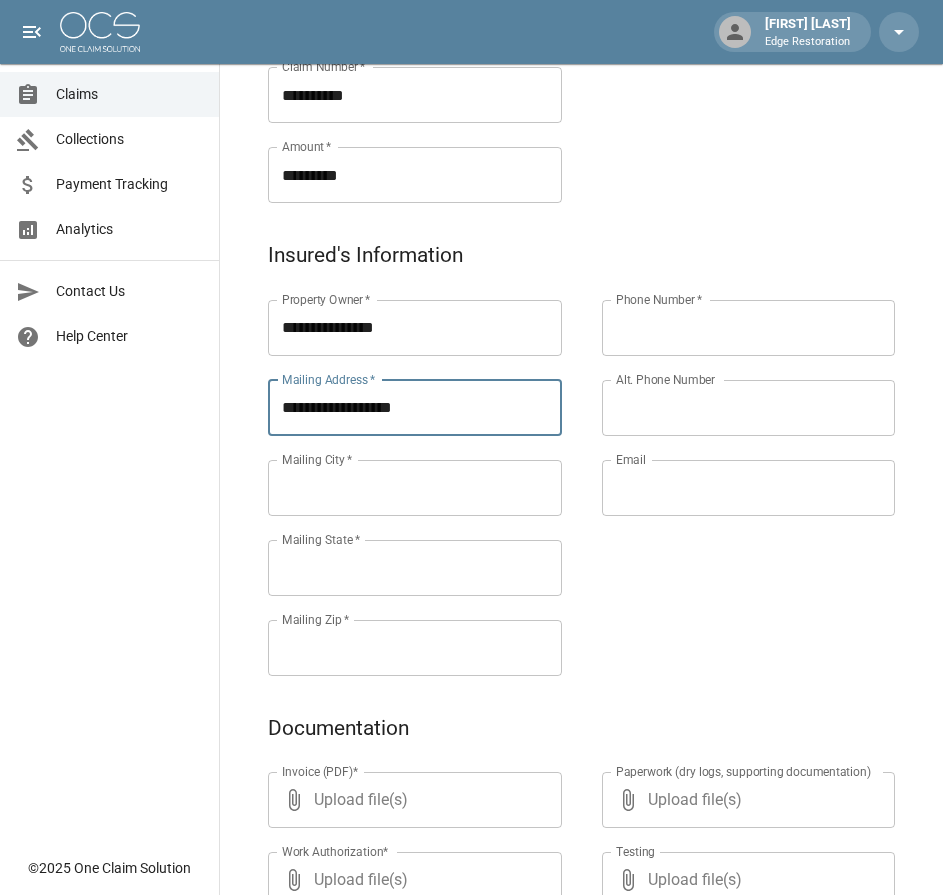 type on "**********" 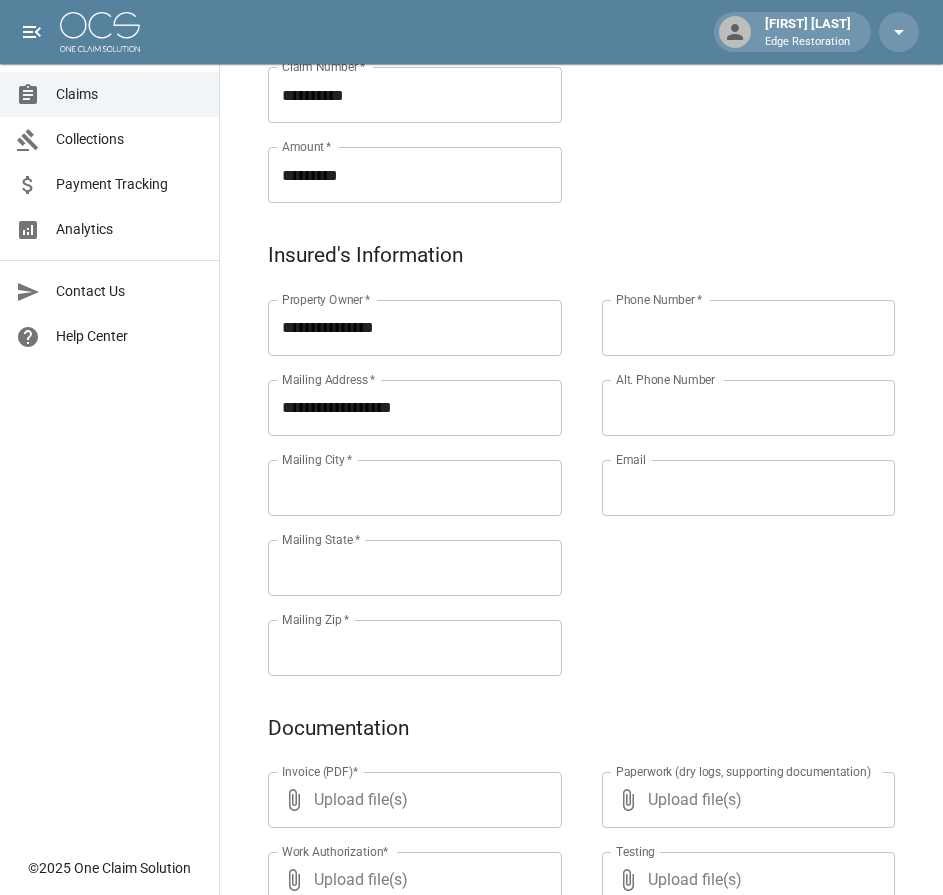 click on "Mailing City   *" at bounding box center (415, 488) 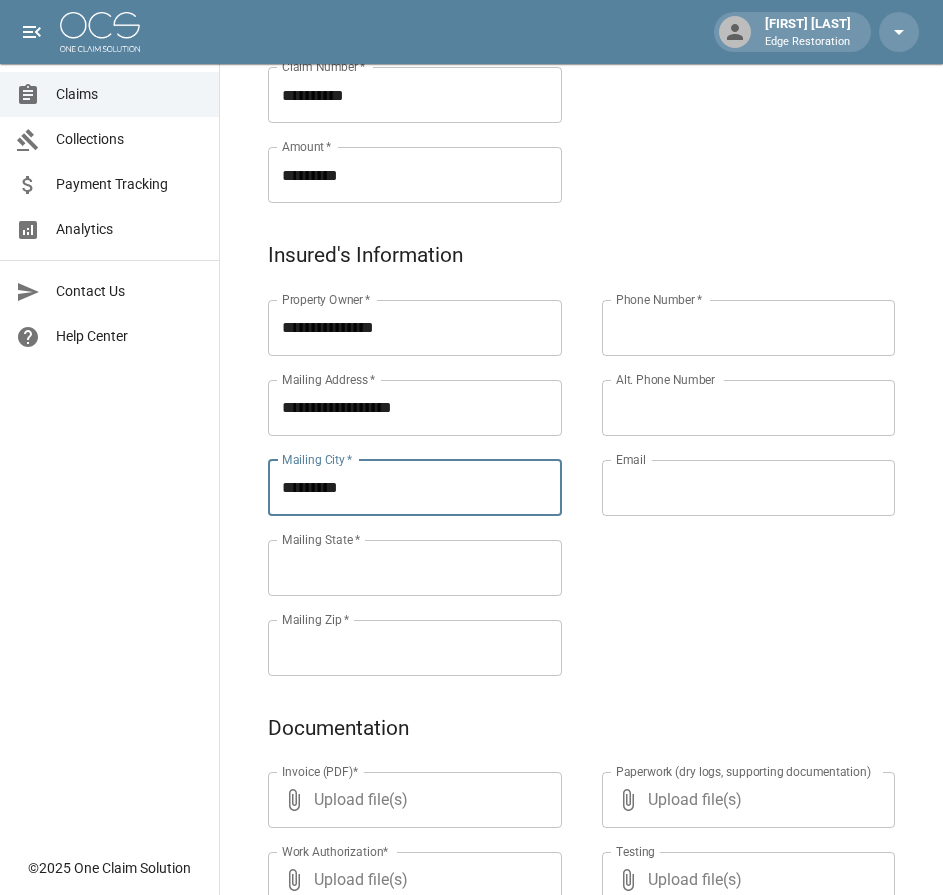 type on "*********" 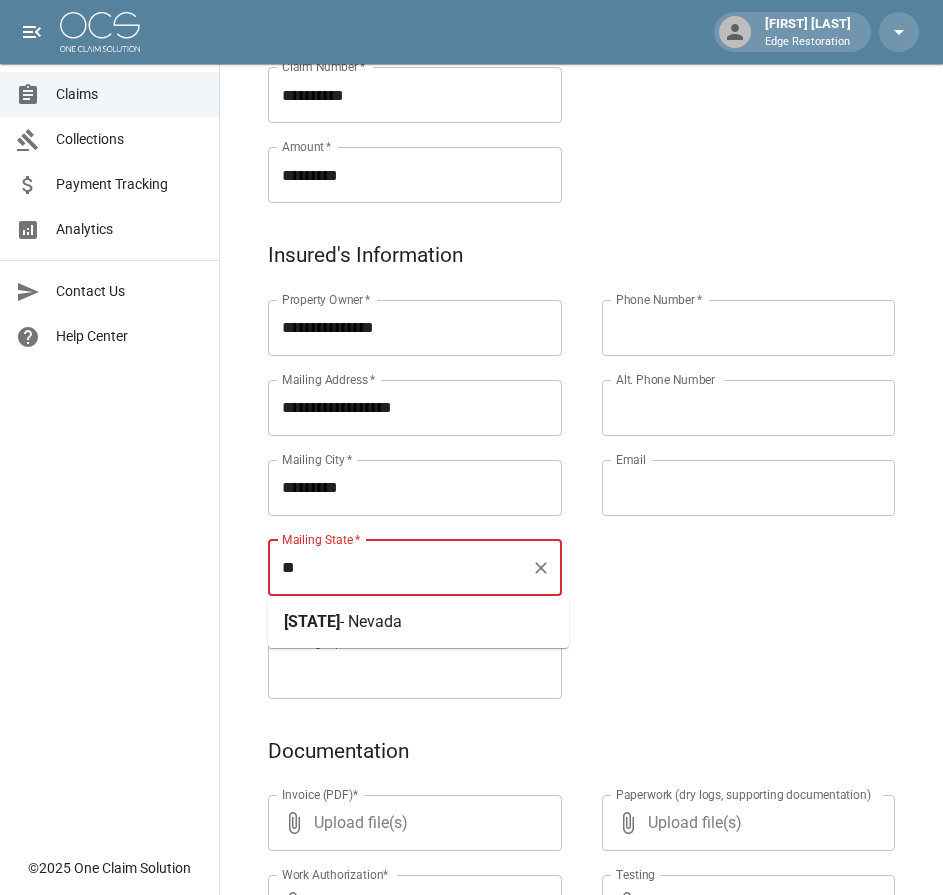 click on "- Nevada" at bounding box center (371, 621) 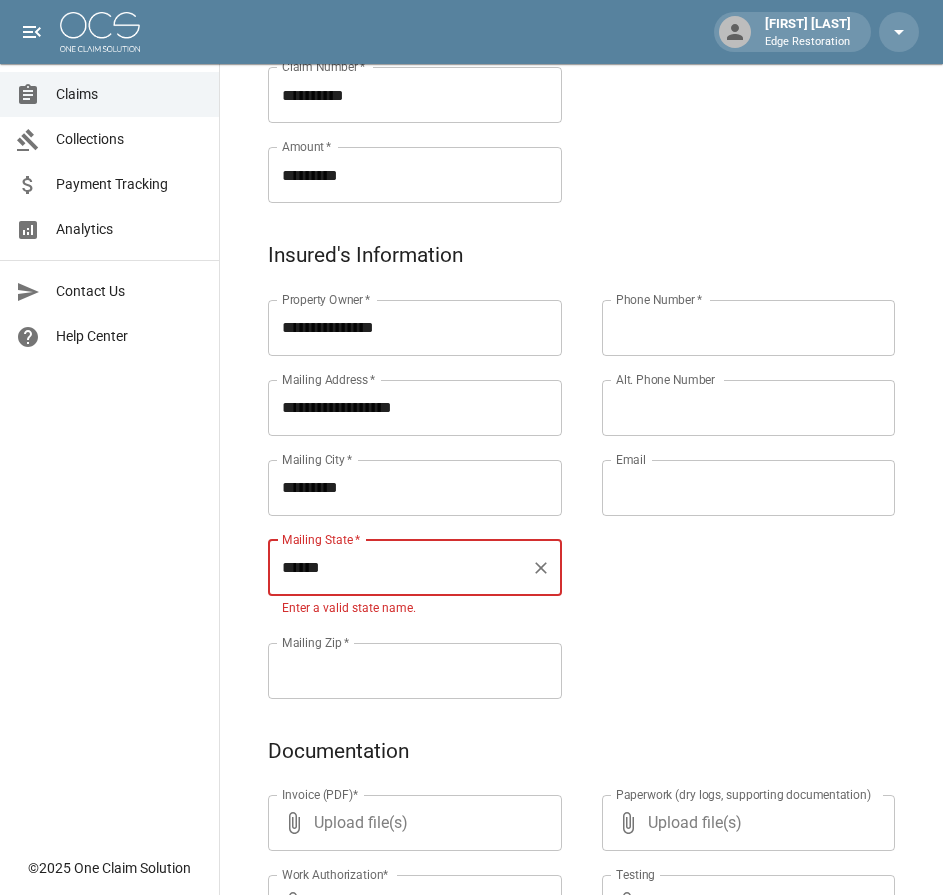 type on "******" 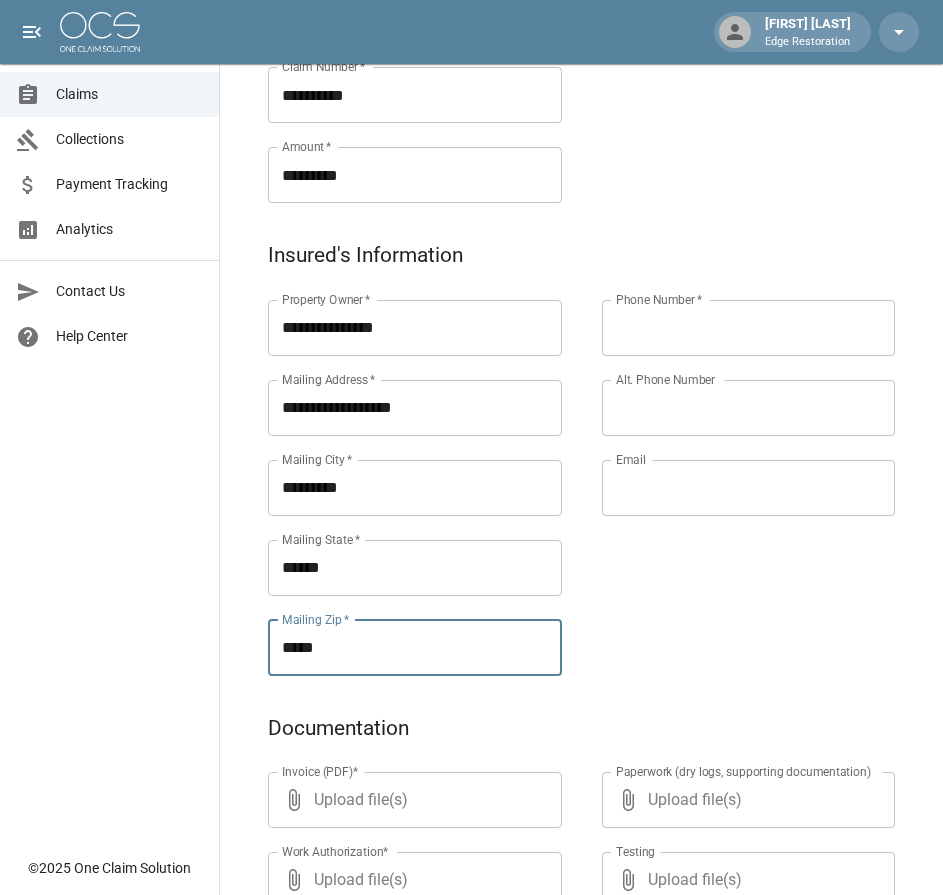 type on "*****" 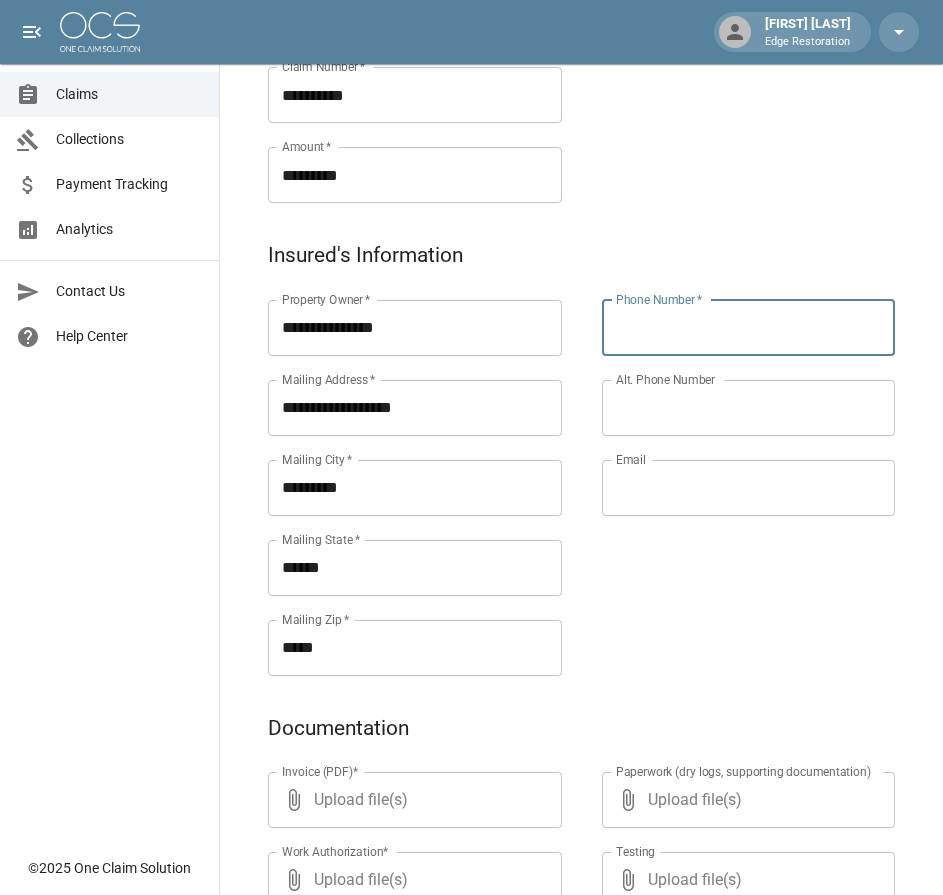 click on "Phone Number   *" at bounding box center (749, 328) 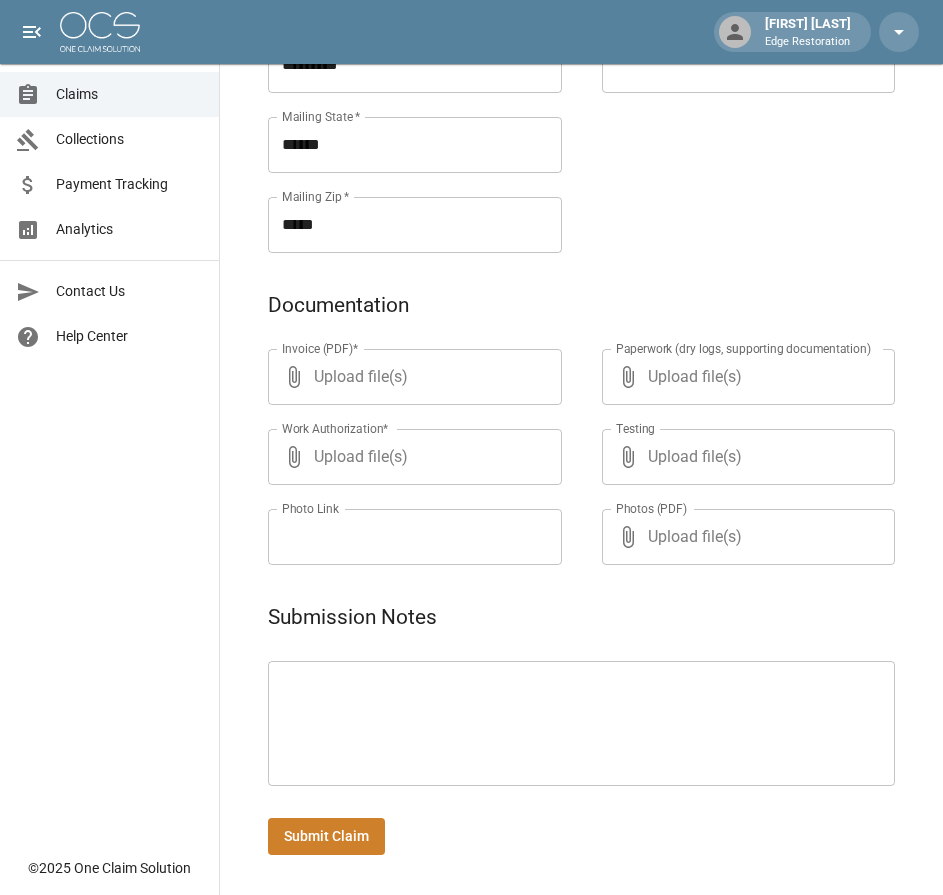 scroll, scrollTop: 964, scrollLeft: 7, axis: both 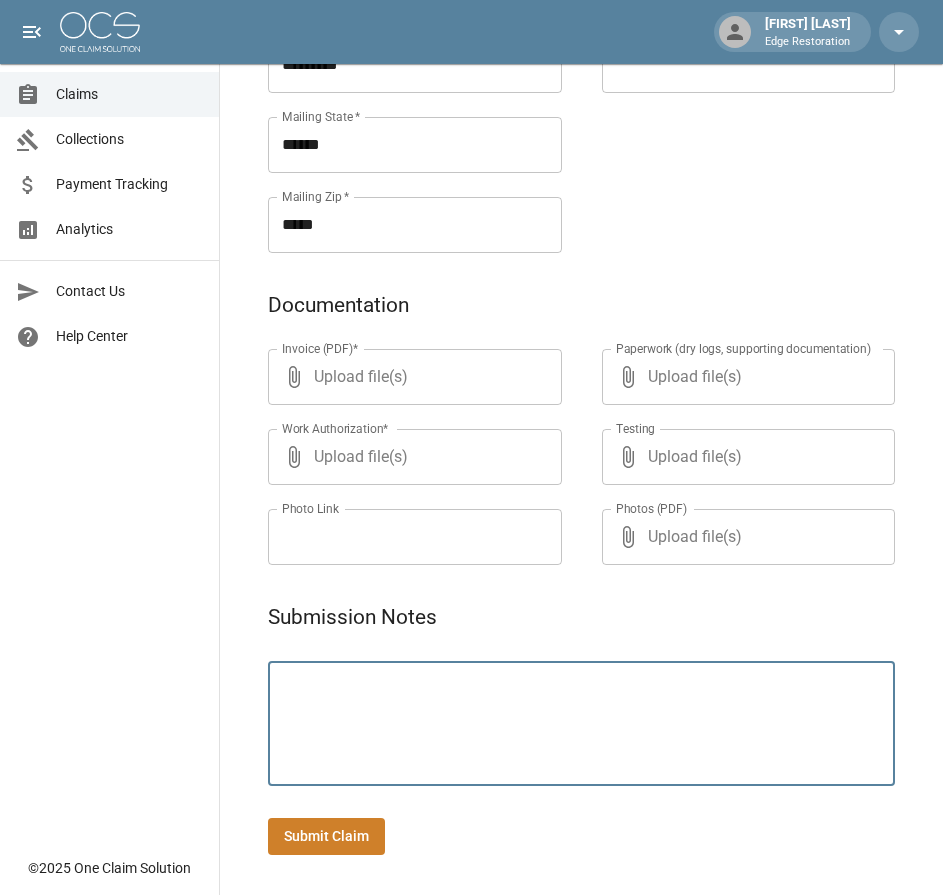 click at bounding box center (581, 724) 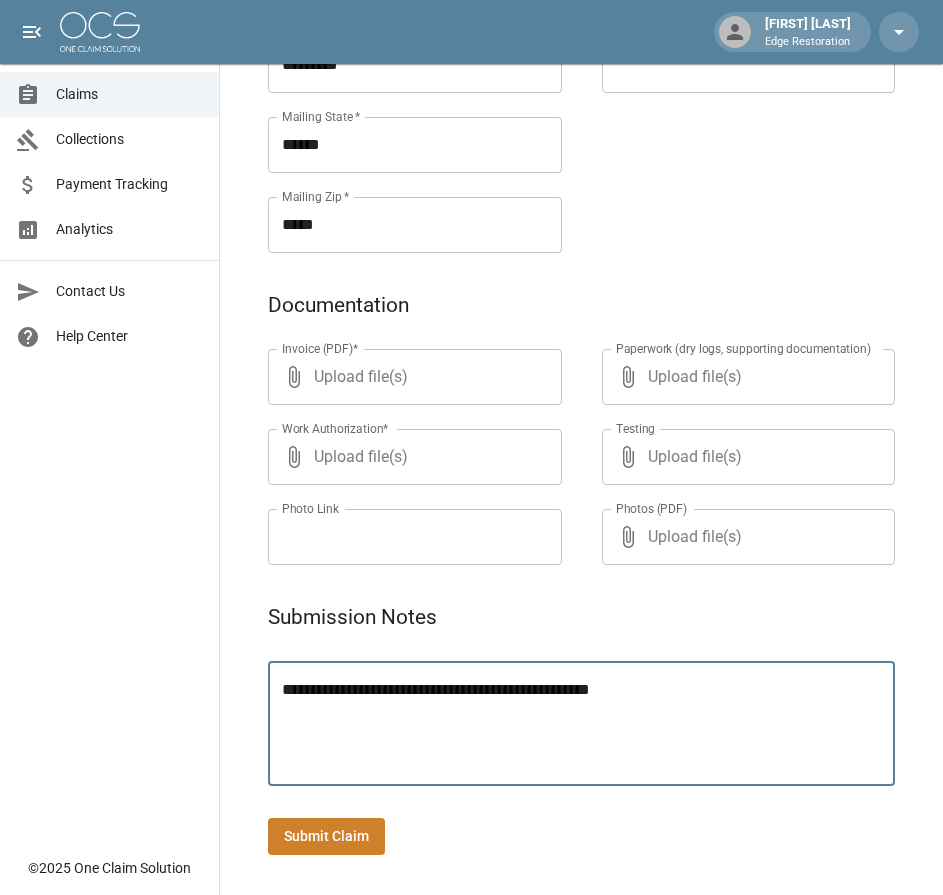 type on "**********" 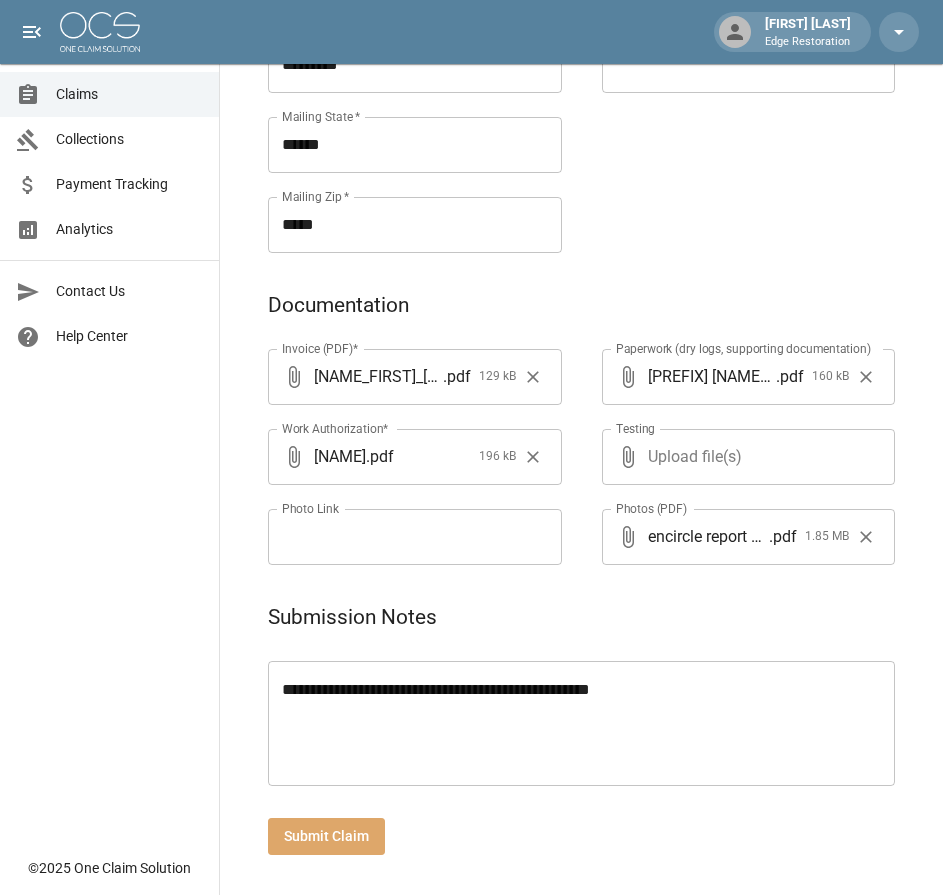 click on "Submit Claim" at bounding box center [326, 836] 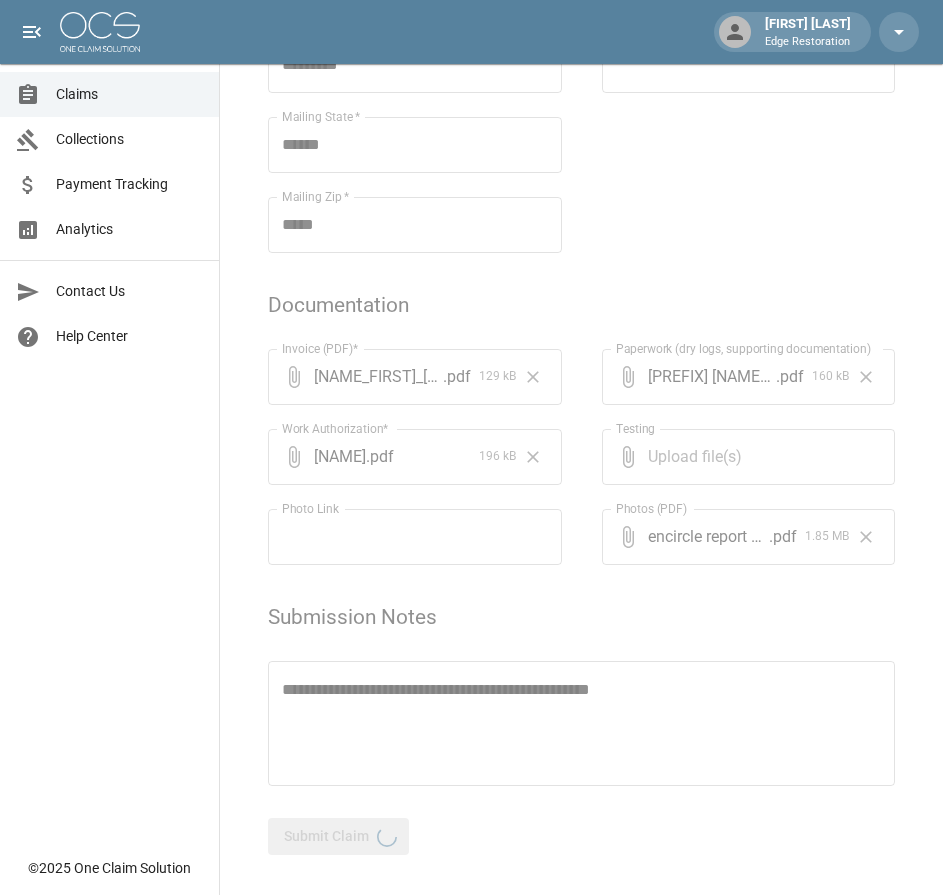 scroll, scrollTop: 964, scrollLeft: 0, axis: vertical 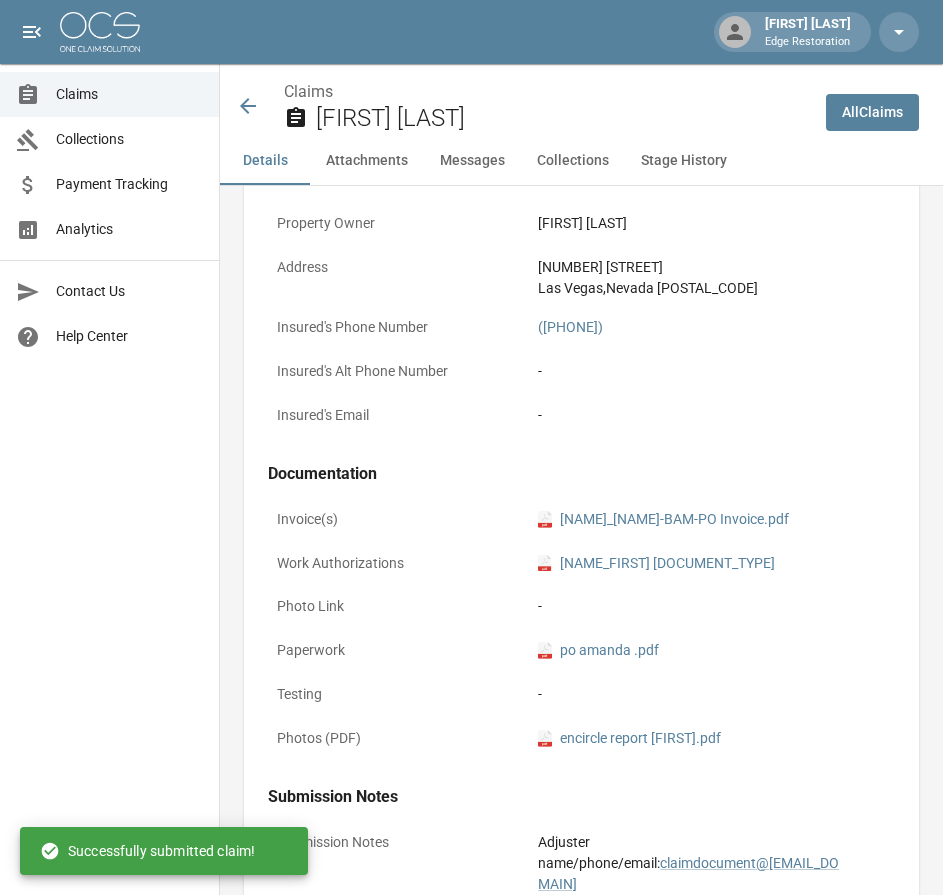 click at bounding box center [100, 32] 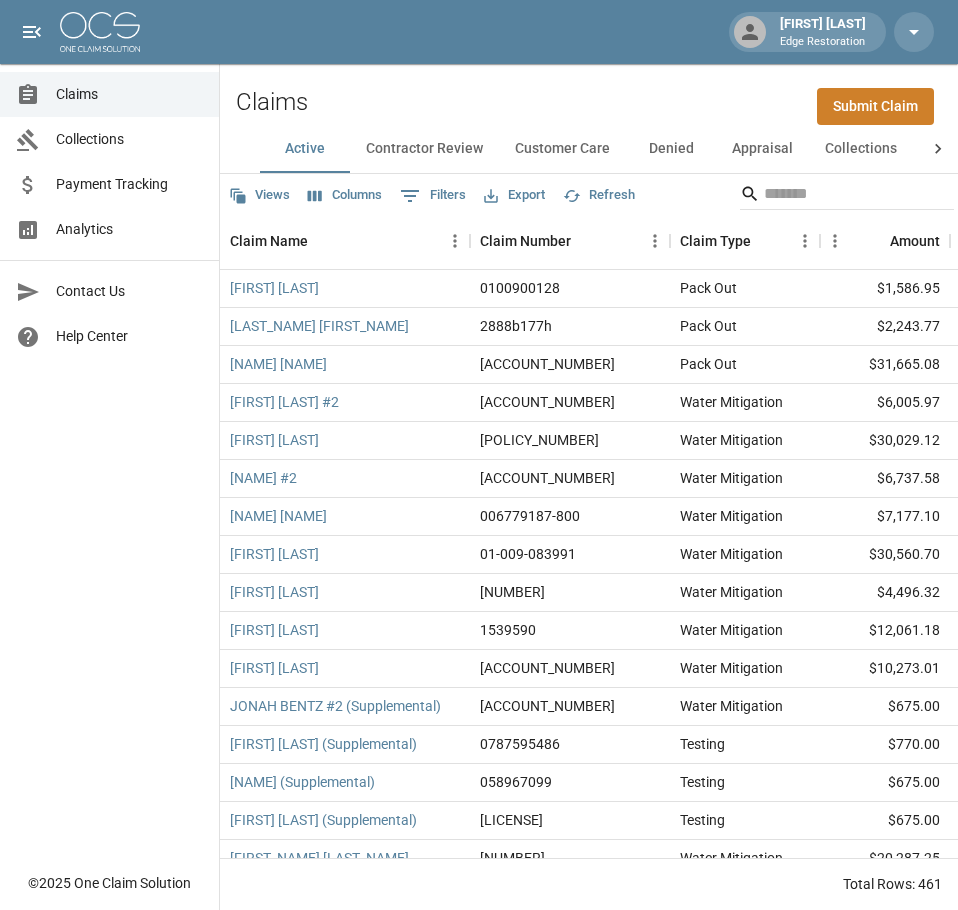 click on "Submit Claim" at bounding box center [875, 106] 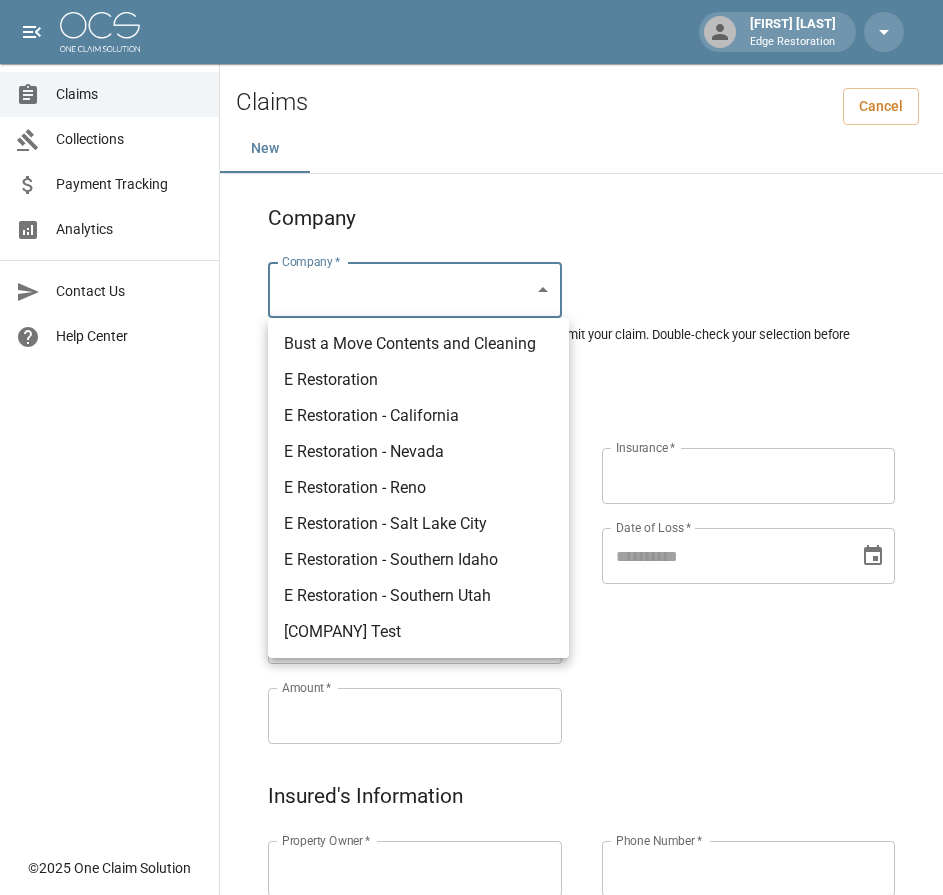 click on "Alicia Tubbs Edge Restoration Claims Collections Payment Tracking Analytics Contact Us Help Center ©  2025   One Claim Solution Claims Cancel New Company Company   * ​ Company   * Please ensure you select the correct company to submit your claim. Double-check your selection before proceeding. Claim Information Claim Type   * ​ Claim Type   * Claim Name   * Claim Name   * Claim Number   * Claim Number   * Amount   * Amount   * Insurance   * Insurance   * Date of Loss   * Date of Loss   * Insured's Information Property Owner   * Property Owner   * Mailing Address   * Mailing Address   * Mailing City   * Mailing City   * Mailing State   * Mailing State   * Mailing Zip   * Mailing Zip   * Phone Number   * Phone Number   * Alt. Phone Number Alt. Phone Number Email Email Documentation Invoice (PDF)* ​ Upload file(s) Invoice (PDF)* Work Authorization* ​ Upload file(s) Work Authorization* Photo Link Photo Link ​ Upload file(s) Testing ​ ​" at bounding box center [471, 929] 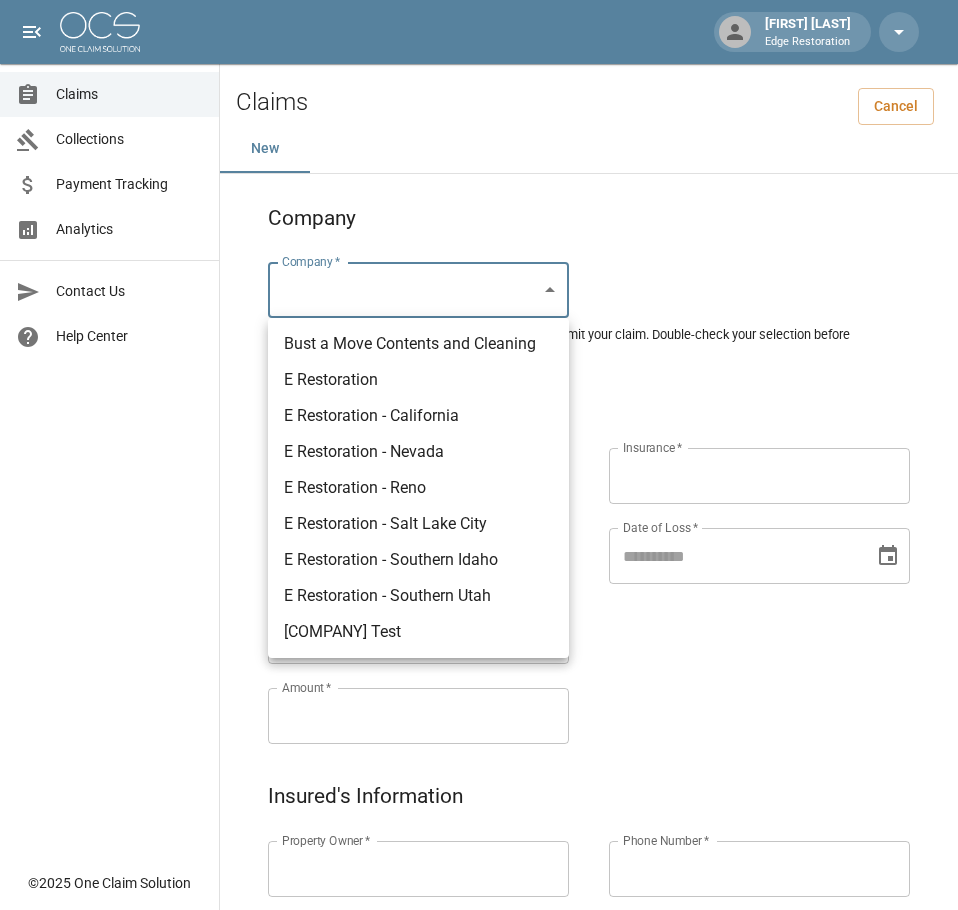 click on "Bust a Move Contents and Cleaning" at bounding box center [418, 344] 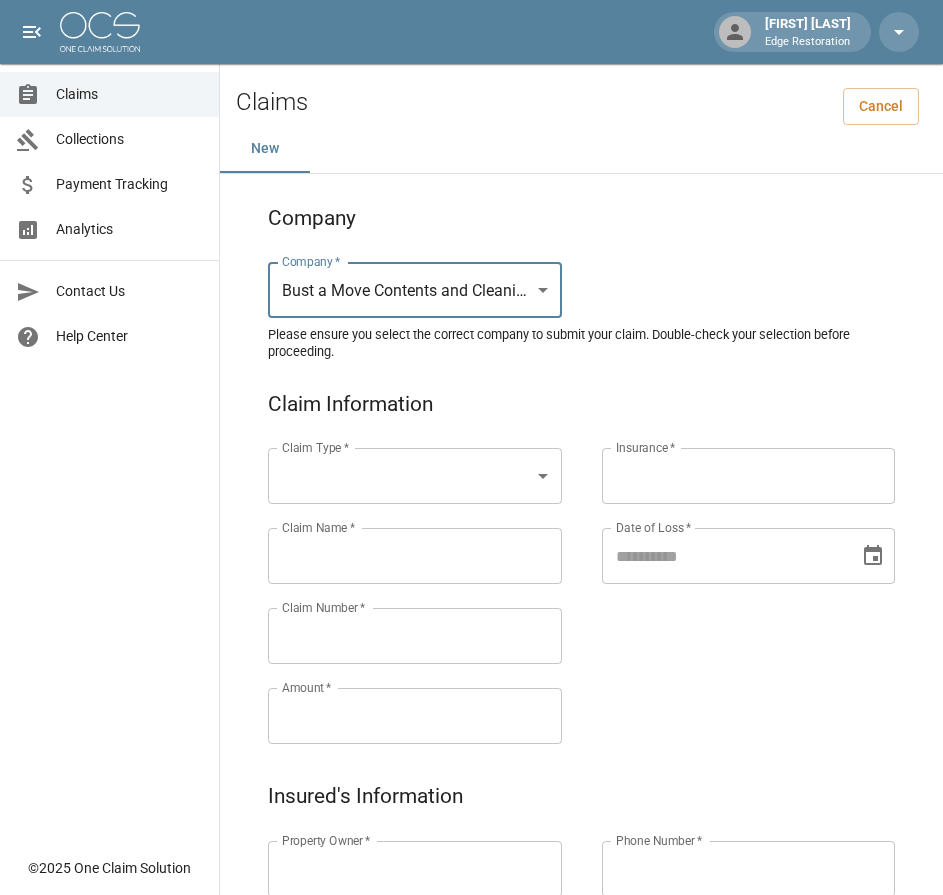 click on "[DATE] [TIME]" at bounding box center (471, 929) 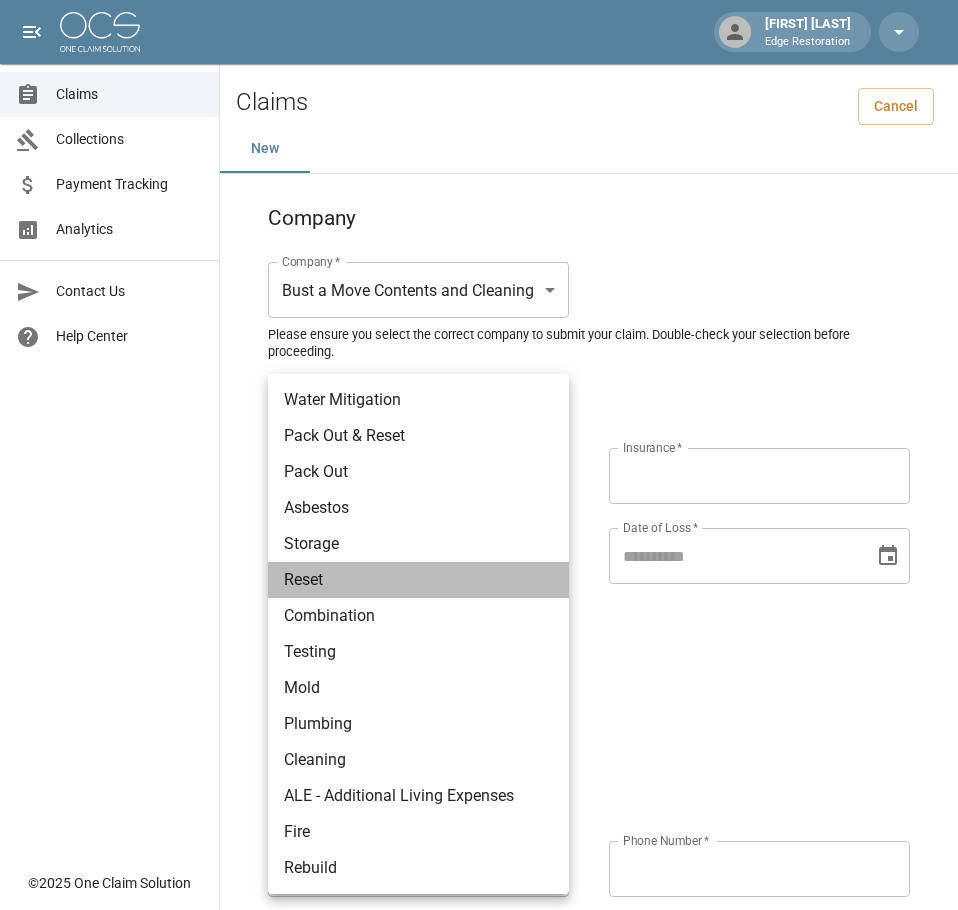 click on "Reset" at bounding box center [418, 580] 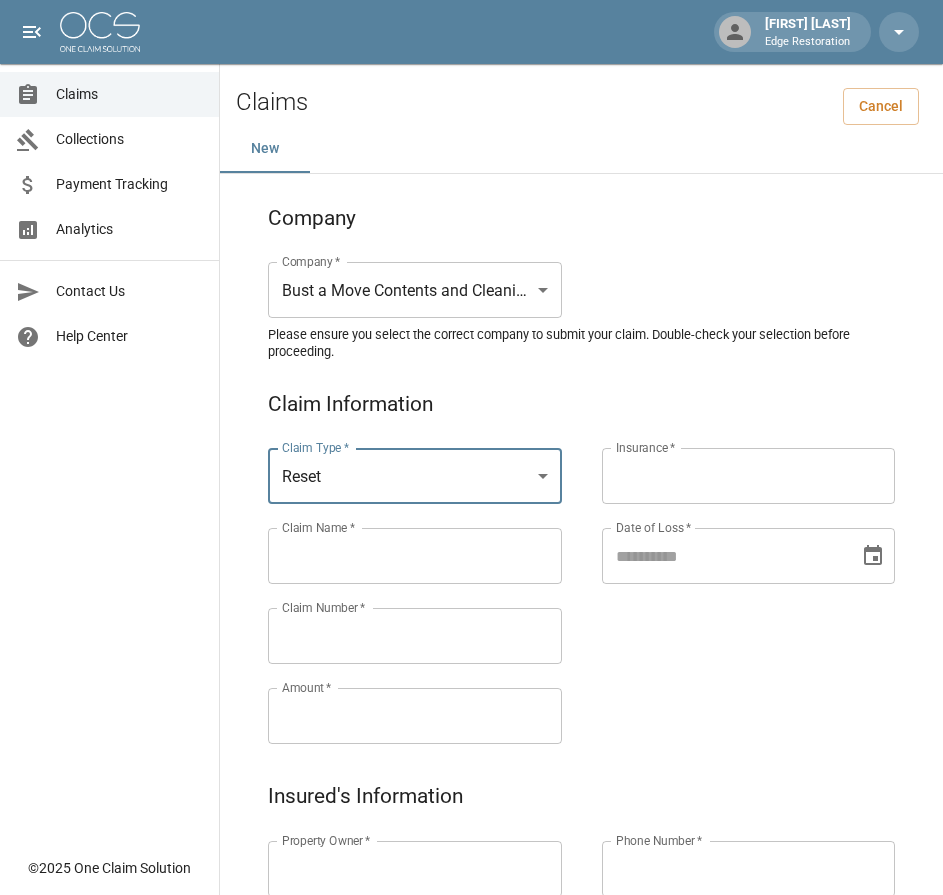 click on "Claims Collections Payment Tracking Analytics Contact Us Help Center" at bounding box center (109, 423) 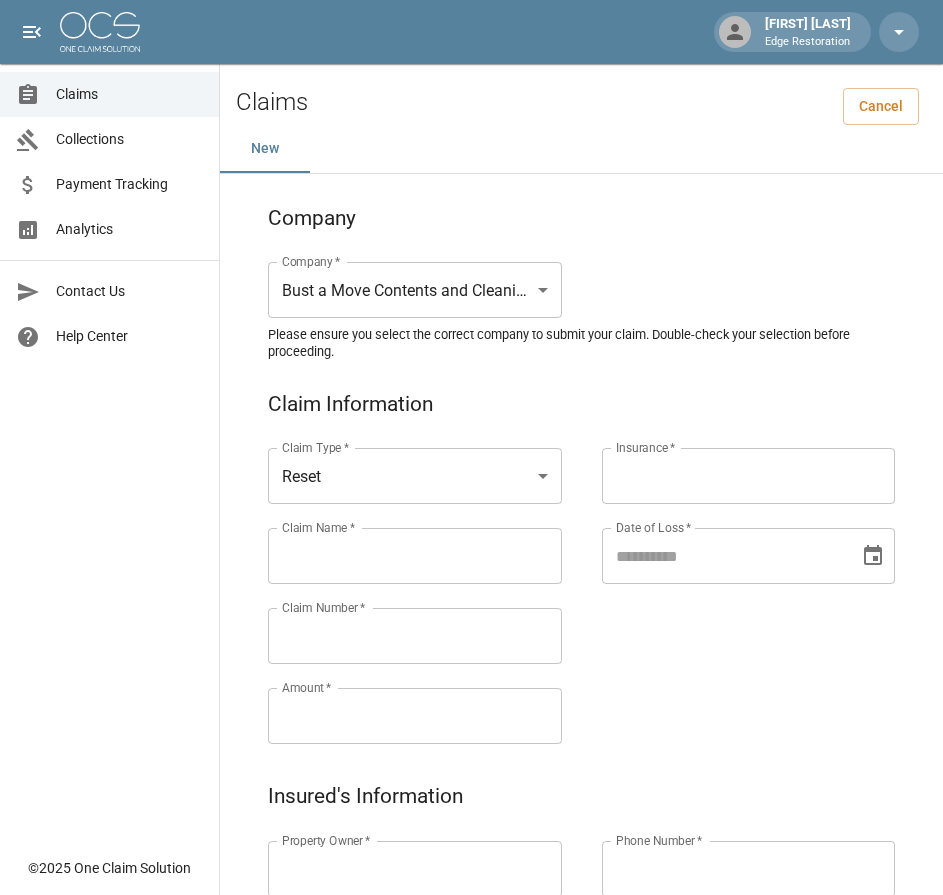 click on "Claim Name   *" at bounding box center [415, 556] 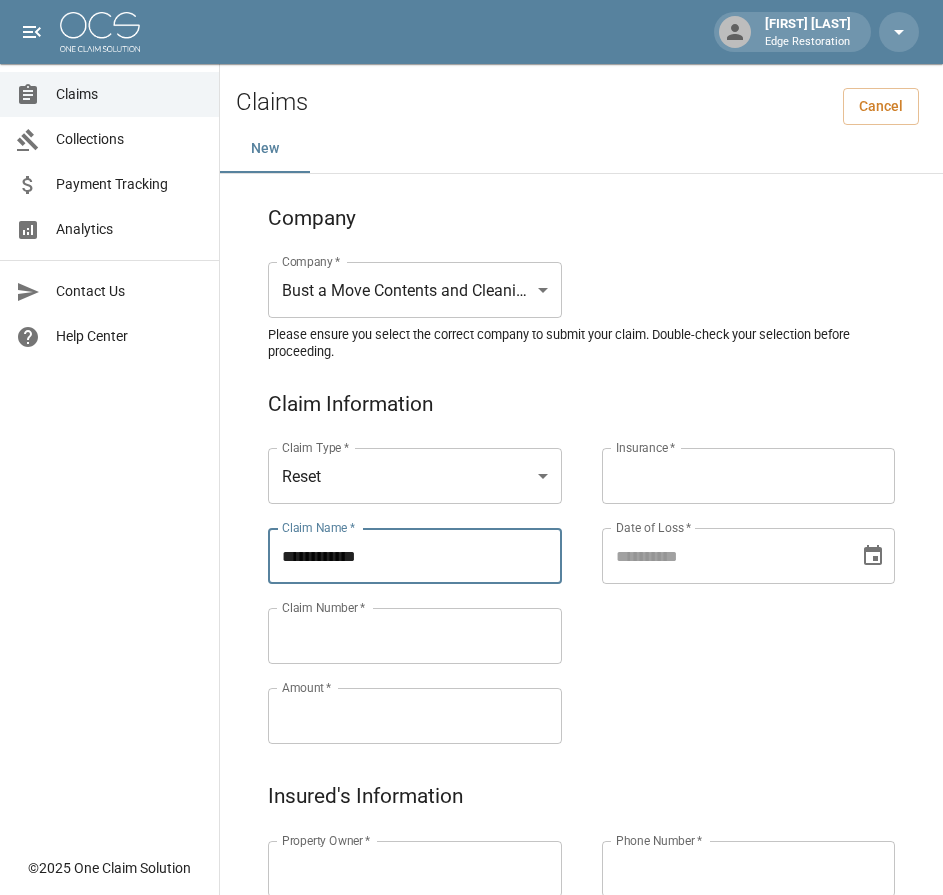 type on "**********" 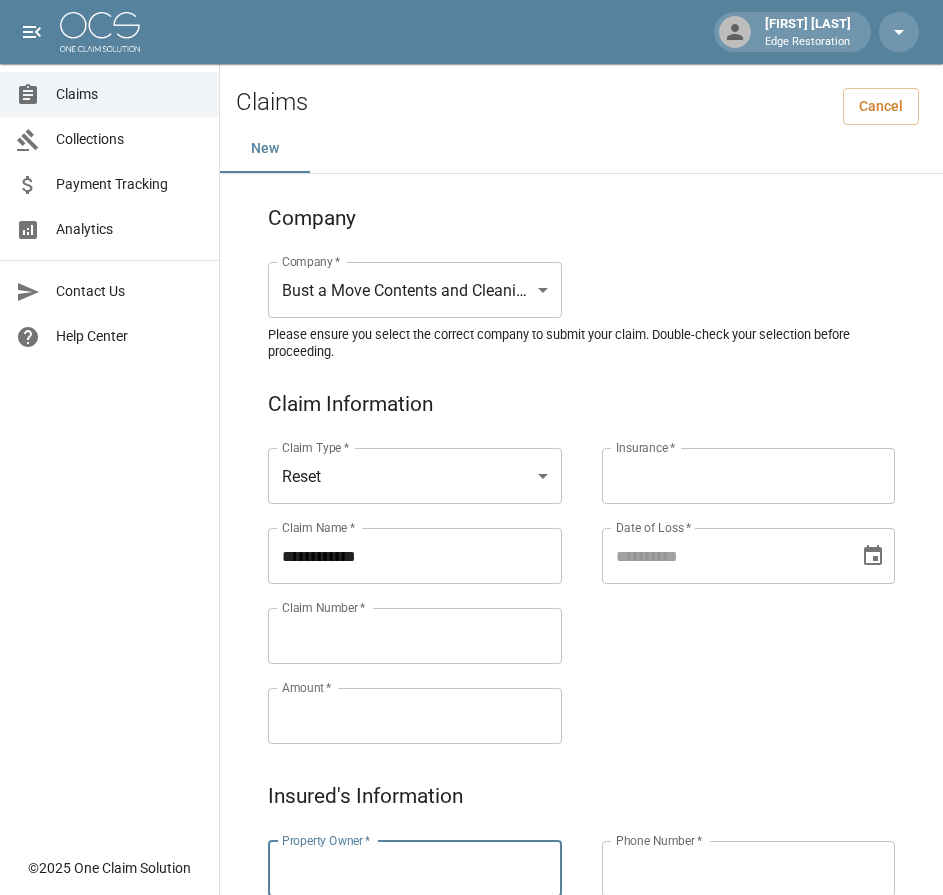 click on "Property Owner   *" at bounding box center [415, 869] 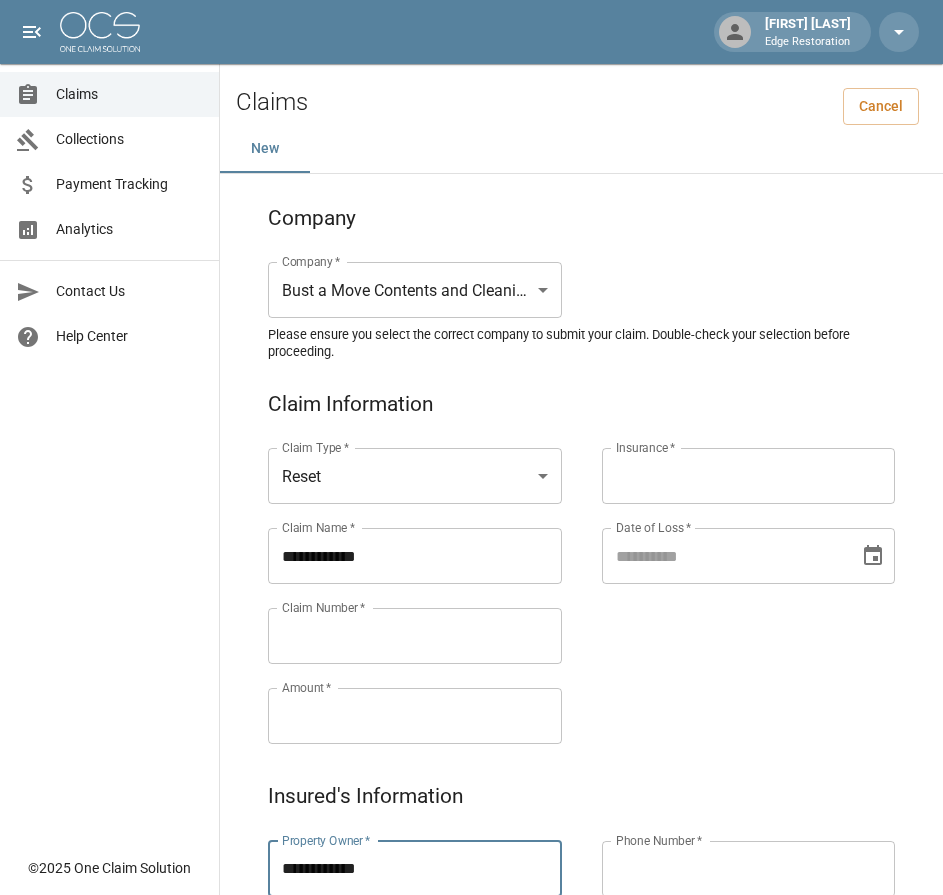 type on "**********" 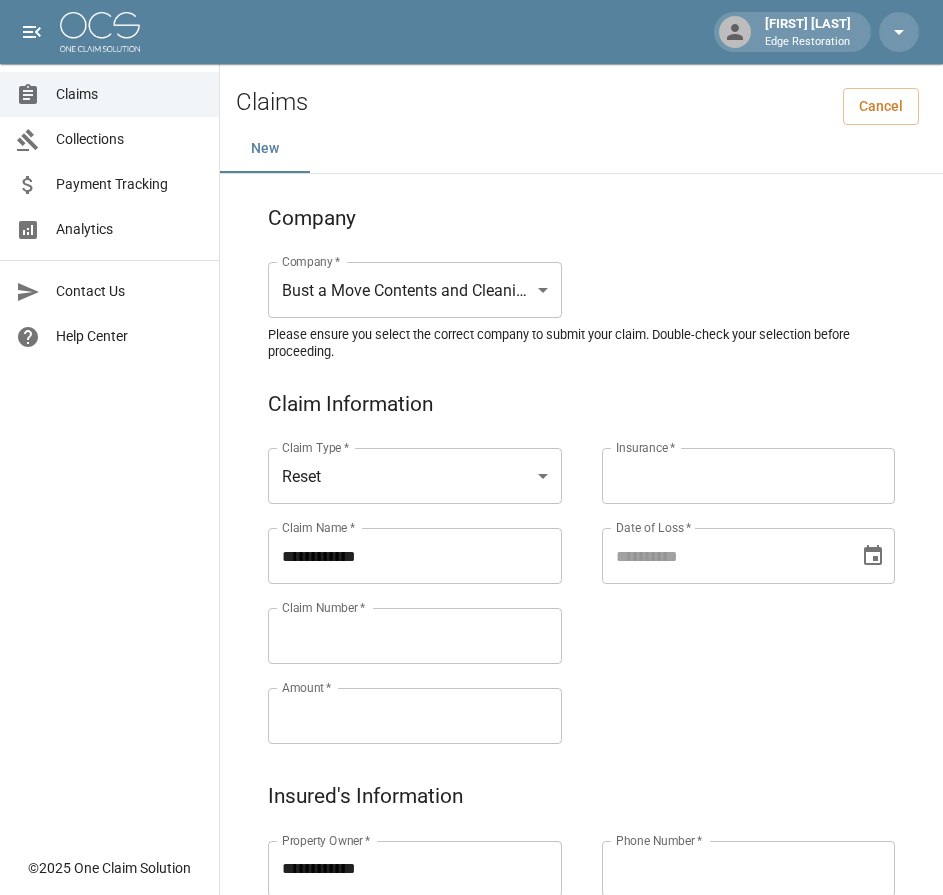 click on "Claim Number   *" at bounding box center [415, 636] 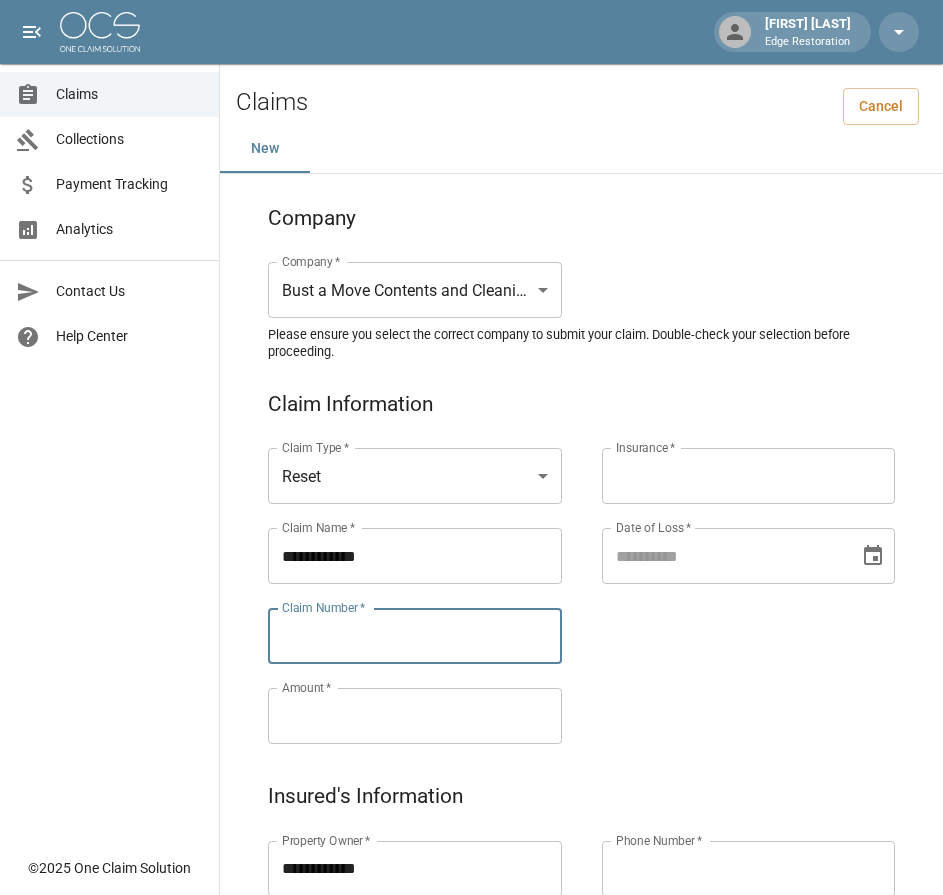 paste on "**********" 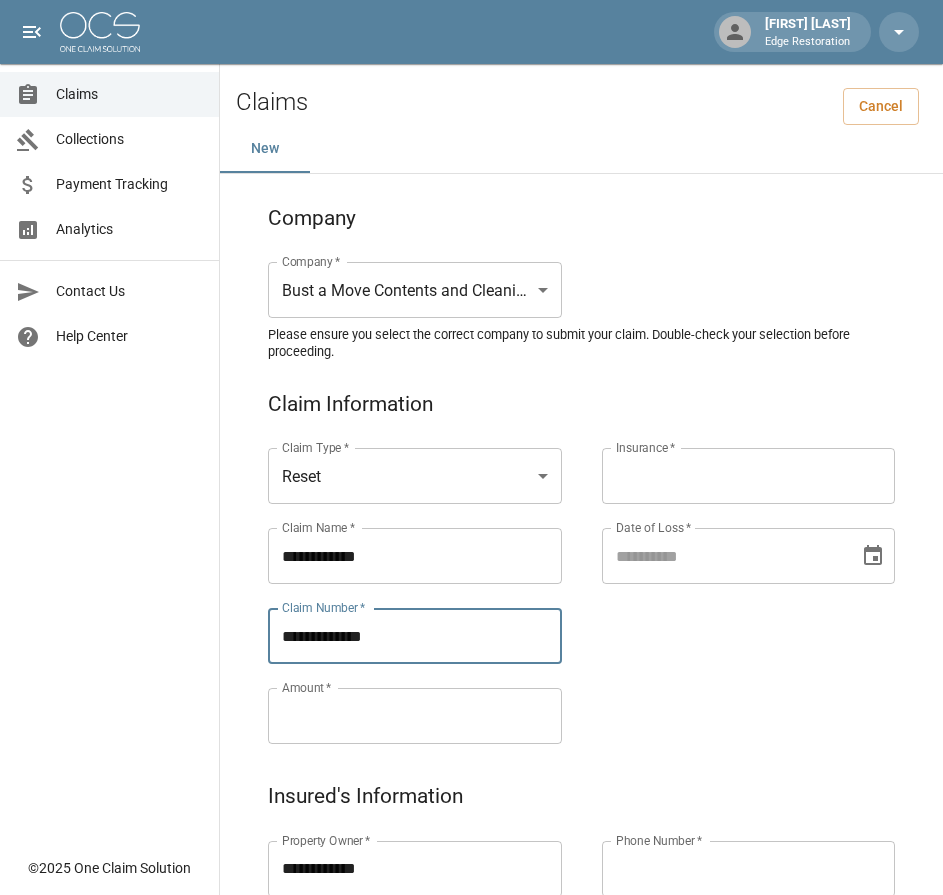 type on "**********" 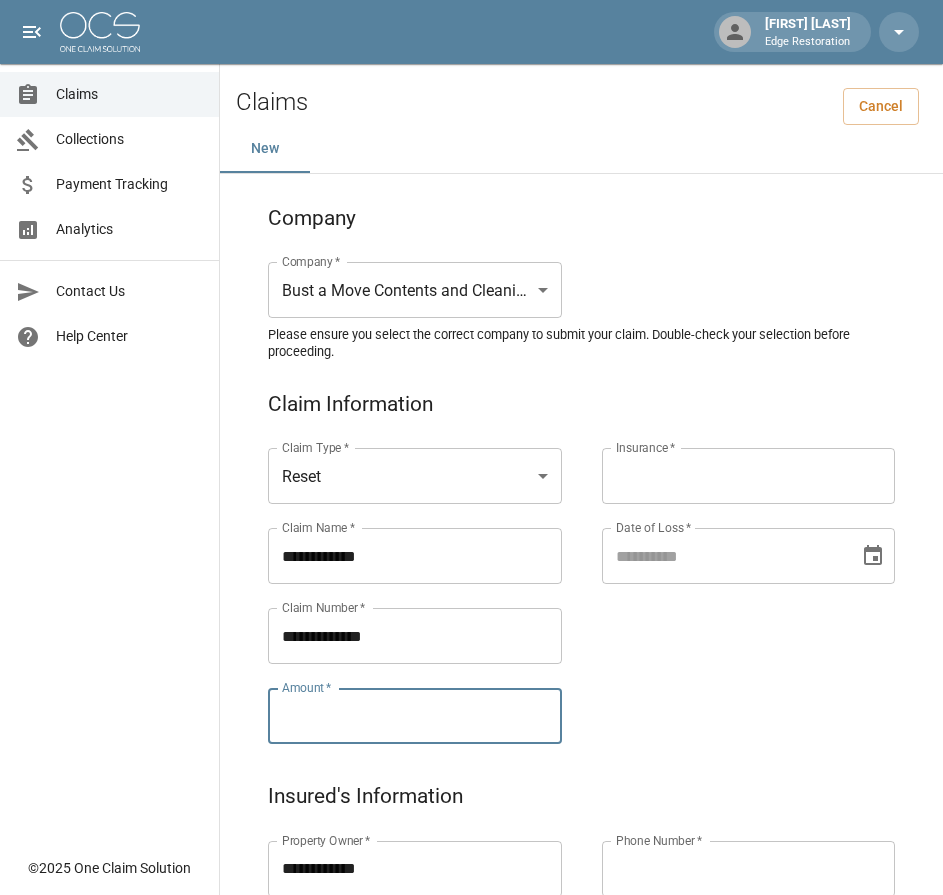 click on "Amount   *" at bounding box center (415, 716) 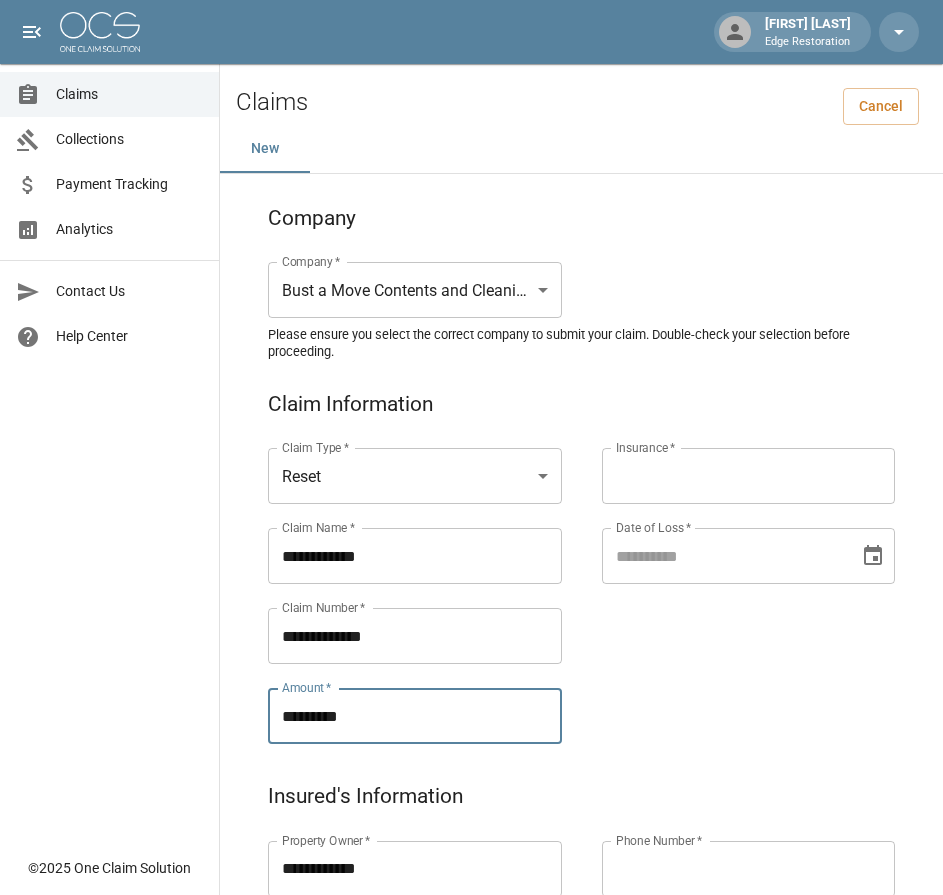 type on "*********" 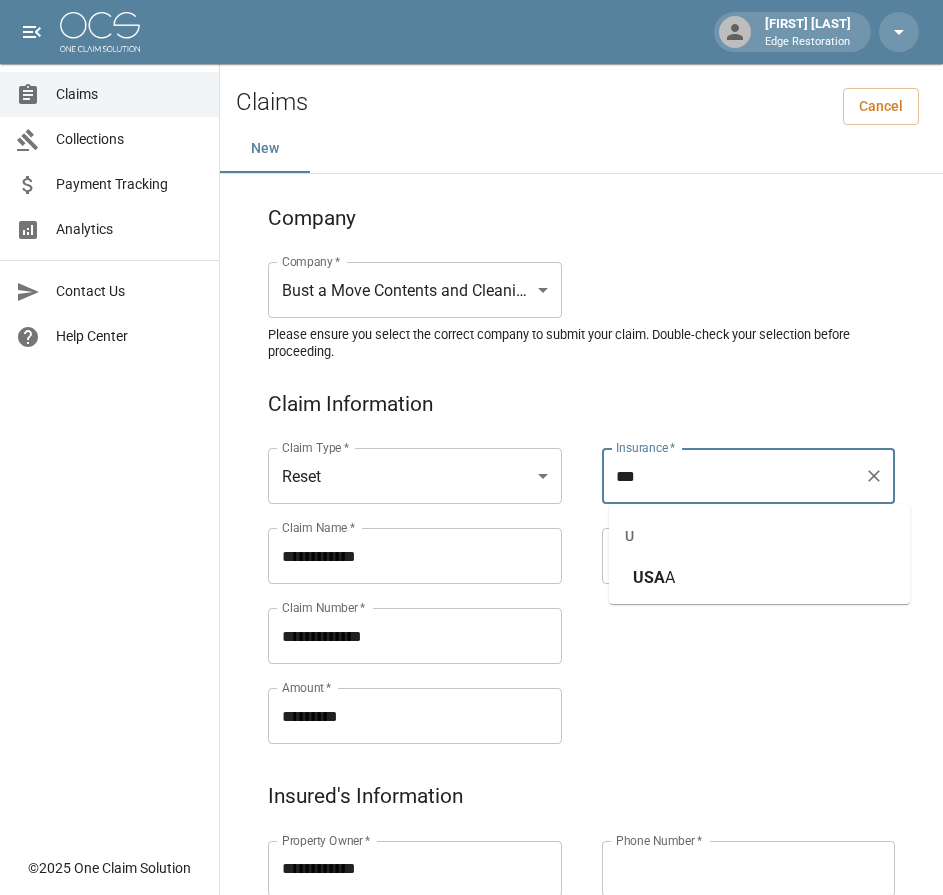 click on "USA" at bounding box center [649, 577] 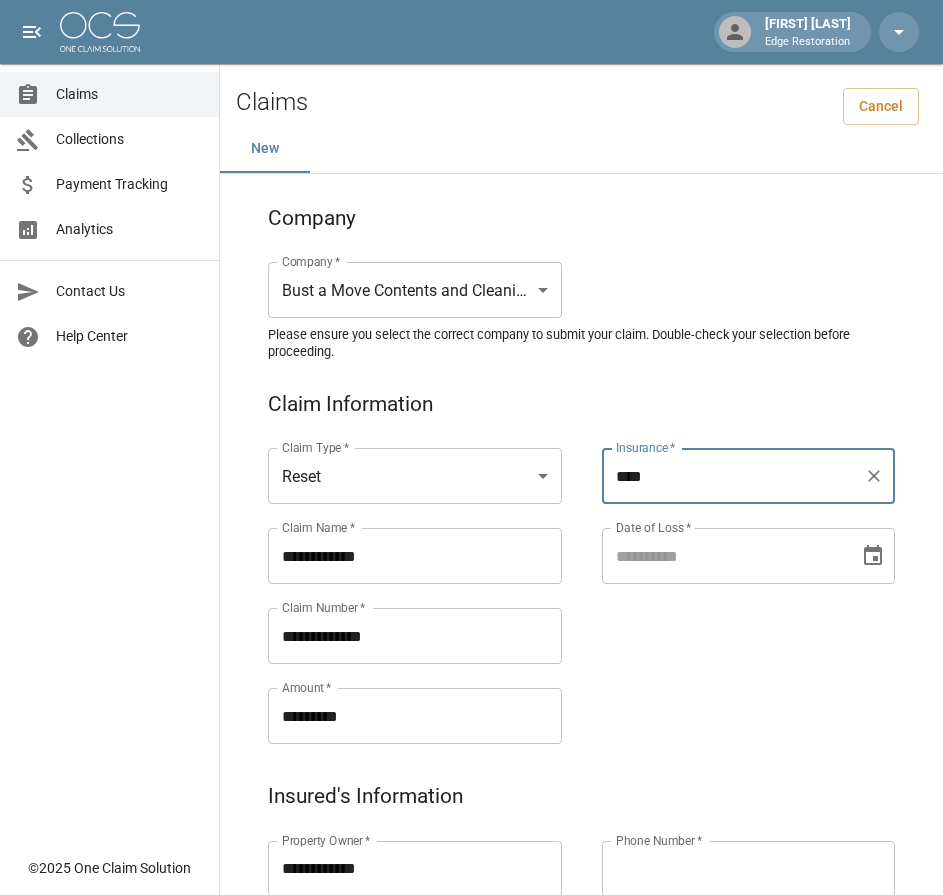 type on "****" 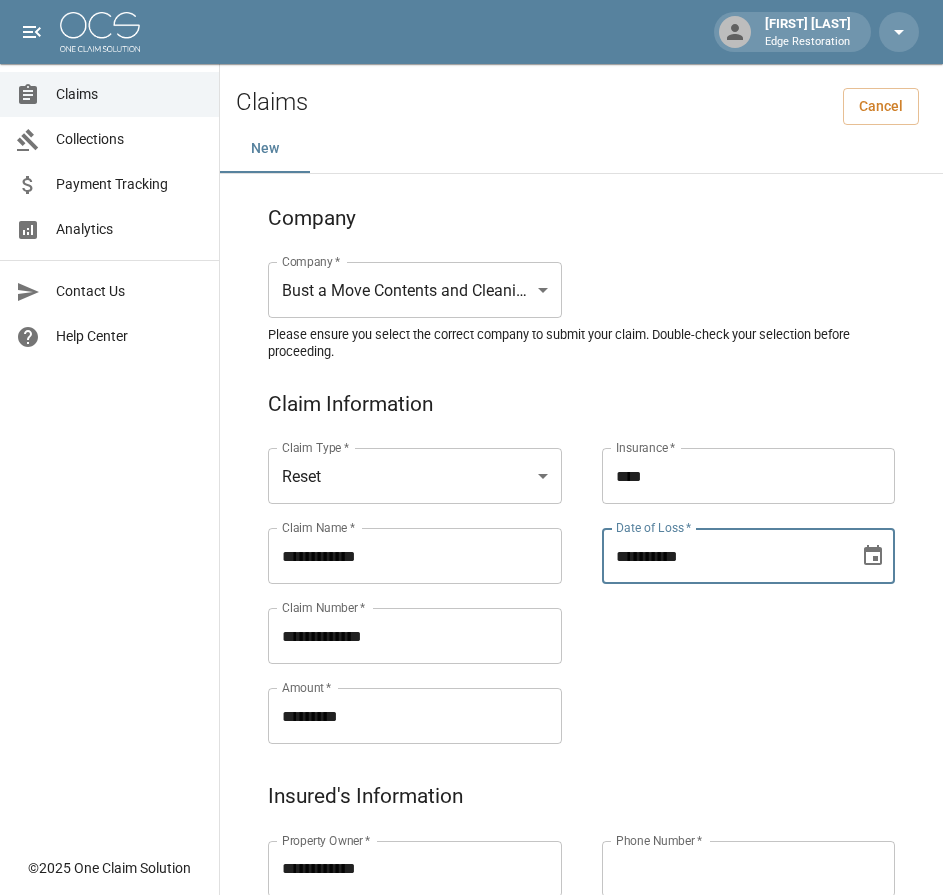 click on "**********" at bounding box center (724, 556) 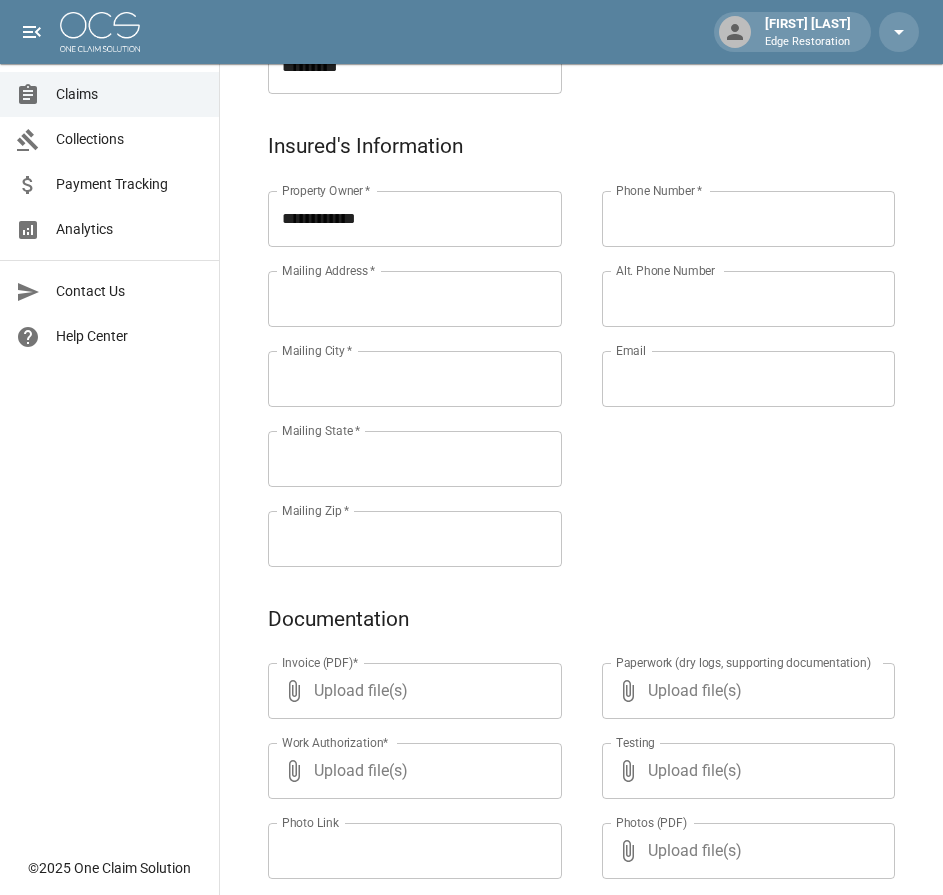 scroll, scrollTop: 659, scrollLeft: 0, axis: vertical 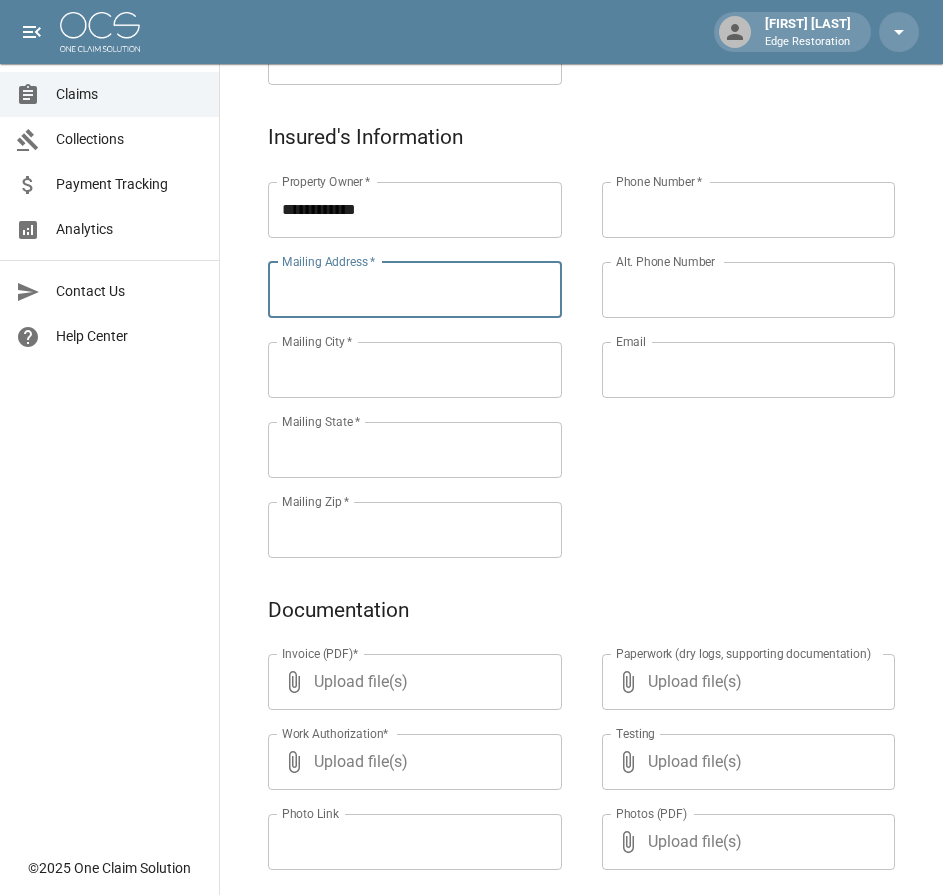 click on "Mailing Address   *" at bounding box center (415, 290) 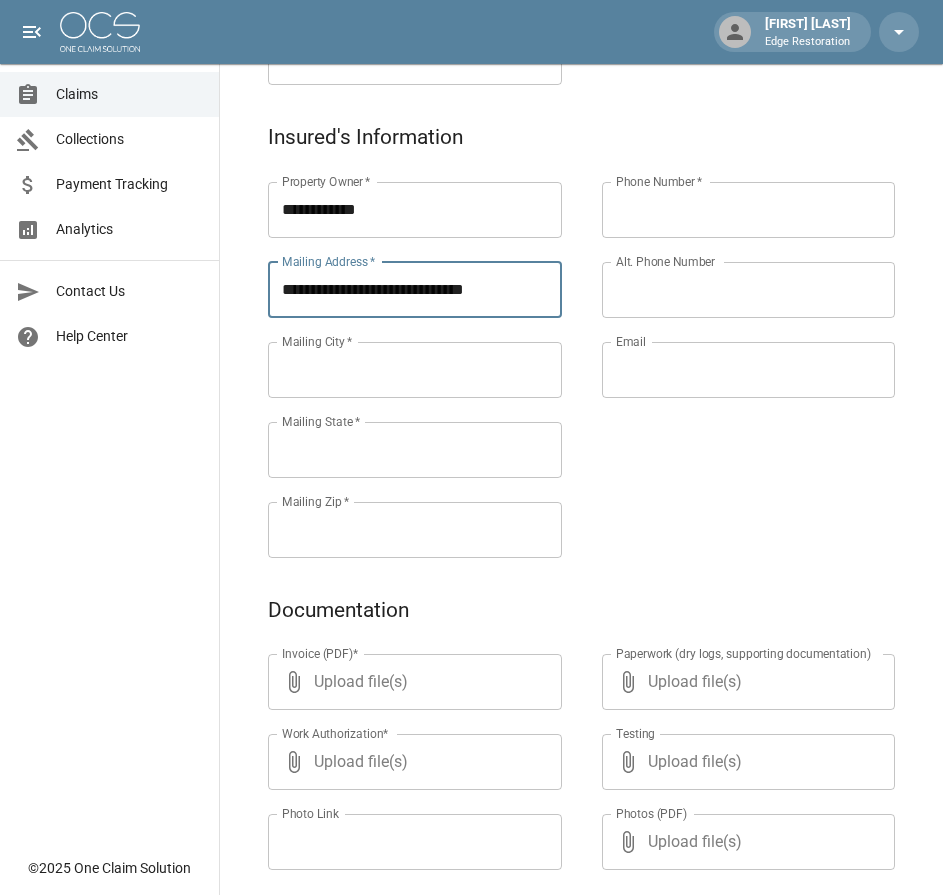 type on "**********" 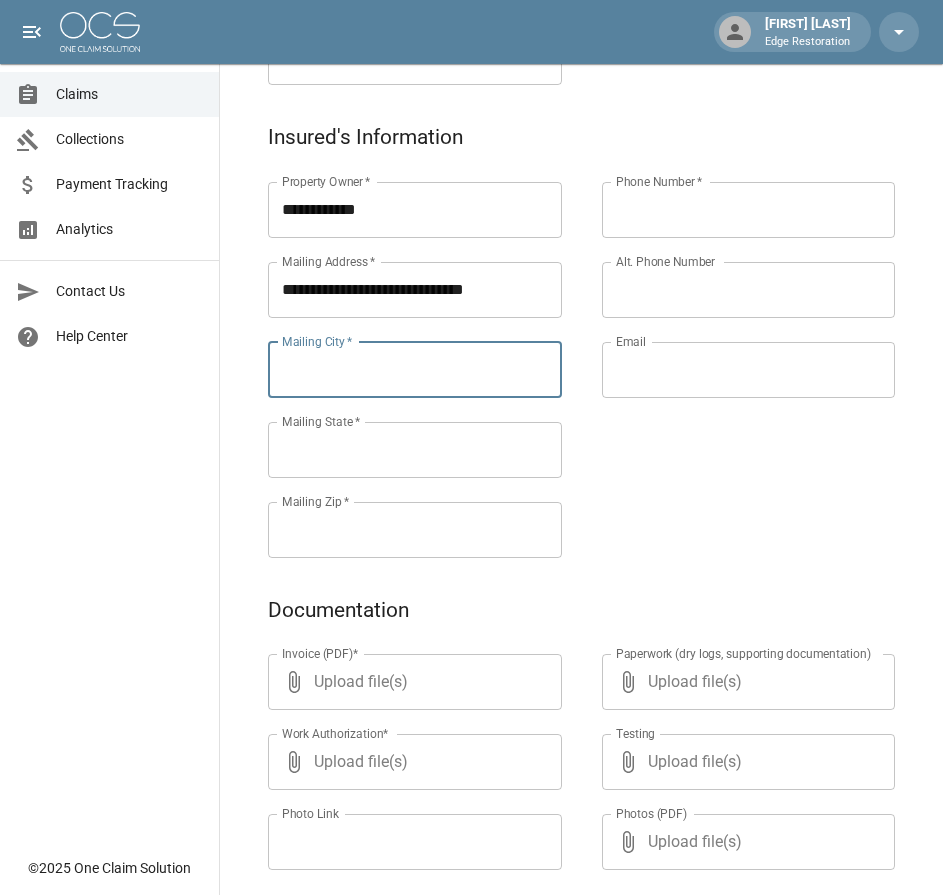 click on "Mailing City   *" at bounding box center [415, 370] 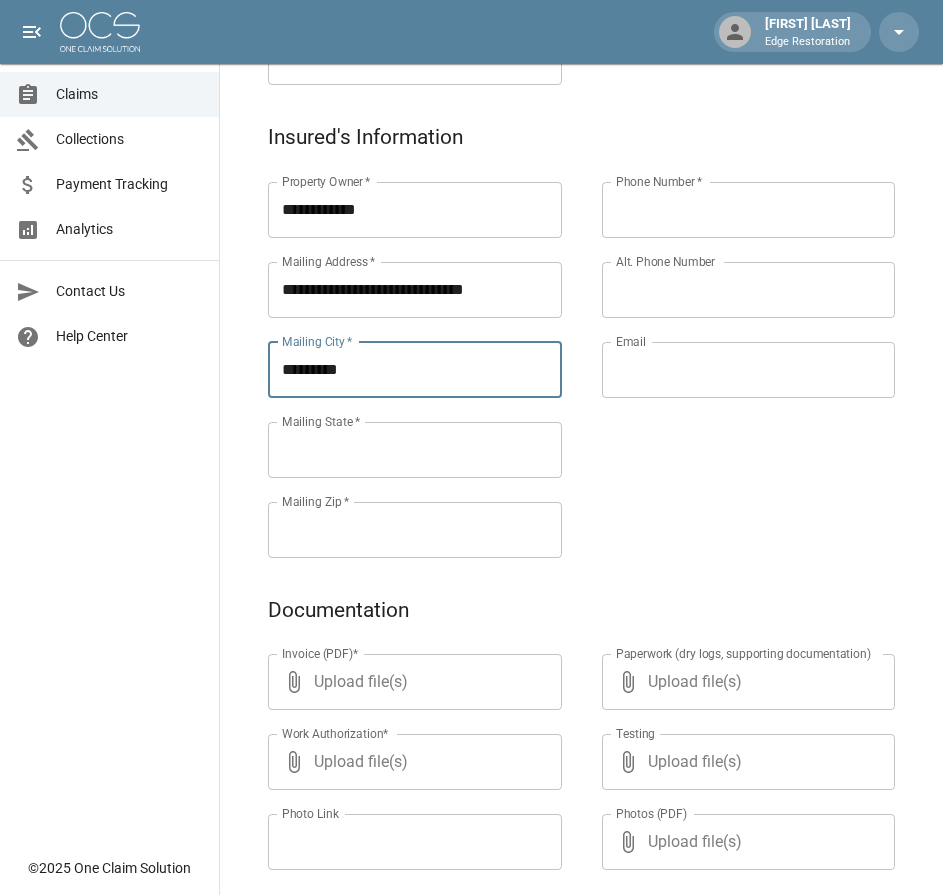 type on "*********" 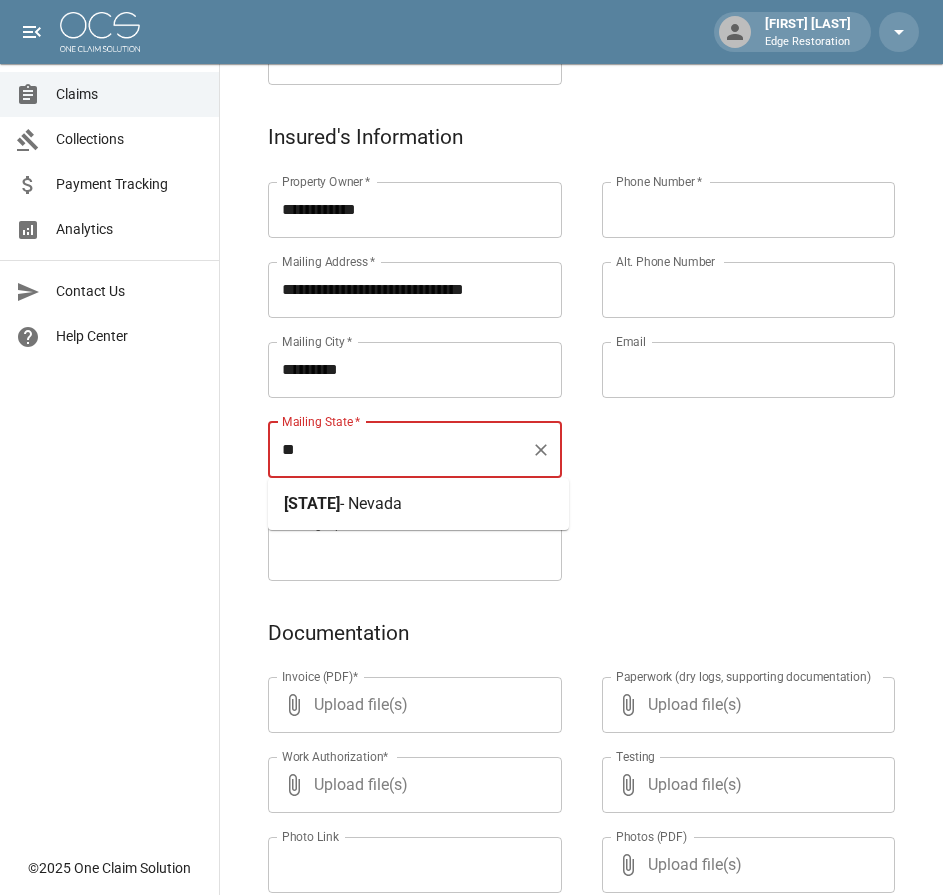 click on "[STATE] - Nevada" at bounding box center [418, 504] 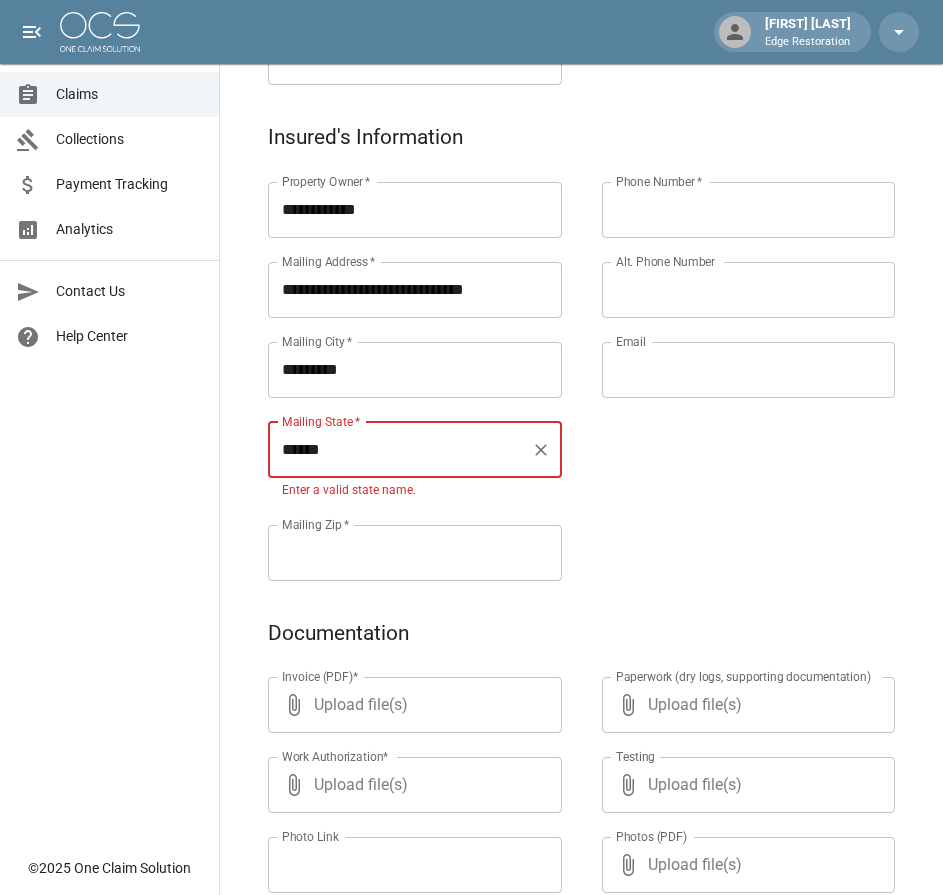 type on "******" 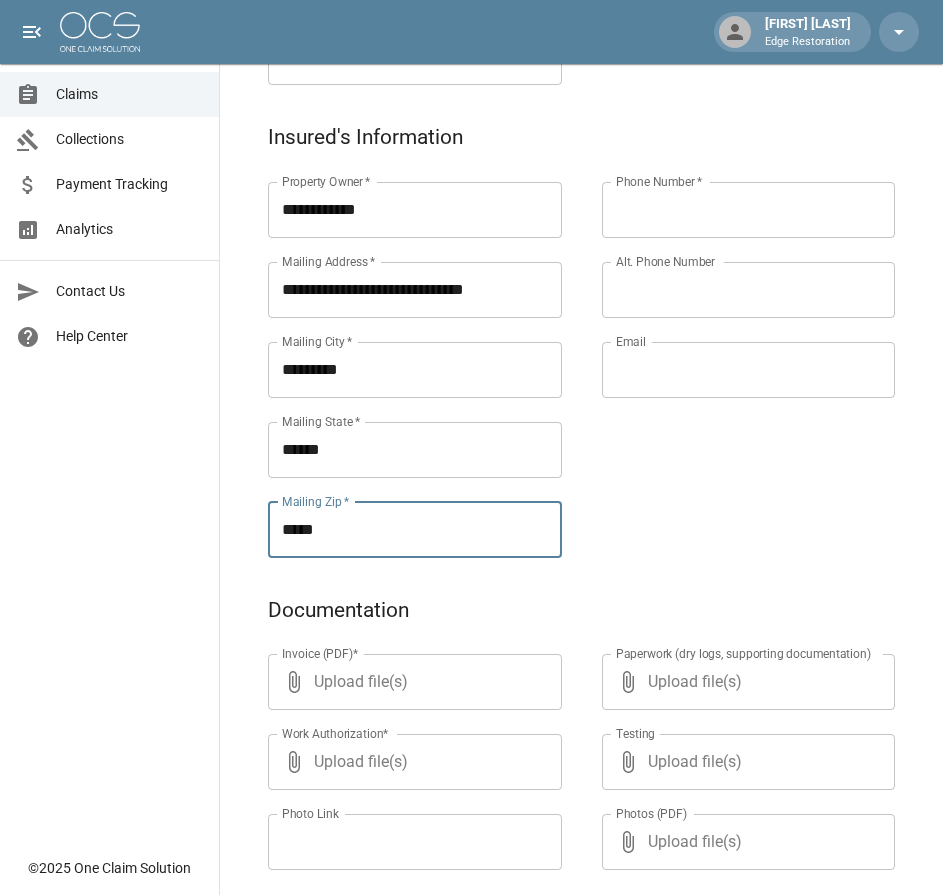 type on "*****" 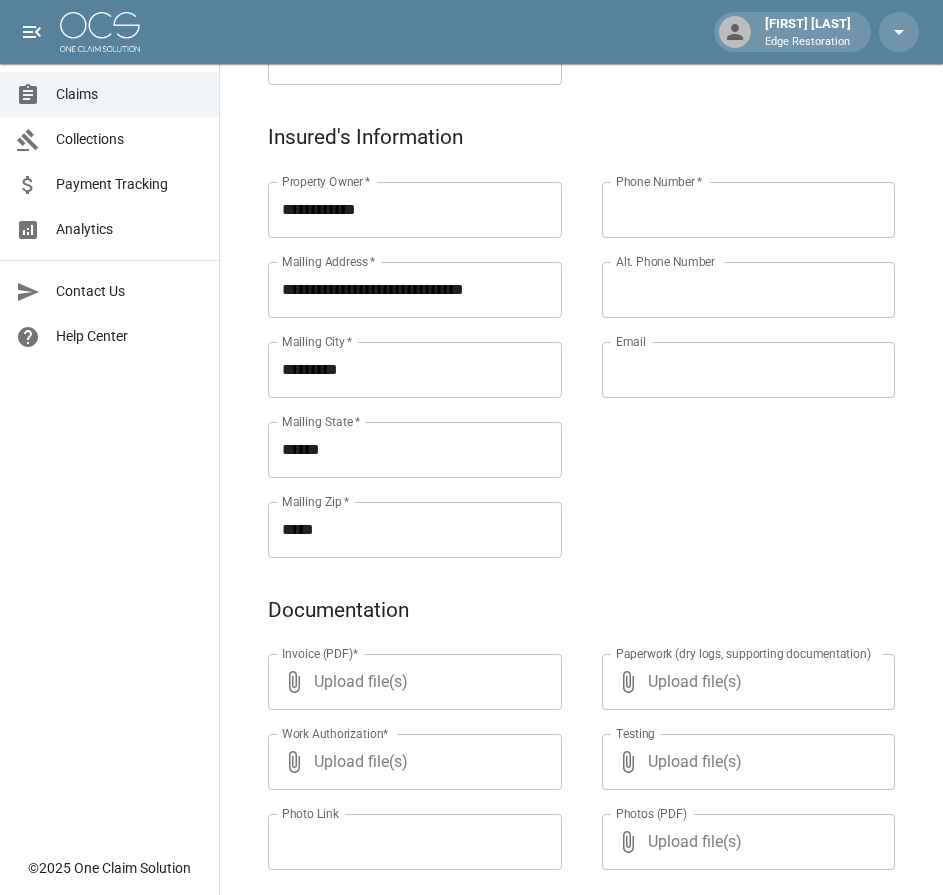 click on "Phone Number   *" at bounding box center (749, 210) 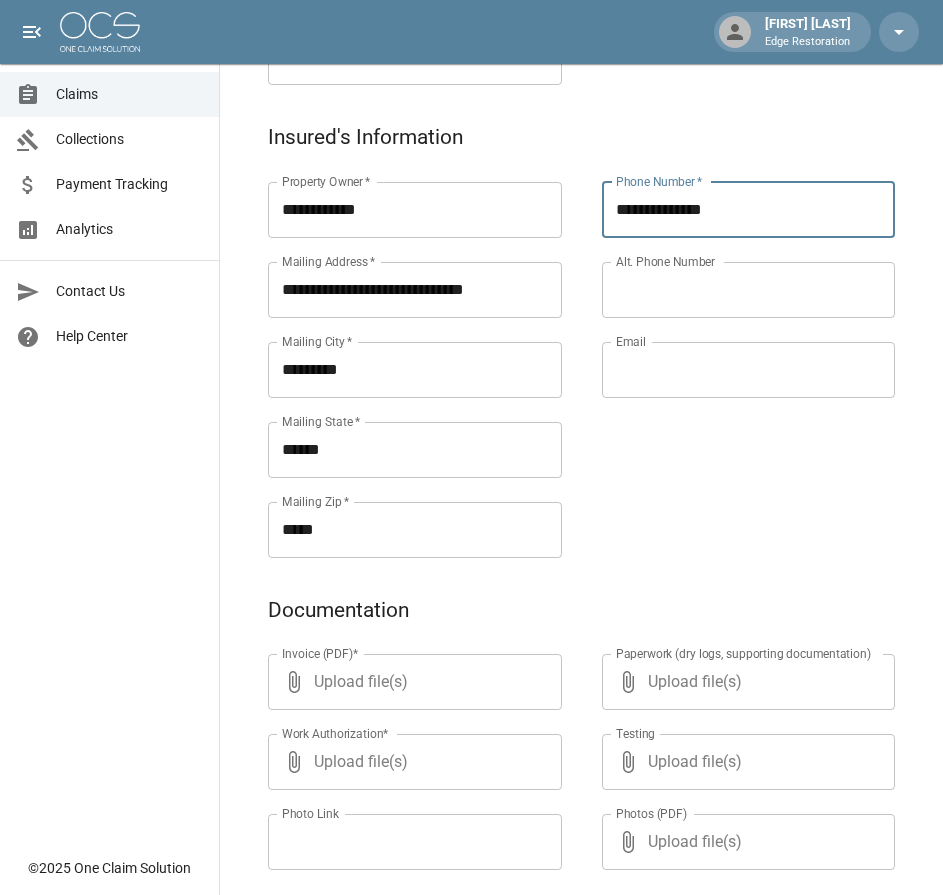 type on "**********" 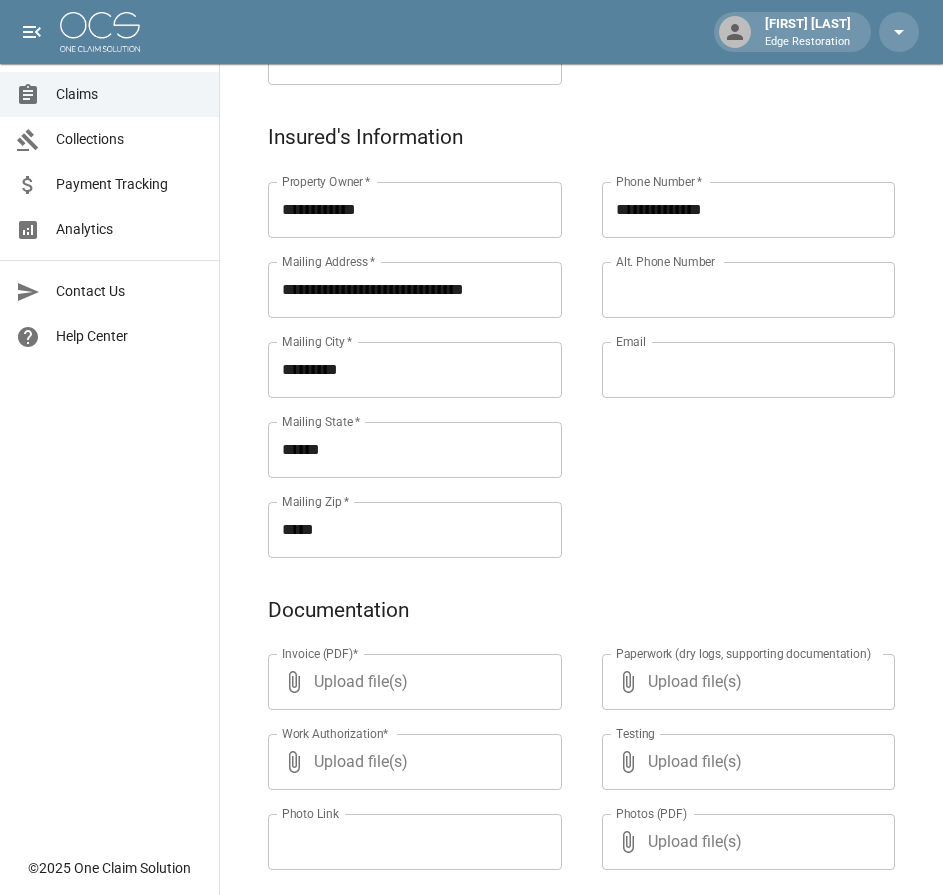 scroll, scrollTop: 964, scrollLeft: 0, axis: vertical 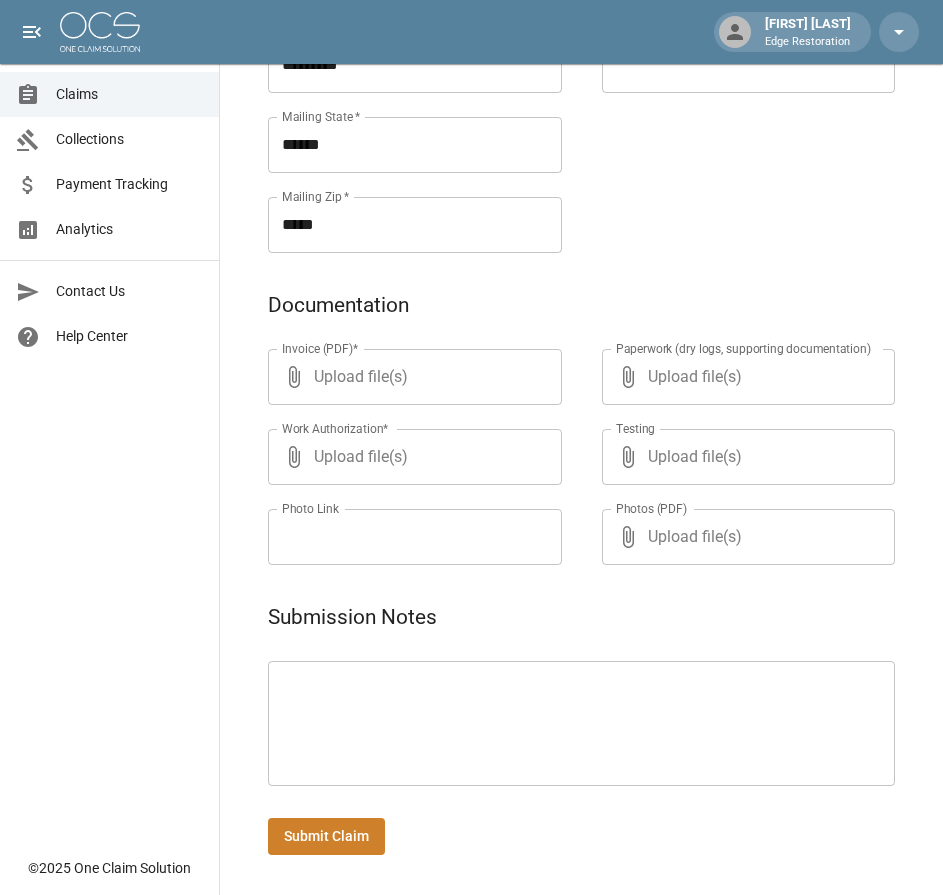 click at bounding box center (581, 724) 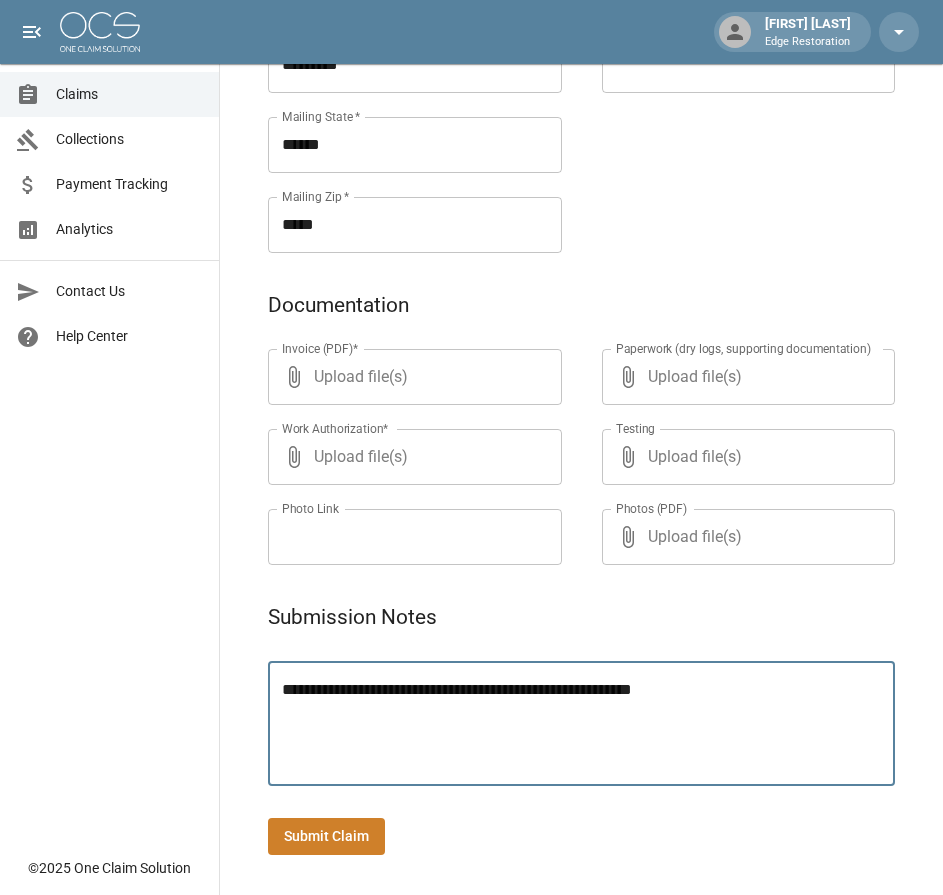 type on "**********" 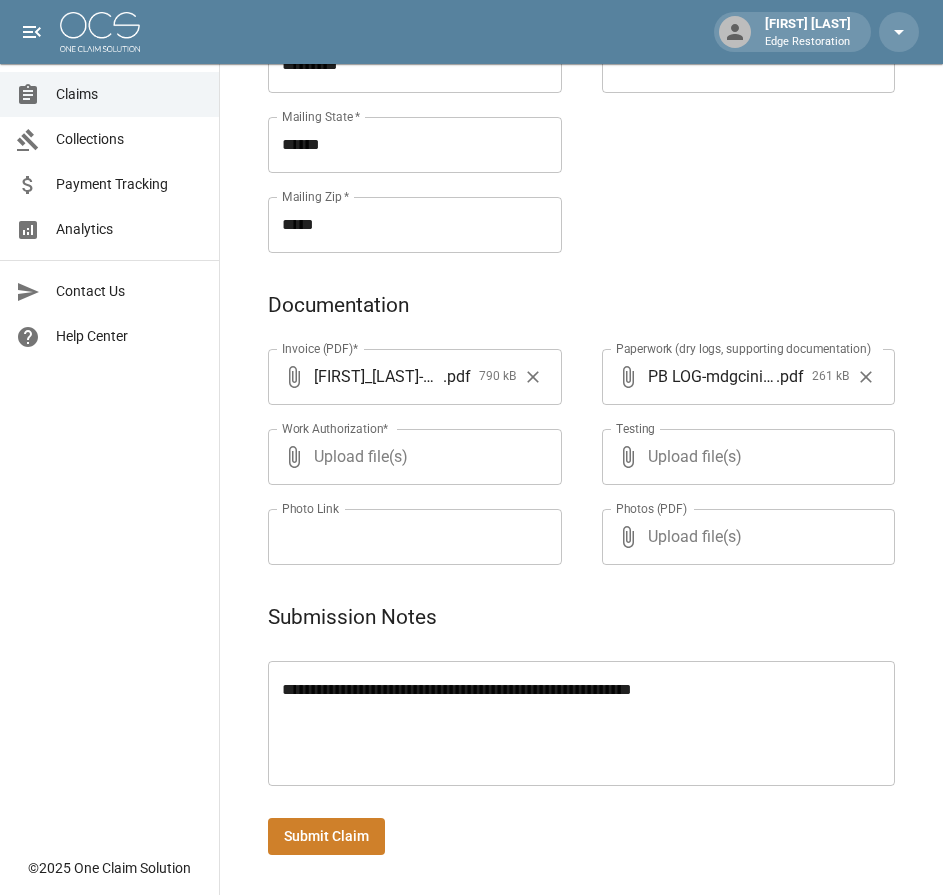 click on "**********" at bounding box center (729, 41) 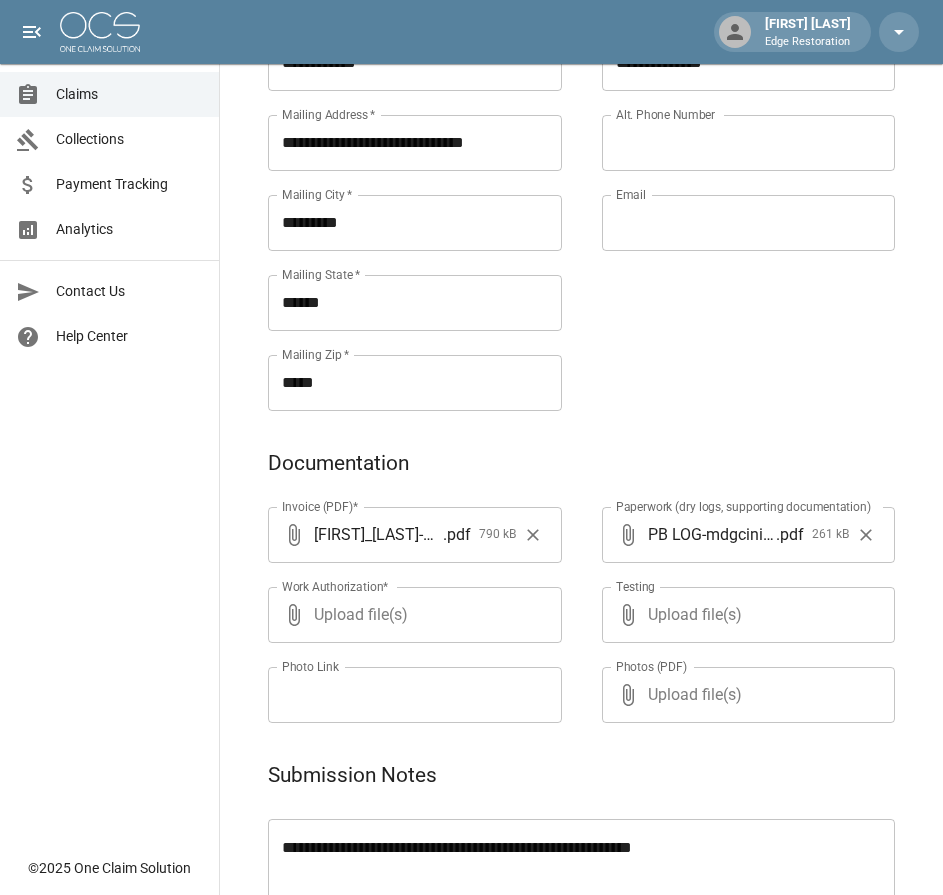 scroll, scrollTop: 964, scrollLeft: 0, axis: vertical 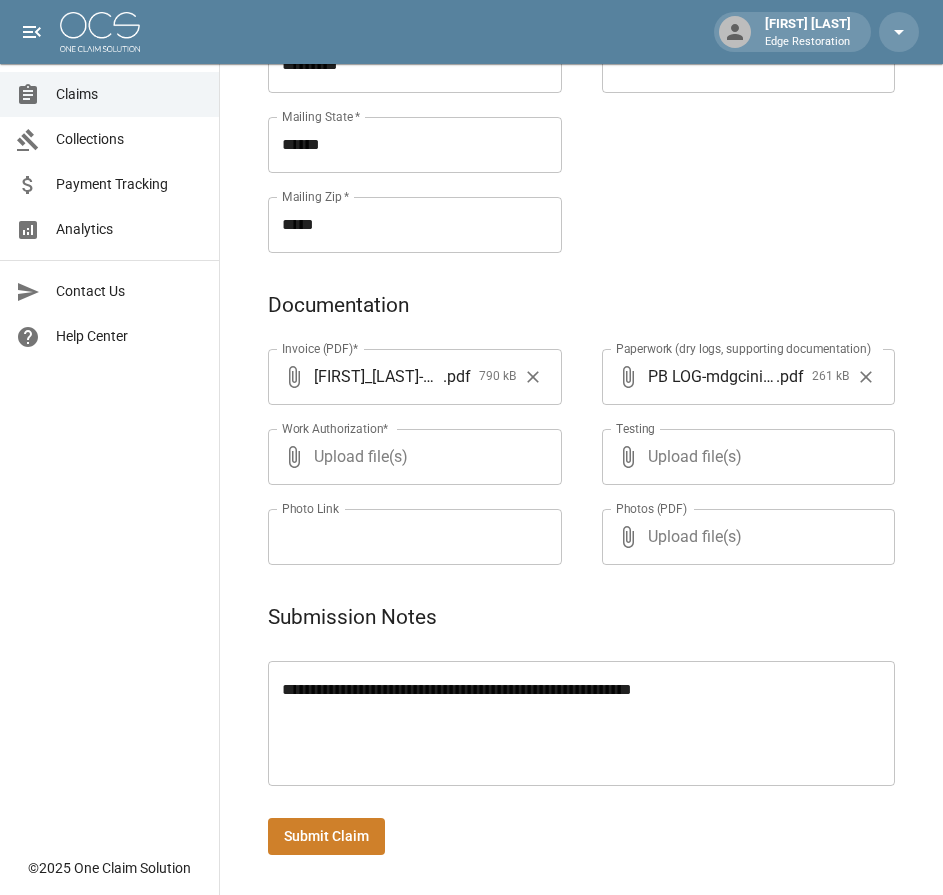 click on "Submit Claim" at bounding box center [326, 836] 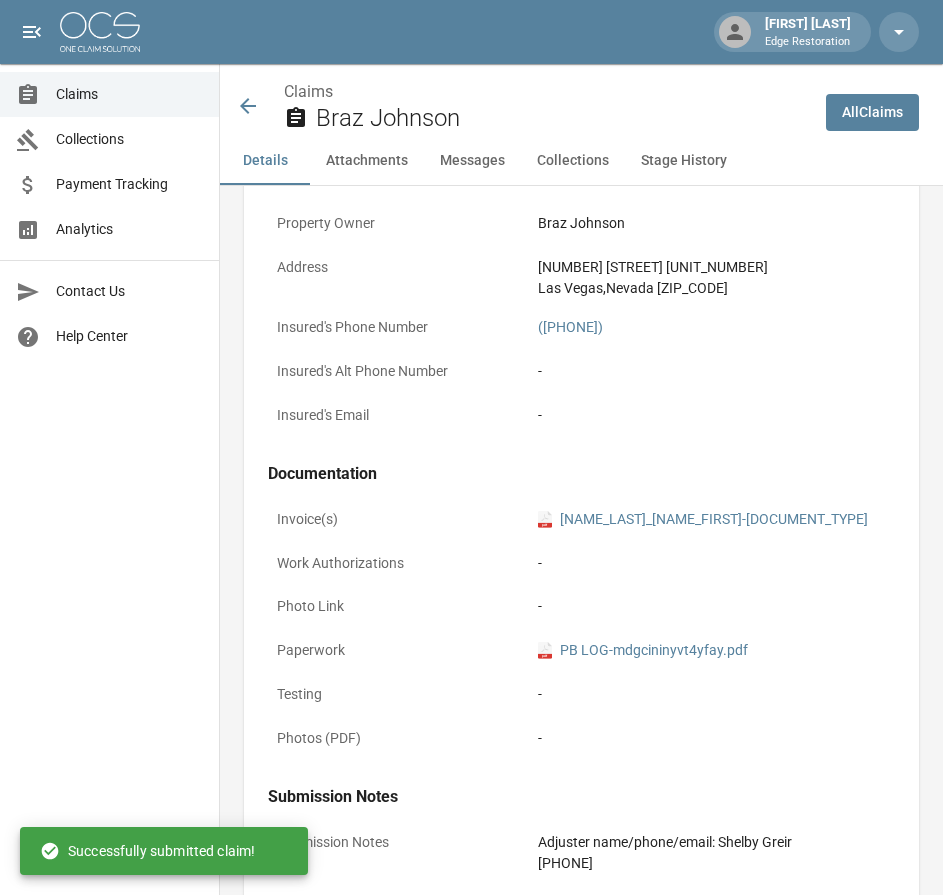 click at bounding box center (100, 32) 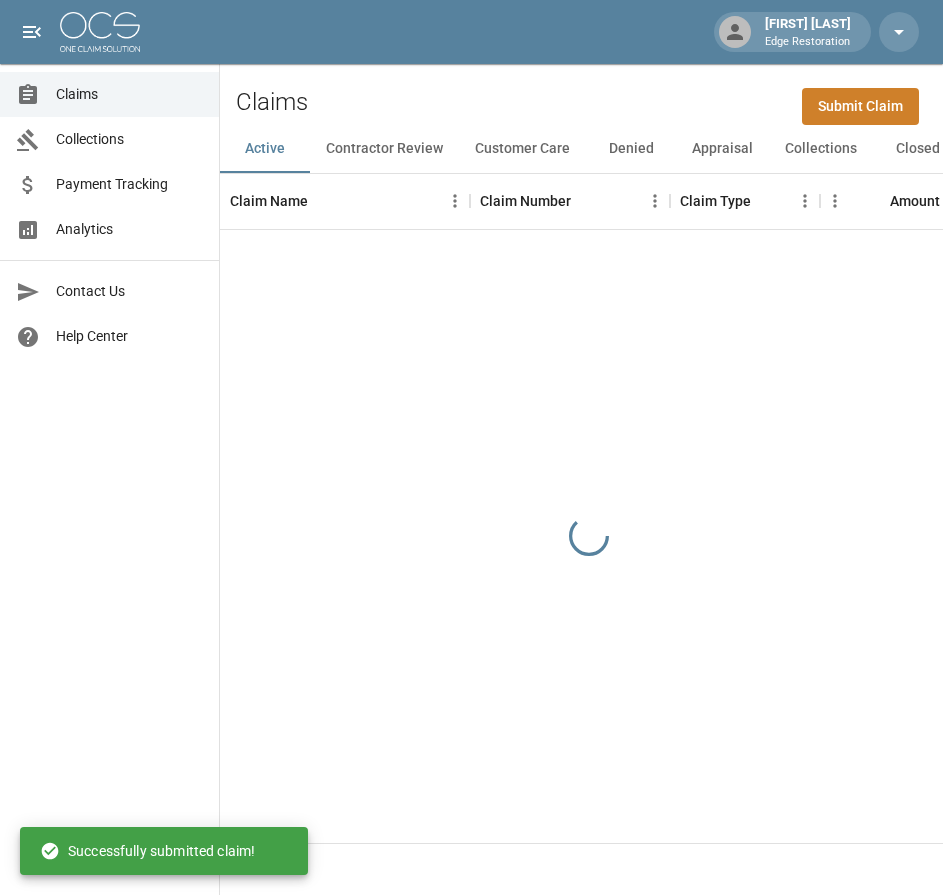 scroll, scrollTop: 0, scrollLeft: 0, axis: both 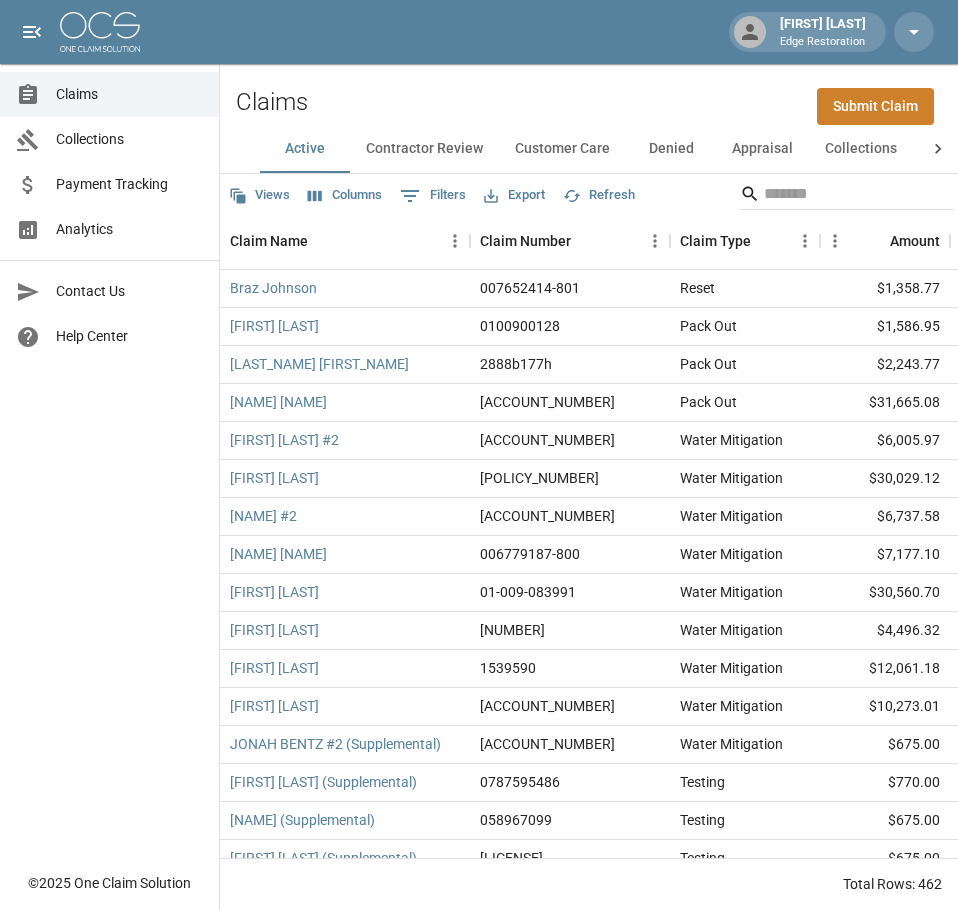 click on "Submit Claim" at bounding box center (875, 106) 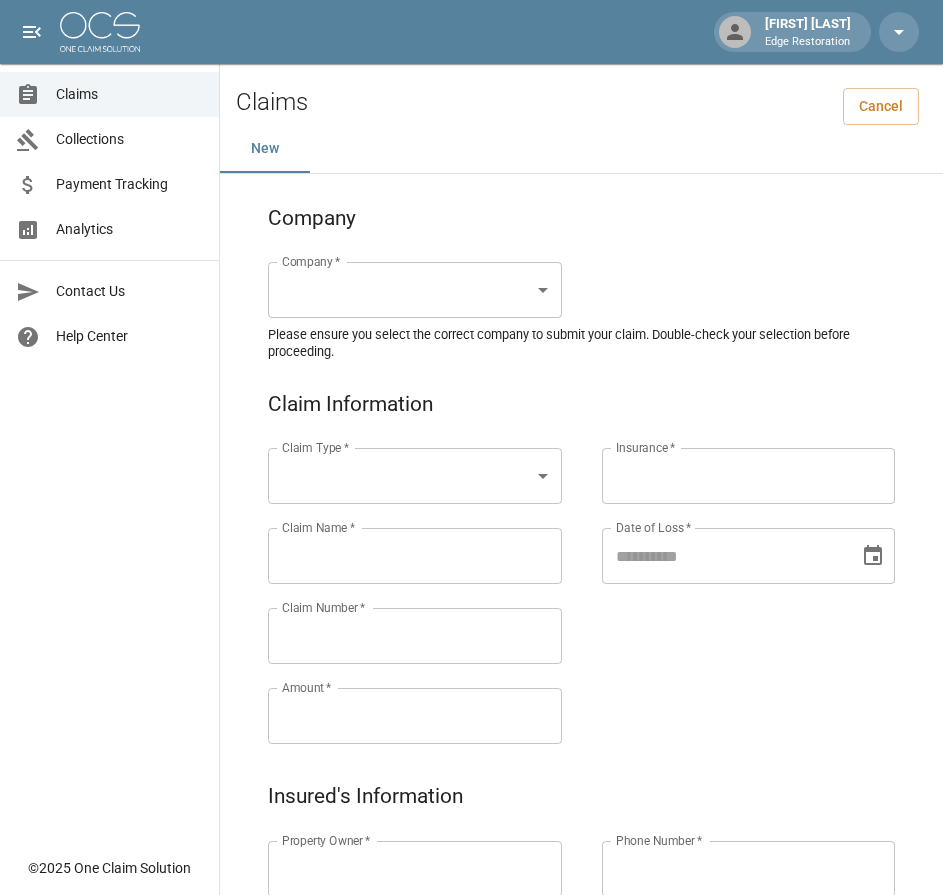click on "Alicia Tubbs Edge Restoration Claims Collections Payment Tracking Analytics Contact Us Help Center ©  2025   One Claim Solution Claims Cancel New Company Company   * ​ Company   * Please ensure you select the correct company to submit your claim. Double-check your selection before proceeding. Claim Information Claim Type   * ​ Claim Type   * Claim Name   * Claim Name   * Claim Number   * Claim Number   * Amount   * Amount   * Insurance   * Insurance   * Date of Loss   * Date of Loss   * Insured's Information Property Owner   * Property Owner   * Mailing Address   * Mailing Address   * Mailing City   * Mailing City   * Mailing State   * Mailing State   * Mailing Zip   * Mailing Zip   * Phone Number   * Phone Number   * Alt. Phone Number Alt. Phone Number Email Email Documentation Invoice (PDF)* ​ Upload file(s) Invoice (PDF)* Work Authorization* ​ Upload file(s) Work Authorization* Photo Link Photo Link ​ Upload file(s) Testing ​ ​" at bounding box center (471, 929) 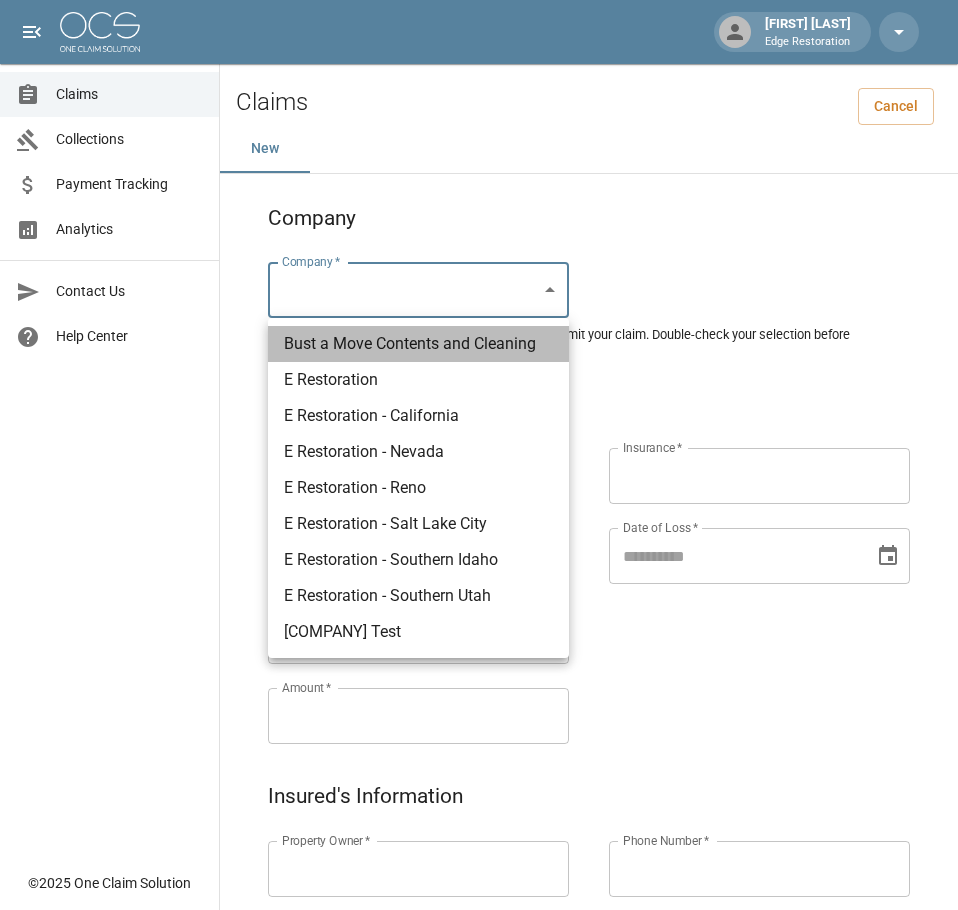 click on "Bust a Move Contents and Cleaning" at bounding box center [418, 344] 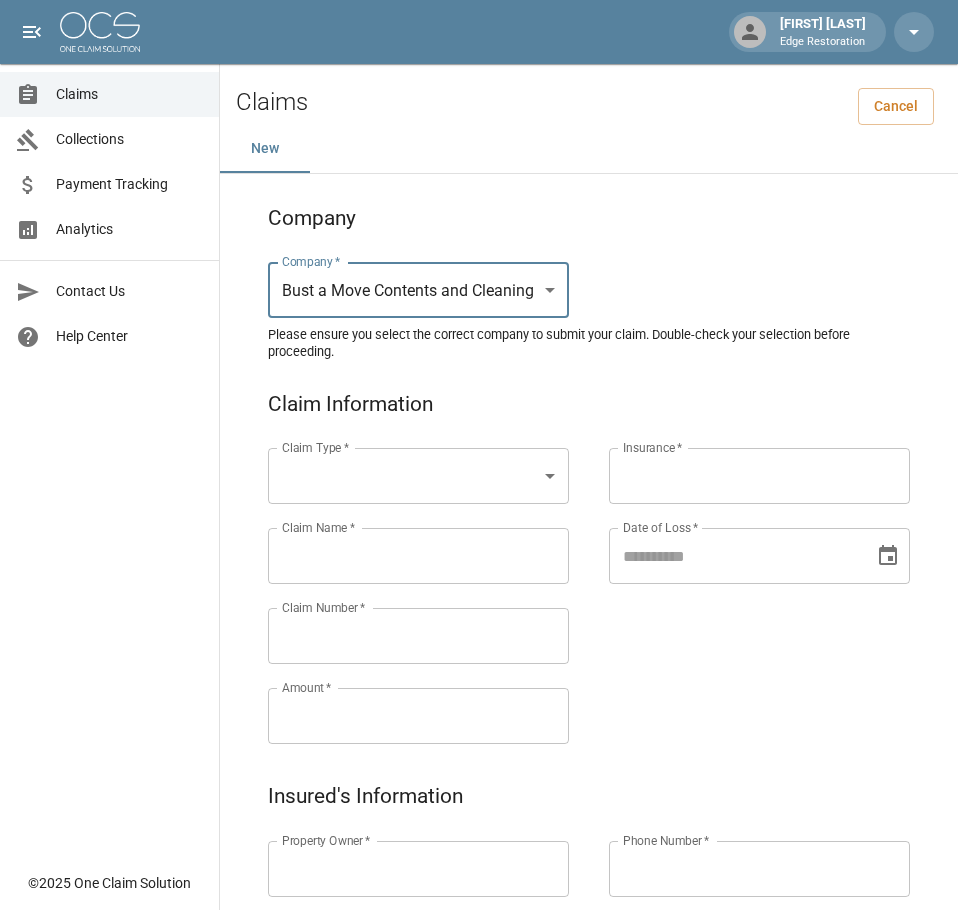 click on "[DATE] [TIME]" at bounding box center (479, 929) 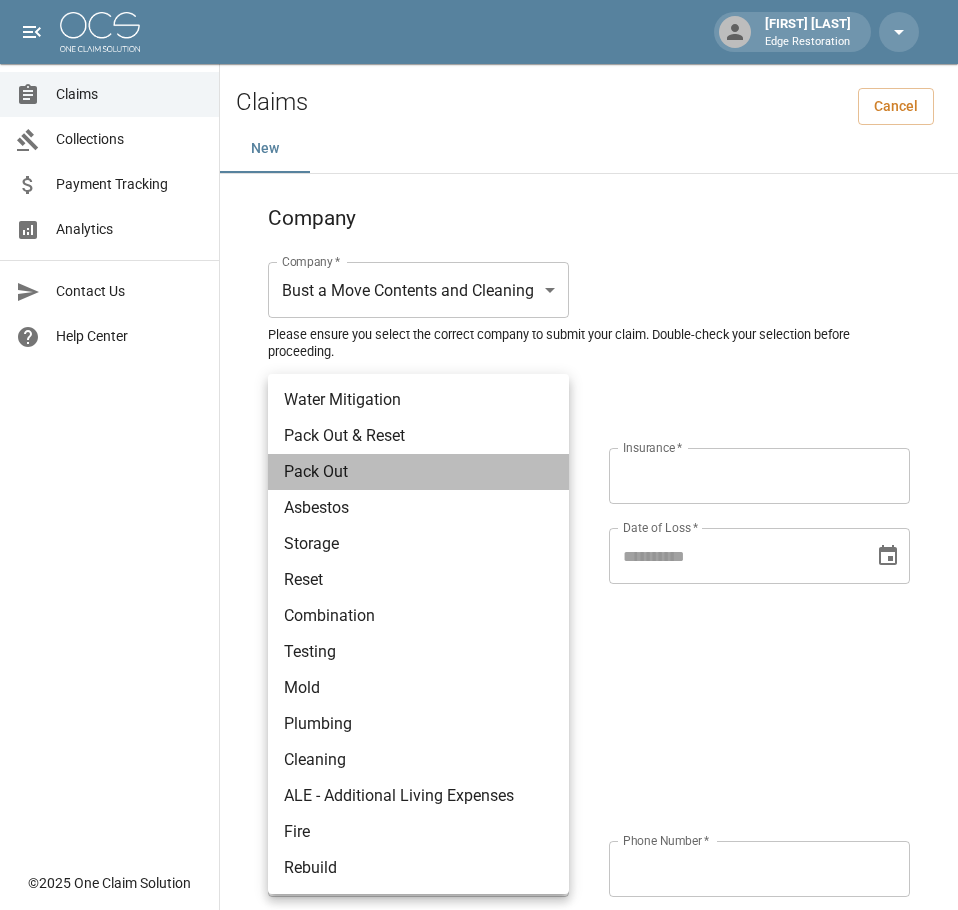 click on "Pack Out" at bounding box center [418, 472] 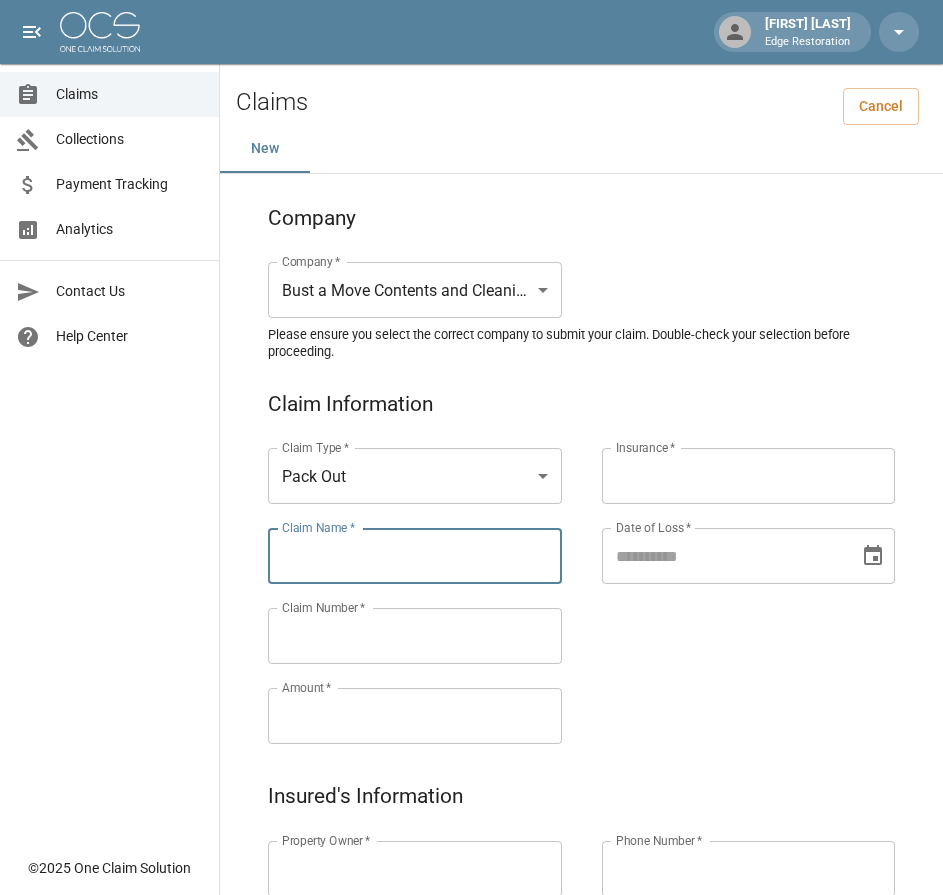 click on "Claim Name   *" at bounding box center (415, 556) 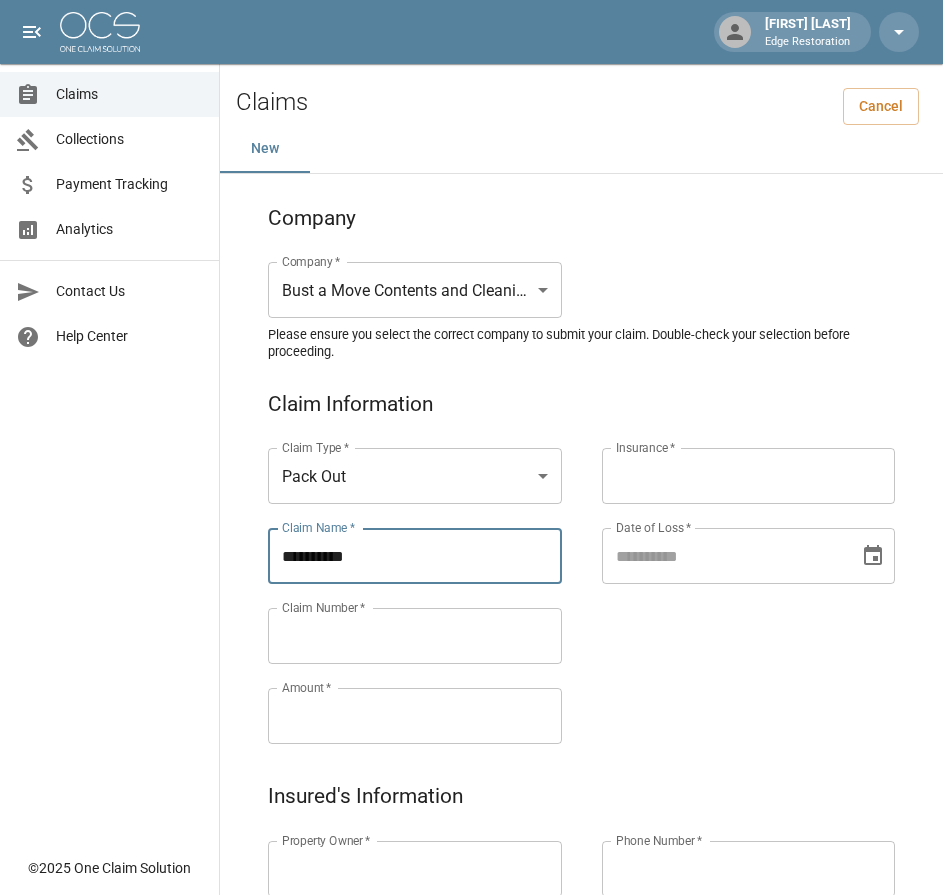 type on "**********" 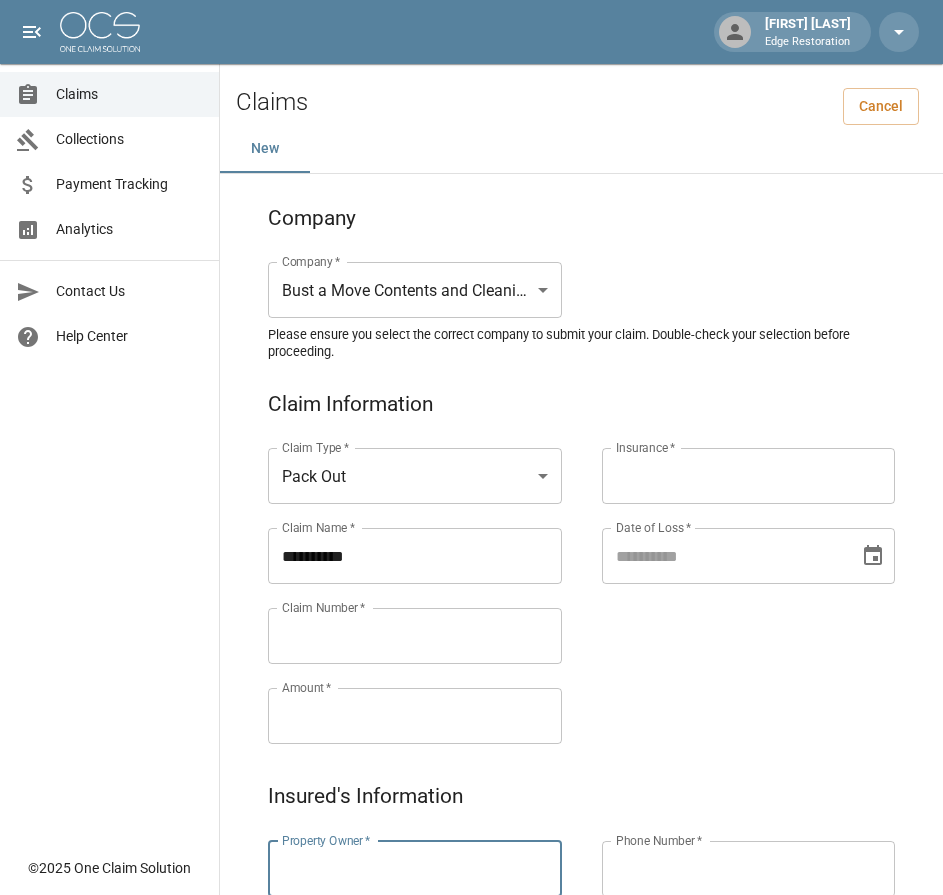 click on "Property Owner   *" at bounding box center (415, 869) 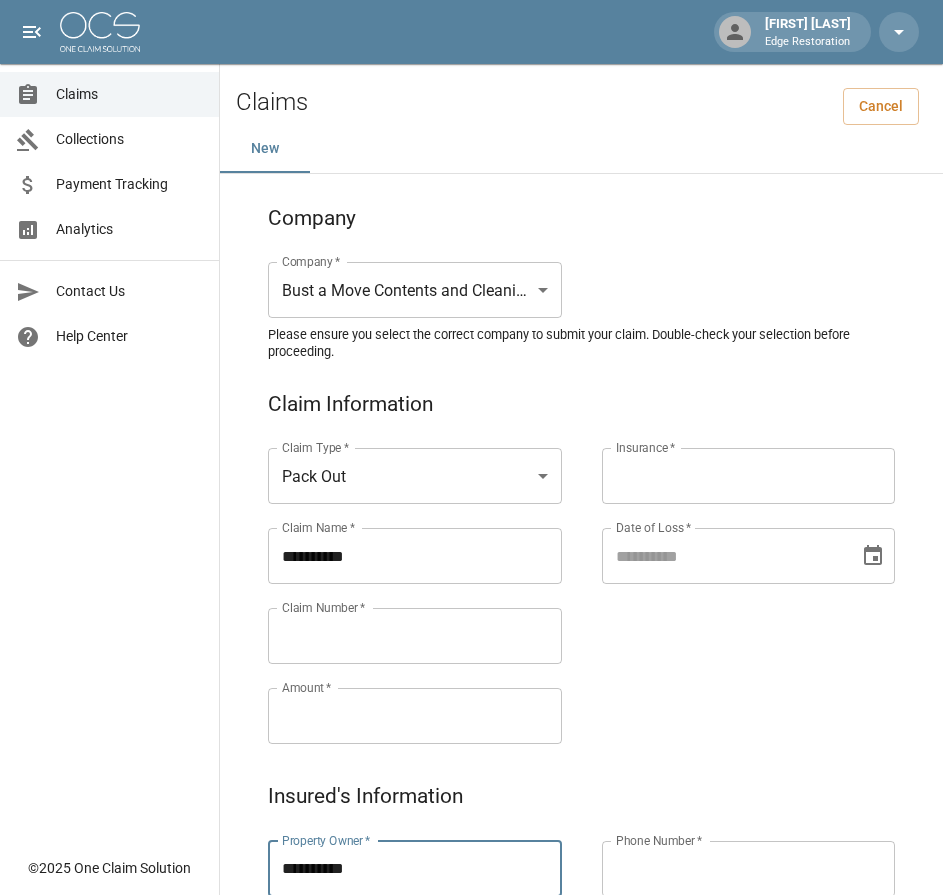 type on "**********" 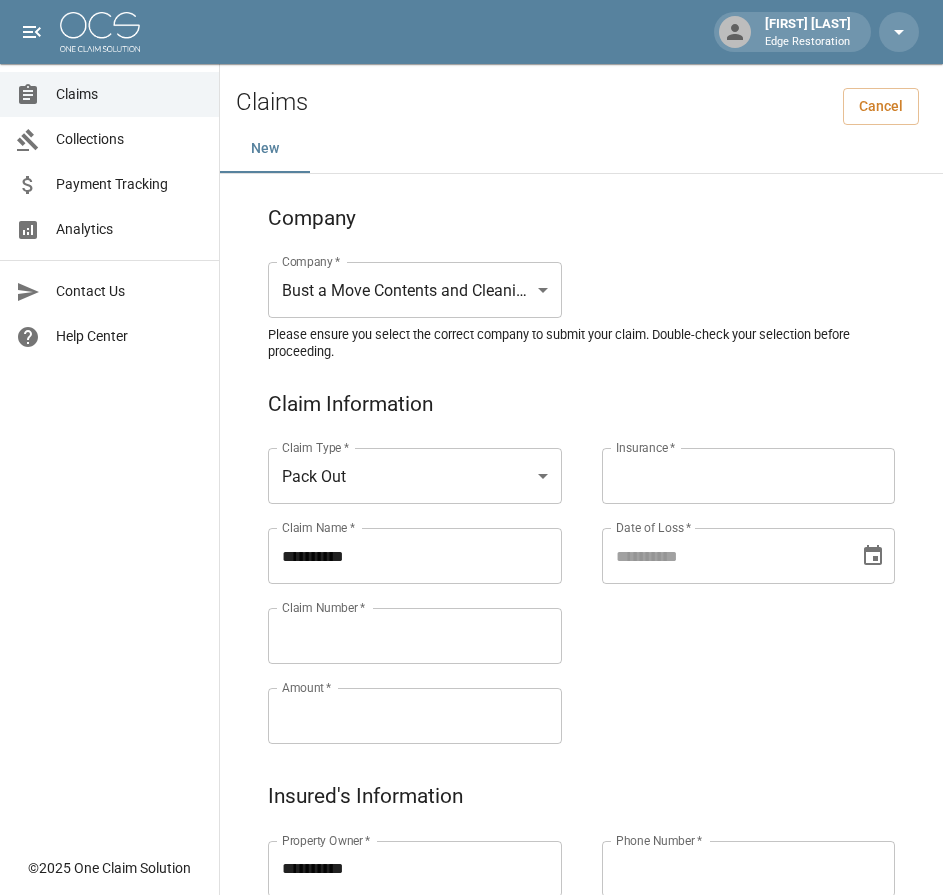 click on "Claim Number   *" at bounding box center [415, 636] 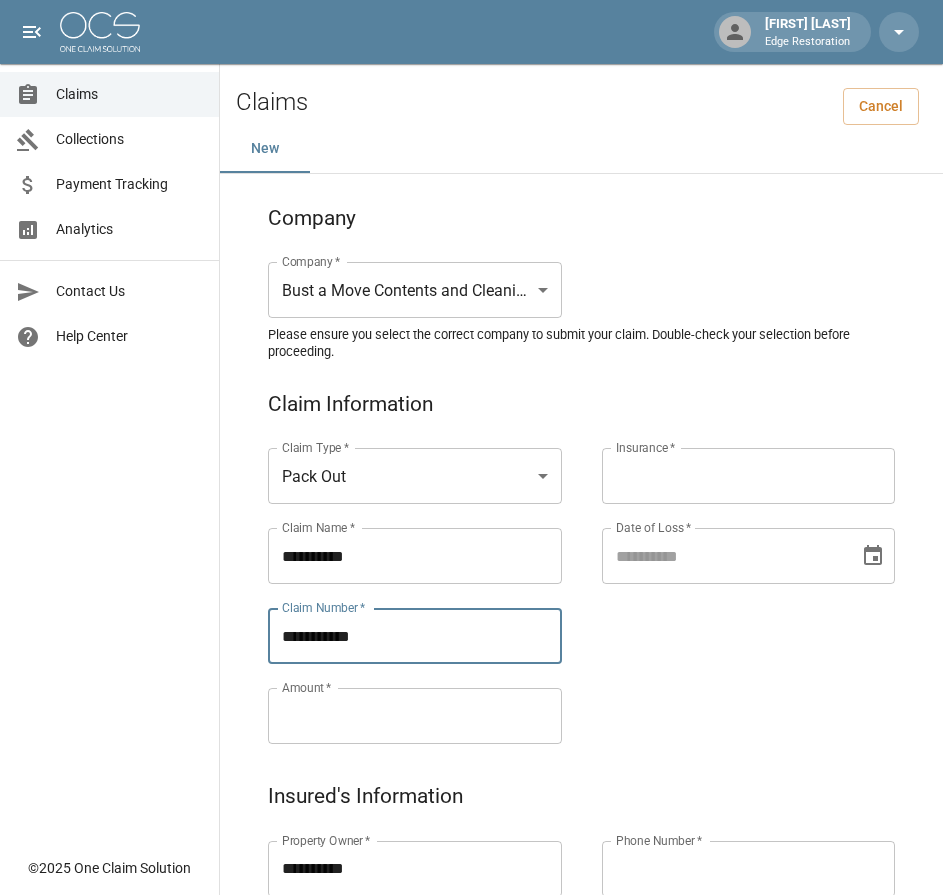 type on "**********" 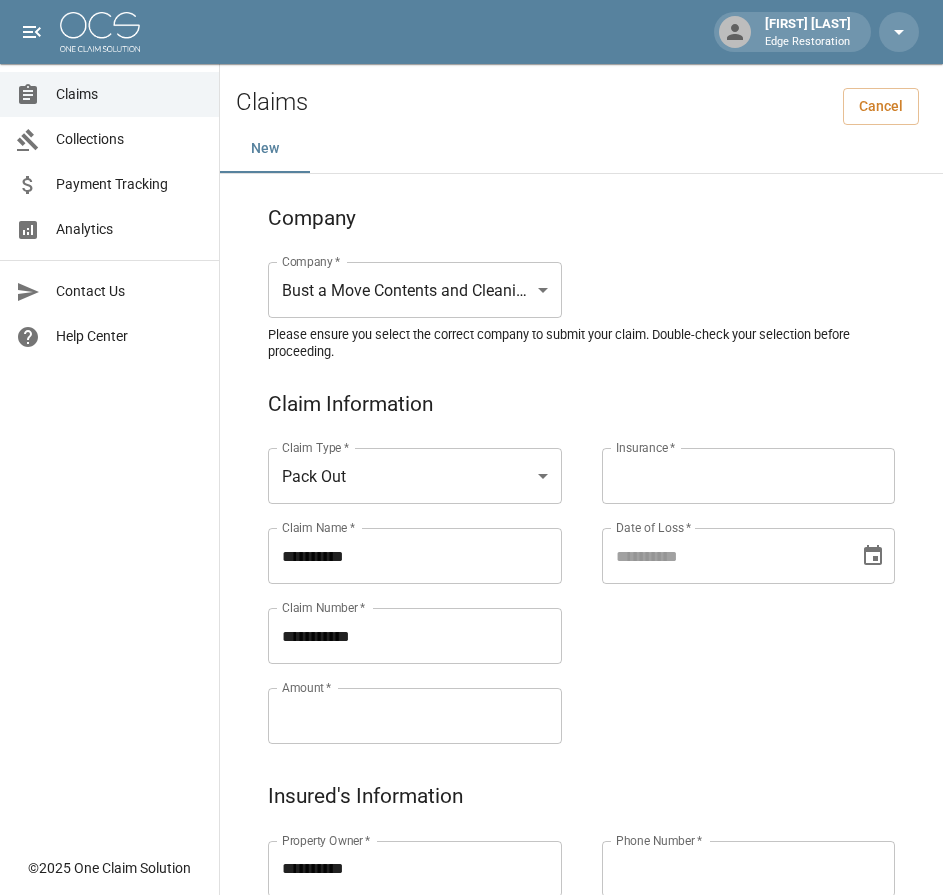 click on "**********" at bounding box center (395, 572) 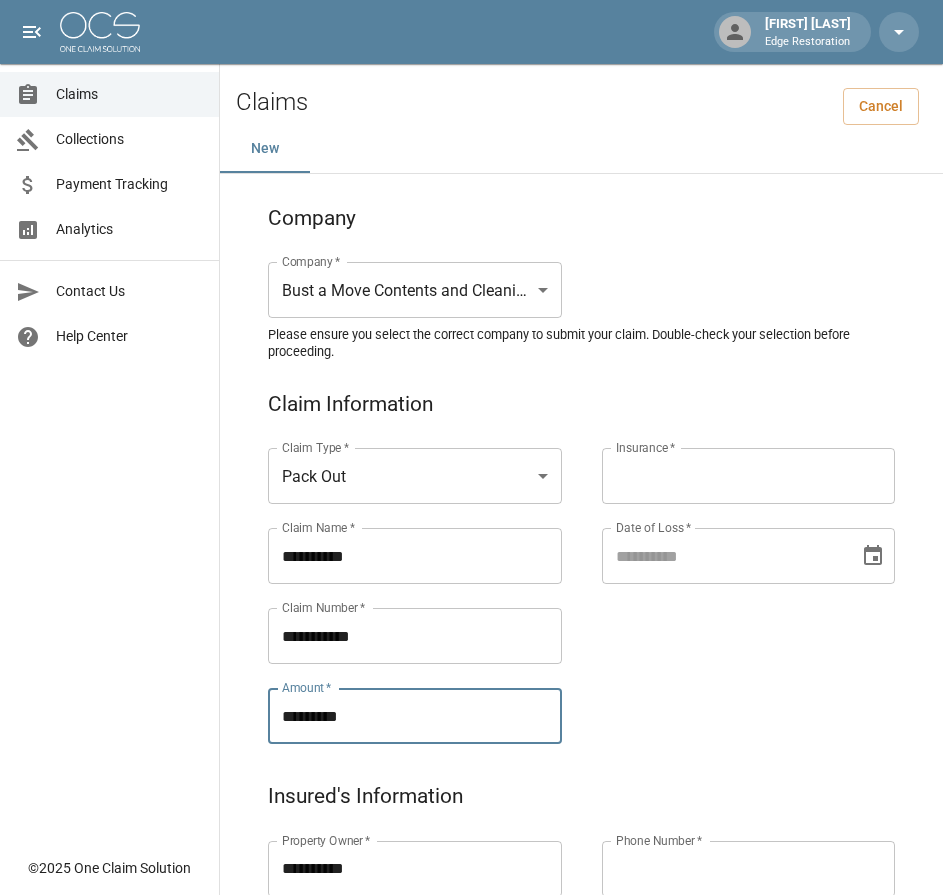 type on "*********" 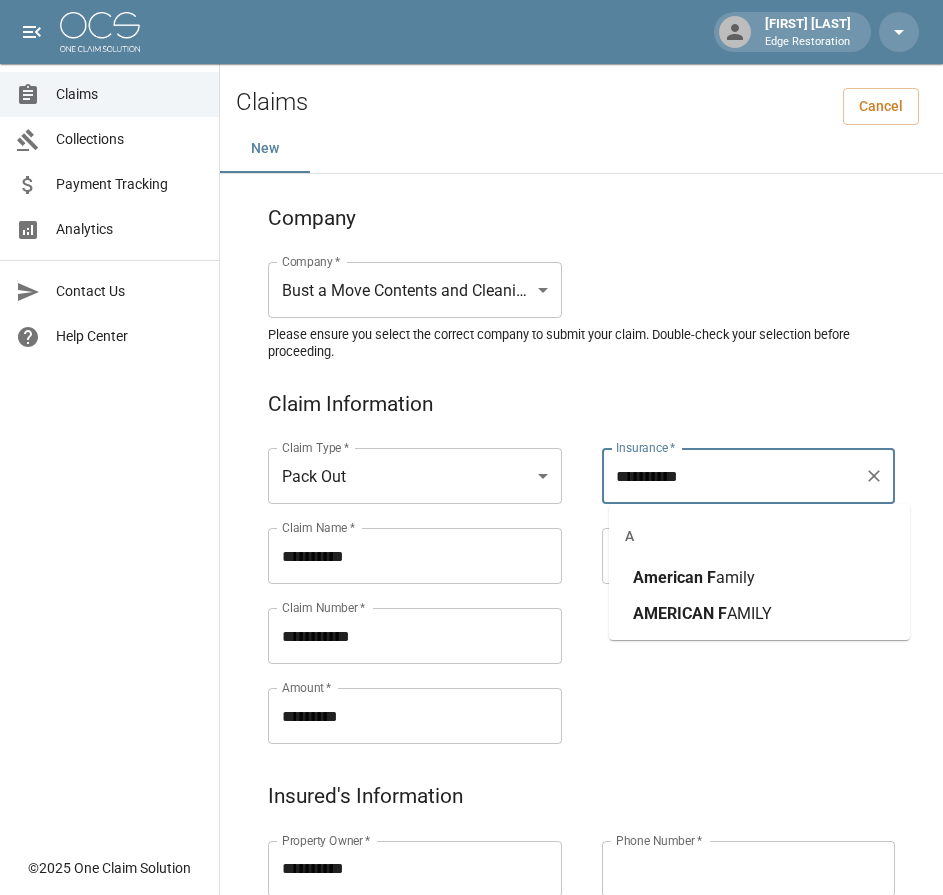 click on "American" at bounding box center (668, 577) 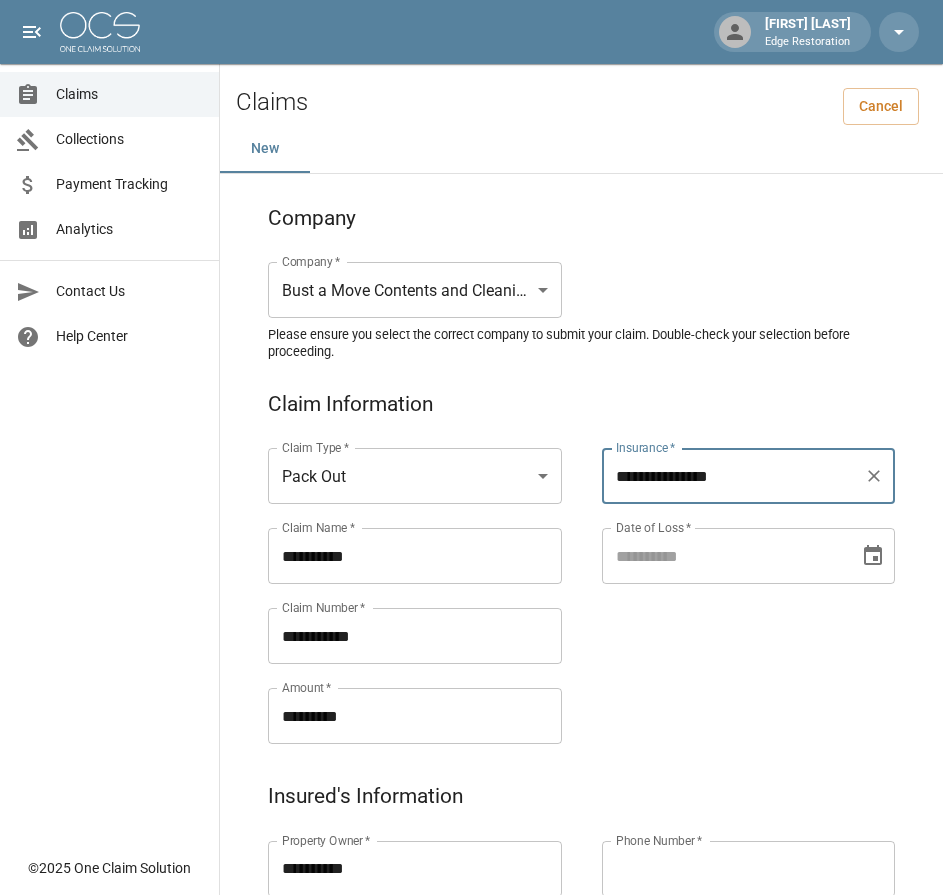 type on "**********" 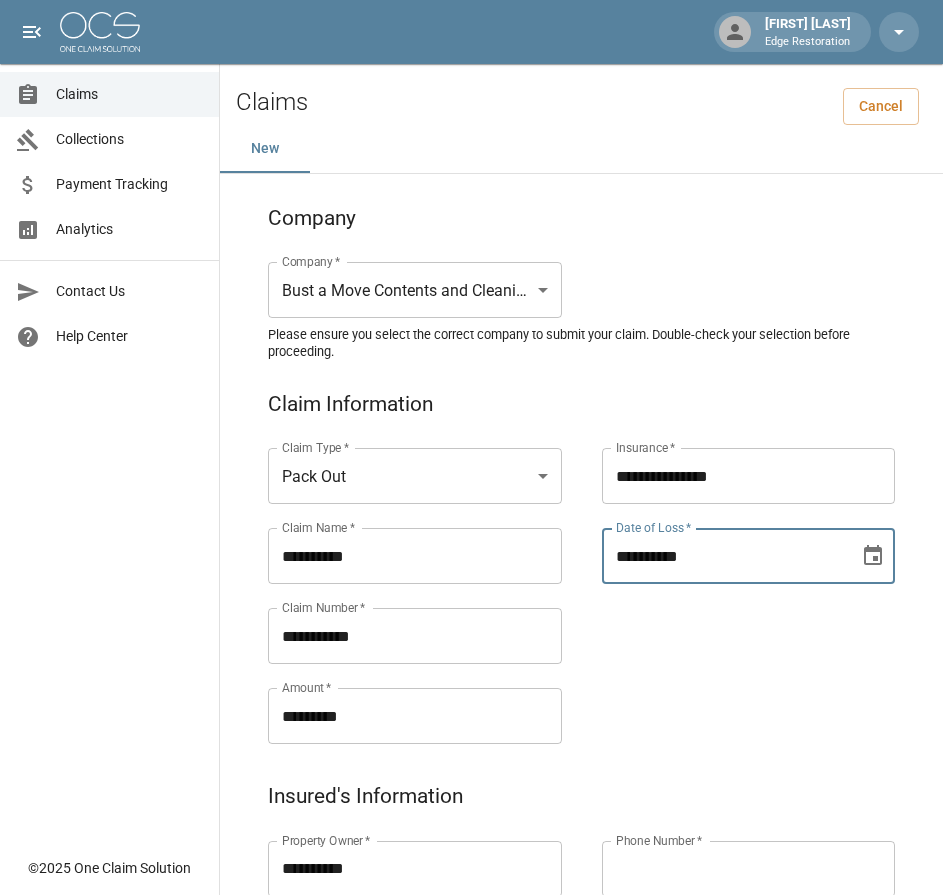 click on "**********" at bounding box center (724, 556) 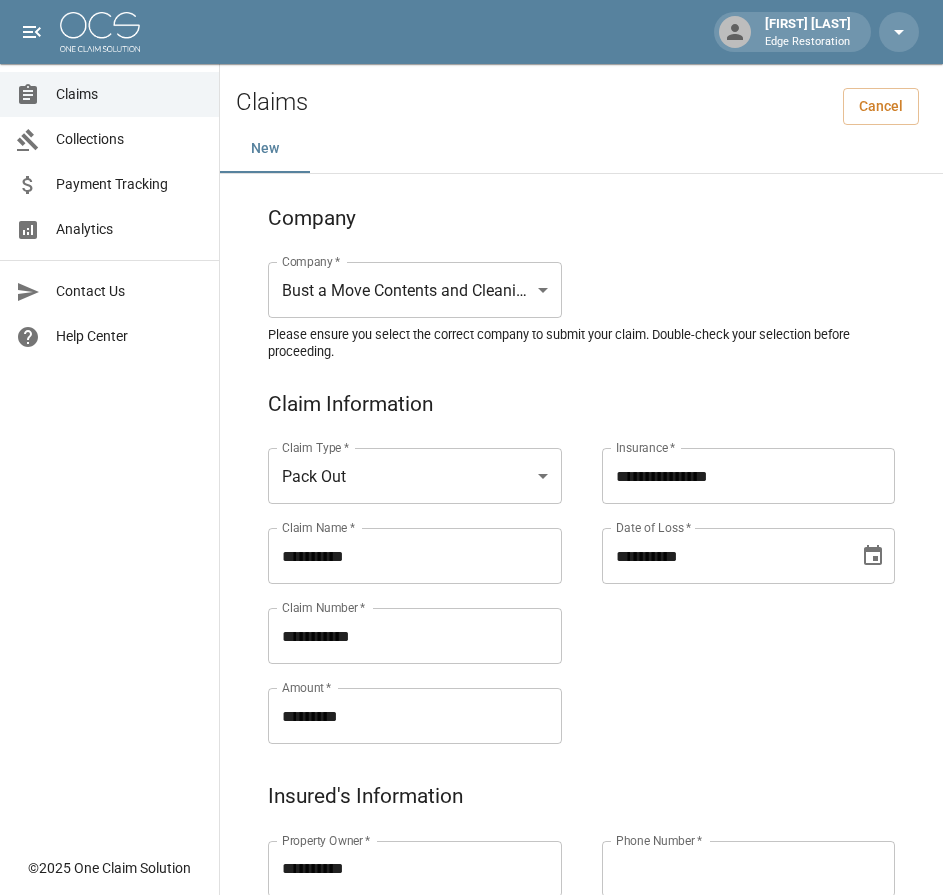 click on "**********" at bounding box center [729, 572] 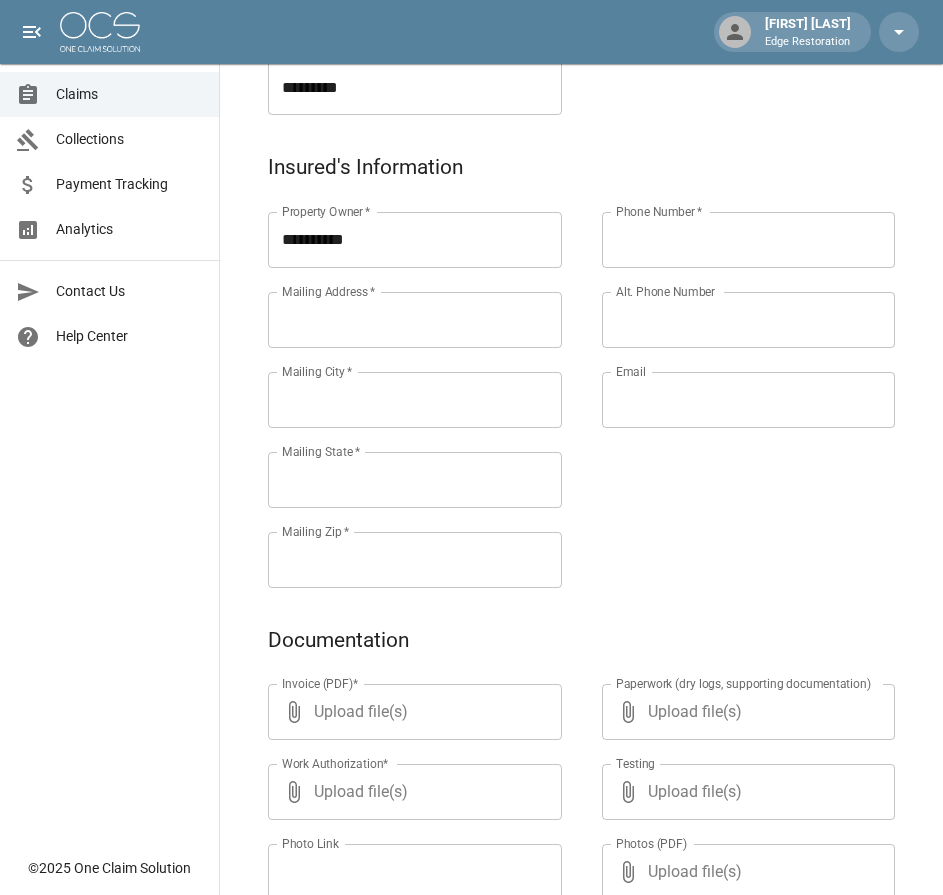 scroll, scrollTop: 631, scrollLeft: 0, axis: vertical 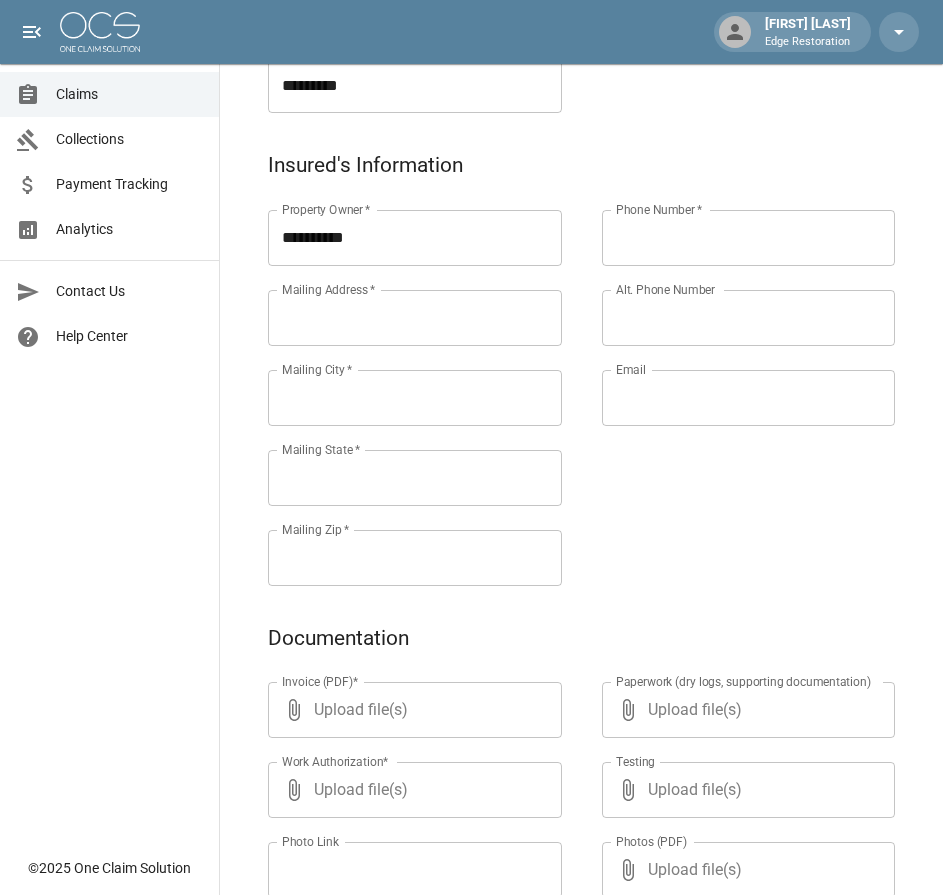 click on "Mailing Address   *" at bounding box center [415, 318] 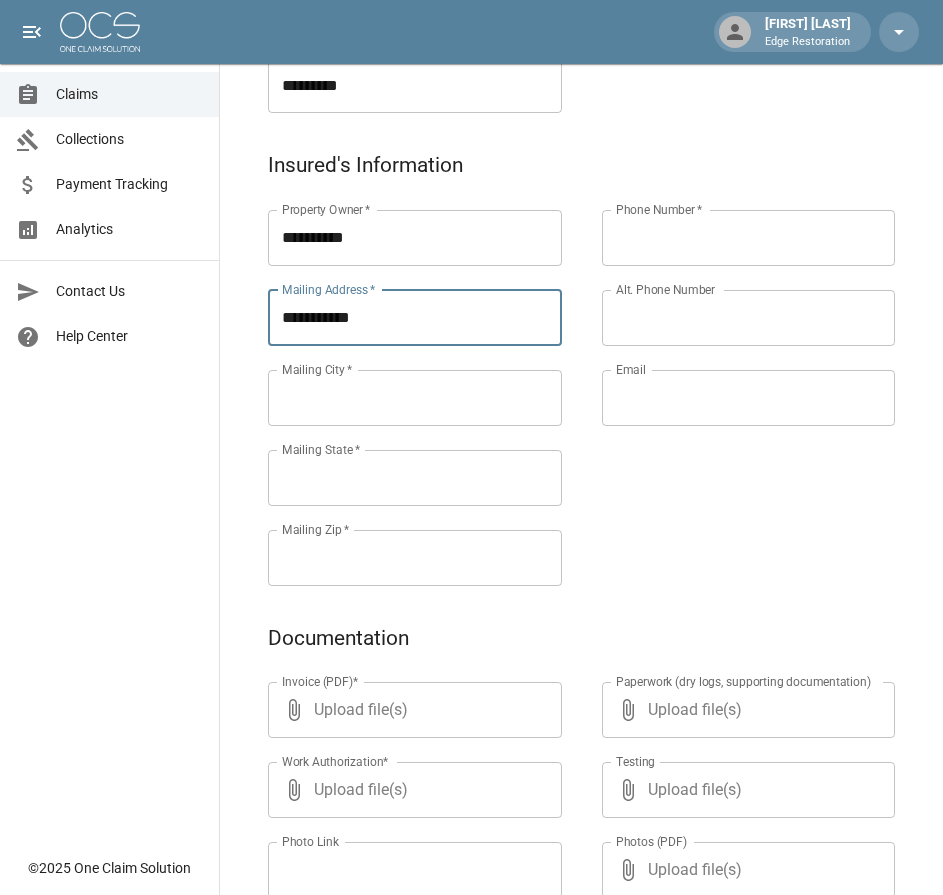 type on "**********" 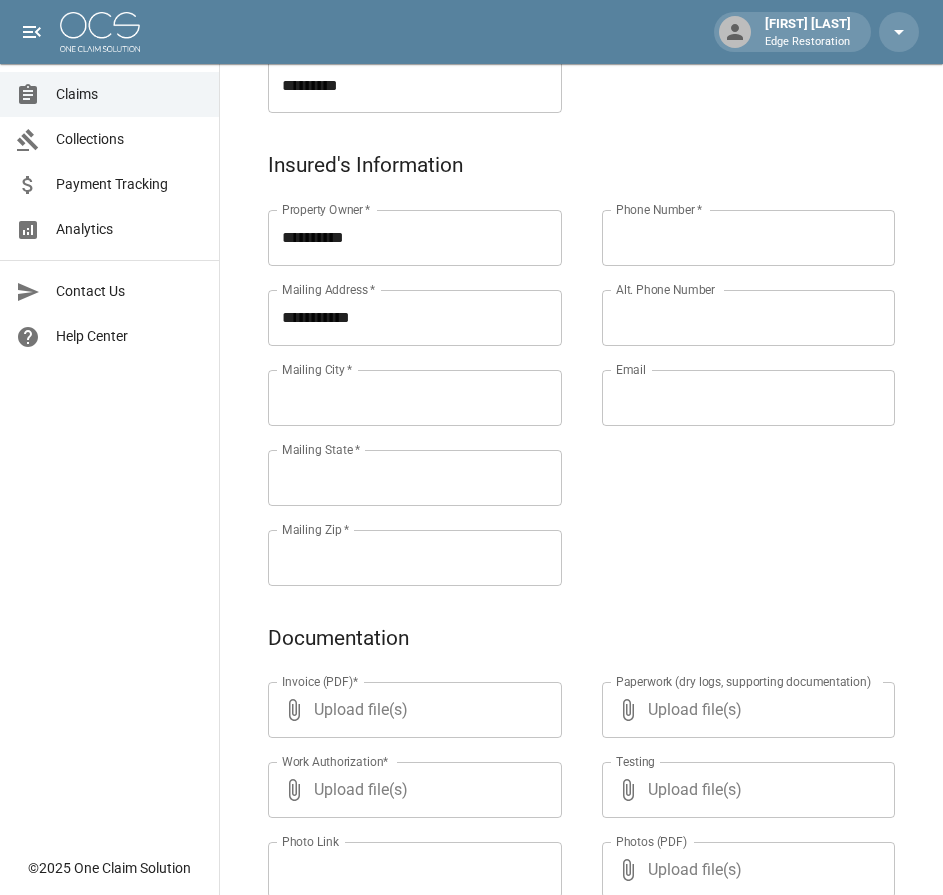 click on "Mailing City   *" at bounding box center [415, 398] 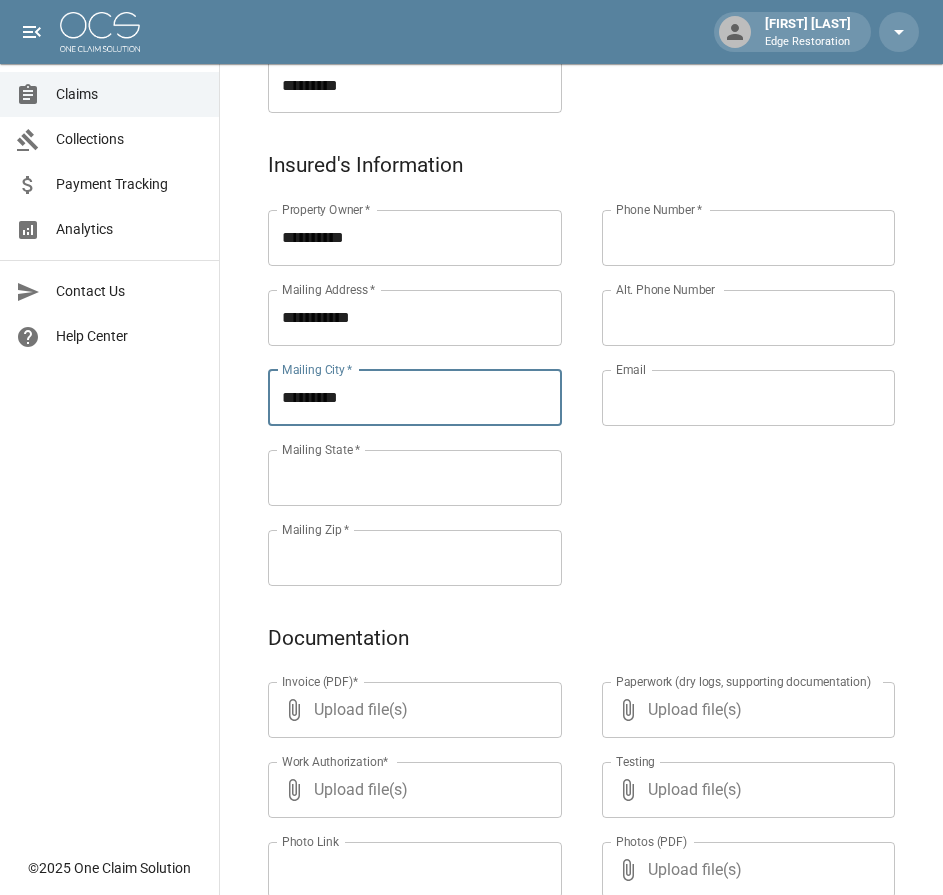 type on "*********" 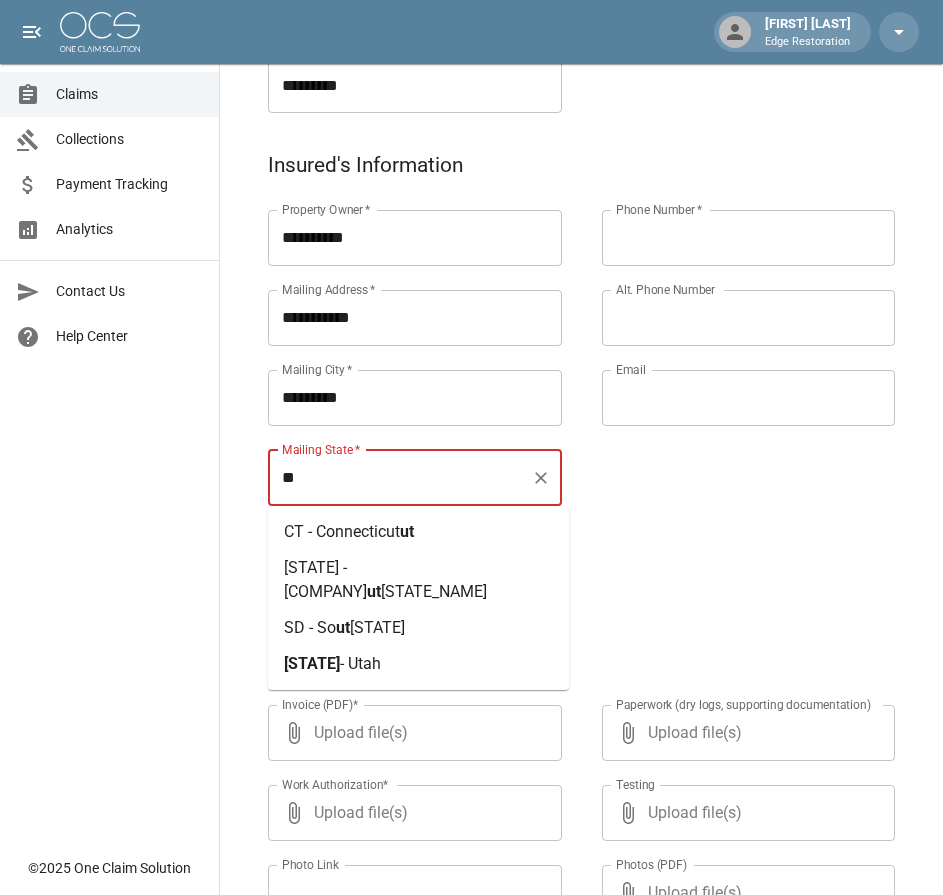 click on "- Utah" at bounding box center (360, 663) 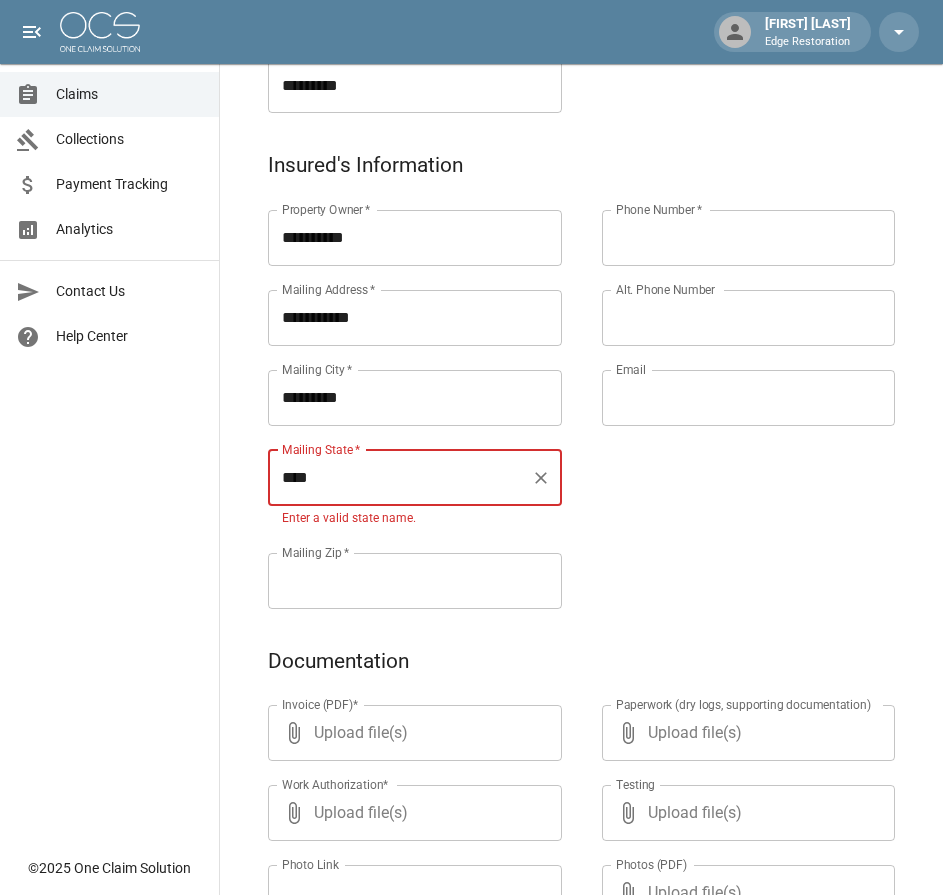 type on "****" 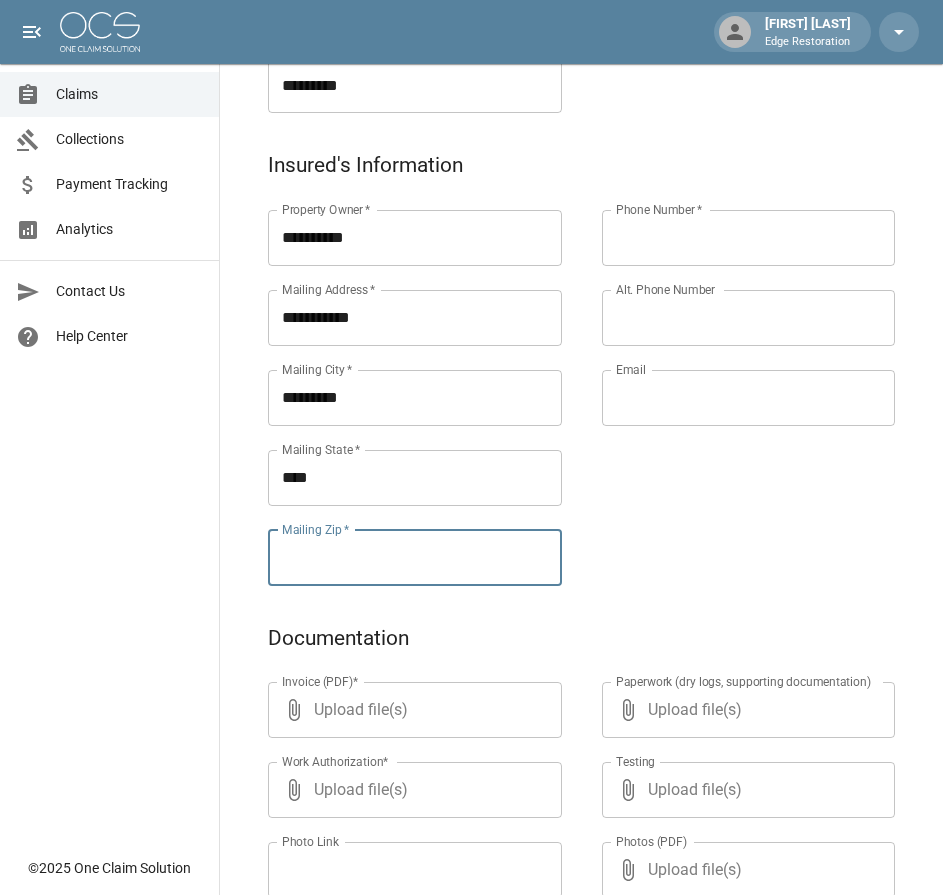 click on "**********" at bounding box center [581, 385] 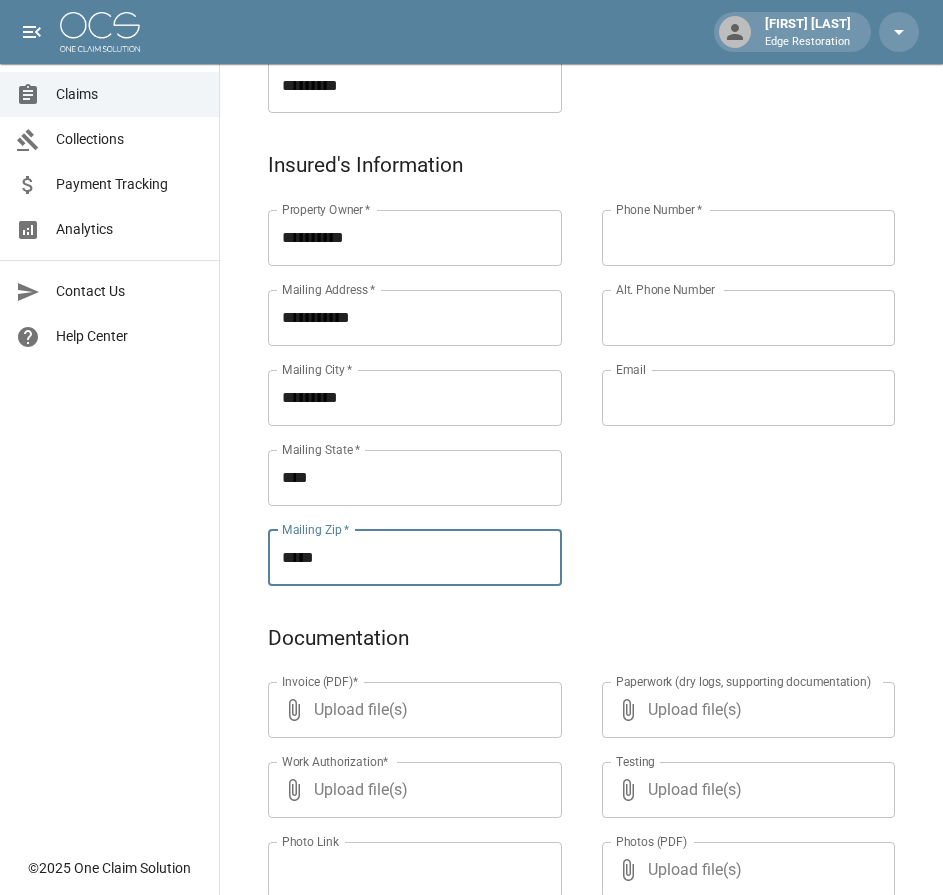 type on "*****" 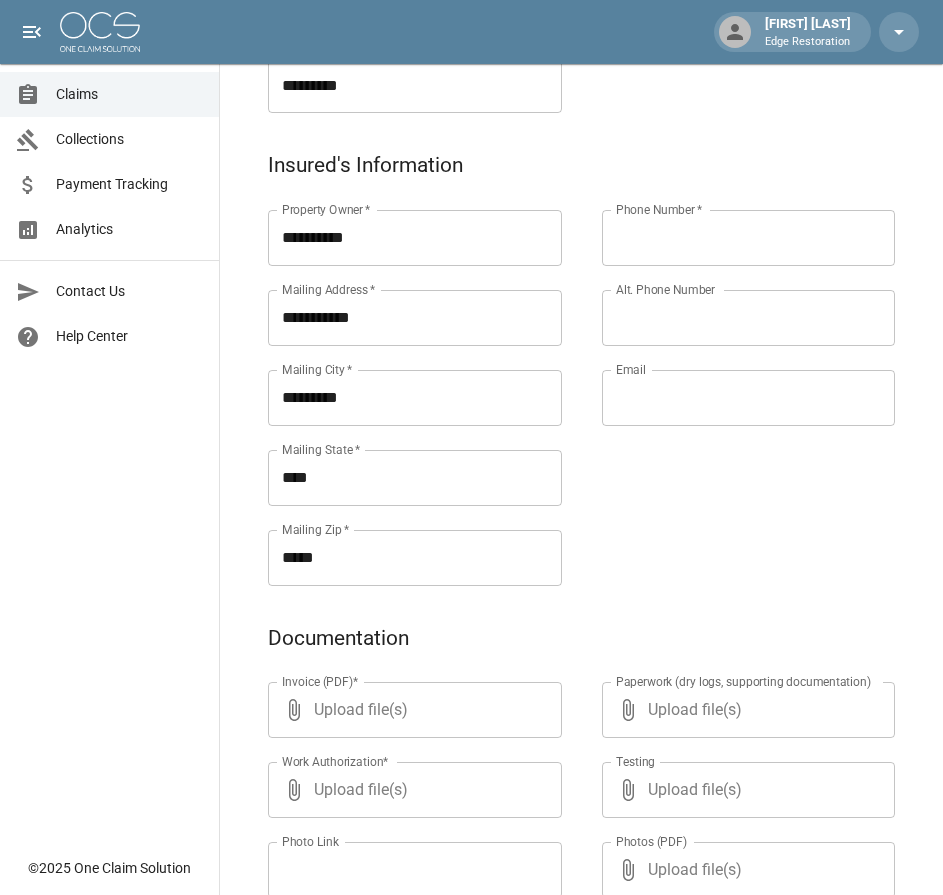 click on "Phone Number   *" at bounding box center [749, 238] 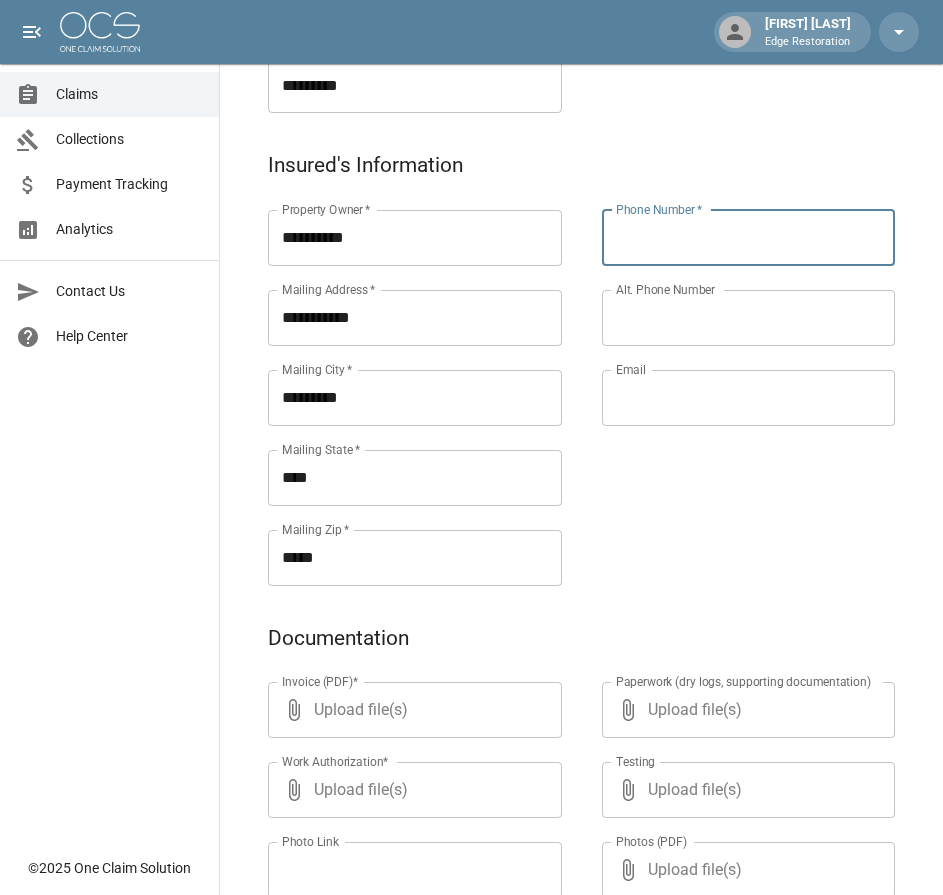 paste on "**********" 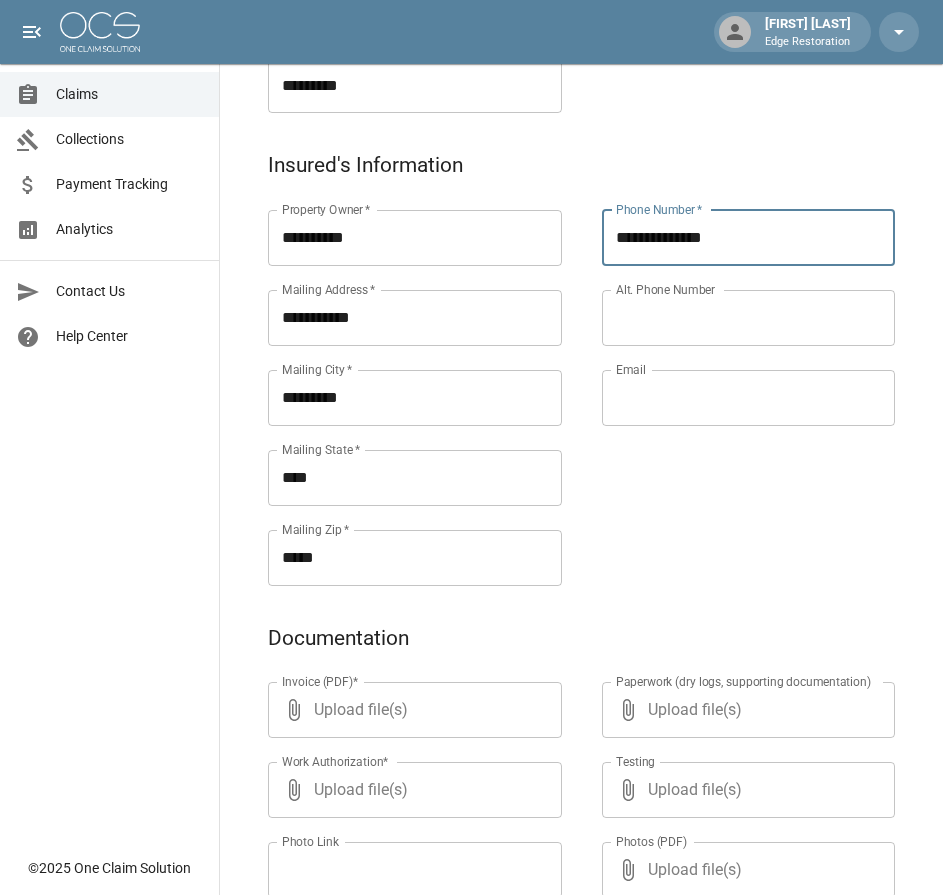type on "**********" 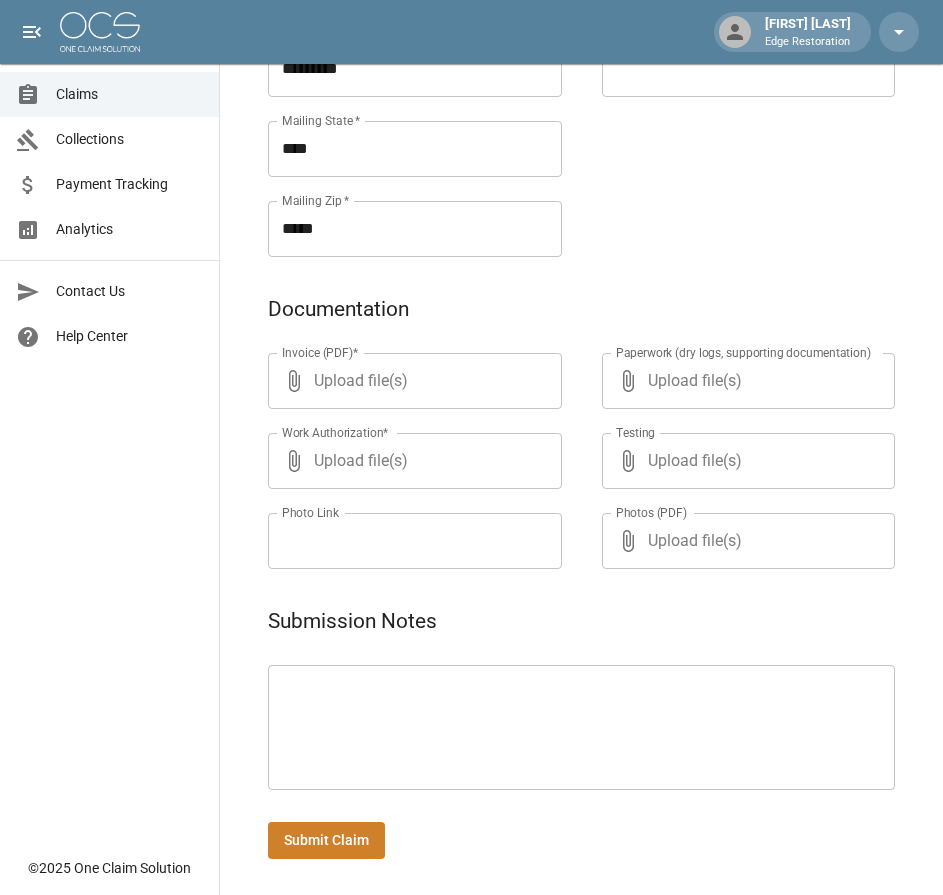 scroll, scrollTop: 964, scrollLeft: 0, axis: vertical 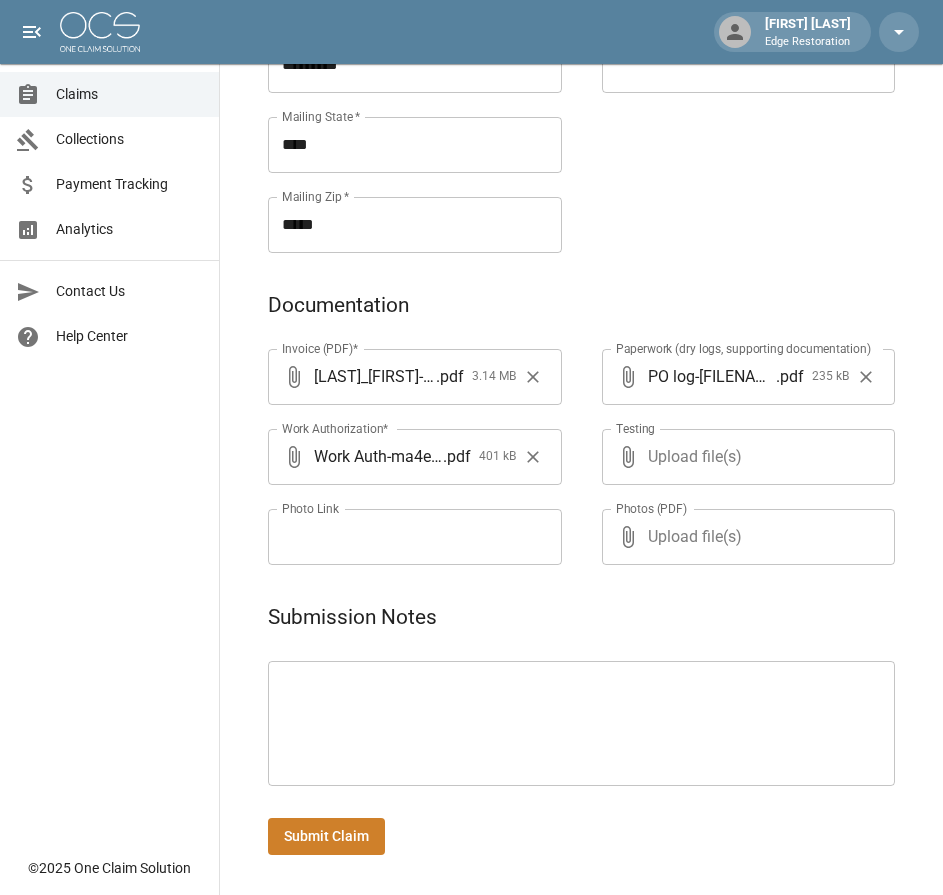 click on "Submit Claim" at bounding box center [326, 836] 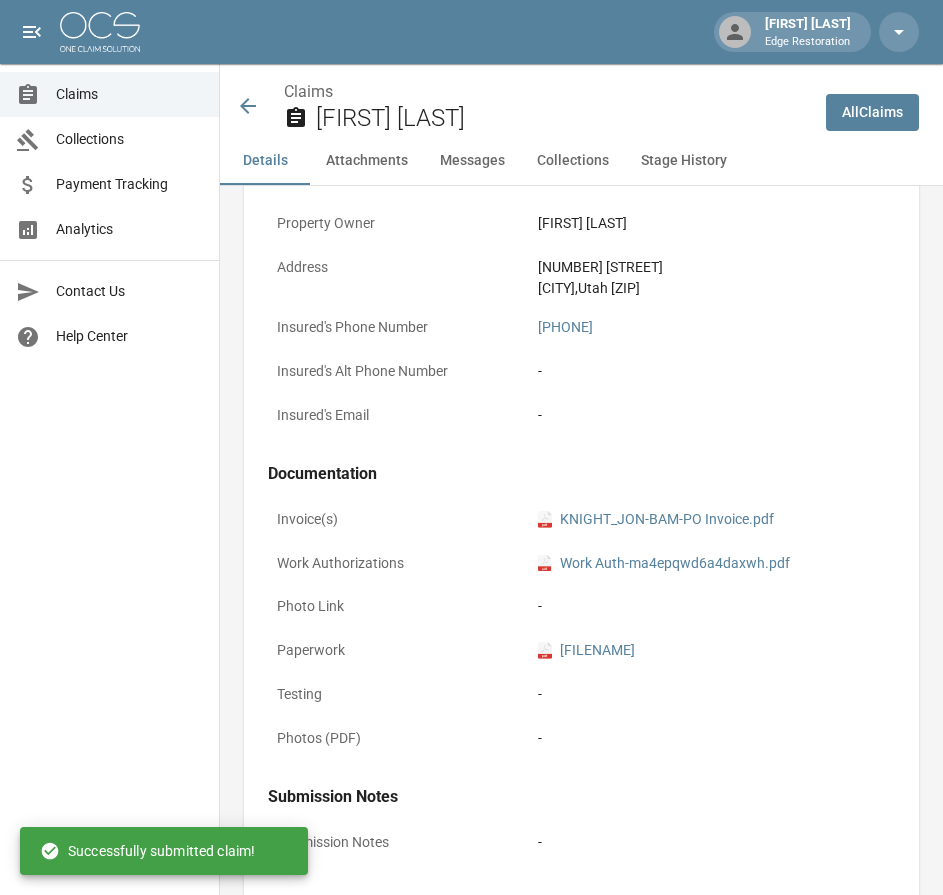 click at bounding box center (100, 32) 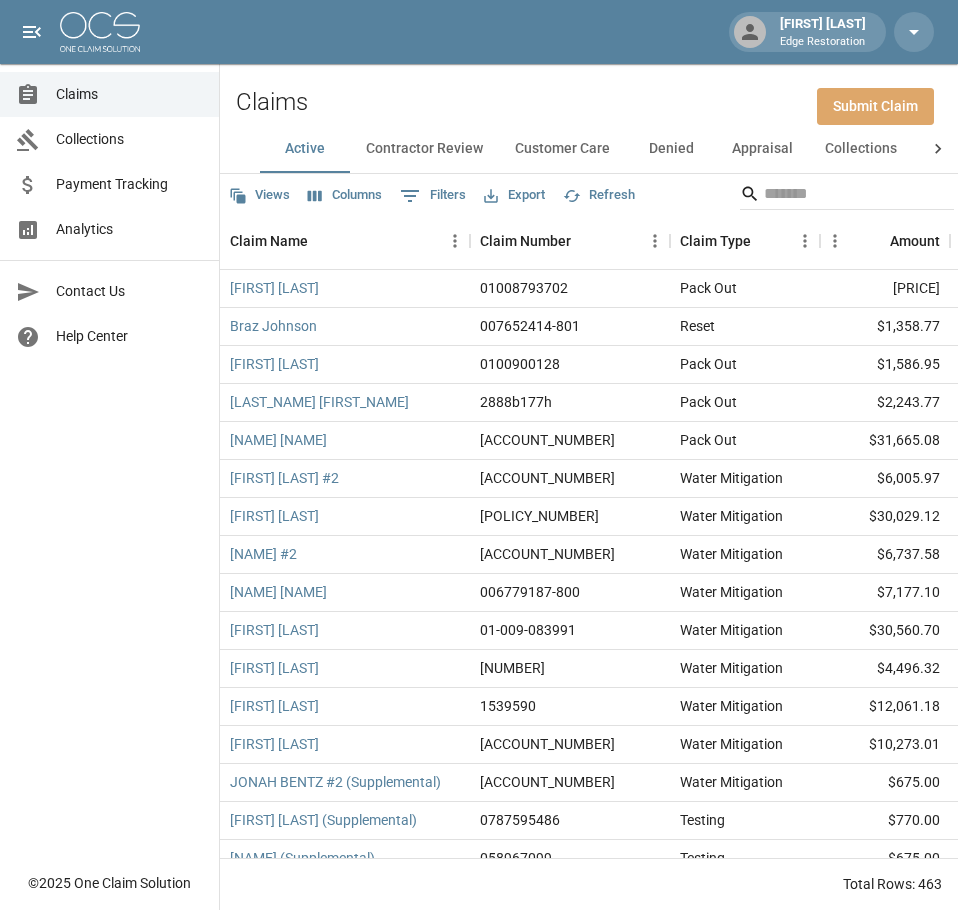 click on "Submit Claim" at bounding box center [875, 106] 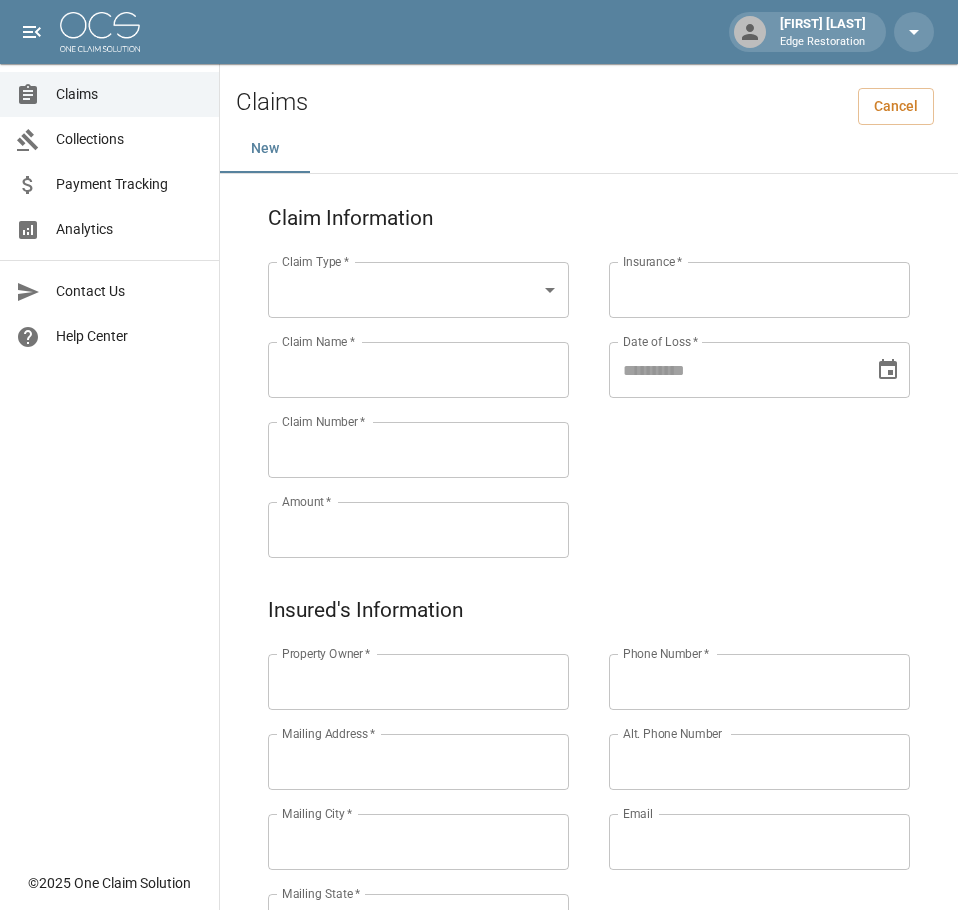 click on "Alicia Tubbs Edge Restoration Claims Collections Payment Tracking Analytics Contact Us Help Center ©  2025   One Claim Solution Claims Cancel New Claim Information Claim Type   * ​ Claim Type   * Claim Name   * Claim Name   * Claim Number   * Claim Number   * Amount   * Amount   * Insurance   * Insurance   * Date of Loss   * Date of Loss   * Insured's Information Property Owner   * Property Owner   * Mailing Address   * Mailing Address   * Mailing City   * Mailing City   * Mailing State   * Mailing State   * Mailing Zip   * Mailing Zip   * Phone Number   * Phone Number   * Alt. Phone Number Alt. Phone Number Email Email Documentation Invoice (PDF)* ​ Upload file(s) Invoice (PDF)* Work Authorization* ​ Upload file(s) Work Authorization* Photo Link Photo Link Paperwork (dry logs, supporting documentation) ​ Upload file(s) Paperwork (dry logs, supporting documentation) Testing ​ Upload file(s) Testing Photos (PDF) ​ Upload file(s) * ​" at bounding box center [479, 836] 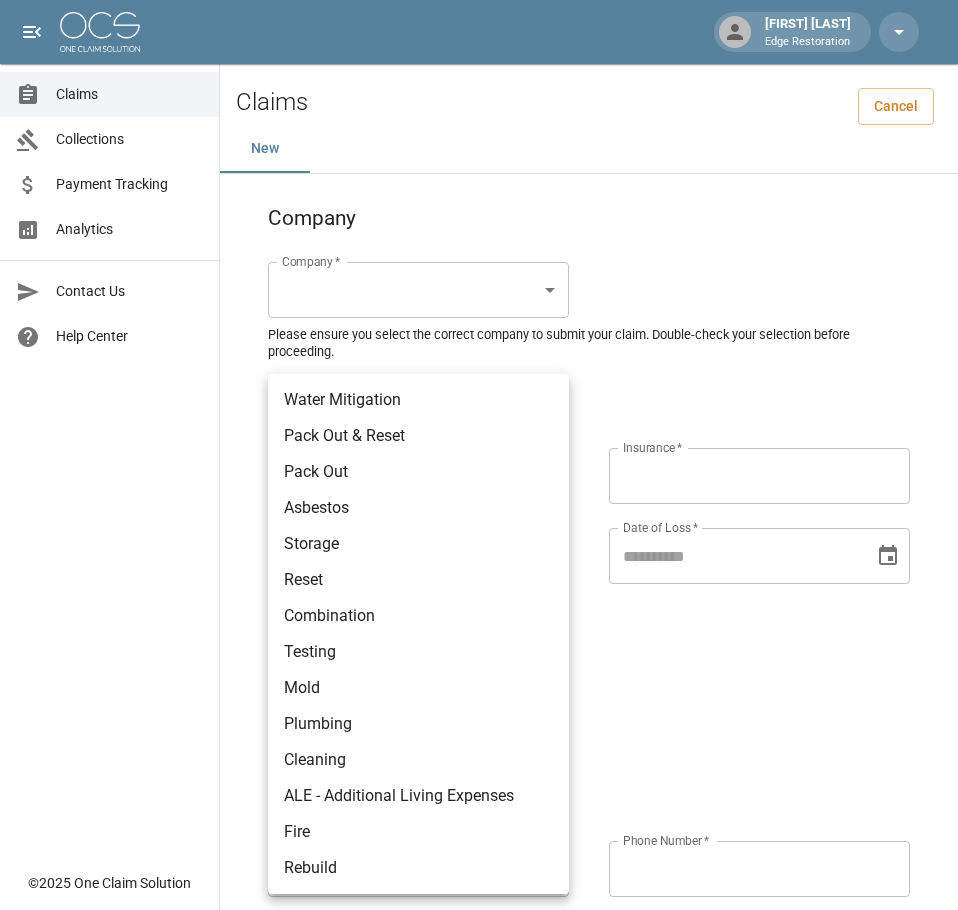click at bounding box center [479, 455] 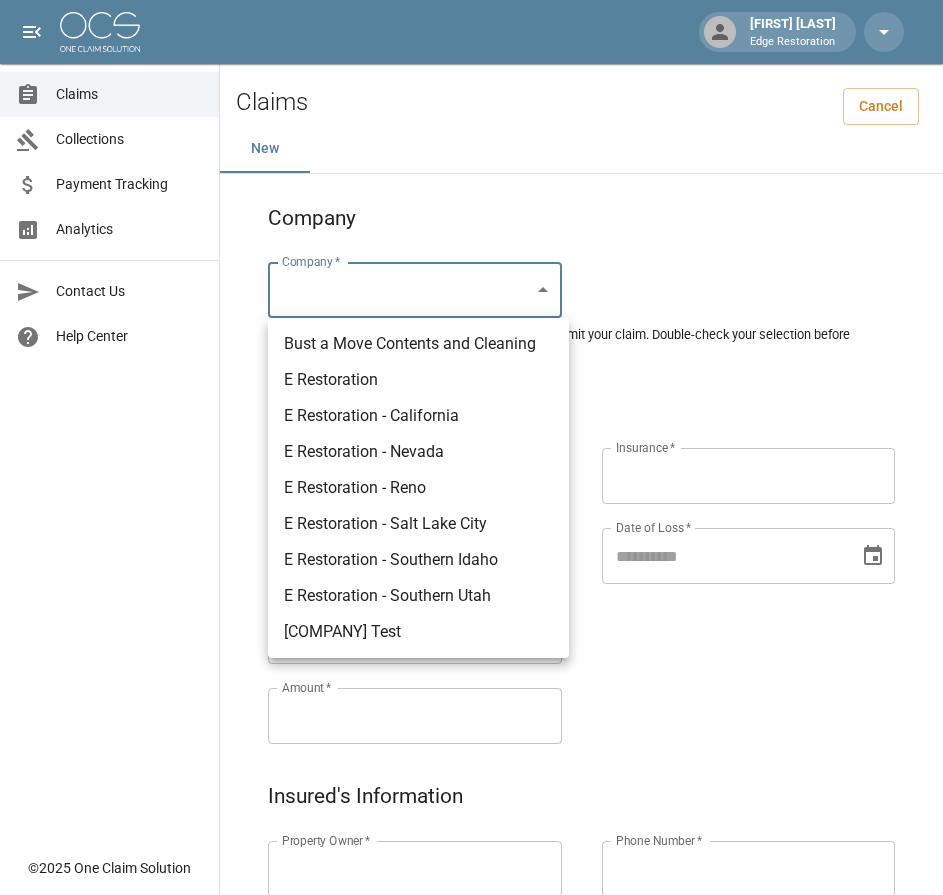 click on "Alicia Tubbs Edge Restoration Claims Collections Payment Tracking Analytics Contact Us Help Center ©  2025   One Claim Solution Claims Cancel New Company Company   * ​ Company   * Please ensure you select the correct company to submit your claim. Double-check your selection before proceeding. Claim Information Claim Type   * ​ Claim Type   * Claim Name   * Claim Name   * Claim Number   * Claim Number   * Amount   * Amount   * Insurance   * Insurance   * Date of Loss   * Date of Loss   * Insured's Information Property Owner   * Property Owner   * Mailing Address   * Mailing Address   * Mailing City   * Mailing City   * Mailing State   * Mailing State   * Mailing Zip   * Mailing Zip   * Phone Number   * Phone Number   * Alt. Phone Number Alt. Phone Number Email Email Documentation Invoice (PDF)* ​ Upload file(s) Invoice (PDF)* Work Authorization* ​ Upload file(s) Work Authorization* Photo Link Photo Link ​ Upload file(s) Testing ​ ​" at bounding box center [471, 929] 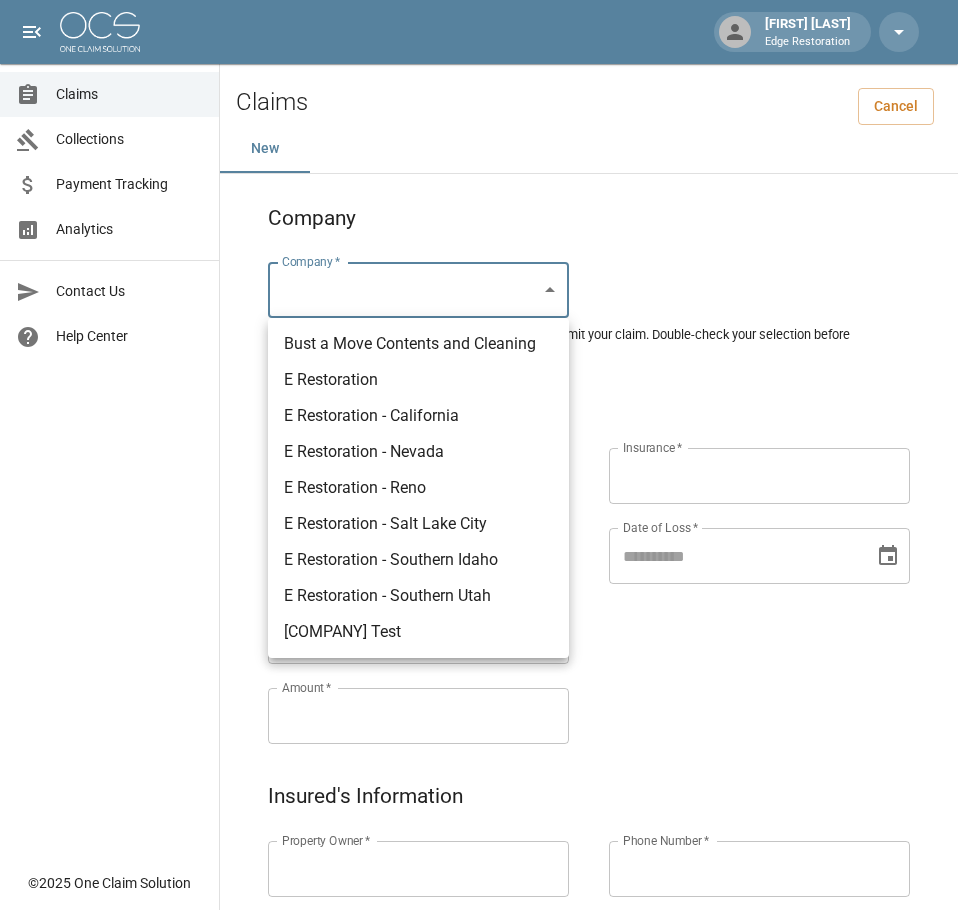 click on "Bust a Move Contents and Cleaning" at bounding box center (418, 344) 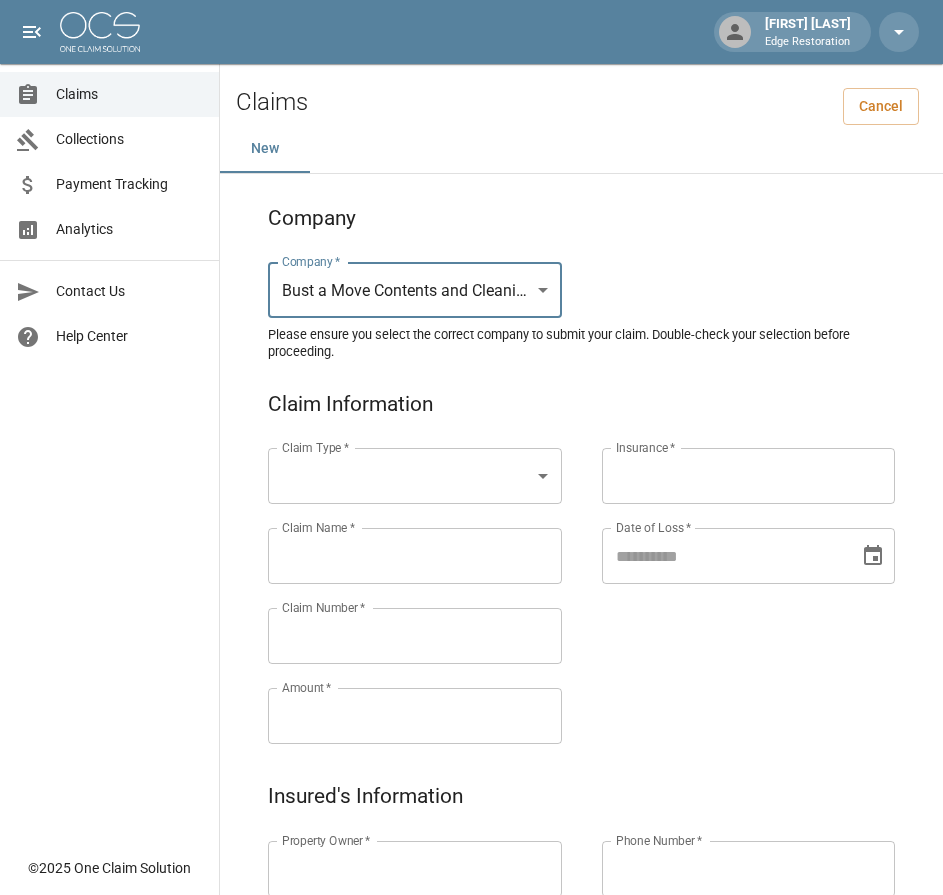 click on "[DATE] [TIME]" at bounding box center [471, 929] 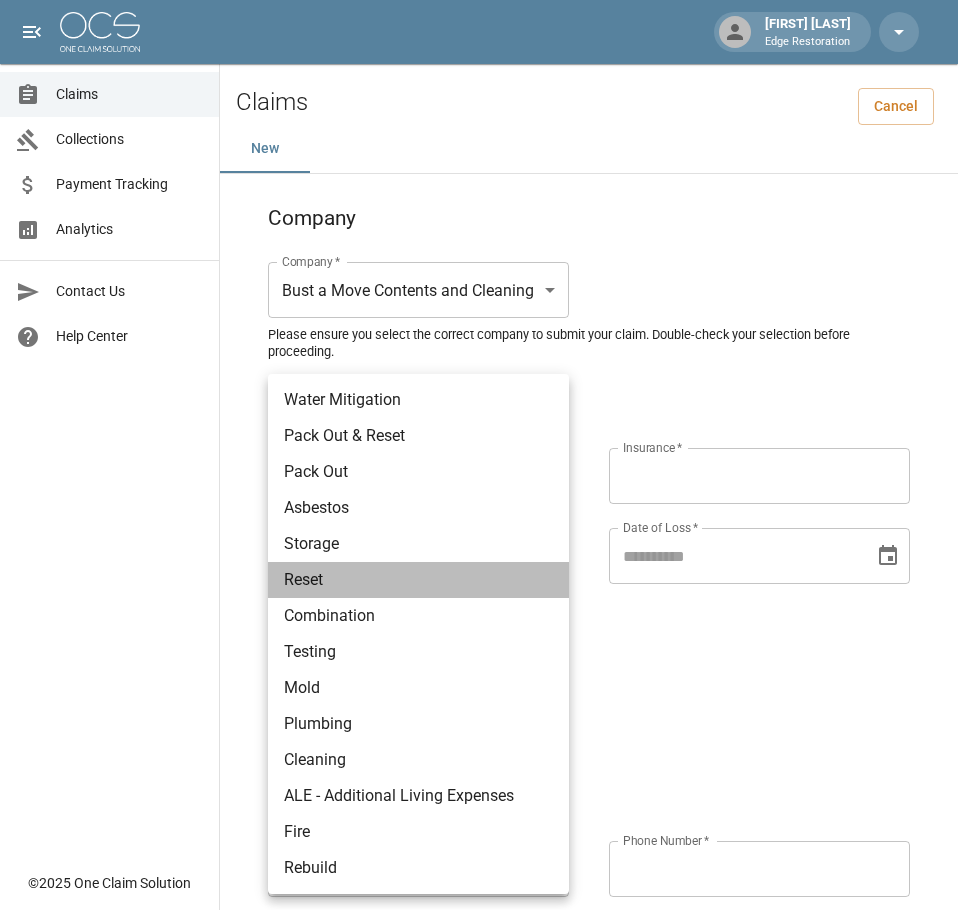 click on "Reset" at bounding box center [418, 580] 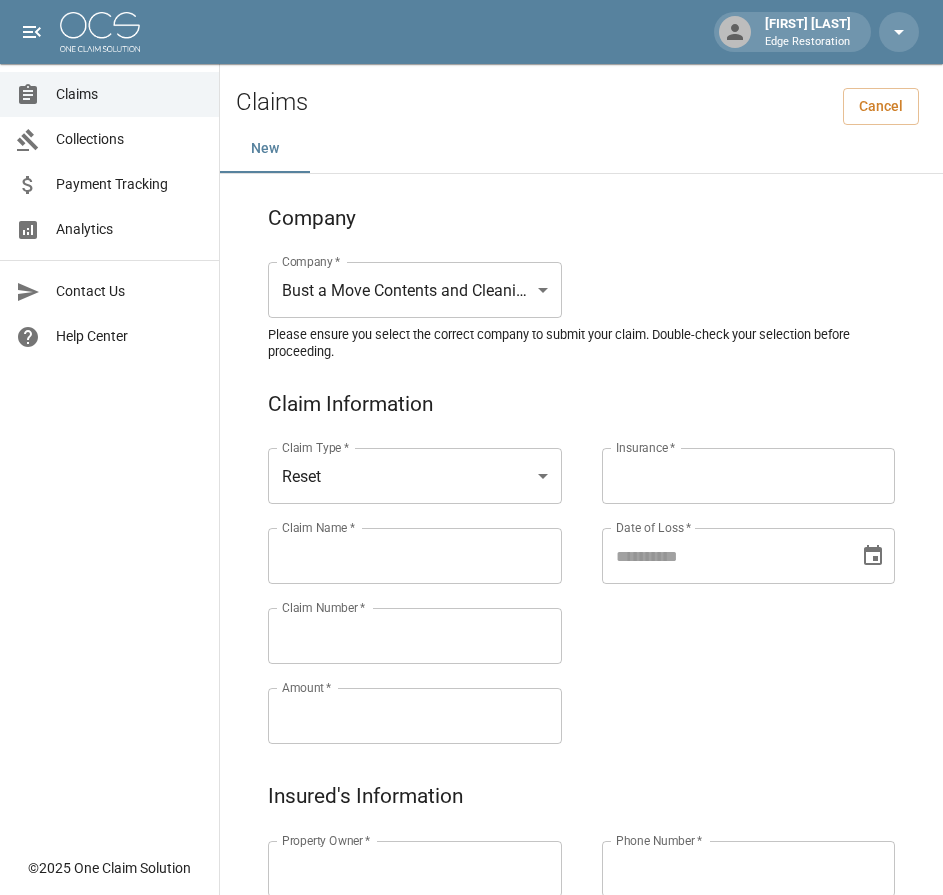 click on "Claim Name   *" at bounding box center (415, 556) 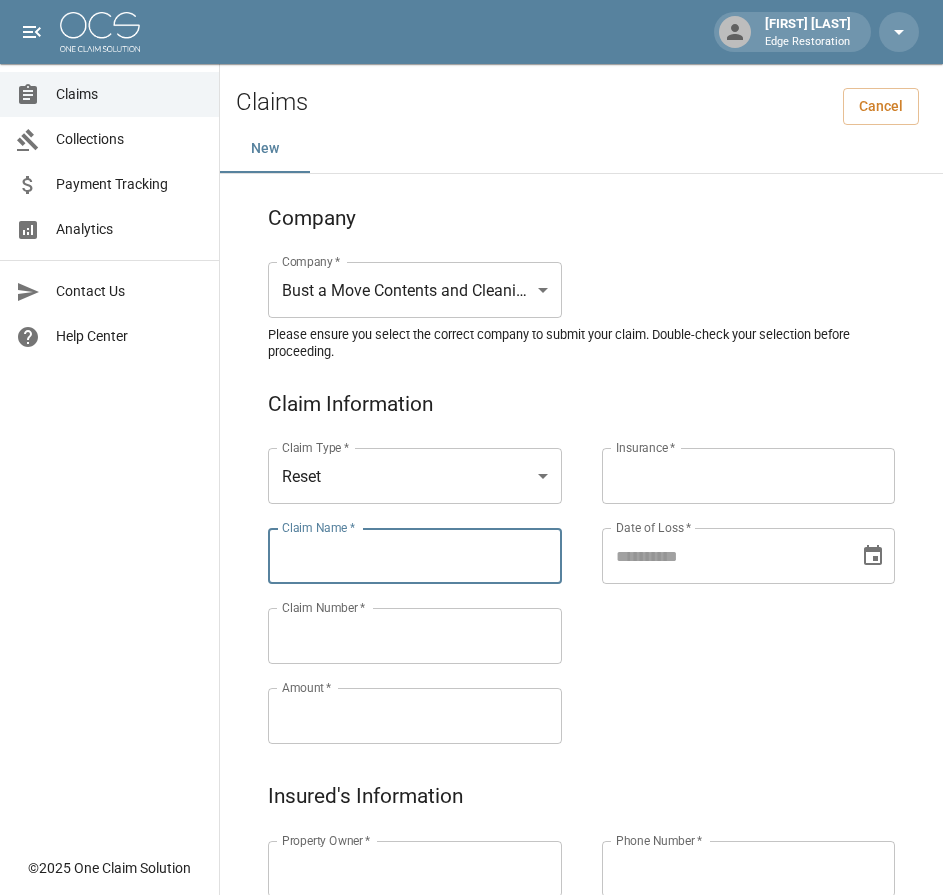 paste on "**********" 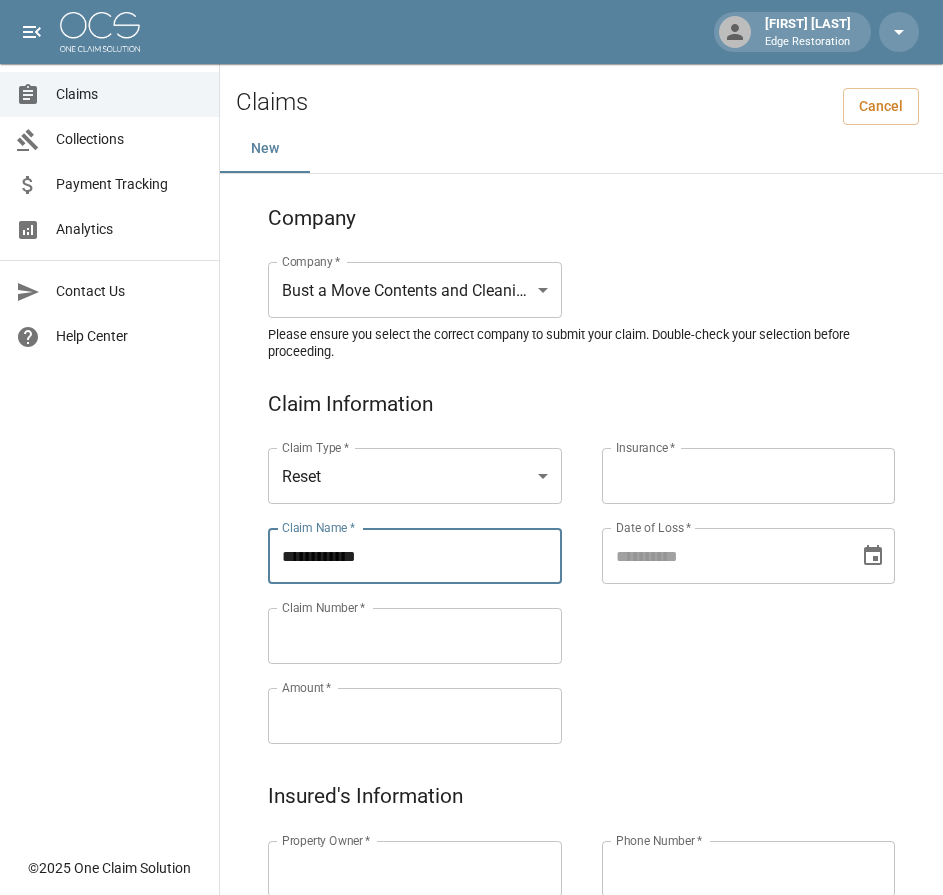 type on "**********" 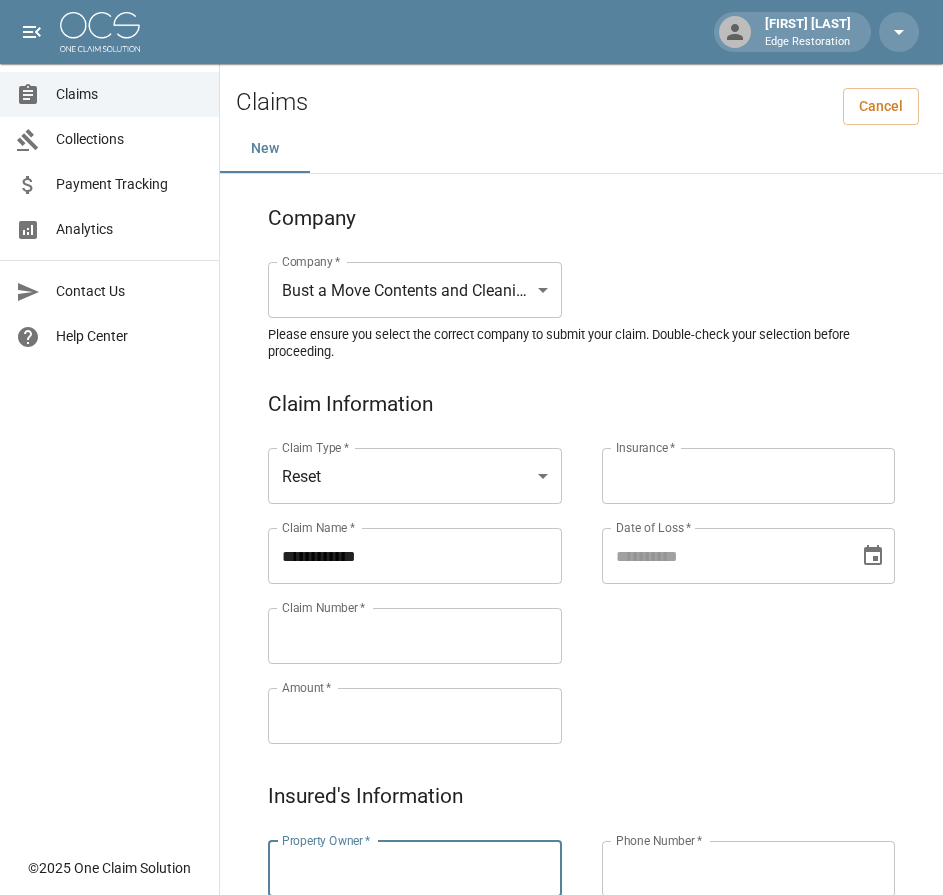 paste on "**********" 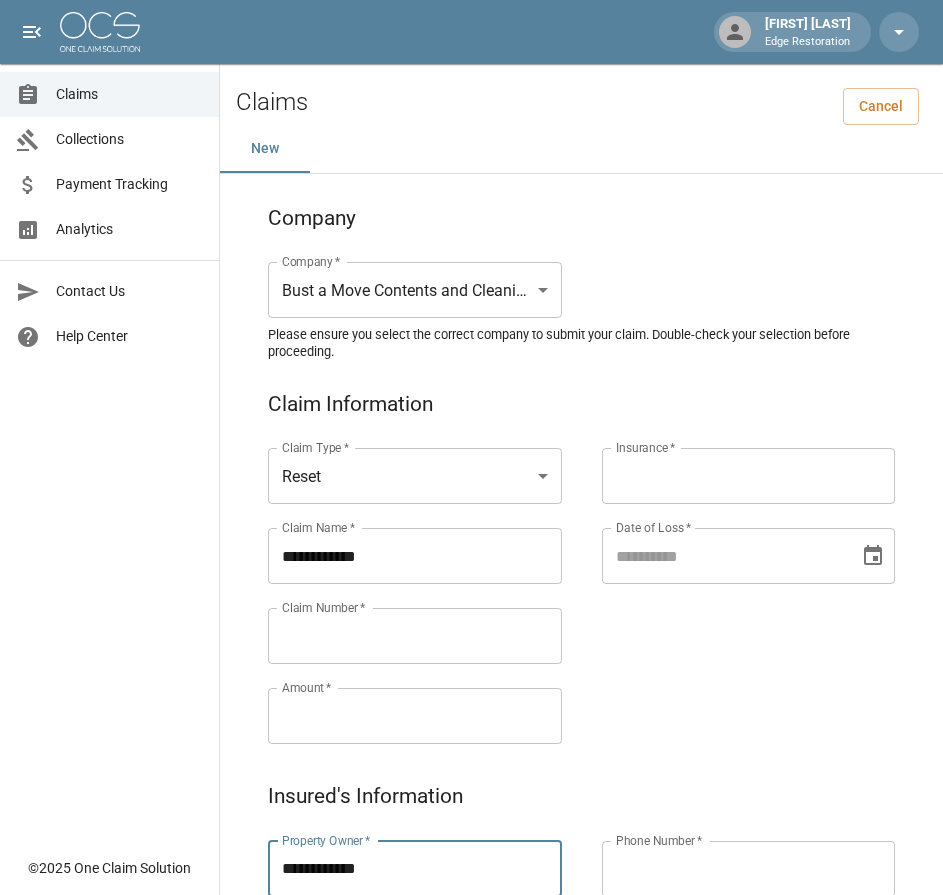 type on "**********" 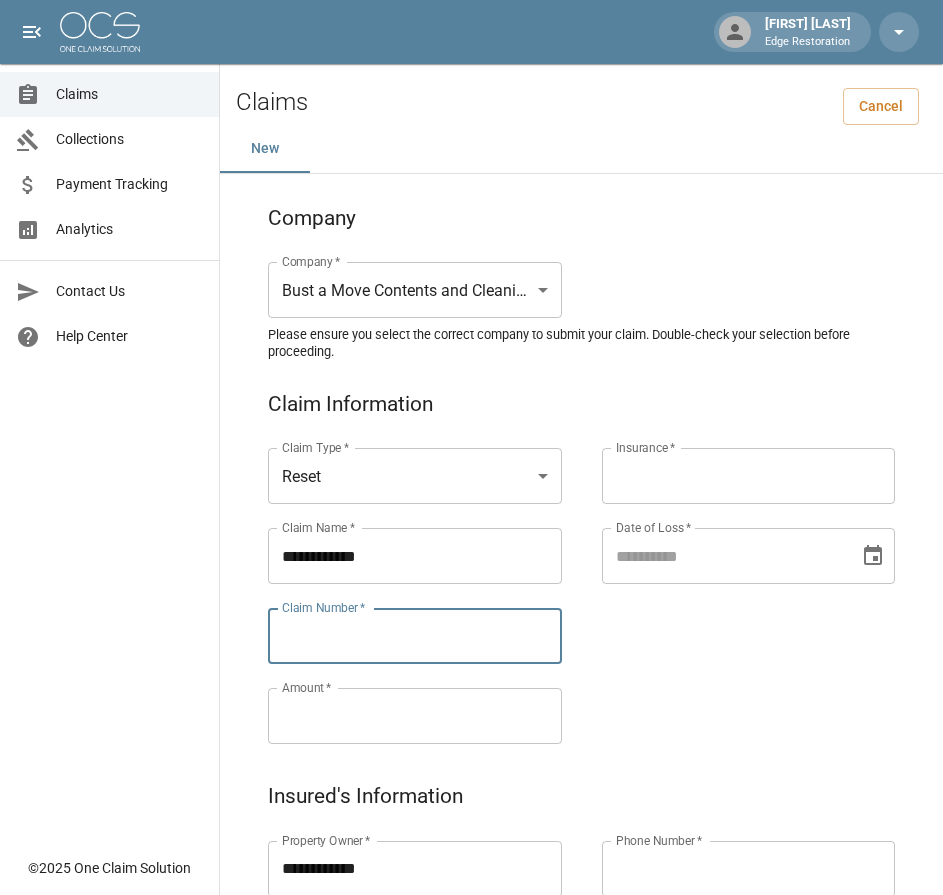 click on "Claim Number   *" at bounding box center (415, 636) 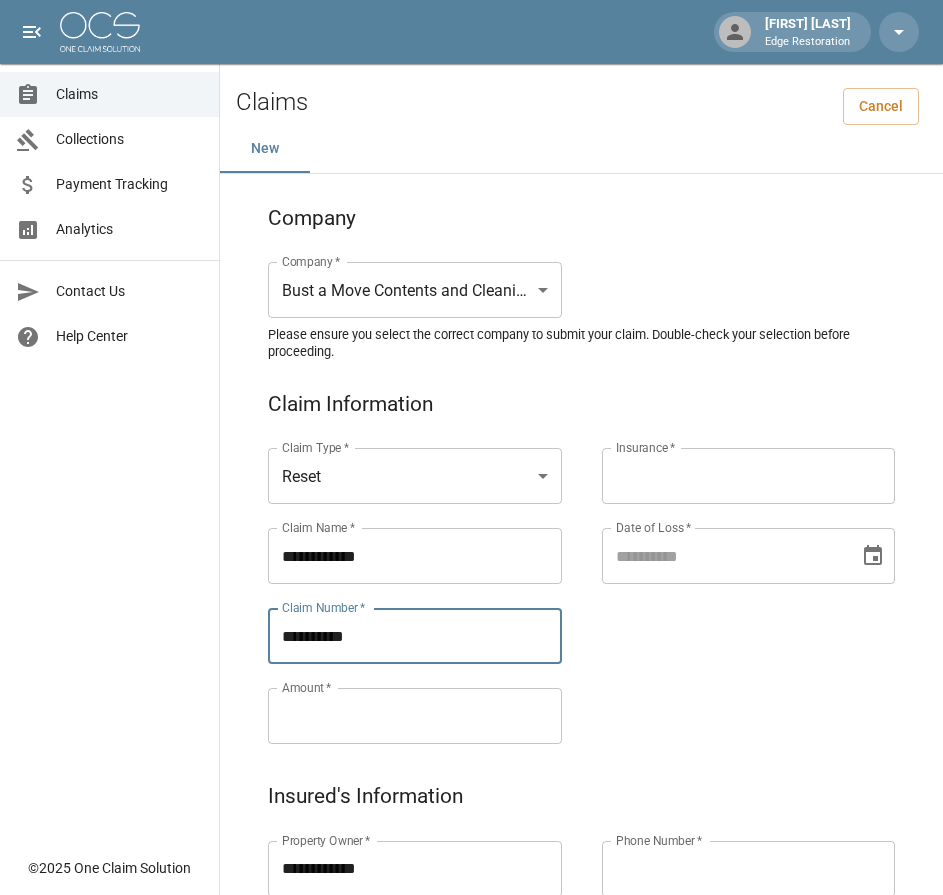 type on "**********" 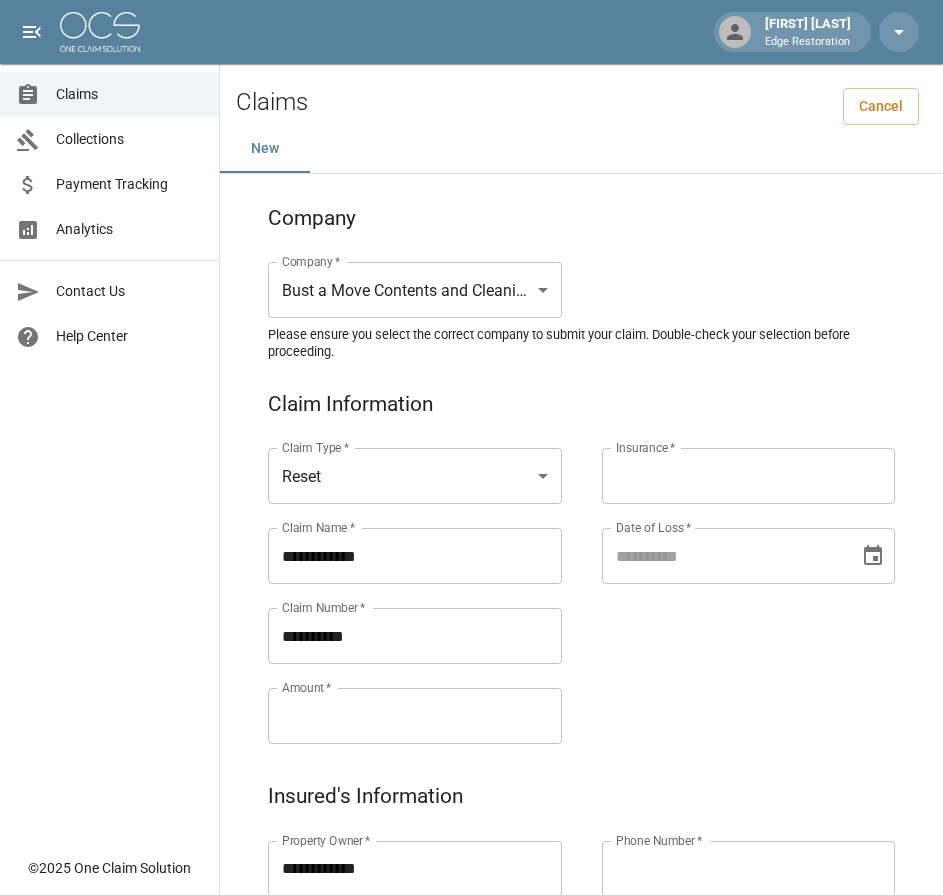click on "Amount   *" at bounding box center [415, 716] 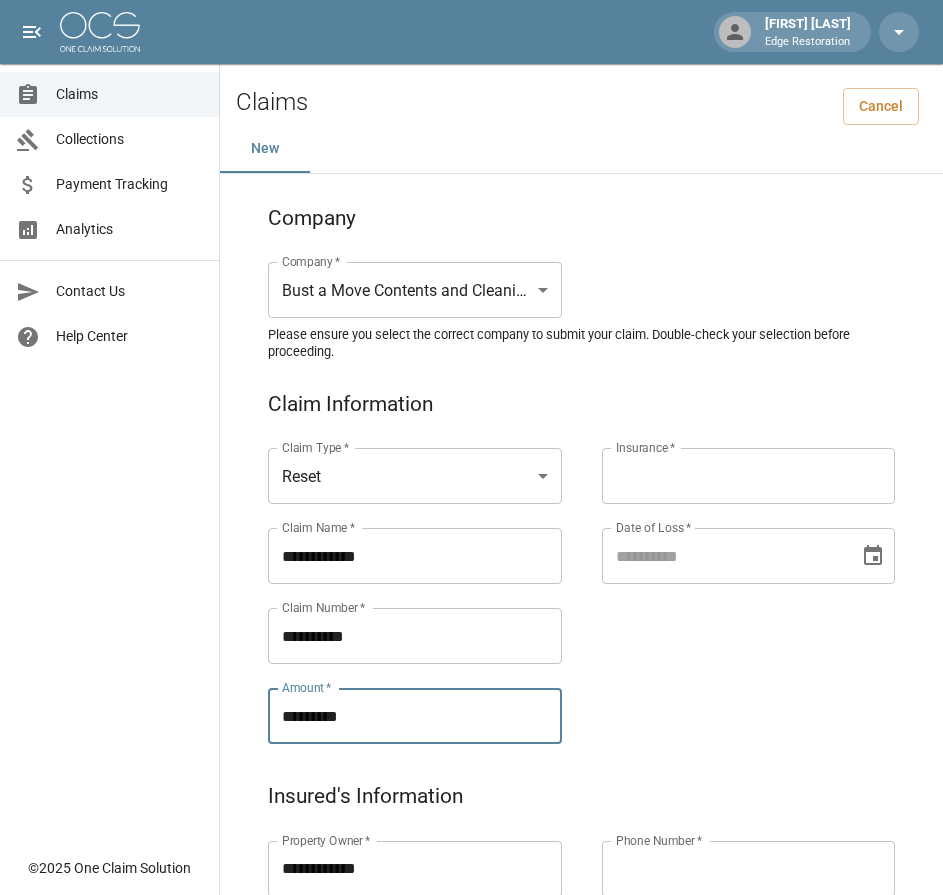 type on "*********" 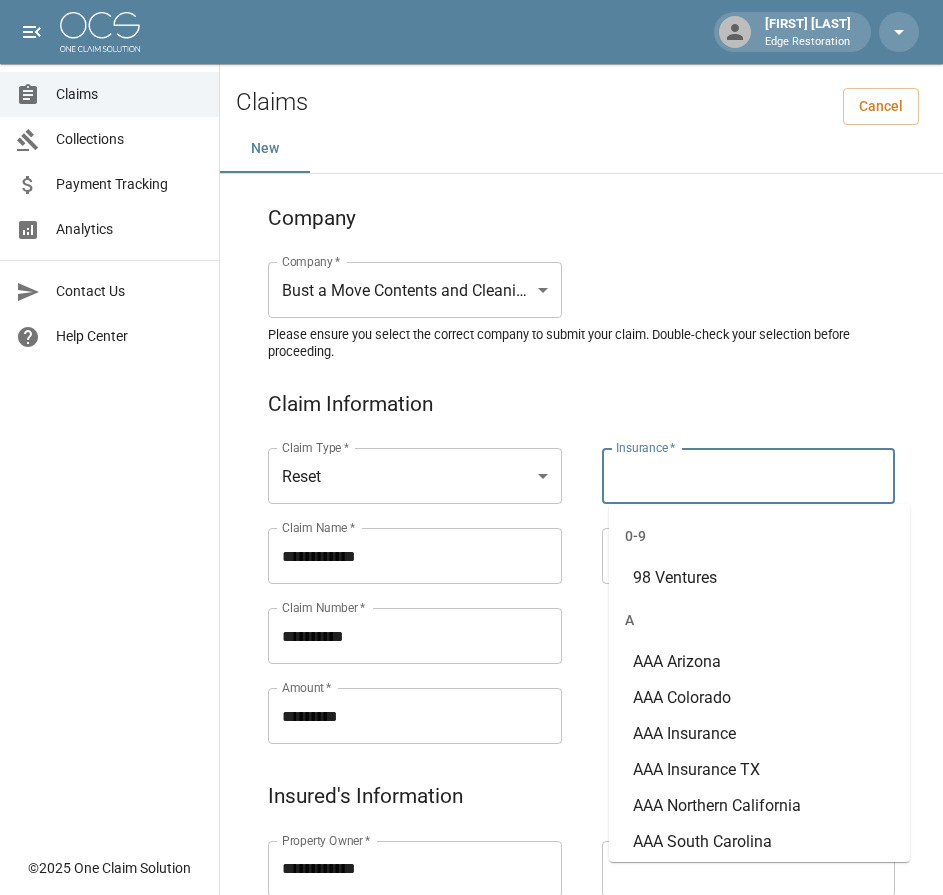 click on "Insurance   *" at bounding box center [749, 476] 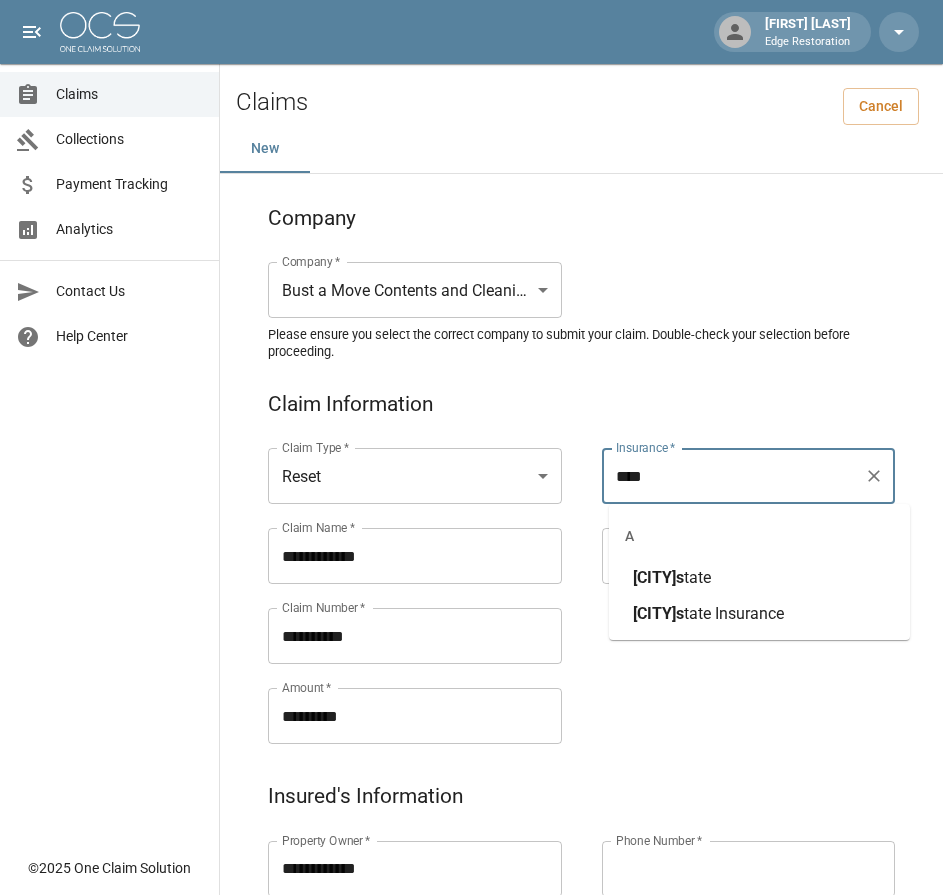 click on "[CITY]s" at bounding box center [658, 577] 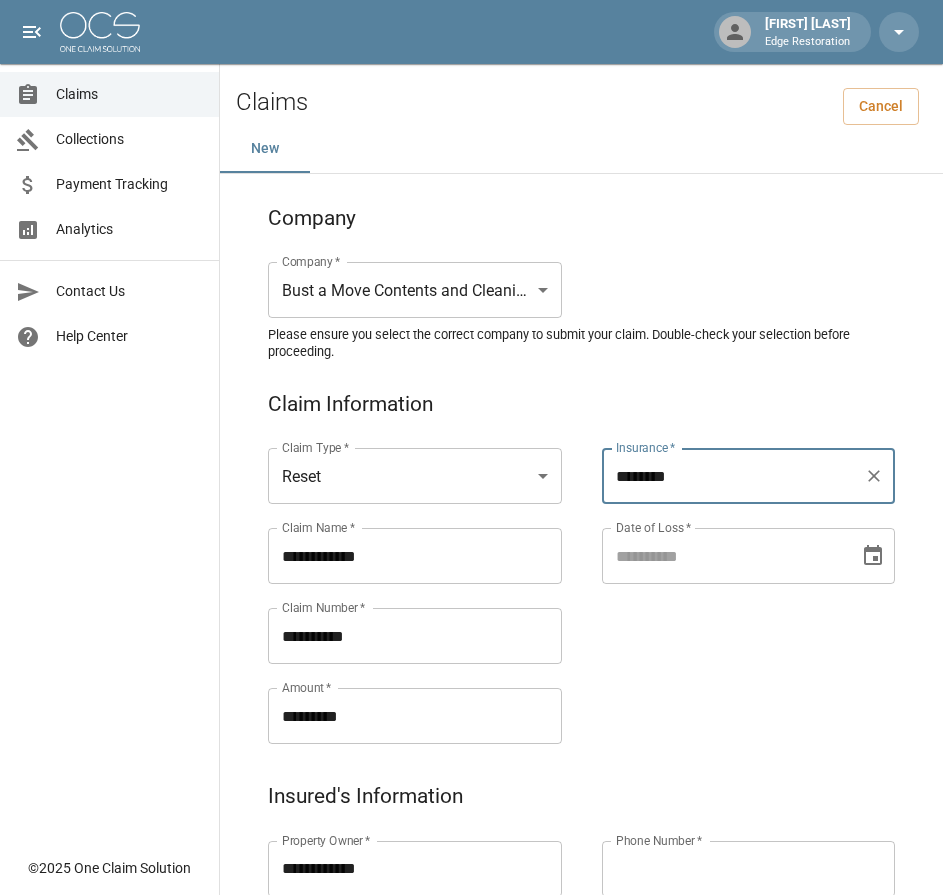 type on "********" 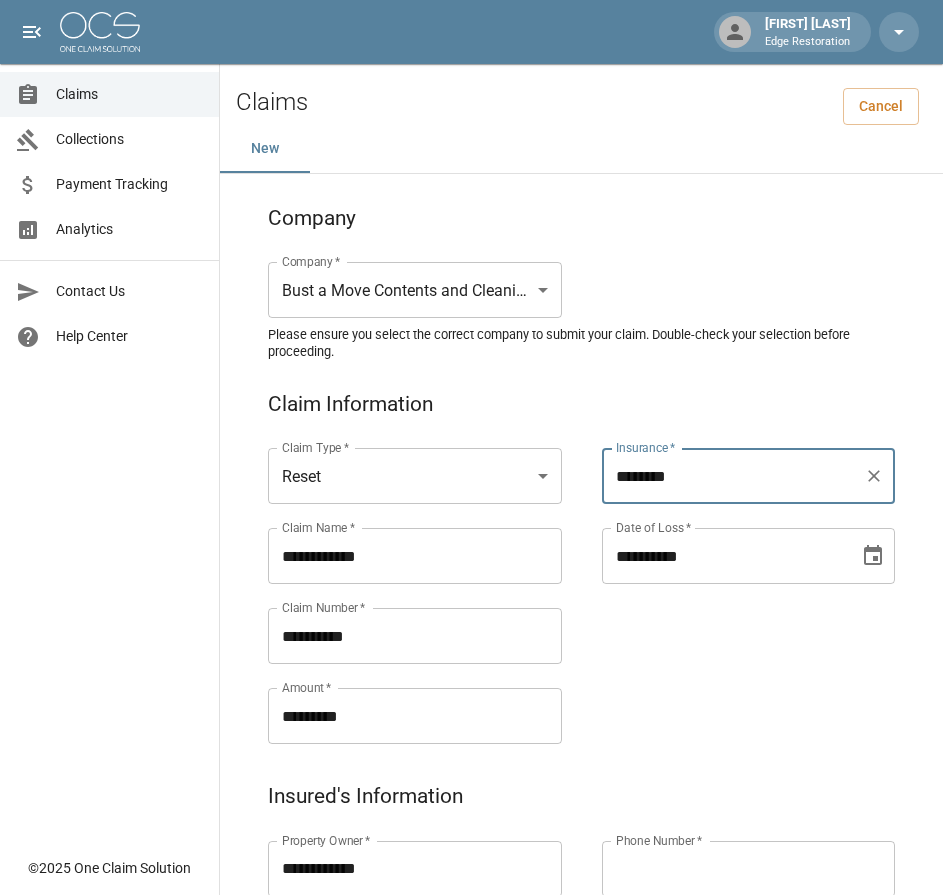 click on "**********" at bounding box center (724, 556) 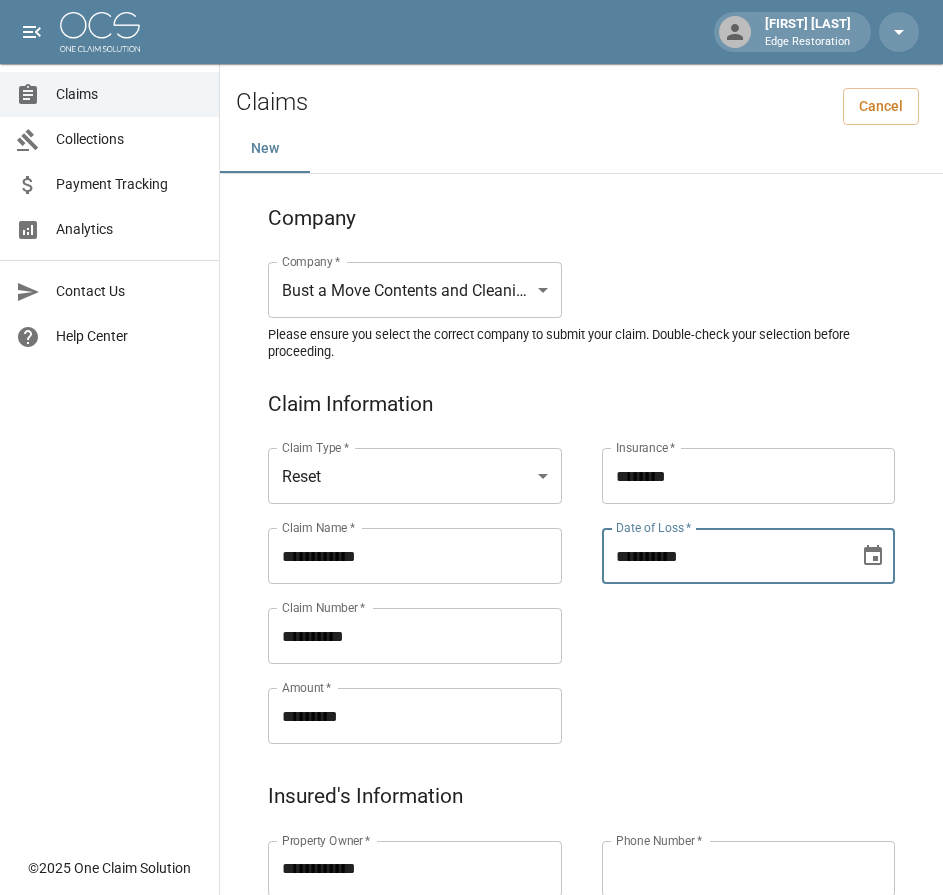 type on "**********" 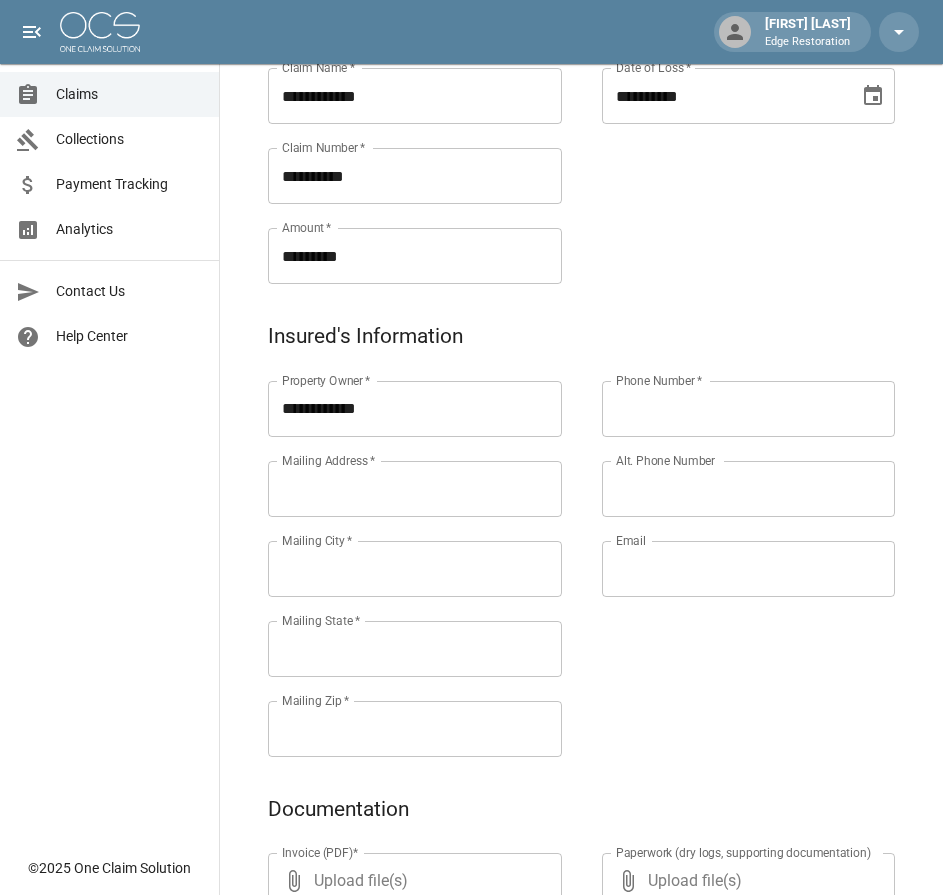 scroll, scrollTop: 463, scrollLeft: 0, axis: vertical 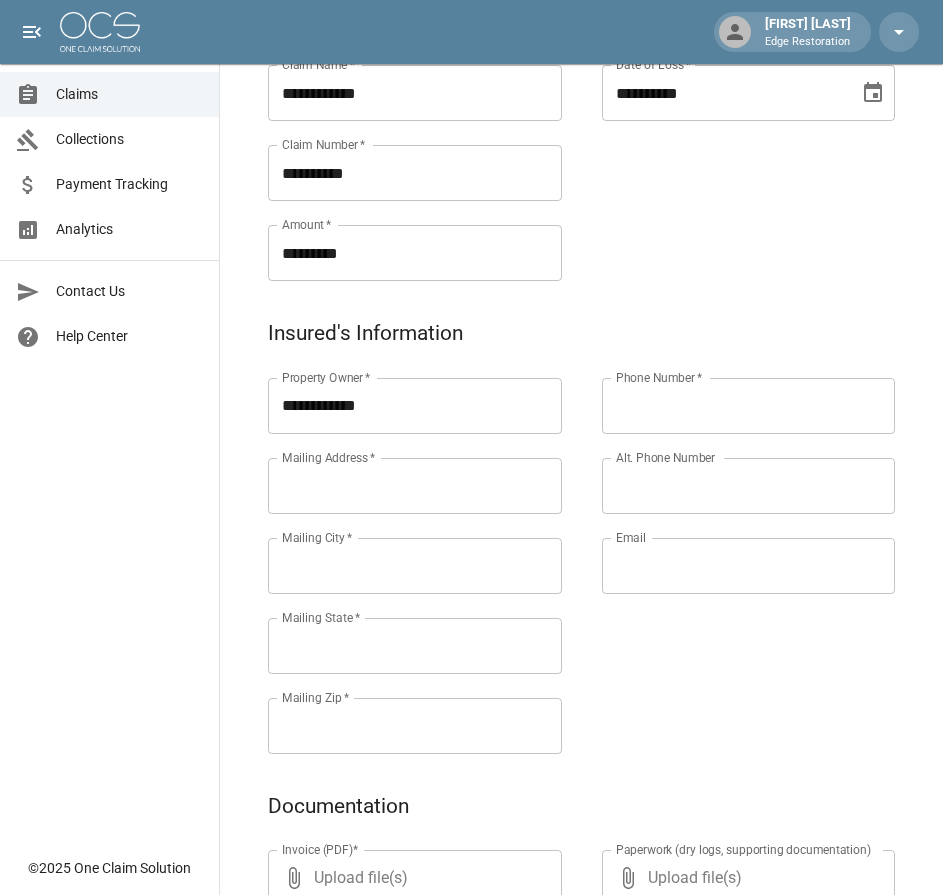 click on "Mailing Address   *" at bounding box center [415, 486] 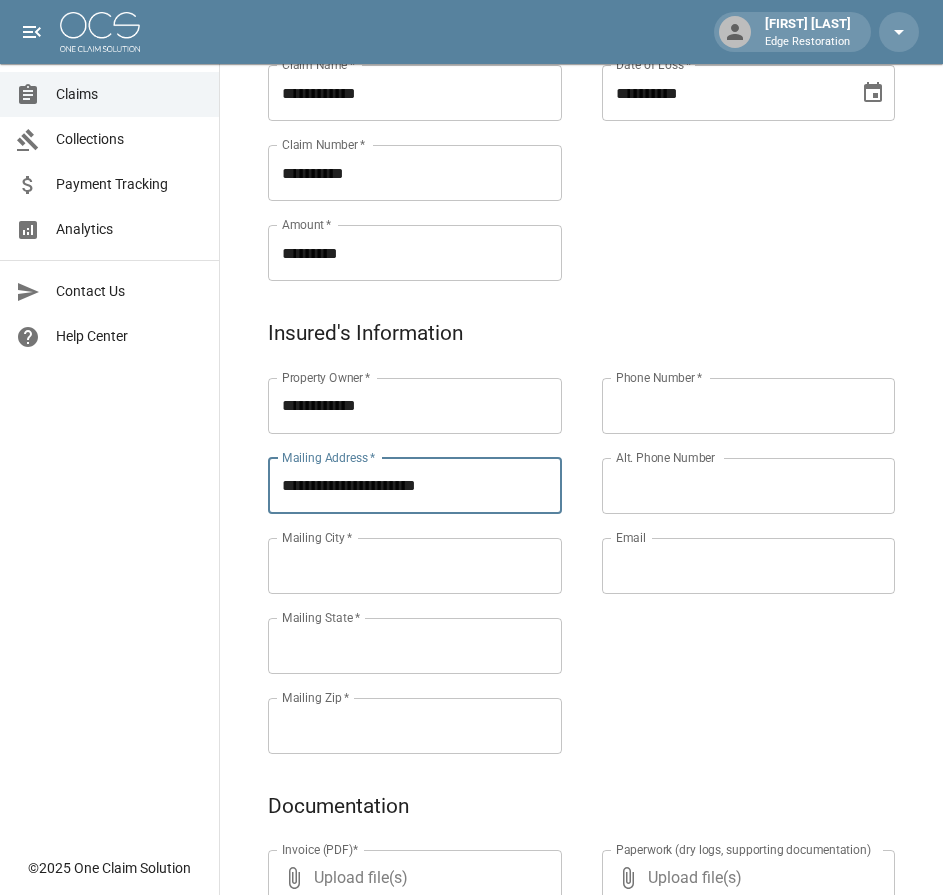 type on "**********" 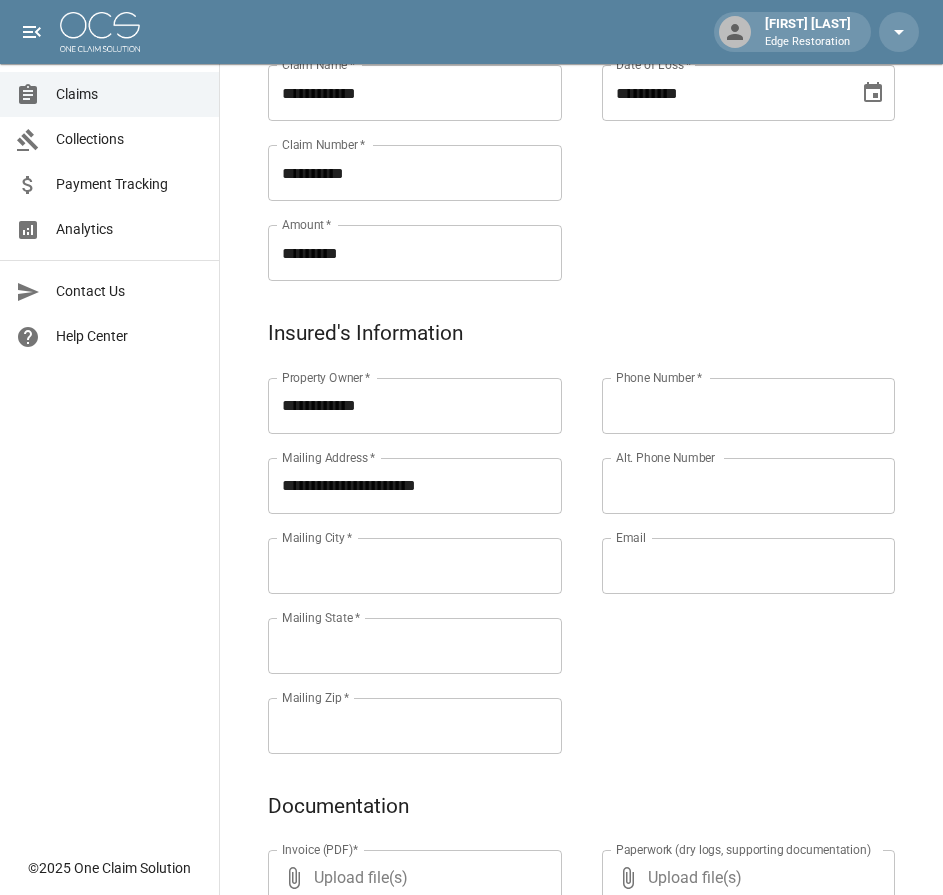 click on "Mailing City   *" at bounding box center [415, 566] 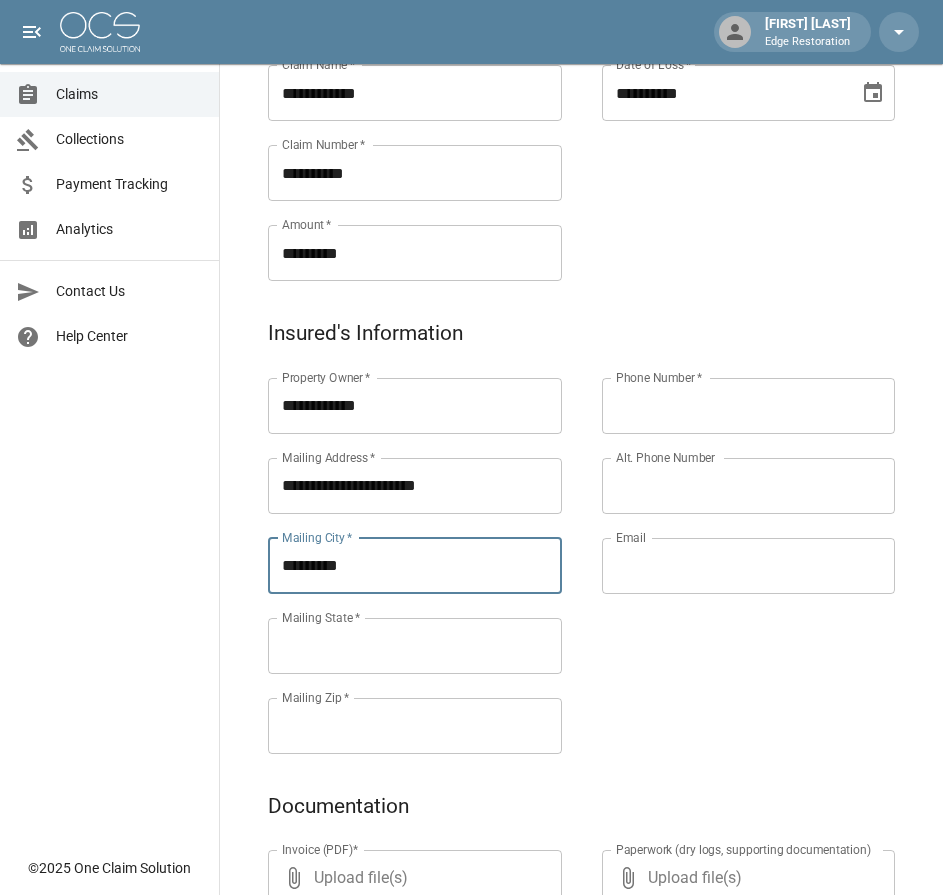type on "*********" 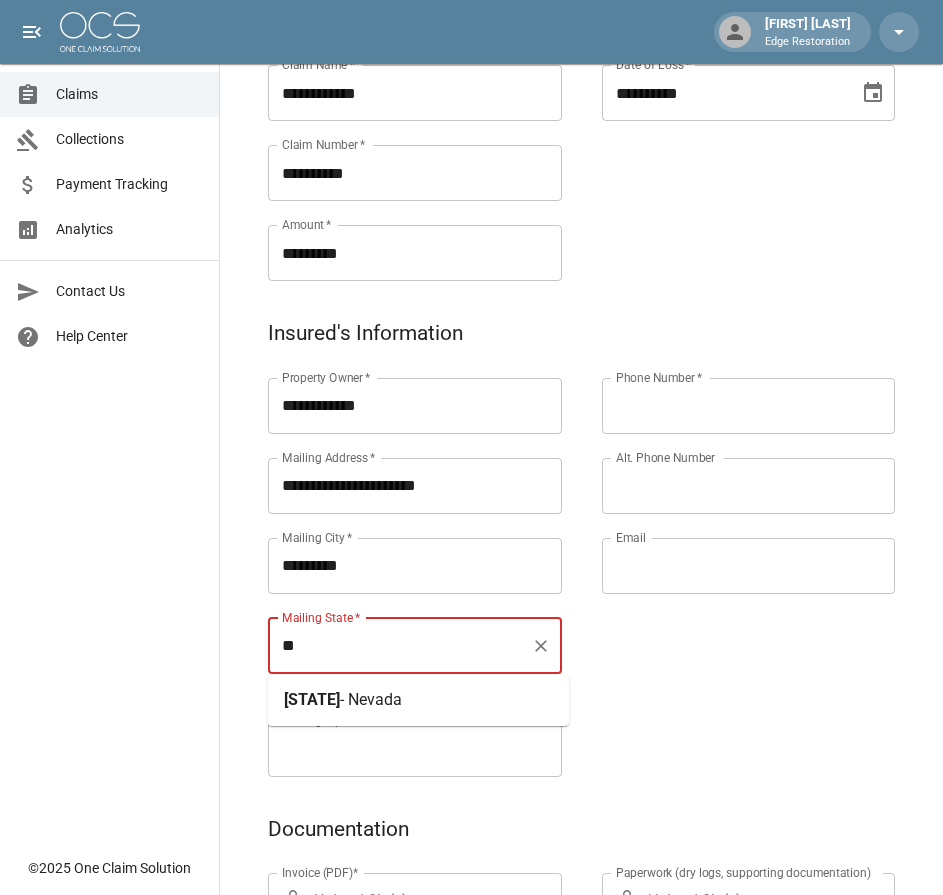 click on "- Nevada" at bounding box center [371, 699] 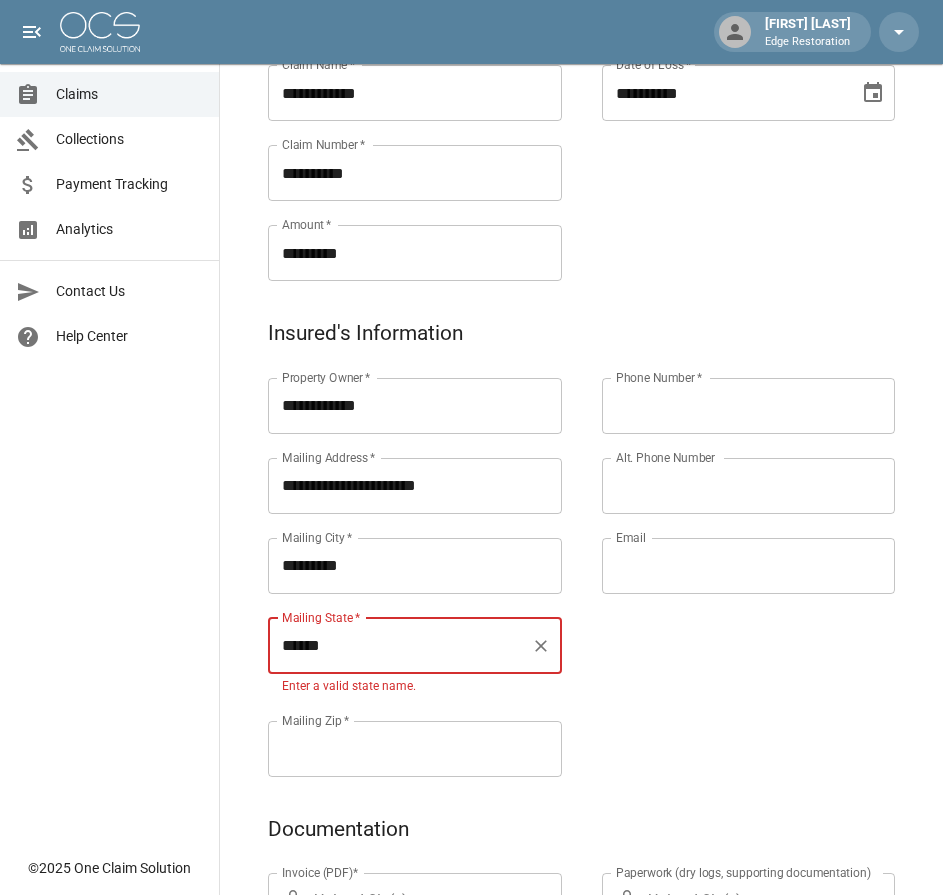 type on "******" 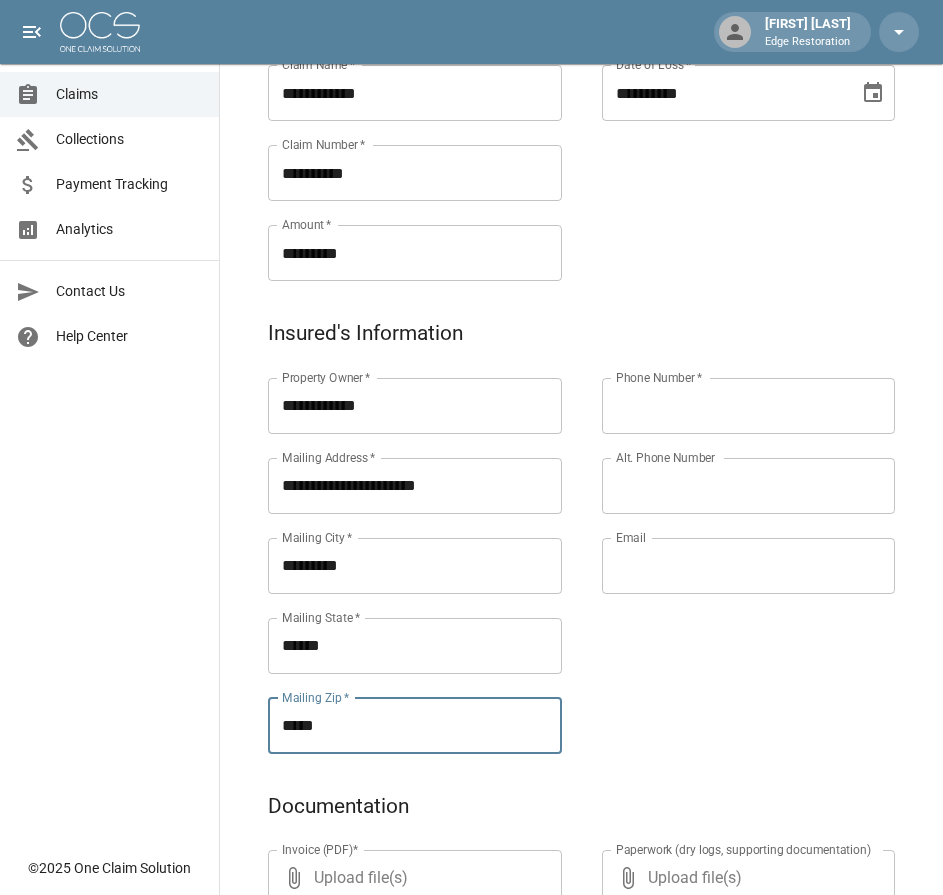 type on "*****" 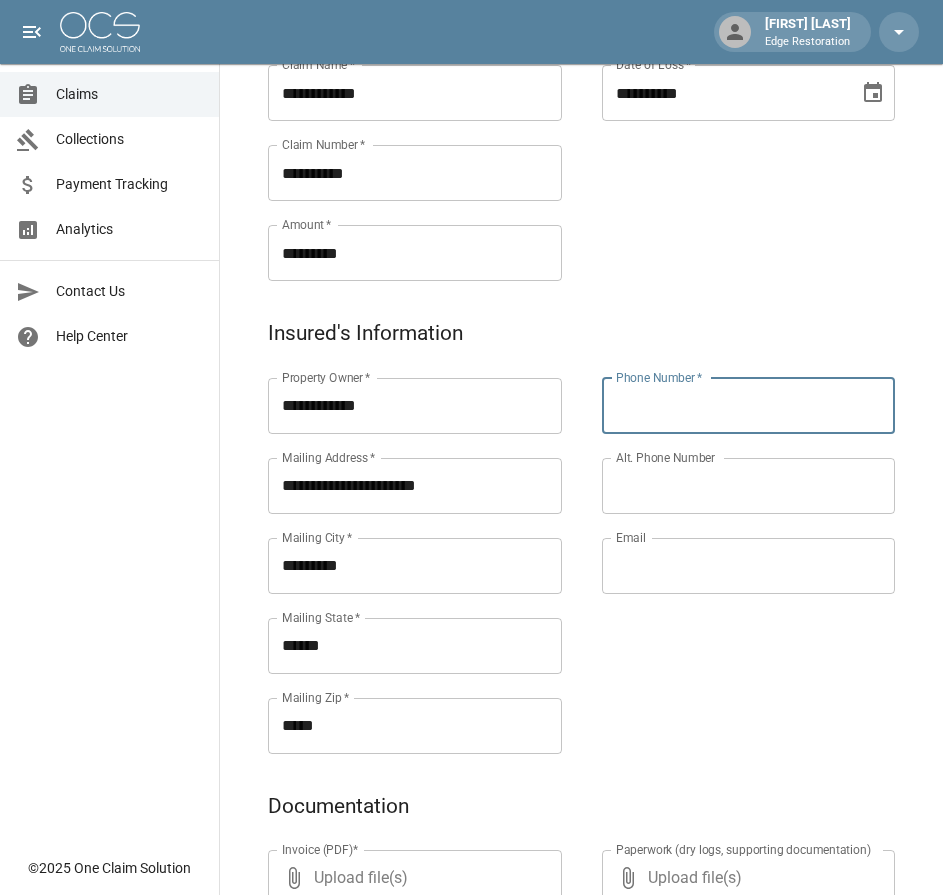 click on "Phone Number   *" at bounding box center [749, 406] 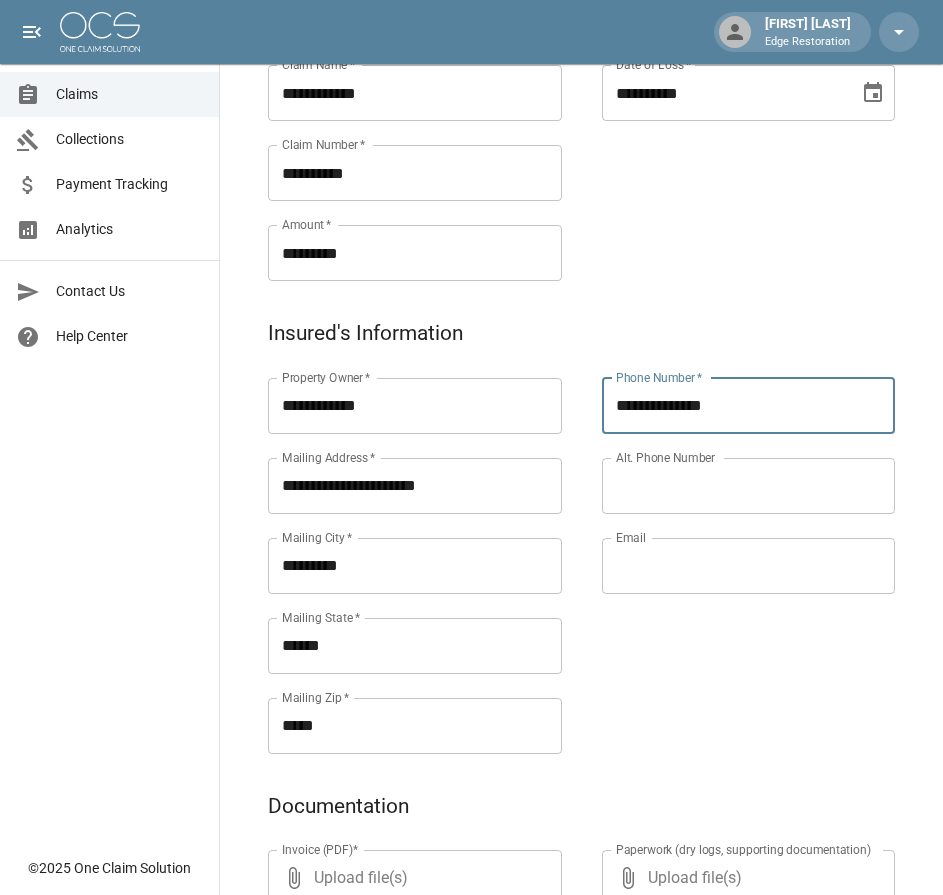 type on "**********" 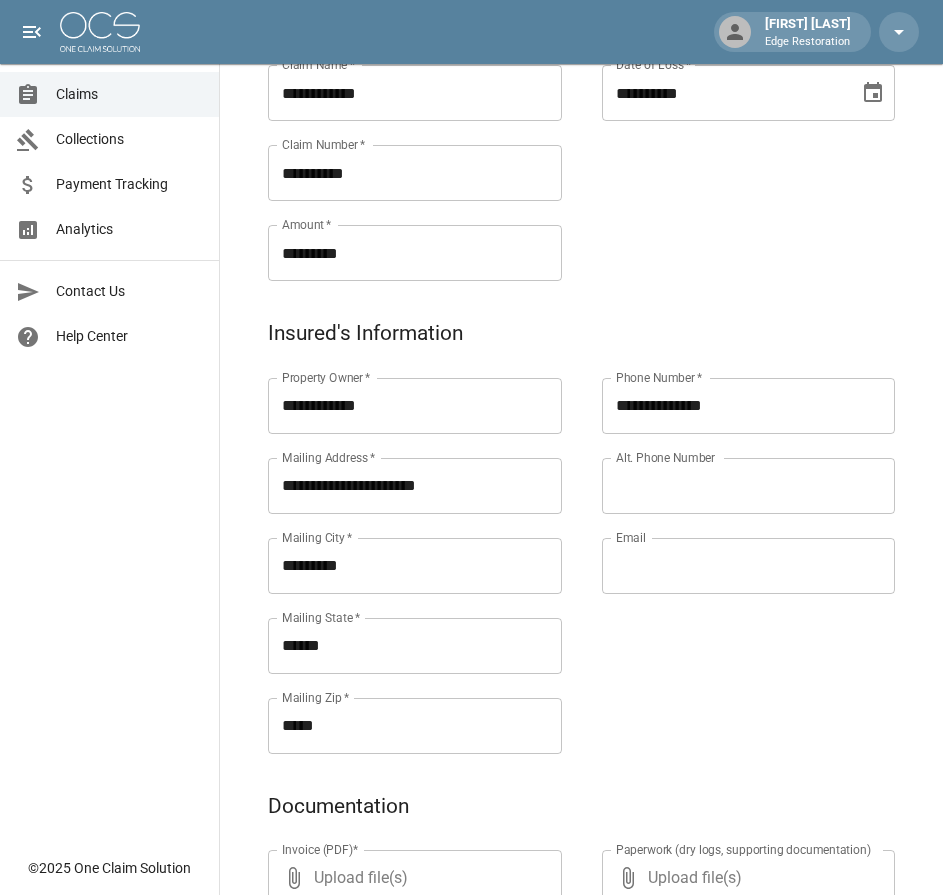 click on "**********" at bounding box center (729, 542) 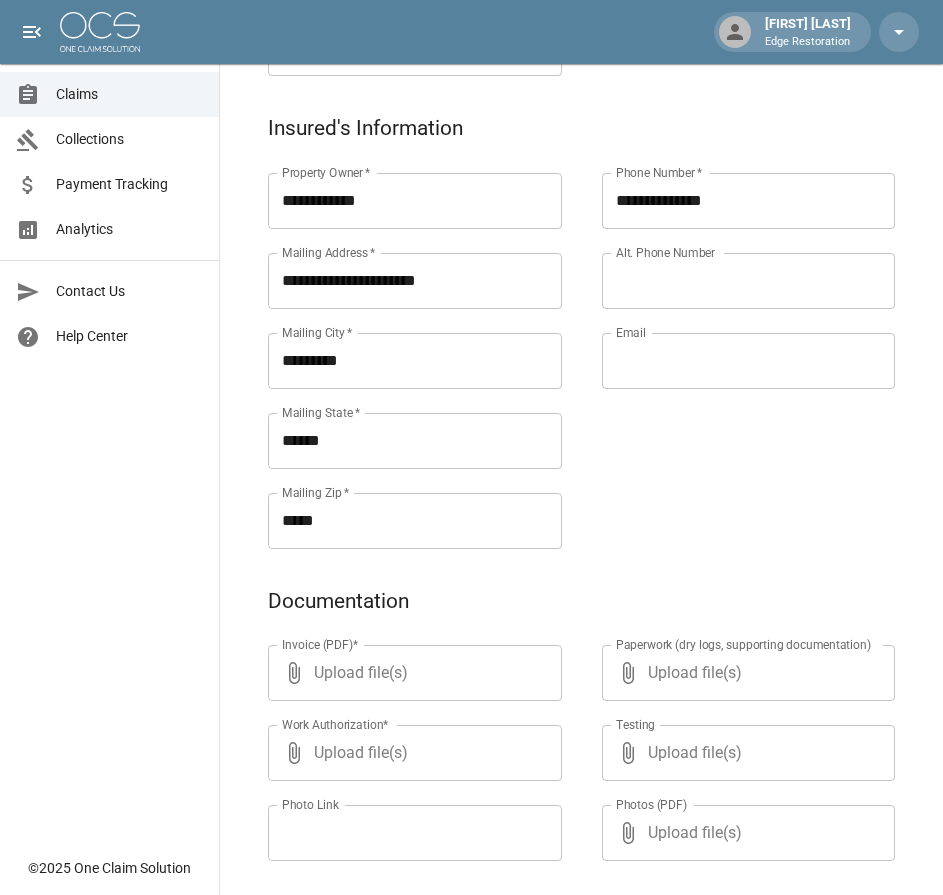 scroll, scrollTop: 964, scrollLeft: 0, axis: vertical 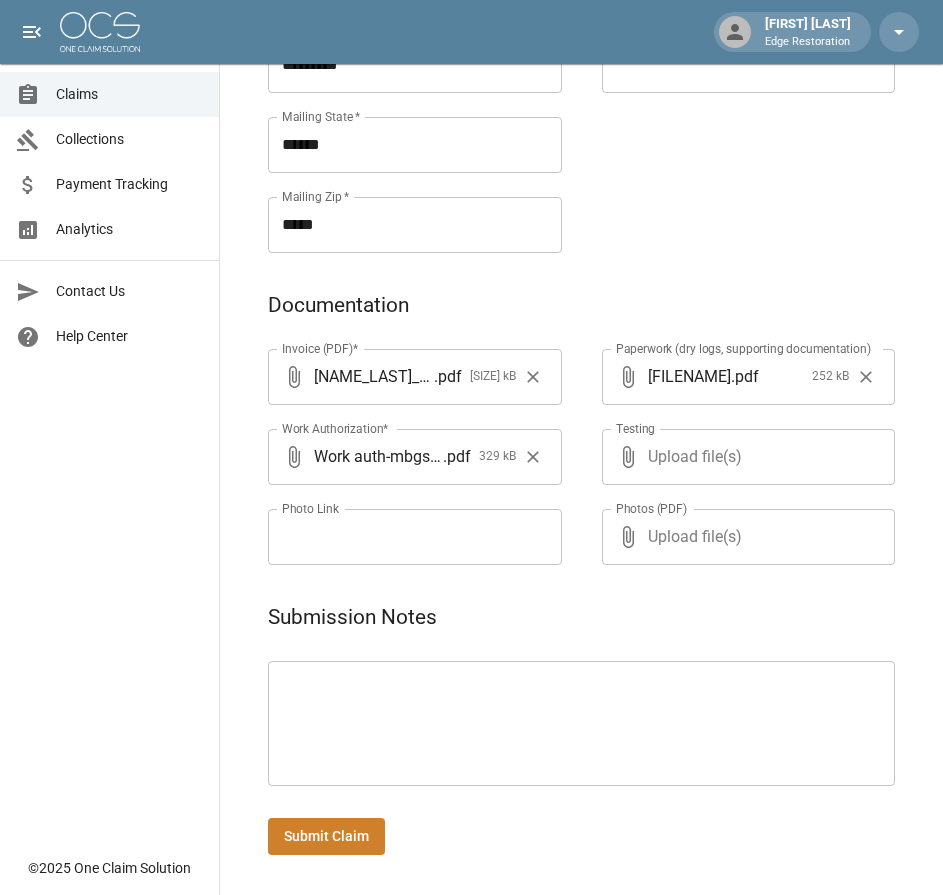 click on "Submit Claim" at bounding box center (326, 836) 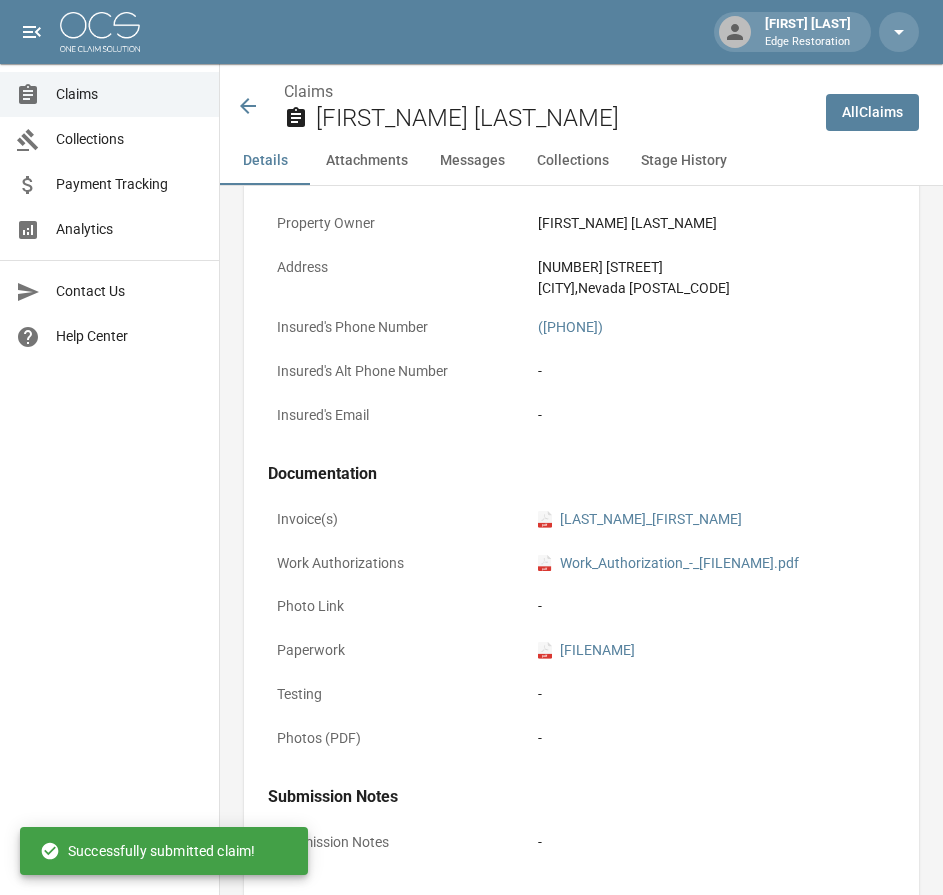 click at bounding box center (100, 32) 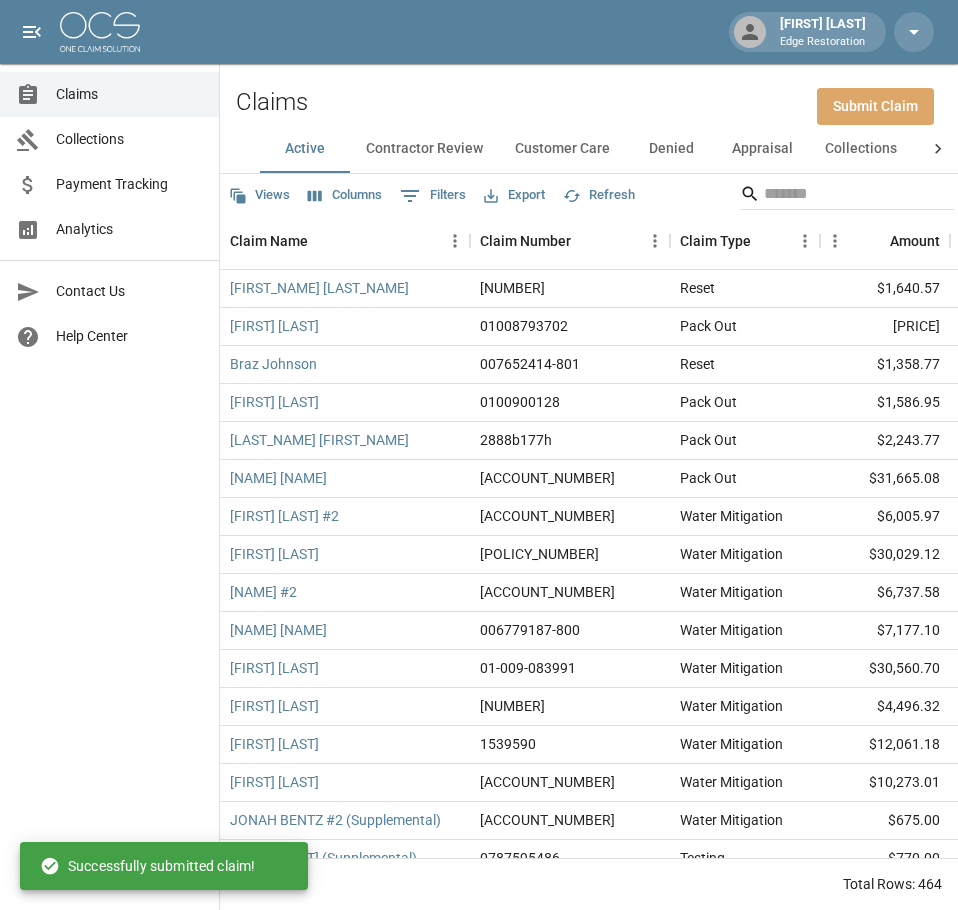 click on "Submit Claim" at bounding box center [875, 106] 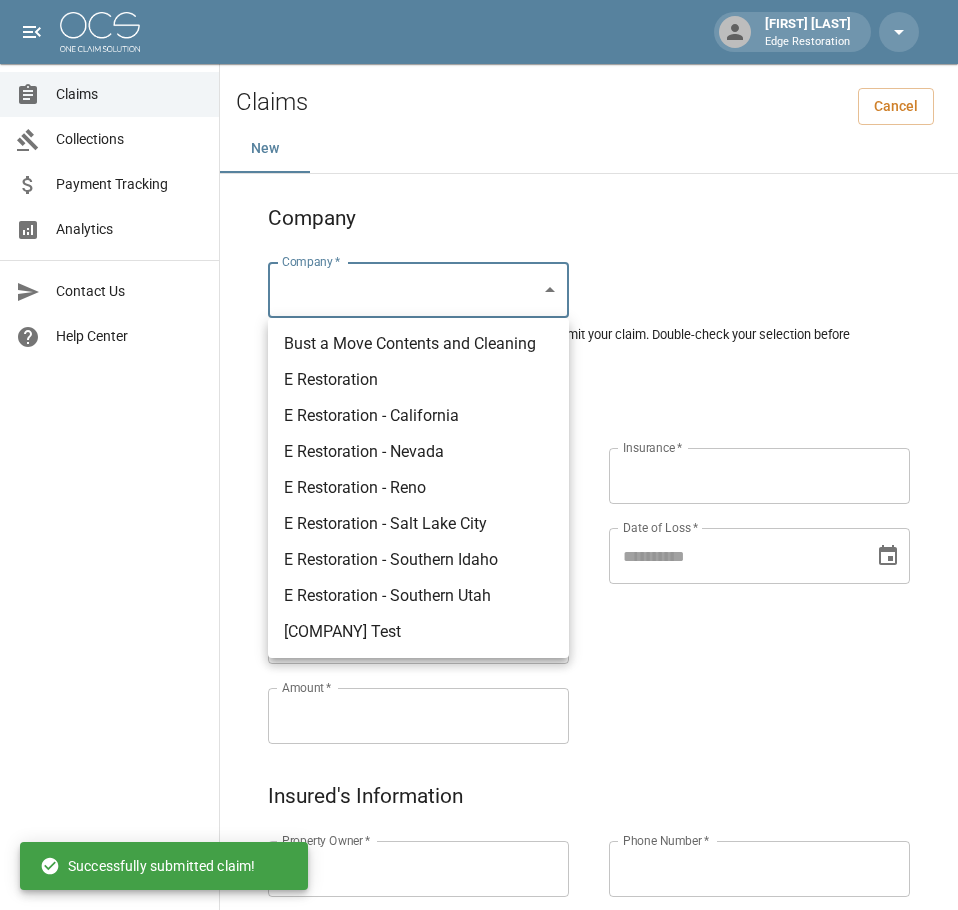 click on "Alicia Tubbs Edge Restoration Claims Collections Payment Tracking Analytics Contact Us Help Center ©  2025   One Claim Solution Claims Cancel New Company Company   * ​ Company   * Please ensure you select the correct company to submit your claim. Double-check your selection before proceeding. Claim Information Claim Type   * ​ Claim Type   * Claim Name   * Claim Name   * Claim Number   * Claim Number   * Amount   * Amount   * Insurance   * Insurance   * Date of Loss   * Date of Loss   * Insured's Information Property Owner   * Property Owner   * Mailing Address   * Mailing Address   * Mailing City   * Mailing City   * Mailing State   * Mailing State   * Mailing Zip   * Mailing Zip   * Phone Number   * Phone Number   * Alt. Phone Number Alt. Phone Number Email Email Documentation Invoice (PDF)* ​ Upload file(s) Invoice (PDF)* Work Authorization* ​ Upload file(s) Work Authorization* Photo Link Photo Link ​ Upload file(s) Testing ​ ​" at bounding box center (479, 929) 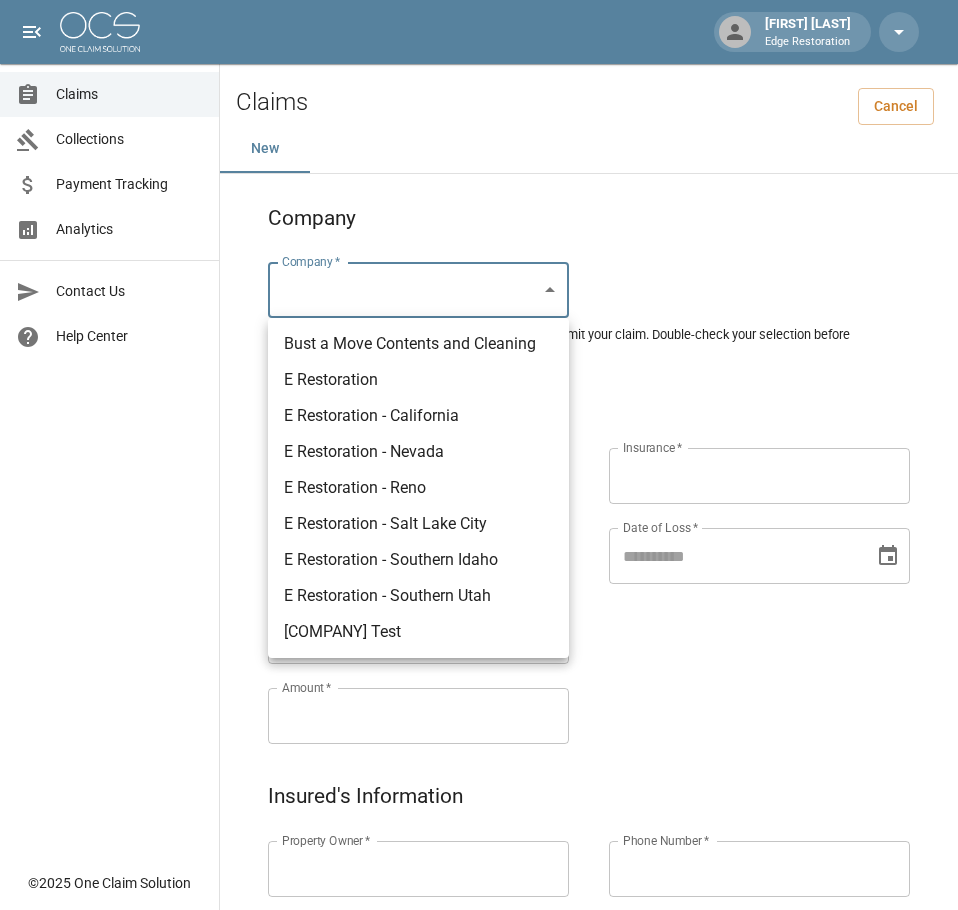 click on "Bust a Move Contents and Cleaning" at bounding box center [418, 344] 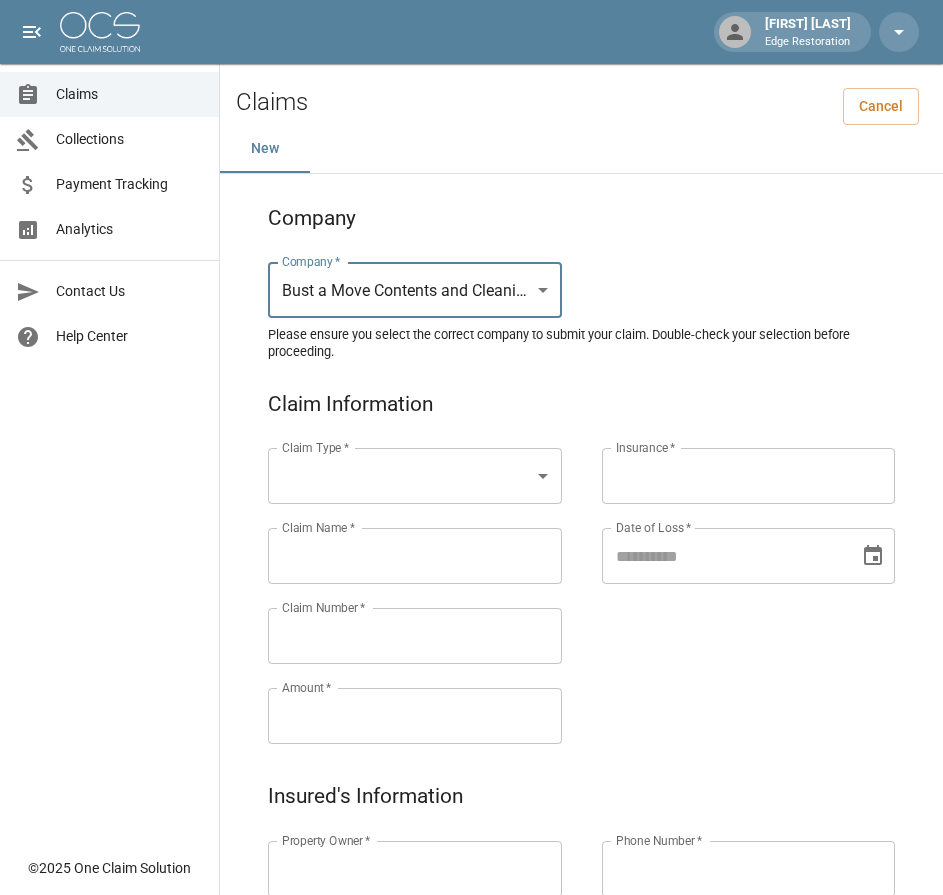 click on "[DATE] [TIME]" at bounding box center (471, 929) 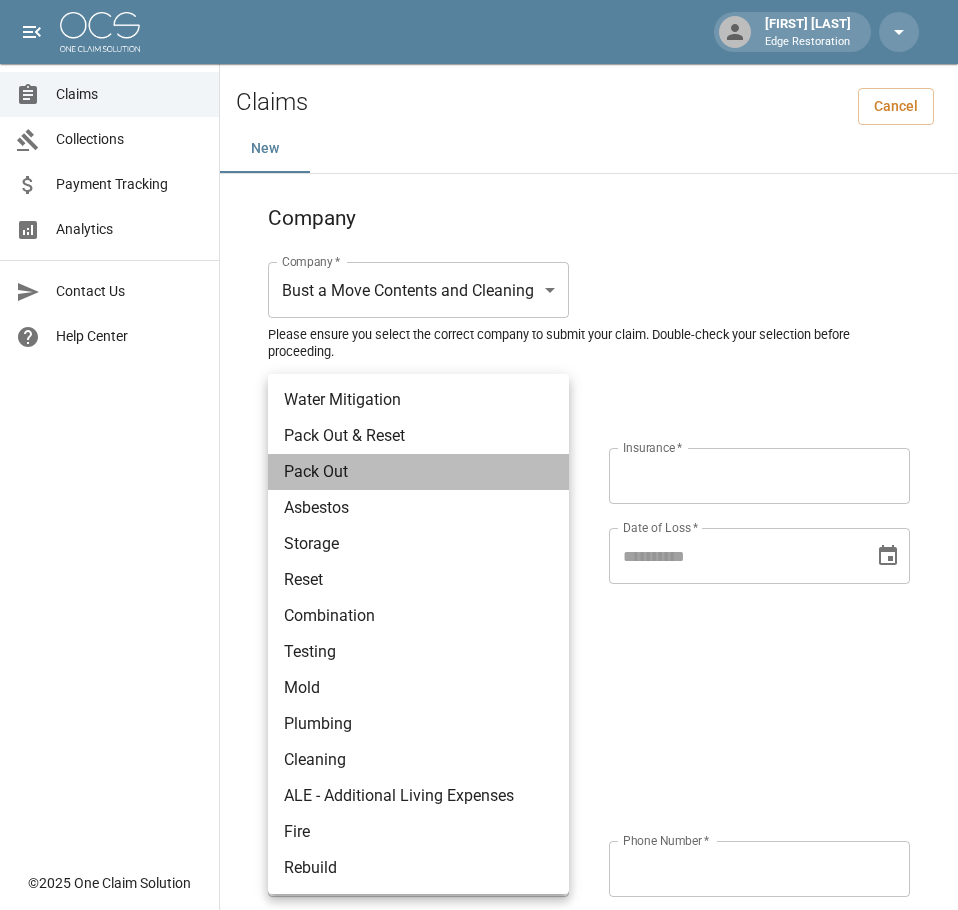 click on "Pack Out" at bounding box center [418, 472] 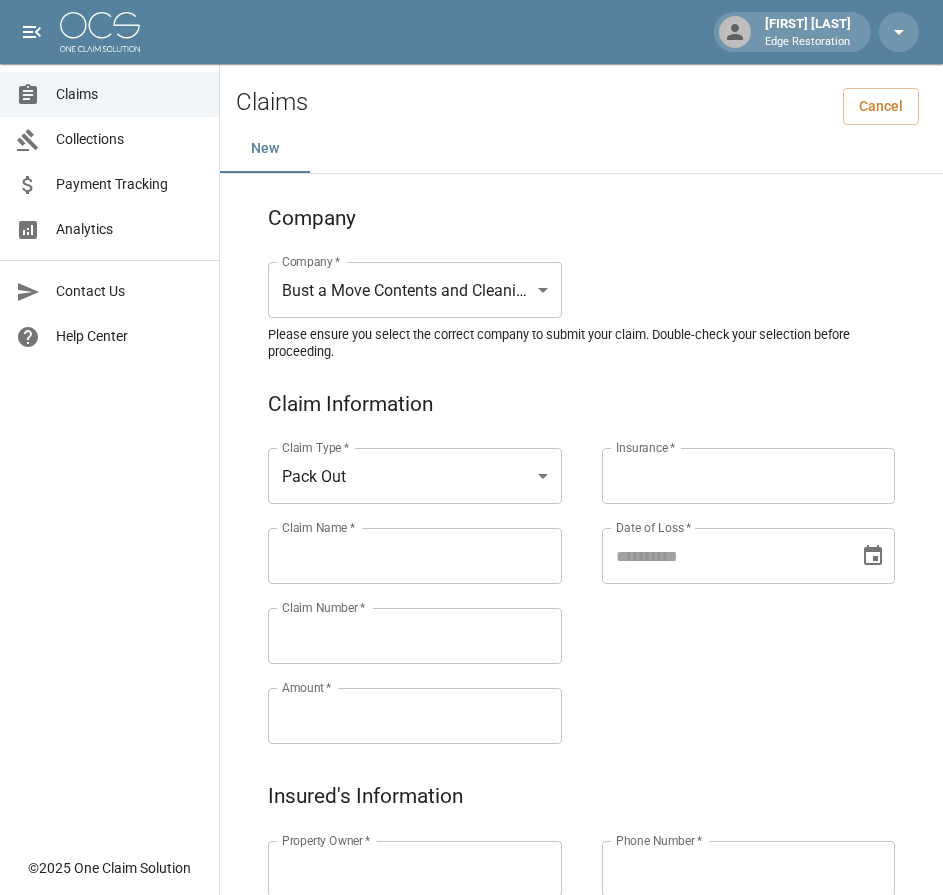 click on "Claims Collections Payment Tracking Analytics Contact Us Help Center" at bounding box center (109, 423) 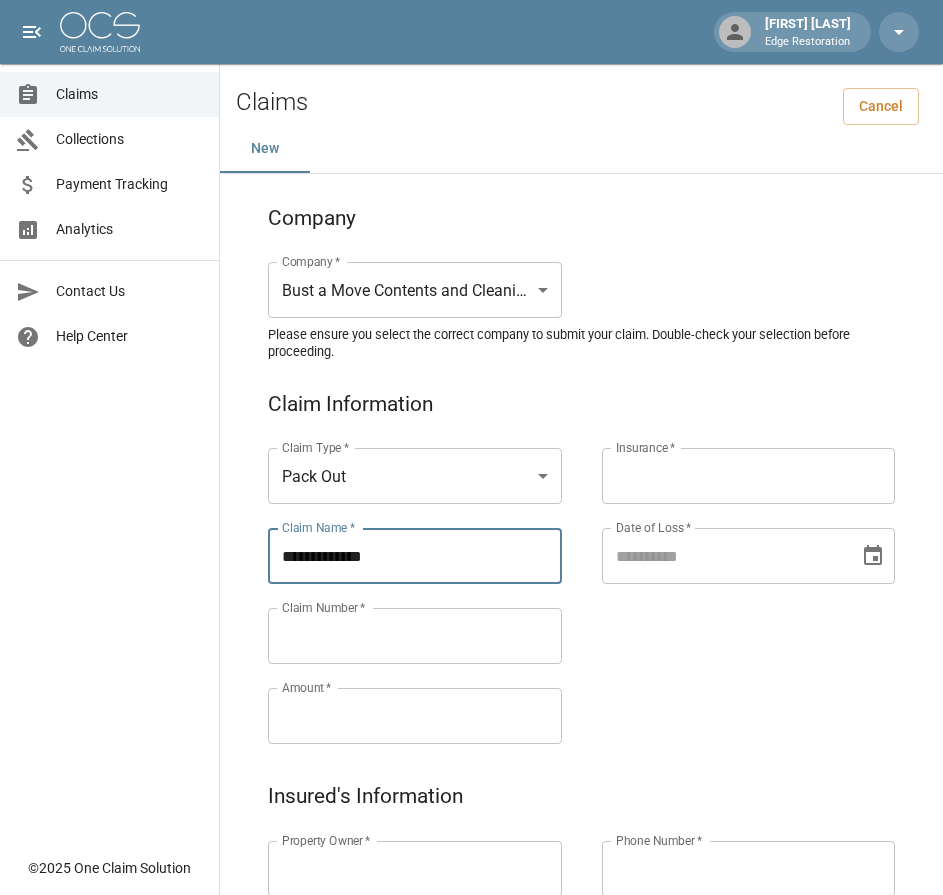 click on "**********" at bounding box center [415, 556] 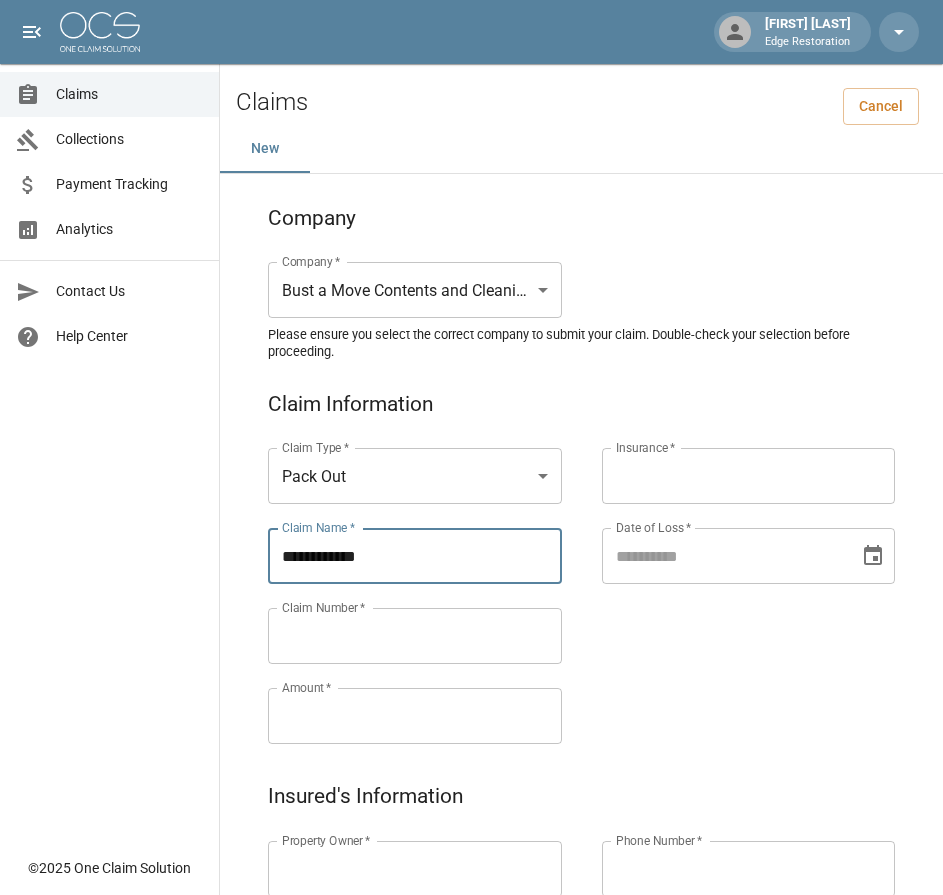 type on "**********" 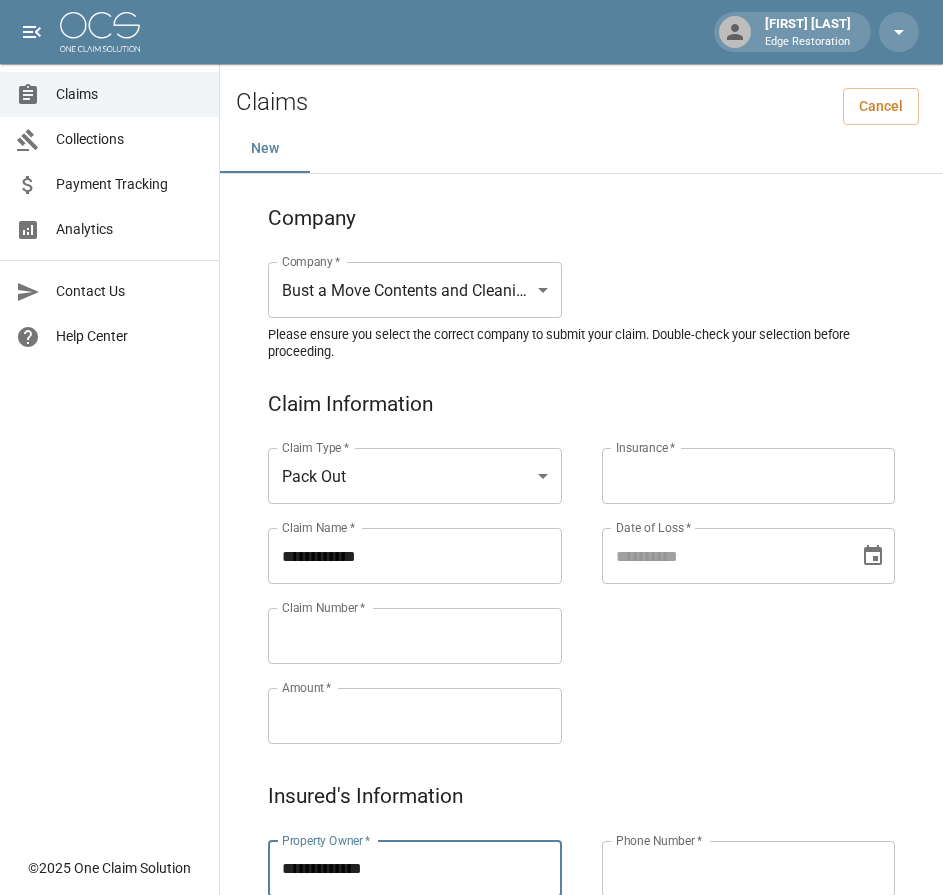 type on "**********" 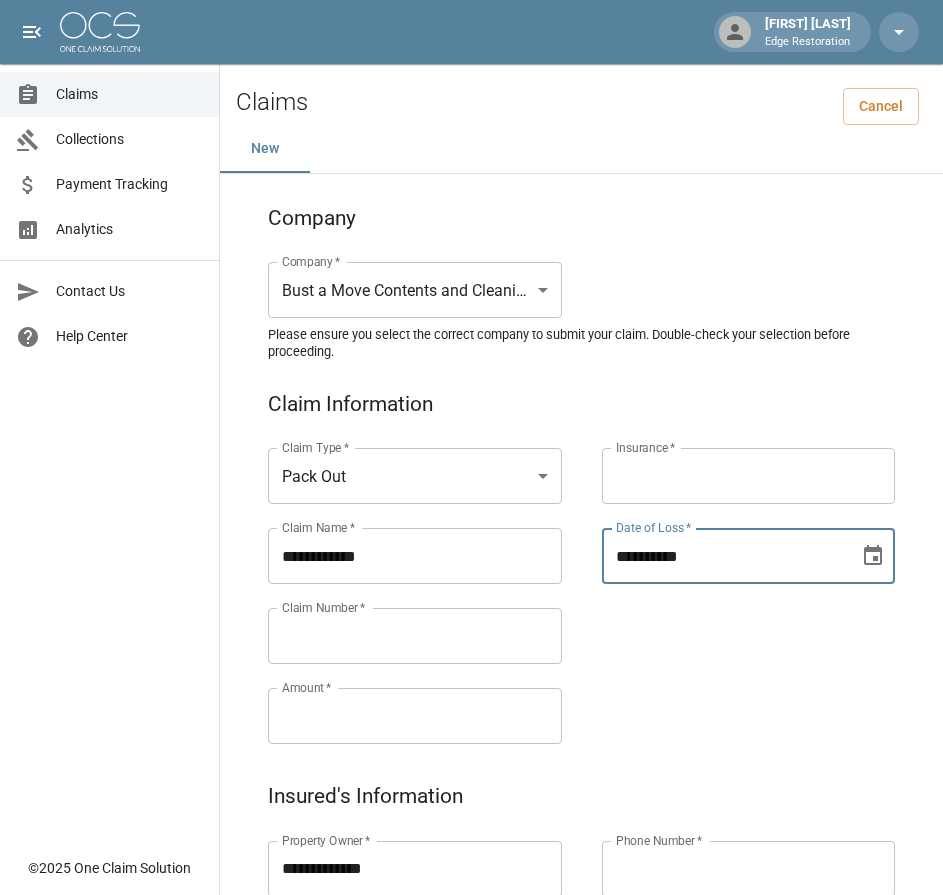 click on "**********" at bounding box center (724, 556) 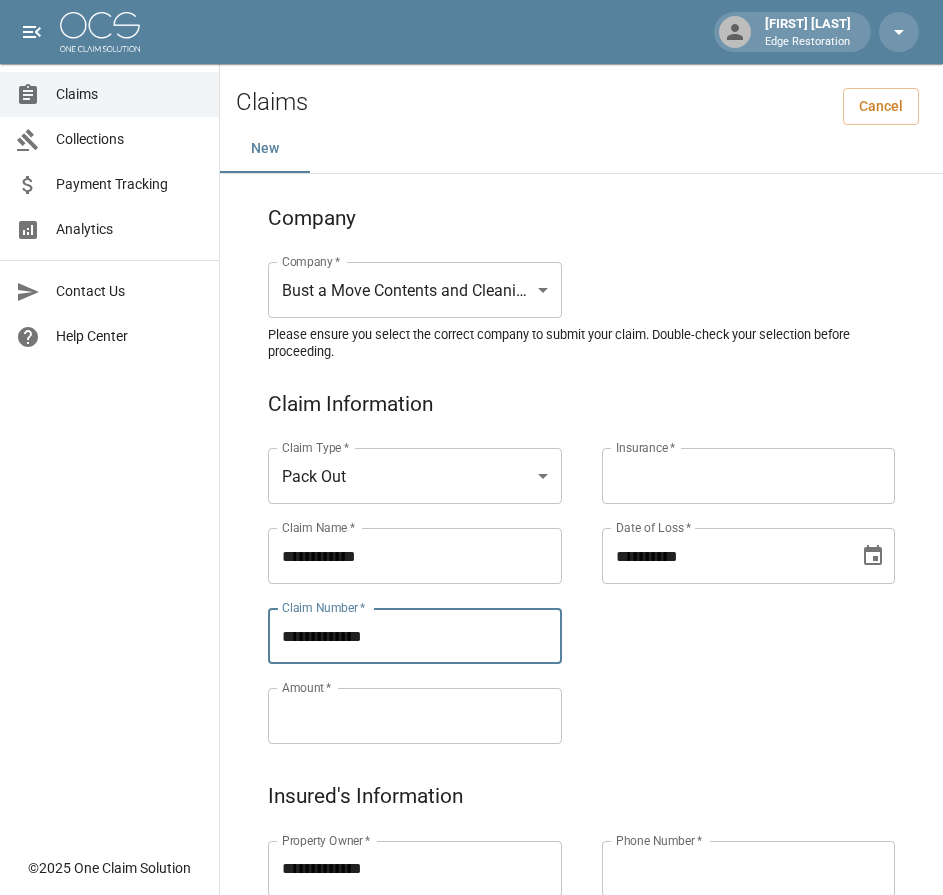 type on "**********" 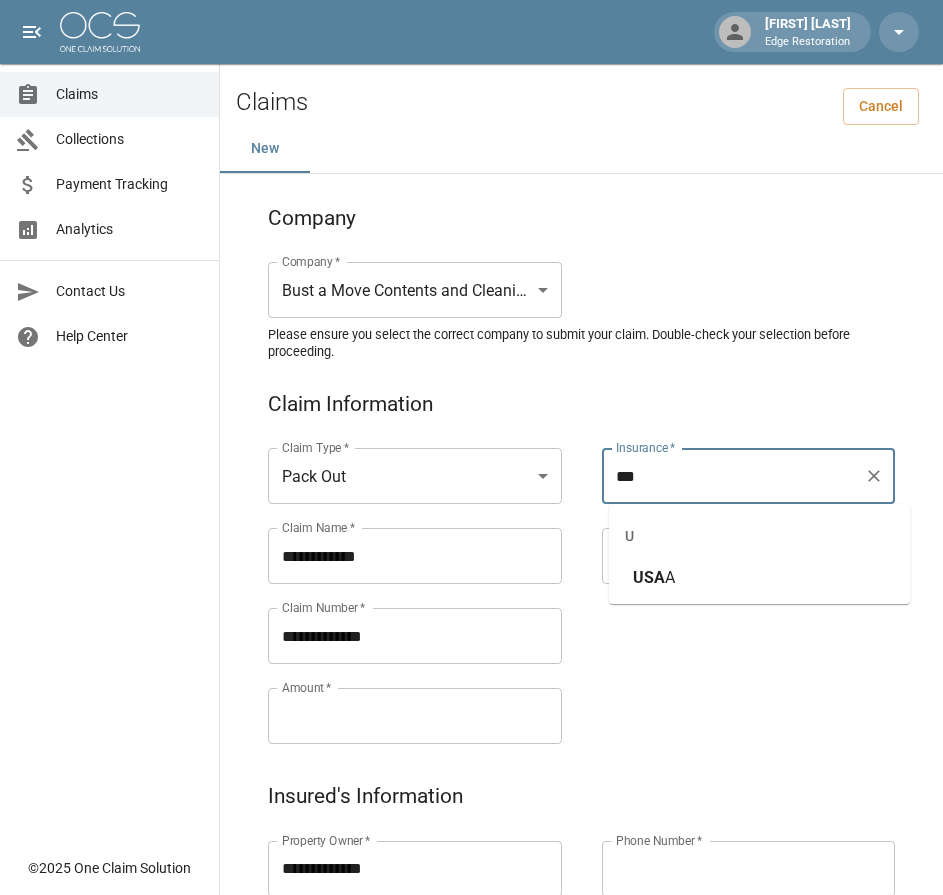 click on "U USA A" at bounding box center [759, 554] 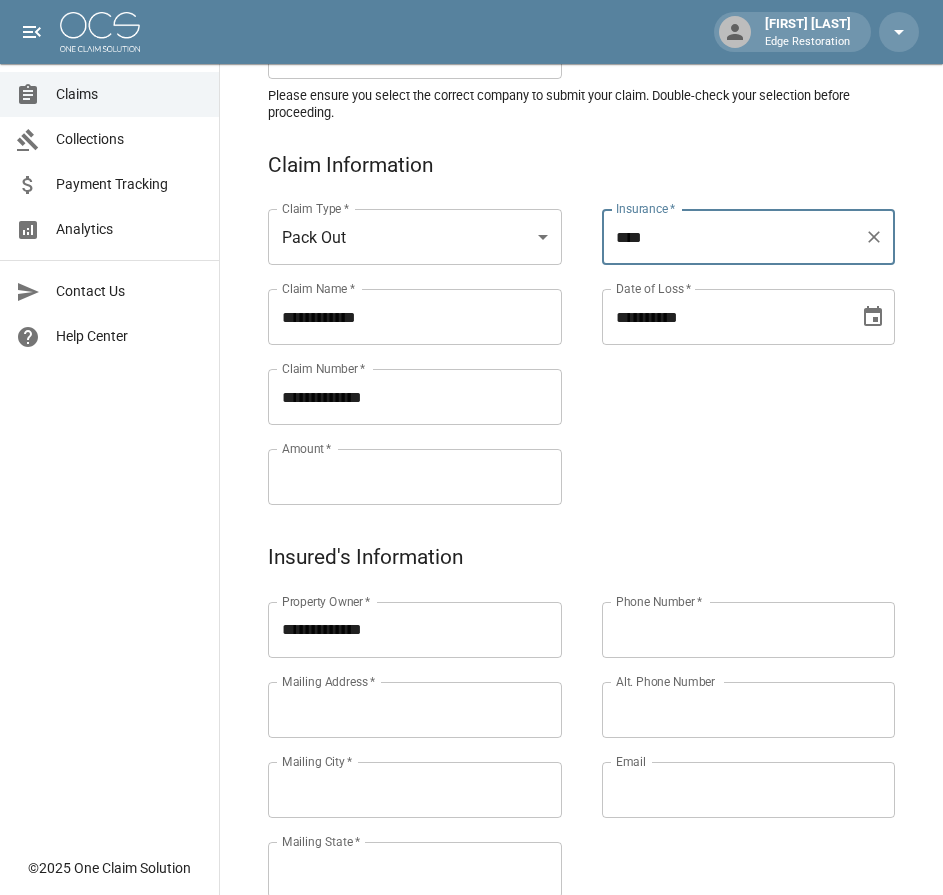 scroll, scrollTop: 246, scrollLeft: 0, axis: vertical 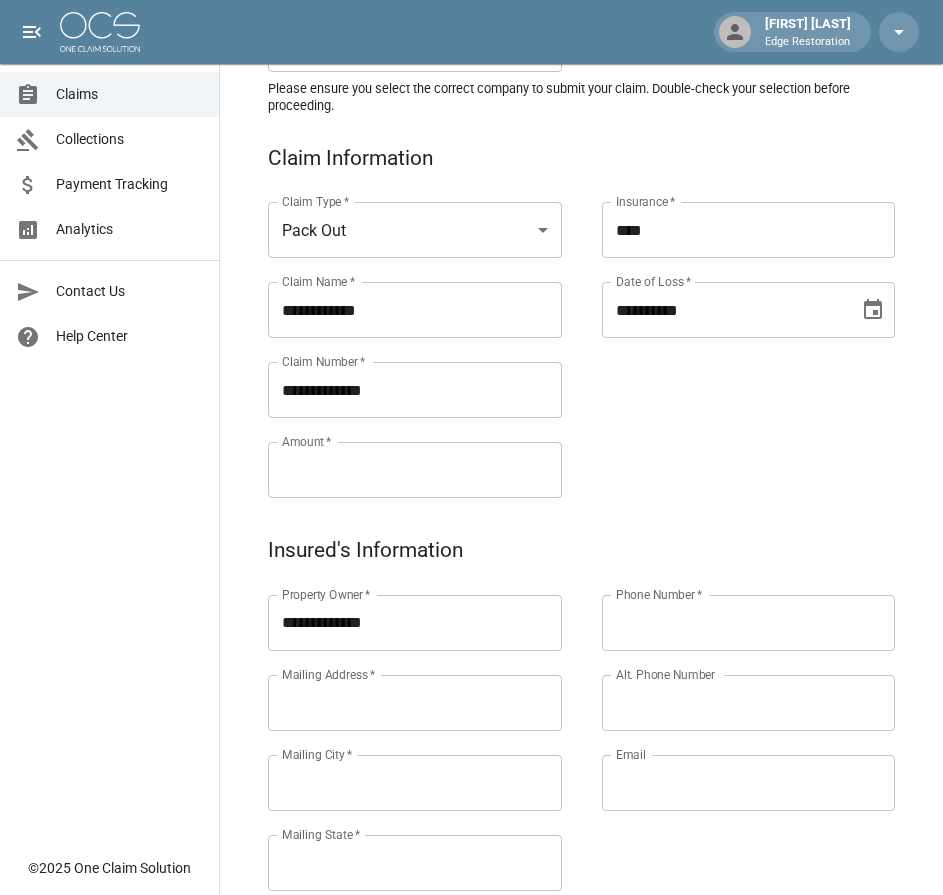 click on "Amount   *" at bounding box center (415, 470) 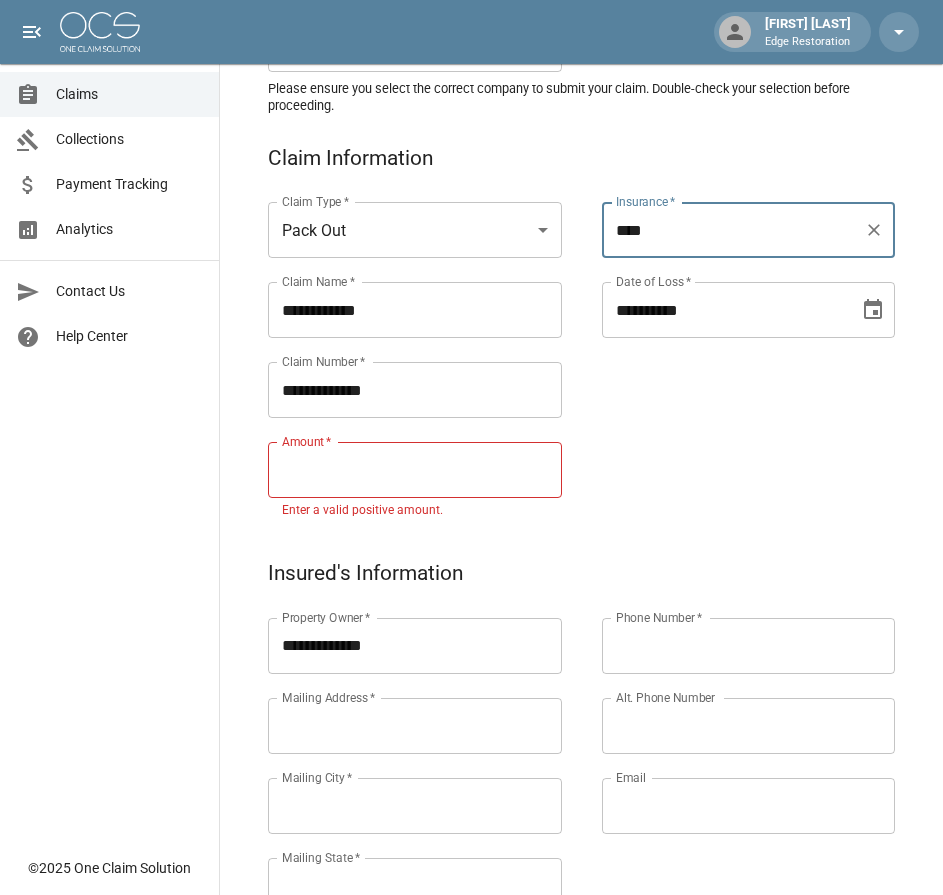 paste on "****" 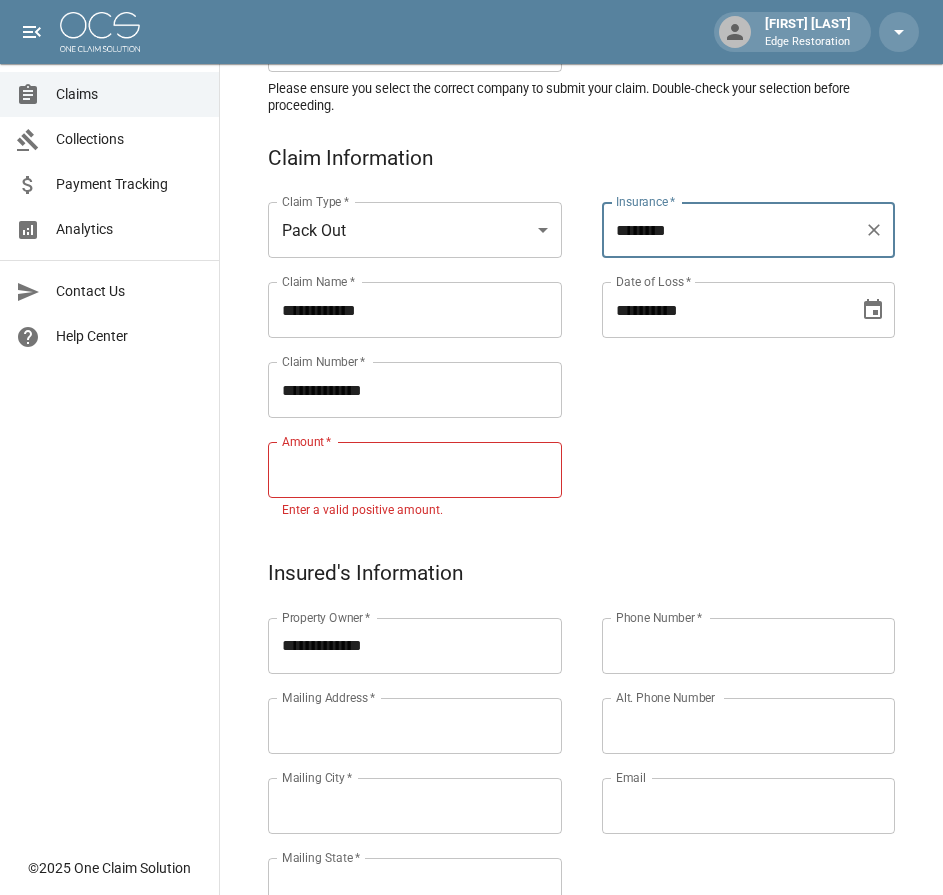 type on "********" 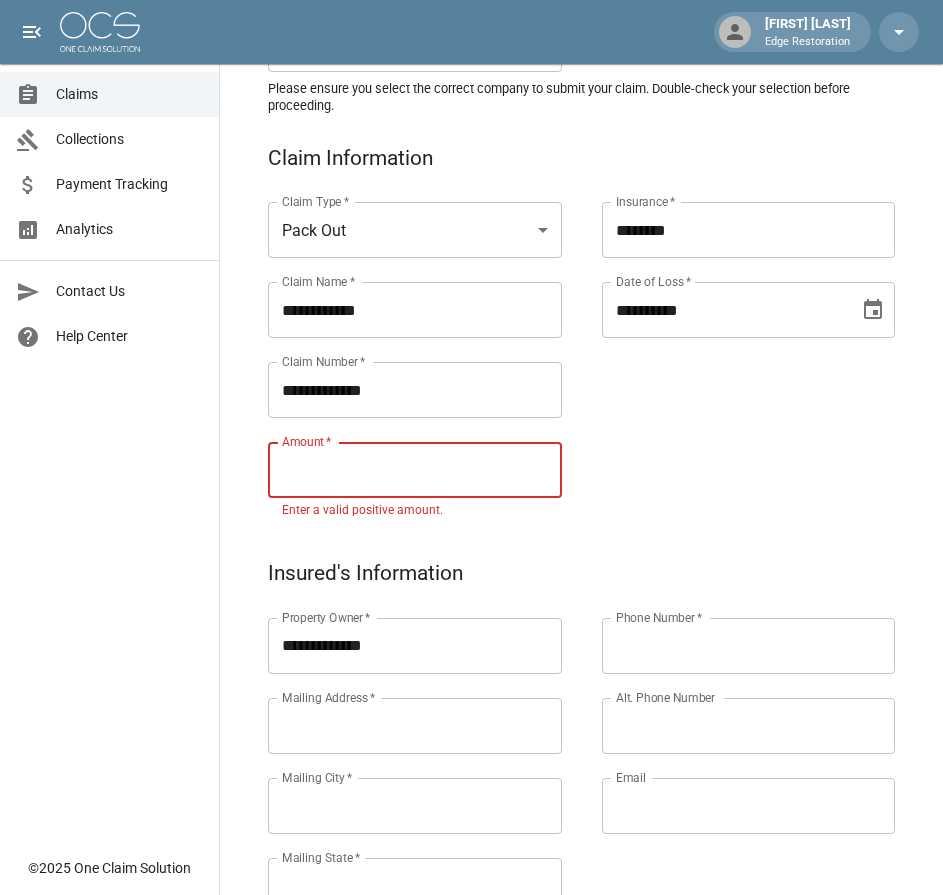 click on "Amount   *" at bounding box center (415, 470) 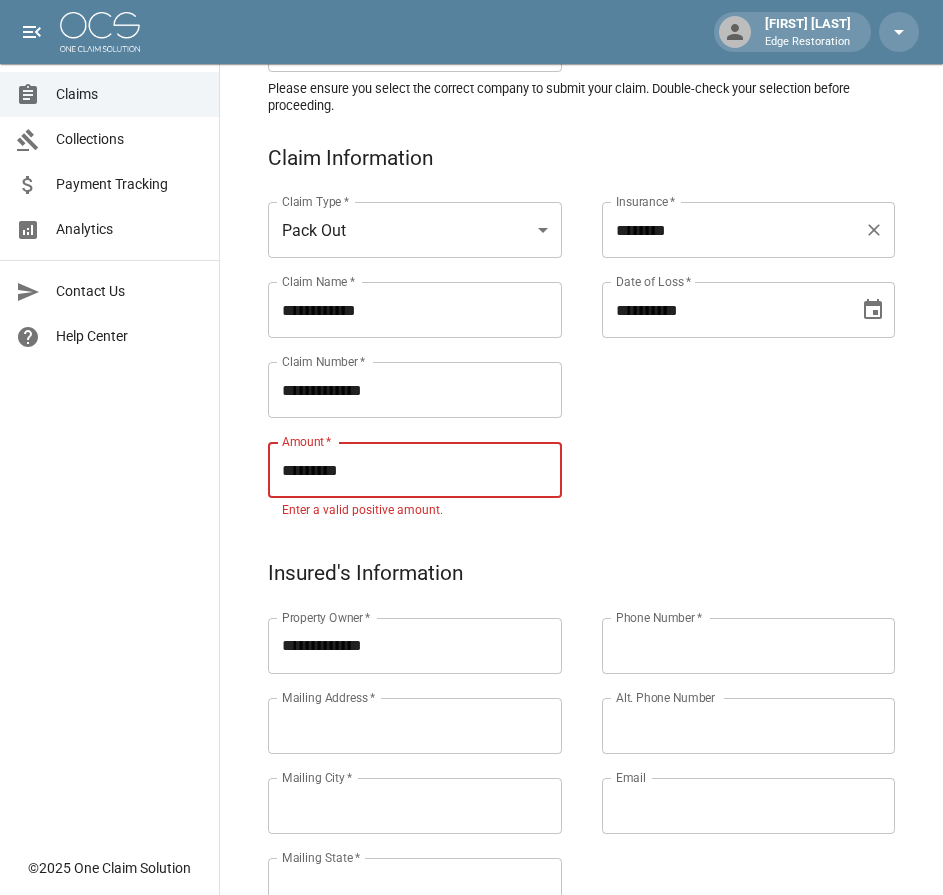 drag, startPoint x: 684, startPoint y: 255, endPoint x: 618, endPoint y: 246, distance: 66.61081 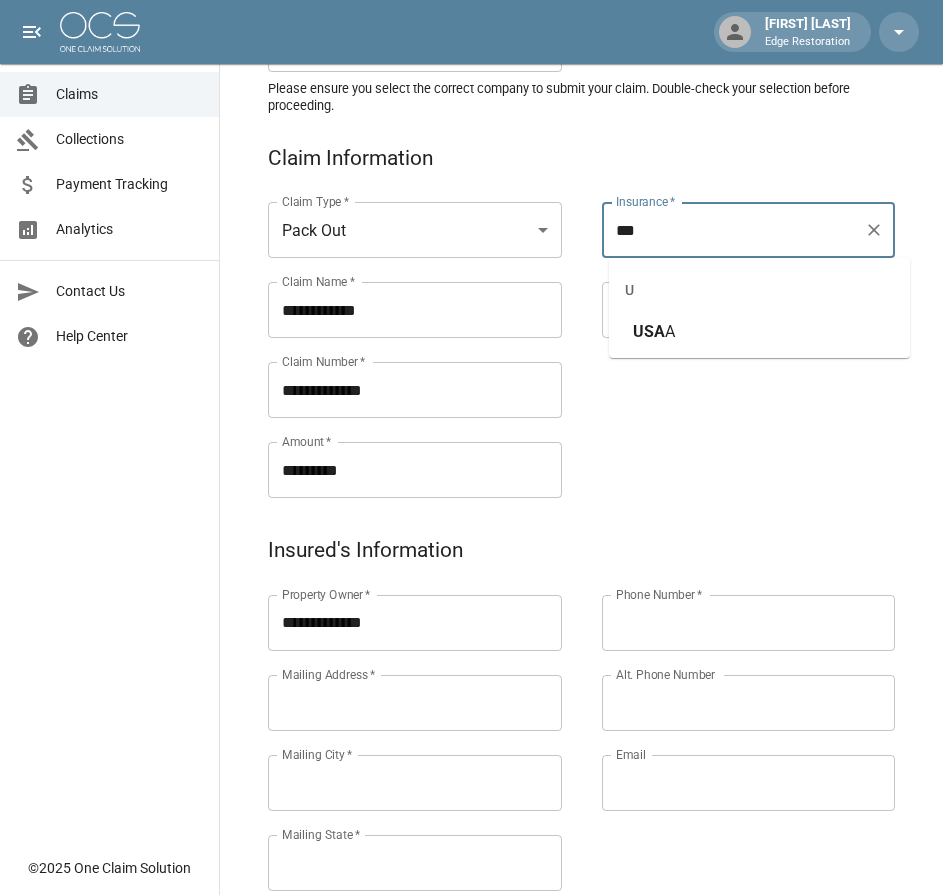 click on "USA A" at bounding box center (759, 332) 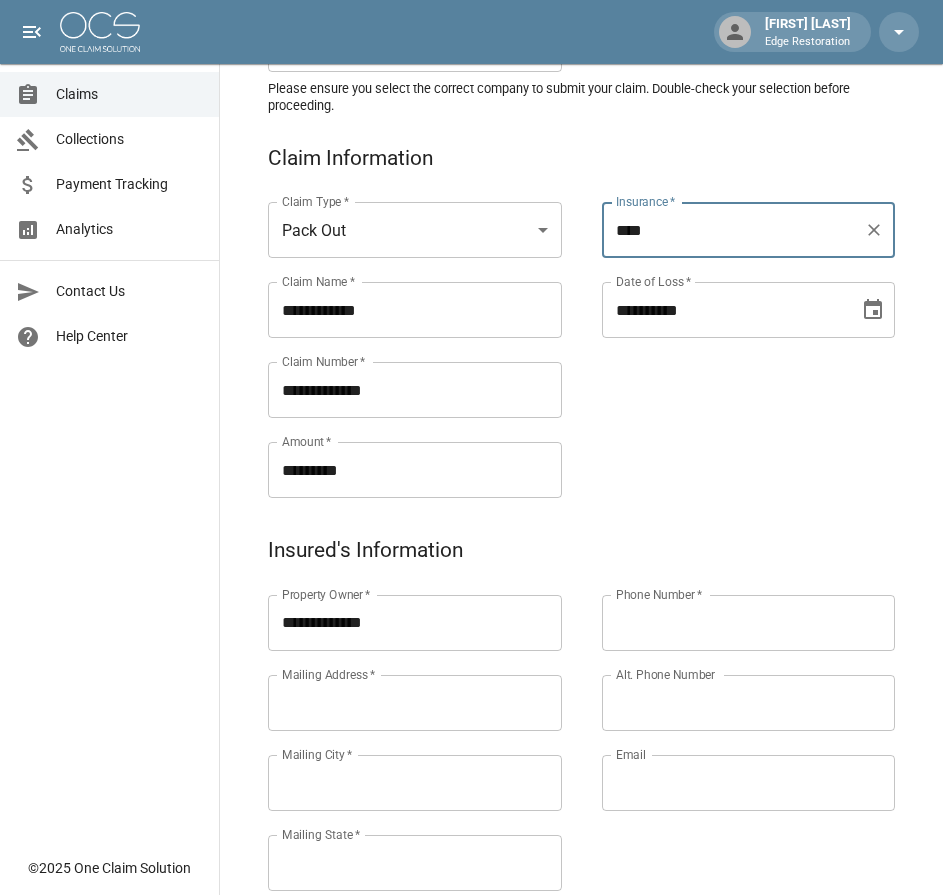 type on "****" 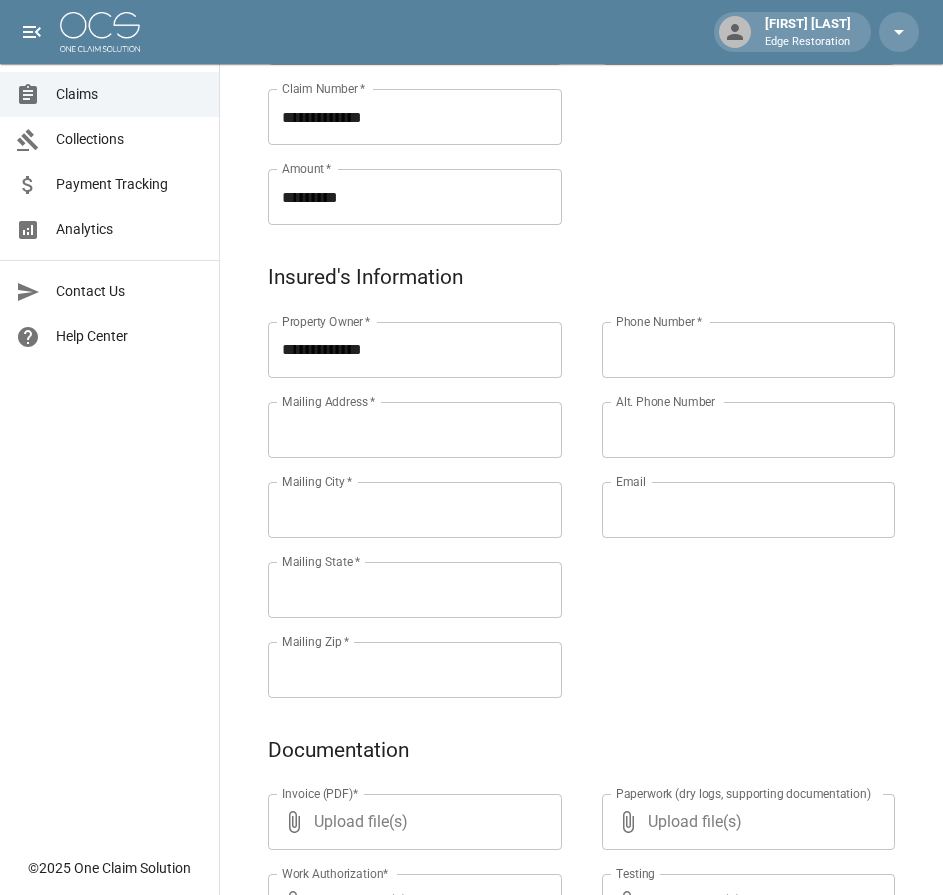 scroll, scrollTop: 528, scrollLeft: 0, axis: vertical 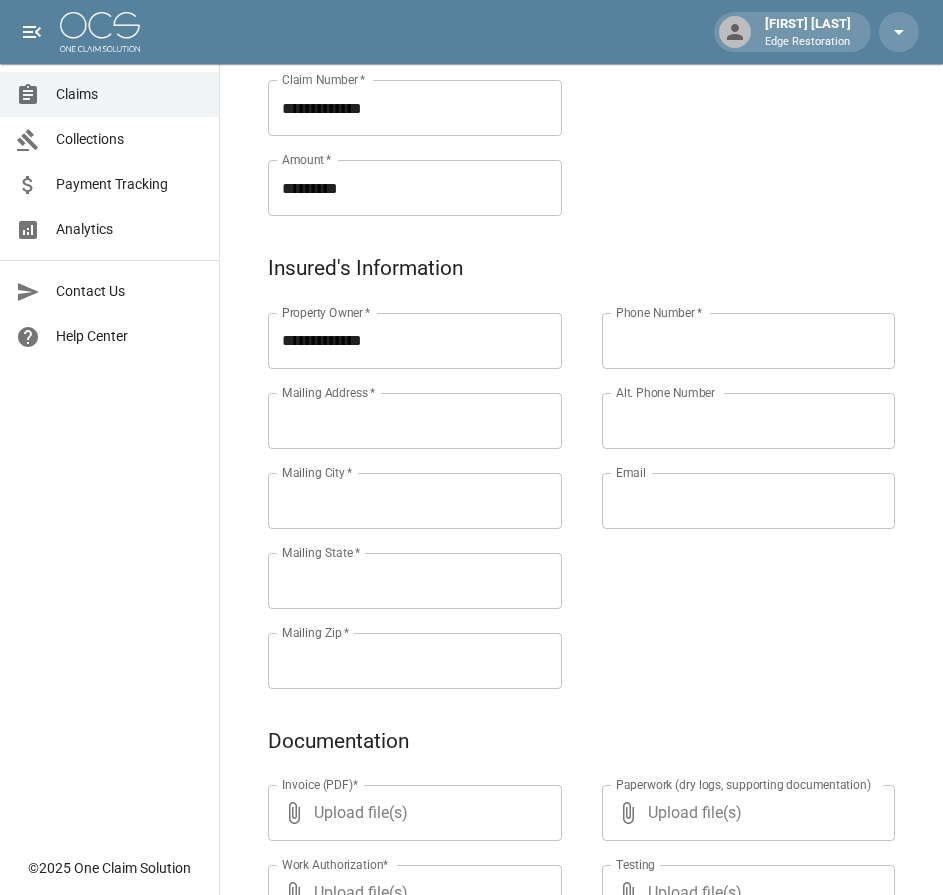 click on "Mailing Address   *" at bounding box center [415, 421] 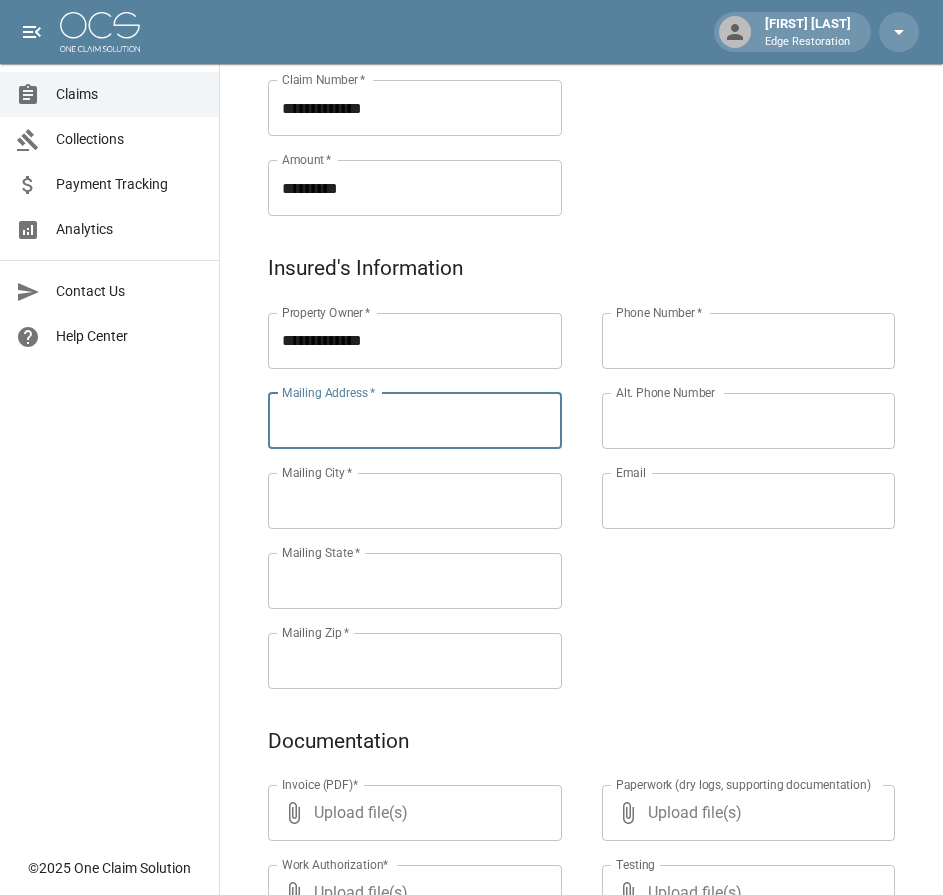 paste on "**********" 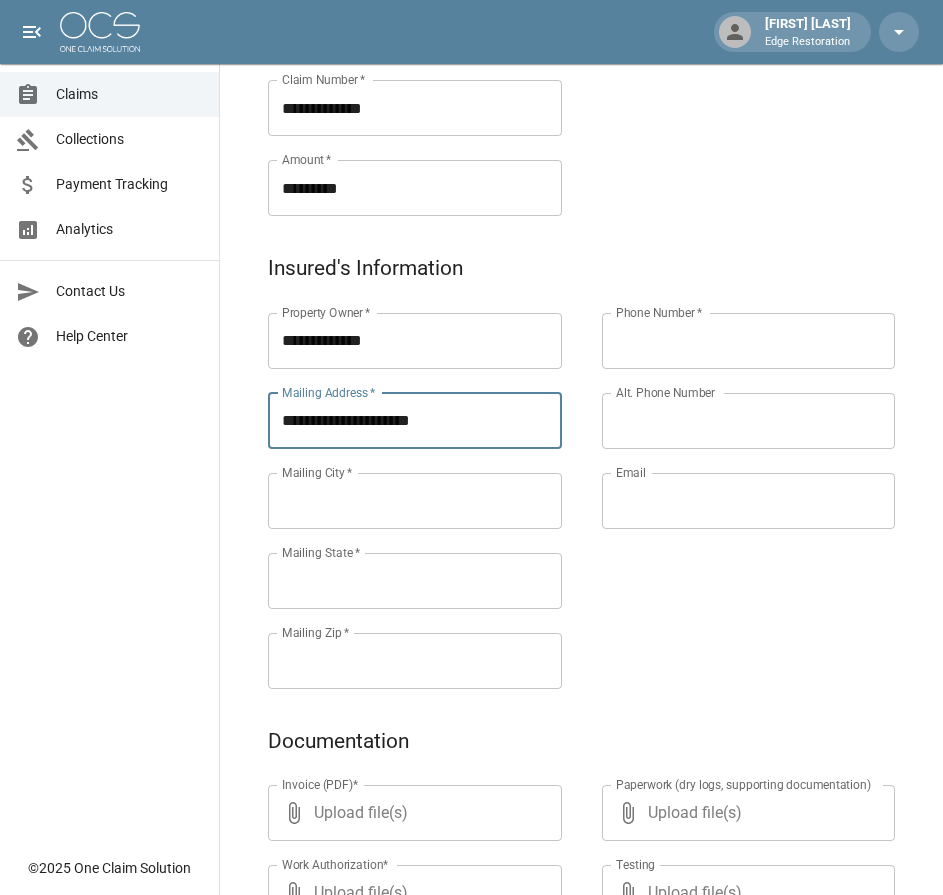 type on "**********" 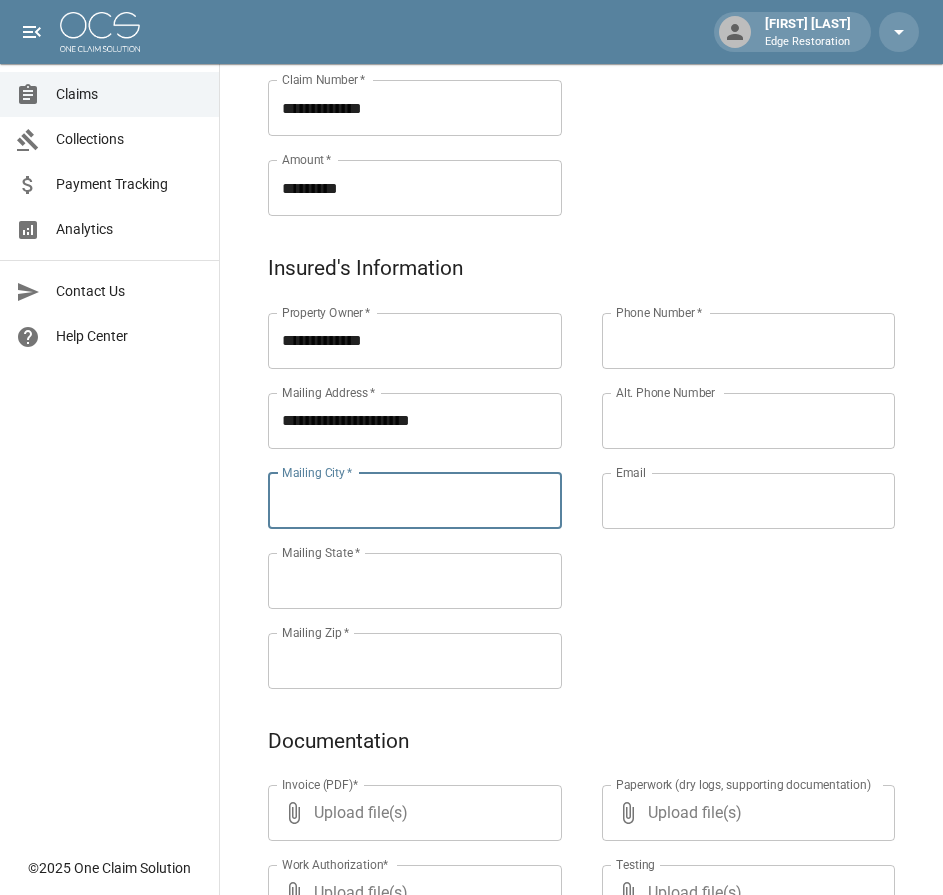 click on "Mailing City   *" at bounding box center [415, 501] 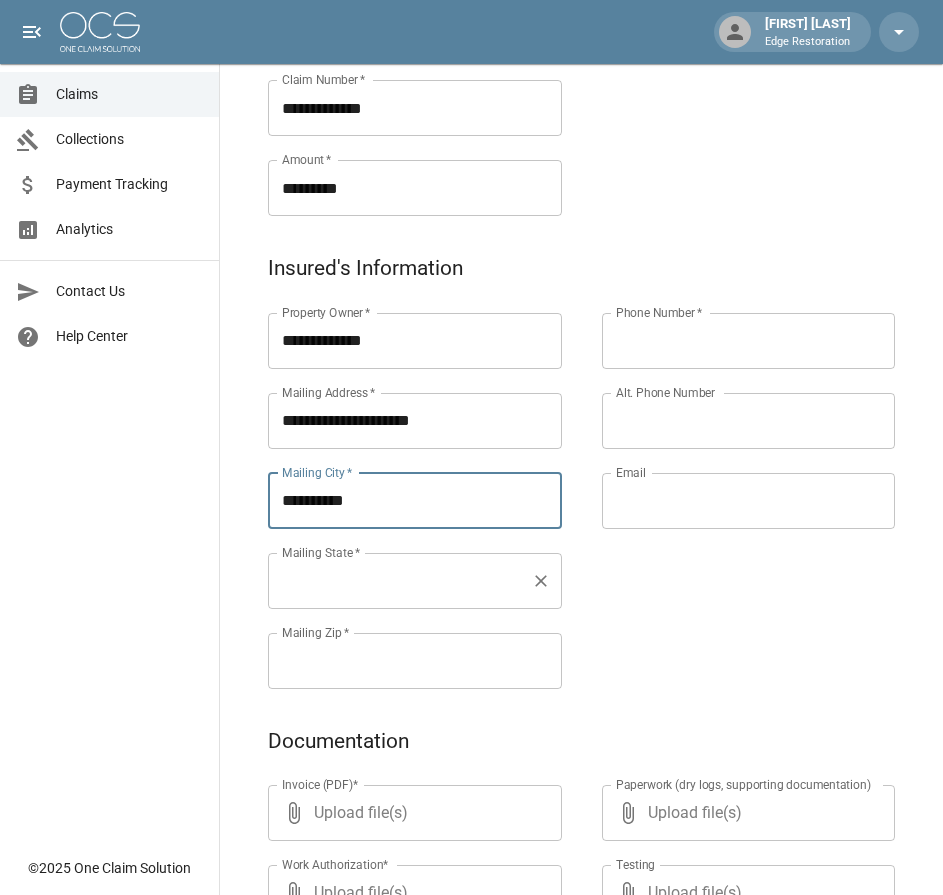 type on "**********" 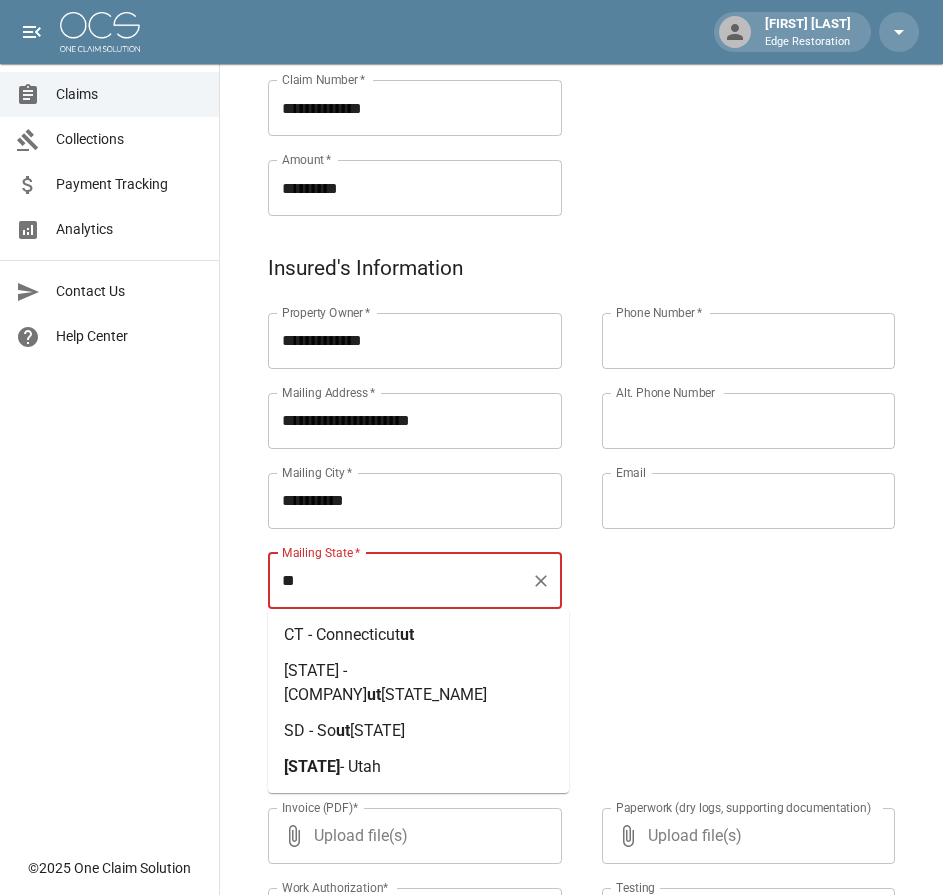 click on "[STATE] - [STATE]" at bounding box center [418, 767] 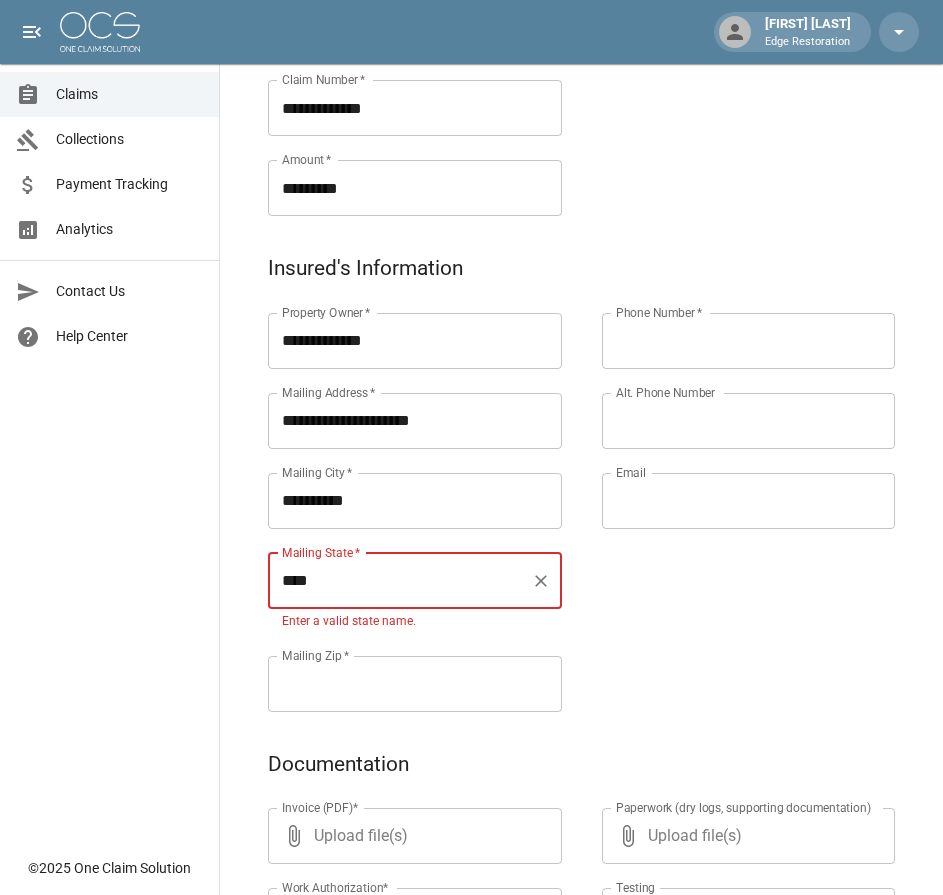 type on "****" 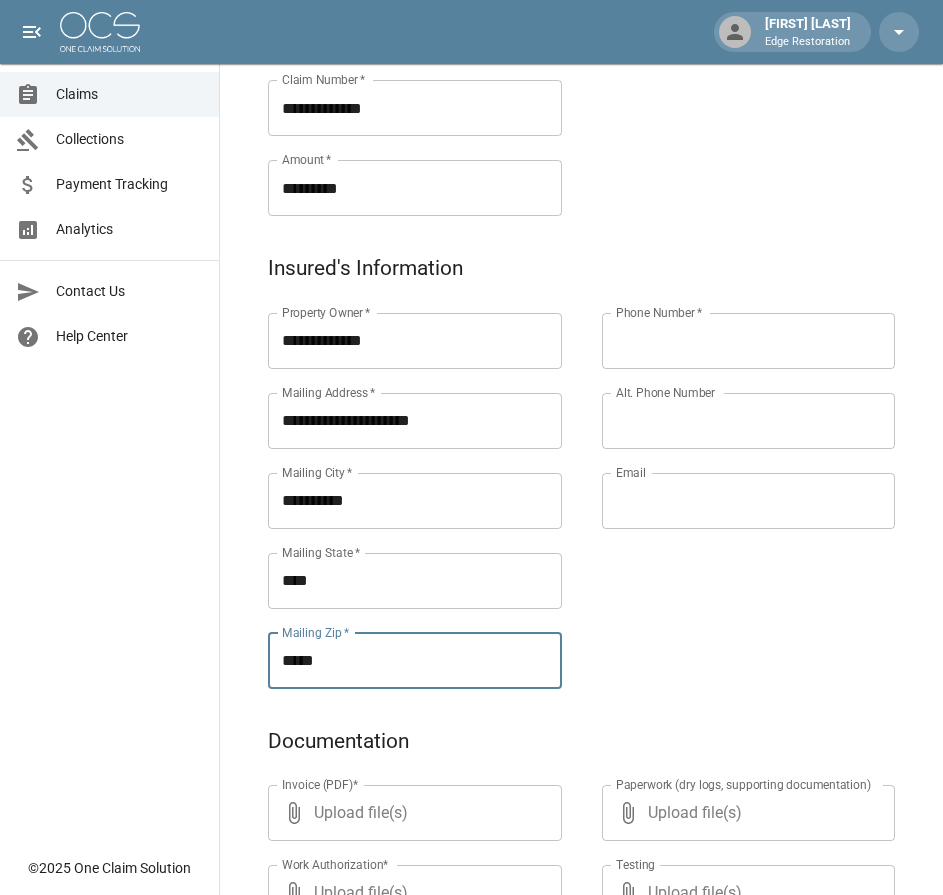 type on "*****" 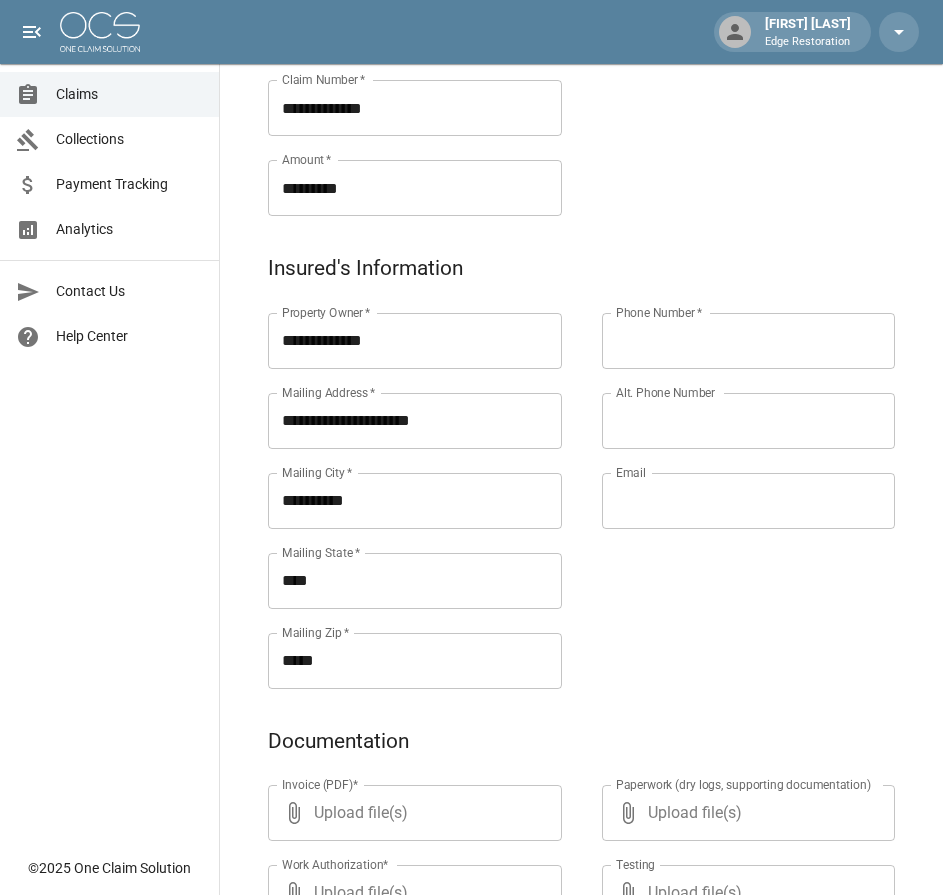 click on "Phone Number   *" at bounding box center (749, 341) 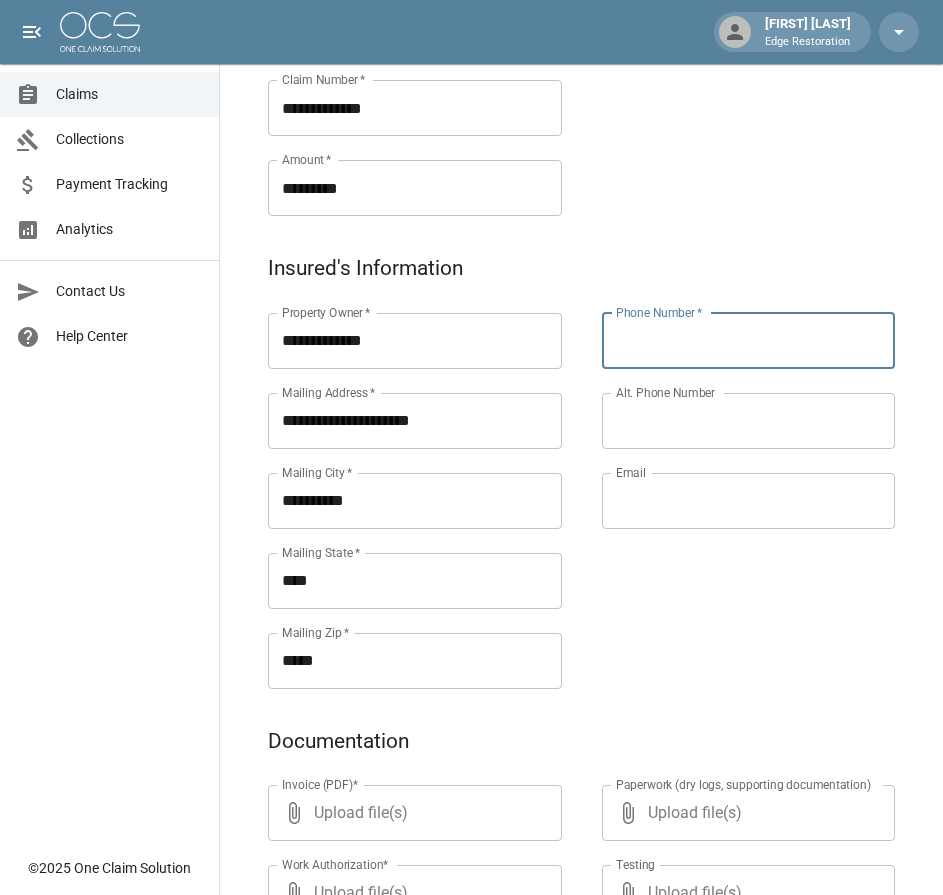 paste on "**********" 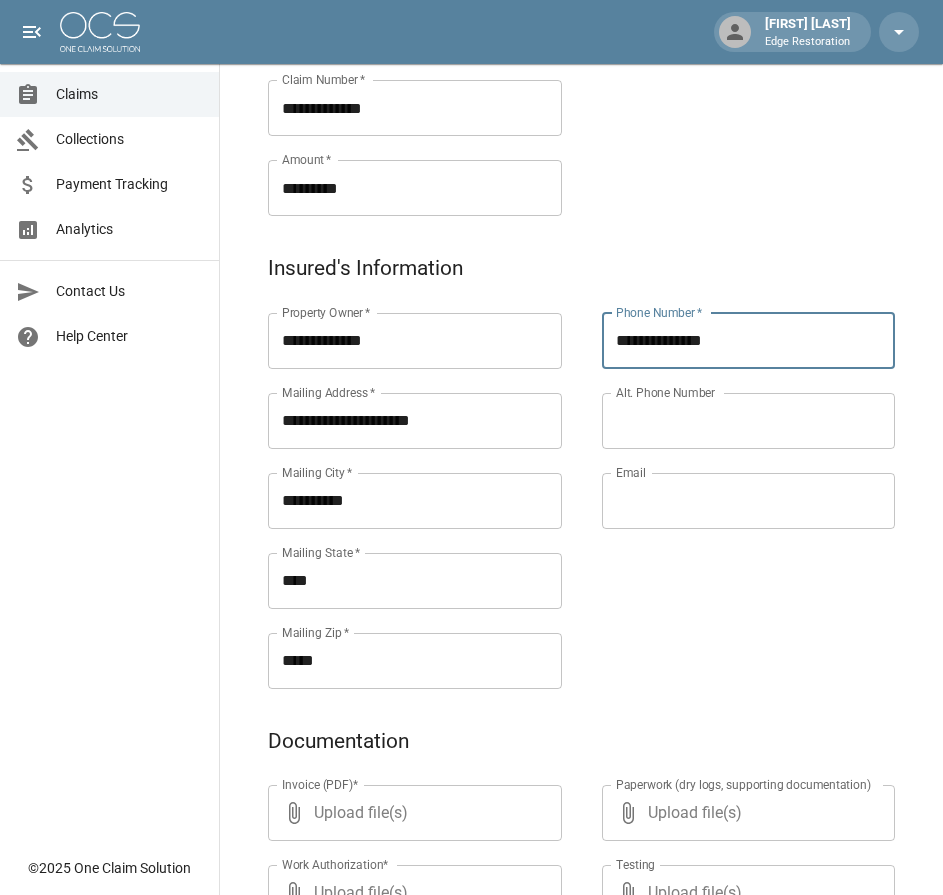 type on "**********" 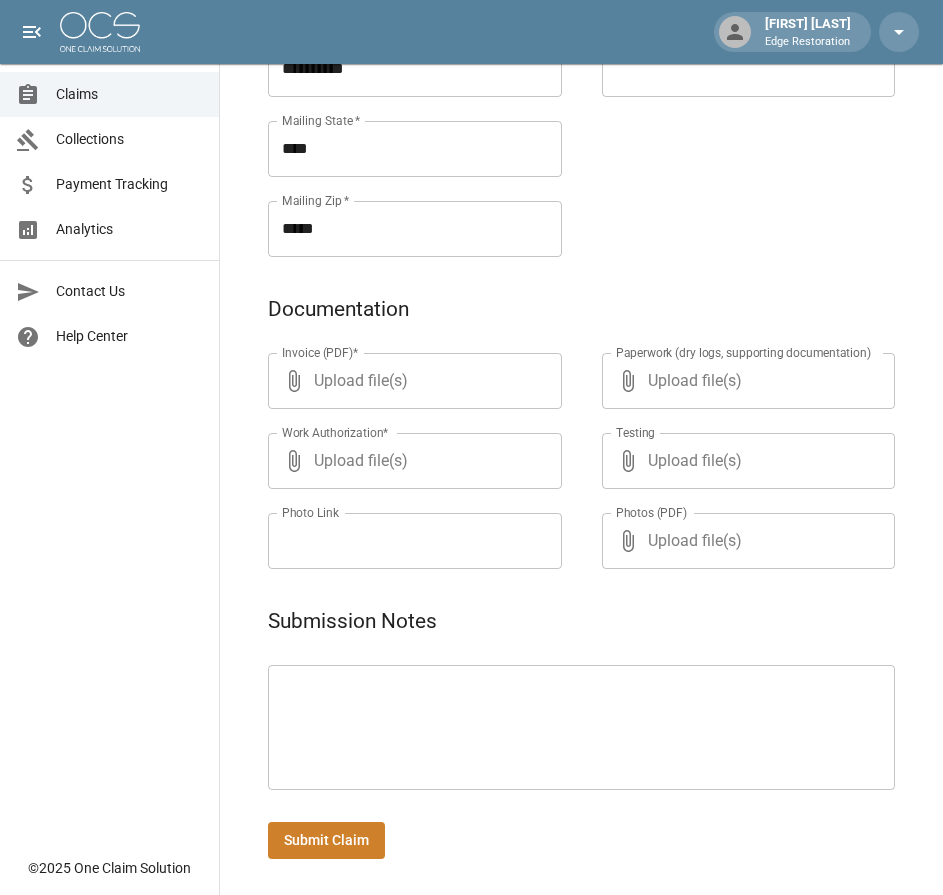 scroll, scrollTop: 964, scrollLeft: 0, axis: vertical 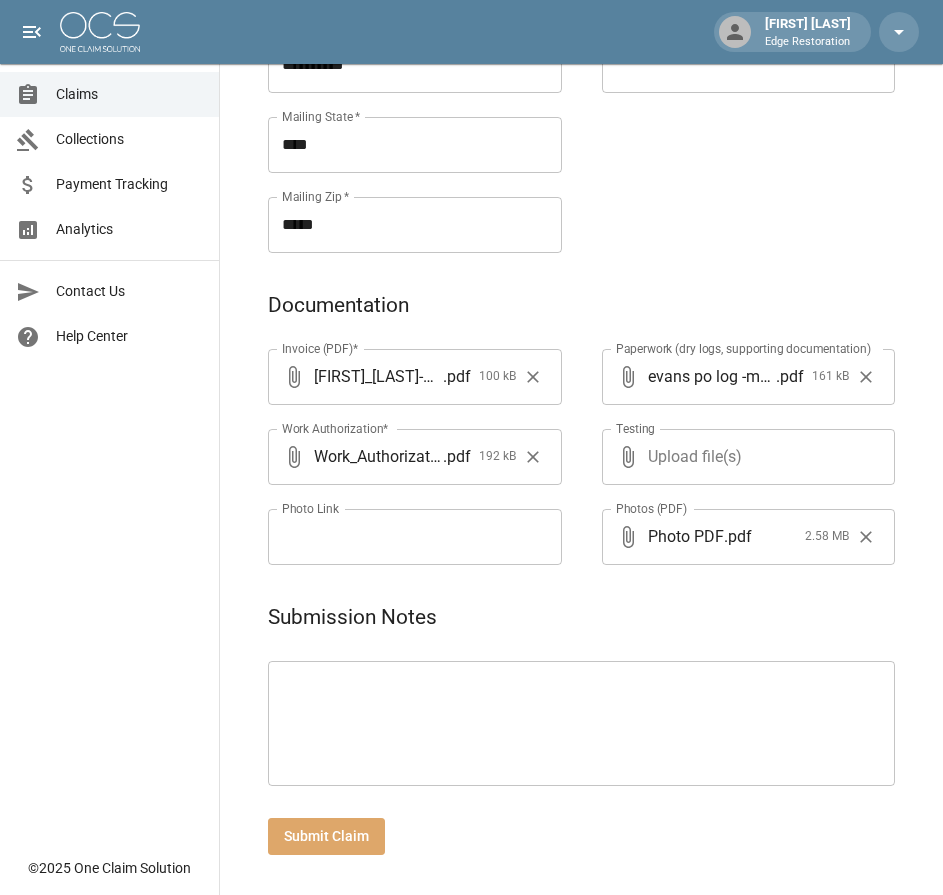 click on "Submit Claim" at bounding box center [326, 836] 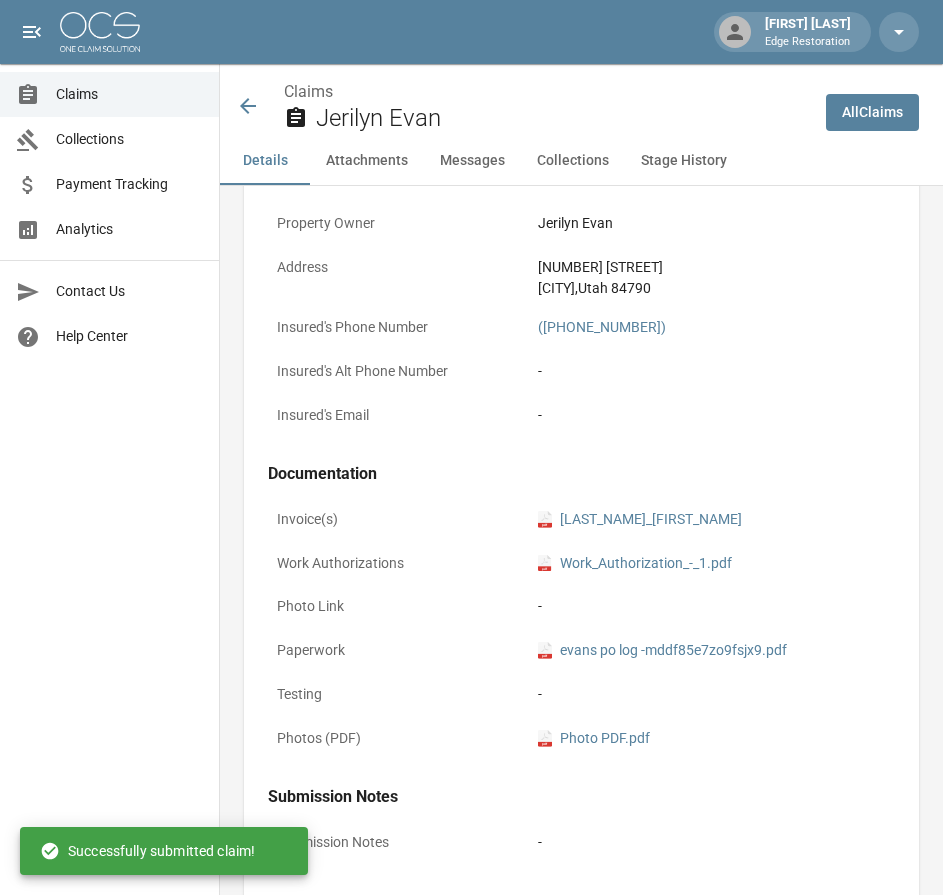 click at bounding box center [100, 32] 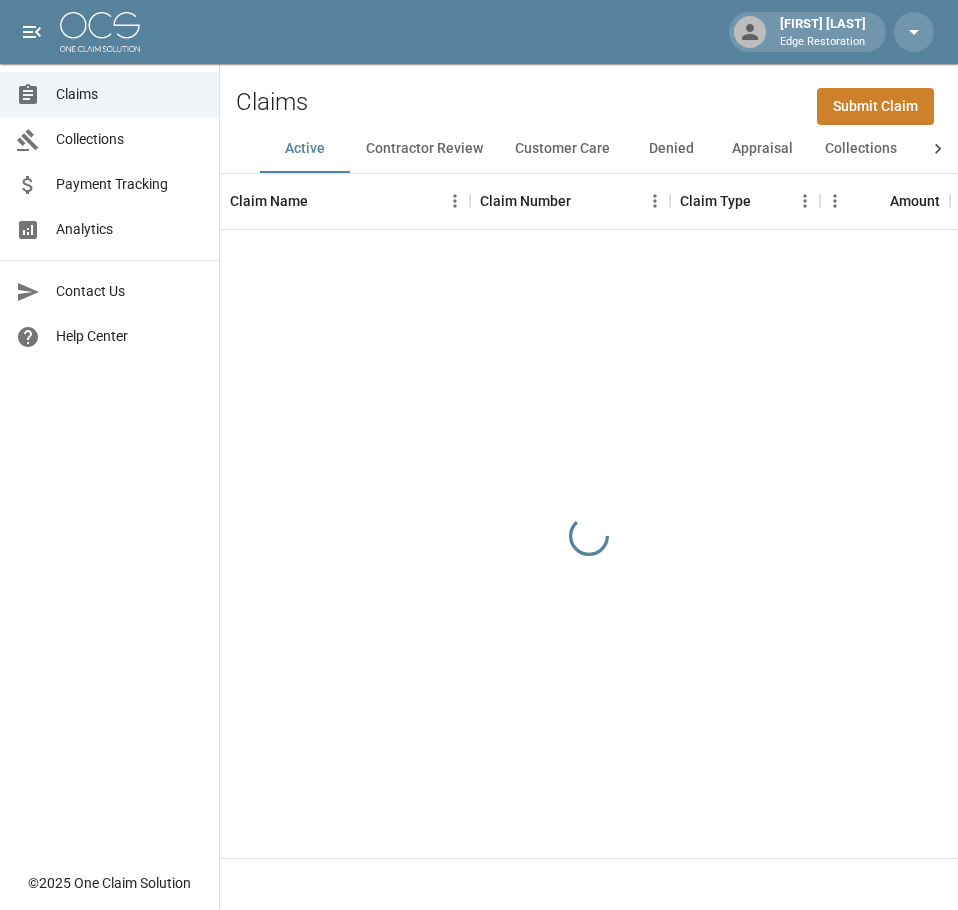 click on "Submit Claim" at bounding box center (875, 106) 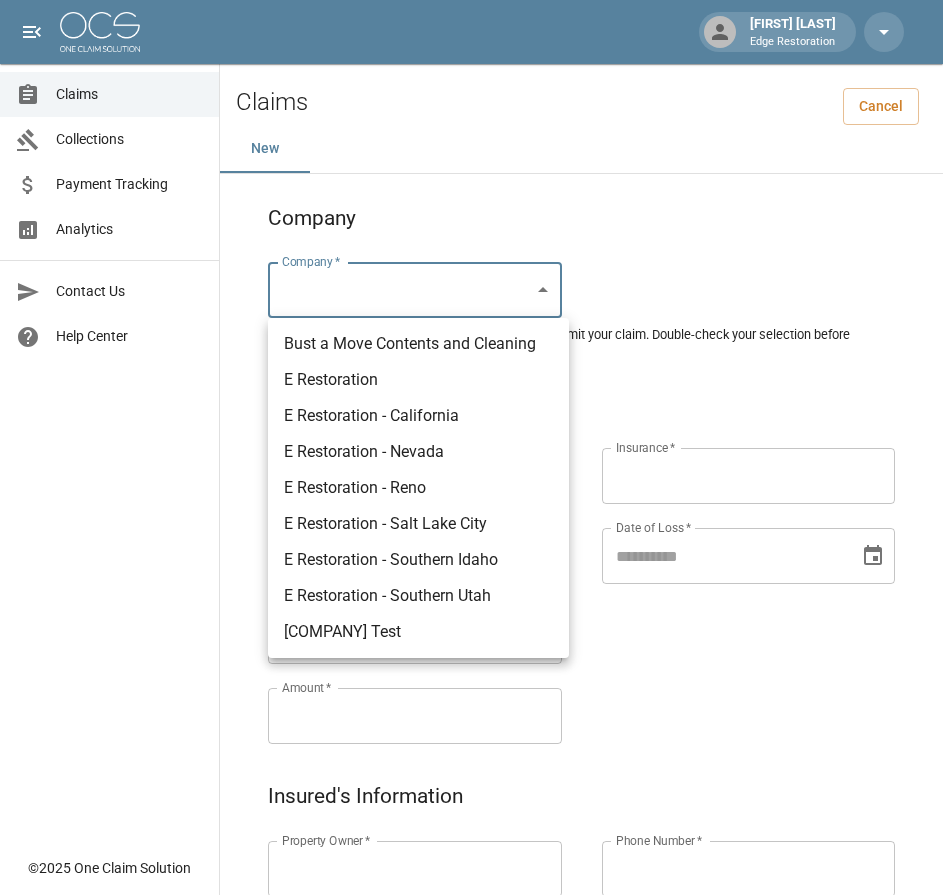 click on "Alicia Tubbs Edge Restoration Claims Collections Payment Tracking Analytics Contact Us Help Center ©  2025   One Claim Solution Claims Cancel New Company Company   * ​ Company   * Please ensure you select the correct company to submit your claim. Double-check your selection before proceeding. Claim Information Claim Type   * ​ Claim Type   * Claim Name   * Claim Name   * Claim Number   * Claim Number   * Amount   * Amount   * Insurance   * Insurance   * Date of Loss   * Date of Loss   * Insured's Information Property Owner   * Property Owner   * Mailing Address   * Mailing Address   * Mailing City   * Mailing City   * Mailing State   * Mailing State   * Mailing Zip   * Mailing Zip   * Phone Number   * Phone Number   * Alt. Phone Number Alt. Phone Number Email Email Documentation Invoice (PDF)* ​ Upload file(s) Invoice (PDF)* Work Authorization* ​ Upload file(s) Work Authorization* Photo Link Photo Link ​ Upload file(s) Testing ​ ​" at bounding box center [471, 929] 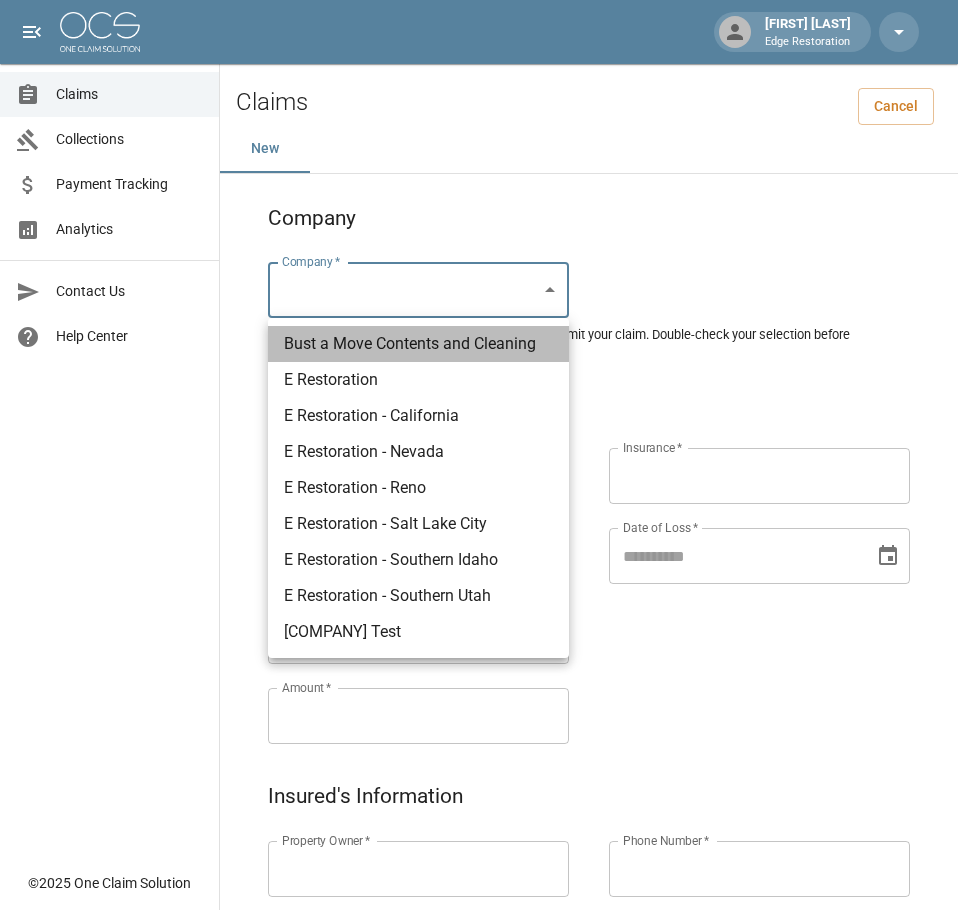 click on "Bust a Move Contents and Cleaning" at bounding box center [418, 344] 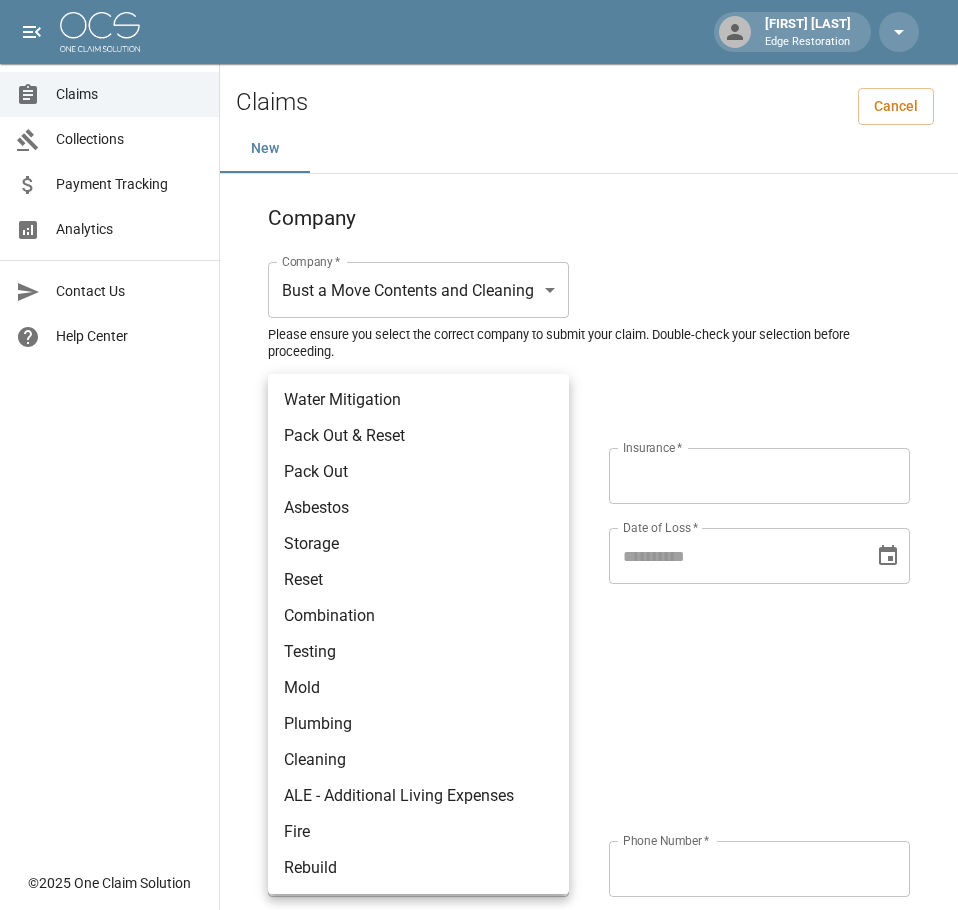 click on "[DATE] [TIME]" at bounding box center (479, 929) 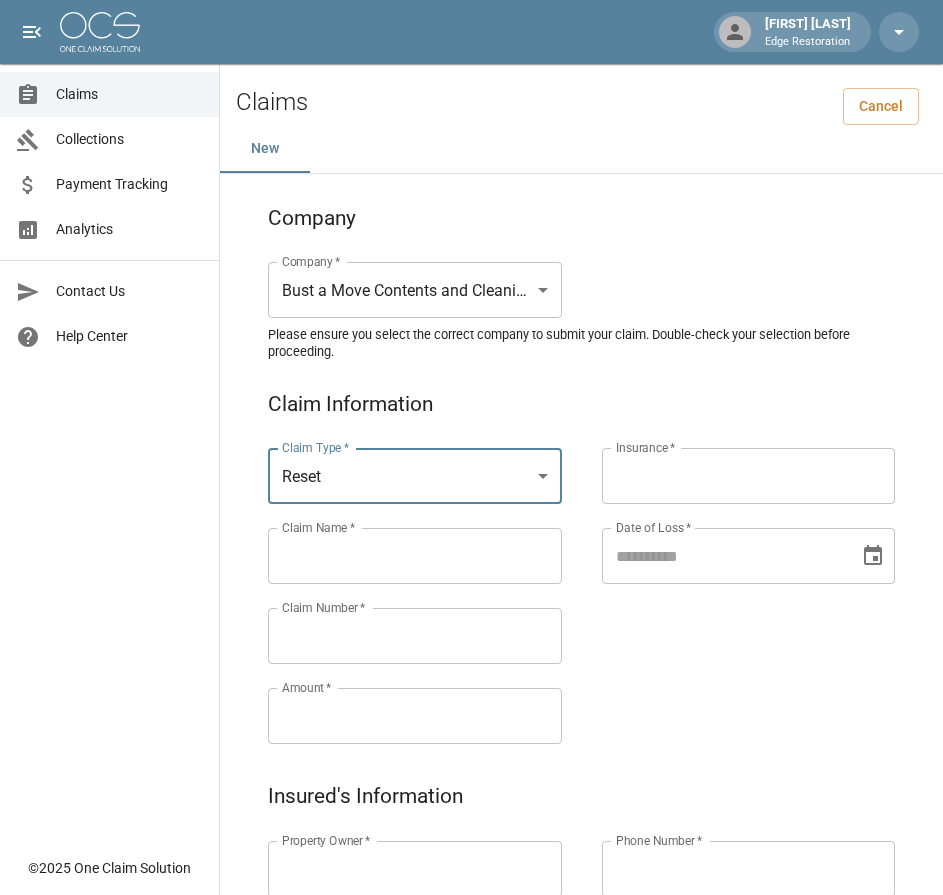 click on "Claims Collections Payment Tracking Analytics Contact Us Help Center" at bounding box center [109, 423] 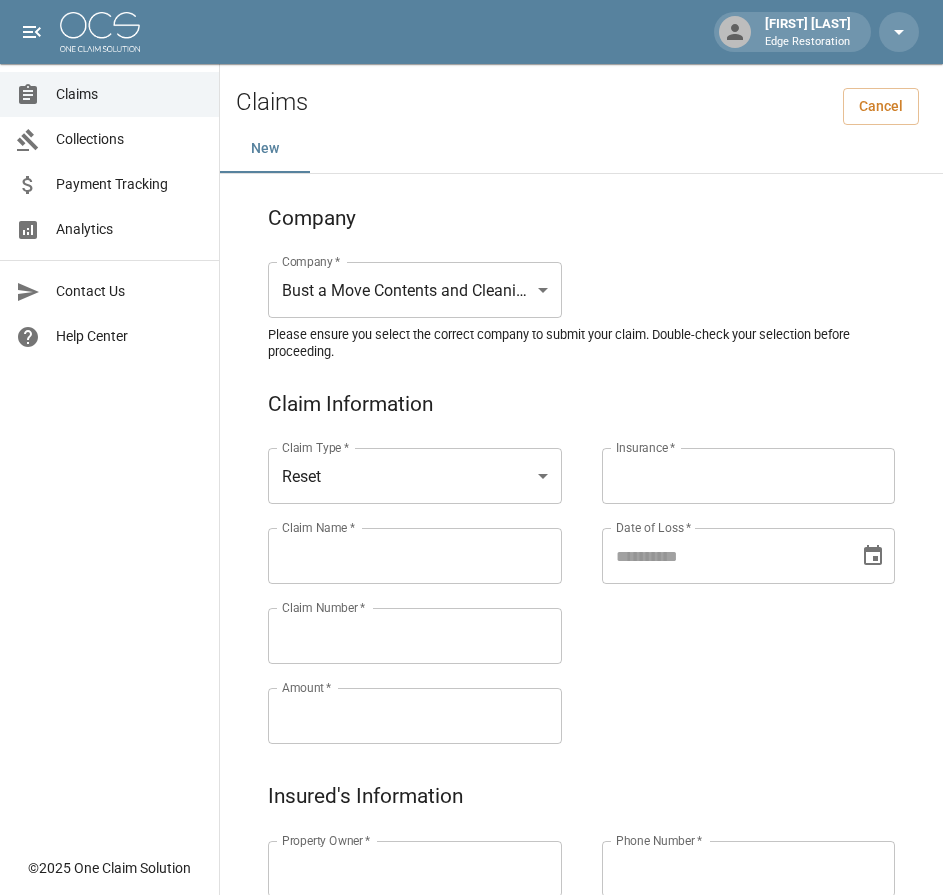 click on "Claim Name   *" at bounding box center [415, 556] 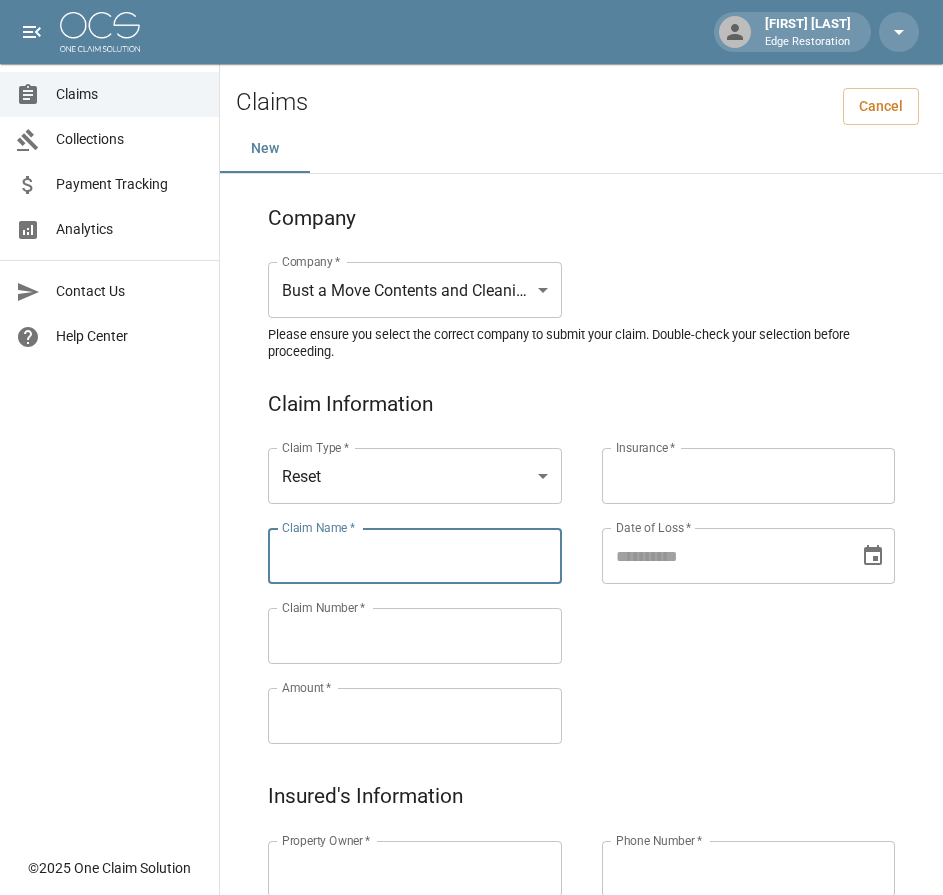 paste on "**********" 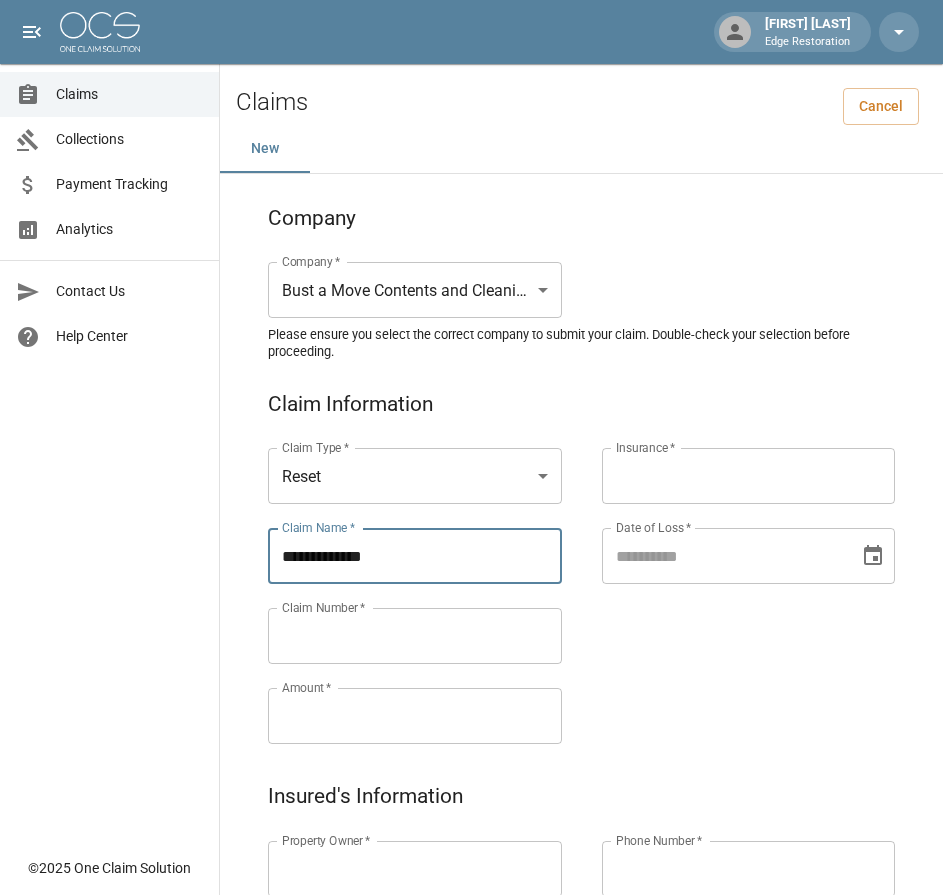 type on "**********" 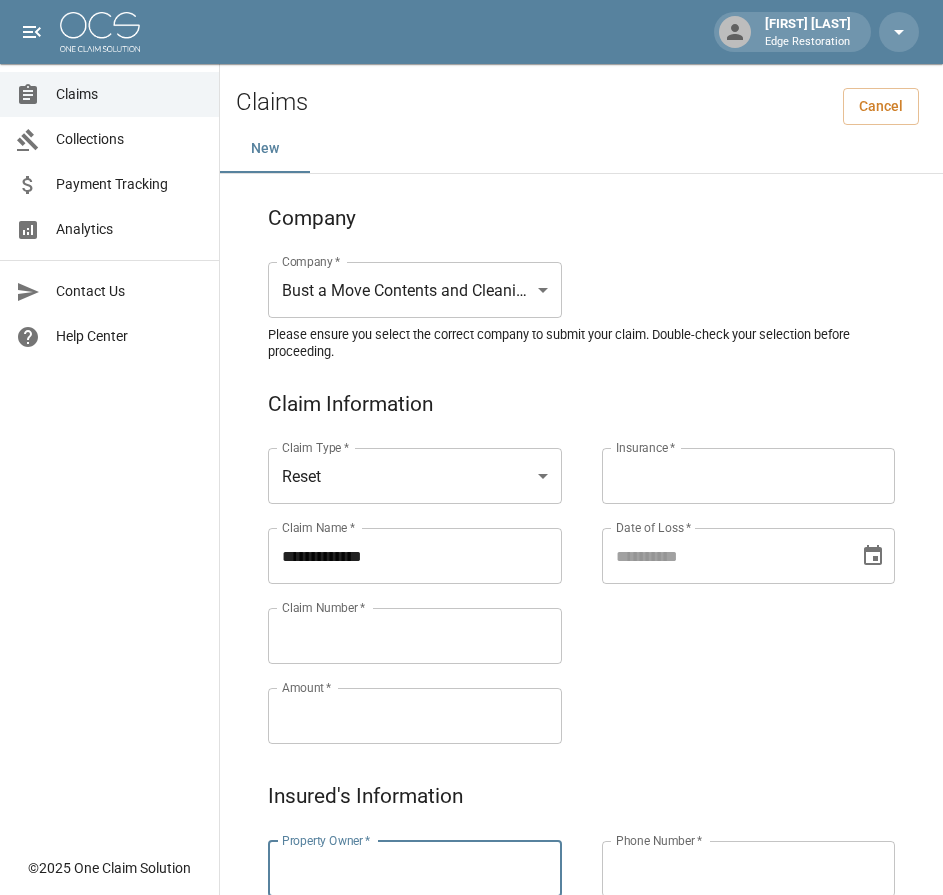 click on "Property Owner   *" at bounding box center [415, 869] 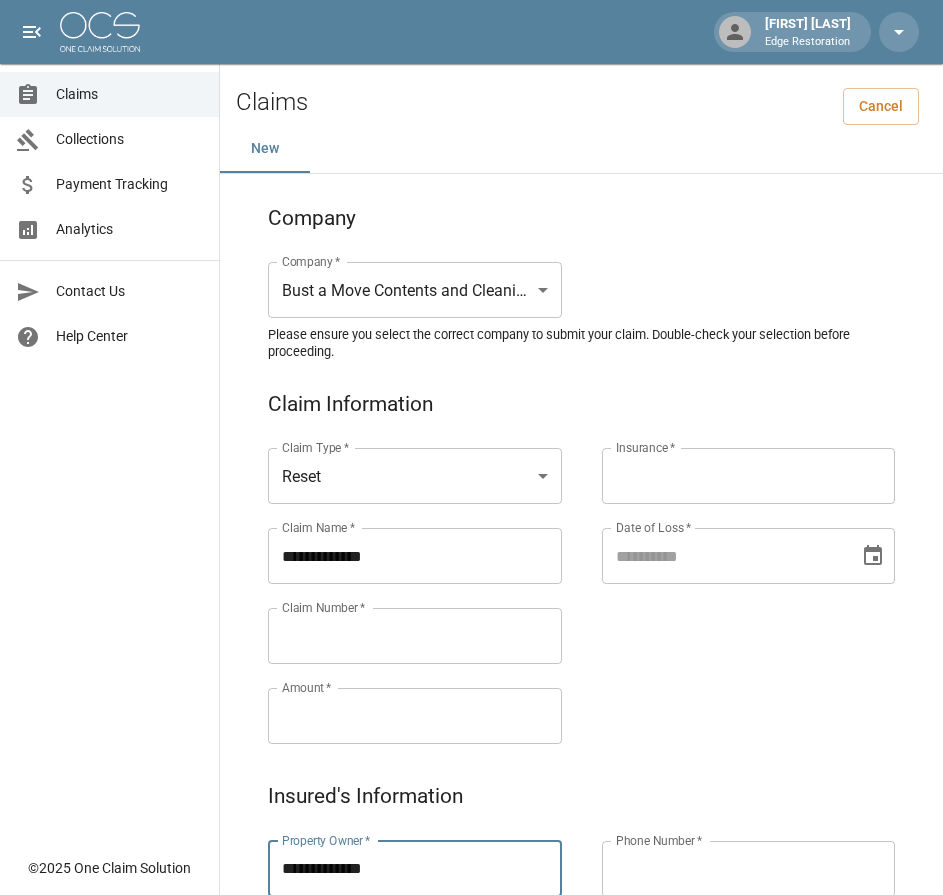 type on "**********" 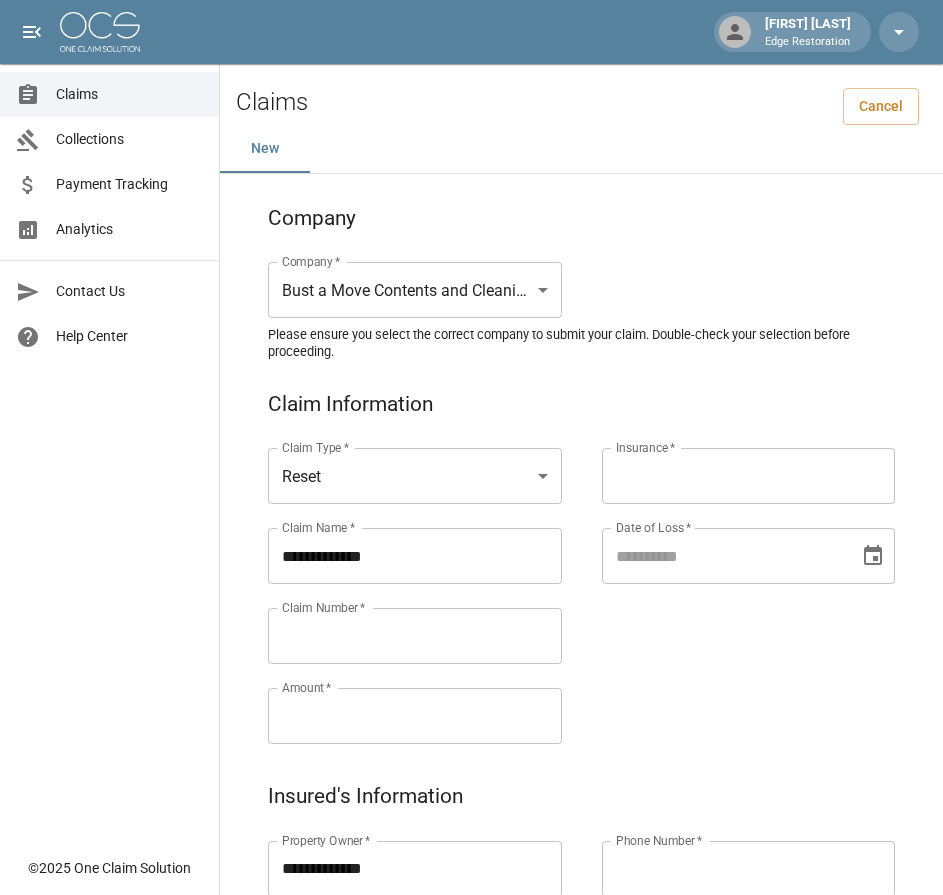 click on "Claim Number   *" at bounding box center [415, 636] 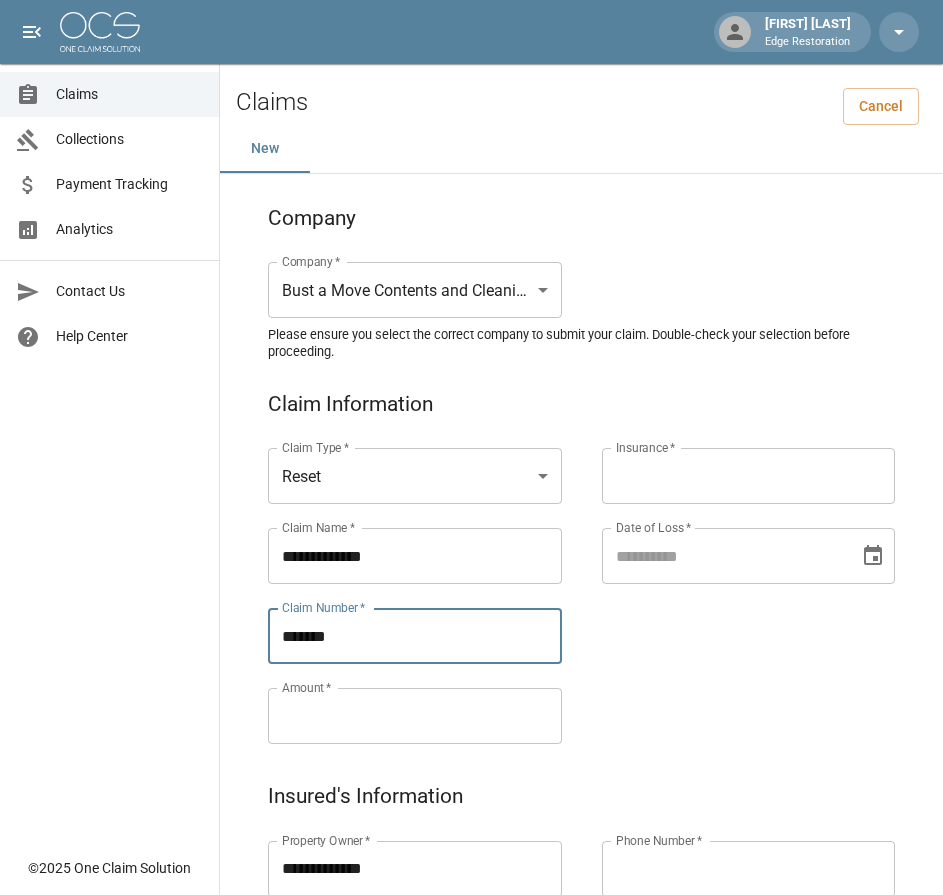 type on "*******" 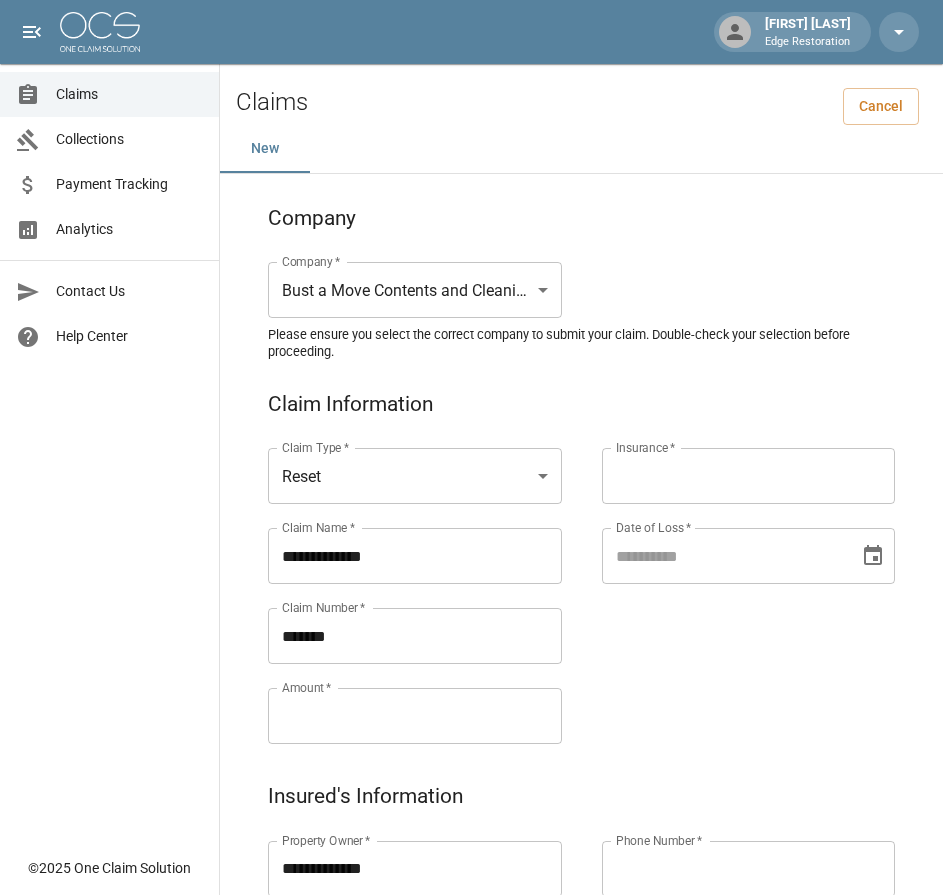 click on "Amount   *" at bounding box center (415, 716) 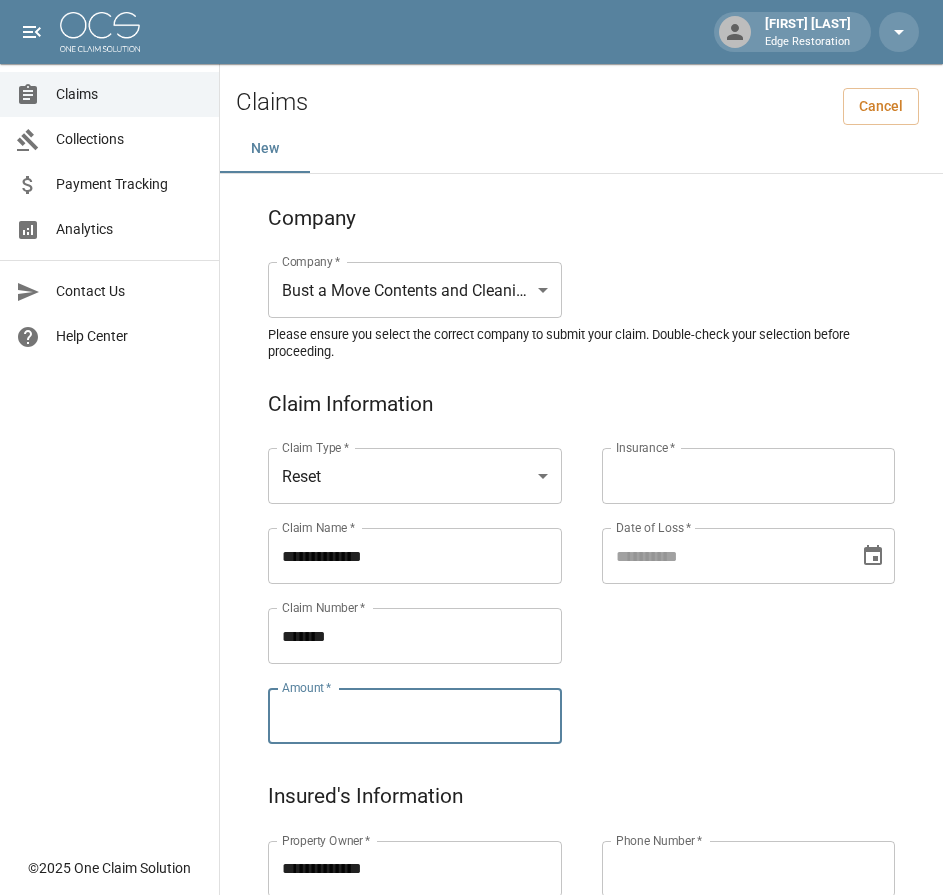 paste on "*********" 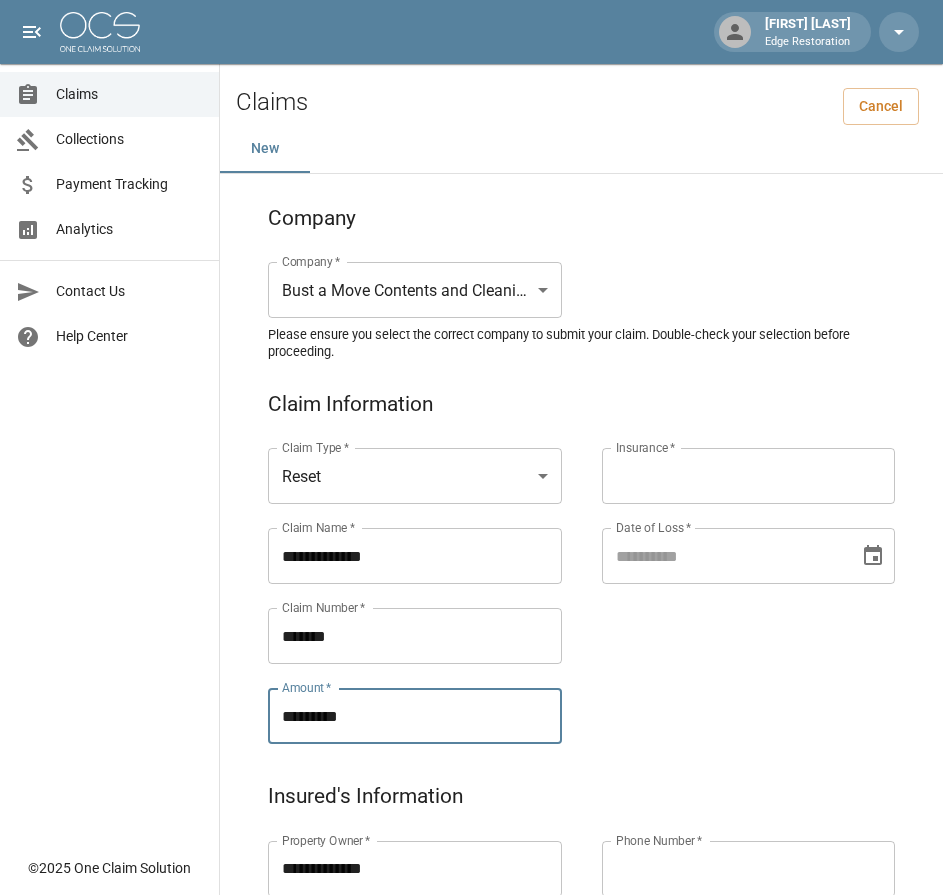 type on "*********" 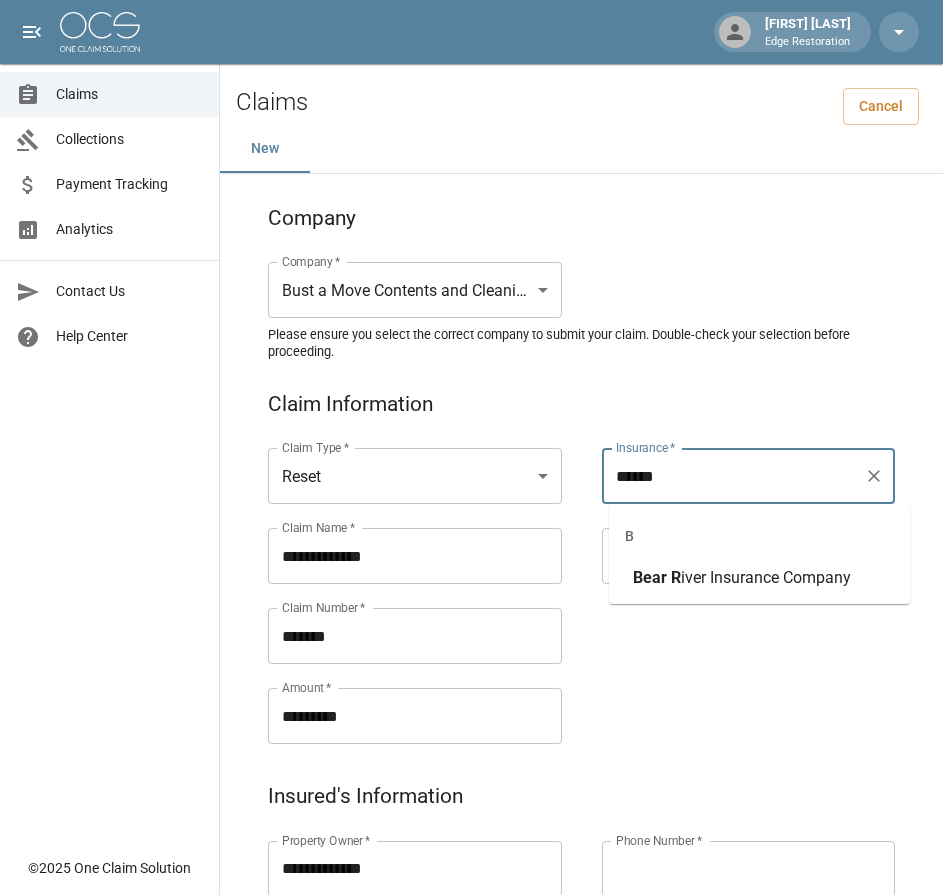 click on "iver Insurance Company" at bounding box center [766, 577] 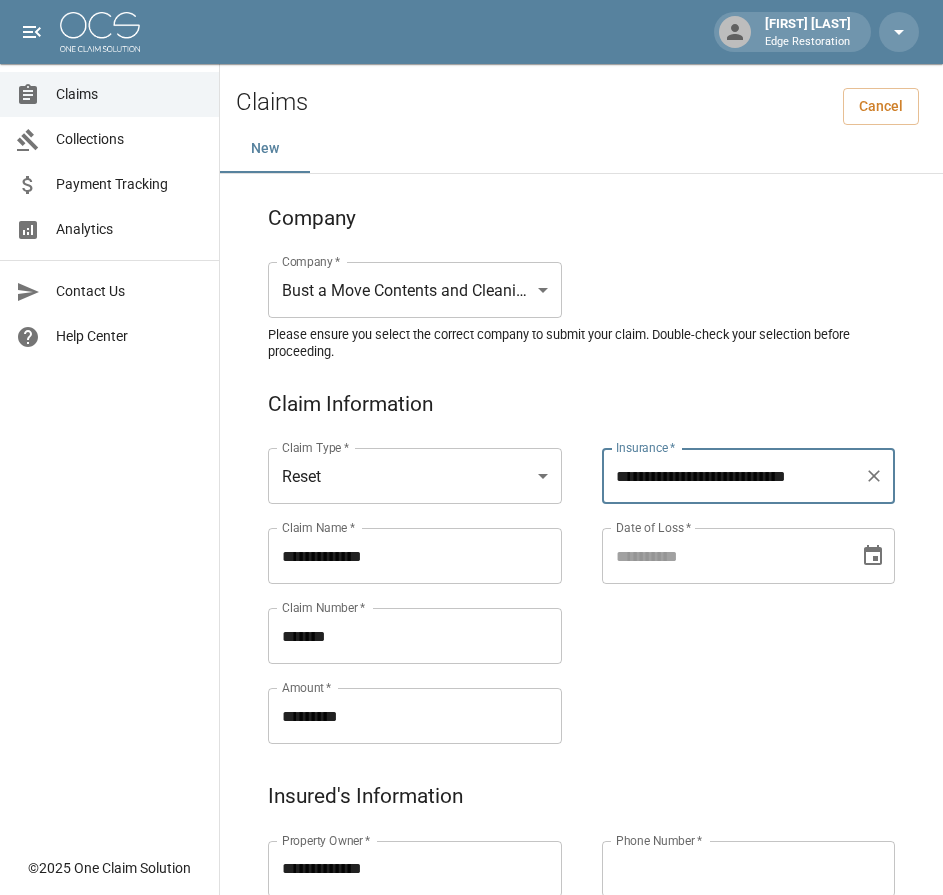 type on "**********" 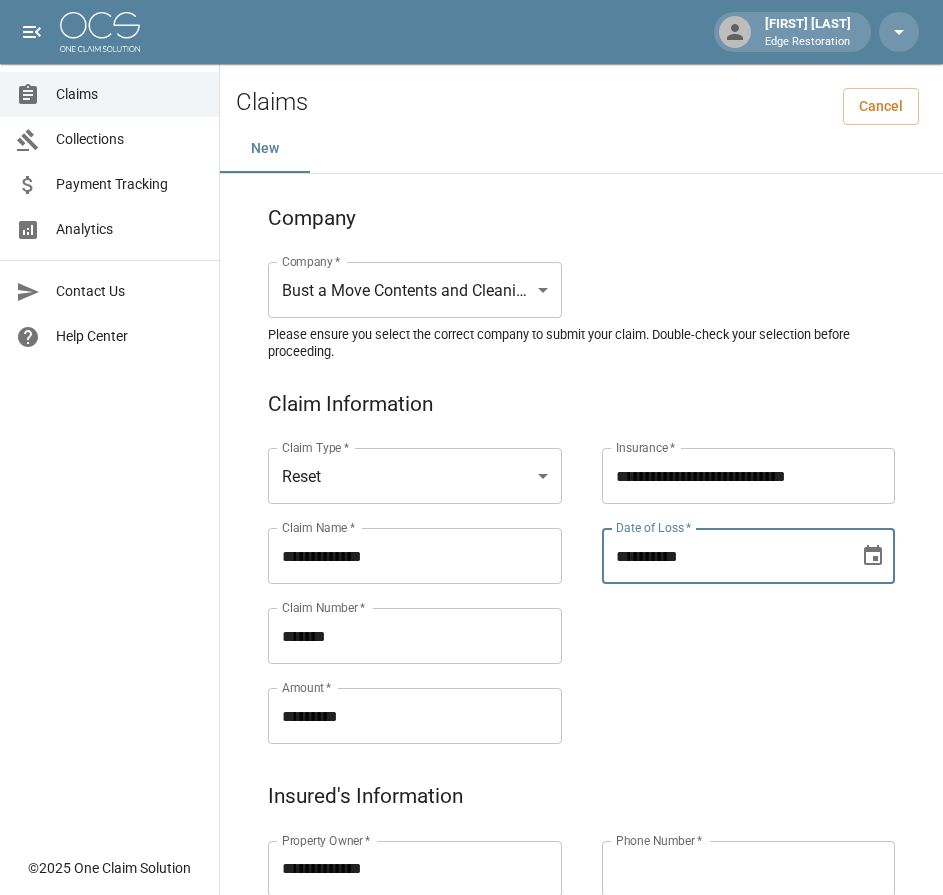 click on "**********" at bounding box center [724, 556] 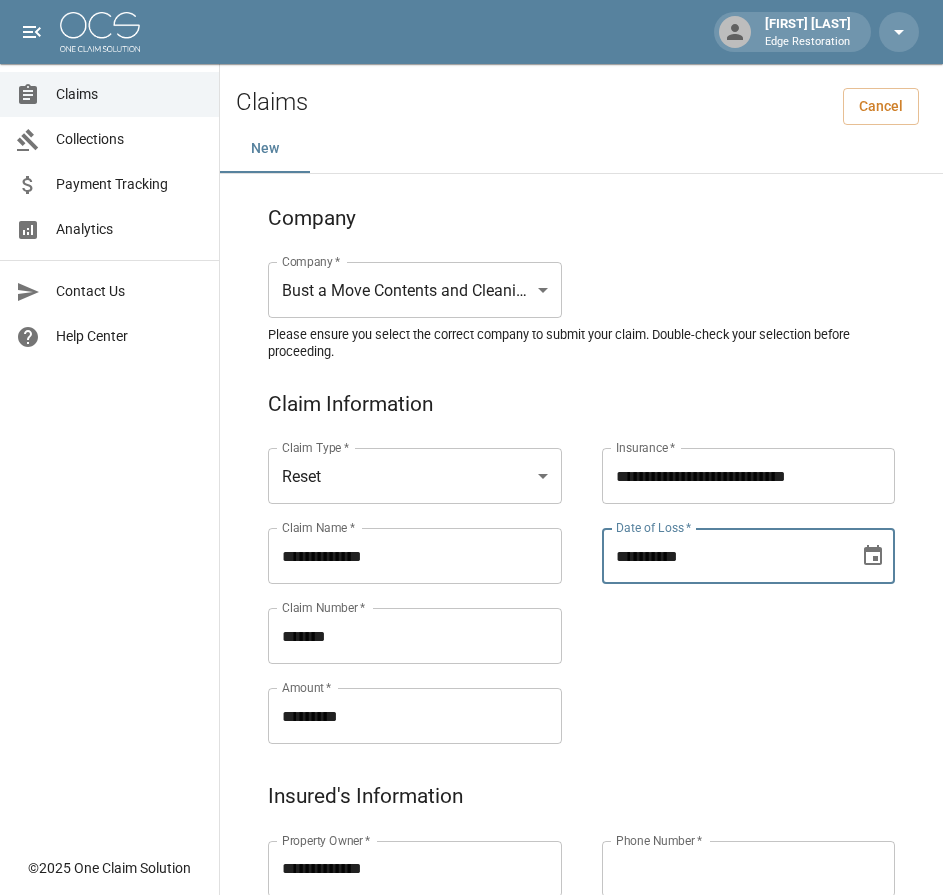 type on "**********" 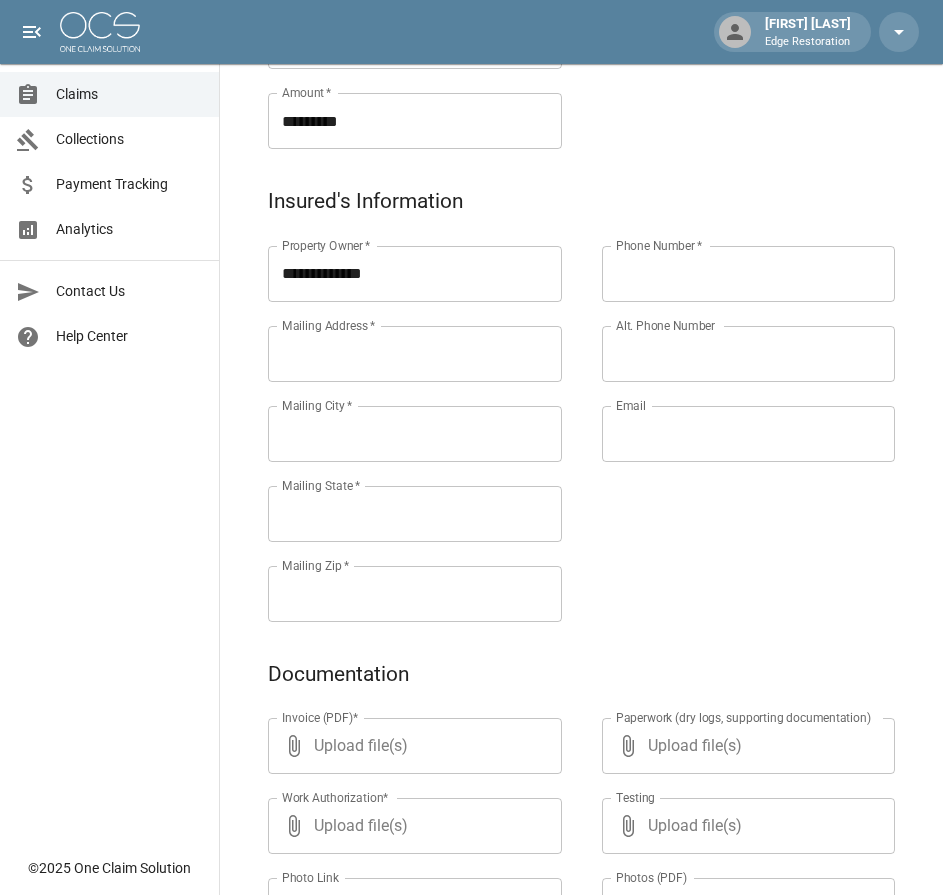scroll, scrollTop: 598, scrollLeft: 0, axis: vertical 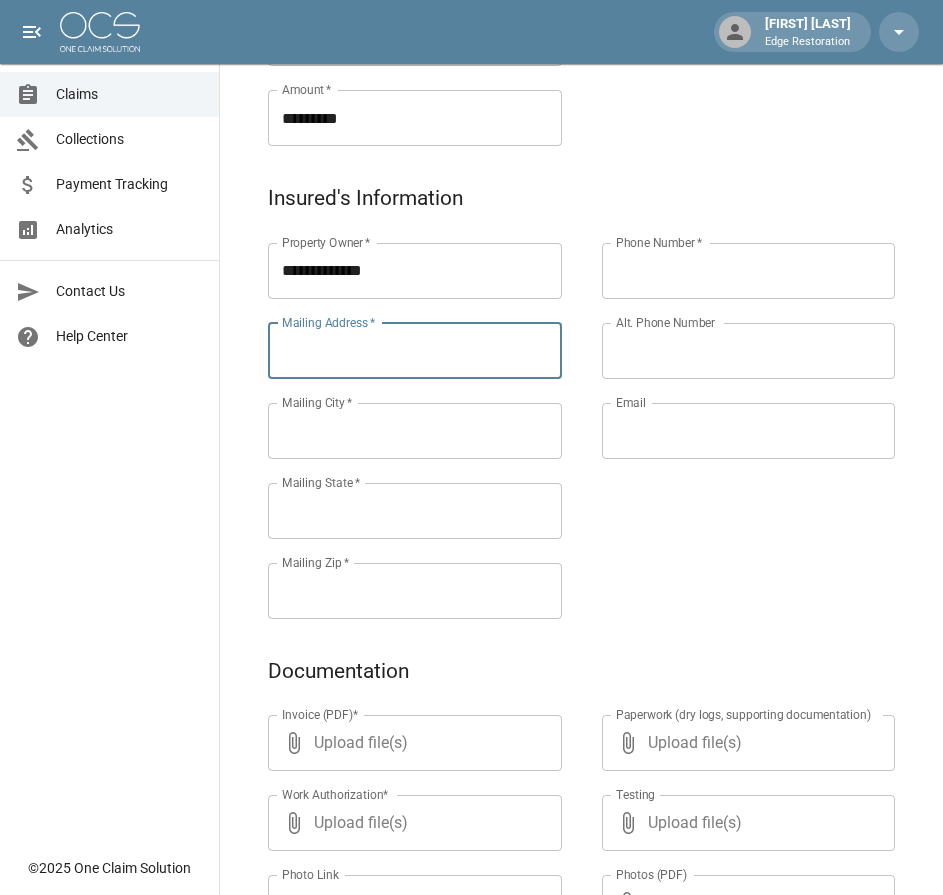 paste on "**********" 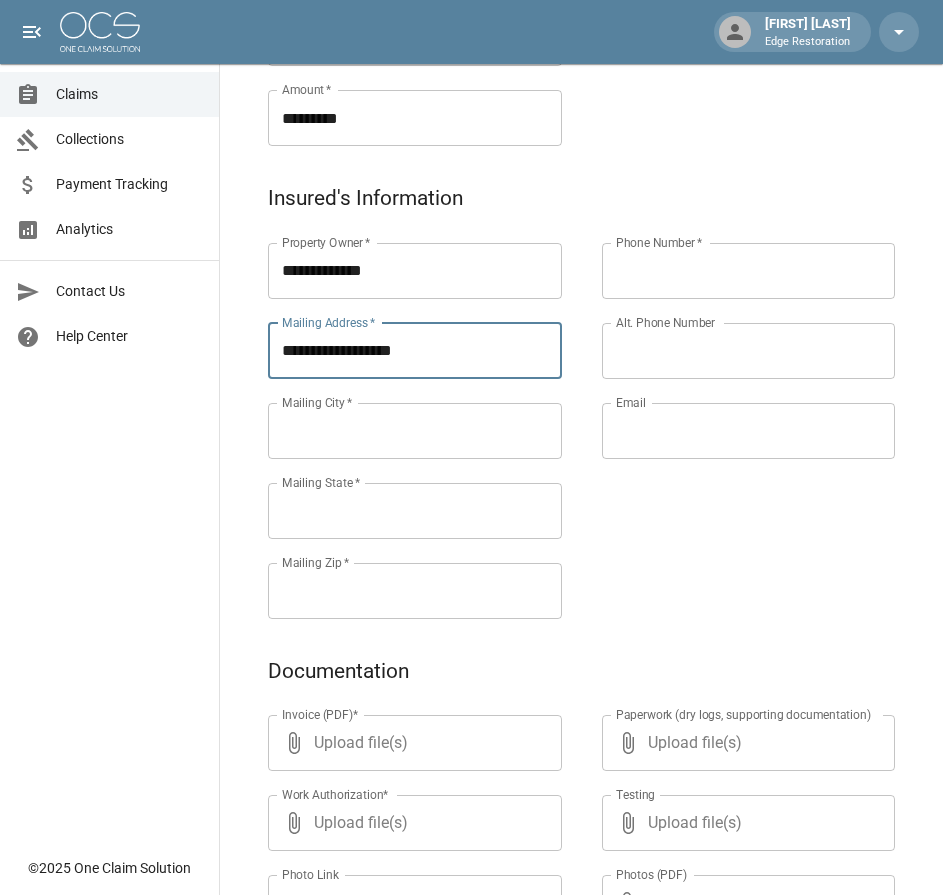 type on "**********" 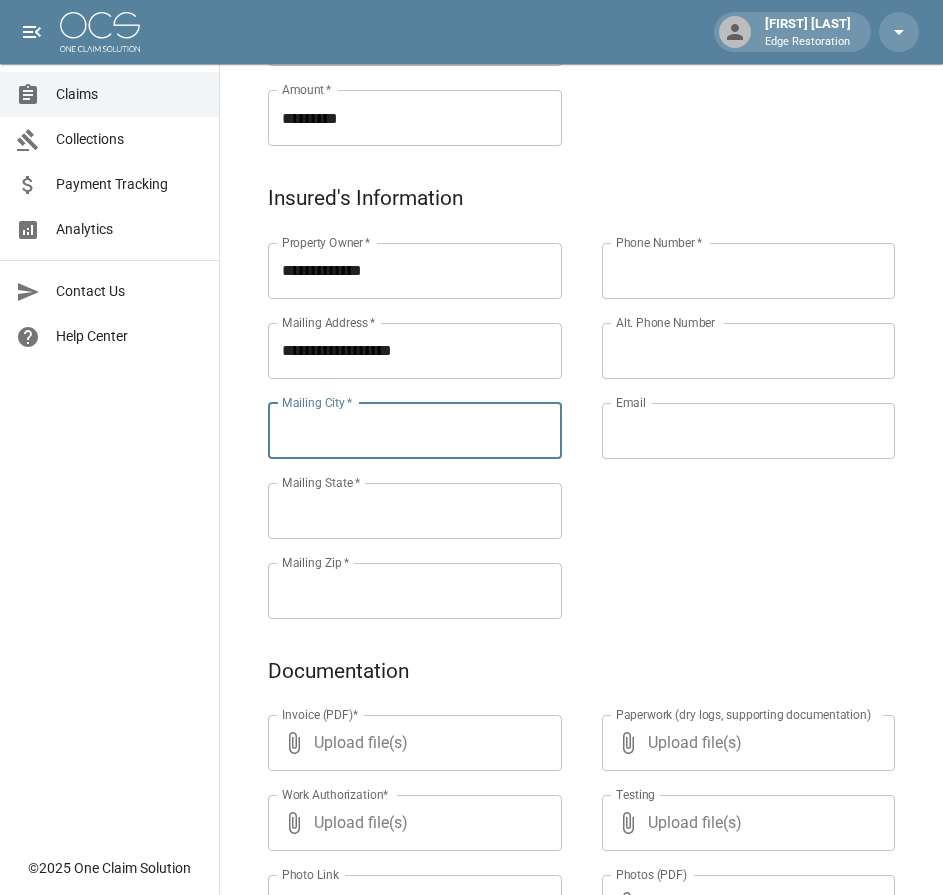 click on "Mailing City   *" at bounding box center (415, 431) 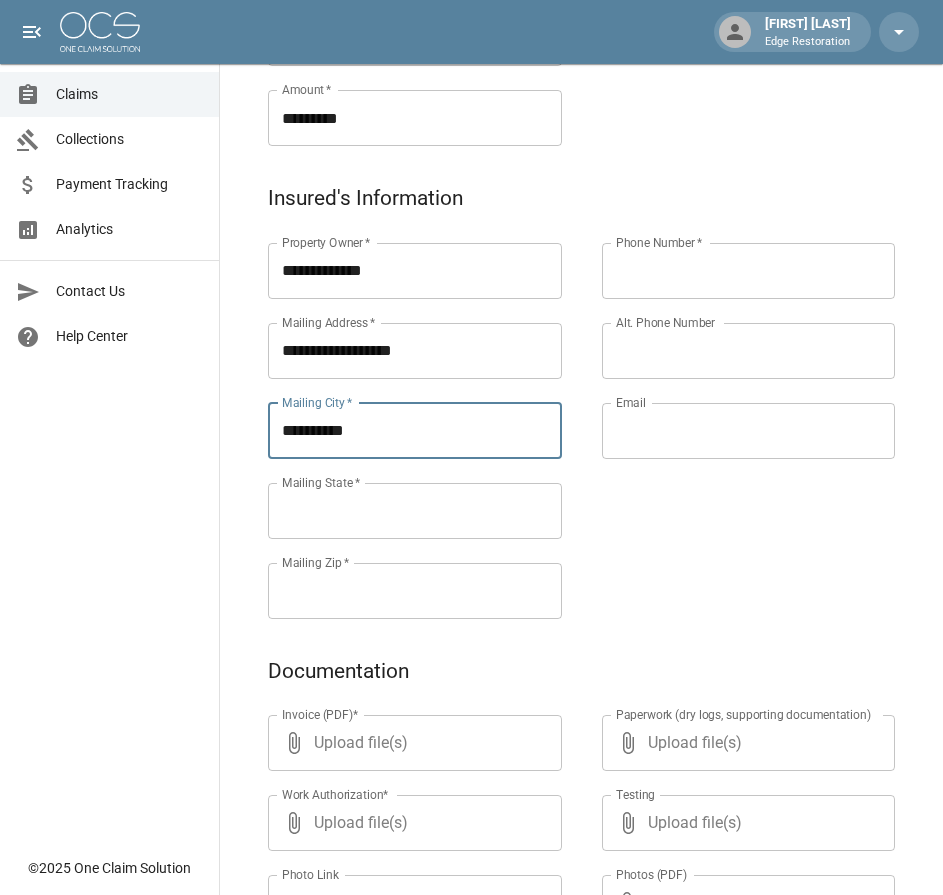 type on "**********" 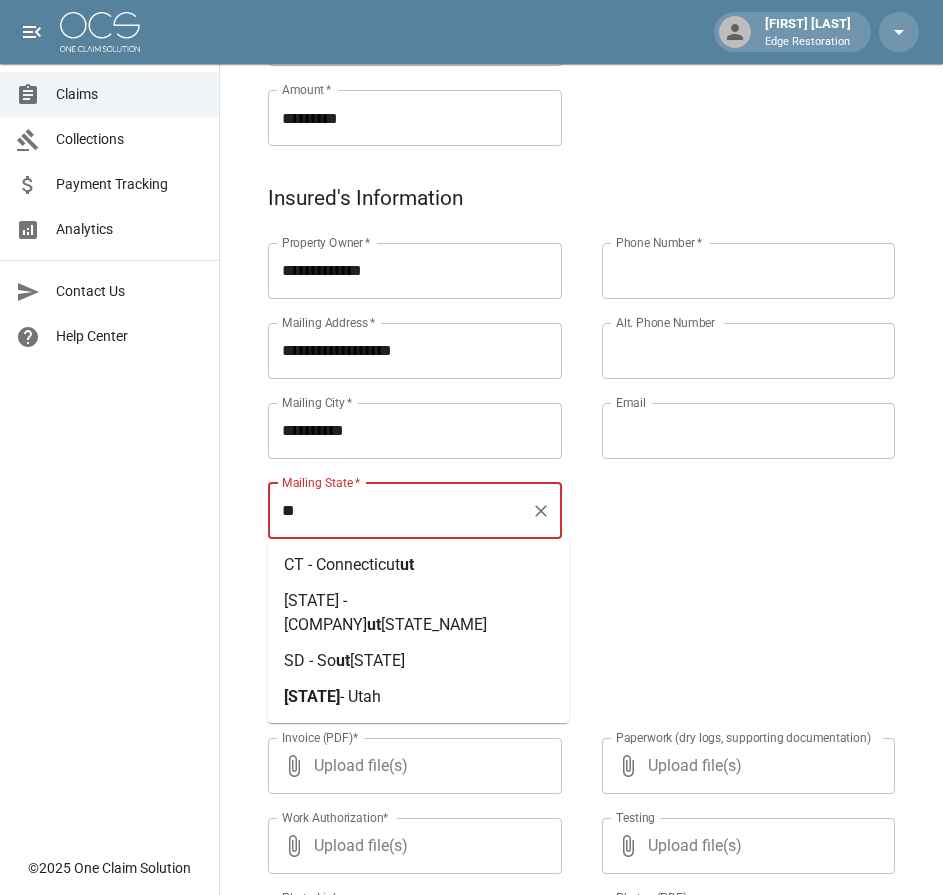 click on "- Utah" at bounding box center (360, 696) 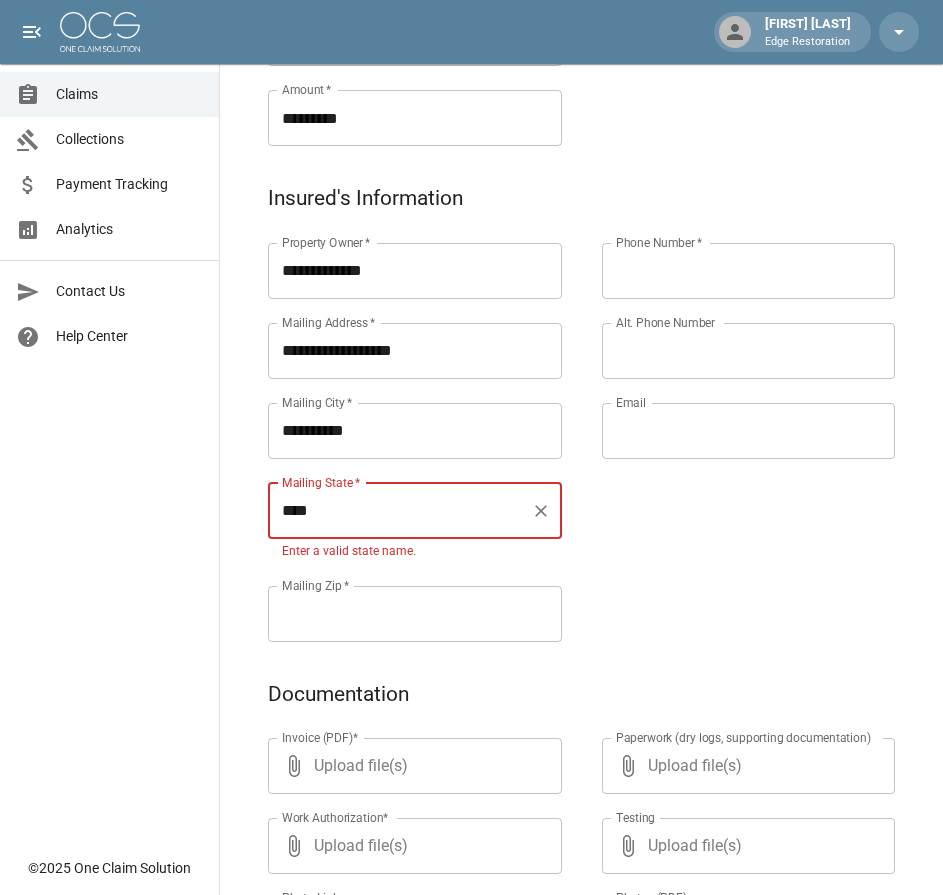 type on "****" 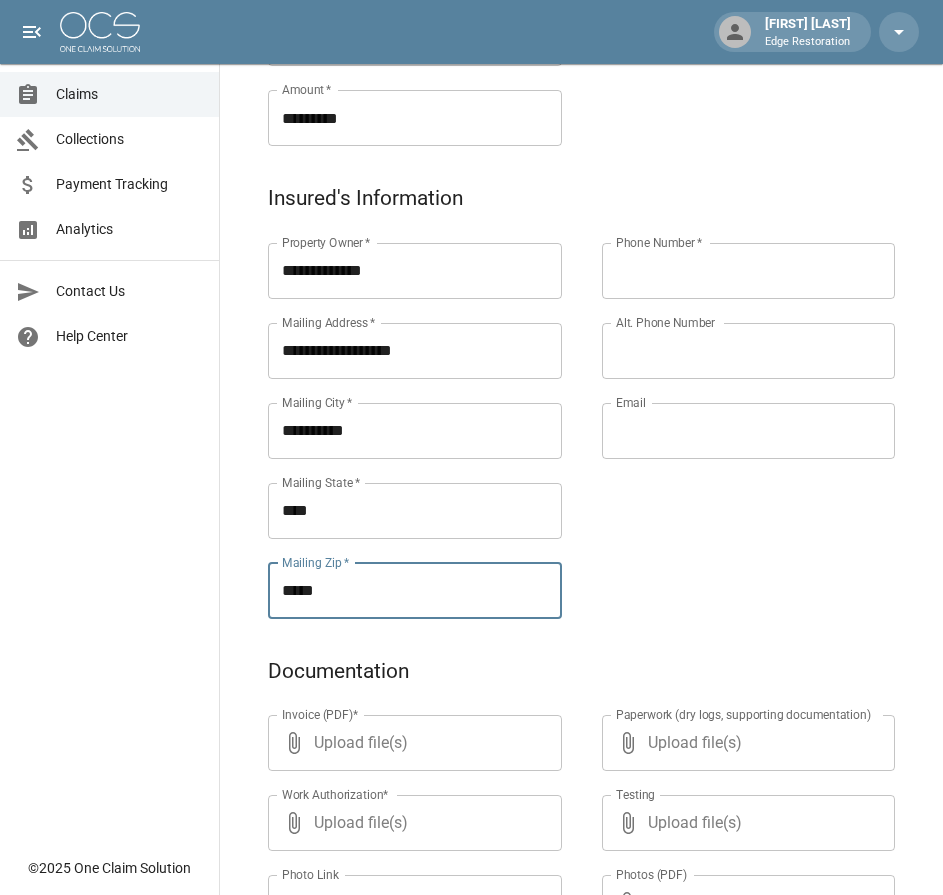 type on "*****" 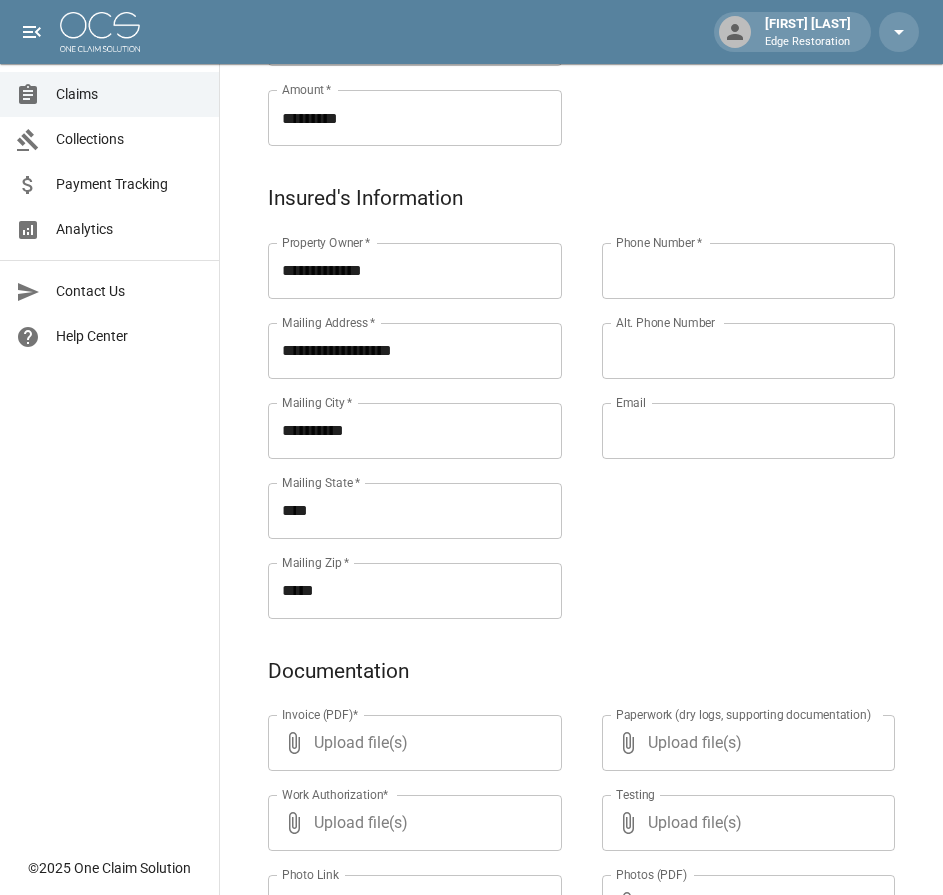 click on "Phone Number   *" at bounding box center [749, 271] 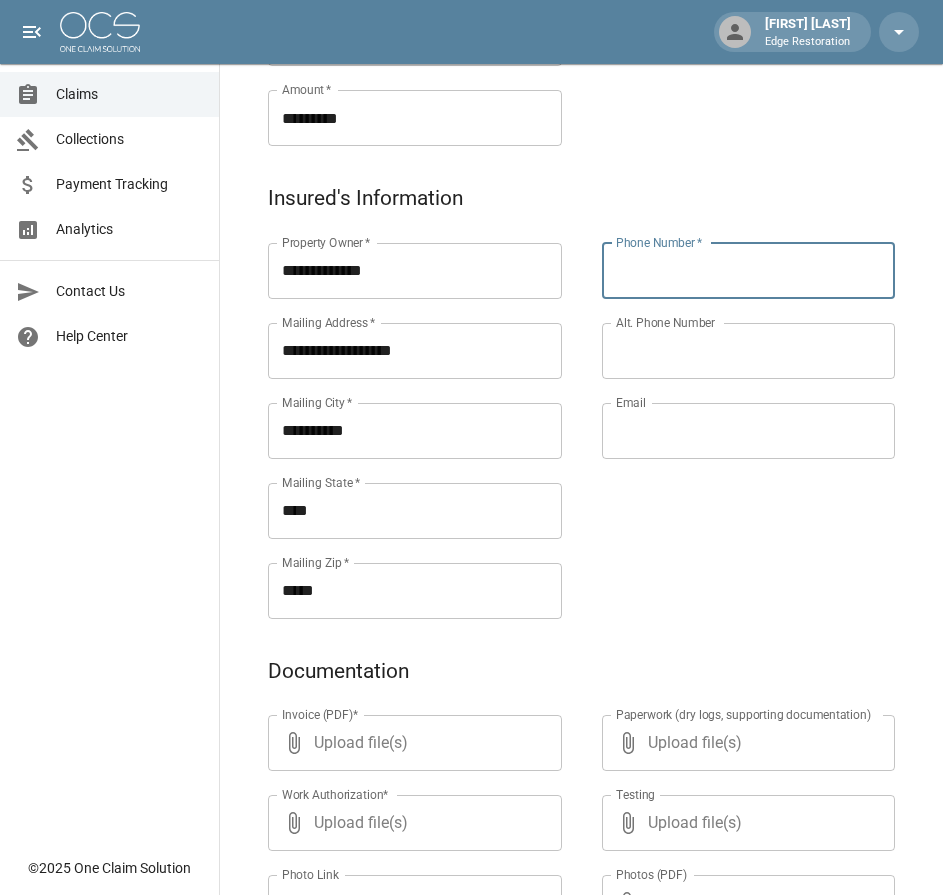 paste on "**********" 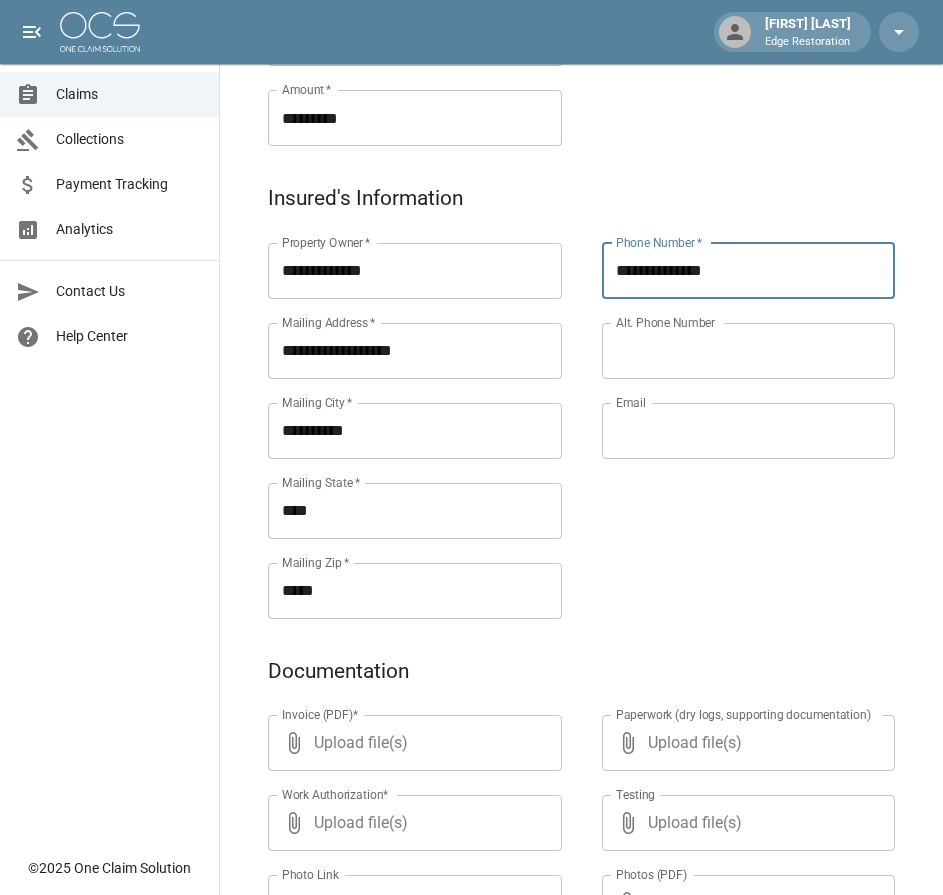 type on "**********" 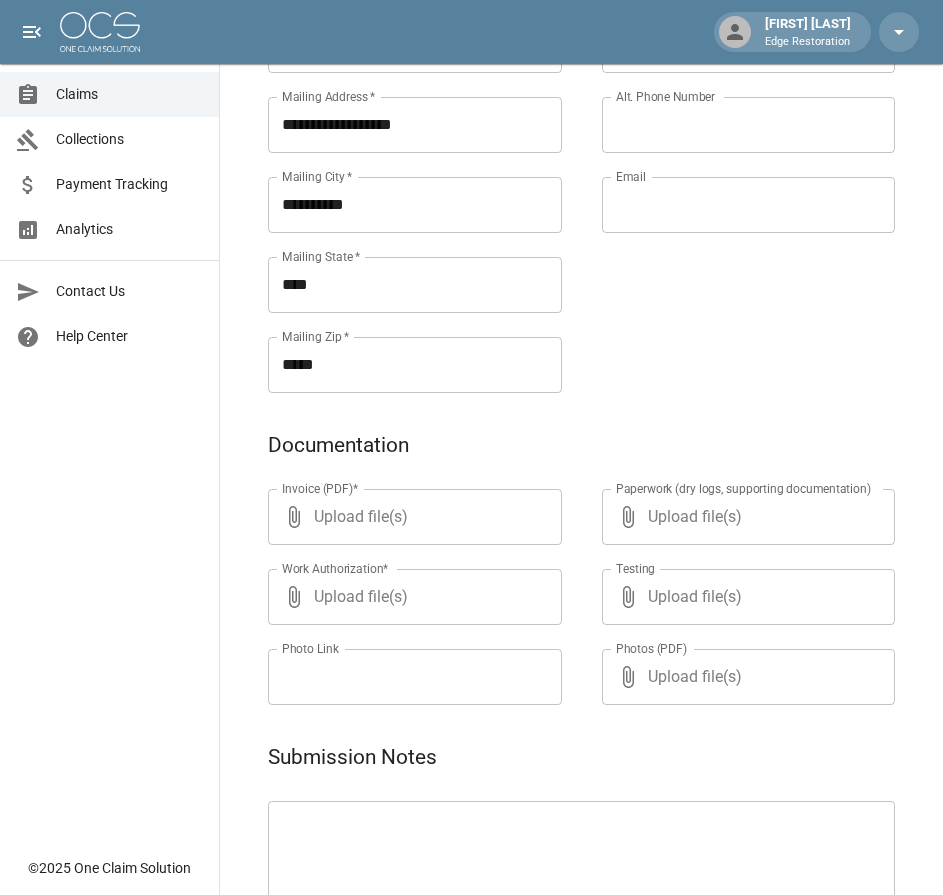 scroll, scrollTop: 964, scrollLeft: 0, axis: vertical 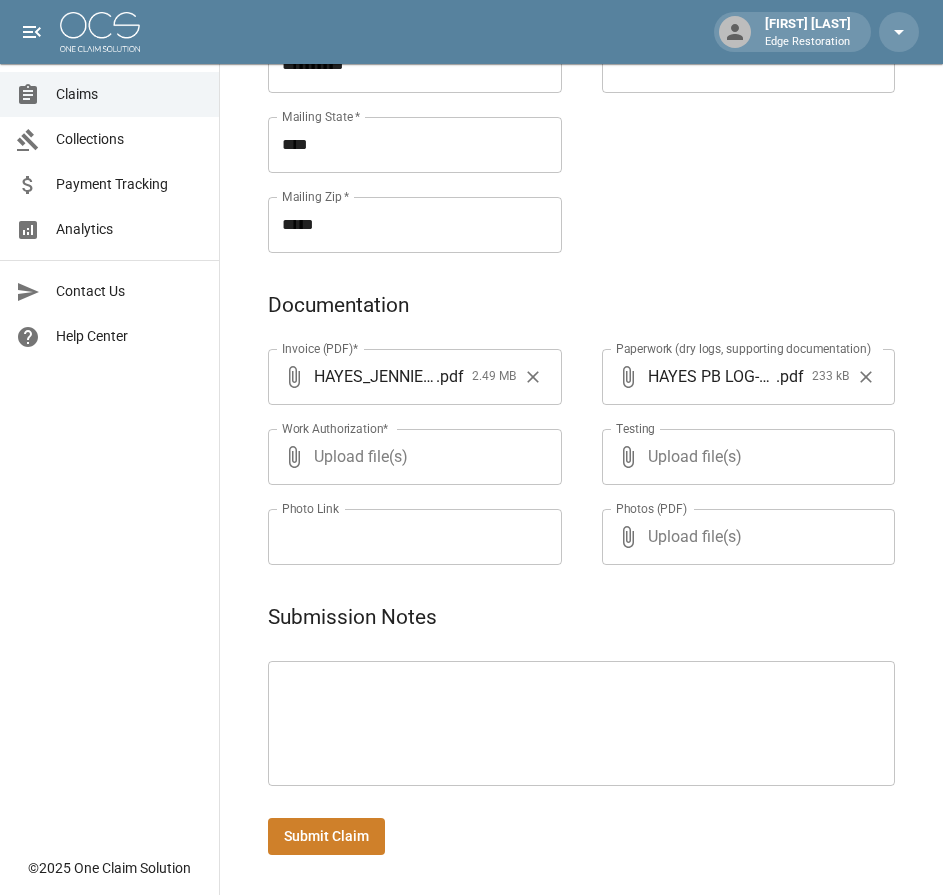 click on "Submit Claim" at bounding box center (326, 836) 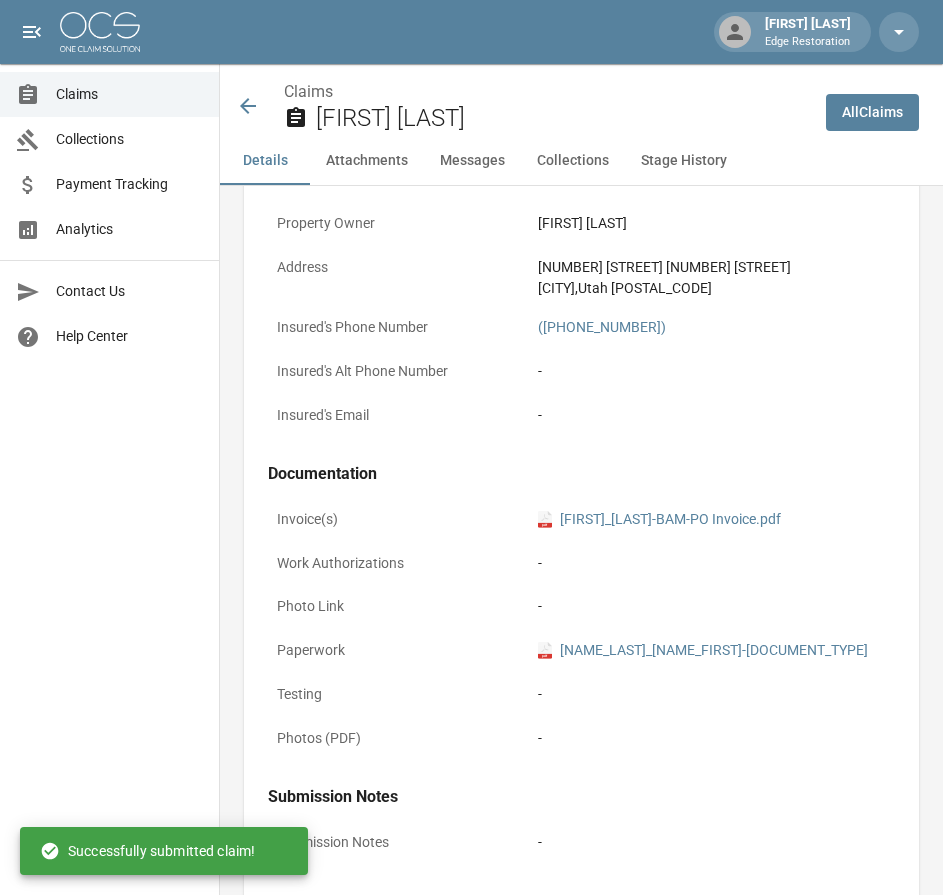 click at bounding box center (100, 32) 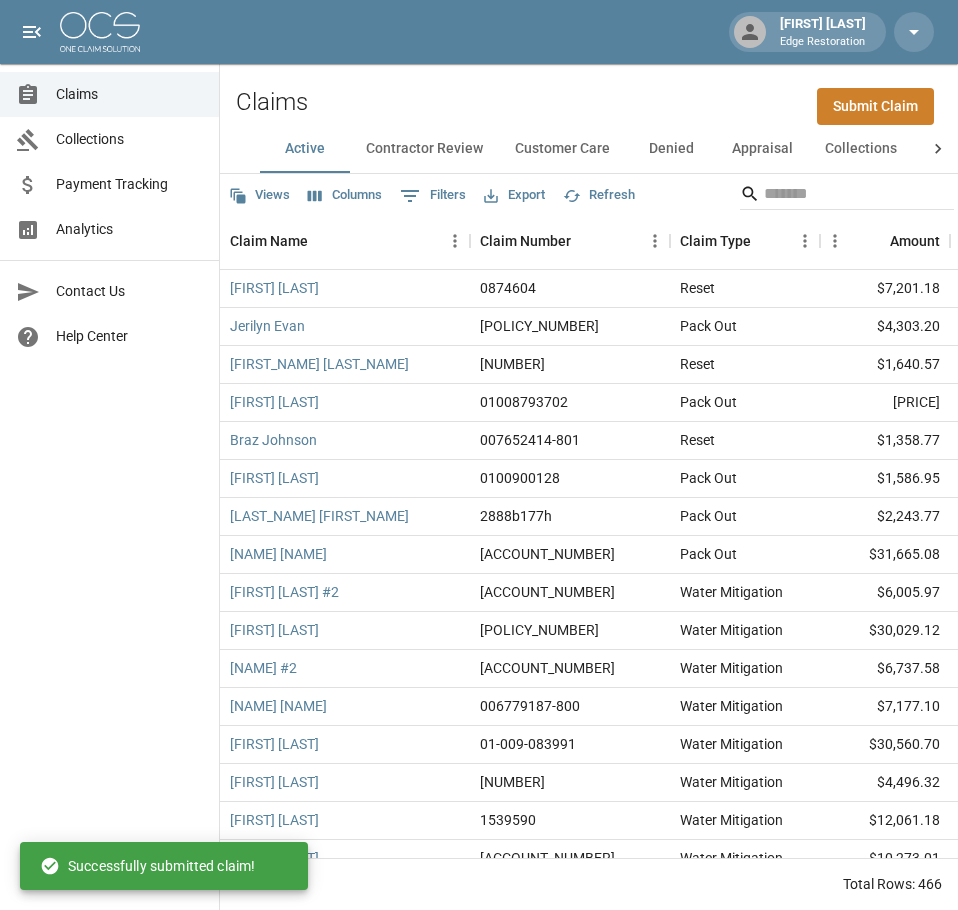 click on "Submit Claim" at bounding box center (875, 106) 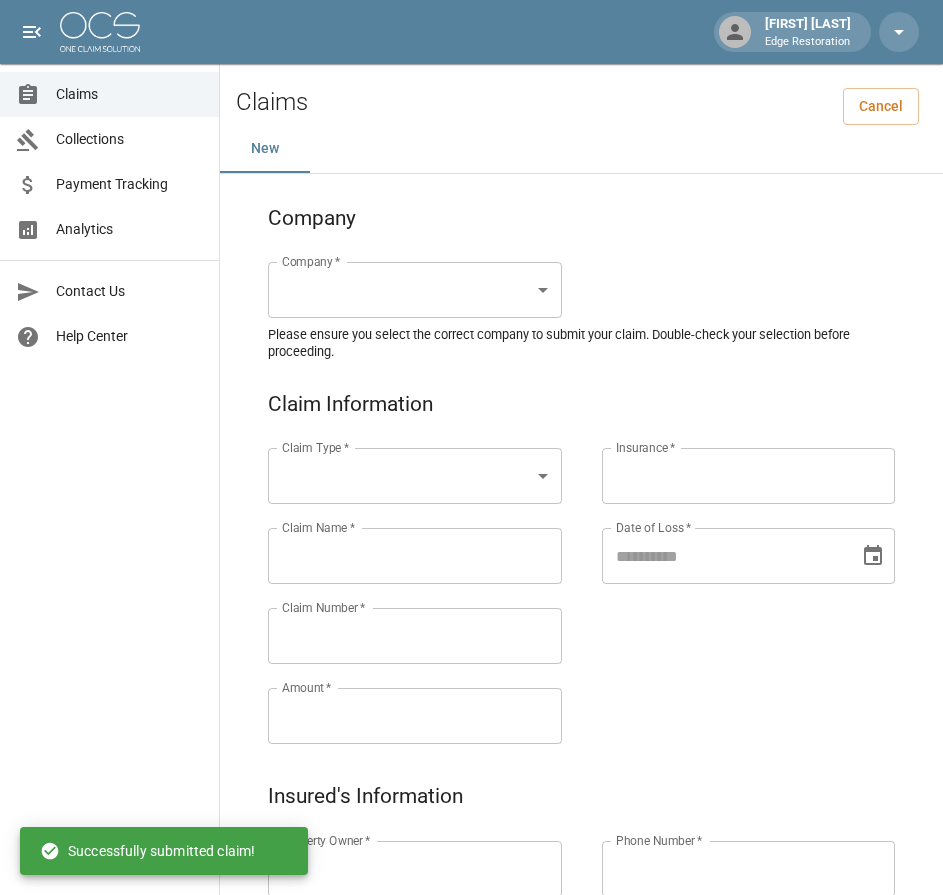 click on "Alicia Tubbs Edge Restoration Claims Collections Payment Tracking Analytics Contact Us Help Center ©  2025   One Claim Solution Claims Cancel New Company Company   * ​ Company   * Please ensure you select the correct company to submit your claim. Double-check your selection before proceeding. Claim Information Claim Type   * ​ Claim Type   * Claim Name   * Claim Name   * Claim Number   * Claim Number   * Amount   * Amount   * Insurance   * Insurance   * Date of Loss   * Date of Loss   * Insured's Information Property Owner   * Property Owner   * Mailing Address   * Mailing Address   * Mailing City   * Mailing City   * Mailing State   * Mailing State   * Mailing Zip   * Mailing Zip   * Phone Number   * Phone Number   * Alt. Phone Number Alt. Phone Number Email Email Documentation Invoice (PDF)* ​ Upload file(s) Invoice (PDF)* Work Authorization* ​ Upload file(s) Work Authorization* Photo Link Photo Link ​ Upload file(s) Testing ​ ​" at bounding box center (471, 929) 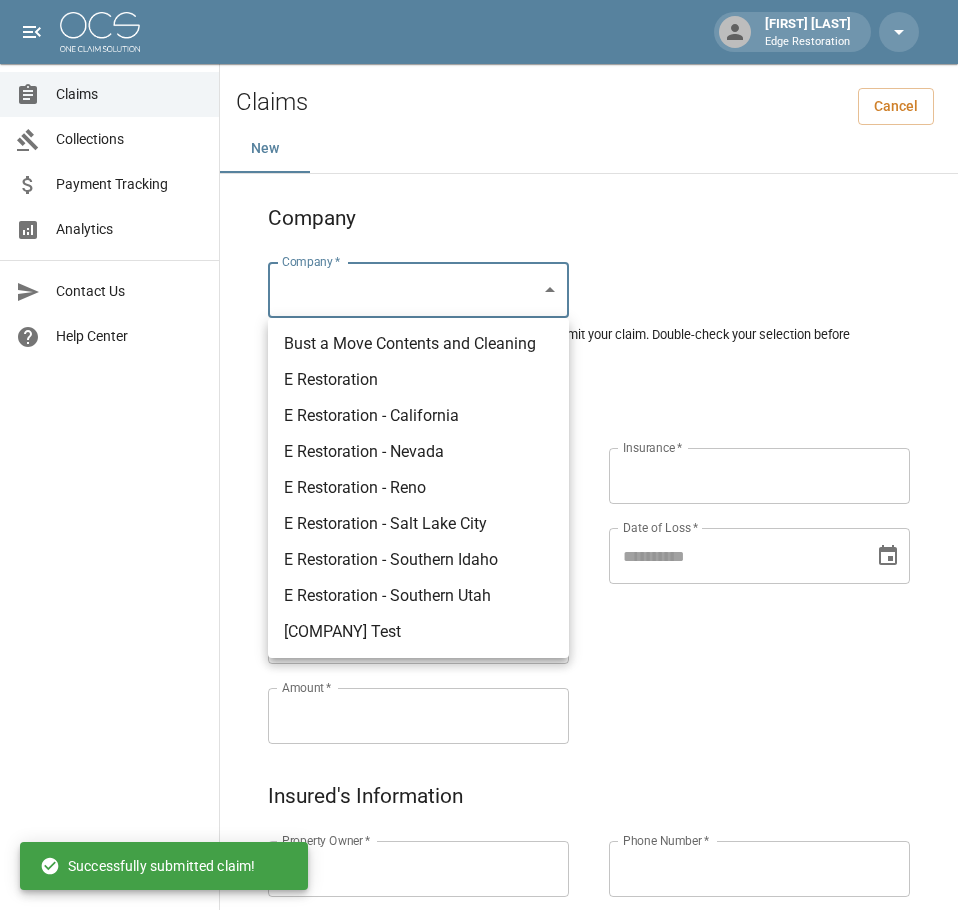 click on "Bust a Move Contents and Cleaning" at bounding box center [418, 344] 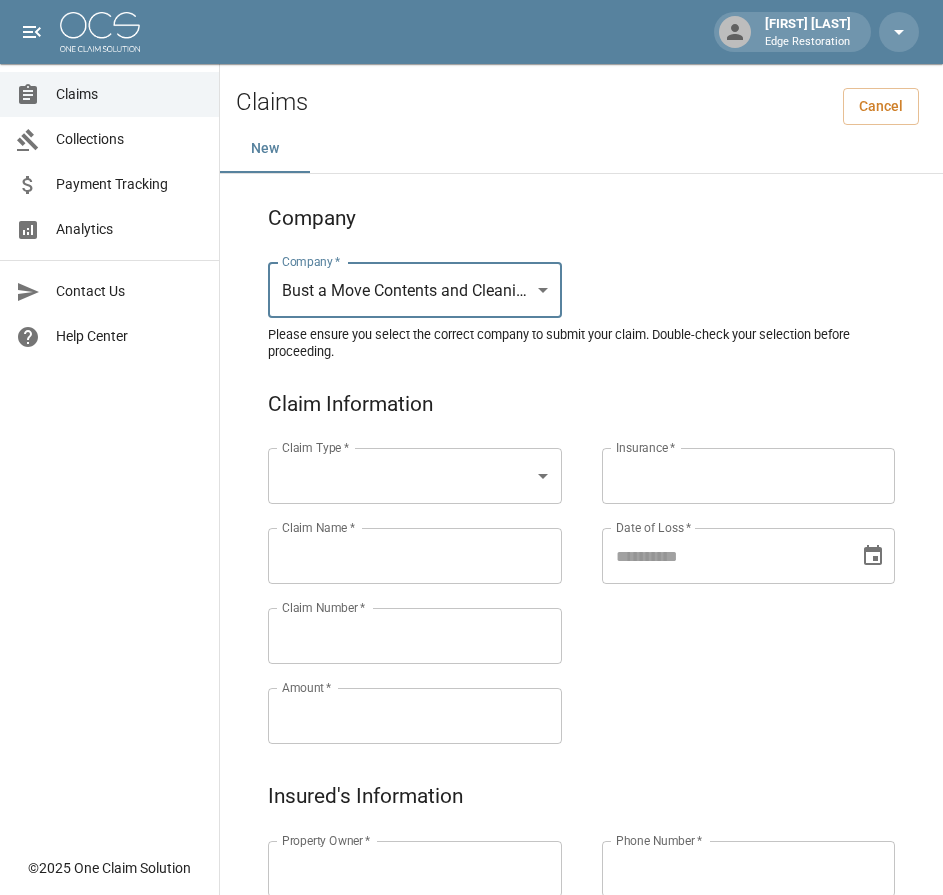 click on "[DATE] [TIME]" at bounding box center [471, 929] 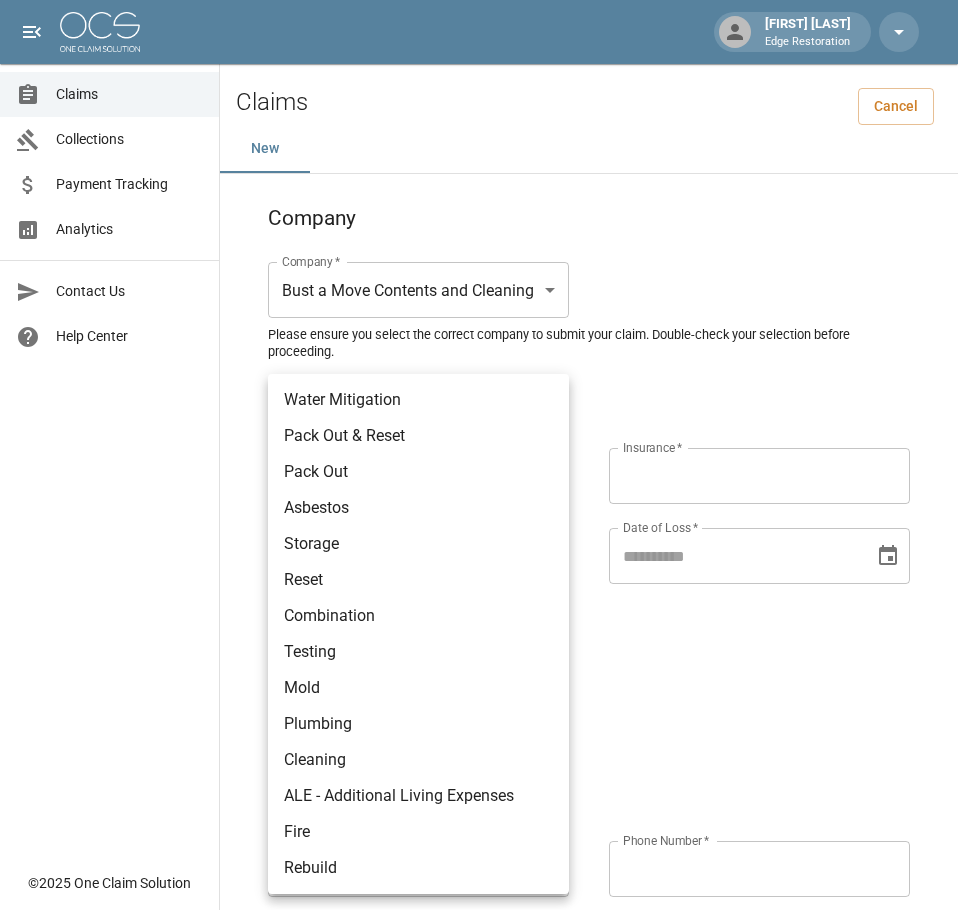 click on "Reset" at bounding box center [418, 580] 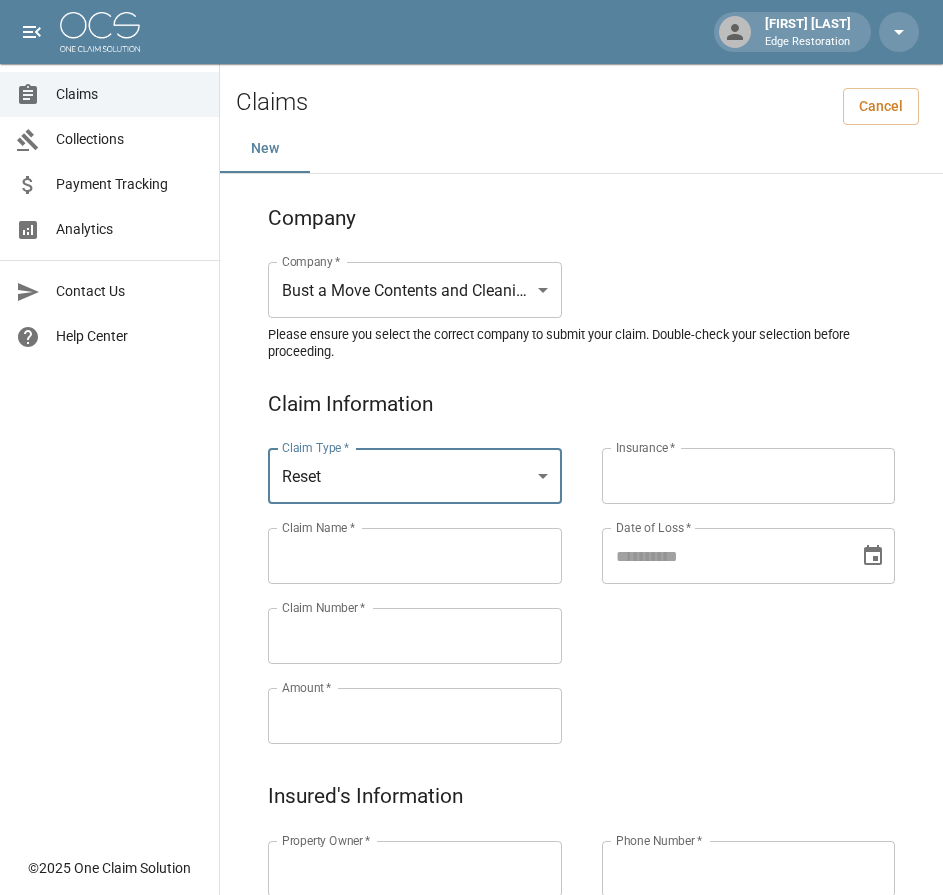 click on "Claims Collections Payment Tracking Analytics Contact Us Help Center" at bounding box center (109, 423) 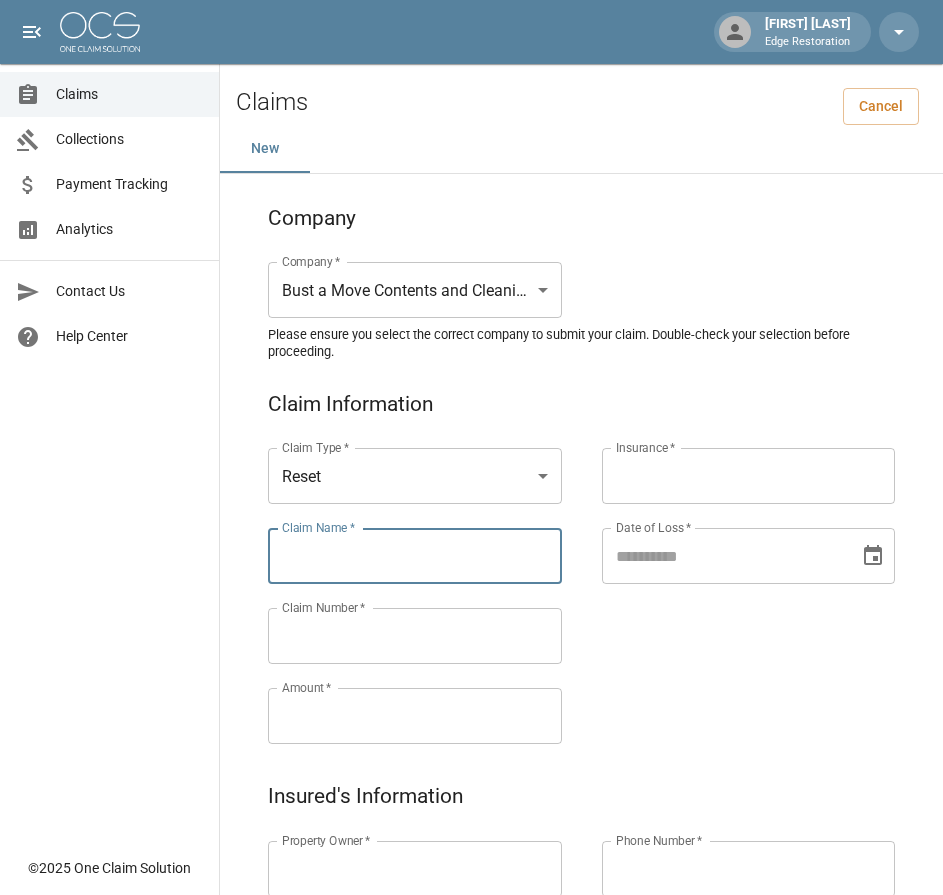 click on "Claim Name   *" at bounding box center (415, 556) 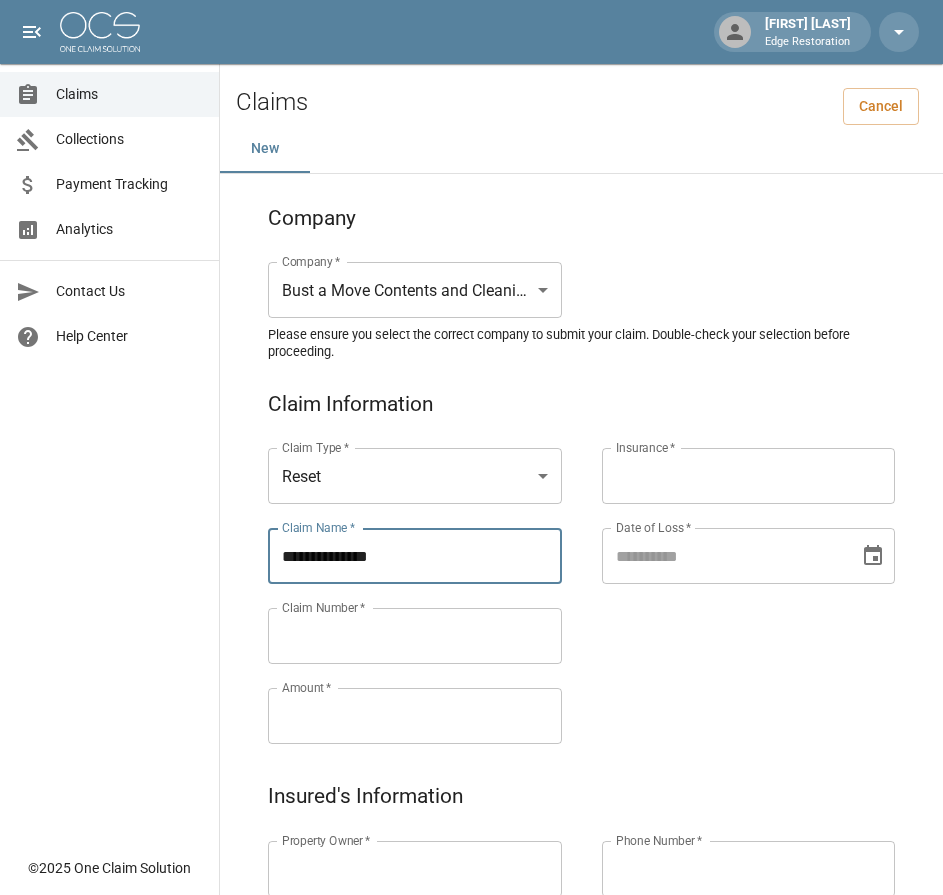 type on "**********" 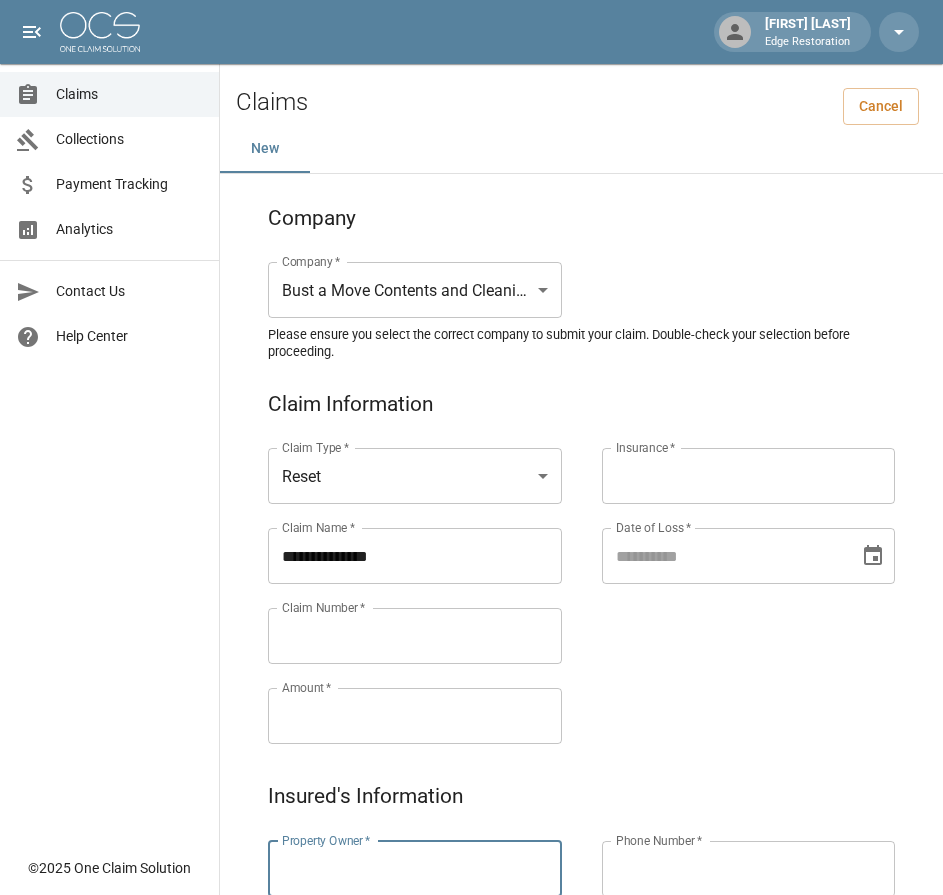 click on "Property Owner   *" at bounding box center (415, 869) 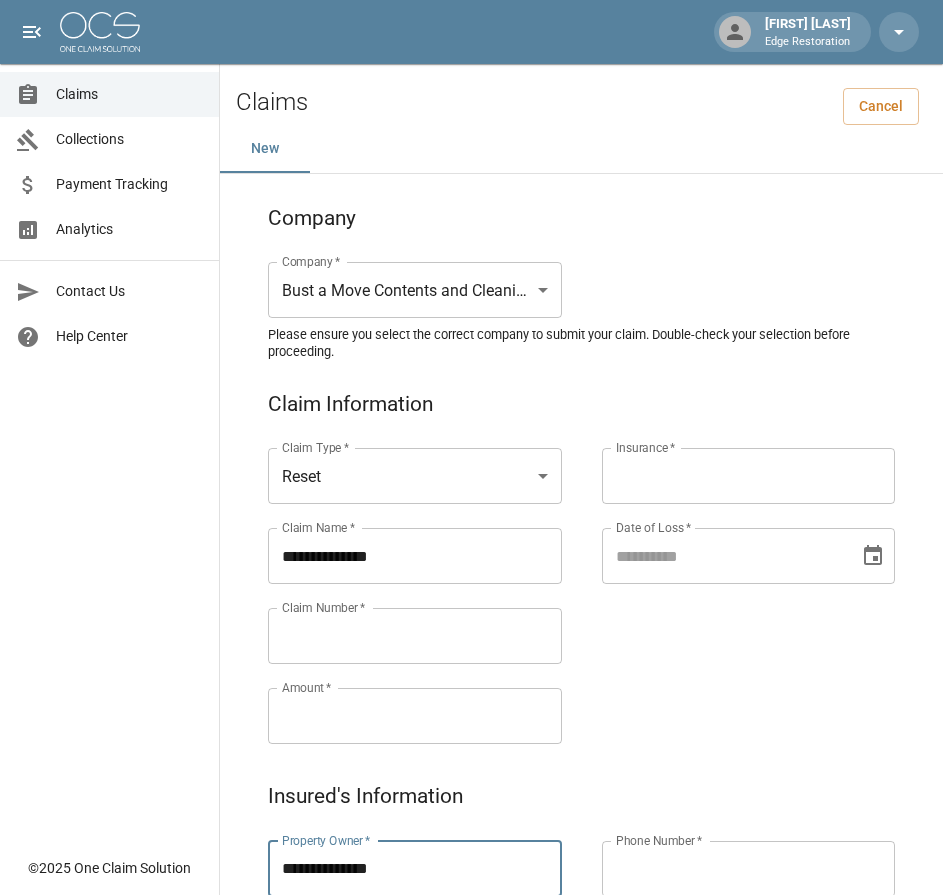 type on "**********" 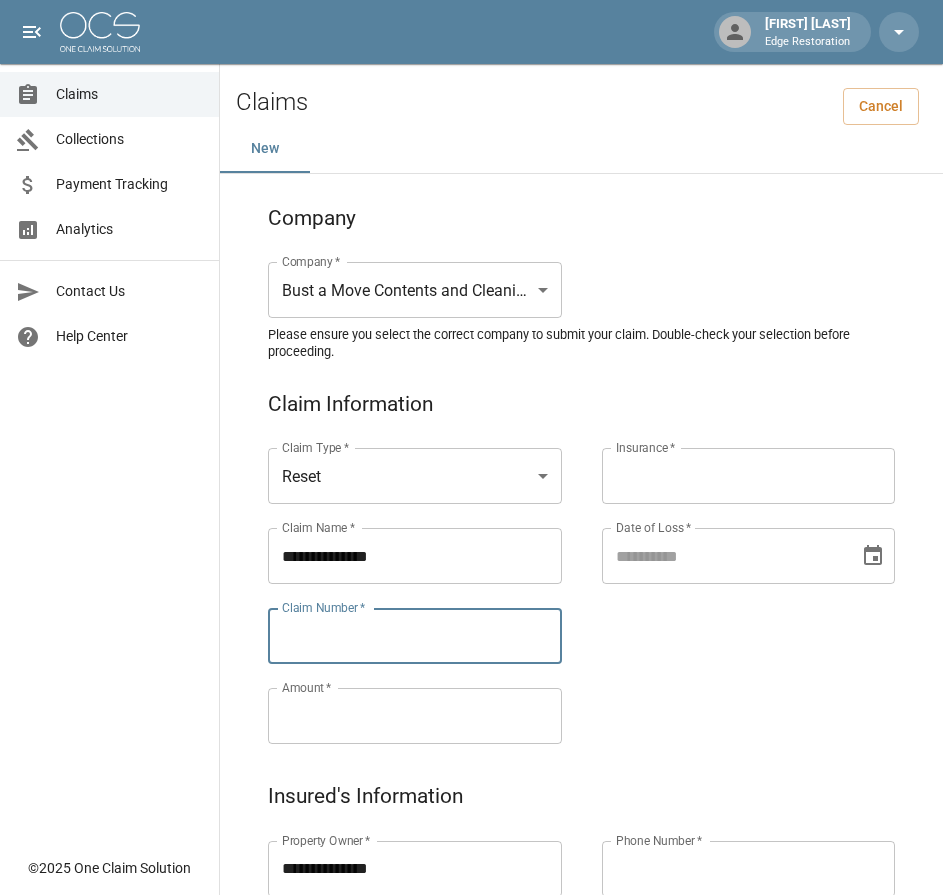 click on "Claim Number   *" at bounding box center [415, 636] 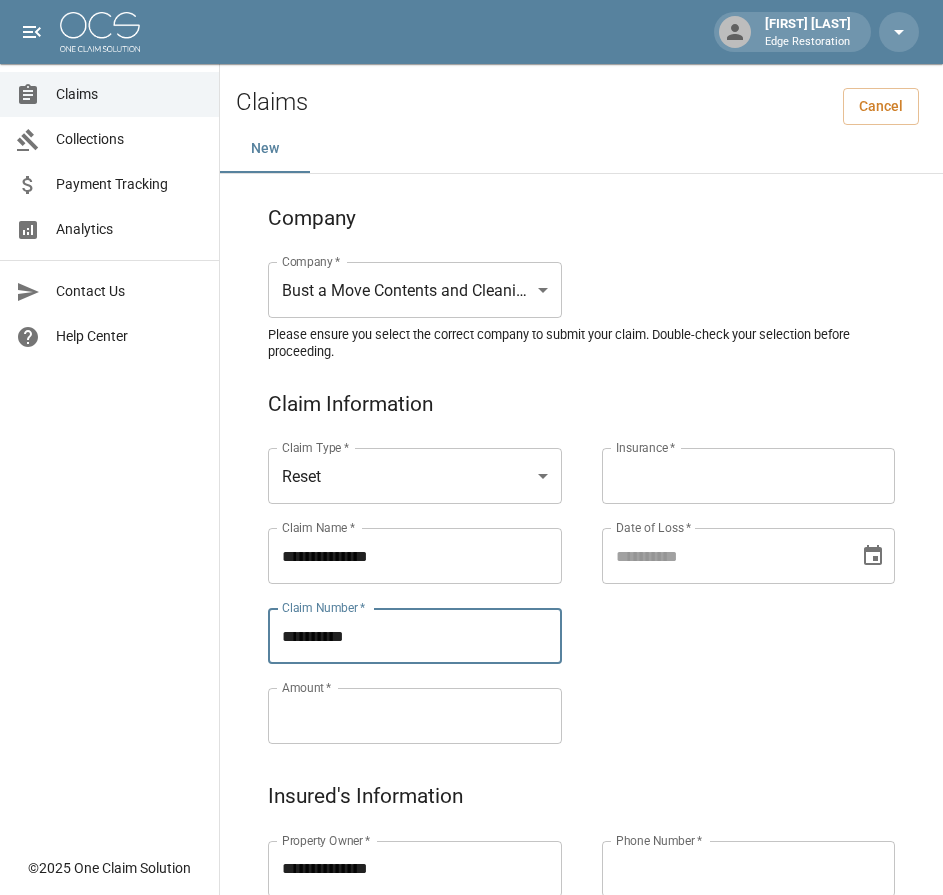 type on "**********" 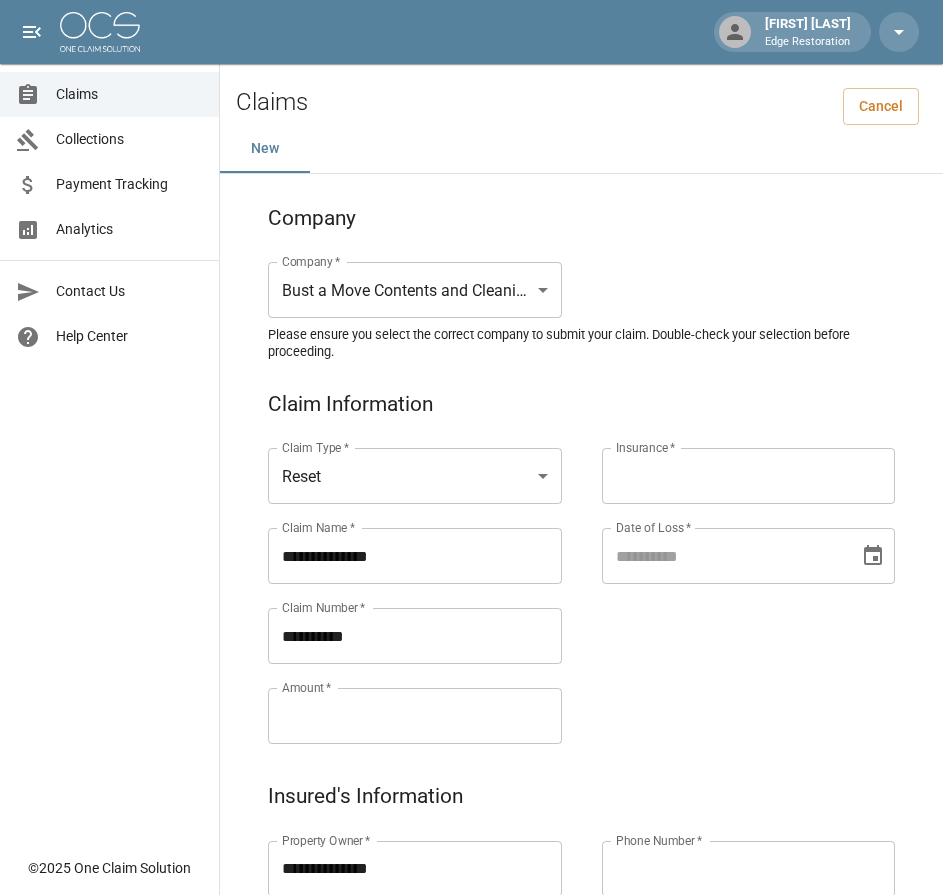 click on "Amount   *" at bounding box center [415, 716] 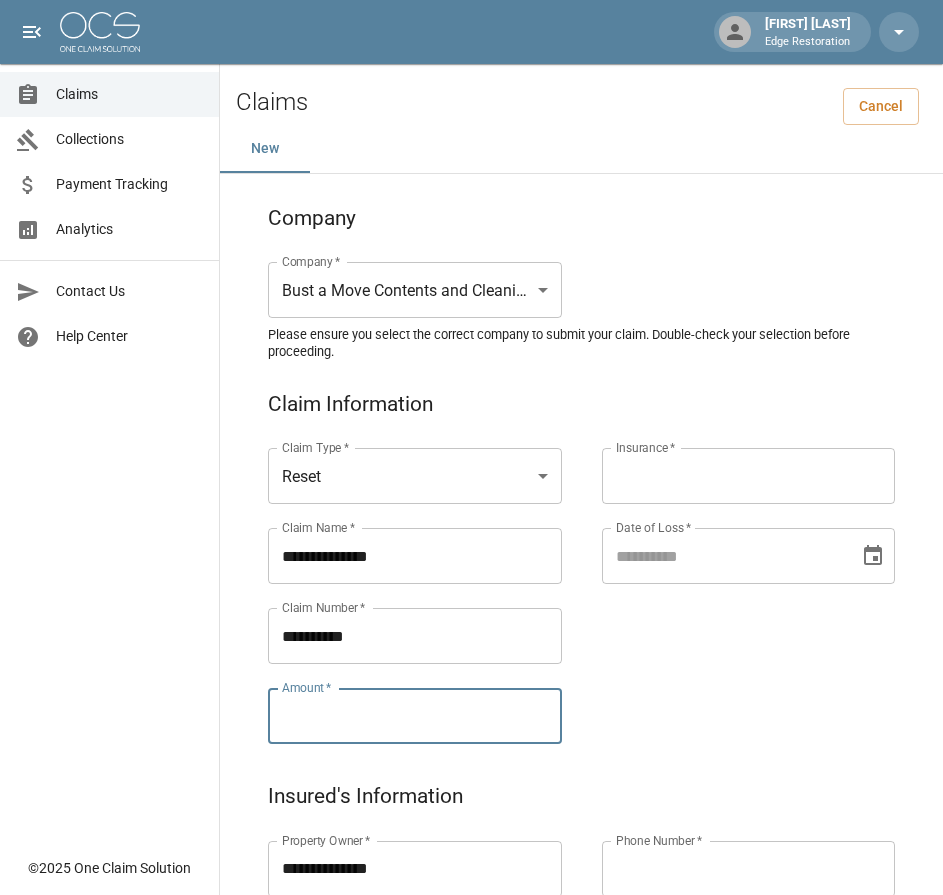 paste on "*********" 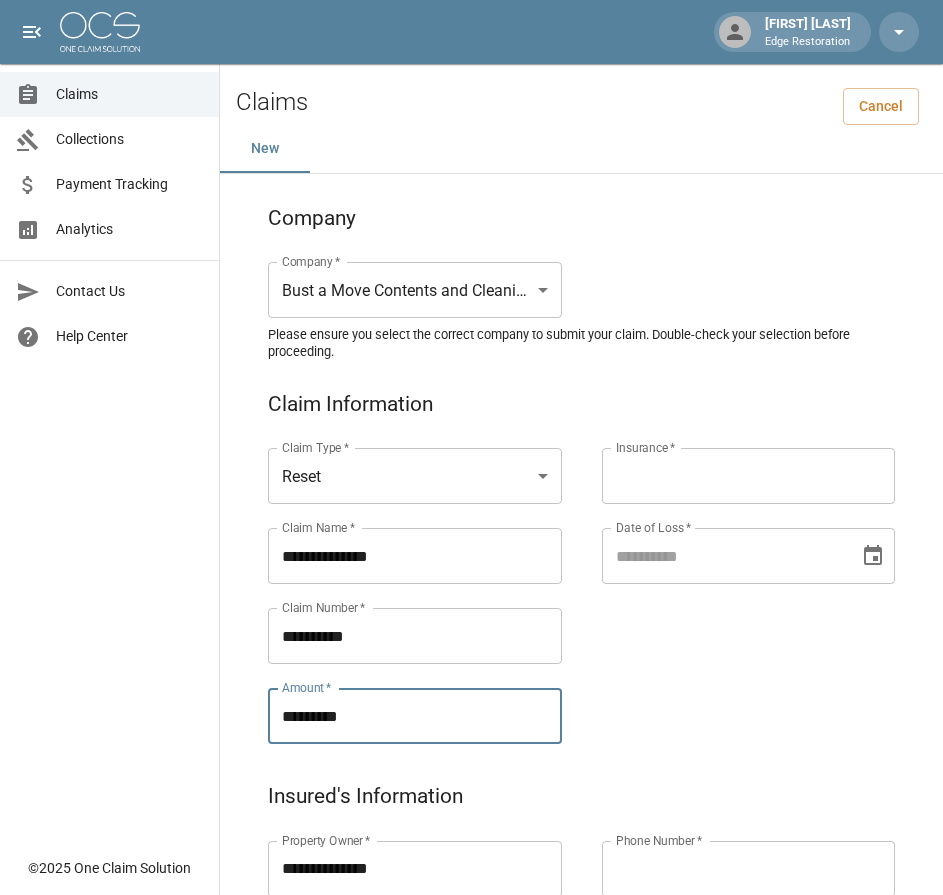 type on "*********" 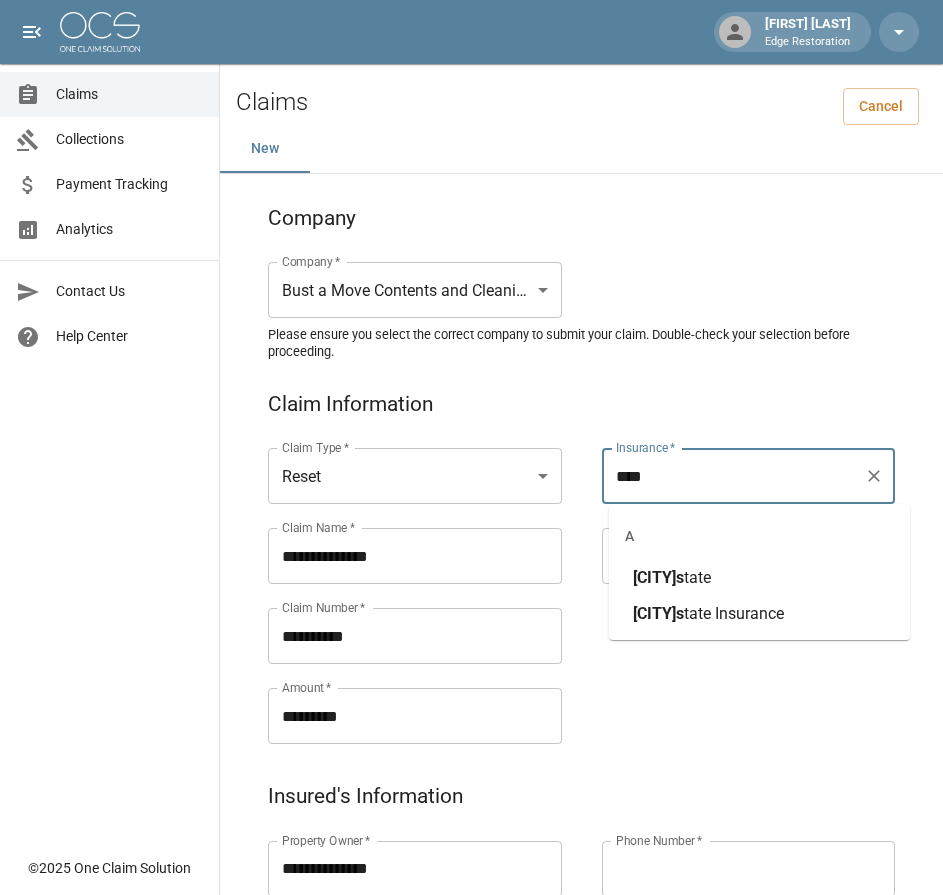 click on "tate" at bounding box center [697, 577] 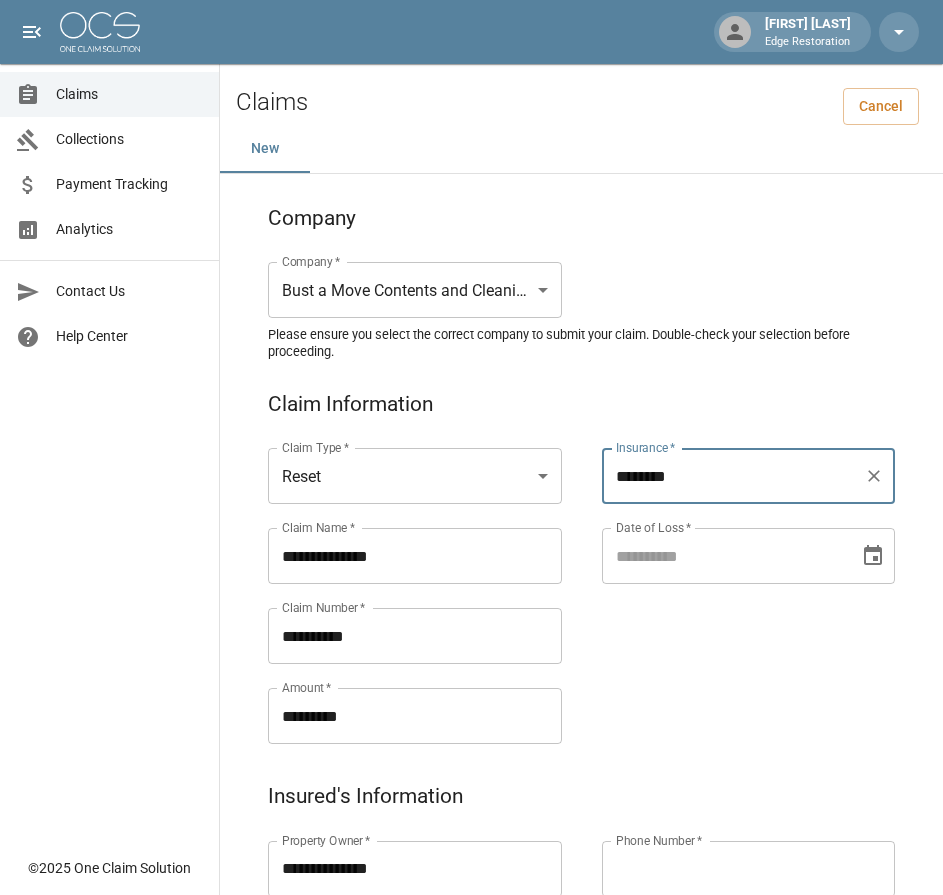 type on "********" 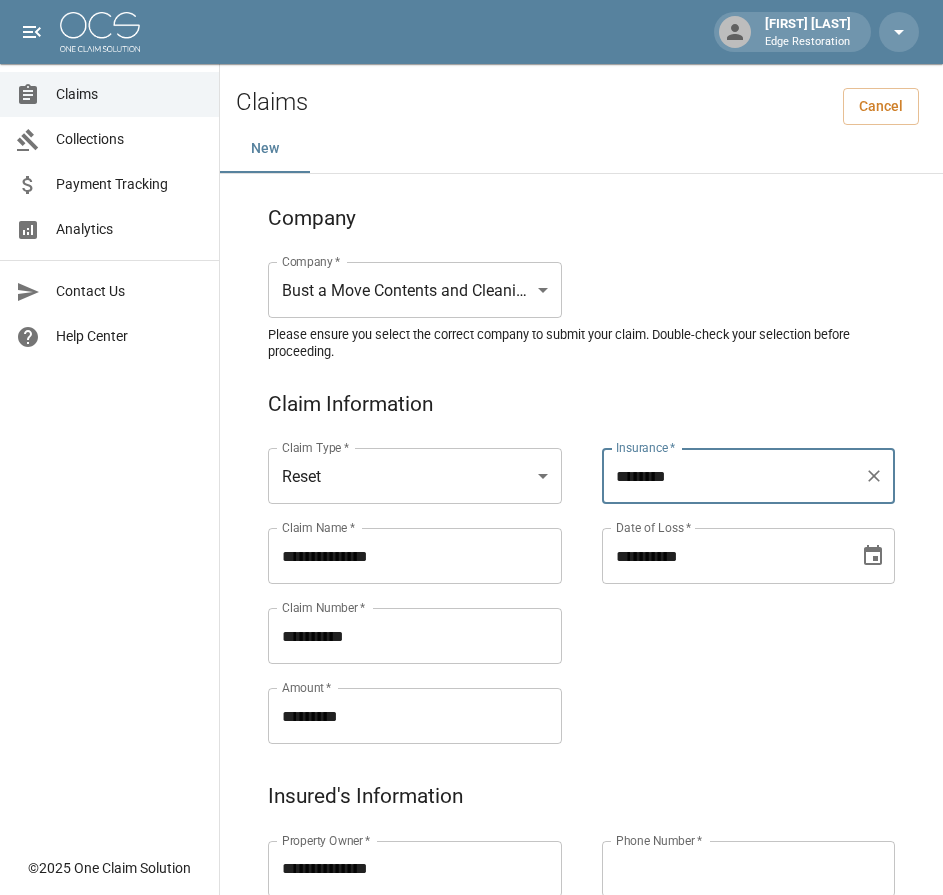 click on "**********" at bounding box center [724, 556] 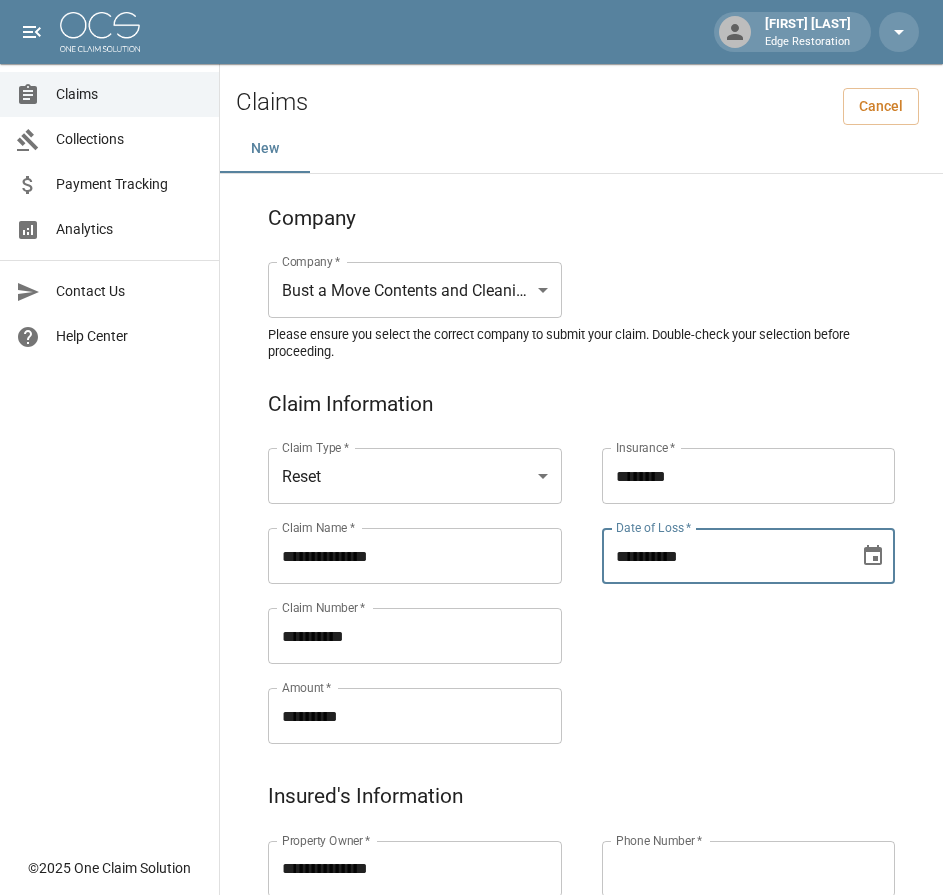 type on "**********" 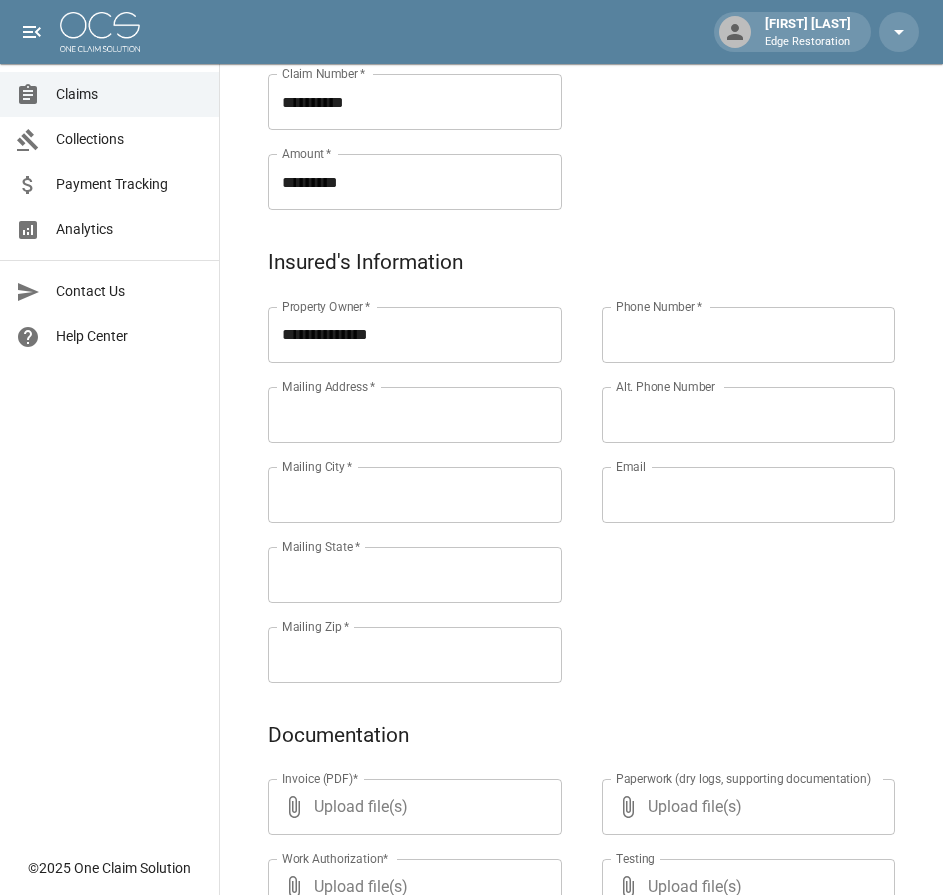 scroll, scrollTop: 536, scrollLeft: 0, axis: vertical 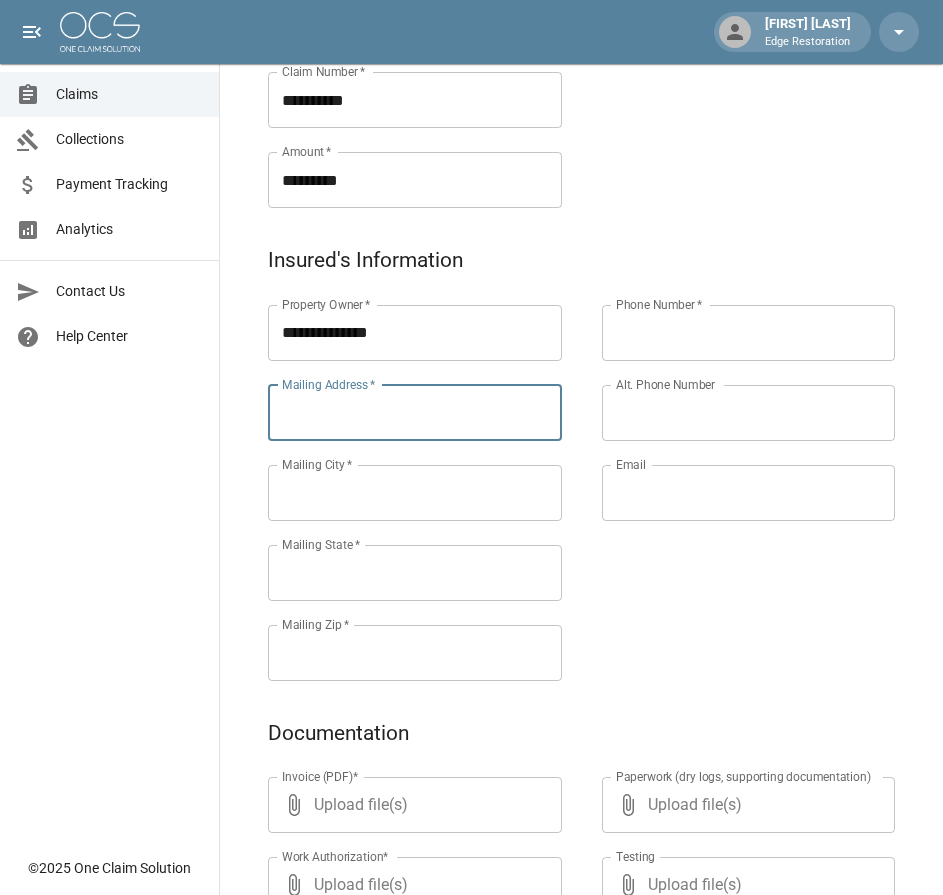 click on "Mailing Address   *" at bounding box center (415, 413) 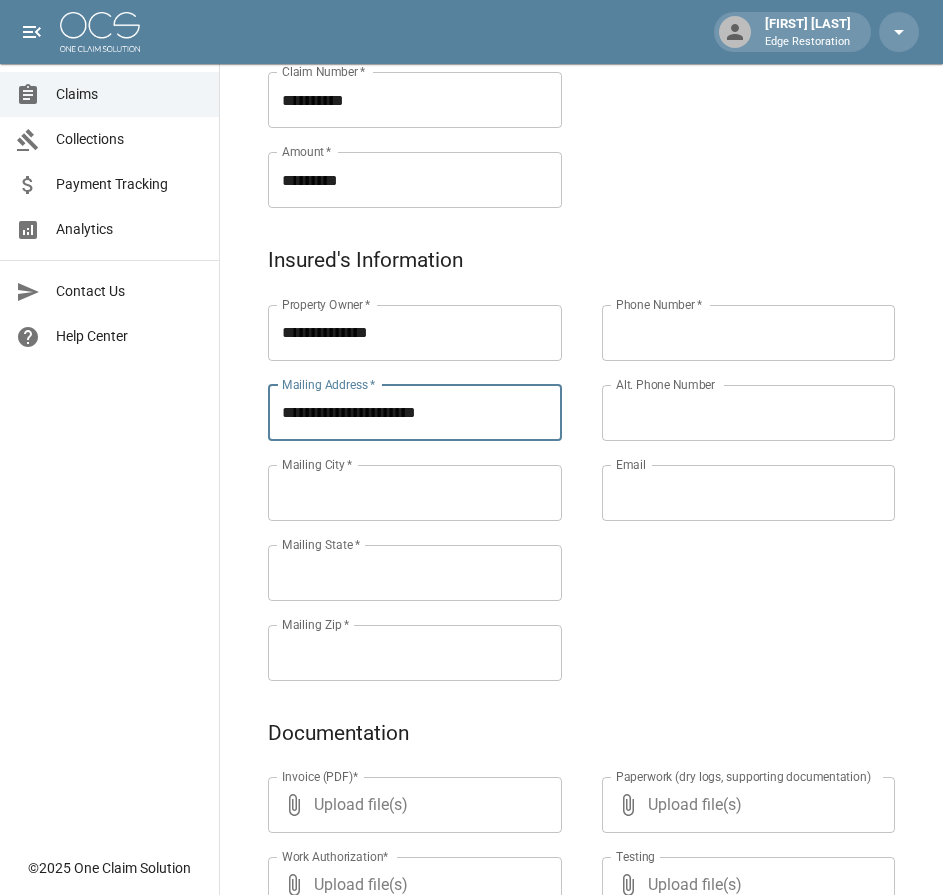 type on "**********" 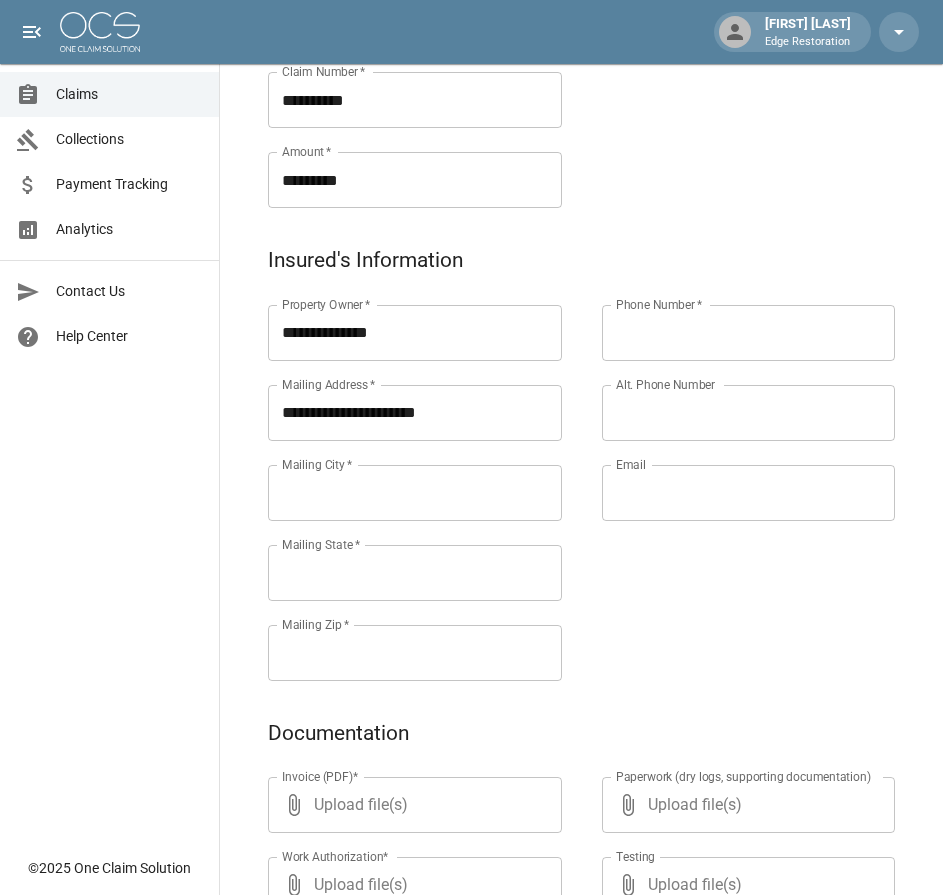 click on "Mailing City   *" at bounding box center (415, 493) 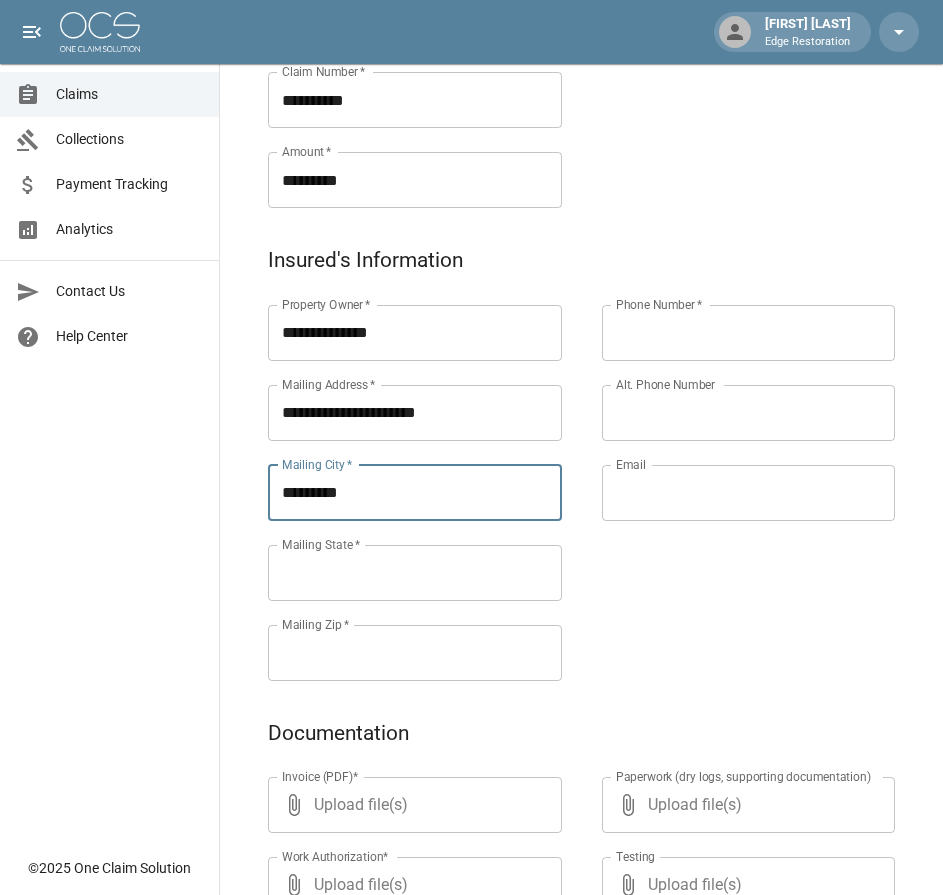 type on "*********" 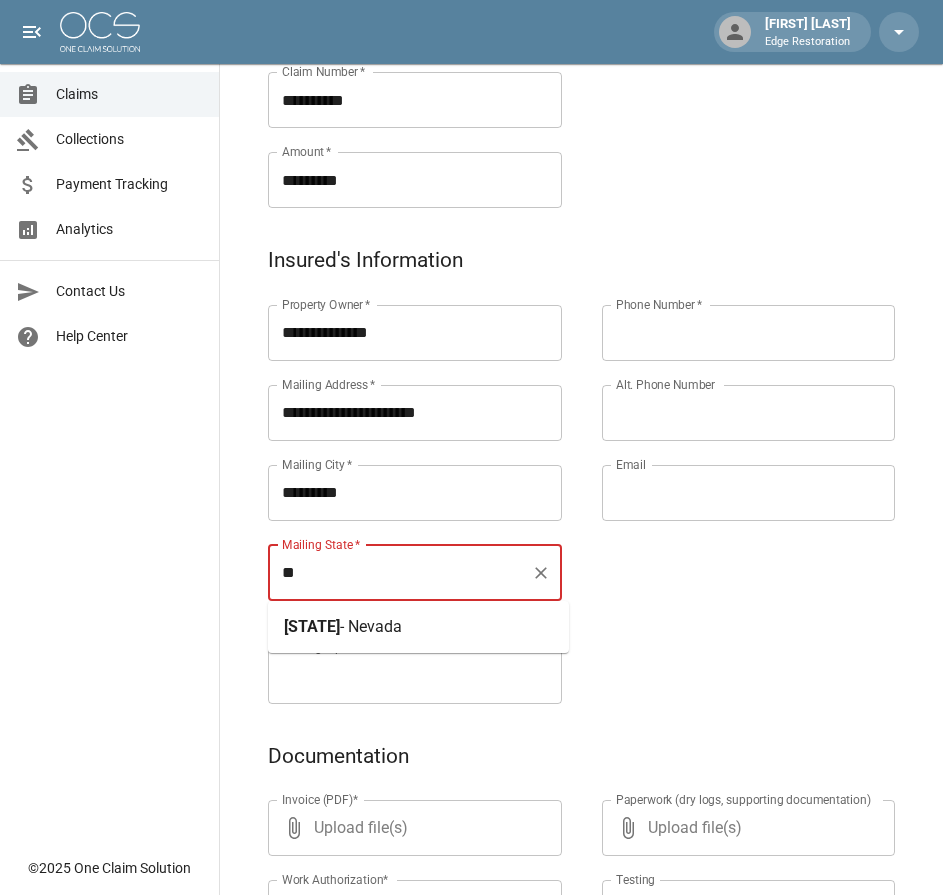 click on "- Nevada" at bounding box center [371, 626] 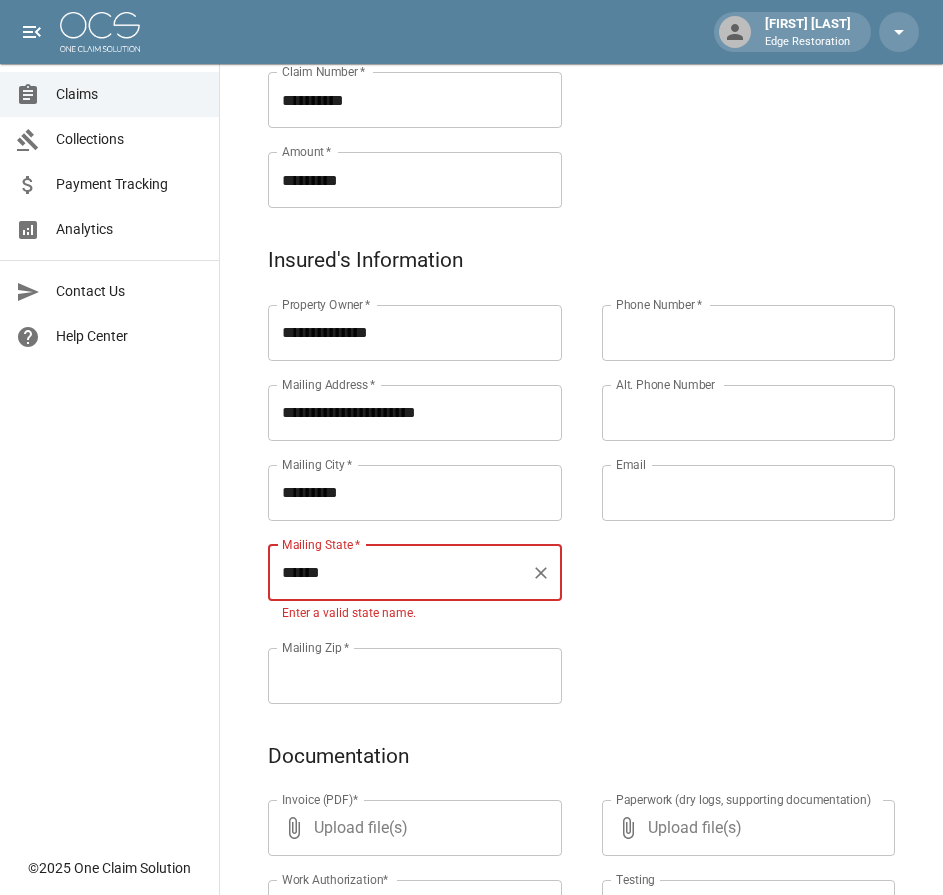 type on "******" 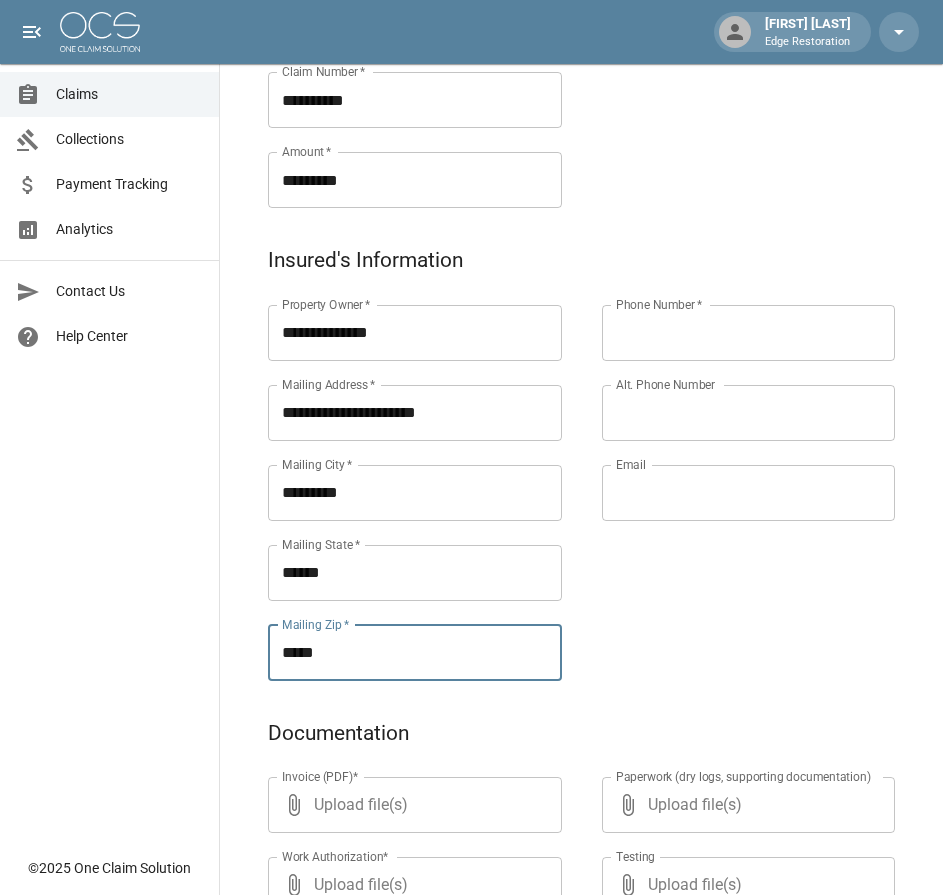 type on "*****" 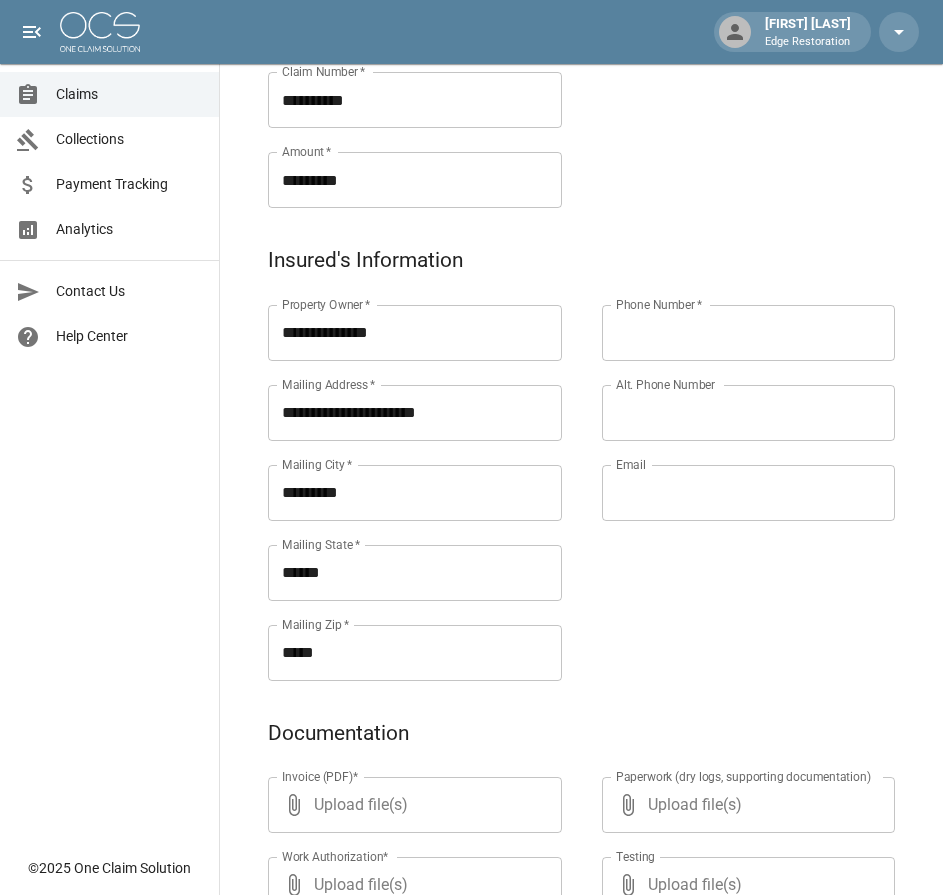 click on "Phone Number   *" at bounding box center [749, 333] 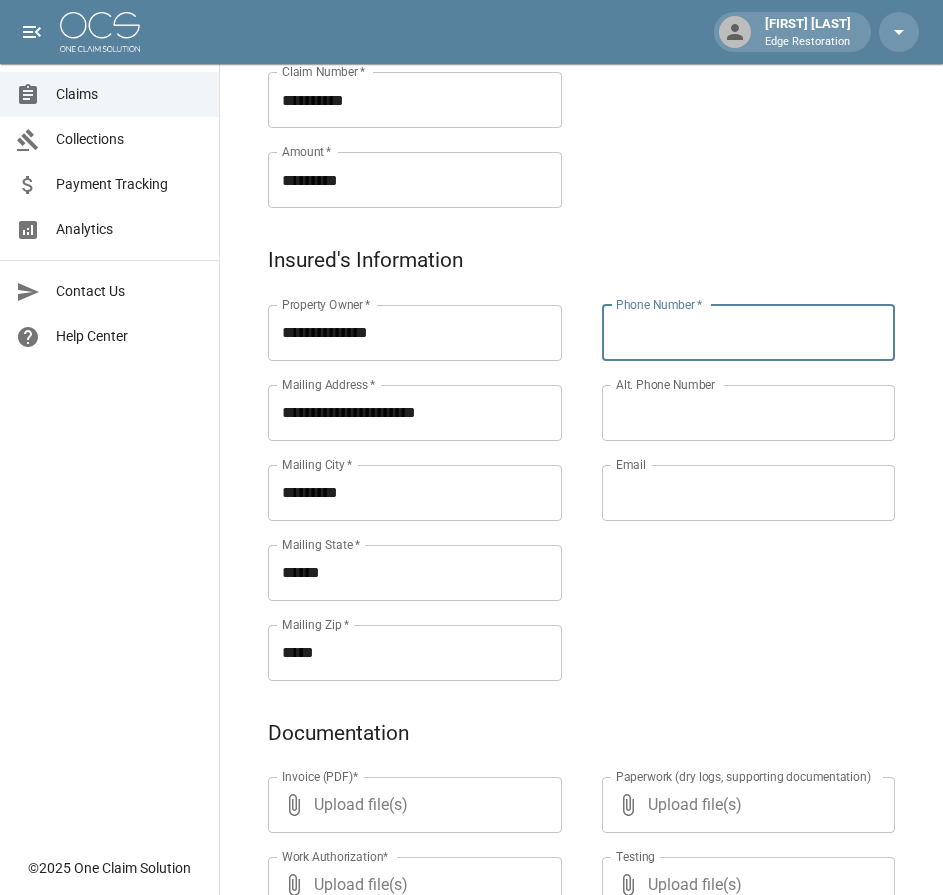 paste on "**********" 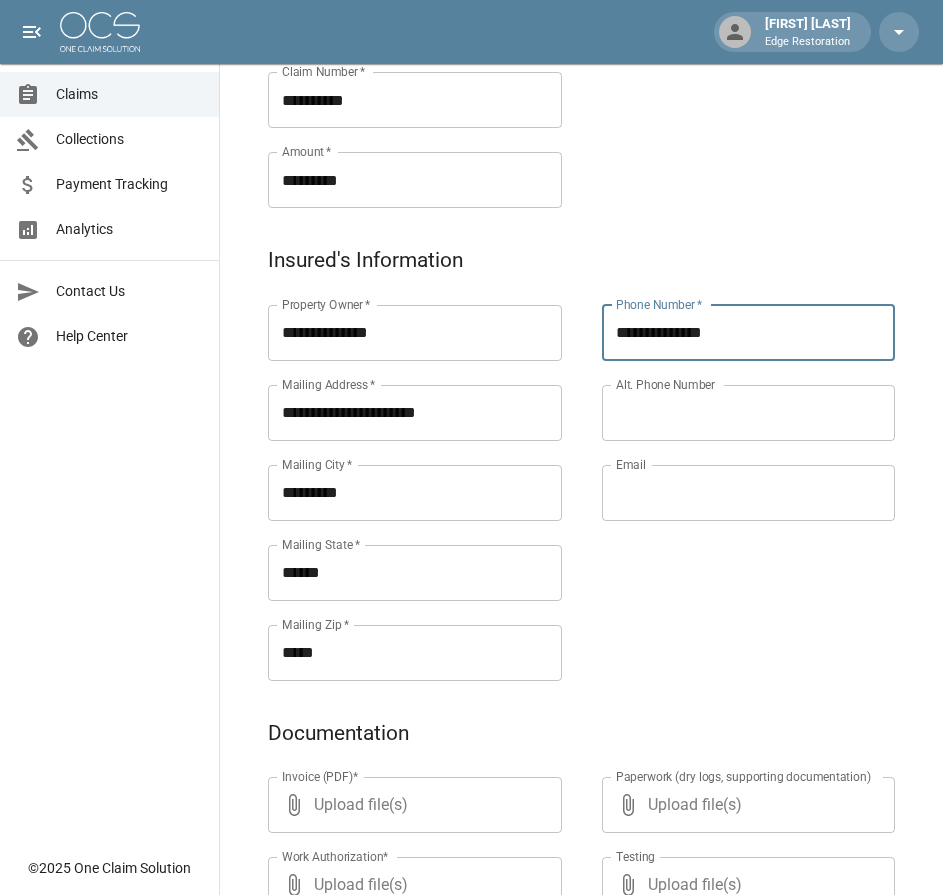 type on "**********" 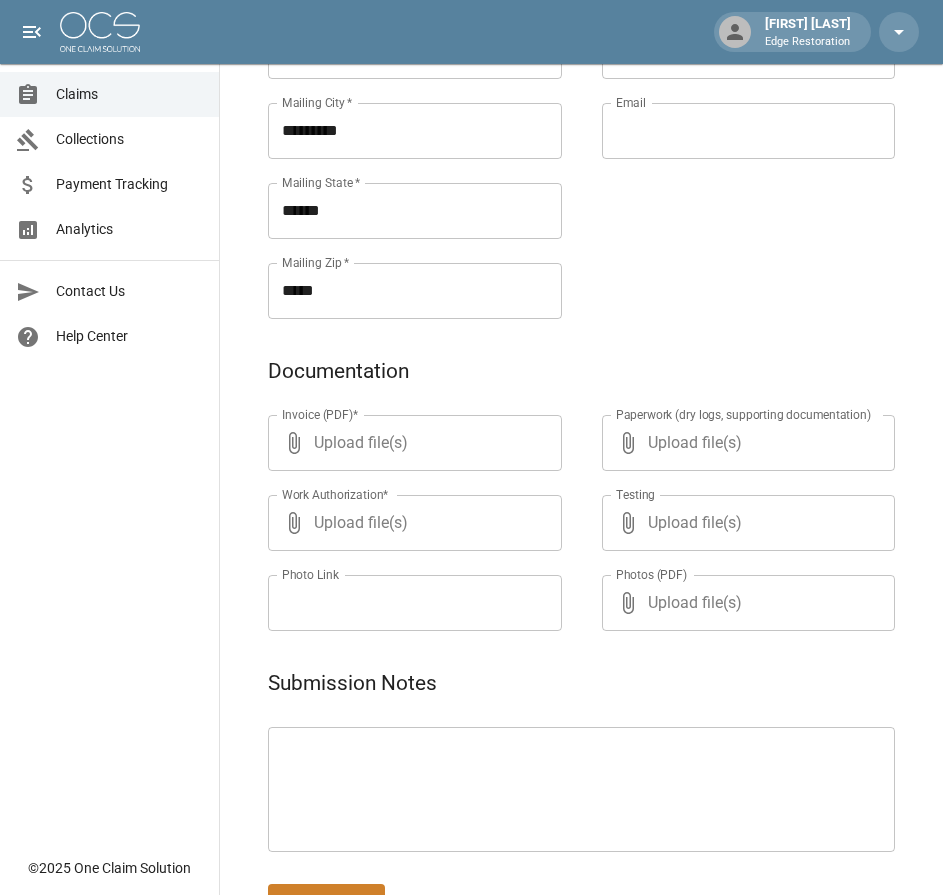scroll, scrollTop: 964, scrollLeft: 0, axis: vertical 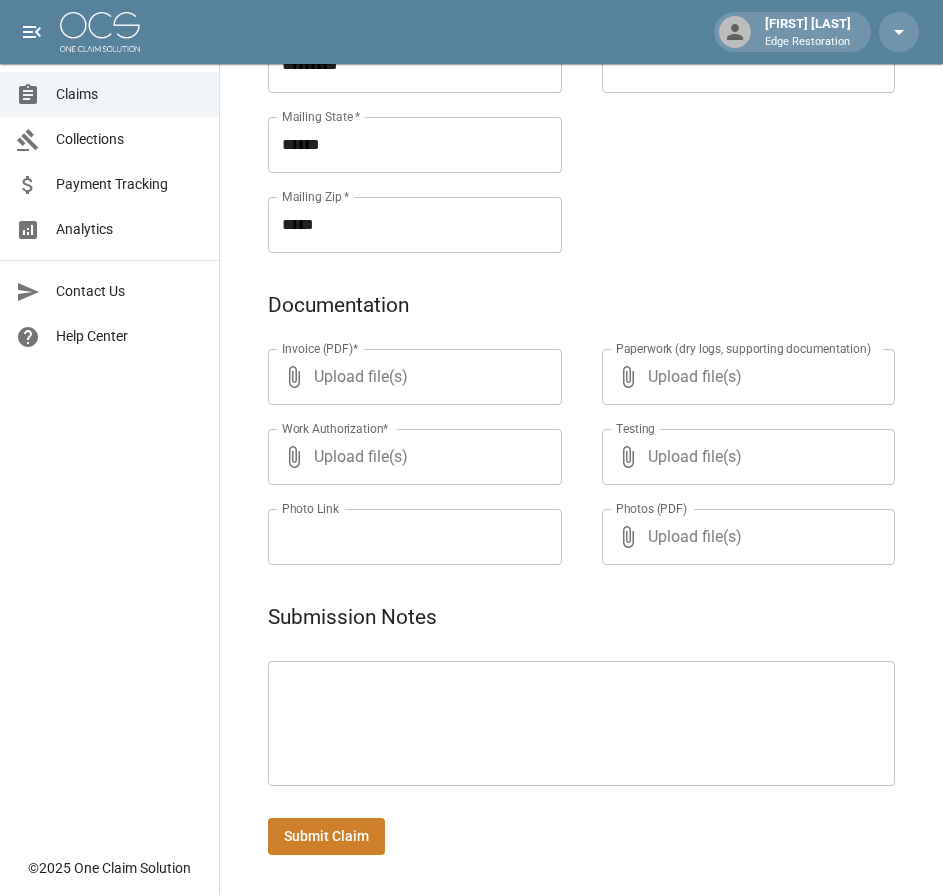 click at bounding box center (581, 724) 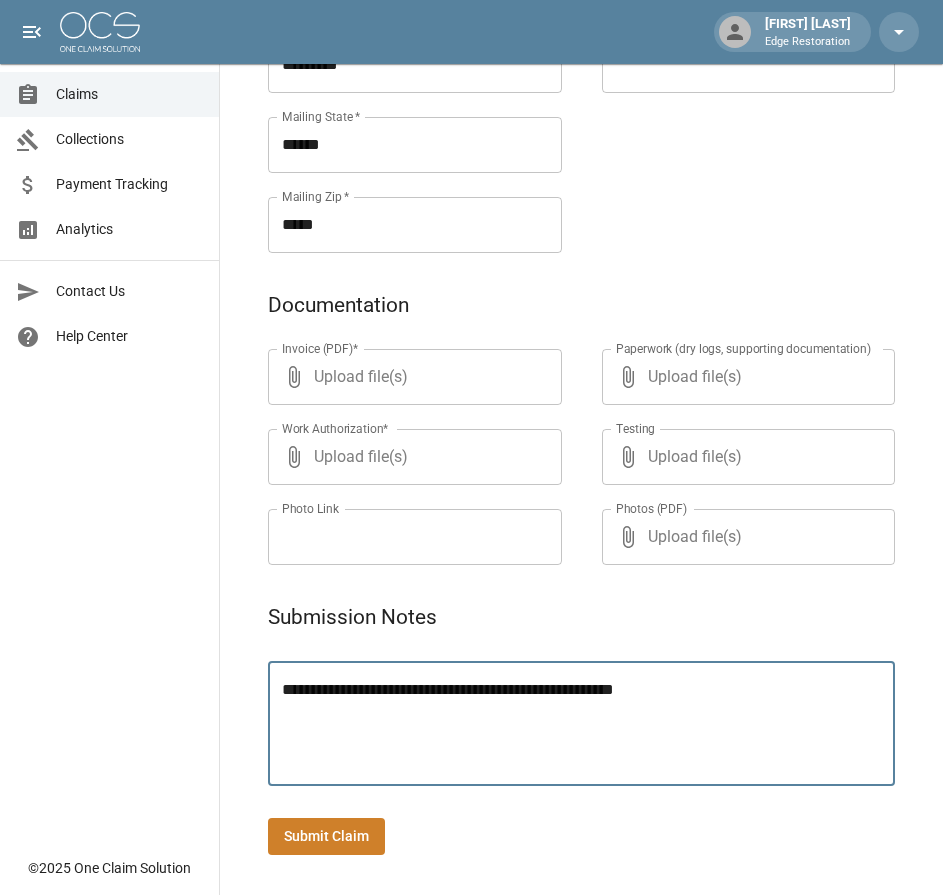 type on "**********" 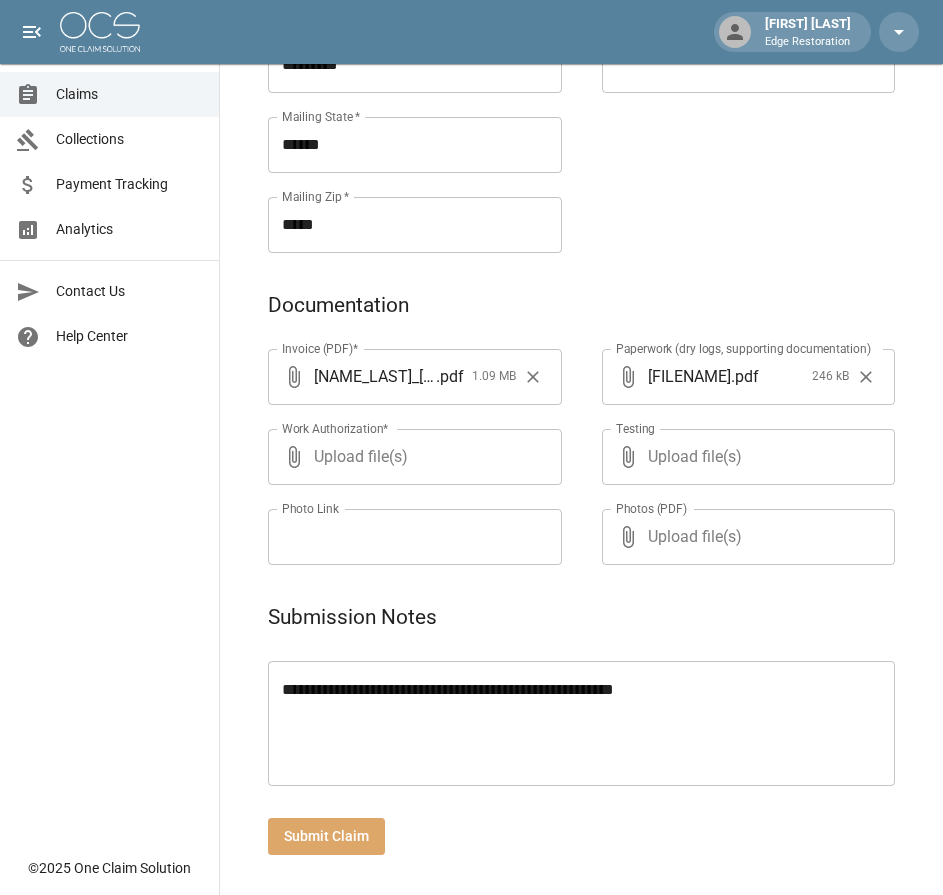 click on "Submit Claim" at bounding box center [326, 836] 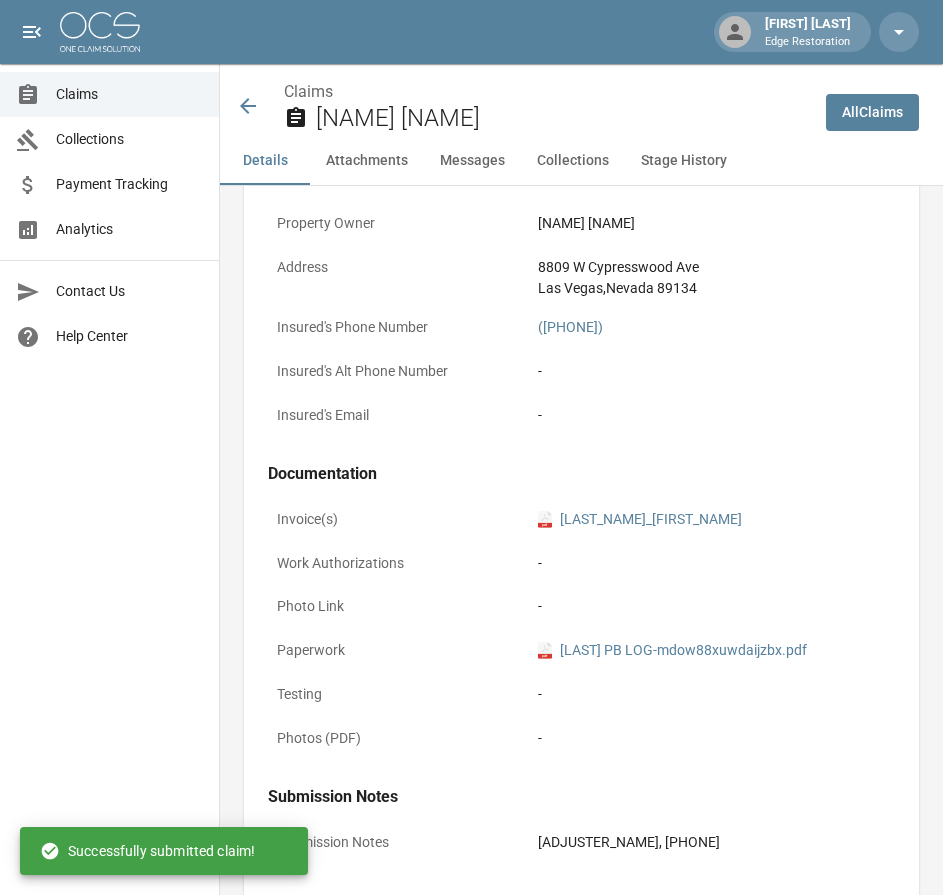 click at bounding box center [100, 32] 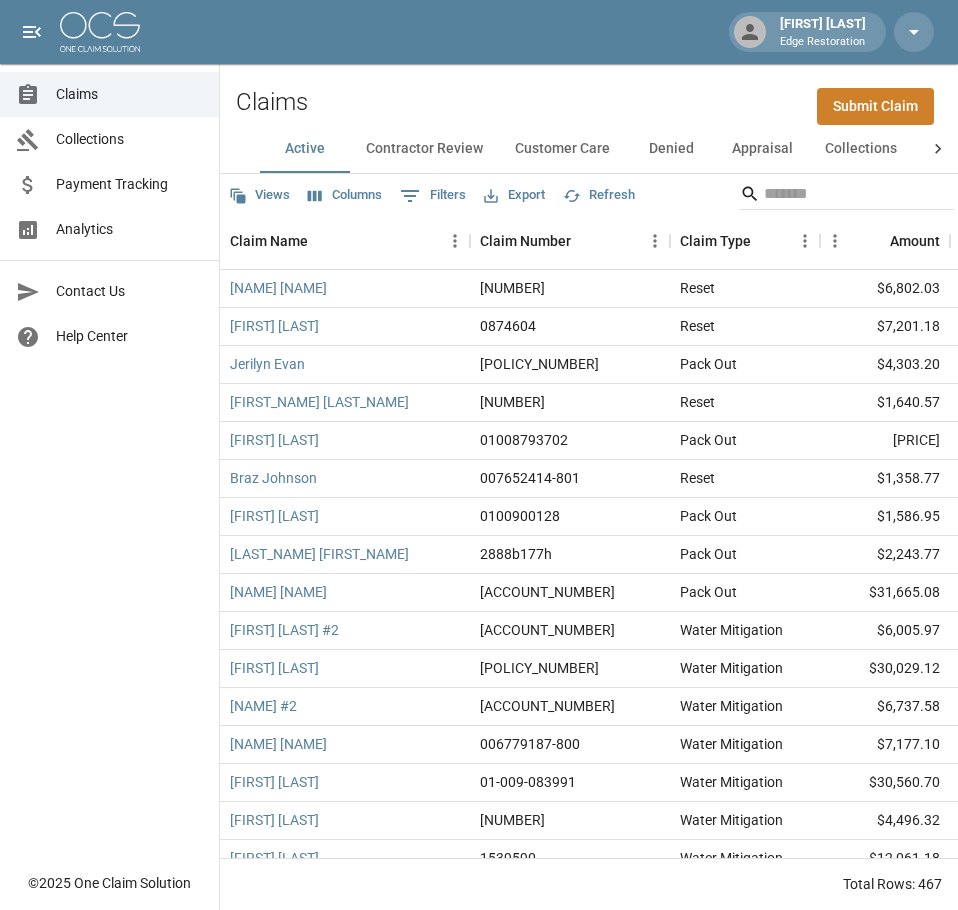 click on "Submit Claim" at bounding box center (875, 106) 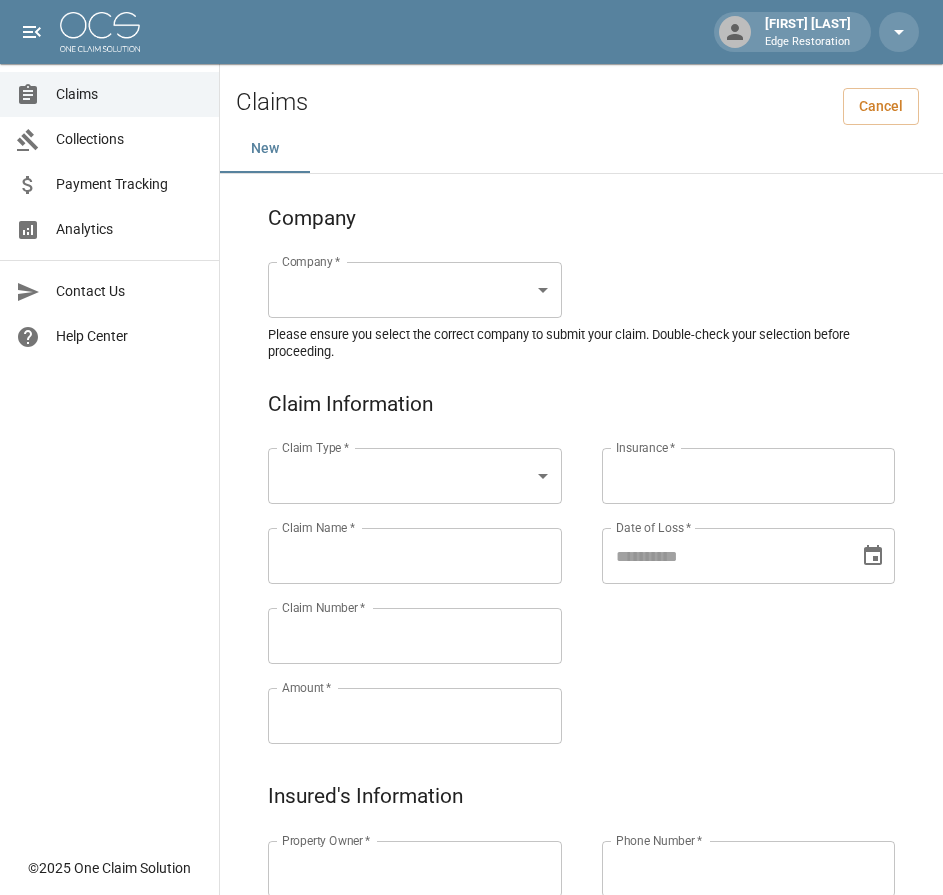 click on "Alicia Tubbs Edge Restoration Claims Collections Payment Tracking Analytics Contact Us Help Center ©  2025   One Claim Solution Claims Cancel New Company Company   * ​ Company   * Please ensure you select the correct company to submit your claim. Double-check your selection before proceeding. Claim Information Claim Type   * ​ Claim Type   * Claim Name   * Claim Name   * Claim Number   * Claim Number   * Amount   * Amount   * Insurance   * Insurance   * Date of Loss   * Date of Loss   * Insured's Information Property Owner   * Property Owner   * Mailing Address   * Mailing Address   * Mailing City   * Mailing City   * Mailing State   * Mailing State   * Mailing Zip   * Mailing Zip   * Phone Number   * Phone Number   * Alt. Phone Number Alt. Phone Number Email Email Documentation Invoice (PDF)* ​ Upload file(s) Invoice (PDF)* Work Authorization* ​ Upload file(s) Work Authorization* Photo Link Photo Link ​ Upload file(s) Testing ​ ​" at bounding box center [471, 929] 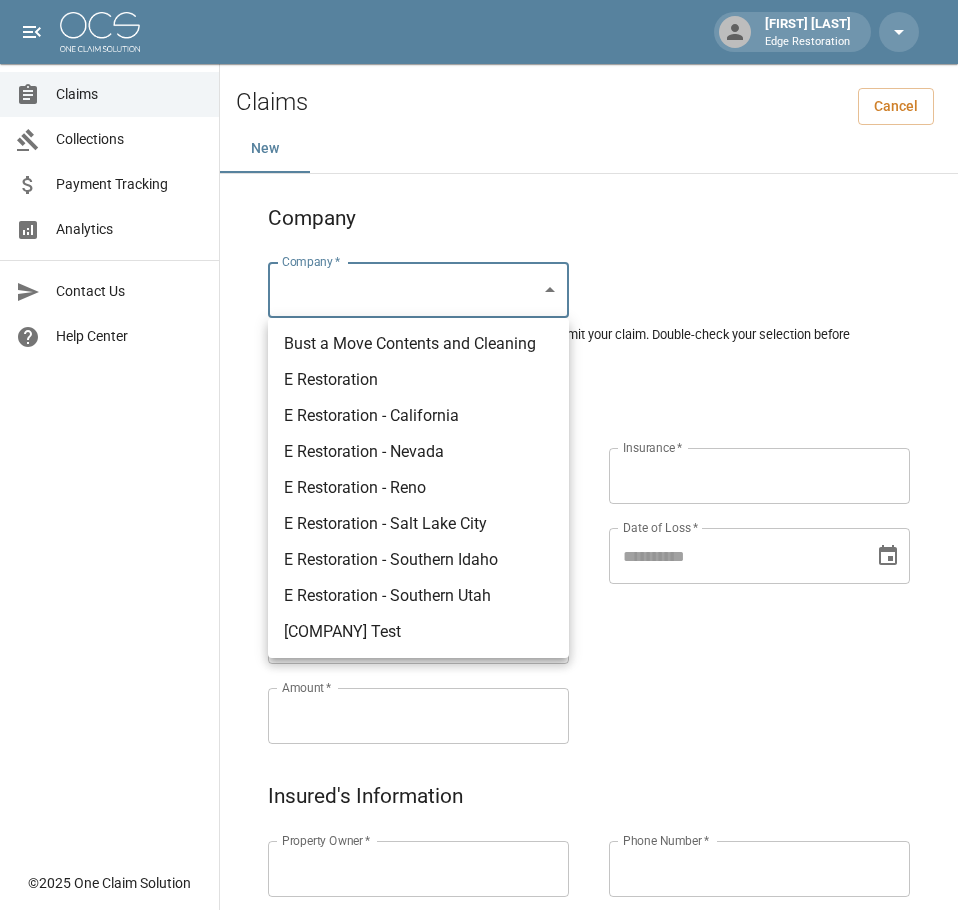 click on "Bust a Move Contents and Cleaning" at bounding box center (418, 344) 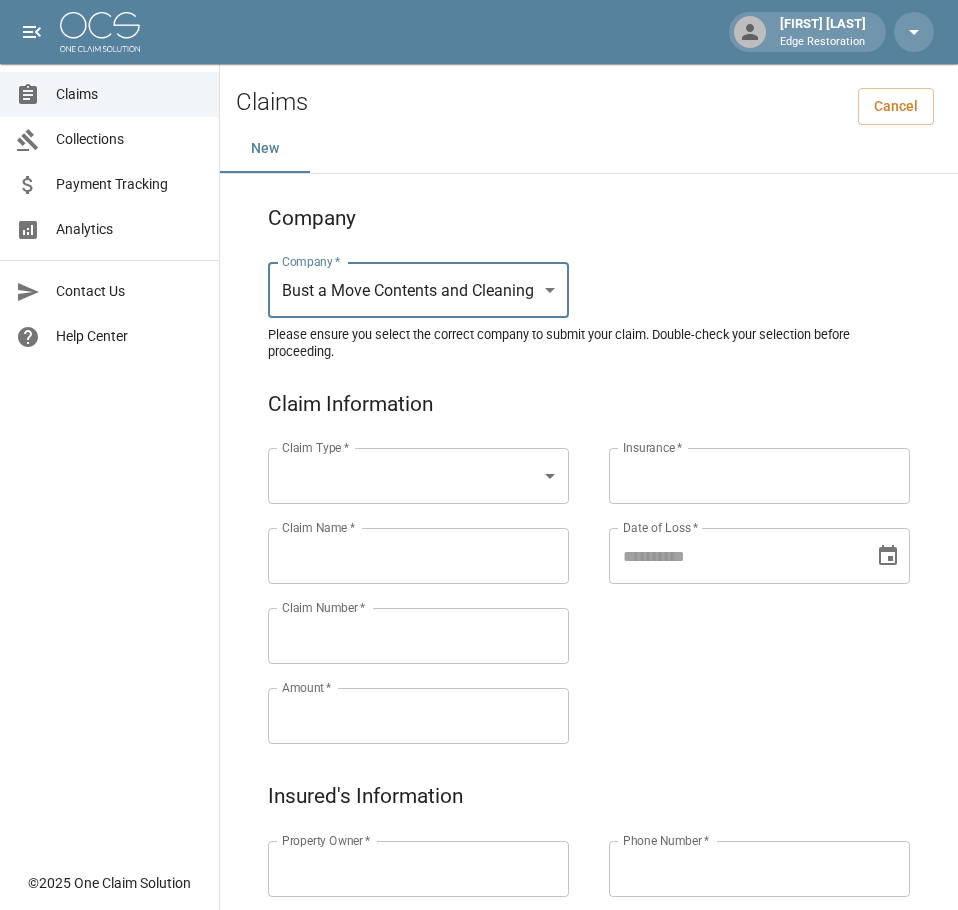 type on "********" 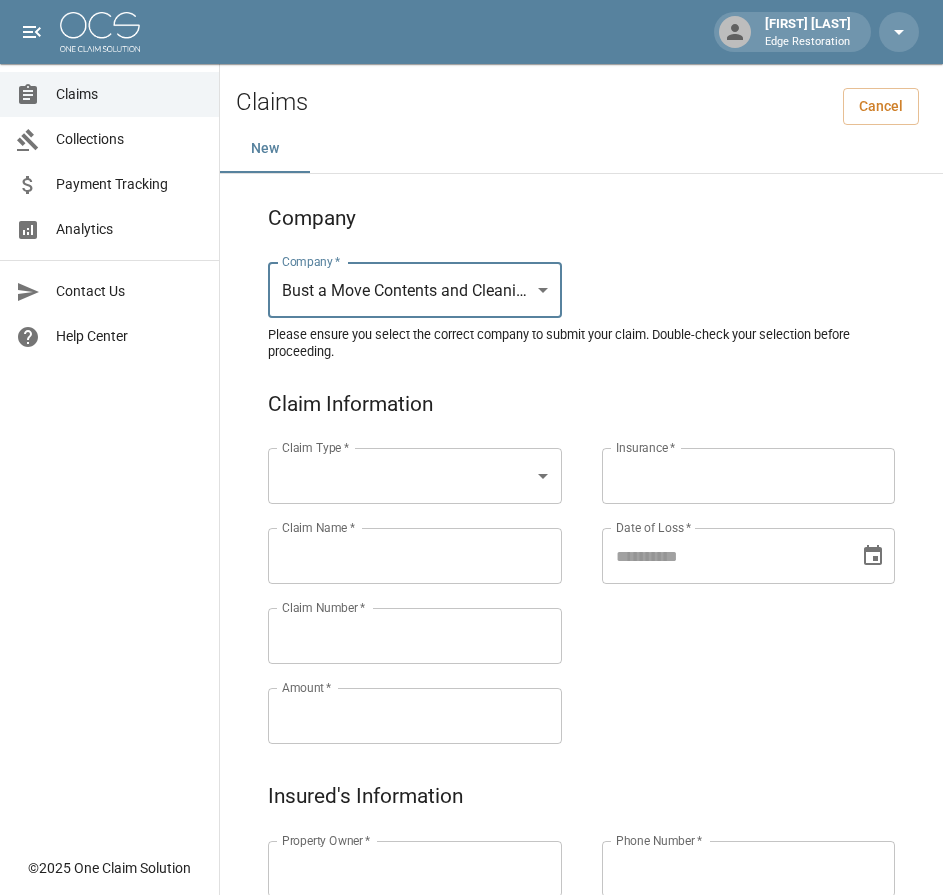 click on "[DATE] [TIME]" at bounding box center (471, 929) 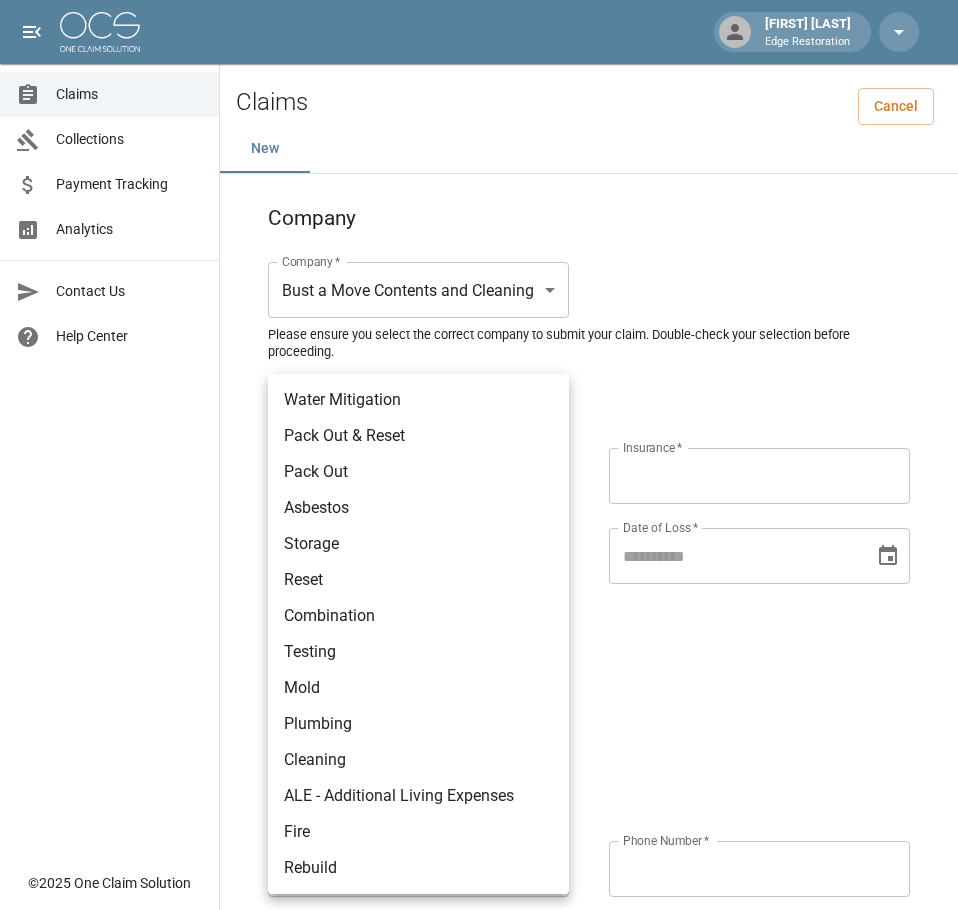 click on "Pack Out" at bounding box center [418, 472] 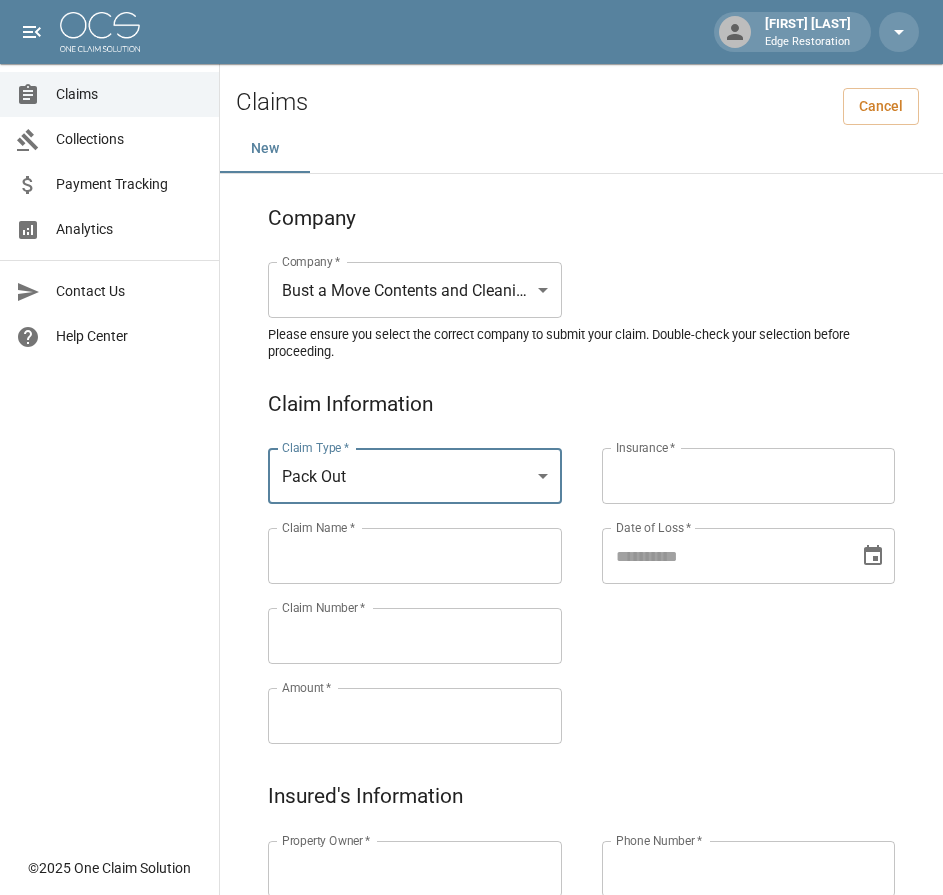 click on "Claims Collections Payment Tracking Analytics Contact Us Help Center" at bounding box center [109, 423] 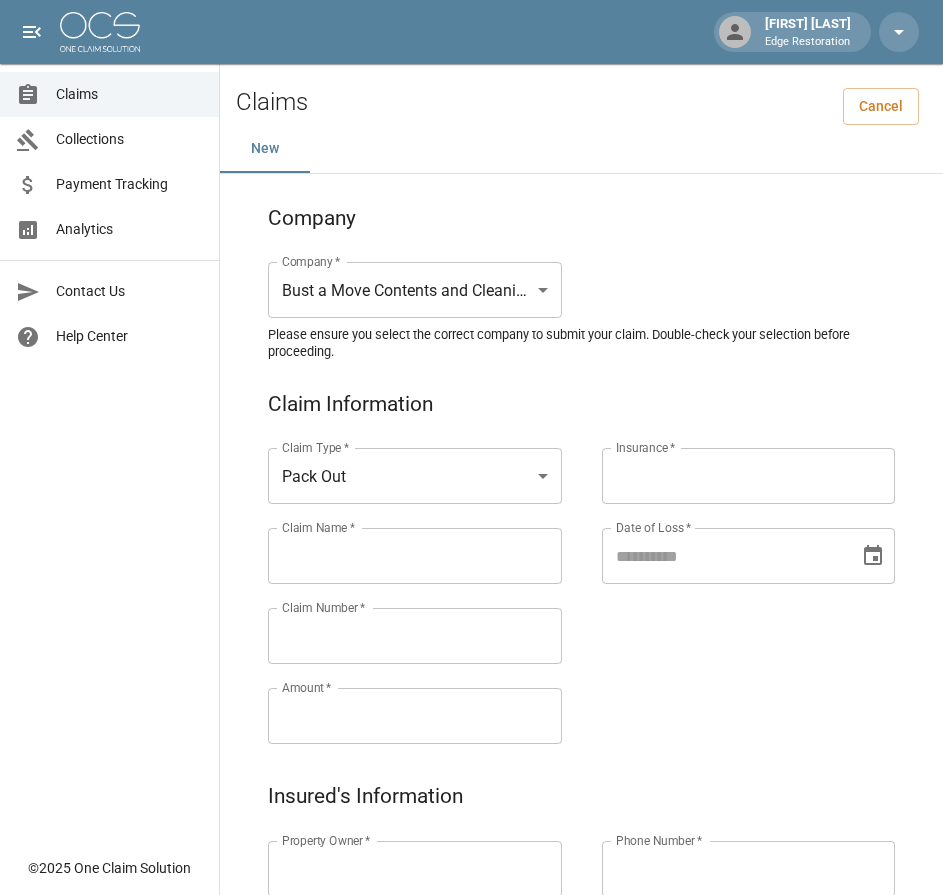 click on "Claim Name   *" at bounding box center (415, 556) 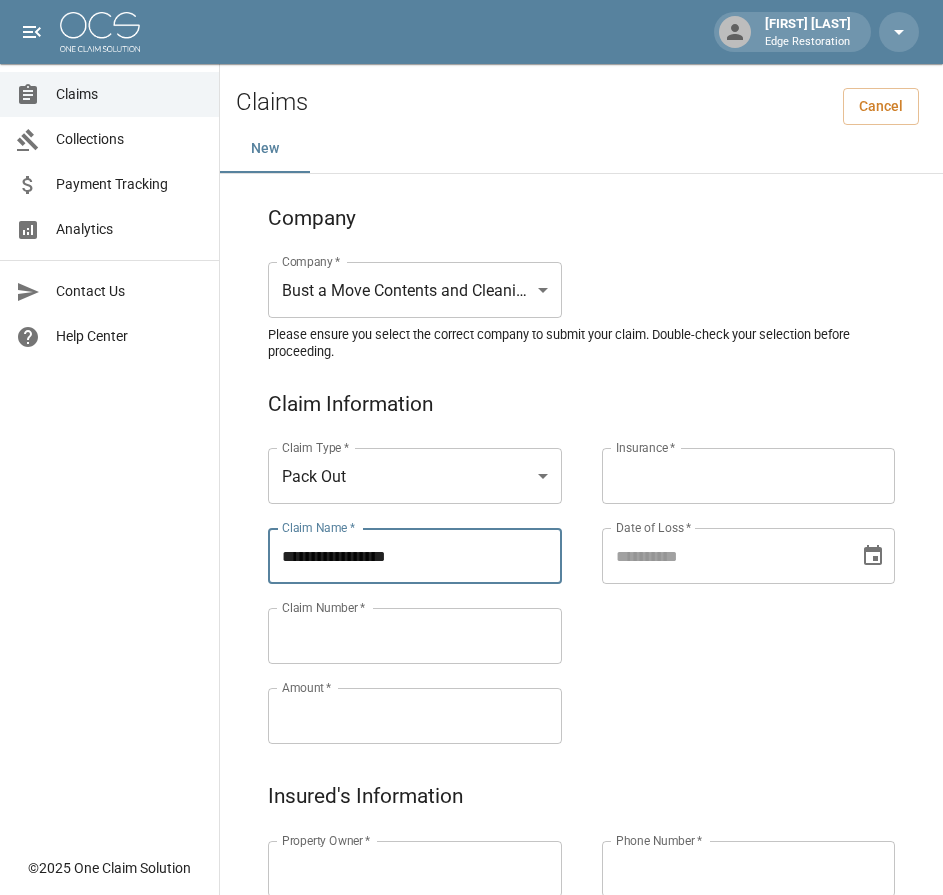 type on "**********" 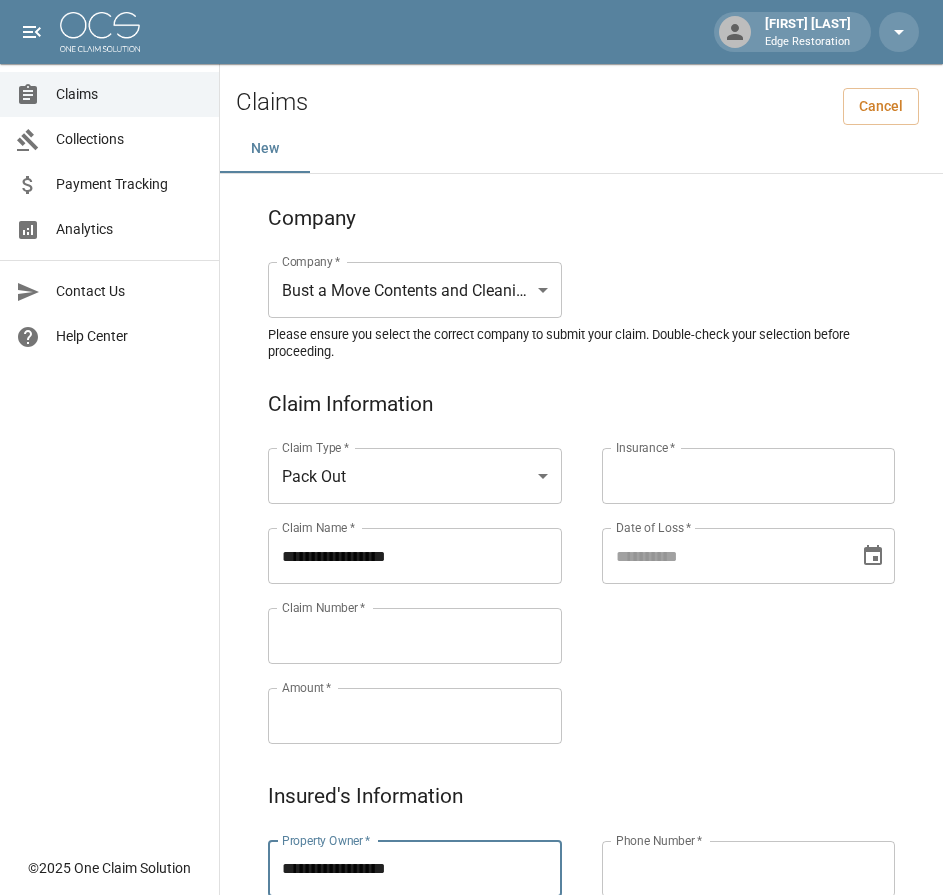 type on "**********" 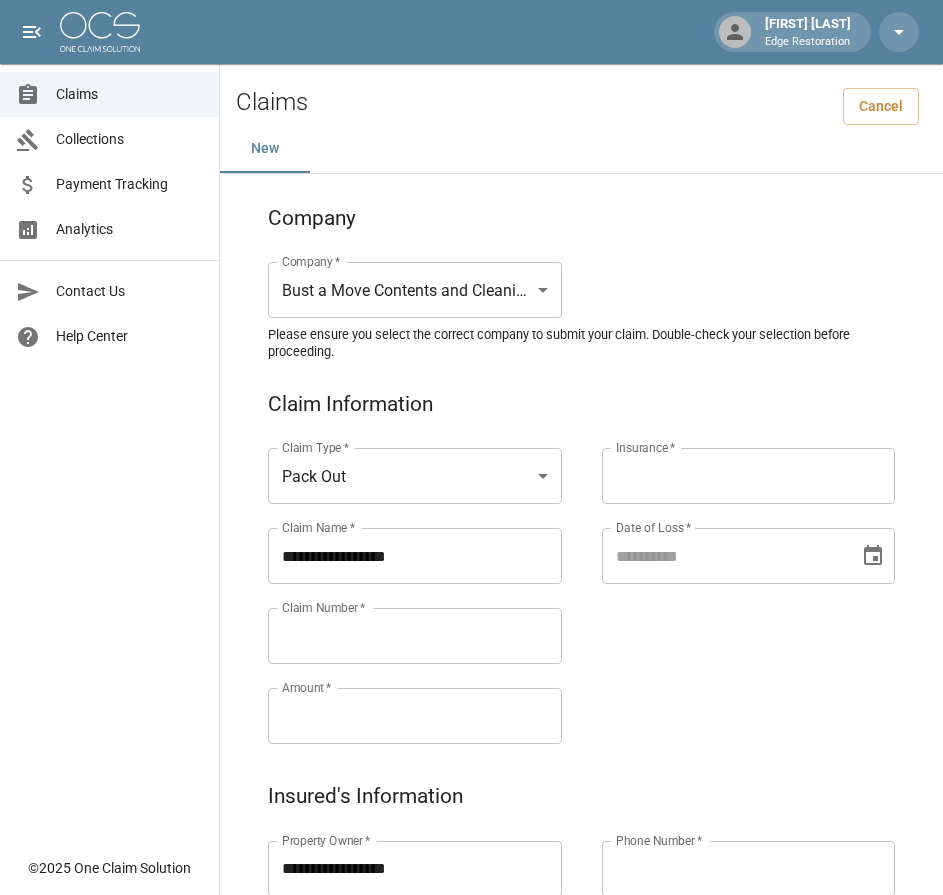 click on "Claim Number   *" at bounding box center [415, 636] 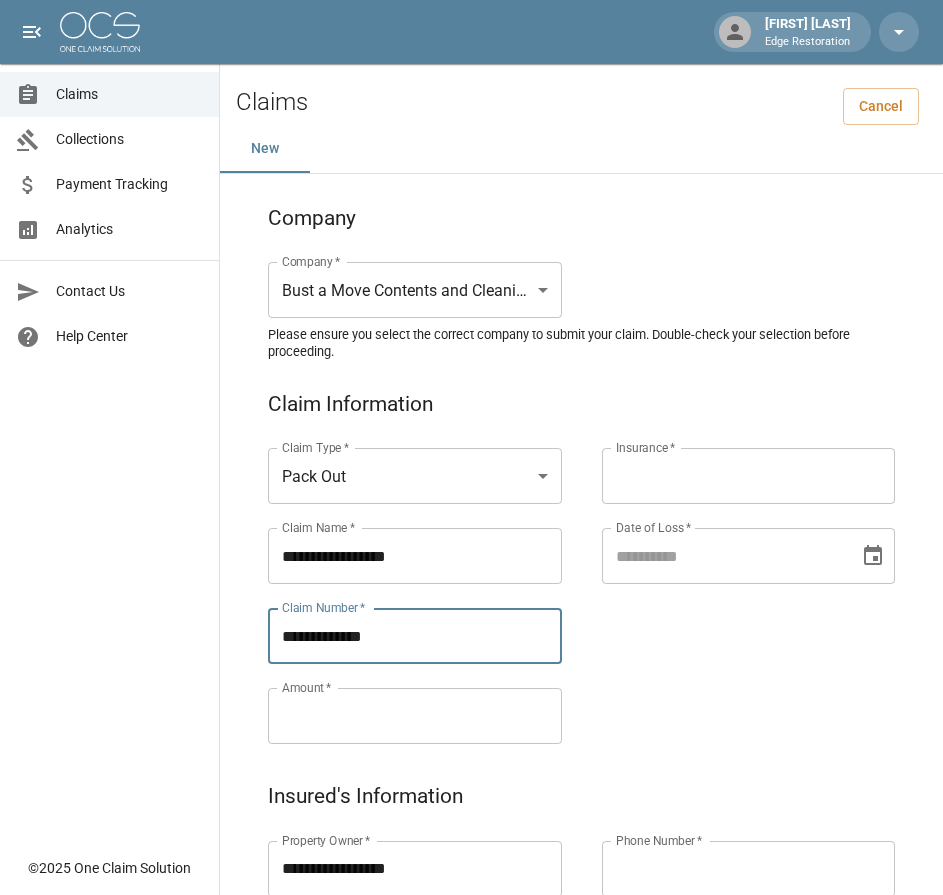 type on "**********" 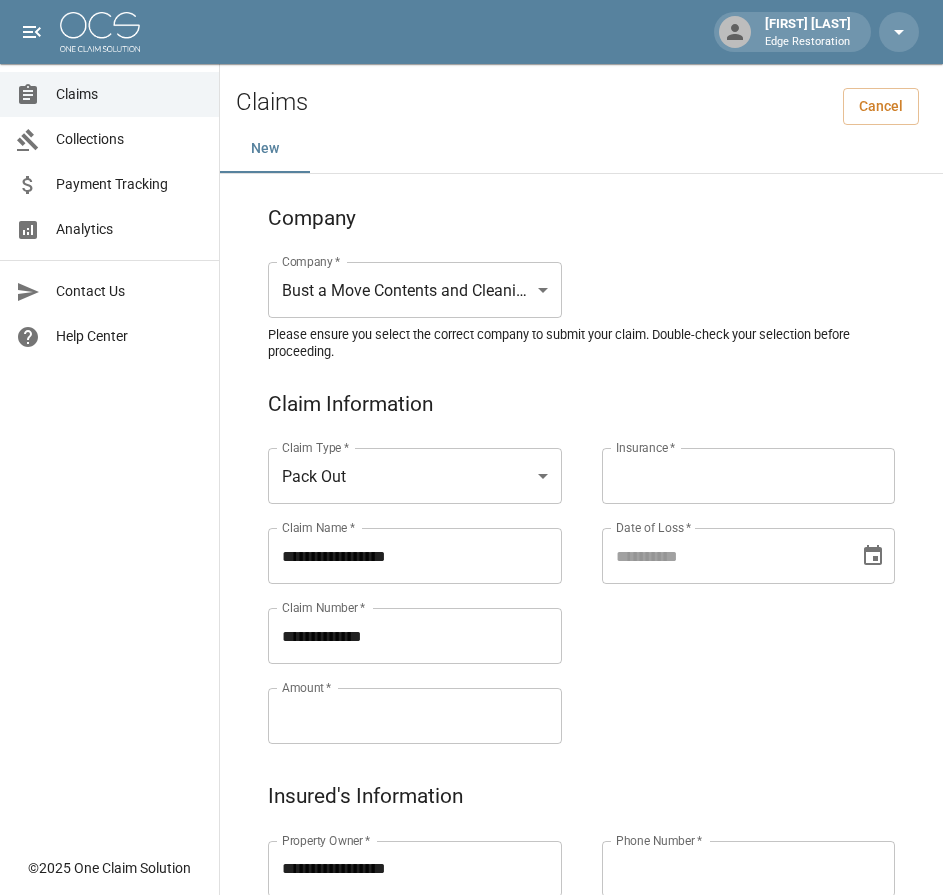 click on "Amount   *" at bounding box center [415, 716] 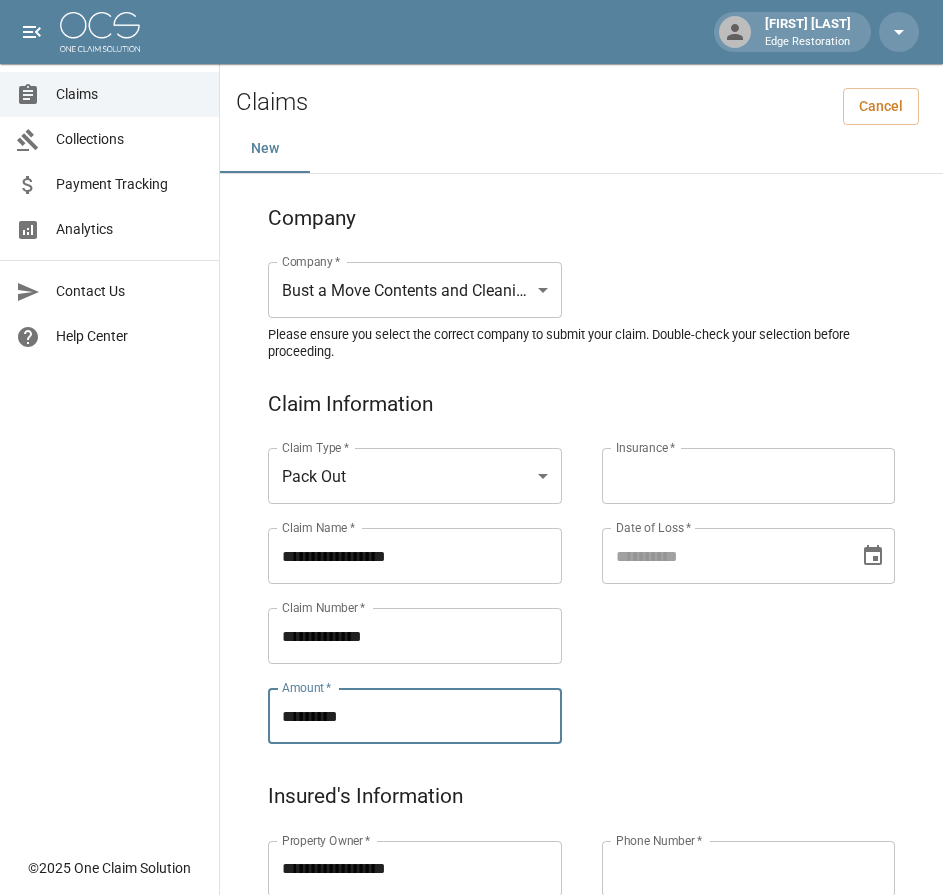 click on "Insurance   *" at bounding box center [749, 476] 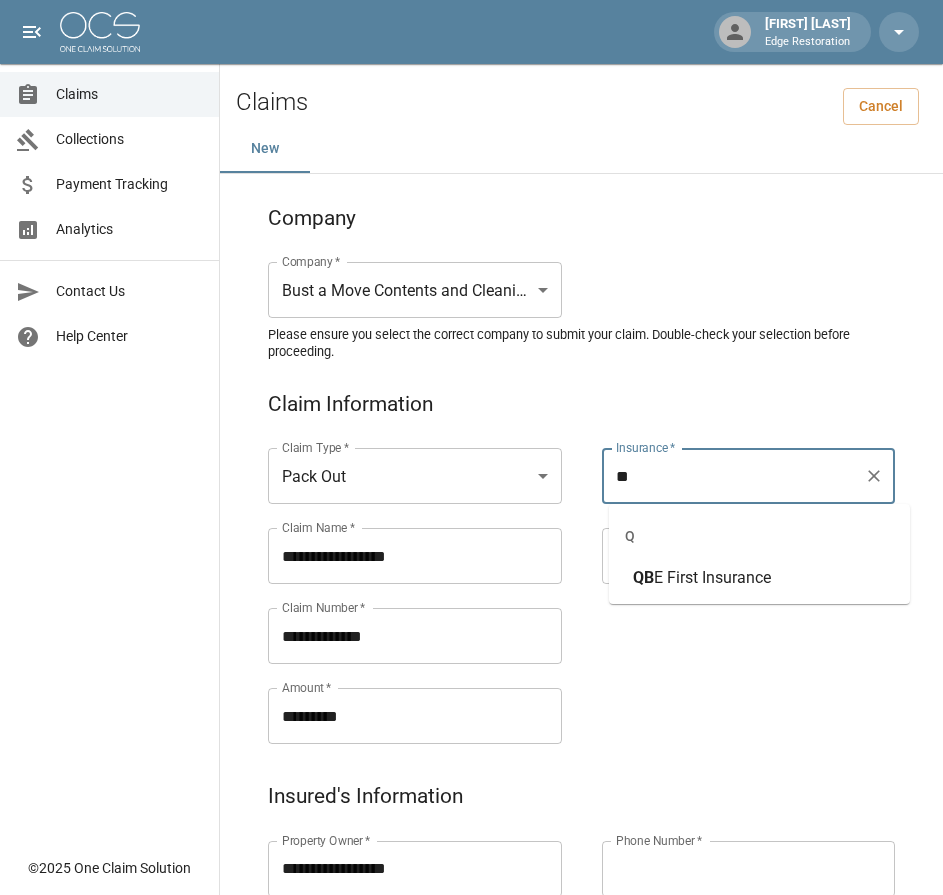 click on "E First Insurance" at bounding box center (712, 577) 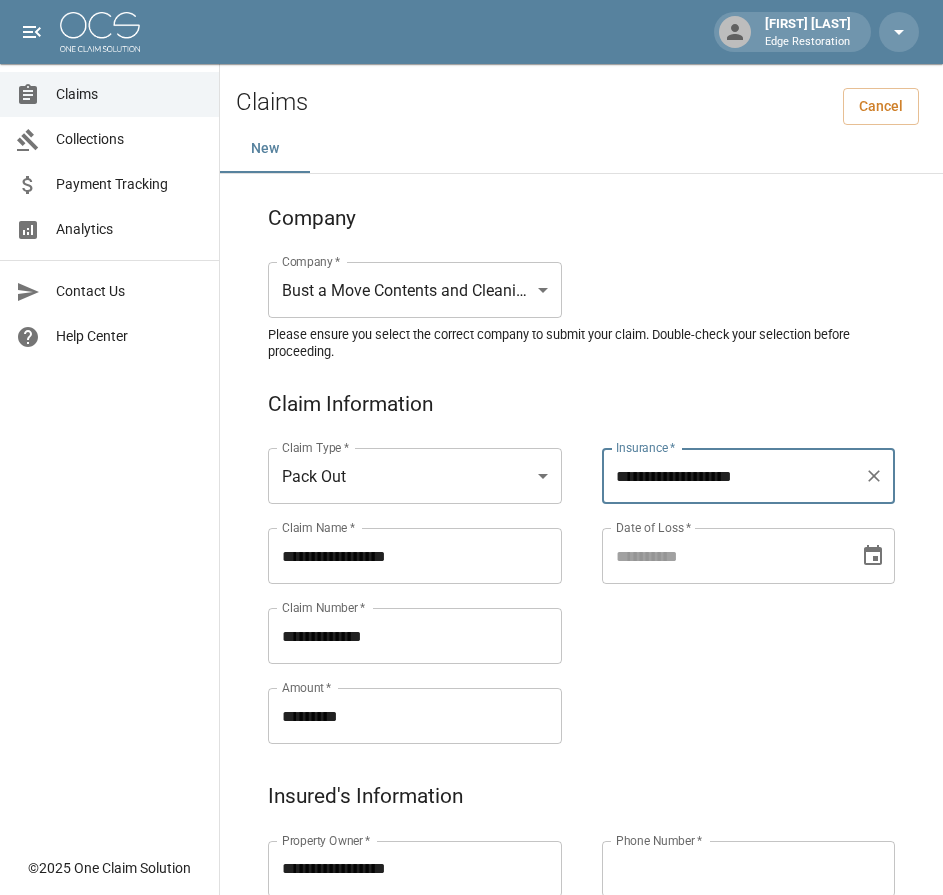 type on "**********" 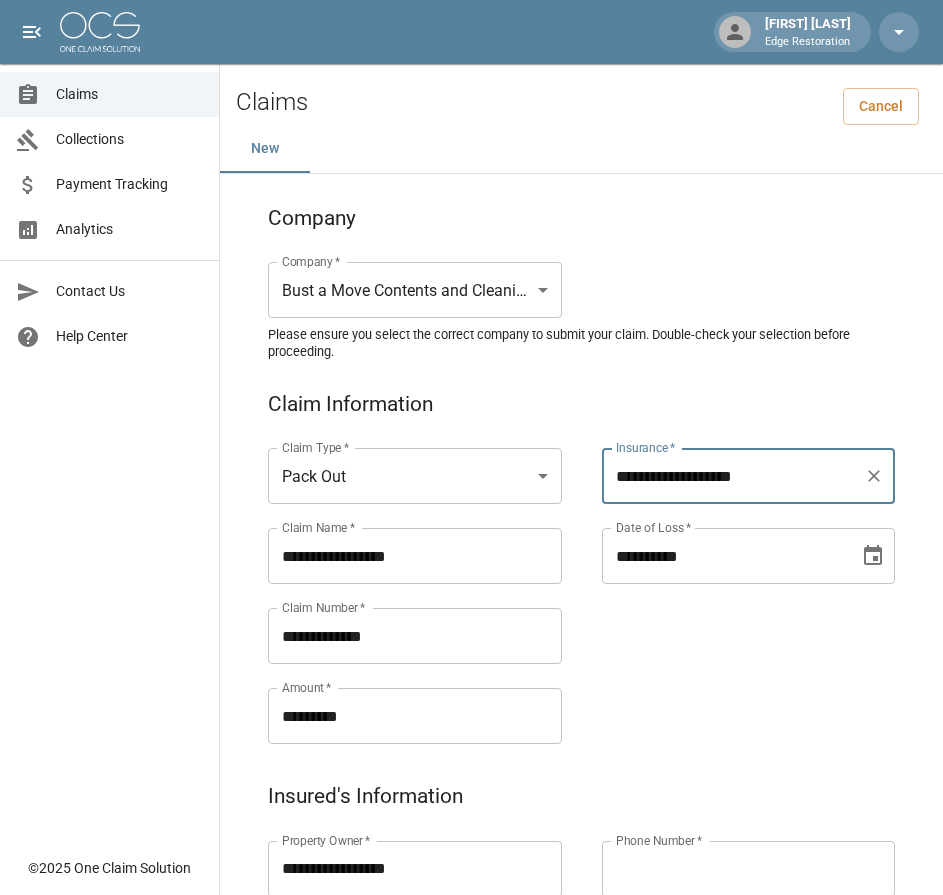 click on "**********" at bounding box center (724, 556) 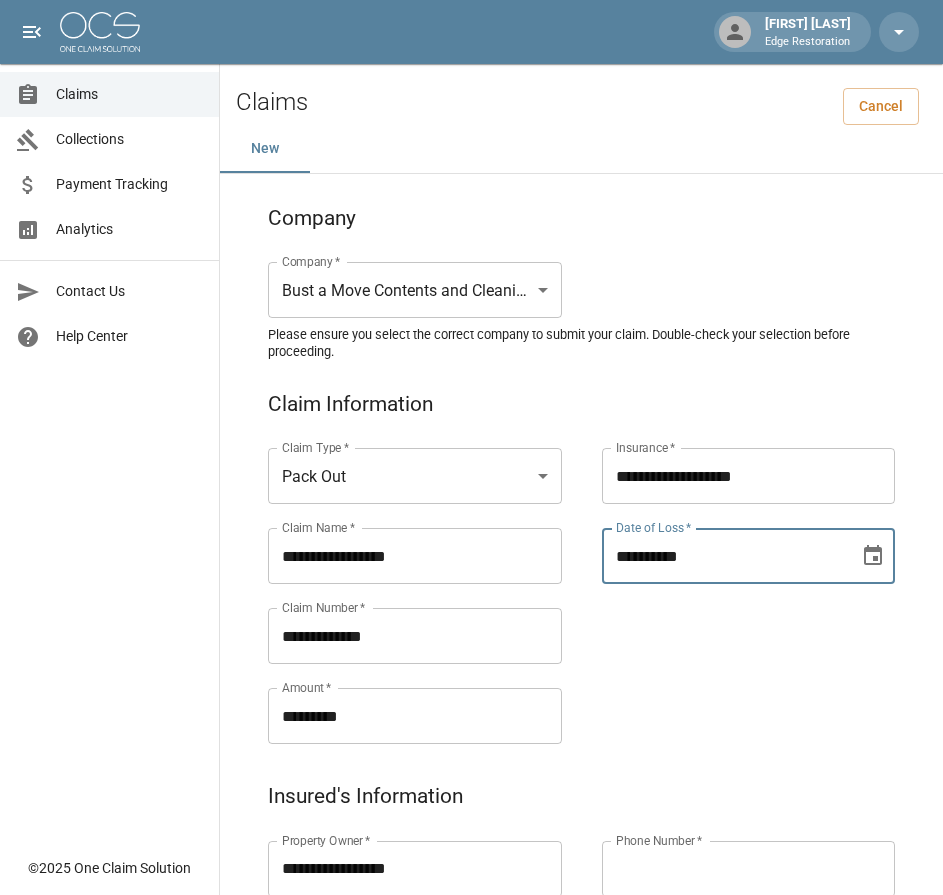 type on "**********" 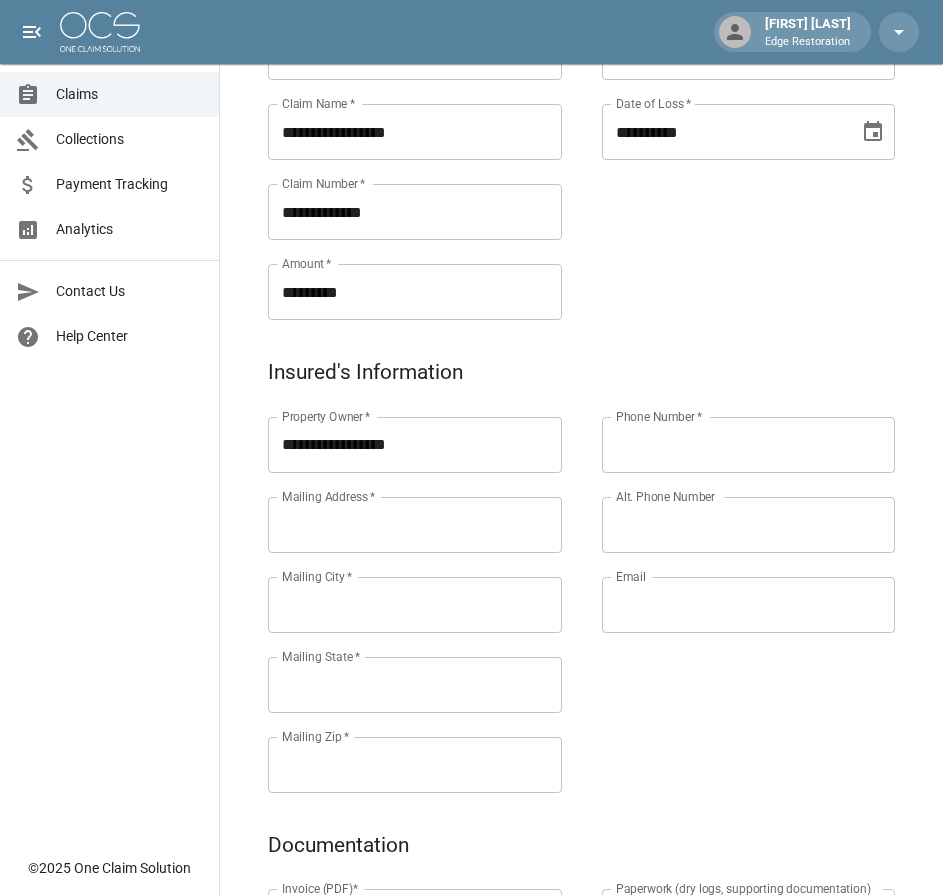 scroll, scrollTop: 476, scrollLeft: 1, axis: both 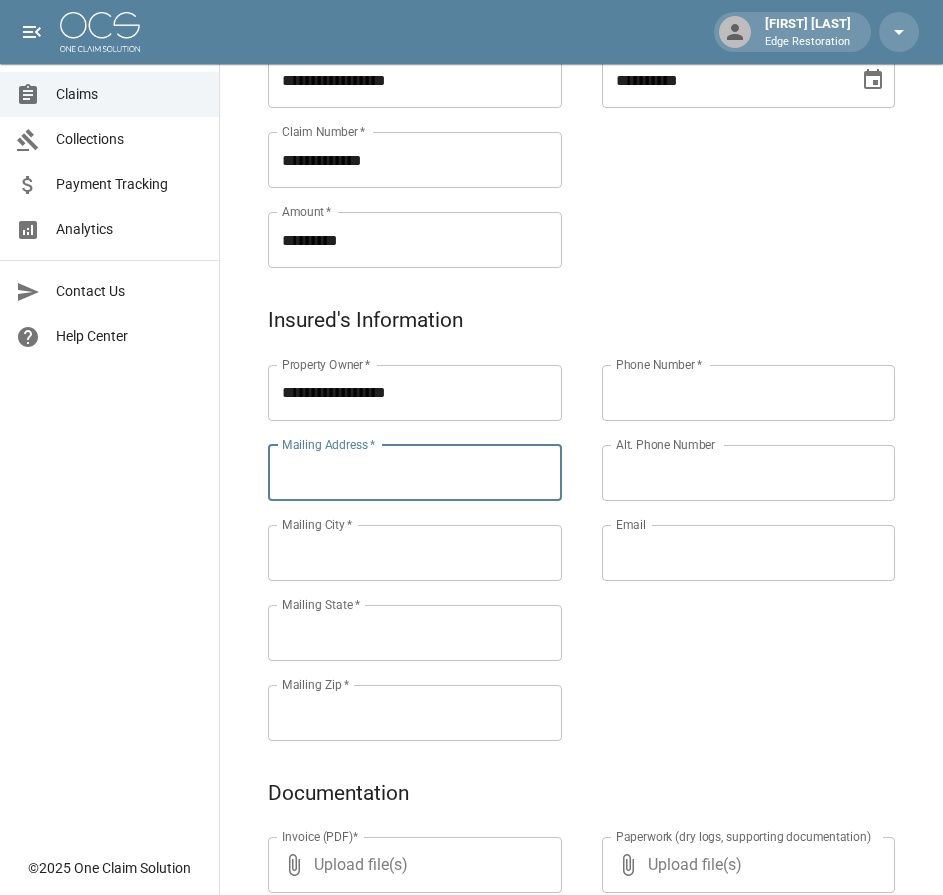 click on "Mailing Address   *" at bounding box center (415, 473) 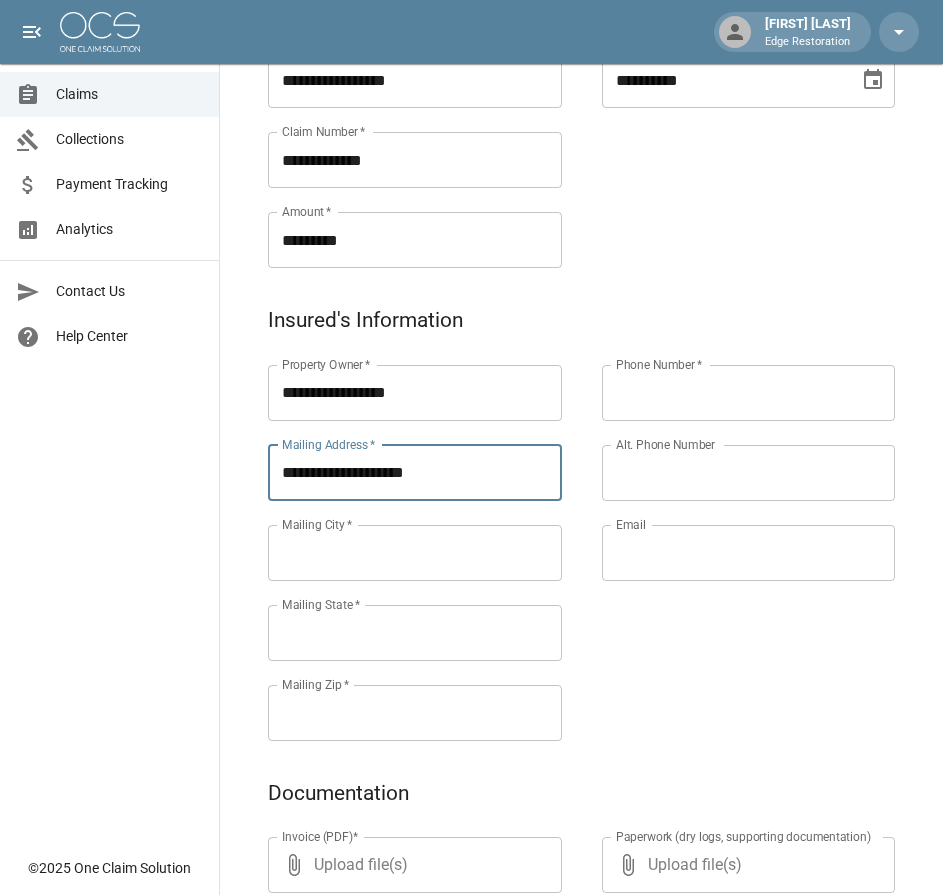 type on "**********" 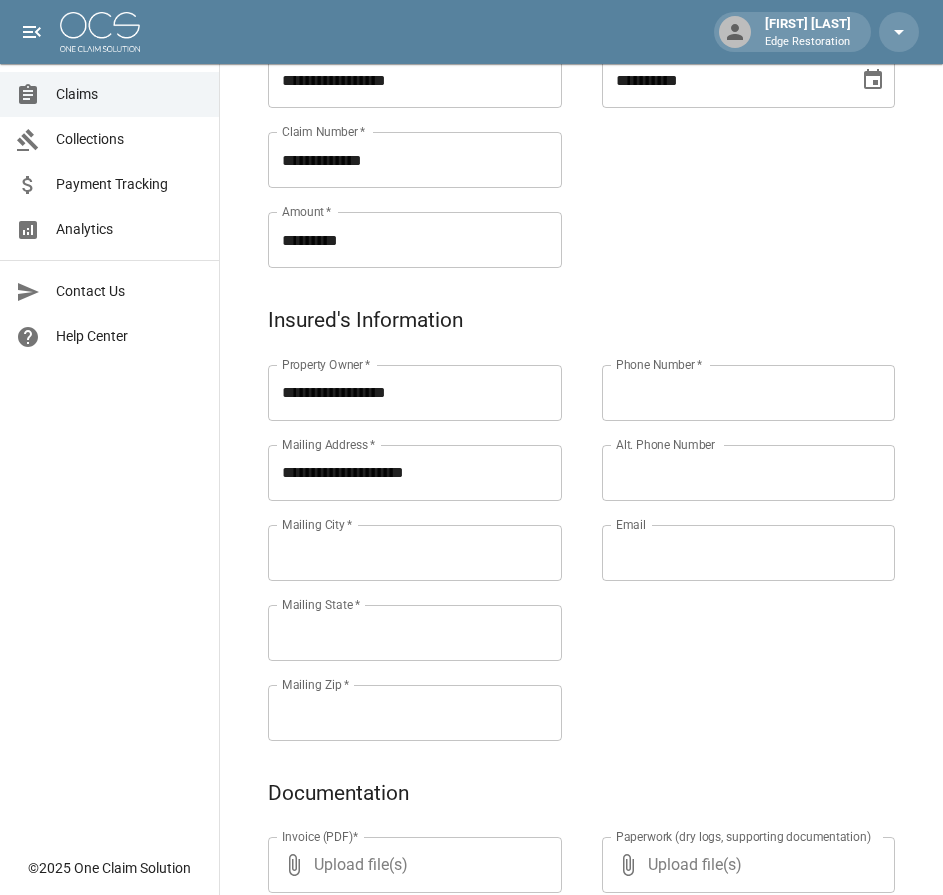click on "Mailing City   *" at bounding box center [415, 553] 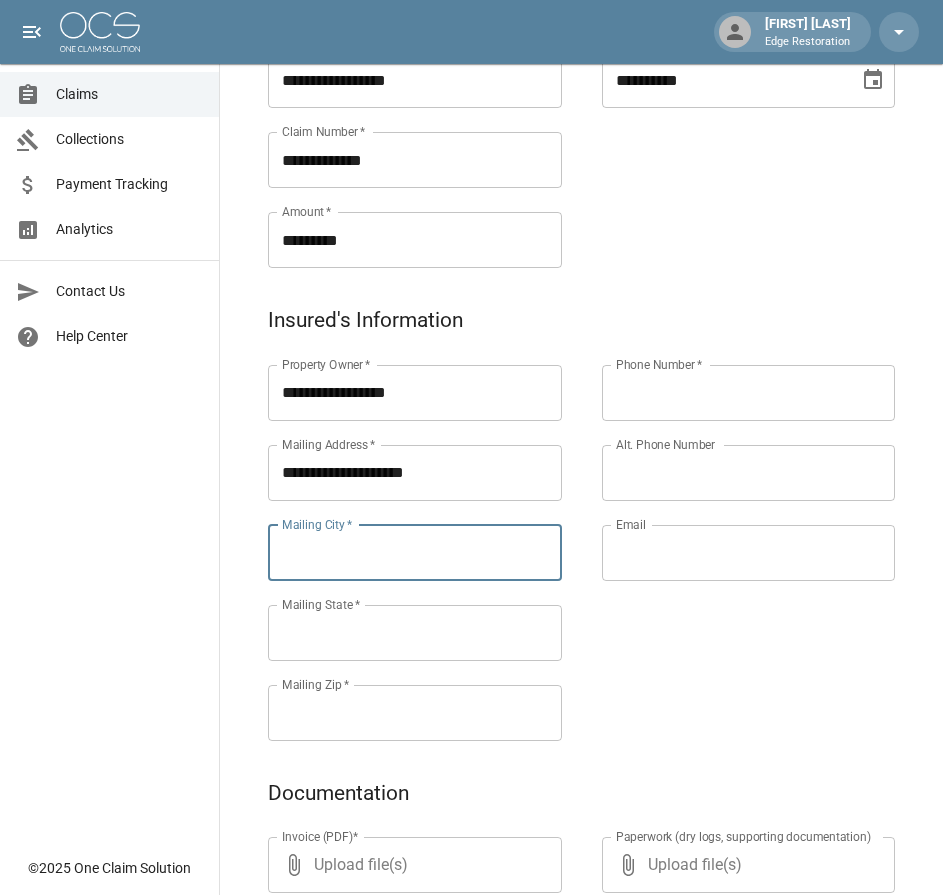 paste on "**********" 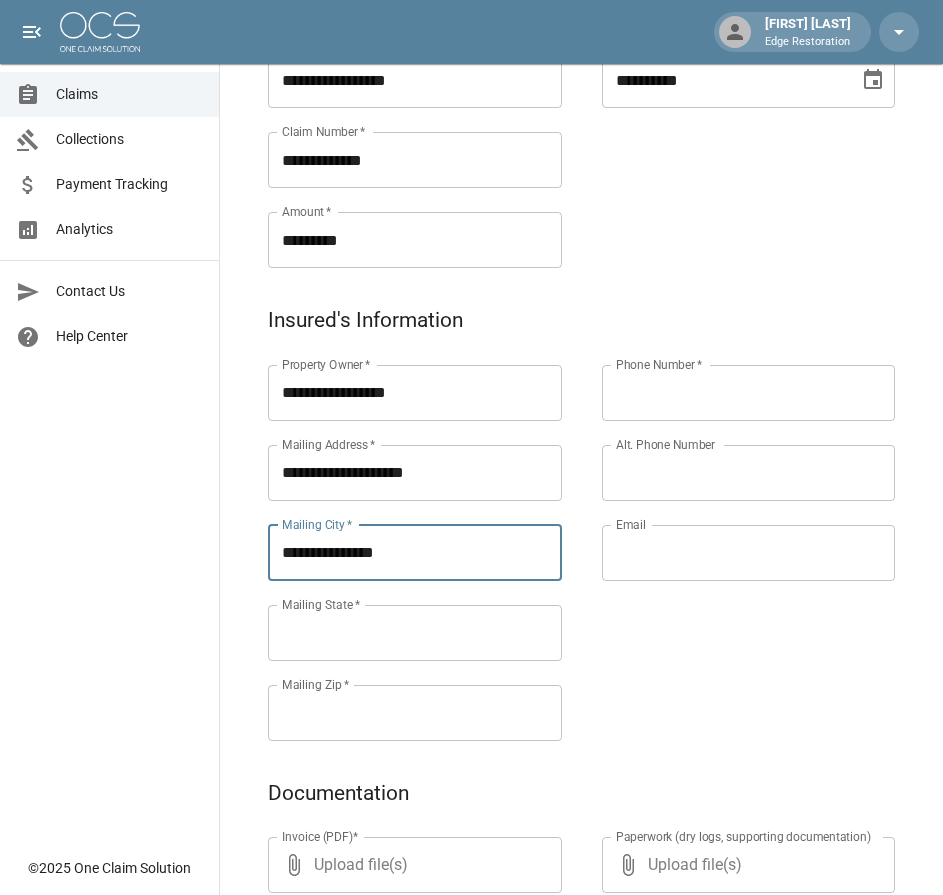 type on "**********" 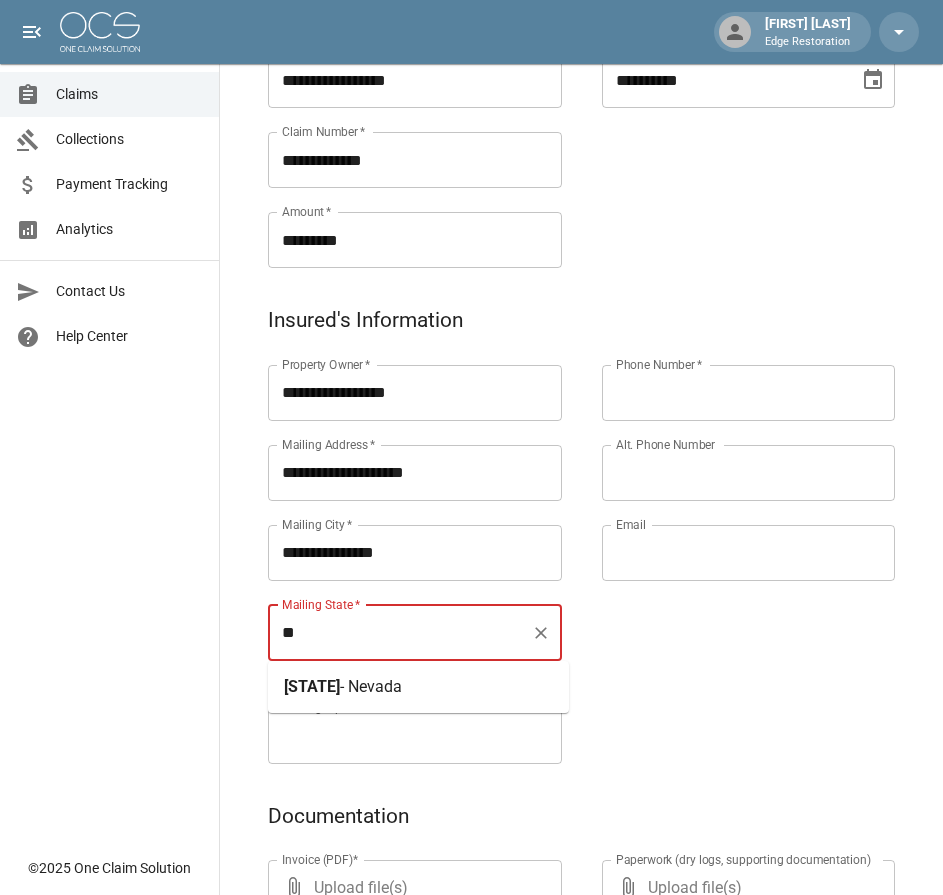 click on "- Nevada" at bounding box center (371, 686) 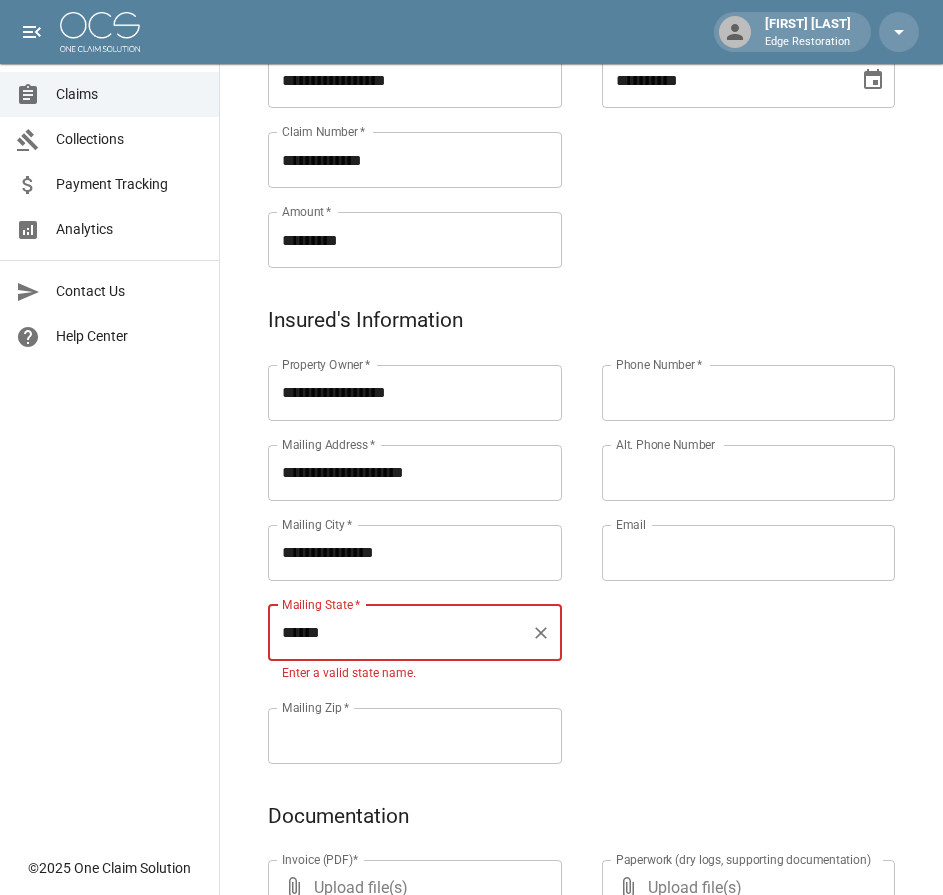 type on "******" 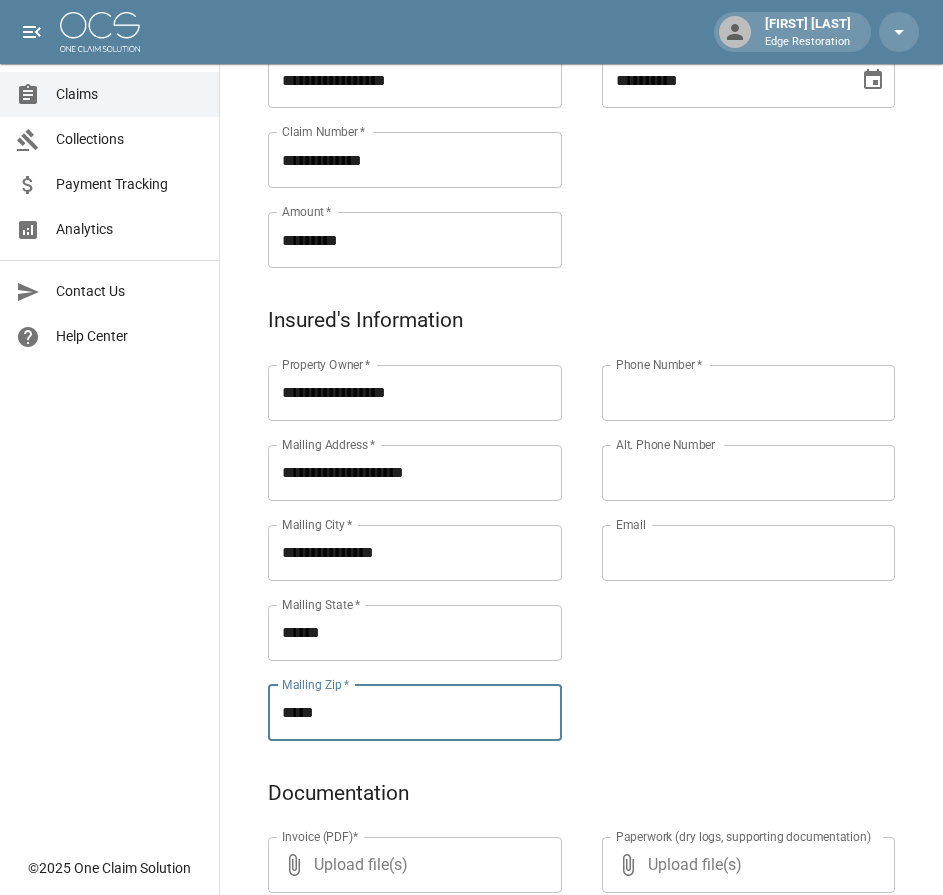 type on "*****" 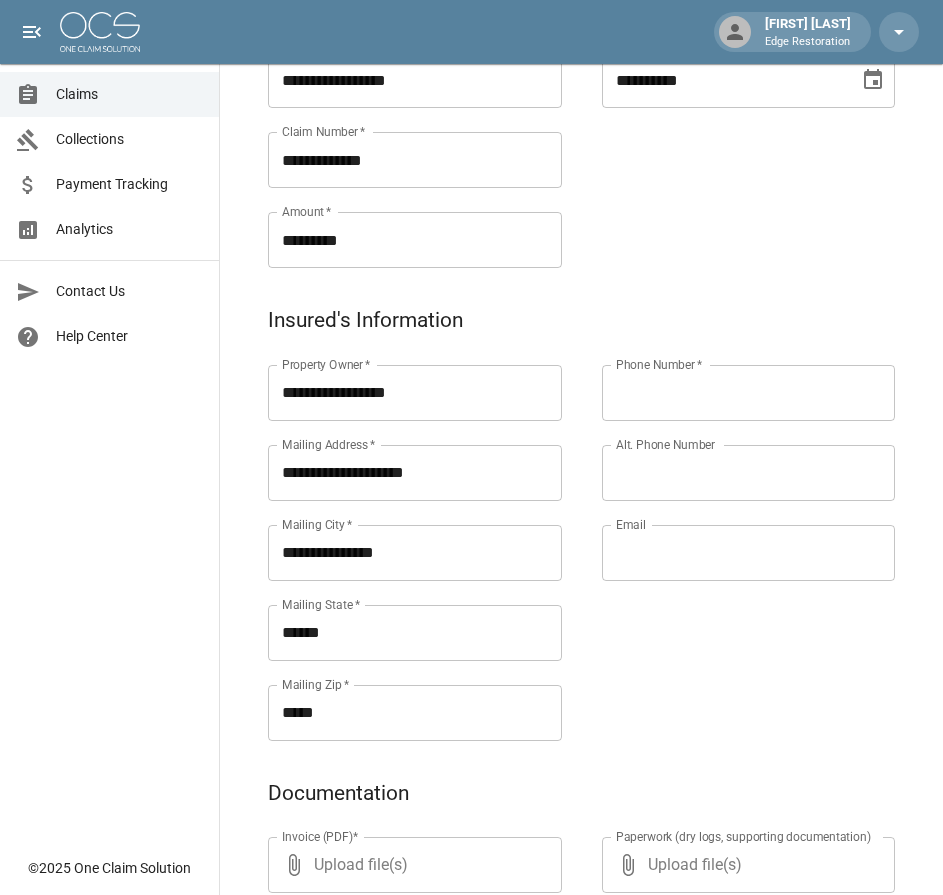 click on "Phone Number   *" at bounding box center (749, 393) 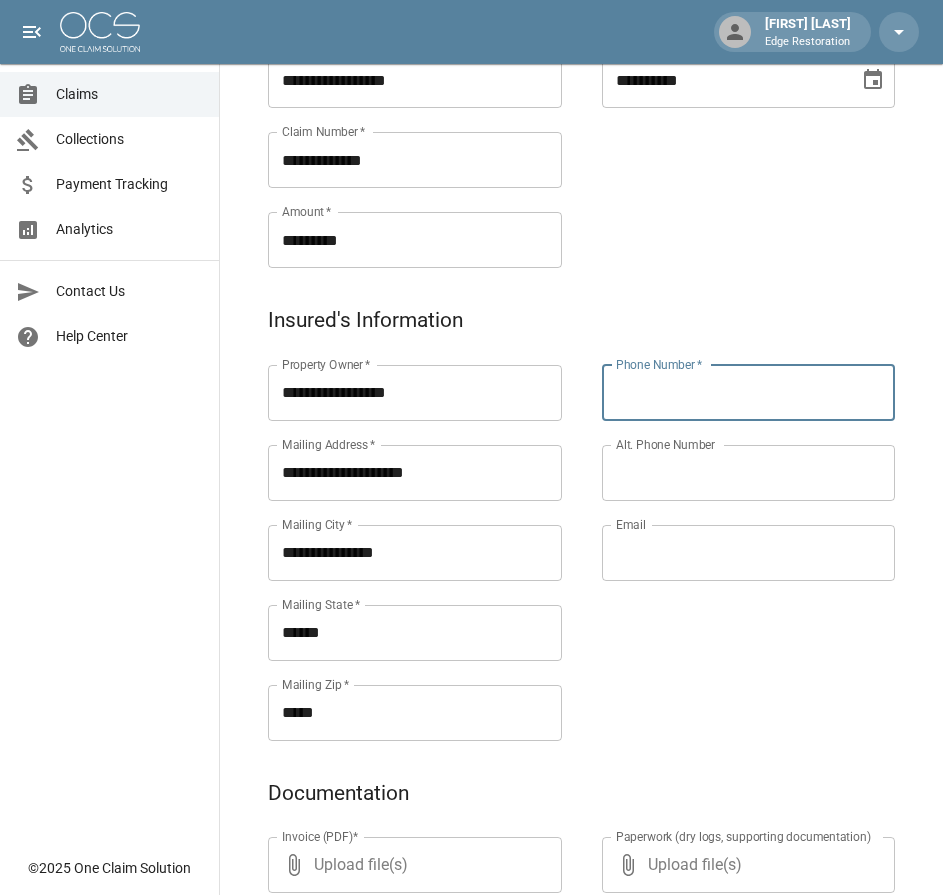 paste on "**********" 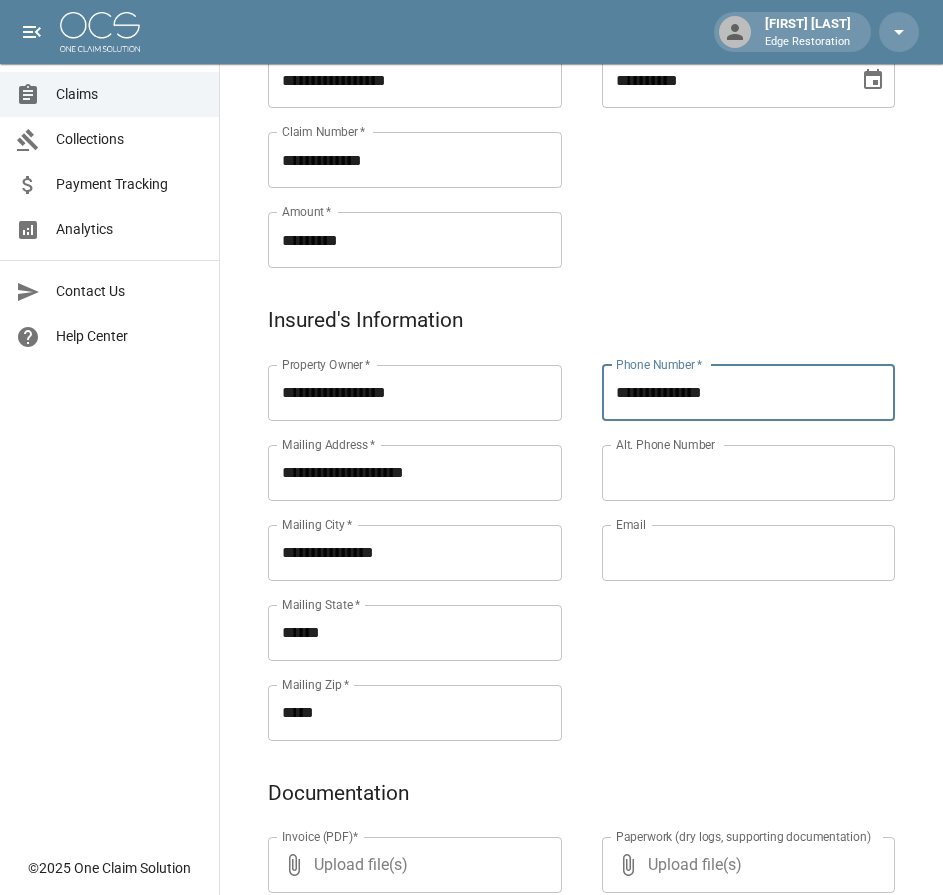 type on "**********" 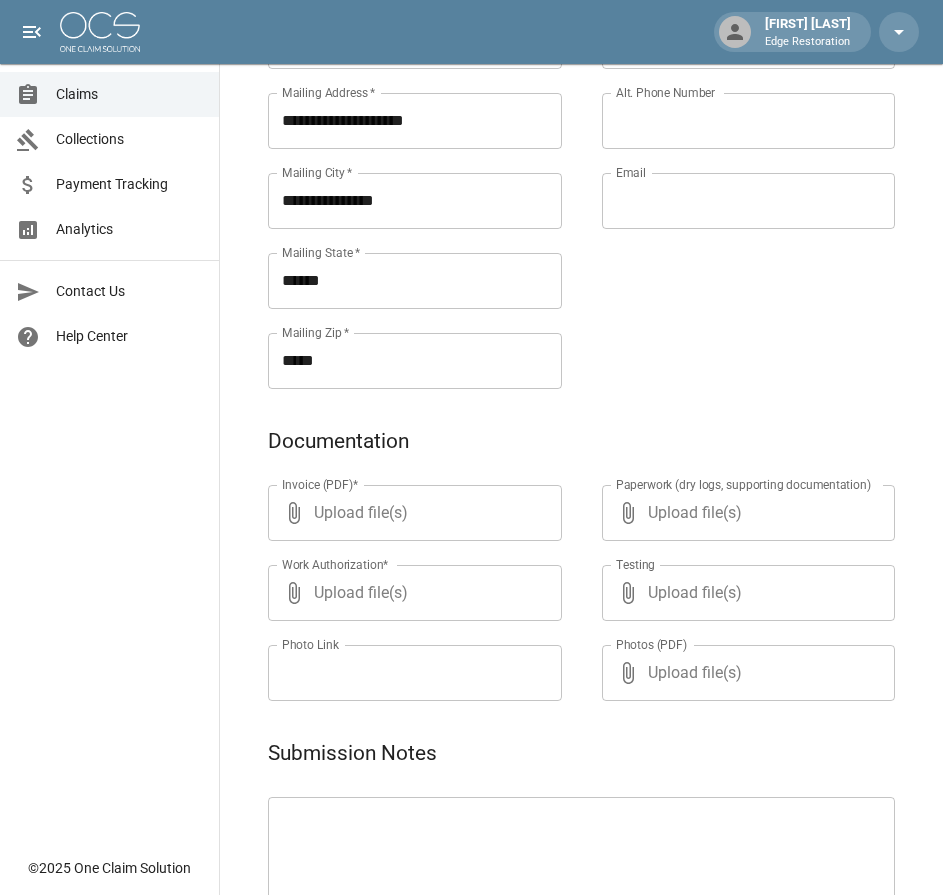 scroll, scrollTop: 964, scrollLeft: 1, axis: both 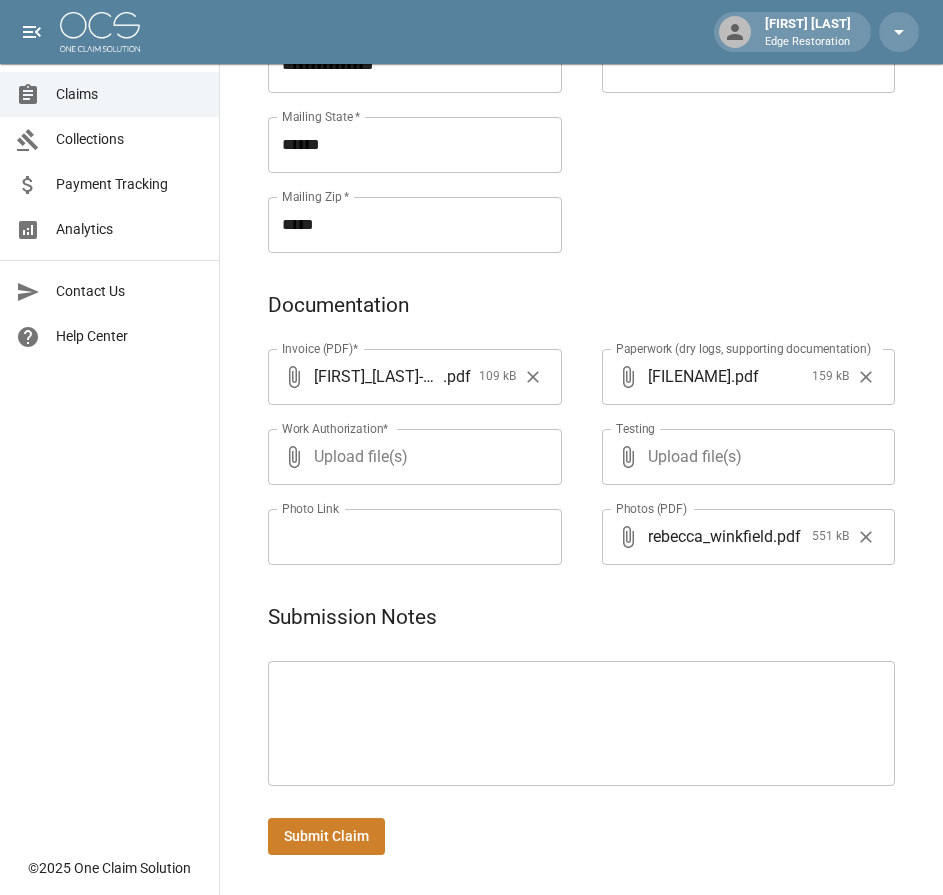 click on "Submit Claim" at bounding box center (326, 836) 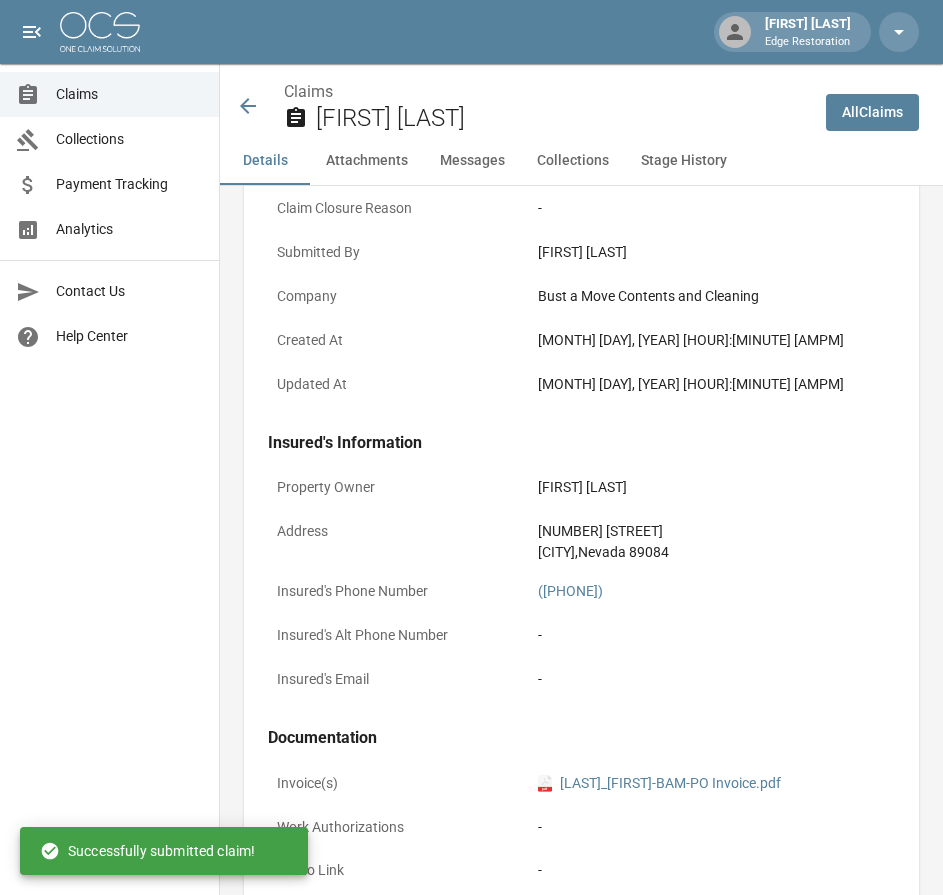 scroll, scrollTop: 702, scrollLeft: 0, axis: vertical 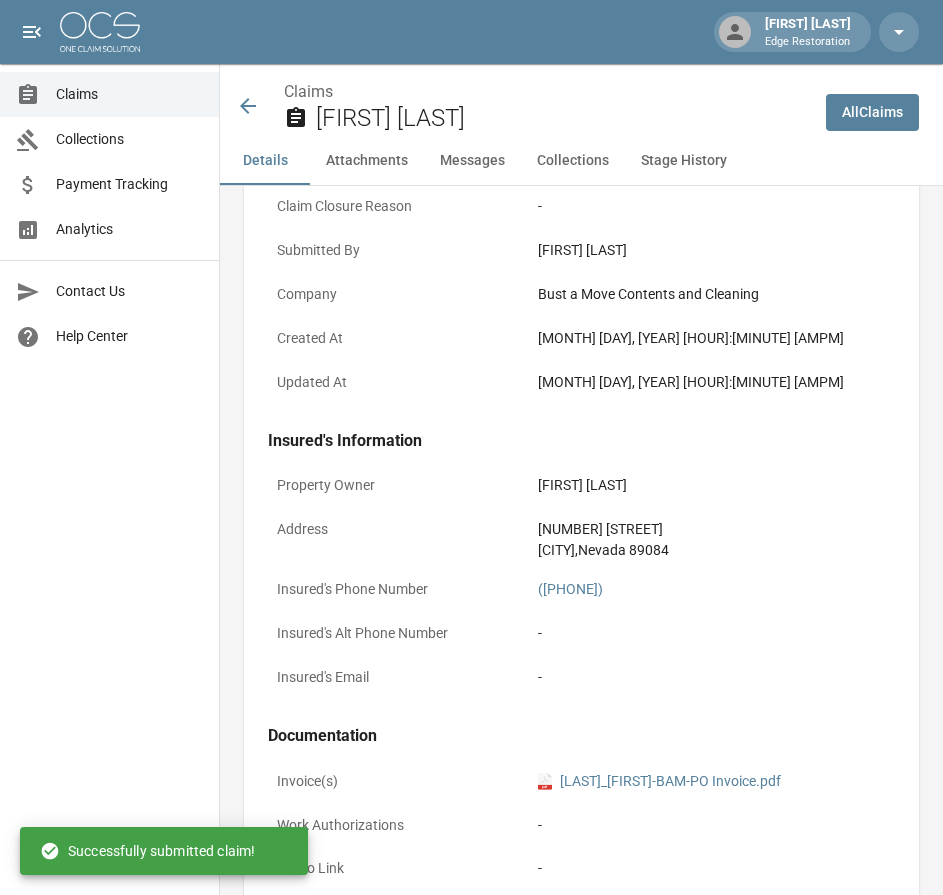click on "Attachments" at bounding box center [367, 161] 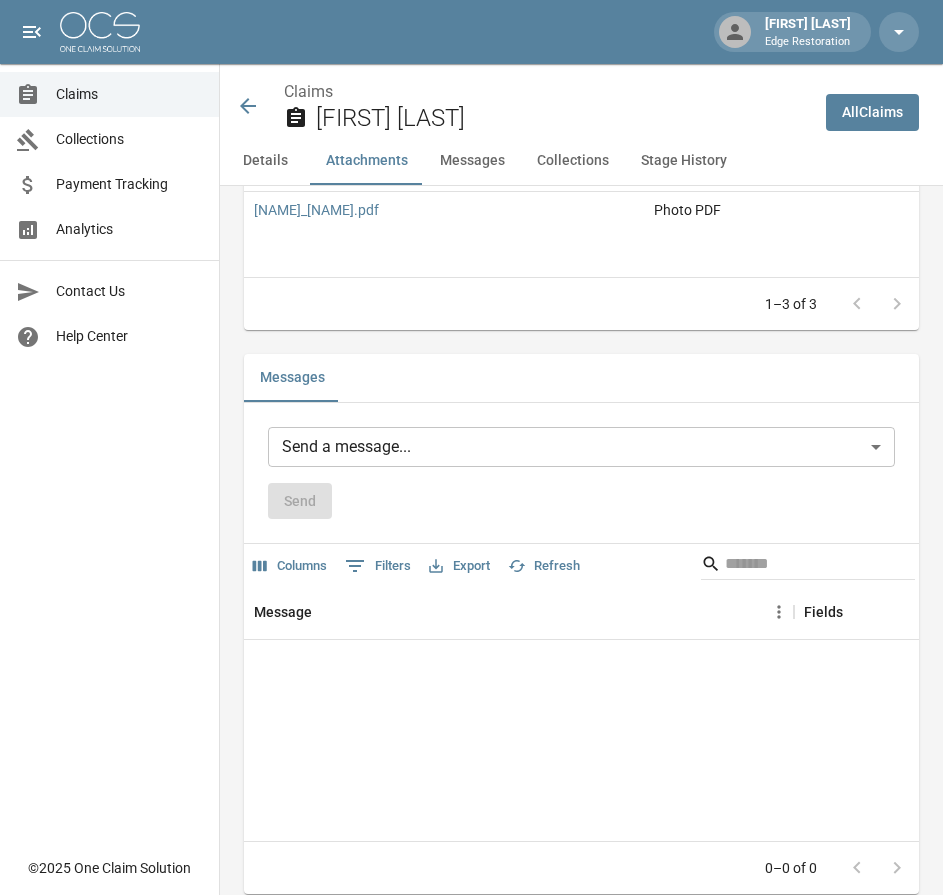 scroll, scrollTop: 2005, scrollLeft: 0, axis: vertical 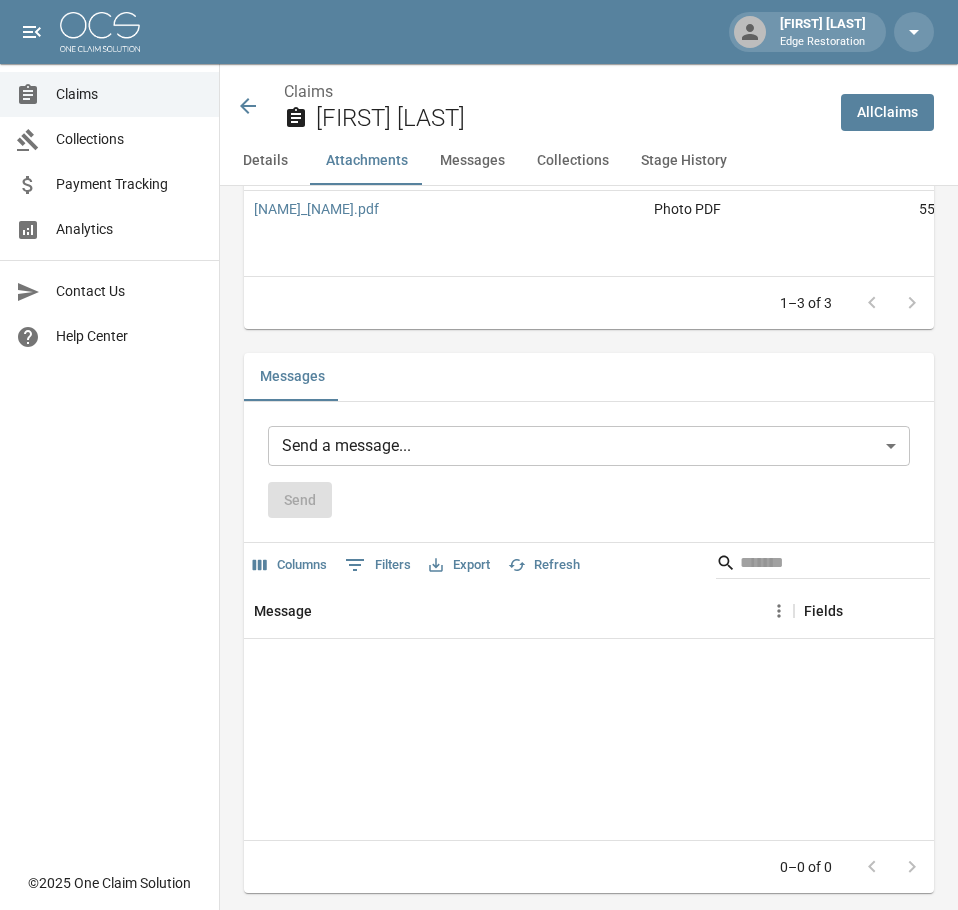 click on "[FIRST] [LAST] Edge Restoration Claims Collections Payment Tracking Analytics Contact Us Help Center © 2025 One Claim Solution Claims [LAST] All Claims Details Attachments Messages Collections Stage History Details Claim Information Name [LAST] Claim Number PRAH-00024376 Claim Type Pack Out Amount $2,326.37 Committed Amount $0.00 Balance Due $0.00 Stage New Claim Insurance Provider QBE First Insurance Date of Loss Jul 28, 2025 Date Submitted Aug 5, 2025 10:09 PM Date Claim Escalated - Date Claim Closed - Claim Outcome - Claim Closure Reason - Submitted By [FIRST] Company Bust a Move Contents and Cleaning Created At Aug 5, 2025 10:09 PM Updated At Aug 5, 2025 10:09 PM Insured's Information Property Owner [LAST] Address [NUMBER] [STREET] [CITY] , [STATE] [POSTAL_CODE] Insured's Phone Number ([PHONE]) Insured's Alt Phone Number - Insured's Email - Documentation Invoice(s) pdf [LAST]_[FIRST]-BAM-PO Invoice.pdf Work Authorizations - Photo Link - -" at bounding box center [479, -227] 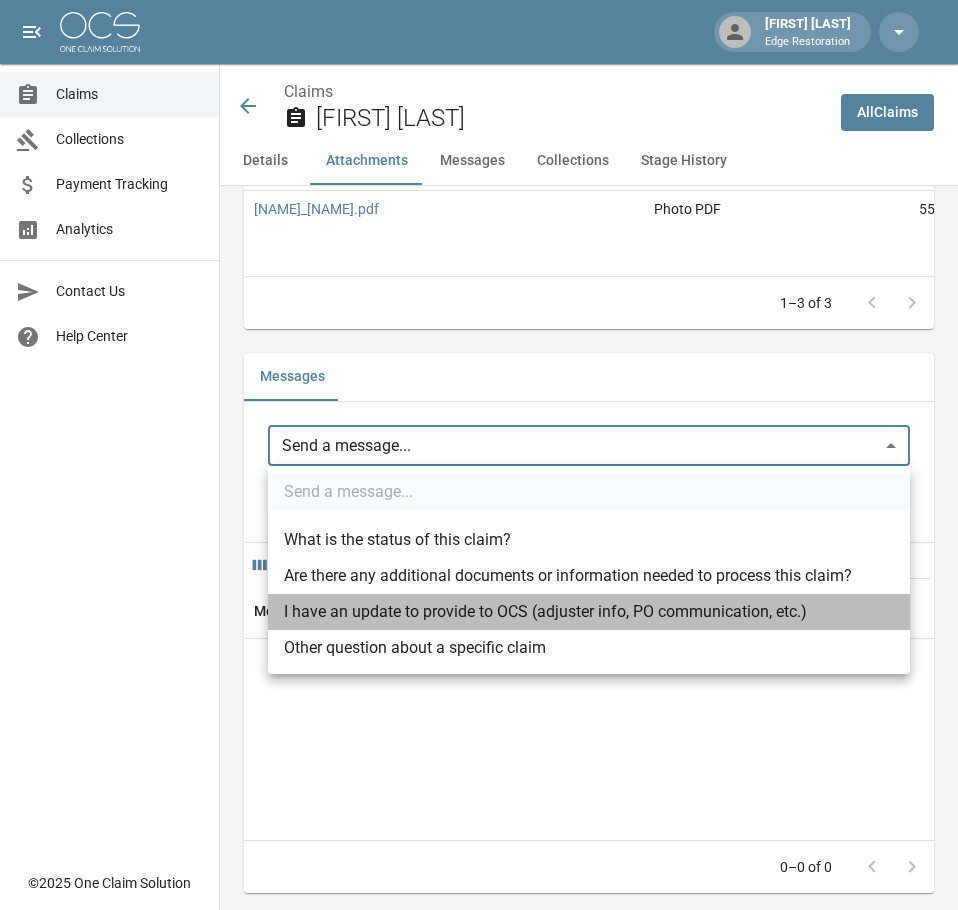 click on "I have an update to provide to OCS (adjuster info, PO communication, etc.)" at bounding box center (589, 612) 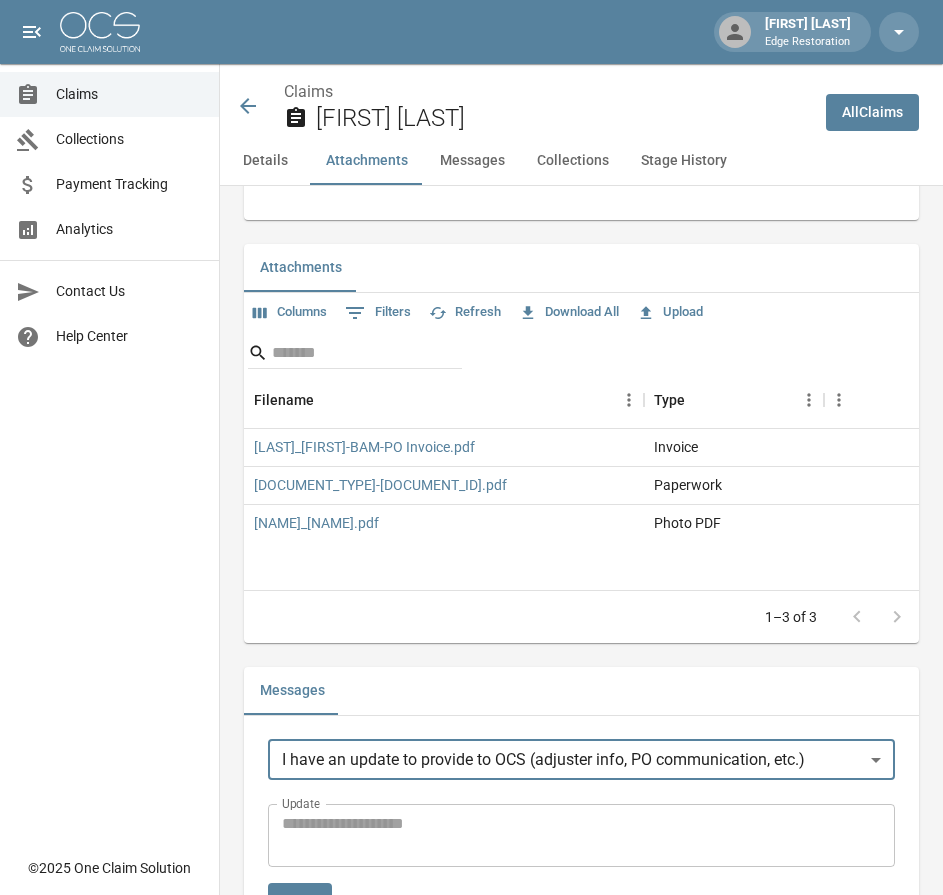 scroll, scrollTop: 1689, scrollLeft: 0, axis: vertical 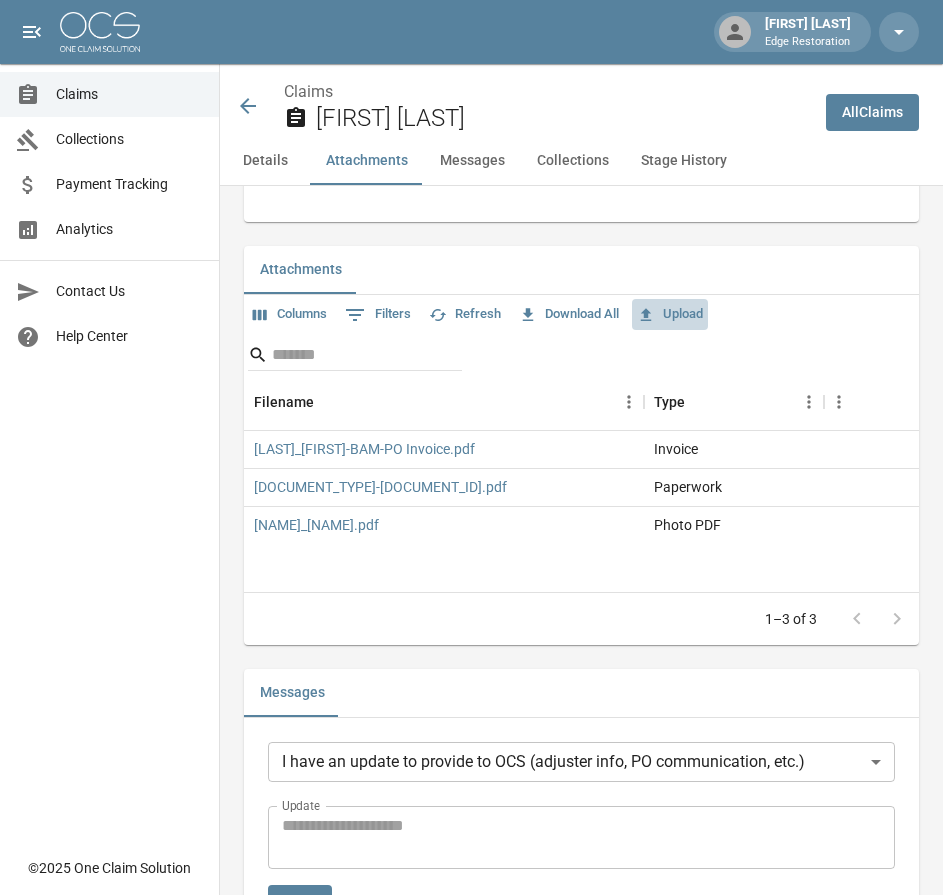 click on "Upload" at bounding box center (670, 314) 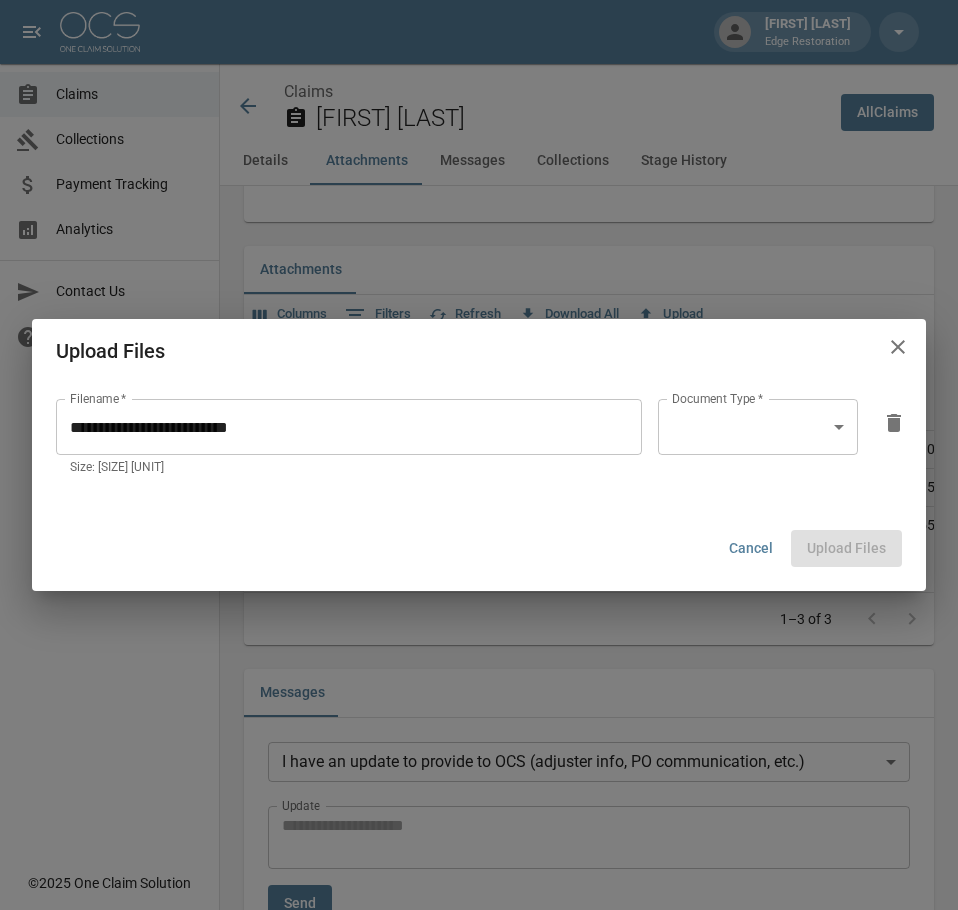 click on "[FIRST] [LAST] Edge Restoration Claims Collections Payment Tracking Analytics Contact Us Help Center © 2025 One Claim Solution Claims [LAST] All Claims Details Attachments Messages Collections Stage History Details Claim Information Name [LAST] Claim Number PRAH-00024376 Claim Type Pack Out Amount $2,326.37 Committed Amount $0.00 Balance Due $0.00 Stage New Claim Insurance Provider QBE First Insurance Date of Loss Jul 28, 2025 Date Submitted Aug 5, 2025 10:09 PM Date Claim Escalated - Date Claim Closed - Claim Outcome - Claim Closure Reason - Submitted By [FIRST] Company Bust a Move Contents and Cleaning Created At Aug 5, 2025 10:09 PM Updated At Aug 5, 2025 10:09 PM Insured's Information Property Owner [LAST] Address [NUMBER] [STREET] [CITY] , [STATE] [POSTAL_CODE] Insured's Phone Number ([PHONE]) Insured's Alt Phone Number - Insured's Email - Documentation Invoice(s) pdf [LAST]_[FIRST]-BAM-PO Invoice.pdf Work Authorizations - Photo Link - -" at bounding box center (479, 132) 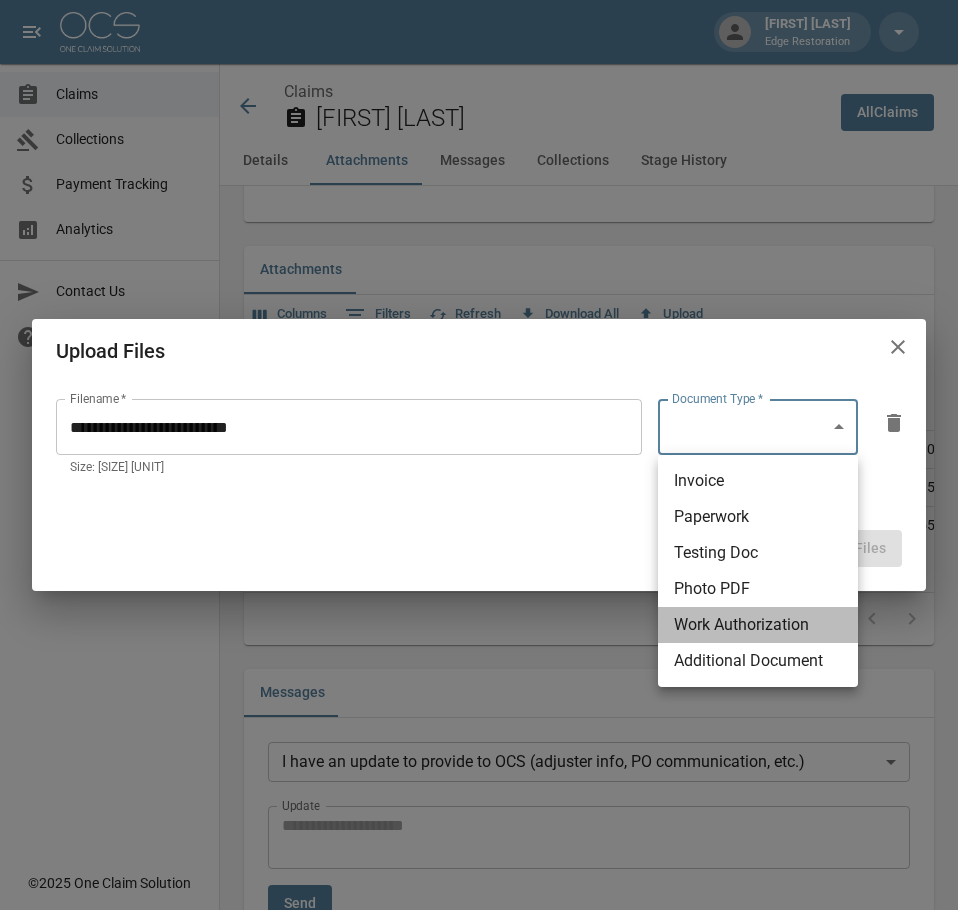 click on "Work Authorization" at bounding box center (758, 625) 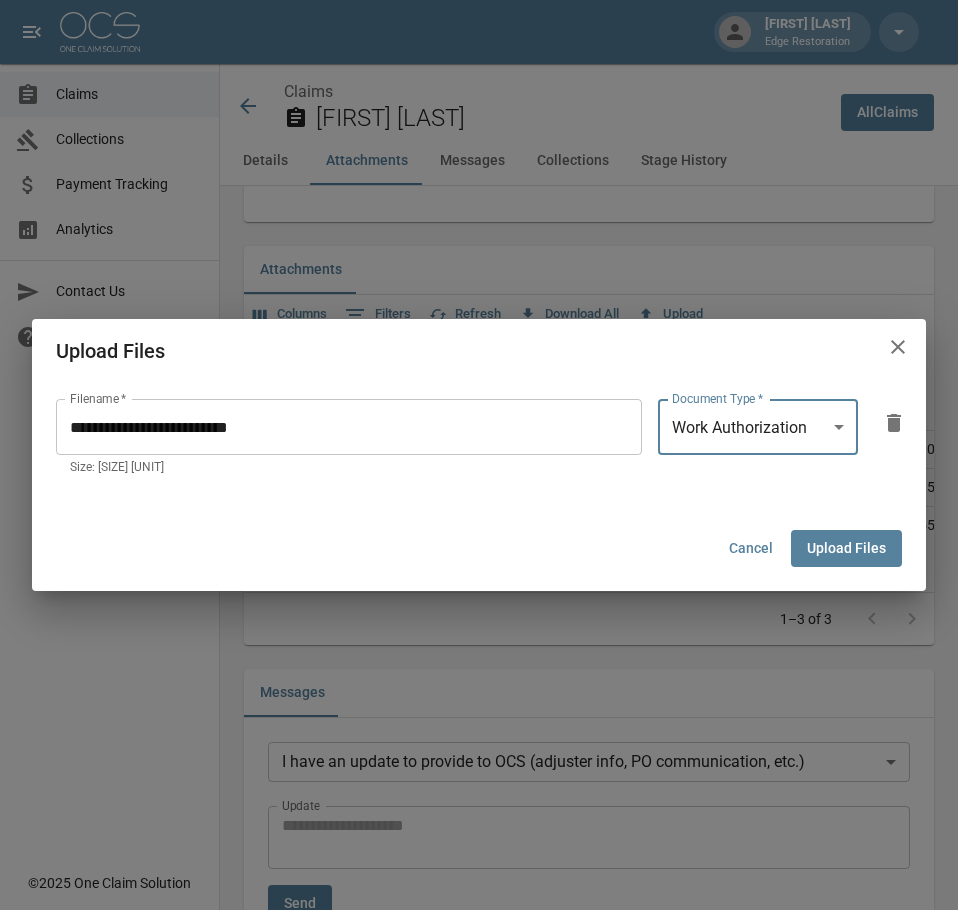 click on "Upload Files" at bounding box center [846, 548] 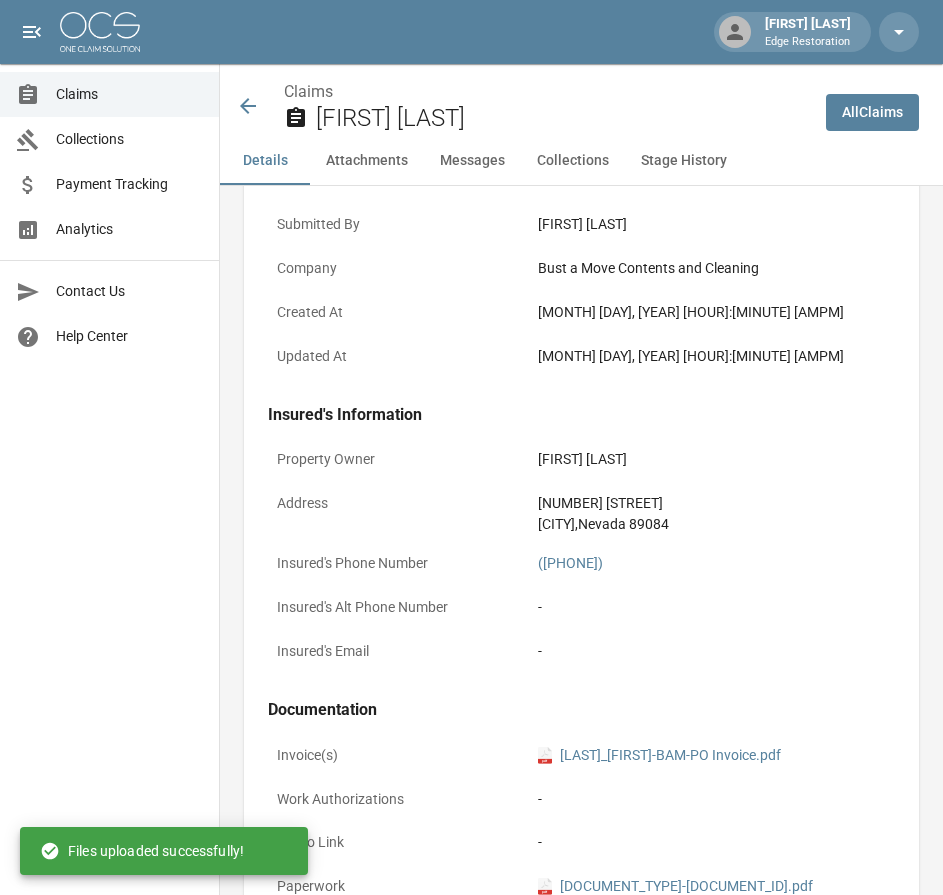 scroll, scrollTop: 707, scrollLeft: 0, axis: vertical 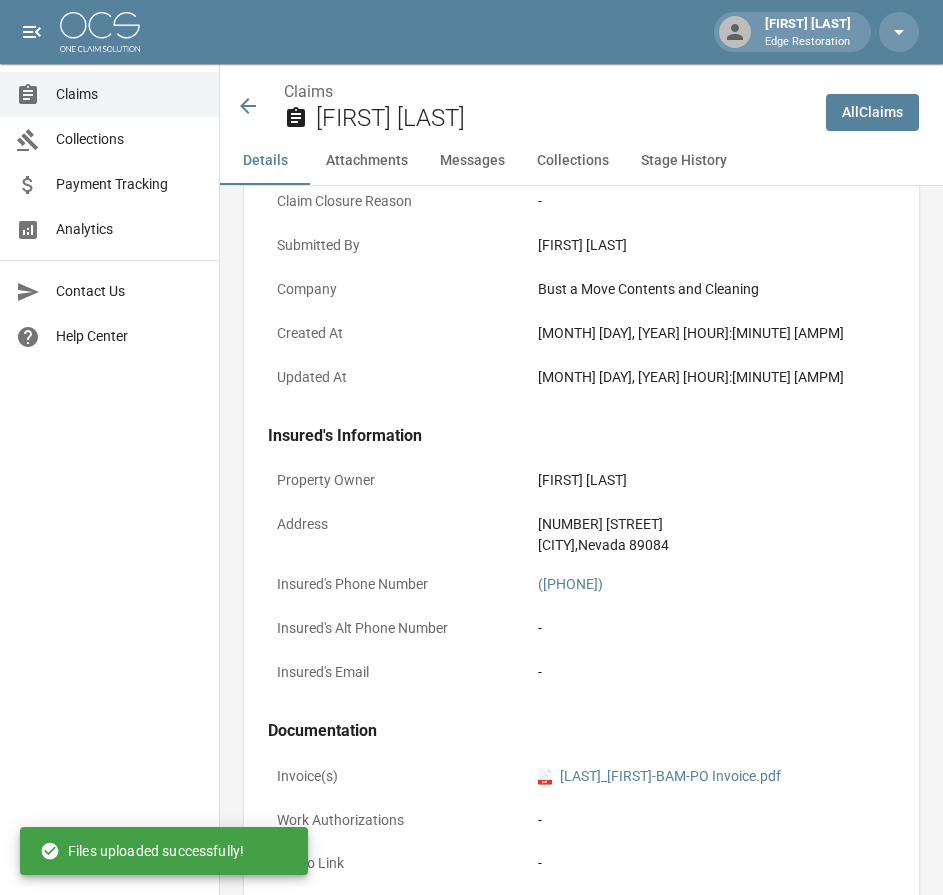 click at bounding box center [100, 32] 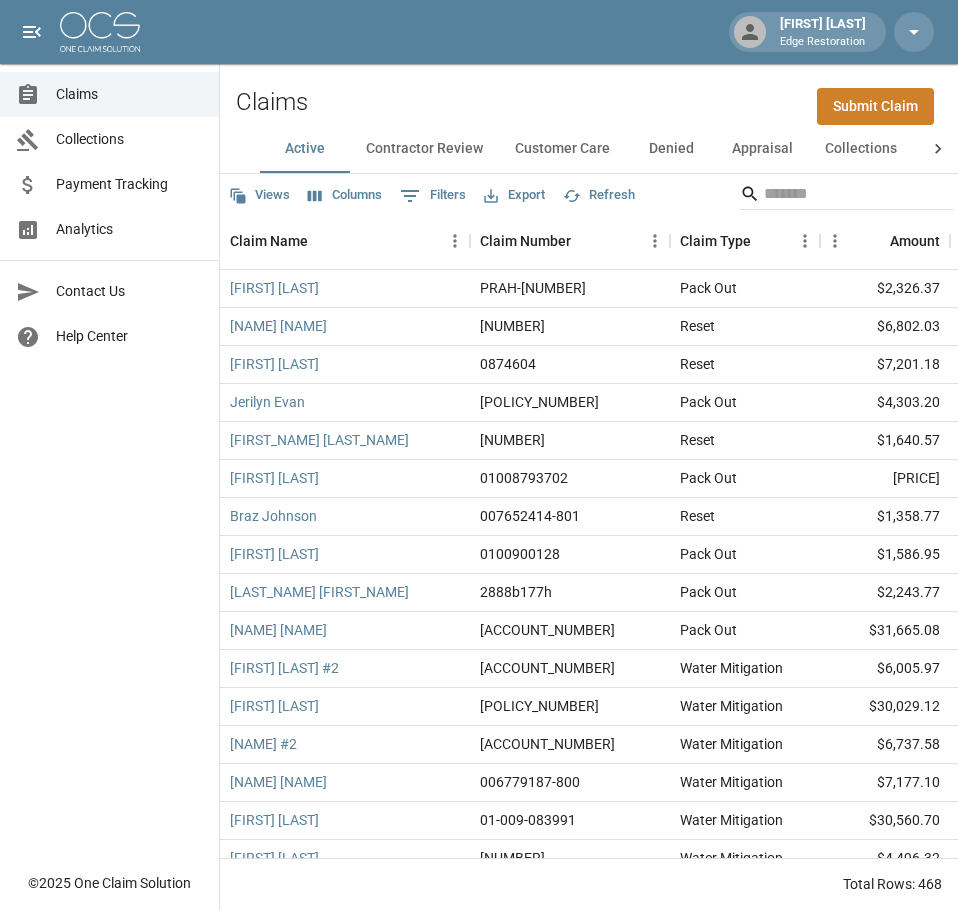 click at bounding box center (100, 32) 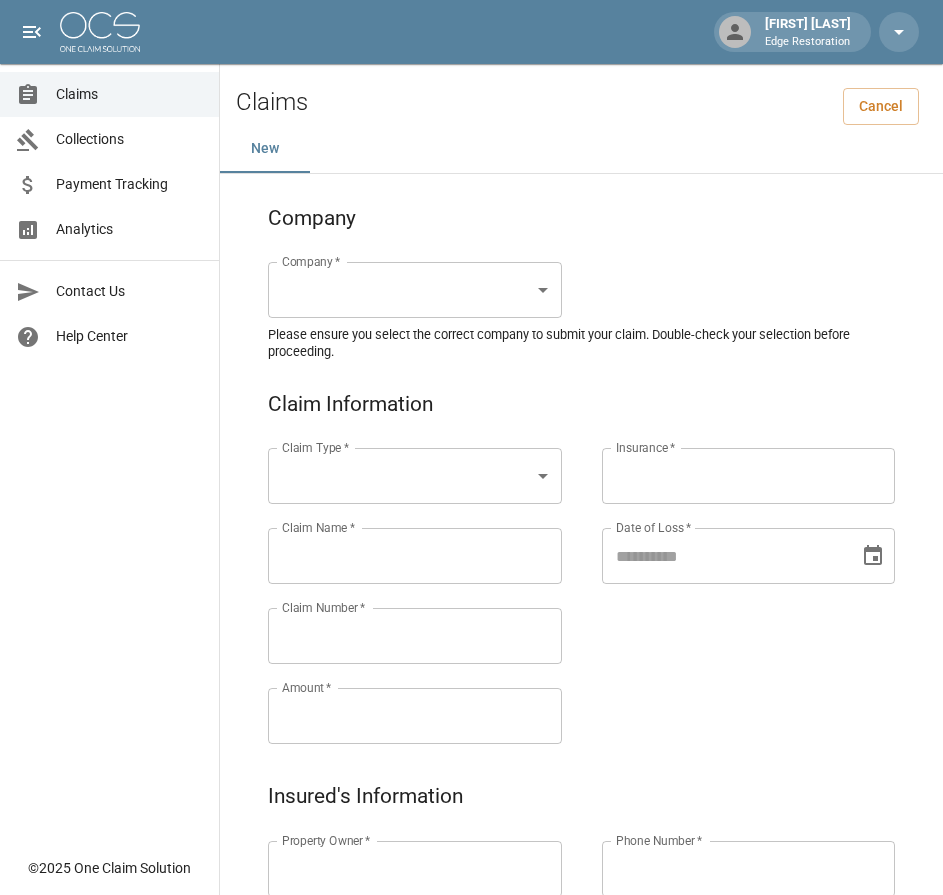 click on "Alicia Tubbs Edge Restoration Claims Collections Payment Tracking Analytics Contact Us Help Center ©  2025   One Claim Solution Claims Cancel New Company Company   * ​ Company   * Please ensure you select the correct company to submit your claim. Double-check your selection before proceeding. Claim Information Claim Type   * ​ Claim Type   * Claim Name   * Claim Name   * Claim Number   * Claim Number   * Amount   * Amount   * Insurance   * Insurance   * Date of Loss   * Date of Loss   * Insured's Information Property Owner   * Property Owner   * Mailing Address   * Mailing Address   * Mailing City   * Mailing City   * Mailing State   * Mailing State   * Mailing Zip   * Mailing Zip   * Phone Number   * Phone Number   * Alt. Phone Number Alt. Phone Number Email Email Documentation Invoice (PDF)* ​ Upload file(s) Invoice (PDF)* Work Authorization* ​ Upload file(s) Work Authorization* Photo Link Photo Link ​ Upload file(s) Testing ​ ​" at bounding box center (471, 929) 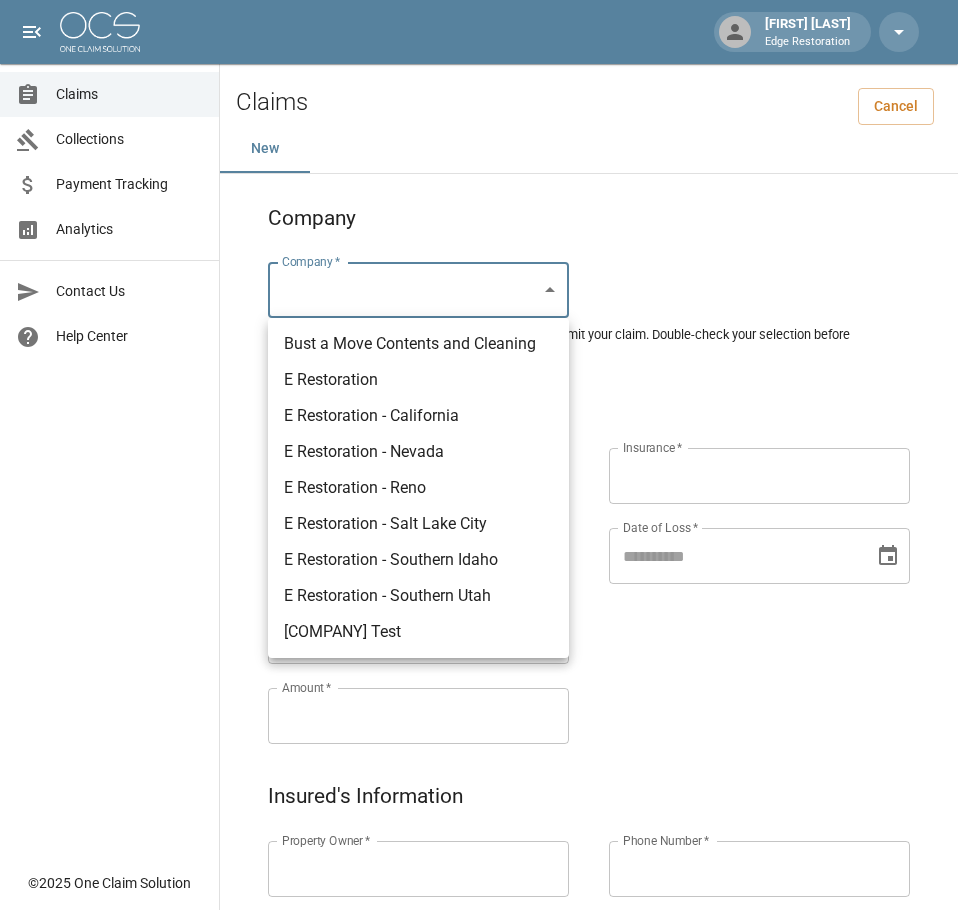 click on "E Restoration" at bounding box center (418, 380) 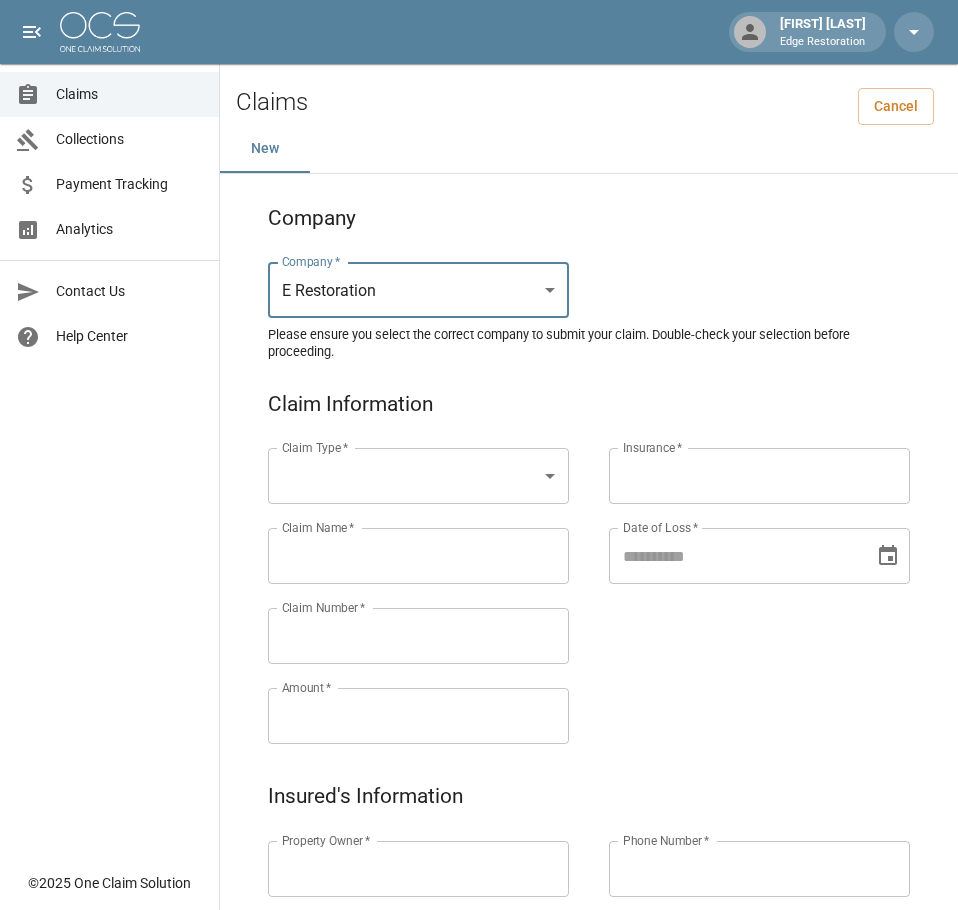 click on "Alicia Tubbs Edge Restoration Claims Collections Payment Tracking Analytics Contact Us Help Center ©  2025   One Claim Solution Claims Cancel New Company Company   * E Restoration *** Company   * Please ensure you select the correct company to submit your claim. Double-check your selection before proceeding. Claim Information Claim Type   * ​ Claim Type   * Claim Name   * Claim Name   * Claim Number   * Claim Number   * Amount   * Amount   * Insurance   * Insurance   * Date of Loss   * Date of Loss   * Insured's Information Property Owner   * Property Owner   * Mailing Address   * Mailing Address   * Mailing City   * Mailing City   * Mailing State   * Mailing State   * Mailing Zip   * Mailing Zip   * Phone Number   * Phone Number   * Alt. Phone Number Alt. Phone Number Email Email Documentation Invoice (PDF)* ​ Upload file(s) Invoice (PDF)* Work Authorization* ​ Upload file(s) Work Authorization* Photo Link Photo Link ​ Upload file(s) *" at bounding box center [479, 929] 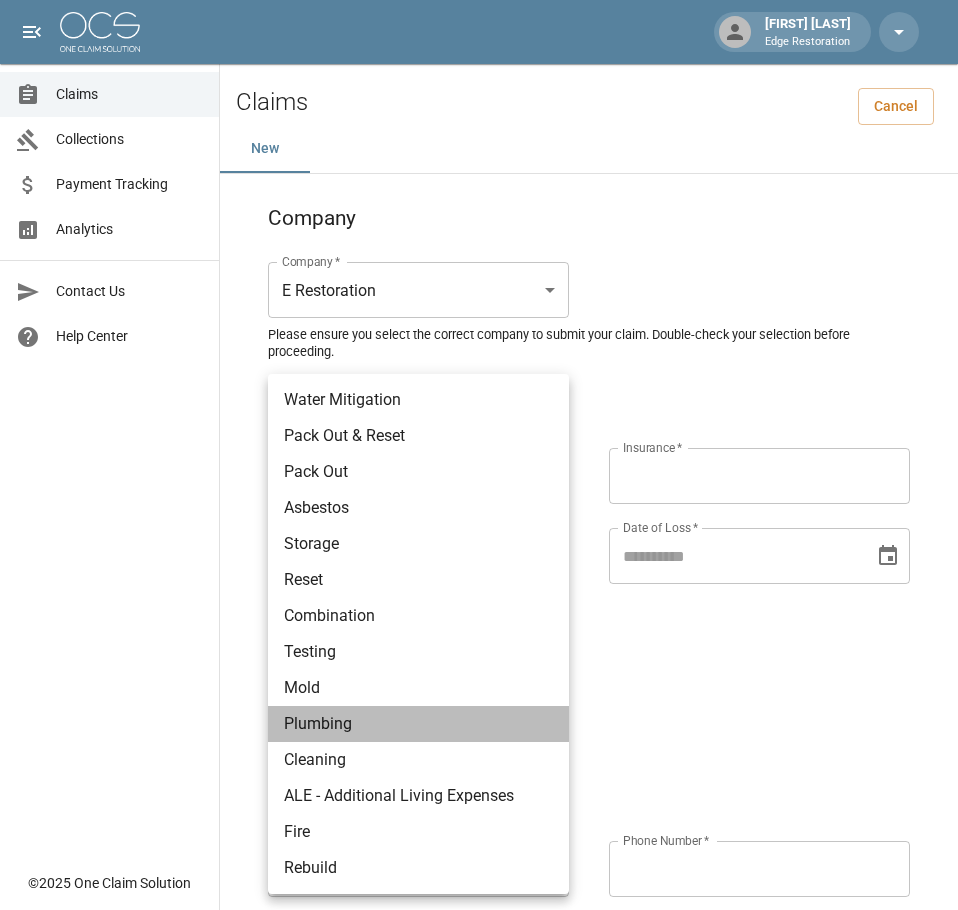 click on "Plumbing" at bounding box center [418, 724] 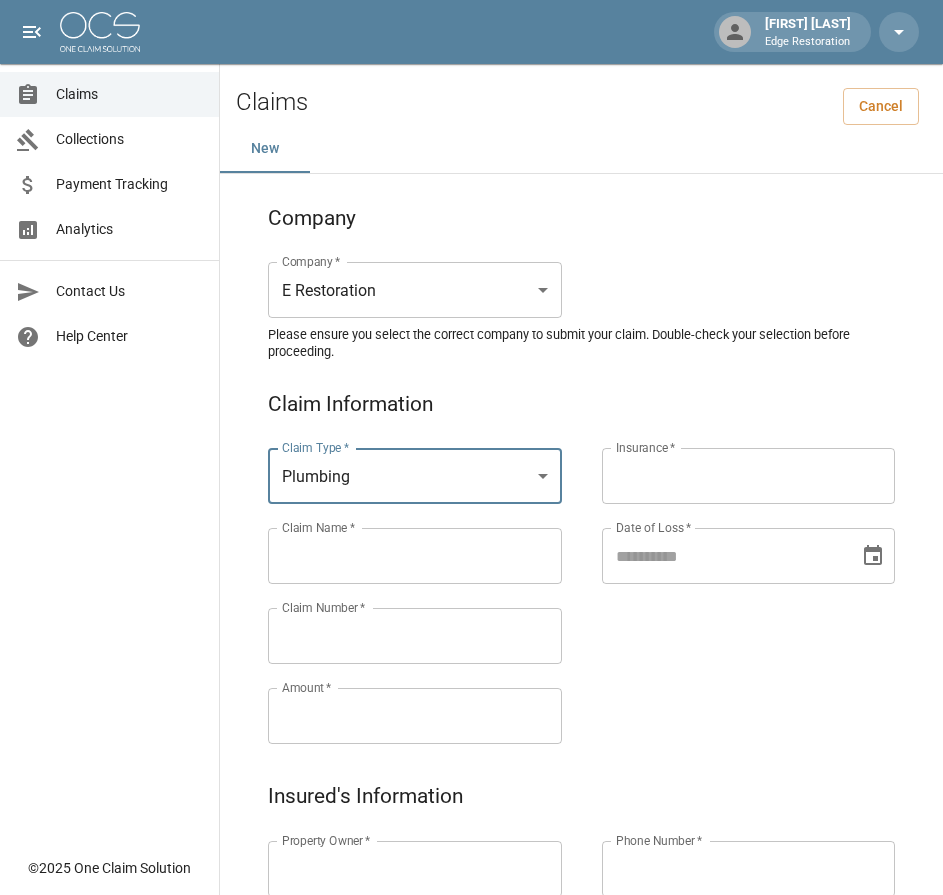 click on "Claims Collections Payment Tracking Analytics Contact Us Help Center" at bounding box center (109, 423) 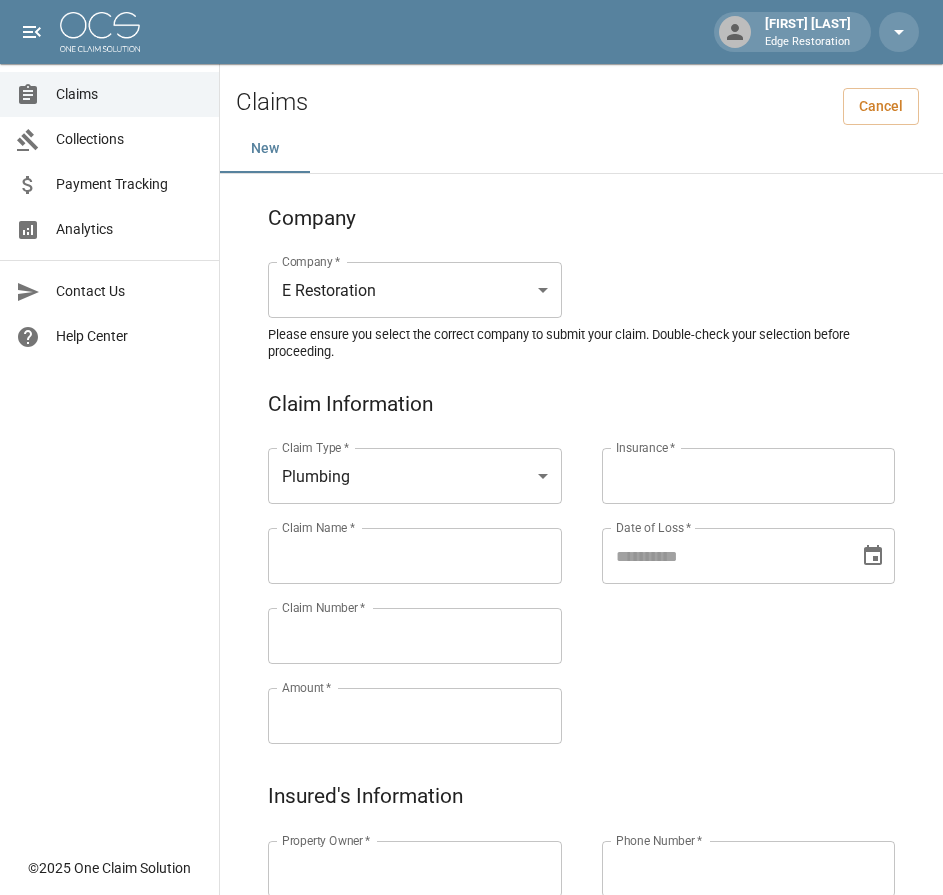 click on "Claim Name   *" at bounding box center (415, 556) 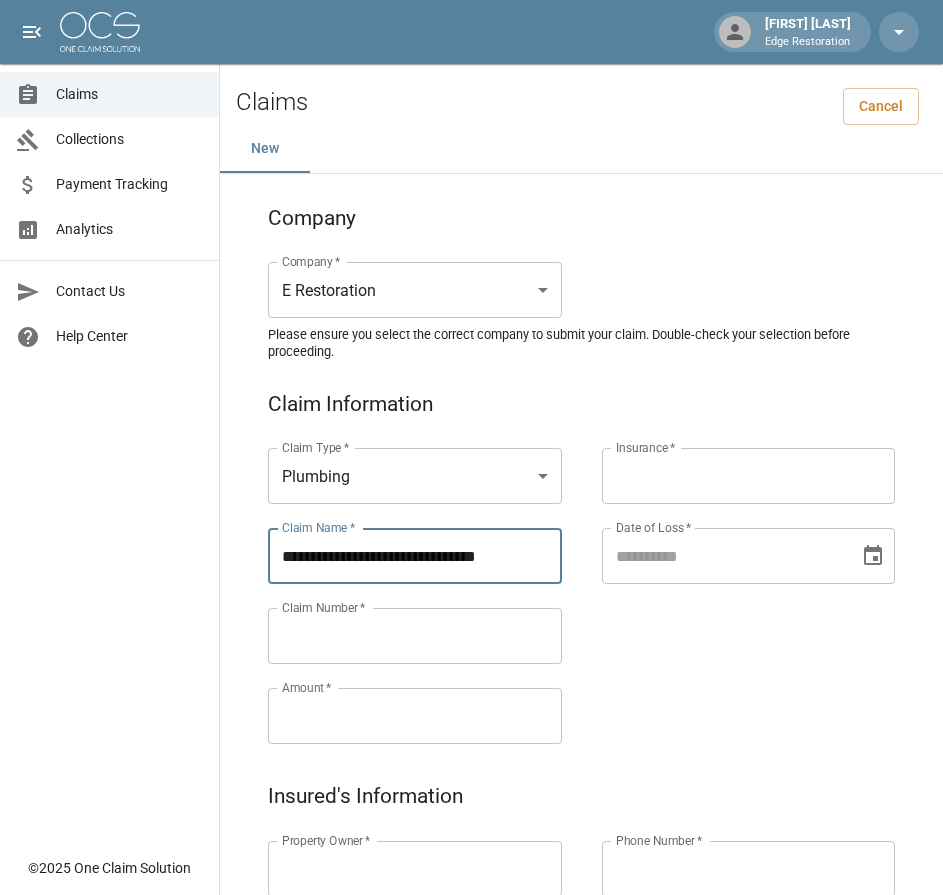 scroll, scrollTop: 0, scrollLeft: 0, axis: both 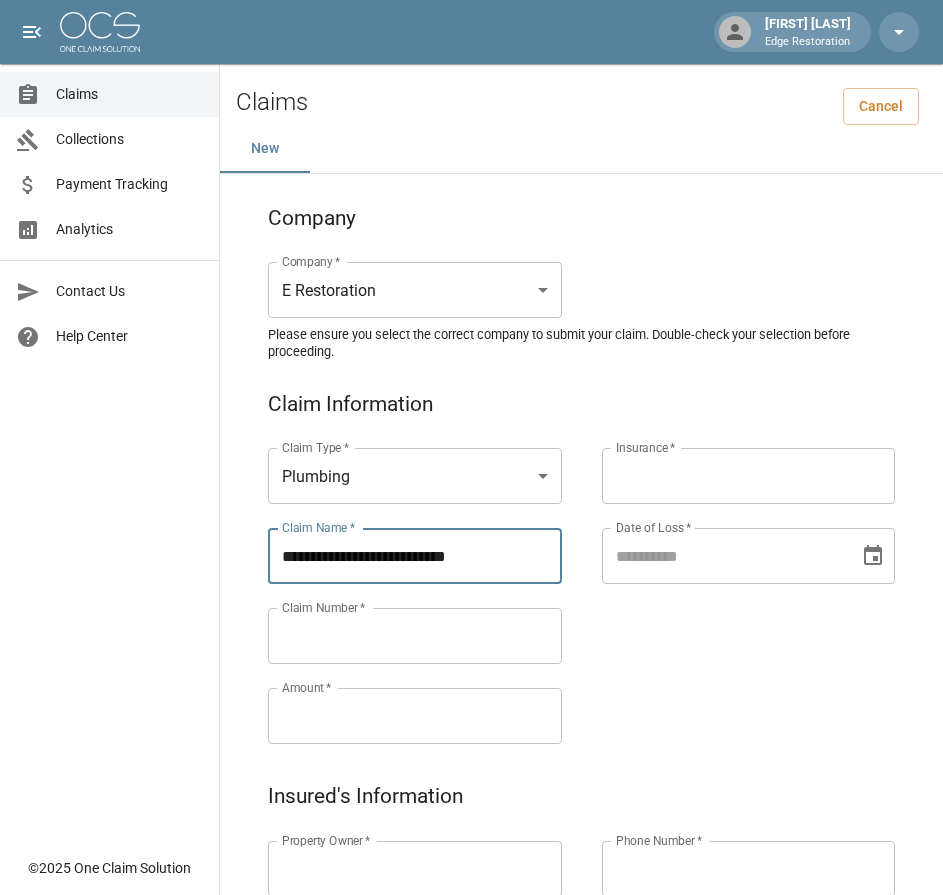 type on "**********" 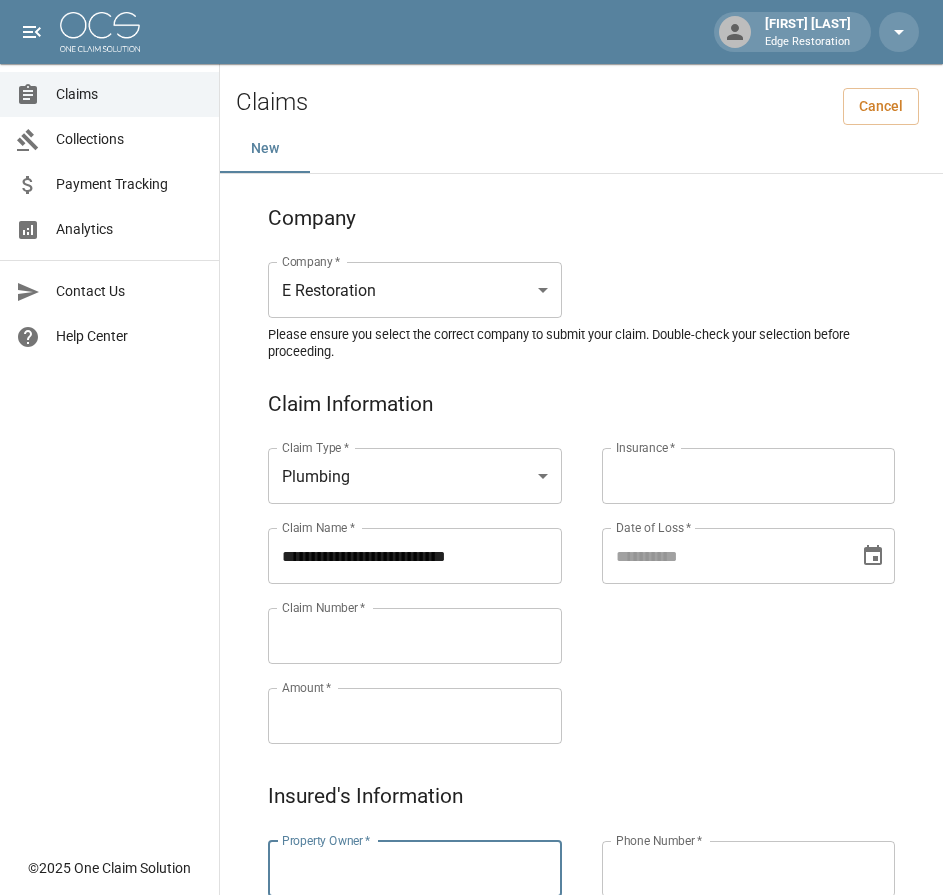 click on "Property Owner   *" at bounding box center [415, 869] 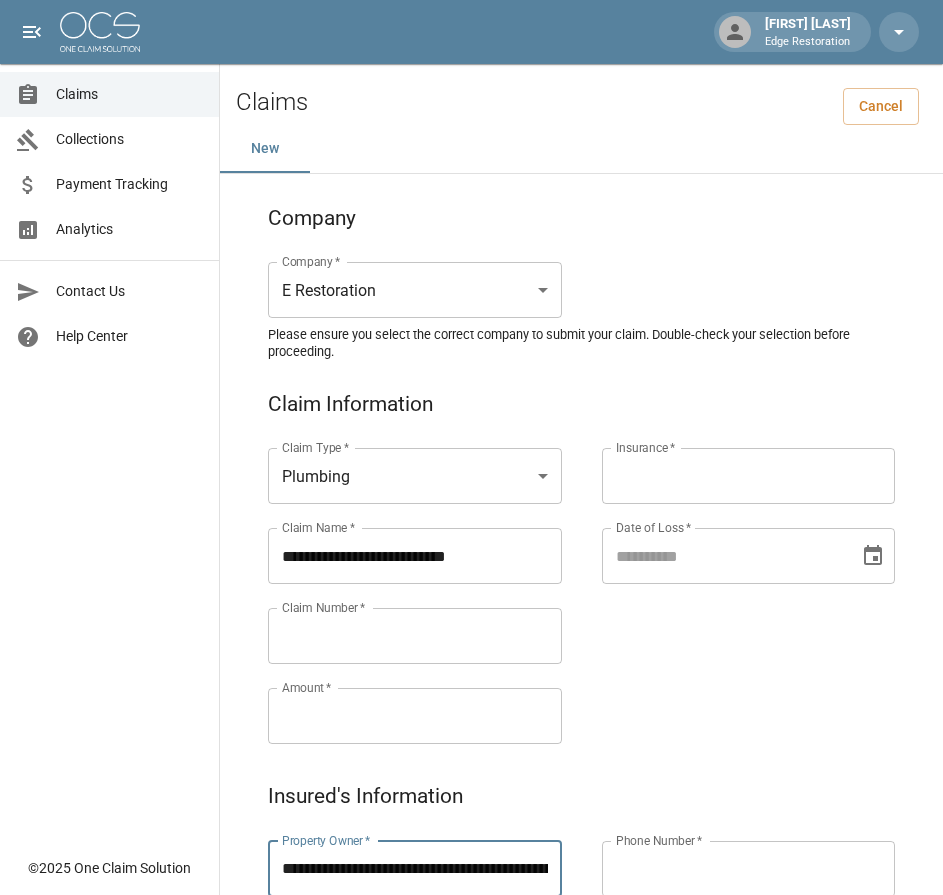 scroll, scrollTop: 0, scrollLeft: 304, axis: horizontal 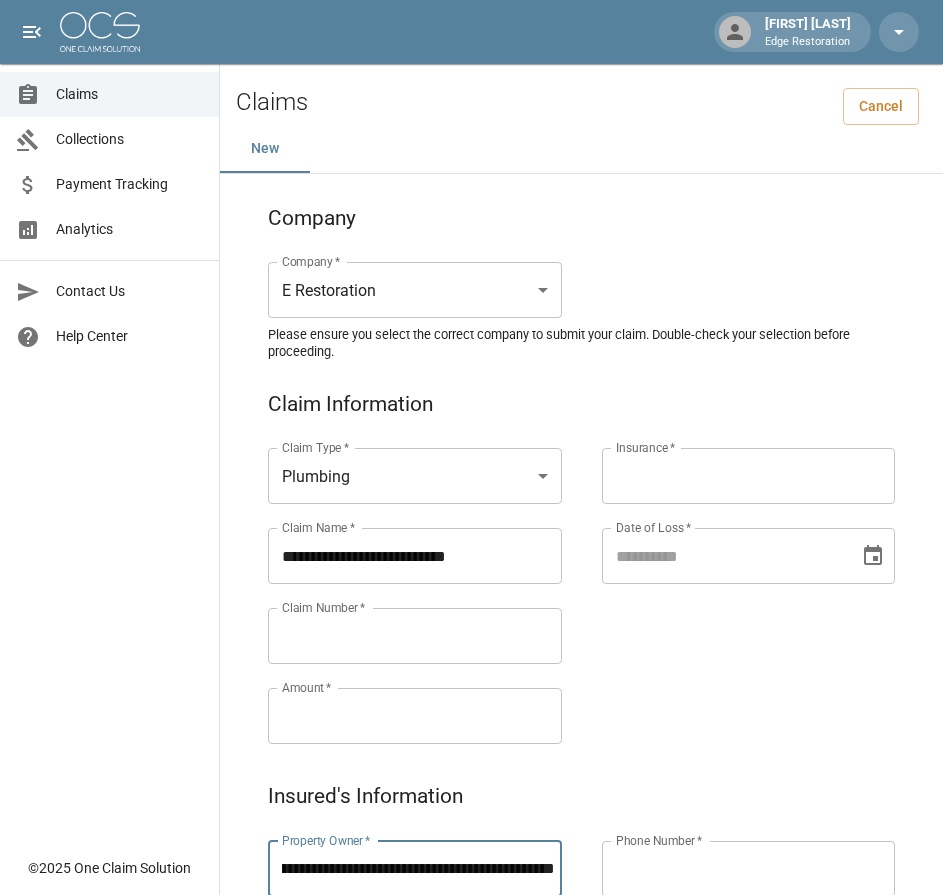 click on "**********" at bounding box center [418, 869] 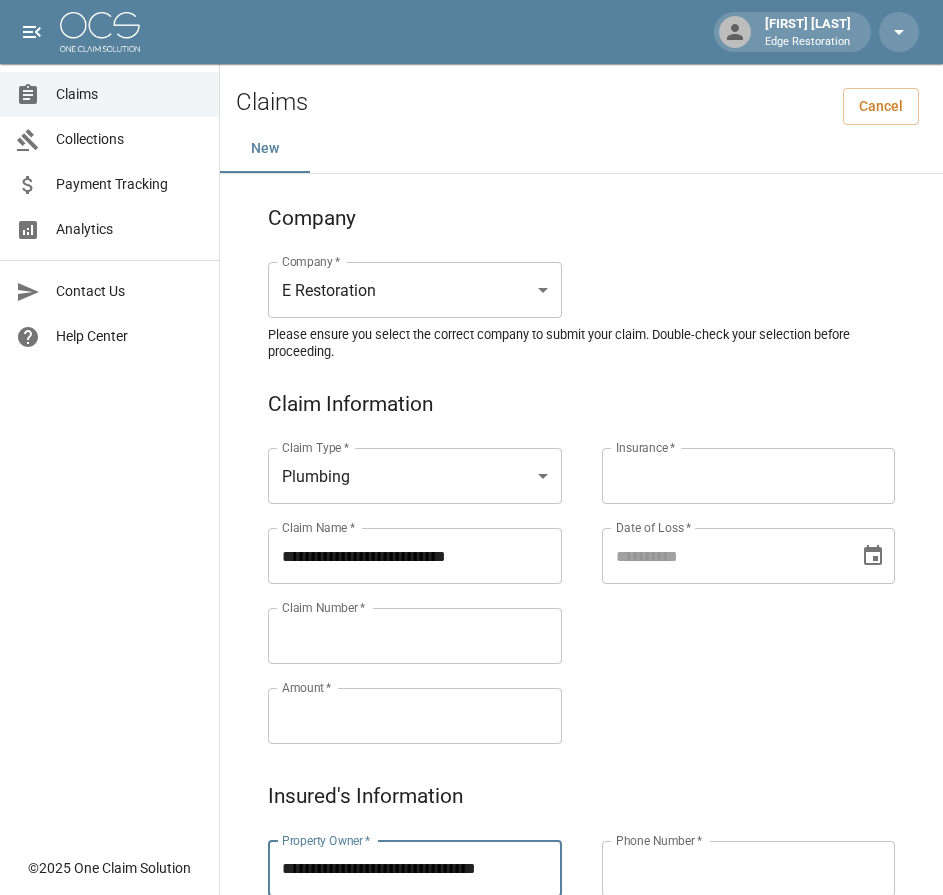 scroll, scrollTop: 0, scrollLeft: 0, axis: both 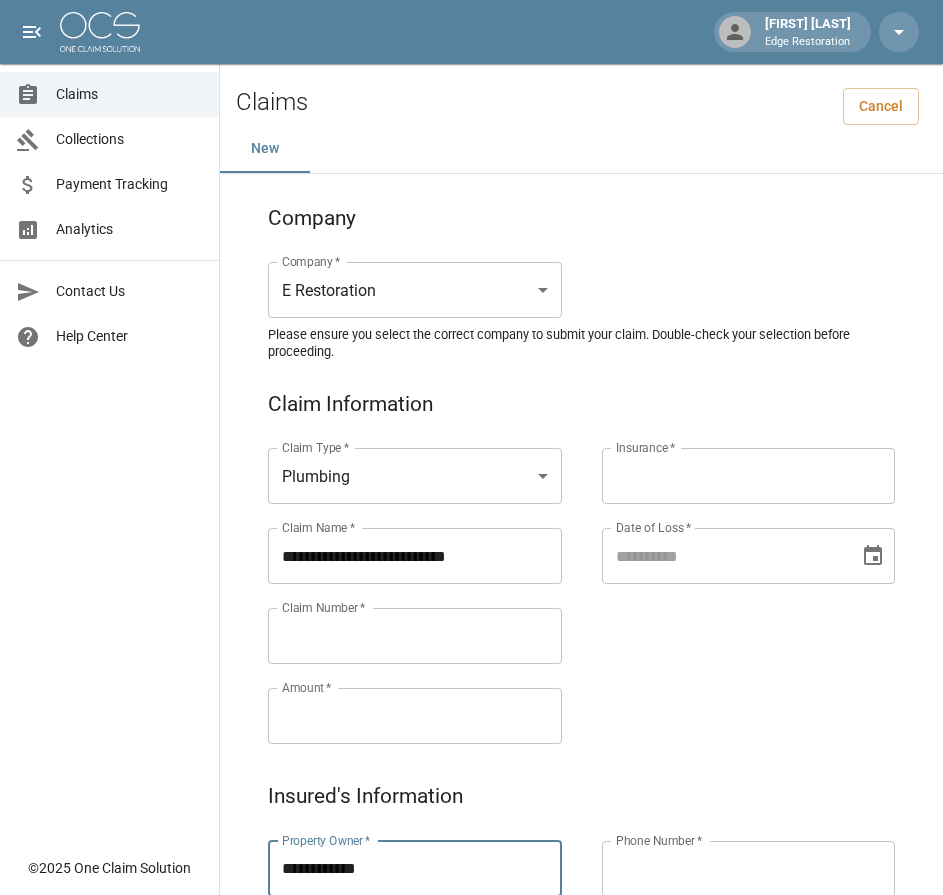 type on "**********" 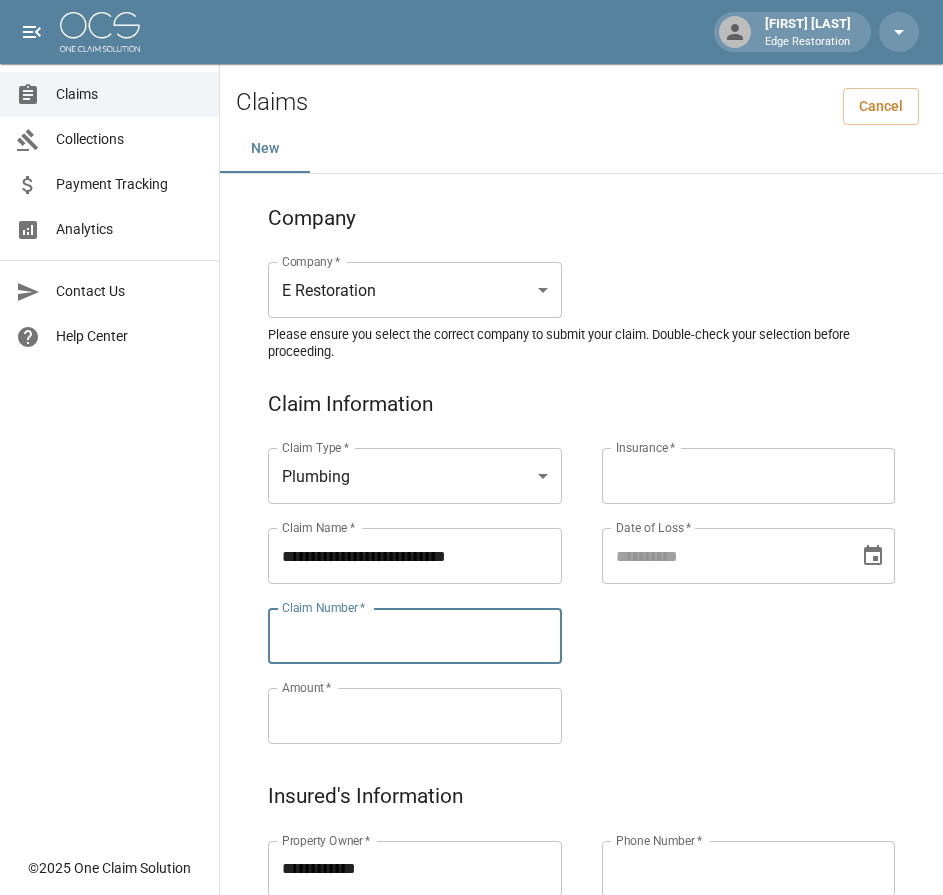 click on "Claim Number   *" at bounding box center (415, 636) 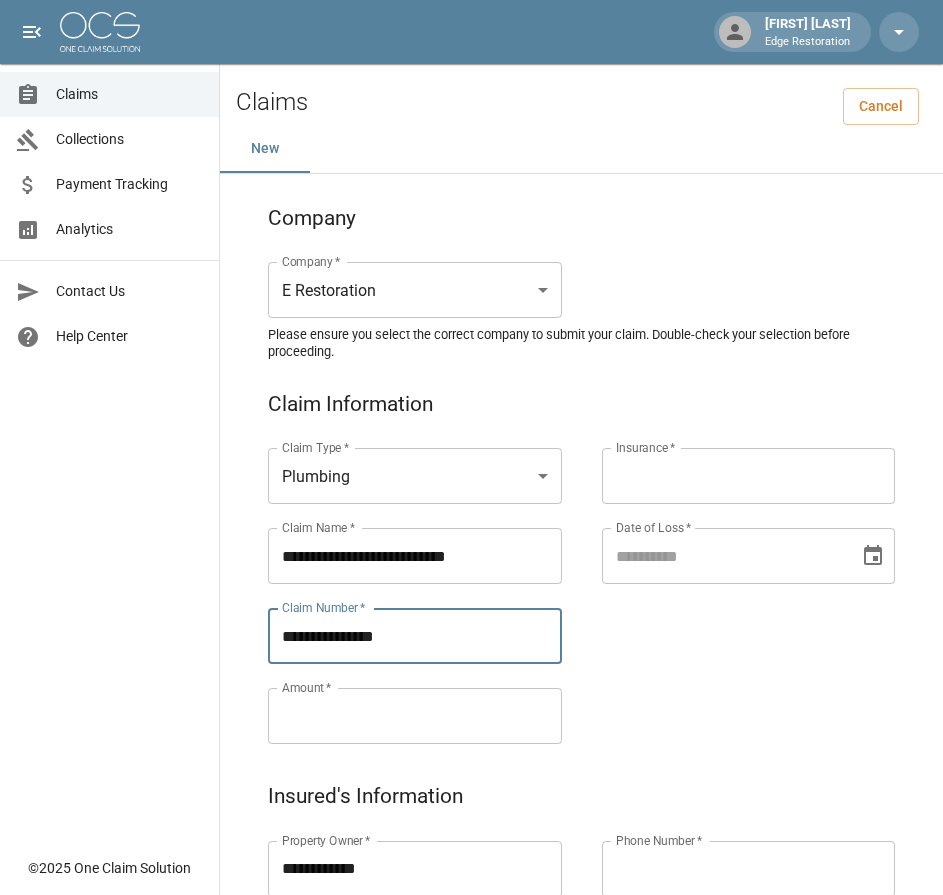 type on "**********" 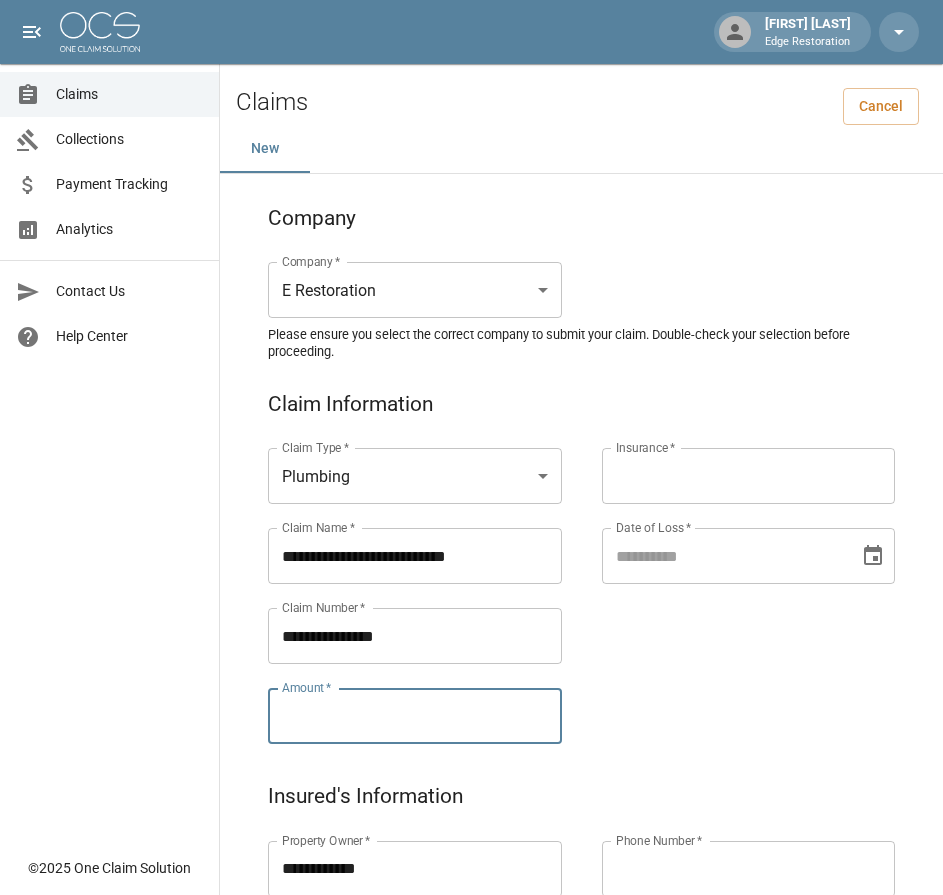click on "Amount   *" at bounding box center [415, 716] 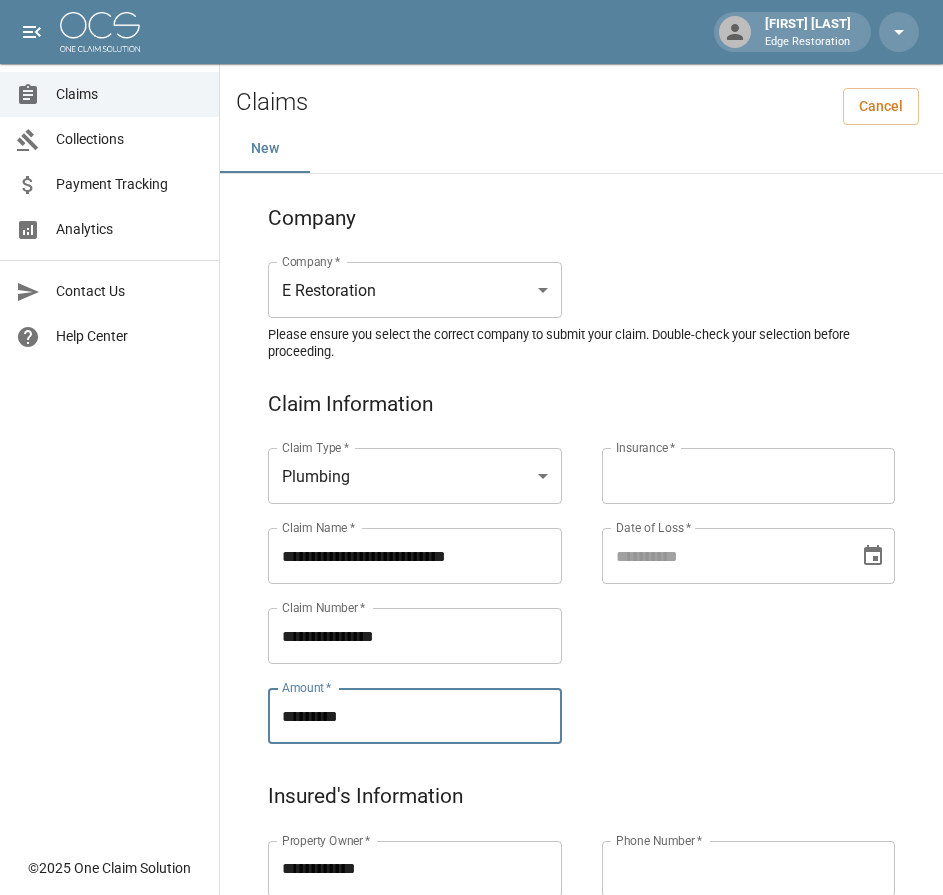 type on "*********" 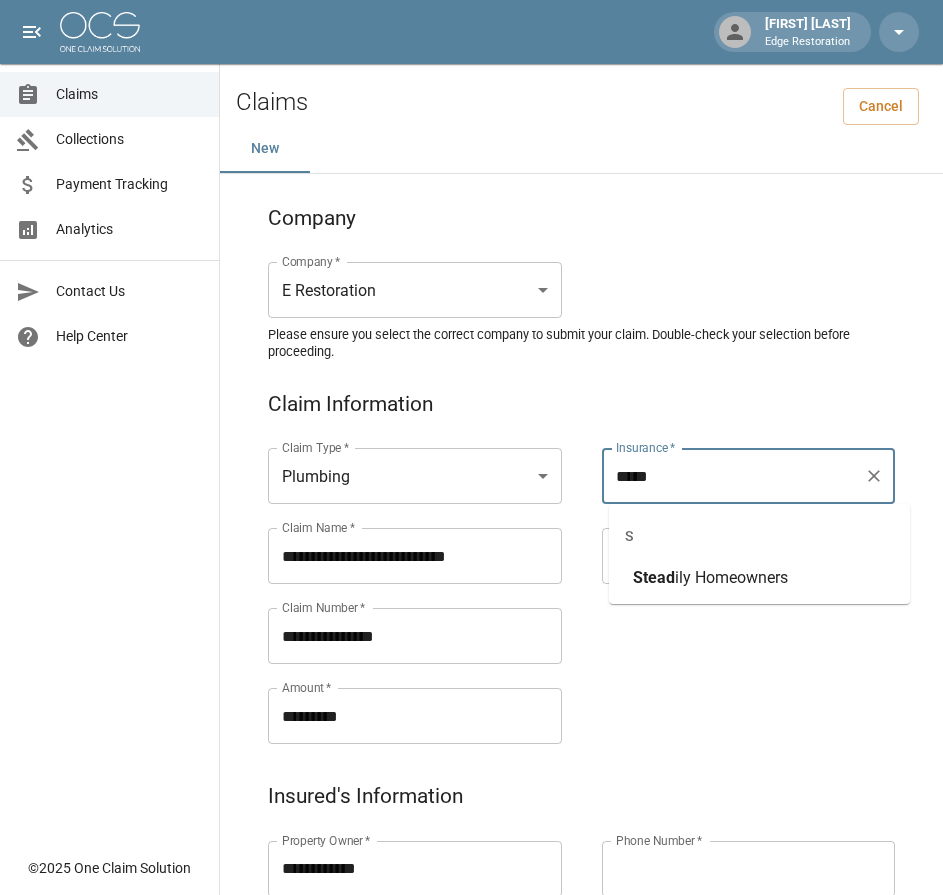 click on "ily Homeowners" at bounding box center [731, 577] 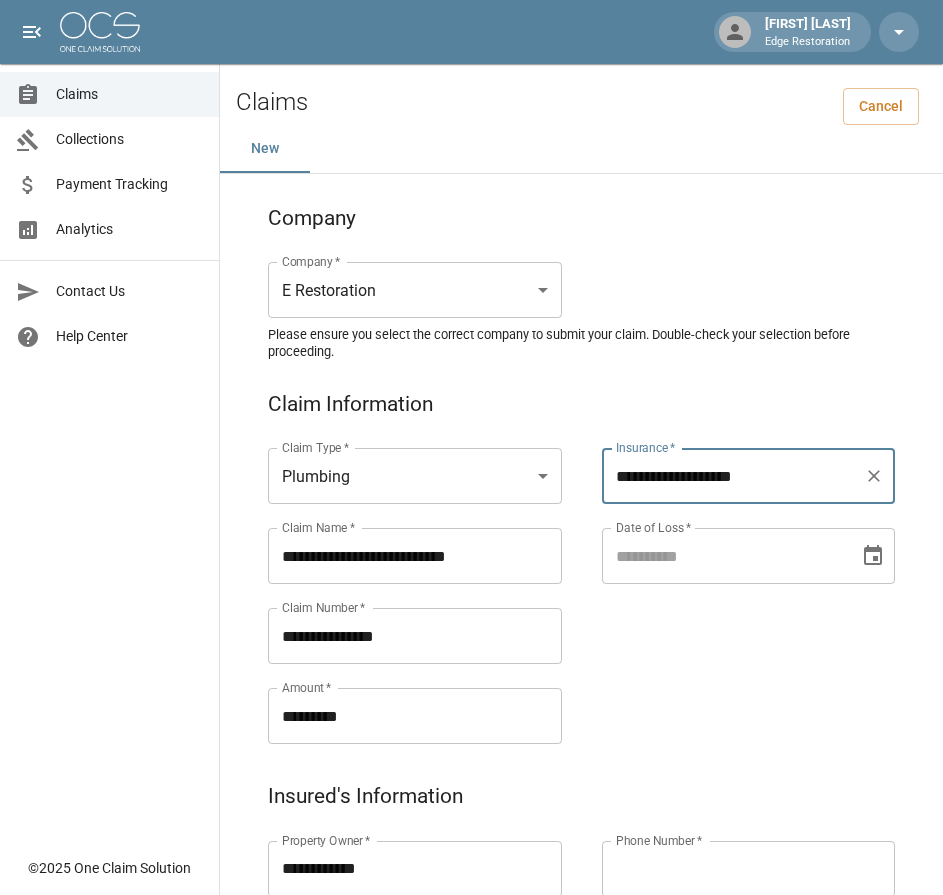 type on "**********" 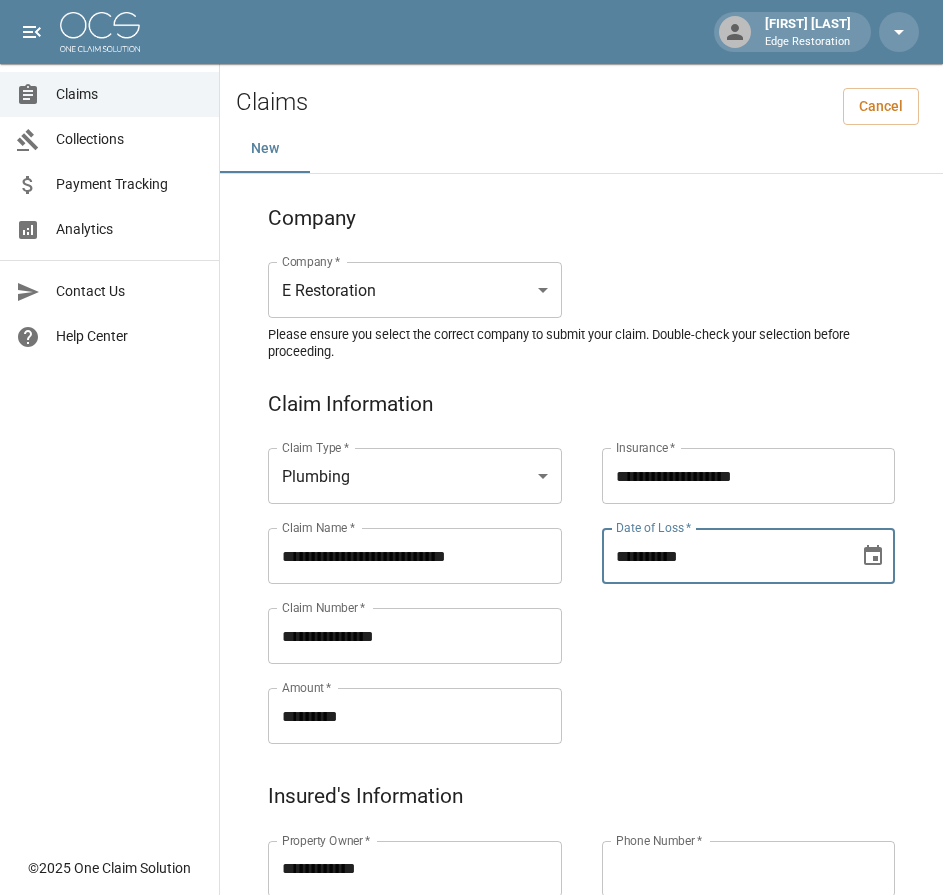 click on "**********" at bounding box center [724, 556] 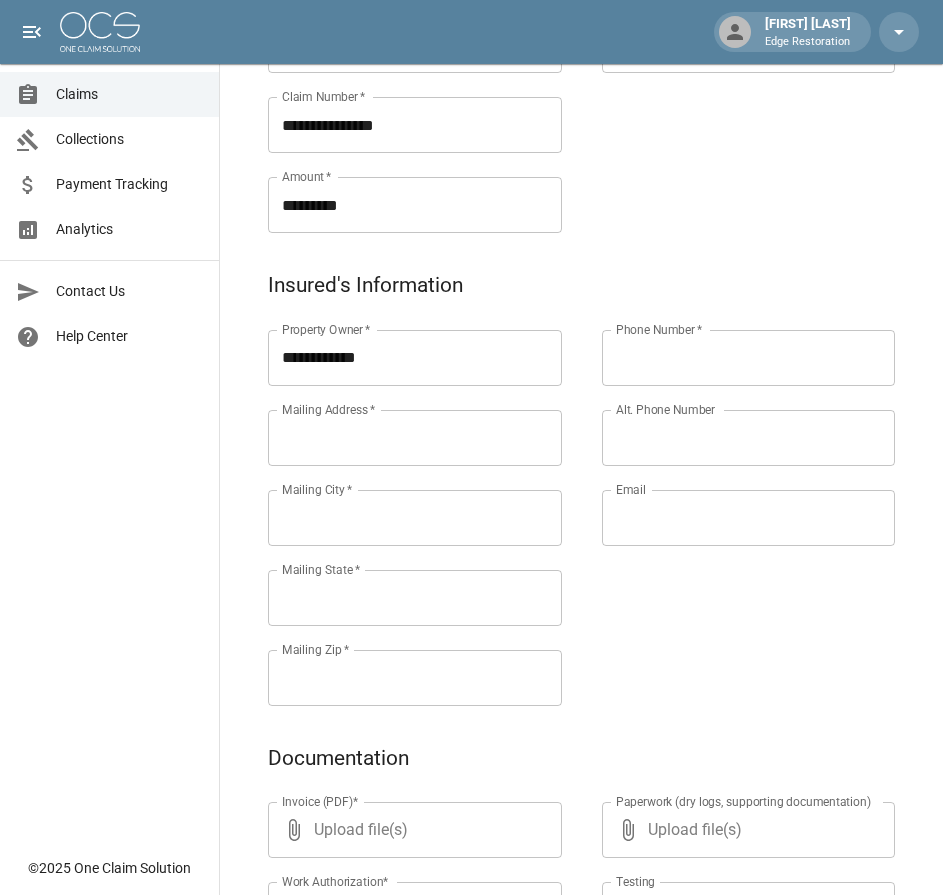 scroll, scrollTop: 512, scrollLeft: 0, axis: vertical 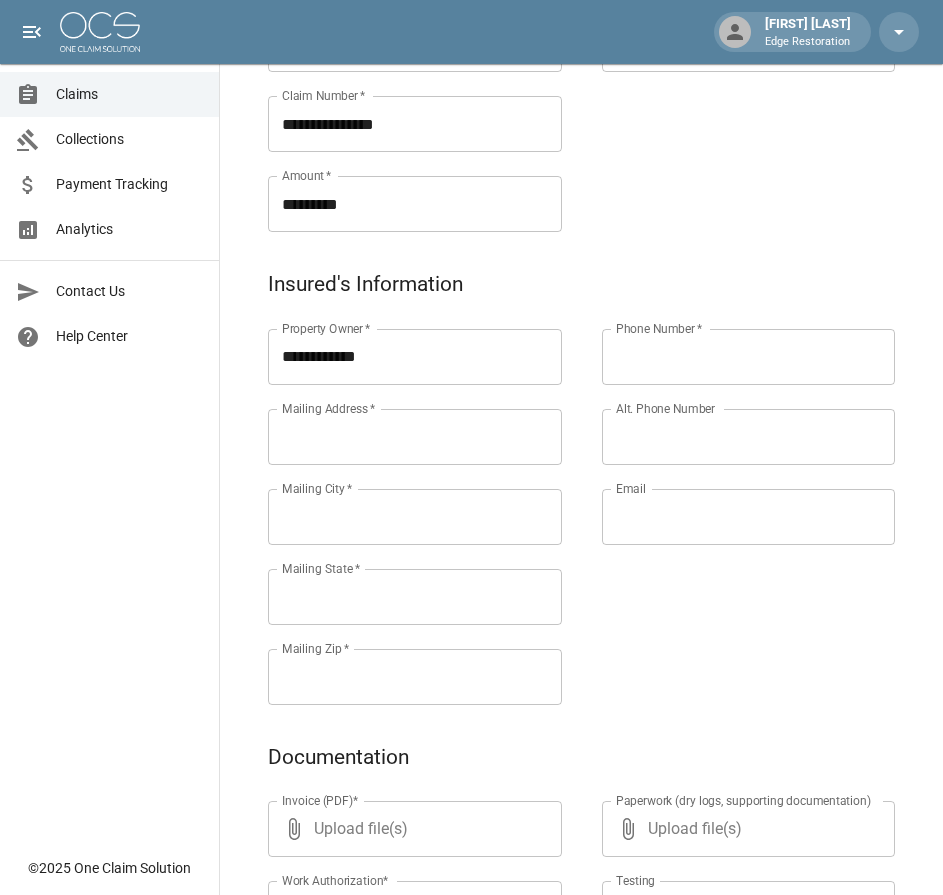 click on "Mailing Address   *" at bounding box center (415, 437) 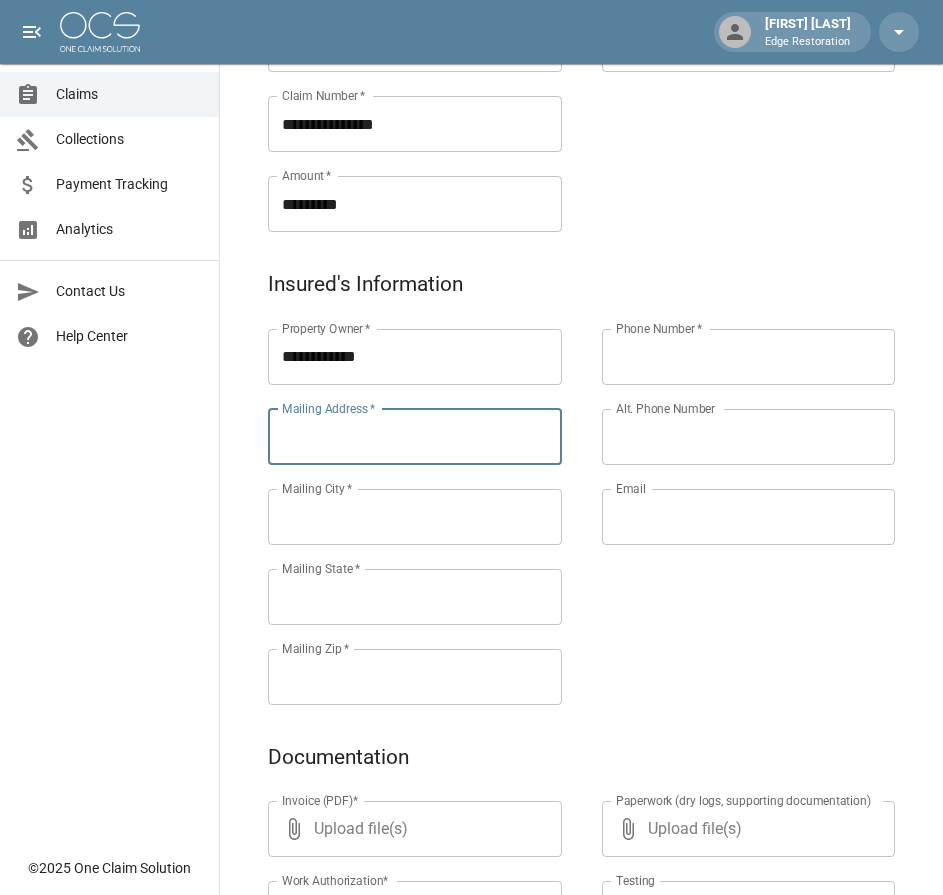 paste on "**********" 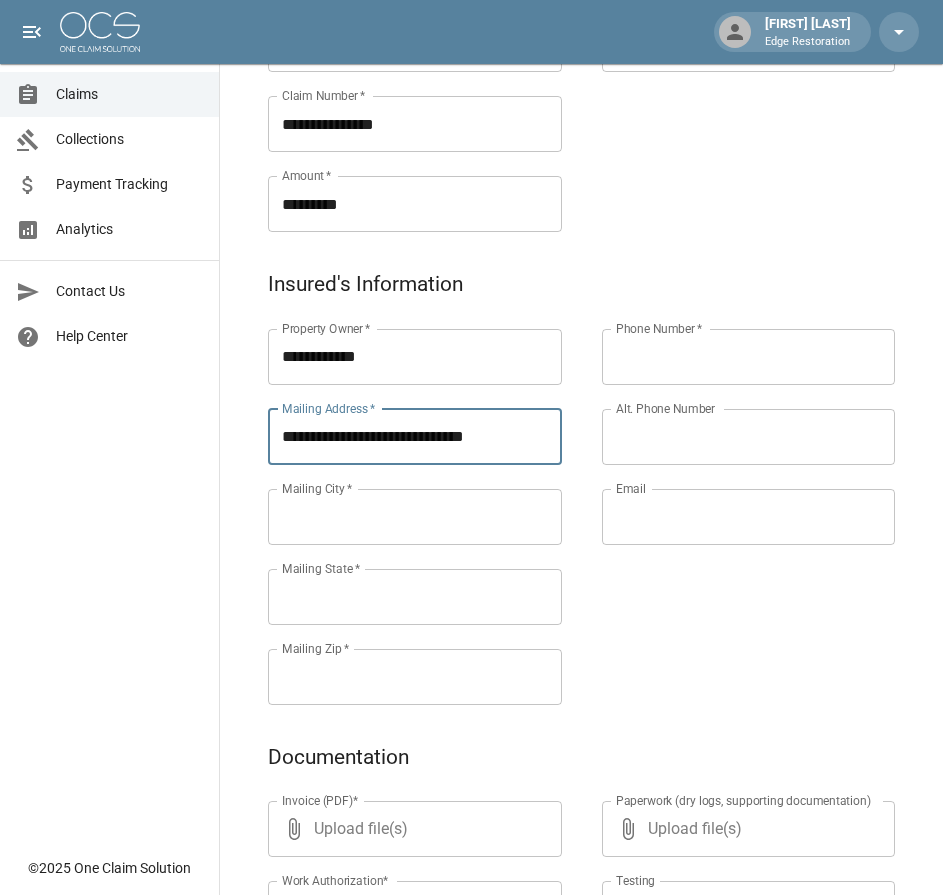 type on "**********" 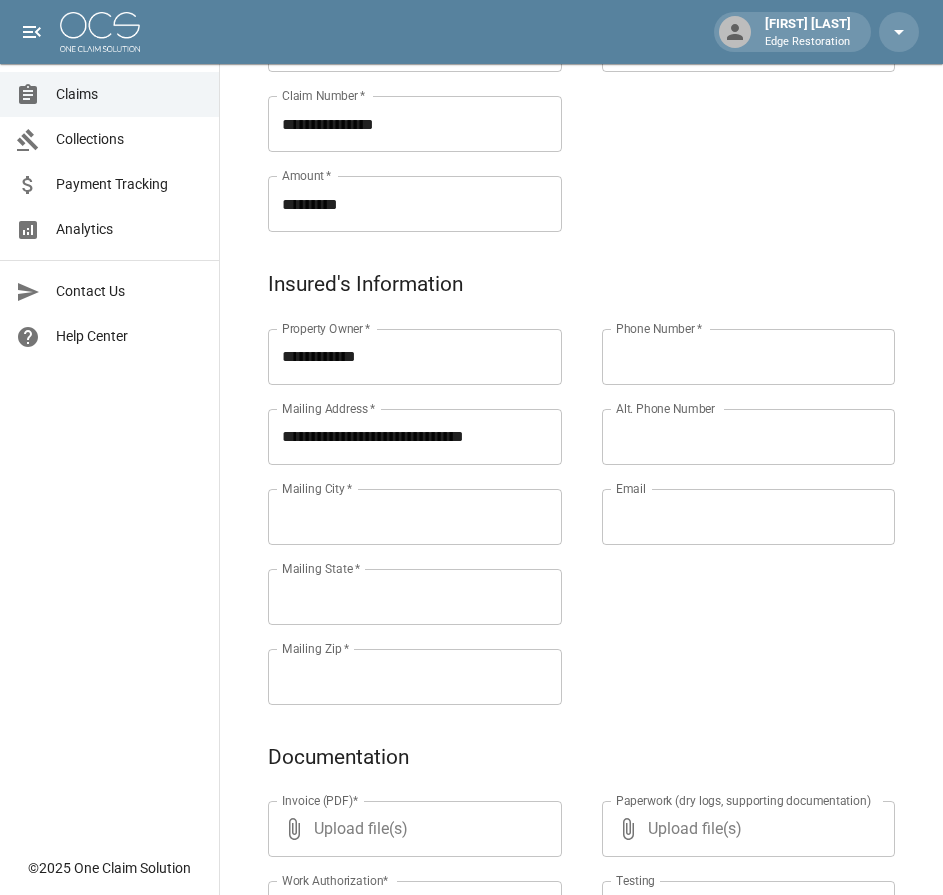 click on "Mailing City   *" at bounding box center [415, 517] 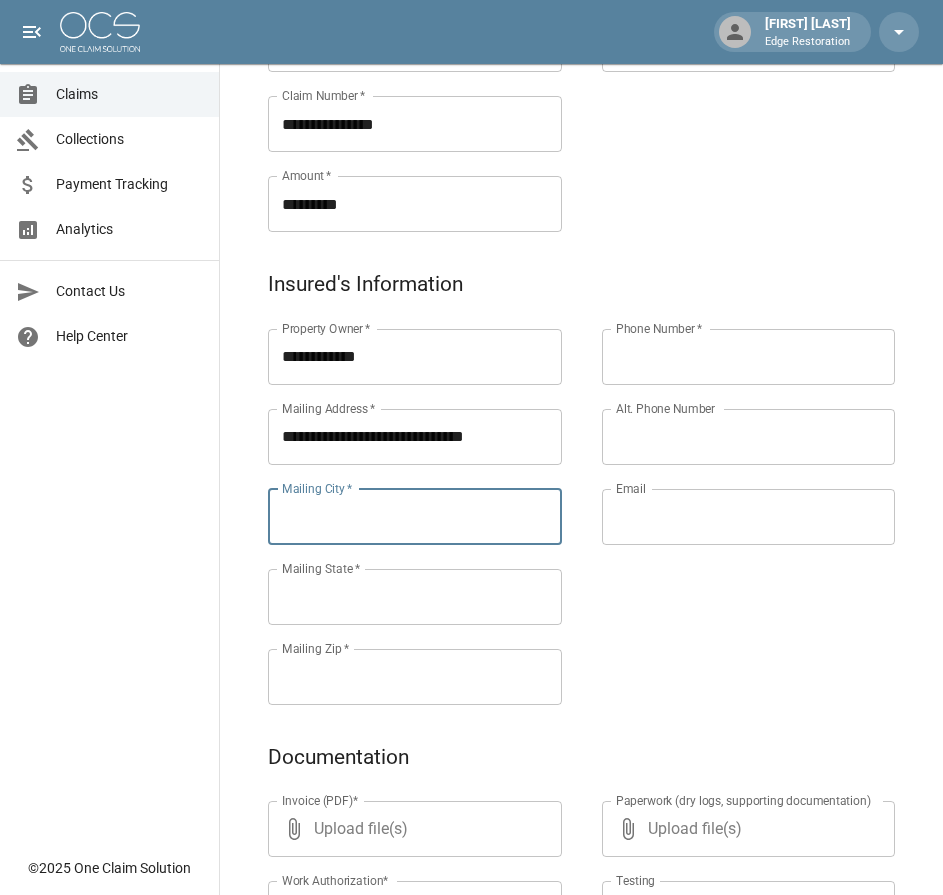 paste on "******" 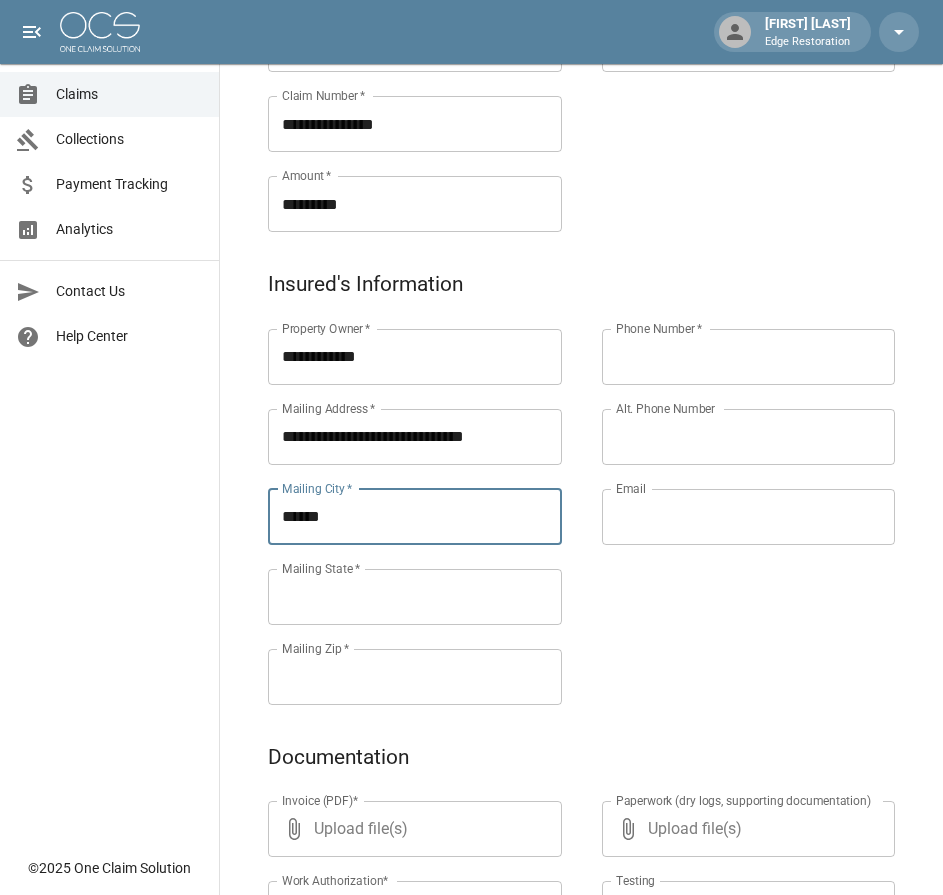 type on "******" 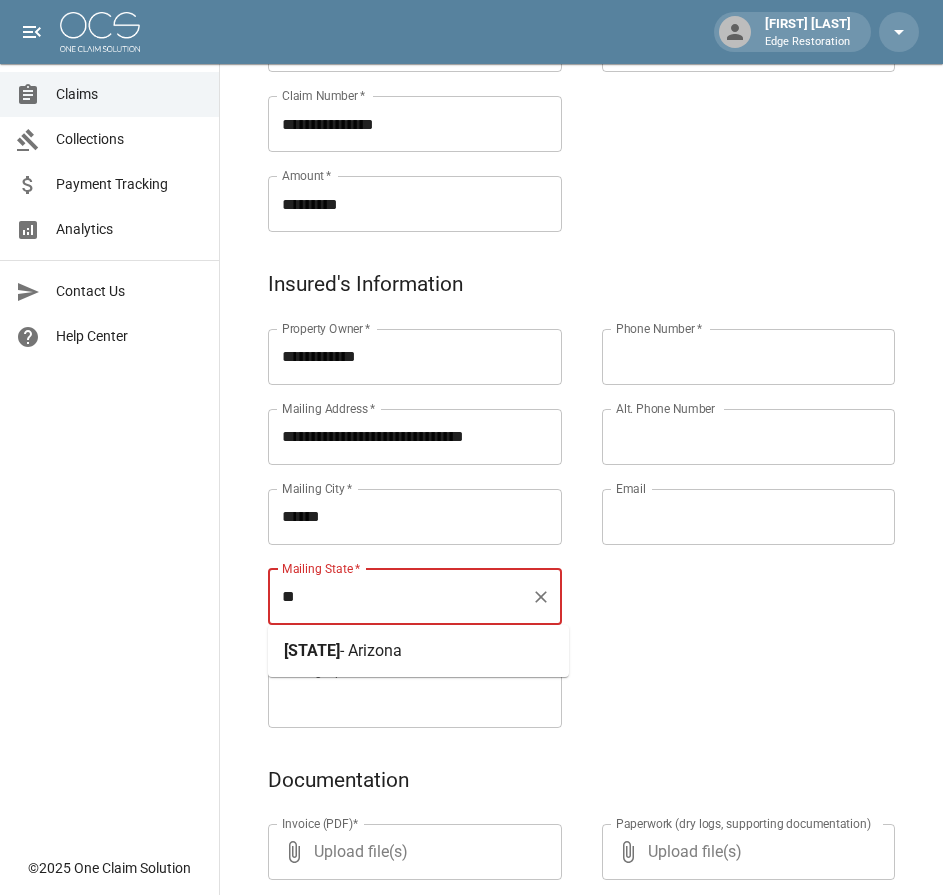 click on "- Arizona" at bounding box center [371, 650] 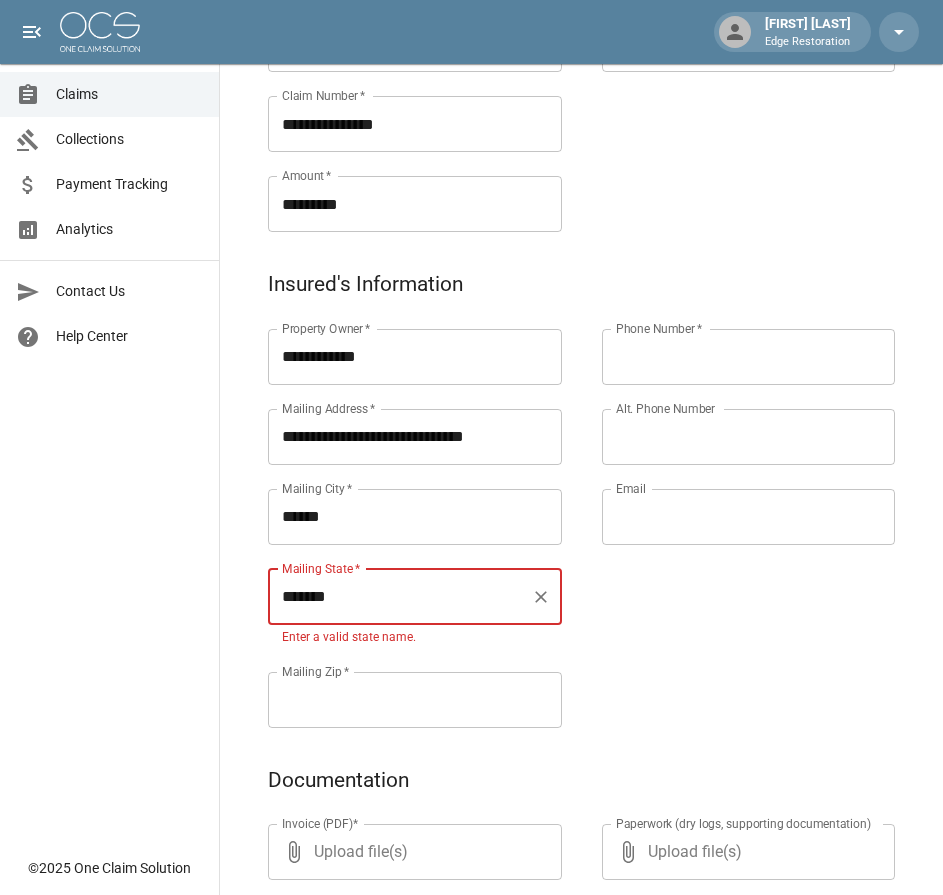 type on "*******" 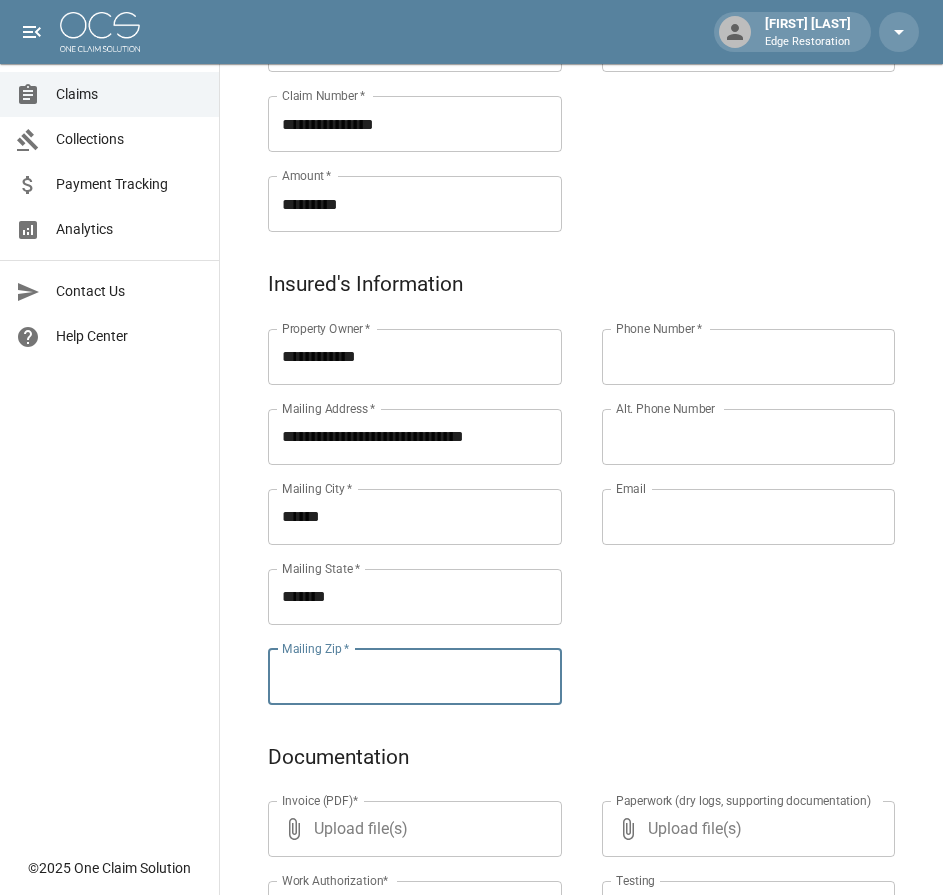 click on "[PROPERTY_OWNER] [MAILING_ADDRESS] [MAILING_CITY] [MAILING_STATE] [ZIP]" at bounding box center [395, 493] 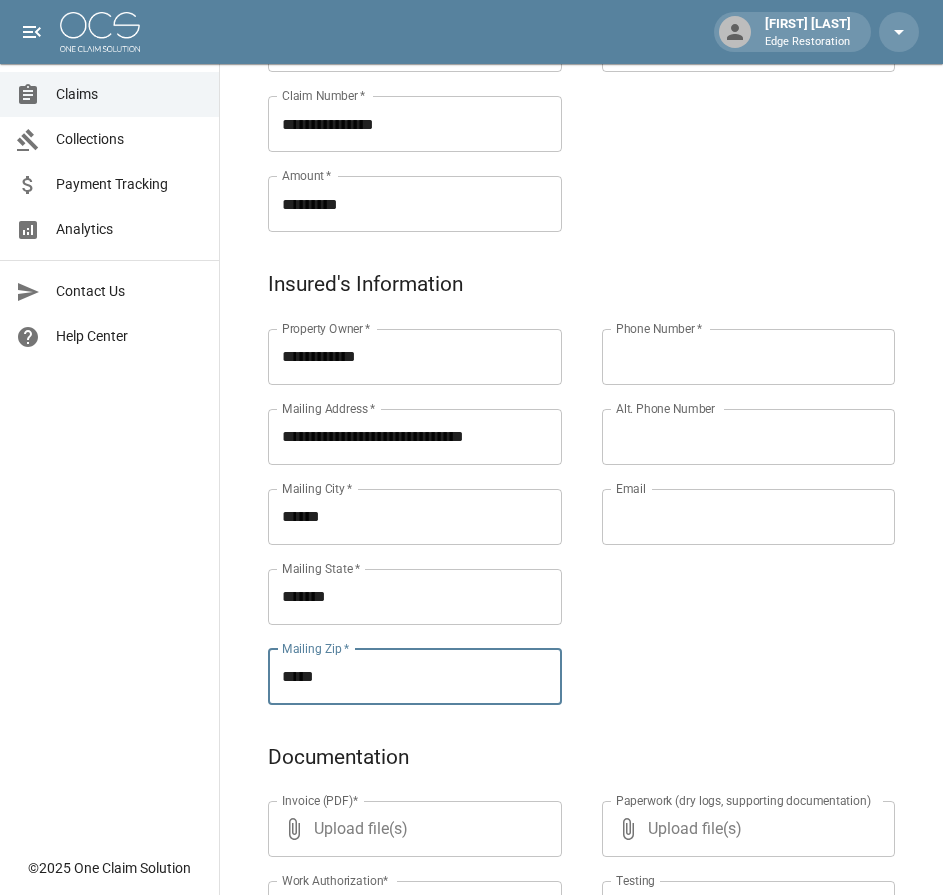type on "*****" 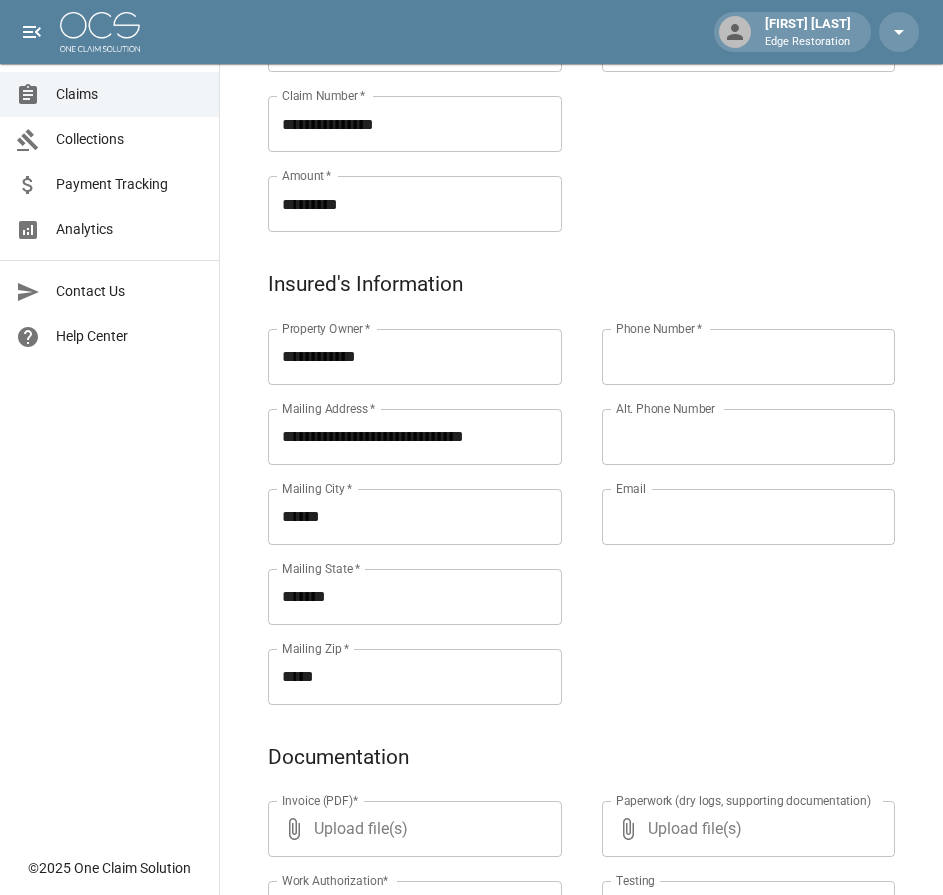 click on "*" at bounding box center [698, 328] 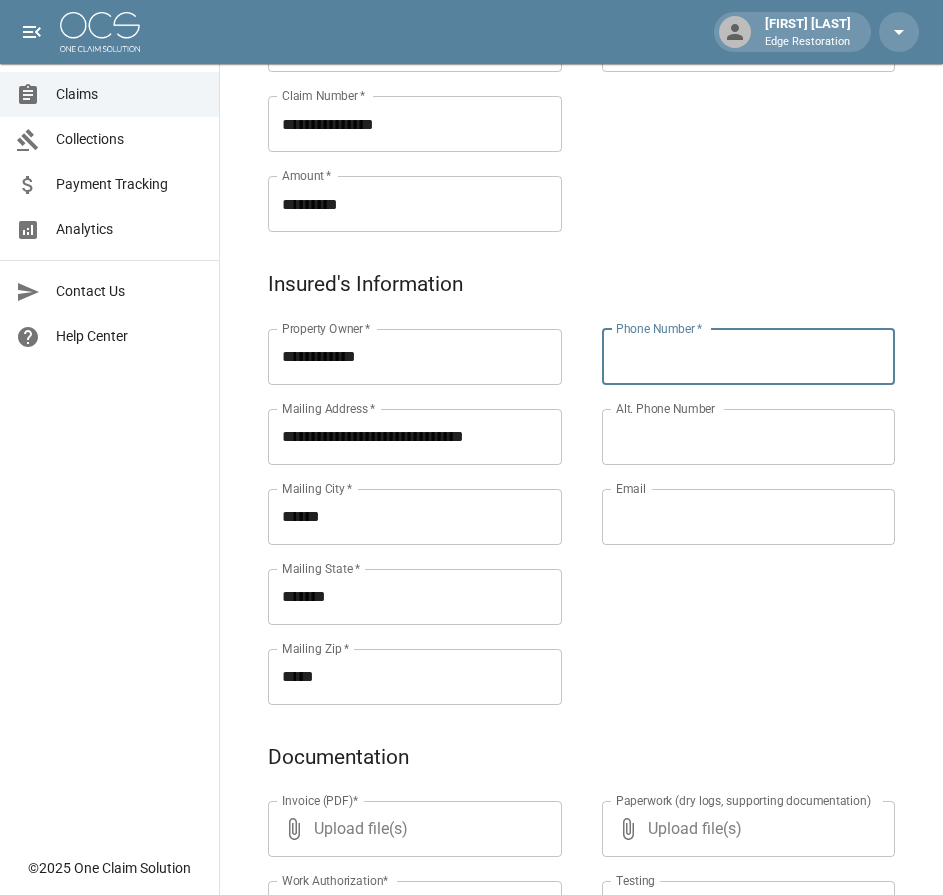 paste on "**********" 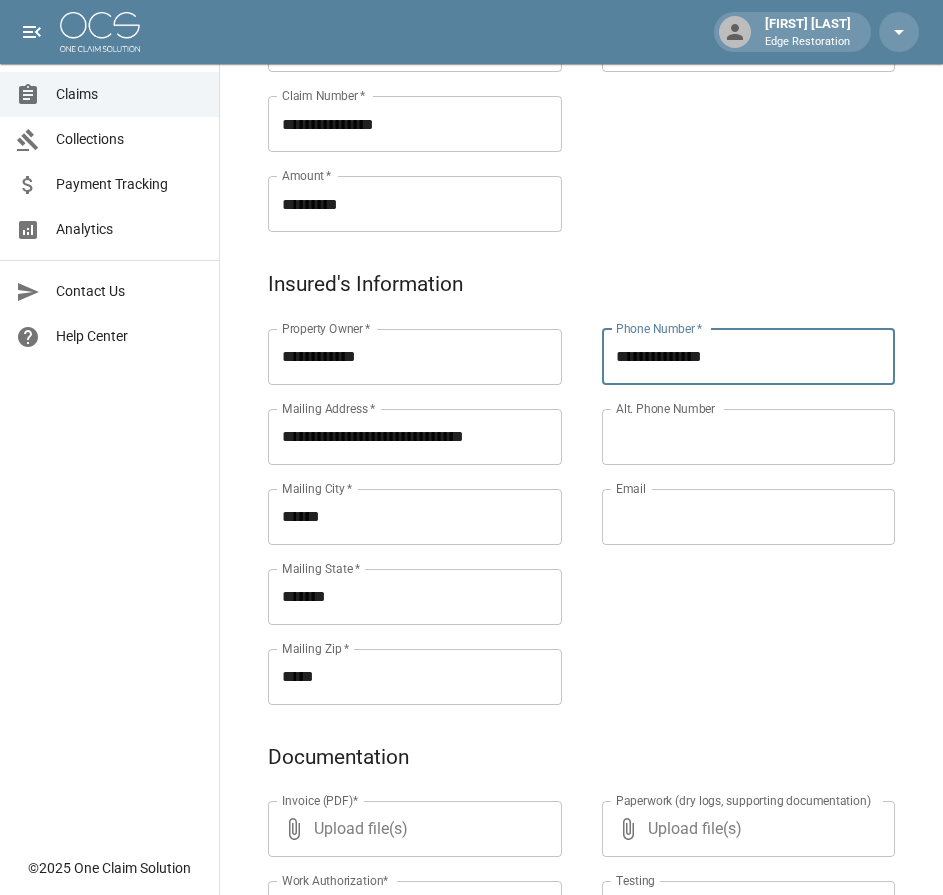type on "**********" 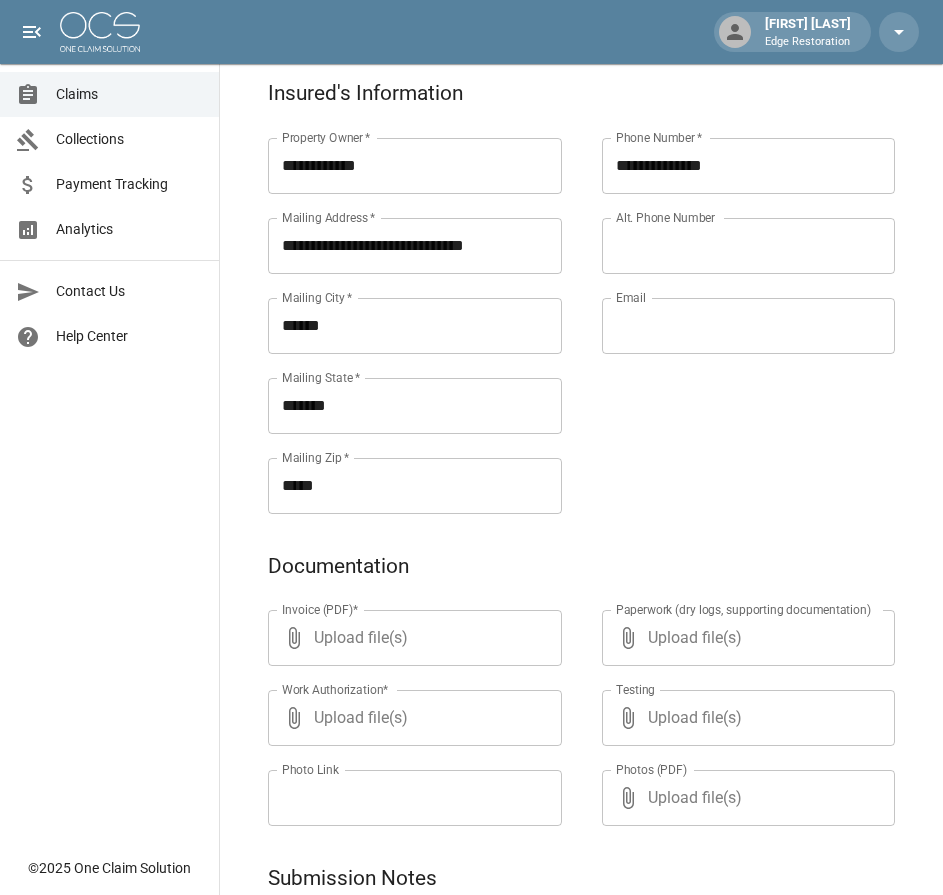 scroll, scrollTop: 964, scrollLeft: 0, axis: vertical 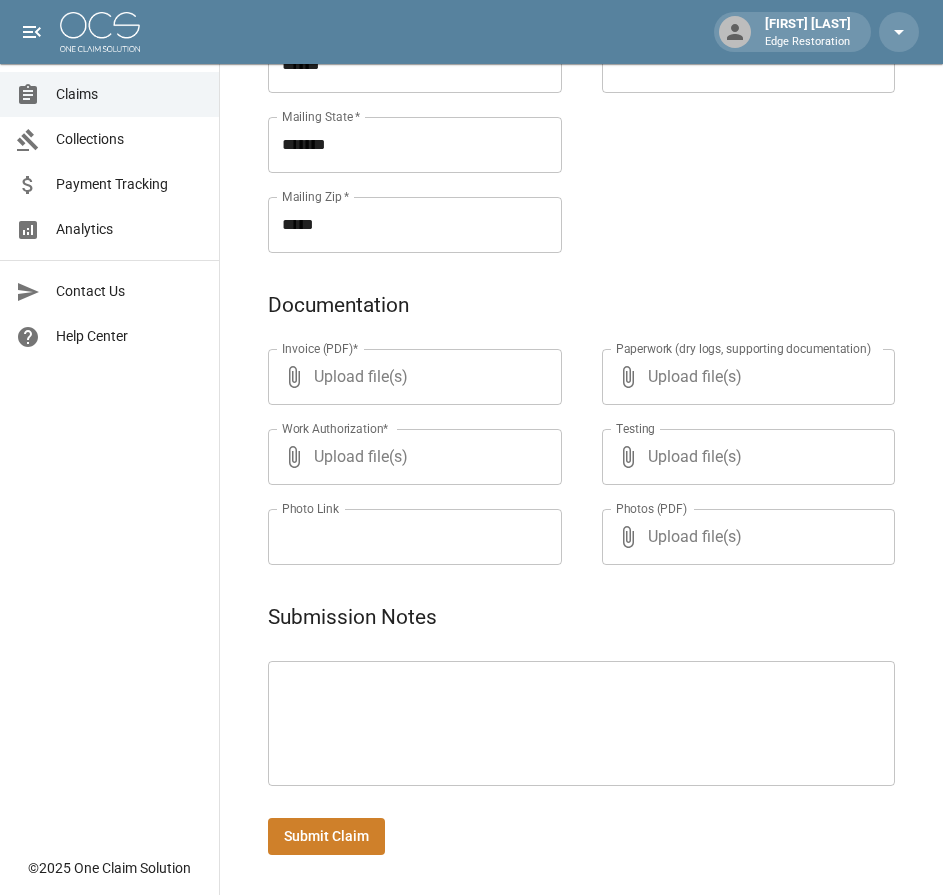click at bounding box center (581, 724) 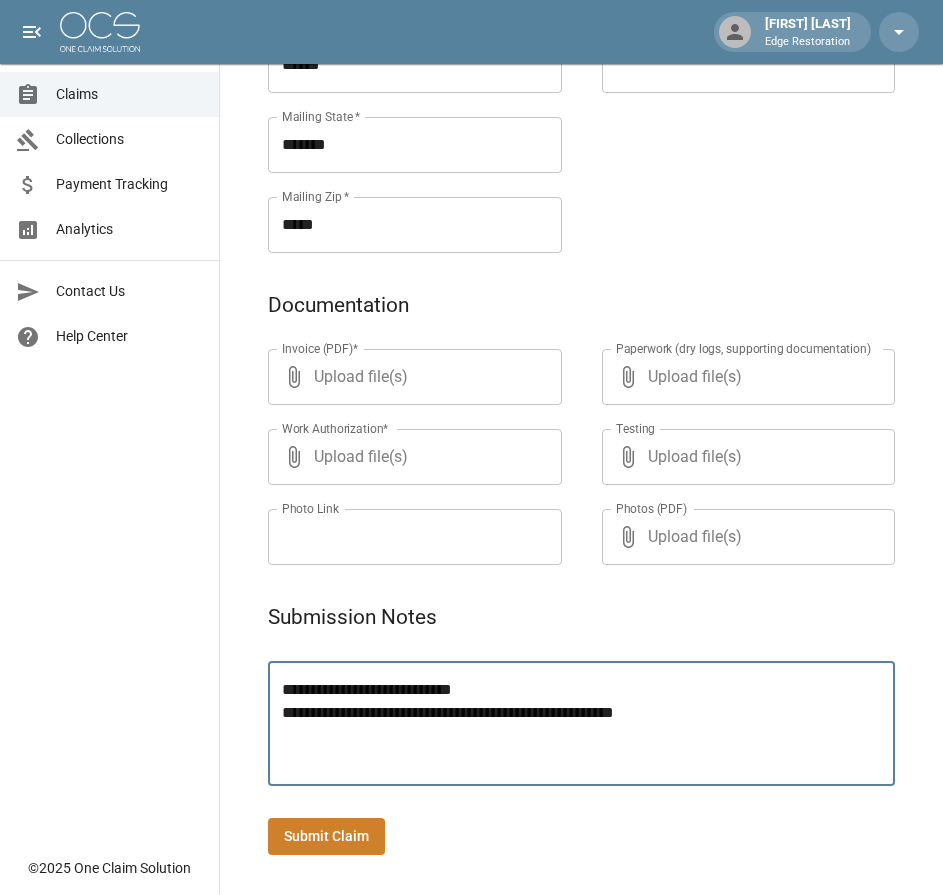 type on "**********" 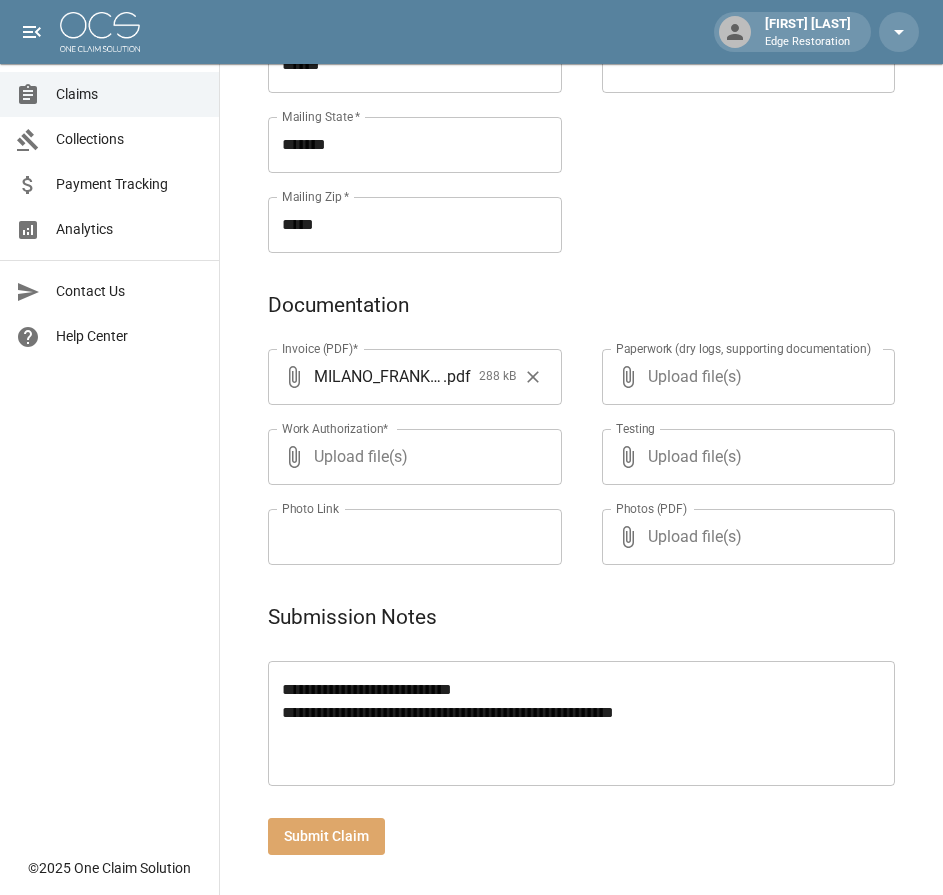 click on "Submit Claim" at bounding box center (326, 836) 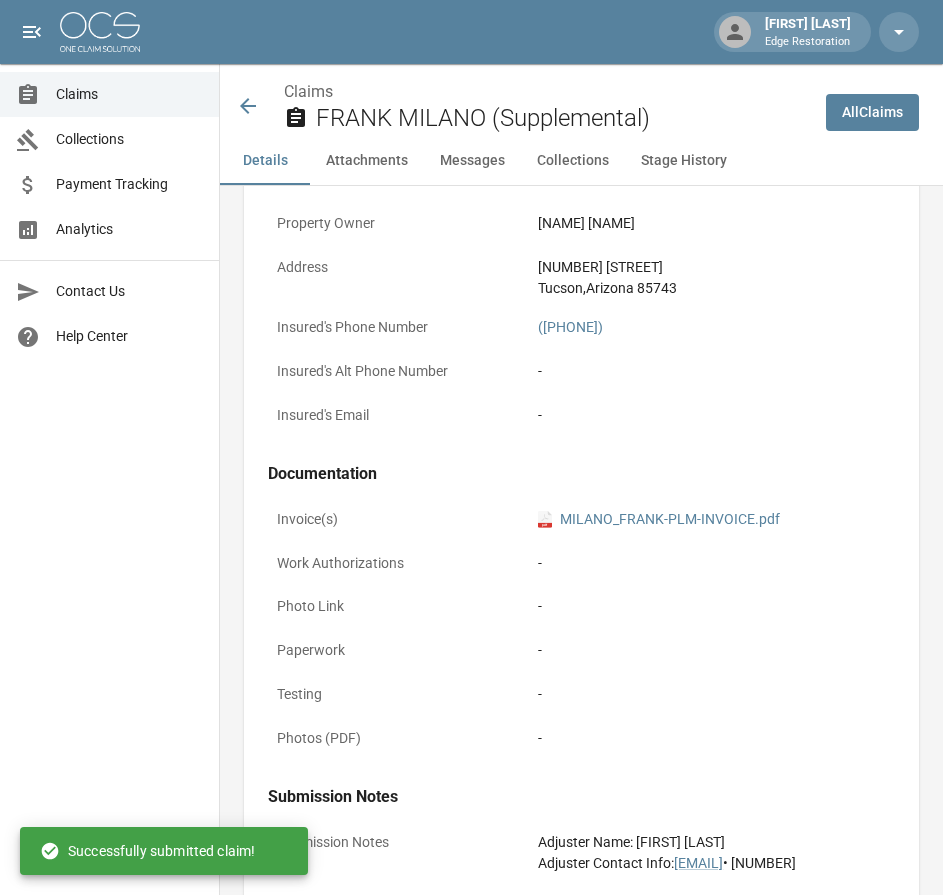 click at bounding box center (100, 32) 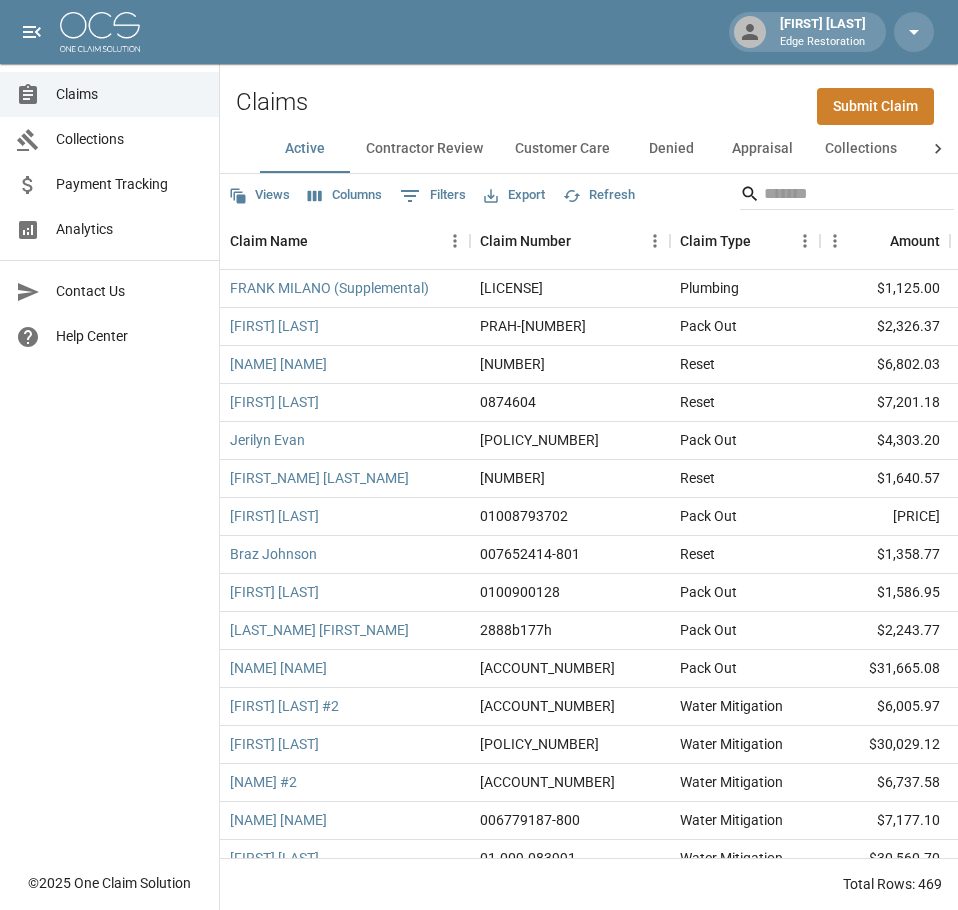 click on "Submit Claim" at bounding box center (875, 106) 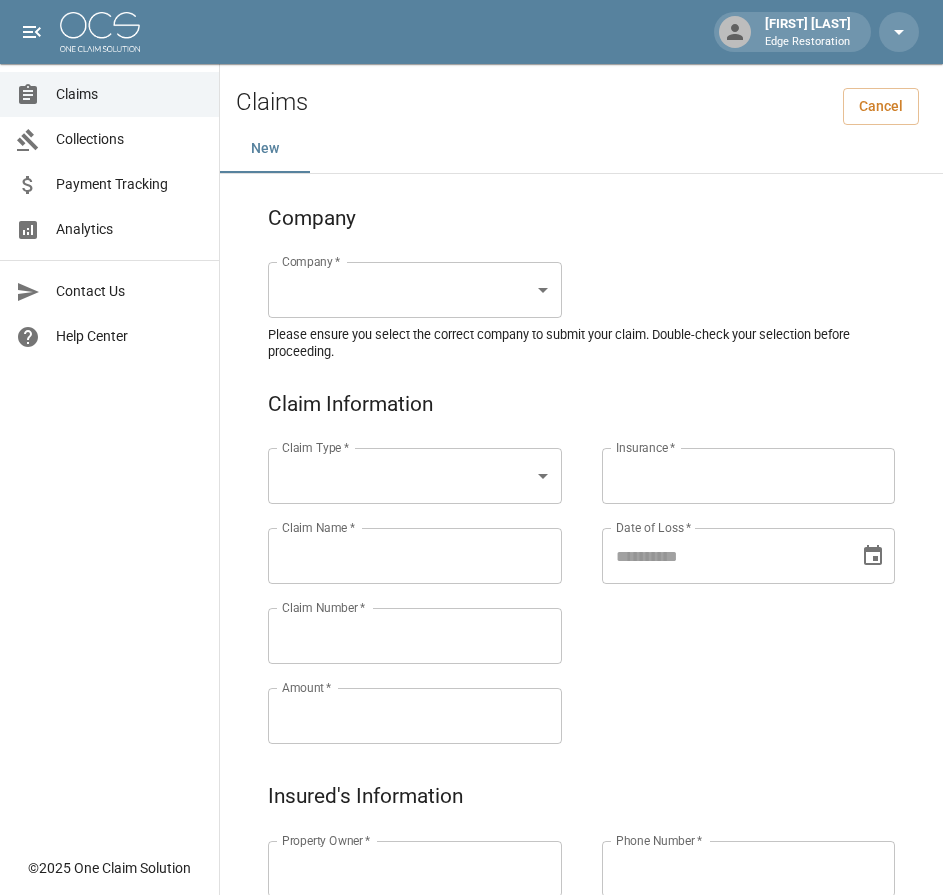 click on "Alicia Tubbs Edge Restoration Claims Collections Payment Tracking Analytics Contact Us Help Center ©  2025   One Claim Solution Claims Cancel New Company Company   * ​ Company   * Please ensure you select the correct company to submit your claim. Double-check your selection before proceeding. Claim Information Claim Type   * ​ Claim Type   * Claim Name   * Claim Name   * Claim Number   * Claim Number   * Amount   * Amount   * Insurance   * Insurance   * Date of Loss   * Date of Loss   * Insured's Information Property Owner   * Property Owner   * Mailing Address   * Mailing Address   * Mailing City   * Mailing City   * Mailing State   * Mailing State   * Mailing Zip   * Mailing Zip   * Phone Number   * Phone Number   * Alt. Phone Number Alt. Phone Number Email Email Documentation Invoice (PDF)* ​ Upload file(s) Invoice (PDF)* Work Authorization* ​ Upload file(s) Work Authorization* Photo Link Photo Link ​ Upload file(s) Testing ​ ​" at bounding box center [471, 929] 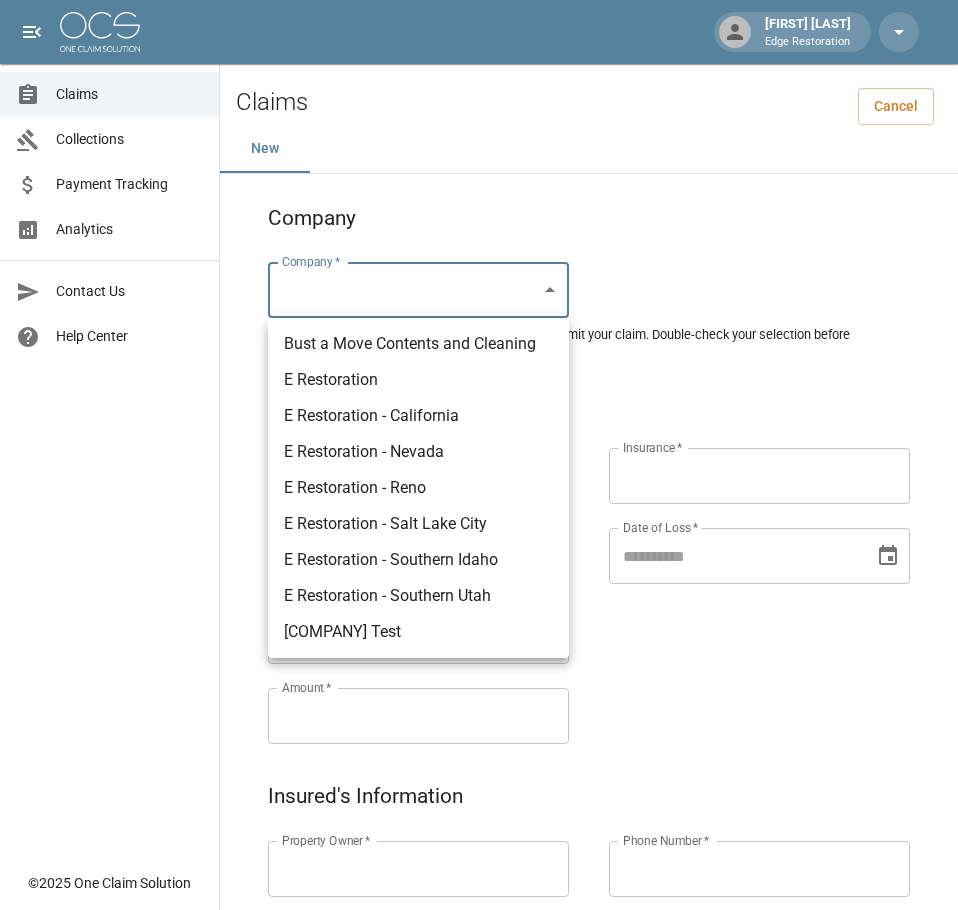 click on "E Restoration" at bounding box center (418, 380) 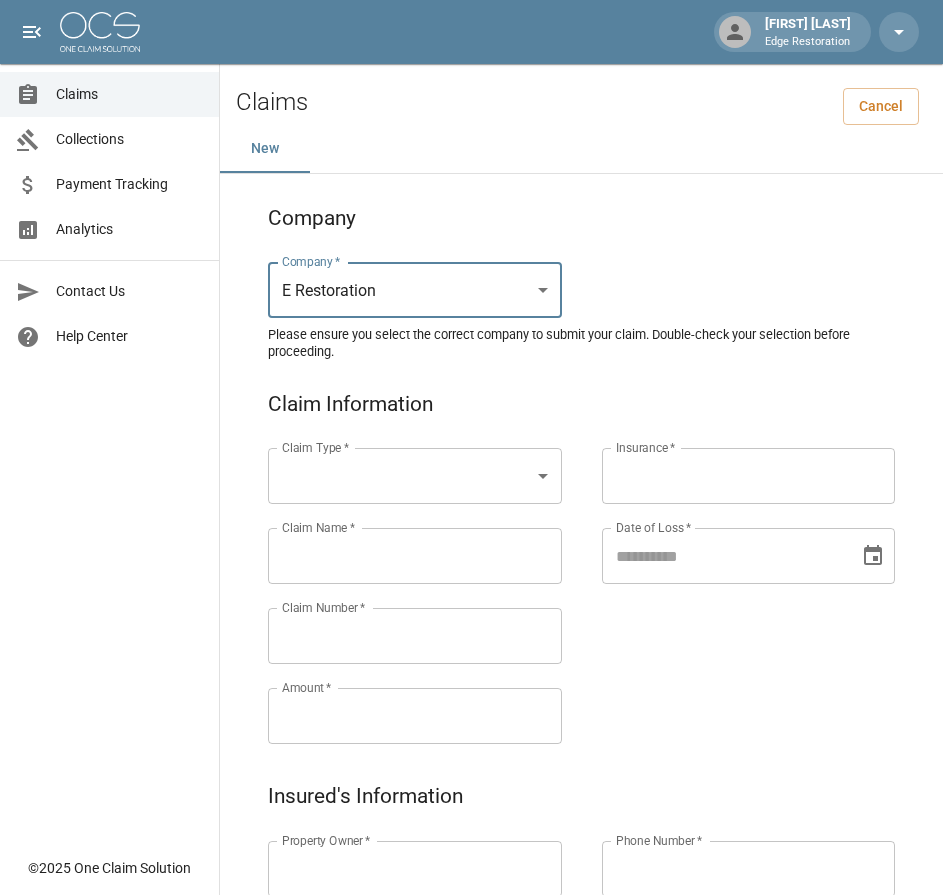 click on "Alicia Tubbs Edge Restoration Claims Collections Payment Tracking Analytics Contact Us Help Center ©  2025   One Claim Solution Claims Cancel New Company Company   * E Restoration *** Company   * Please ensure you select the correct company to submit your claim. Double-check your selection before proceeding. Claim Information Claim Type   * ​ Claim Type   * Claim Name   * Claim Name   * Claim Number   * Claim Number   * Amount   * Amount   * Insurance   * Insurance   * Date of Loss   * Date of Loss   * Insured's Information Property Owner   * Property Owner   * Mailing Address   * Mailing Address   * Mailing City   * Mailing City   * Mailing State   * Mailing State   * Mailing Zip   * Mailing Zip   * Phone Number   * Phone Number   * Alt. Phone Number Alt. Phone Number Email Email Documentation Invoice (PDF)* ​ Upload file(s) Invoice (PDF)* Work Authorization* ​ Upload file(s) Work Authorization* Photo Link Photo Link ​ Upload file(s) *" at bounding box center (471, 929) 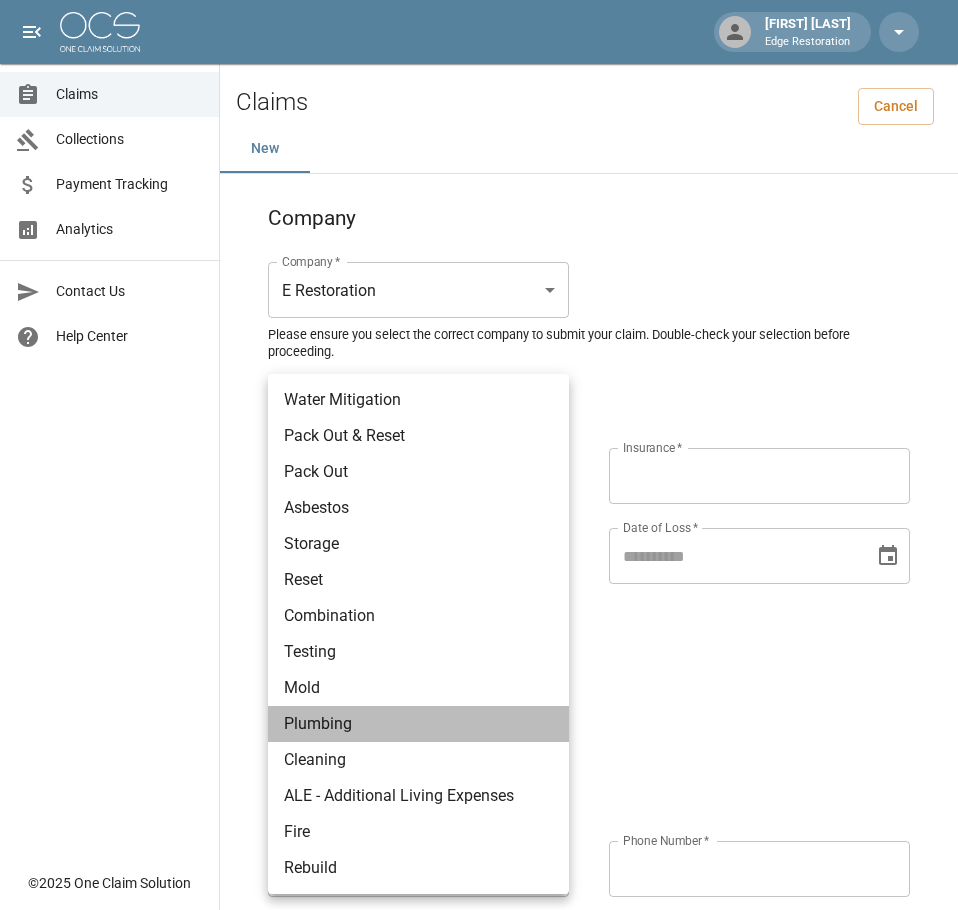 click on "Plumbing" at bounding box center (418, 724) 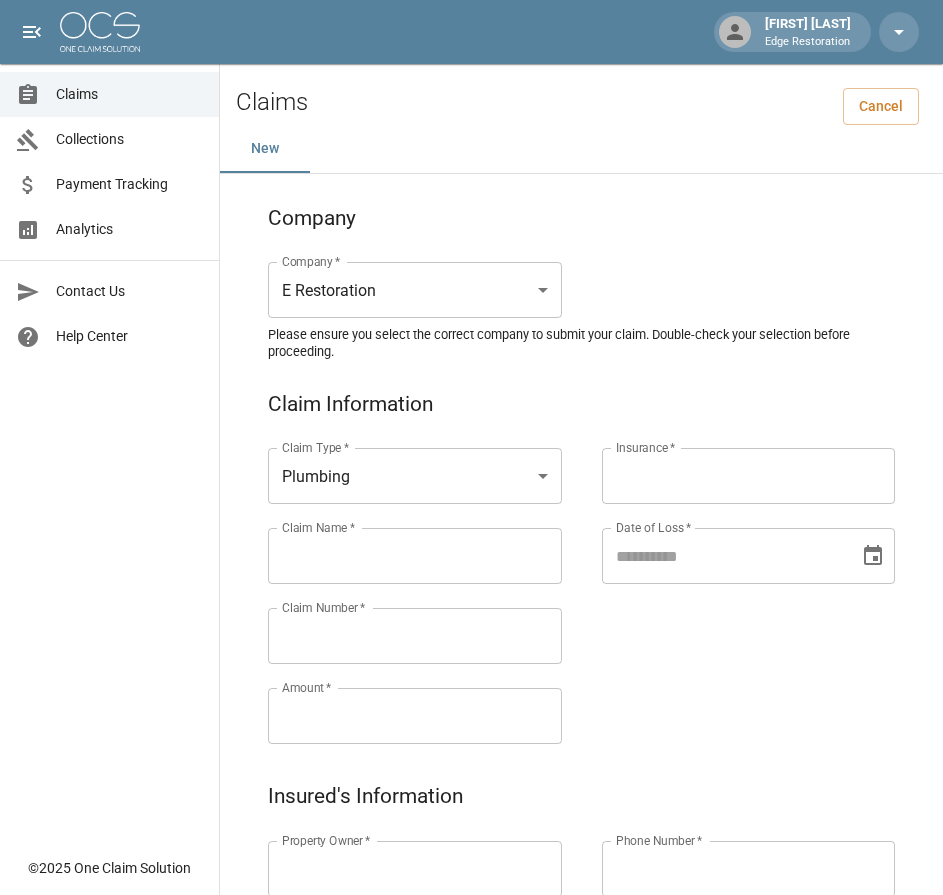 click on "Claims Collections Payment Tracking Analytics Contact Us Help Center" at bounding box center [109, 423] 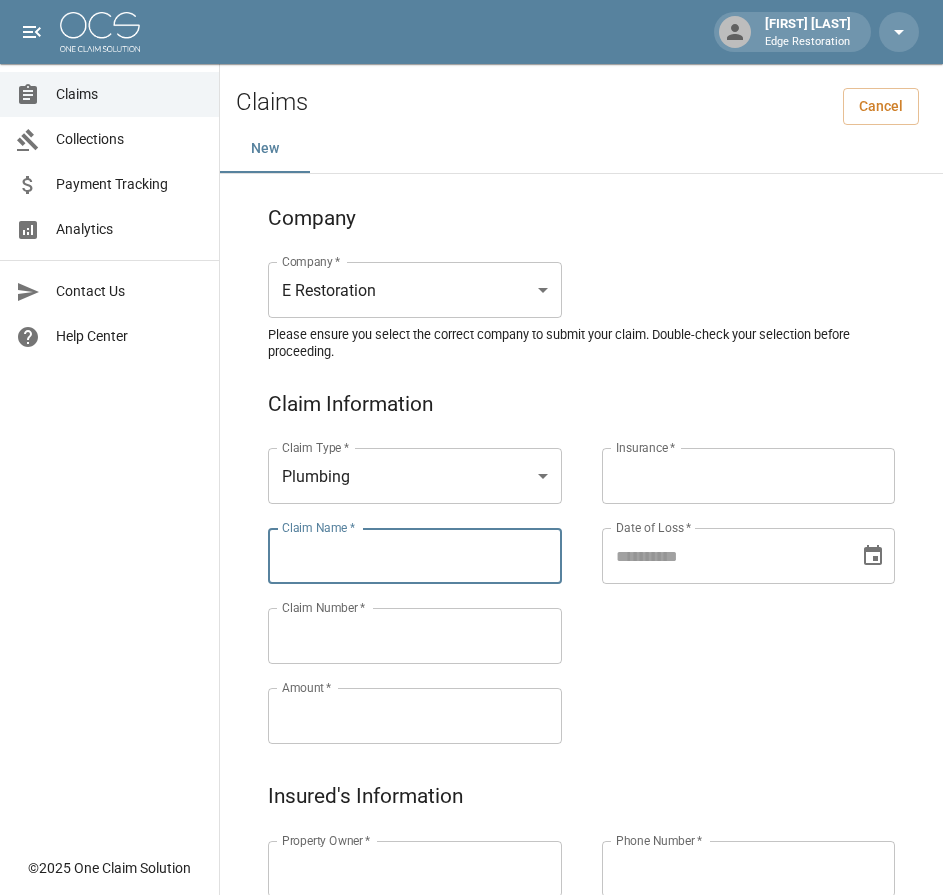 click on "Claim Name   *" at bounding box center (415, 556) 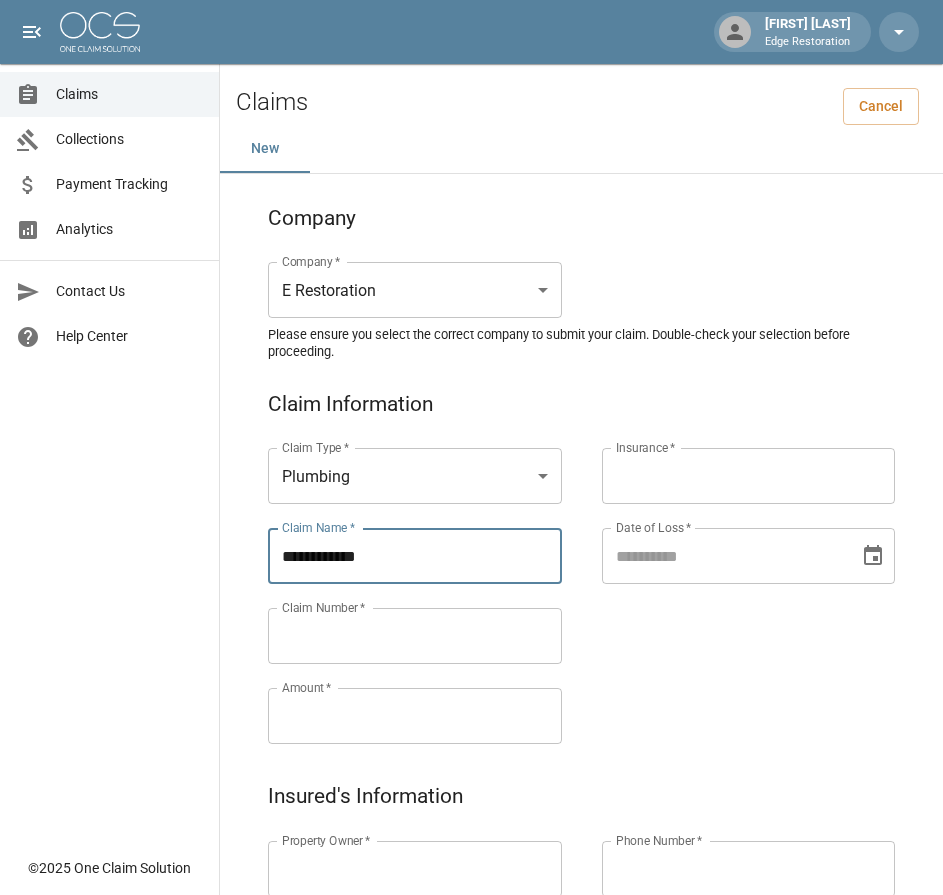 type on "**********" 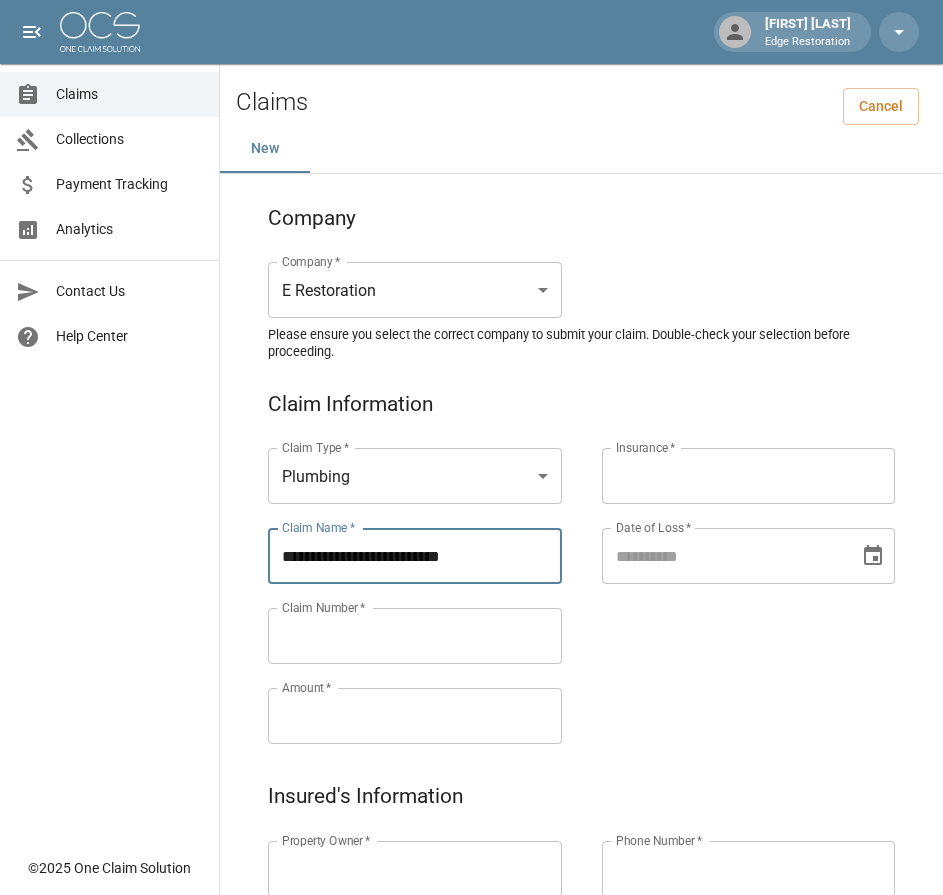 click on "Property Owner   *" at bounding box center (415, 869) 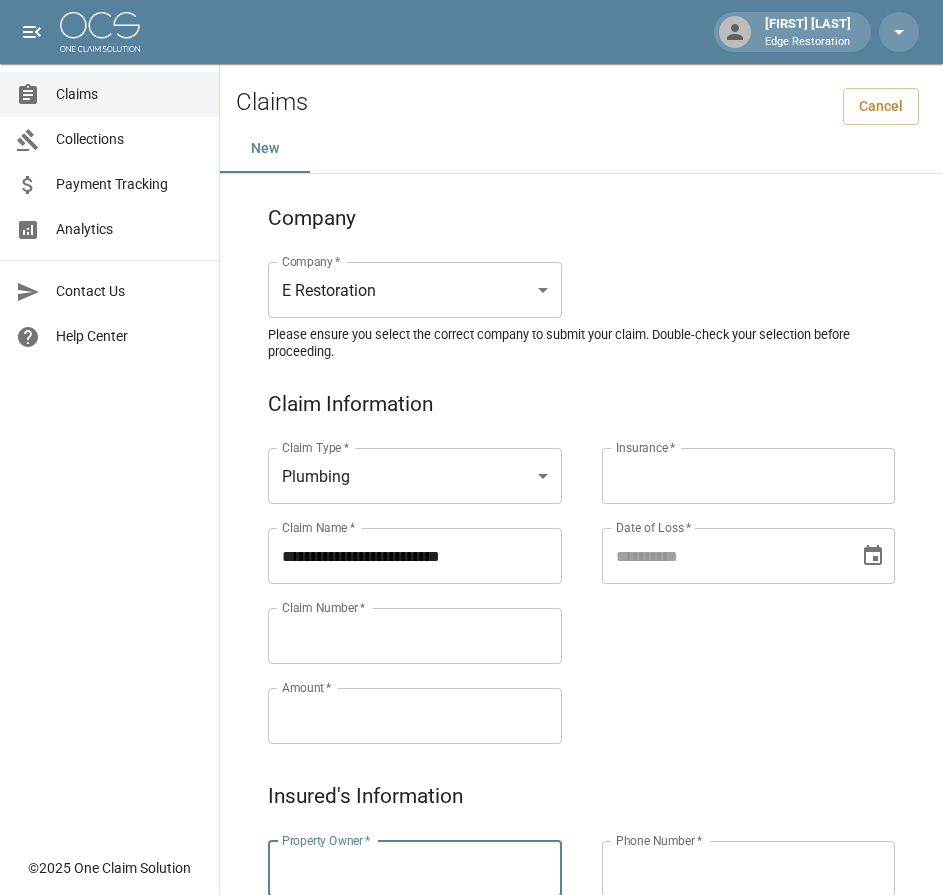 paste on "**********" 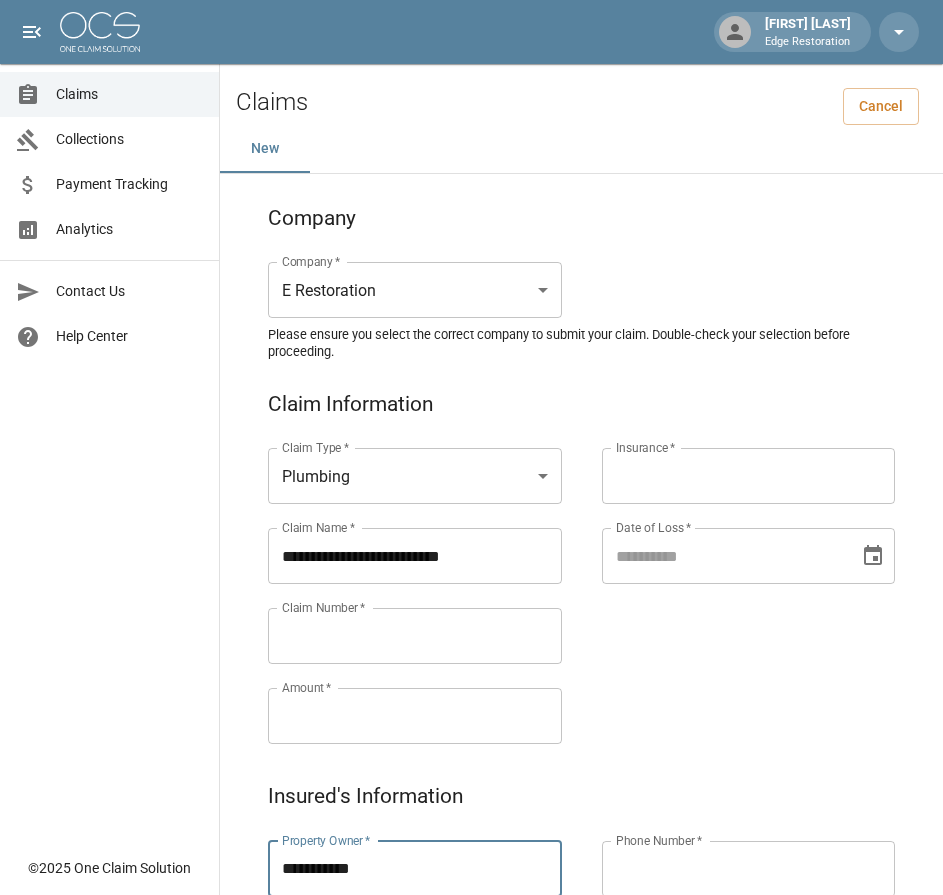 type on "**********" 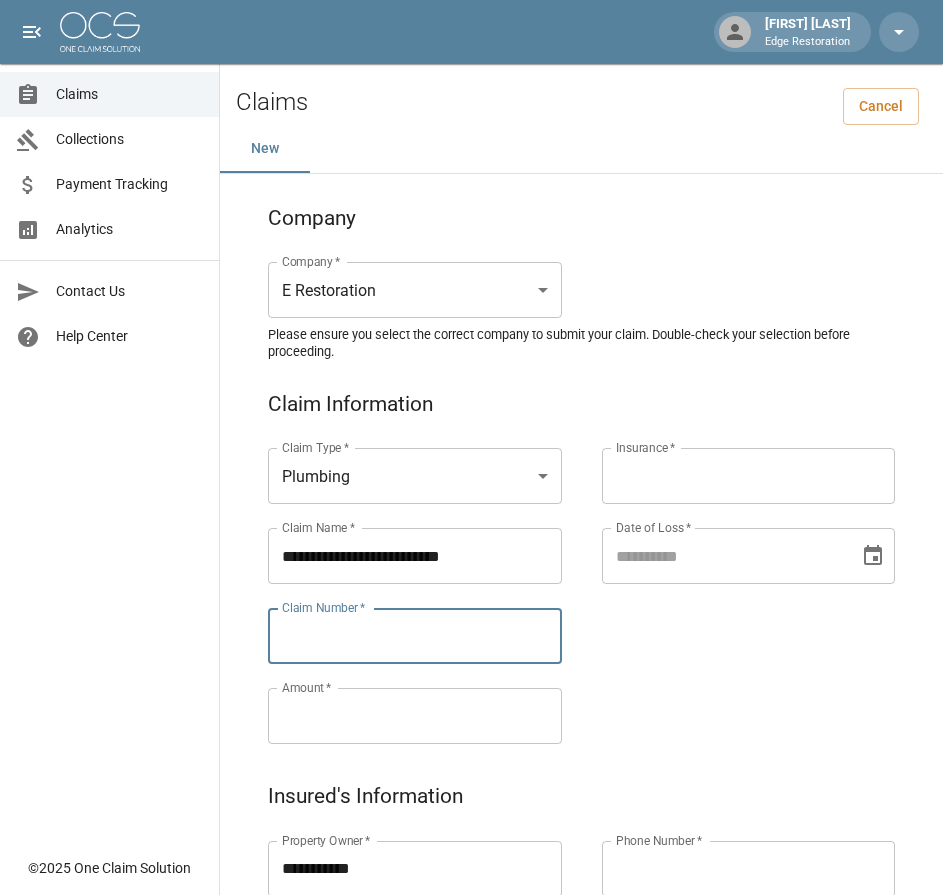 click on "Claim Number   *" at bounding box center [415, 636] 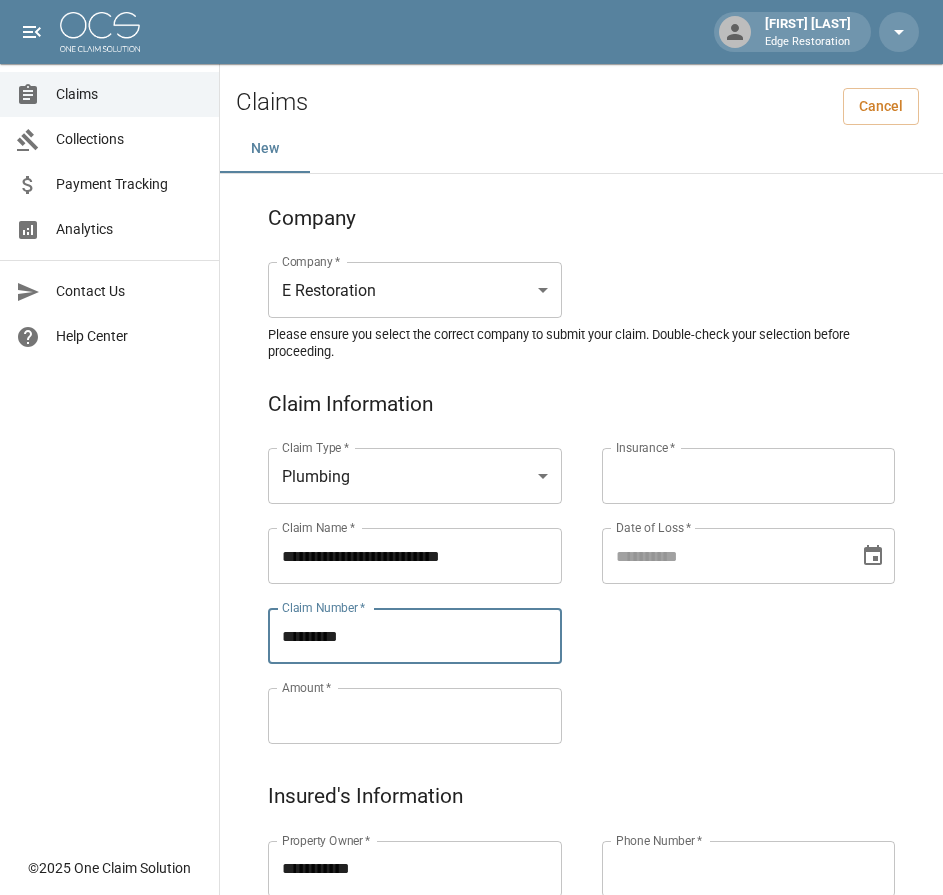 type on "*********" 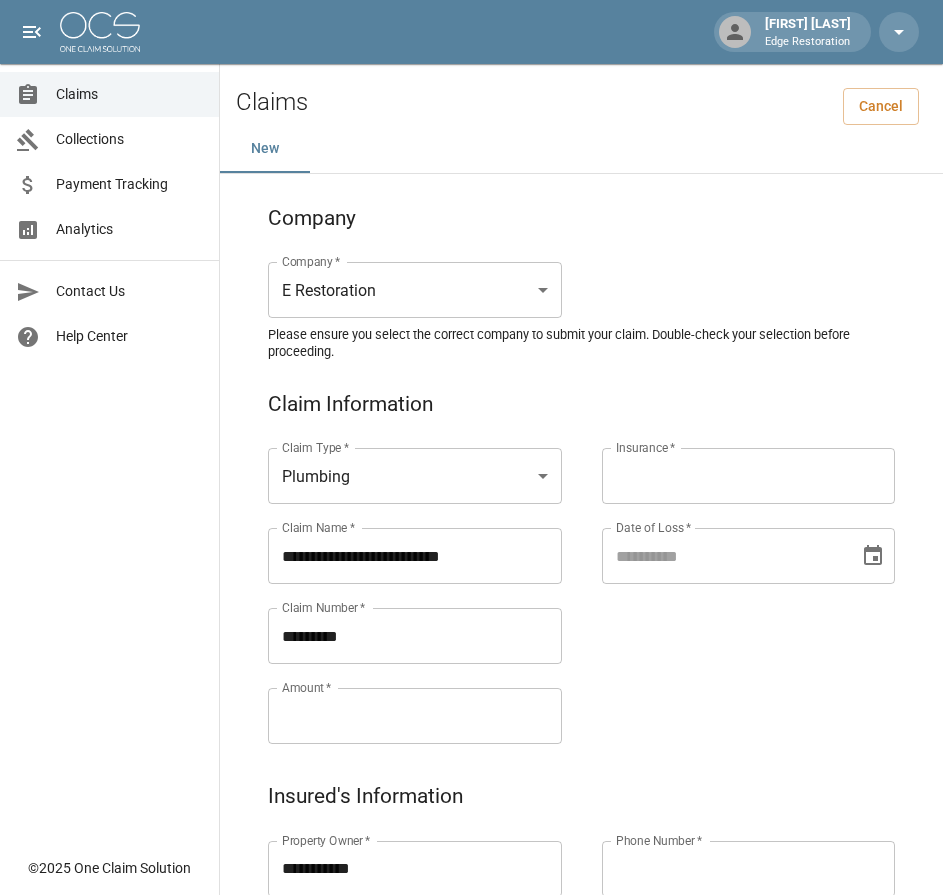 click on "Amount   *" at bounding box center [415, 716] 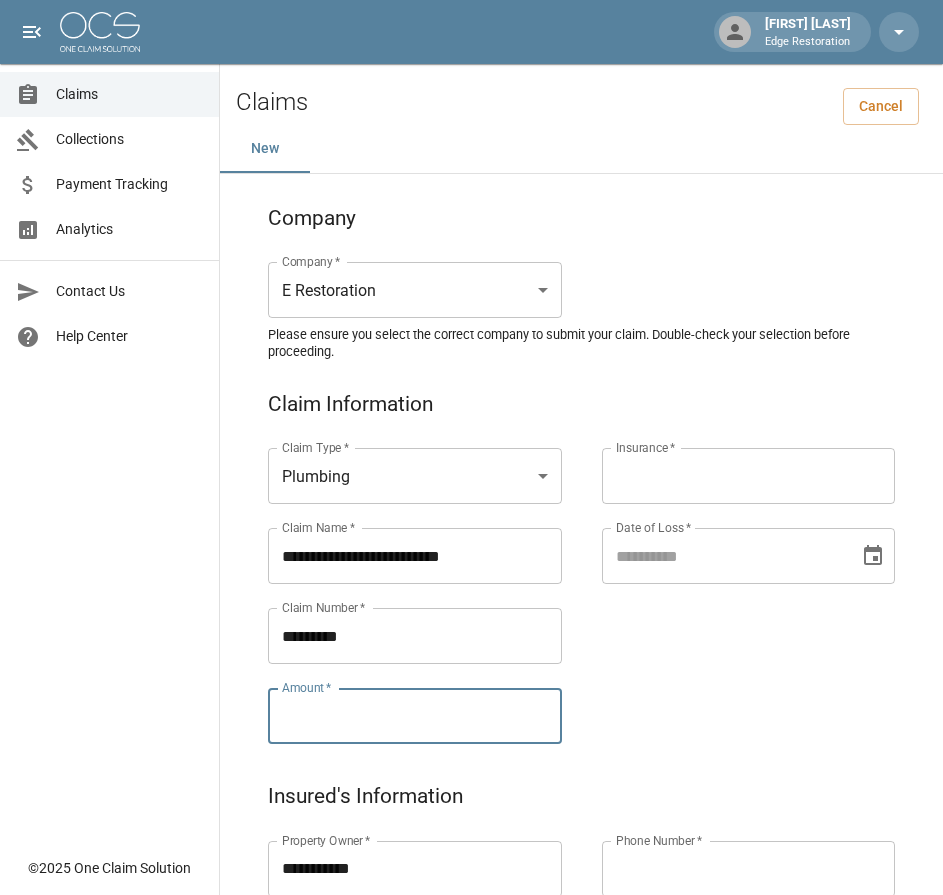 paste on "*********" 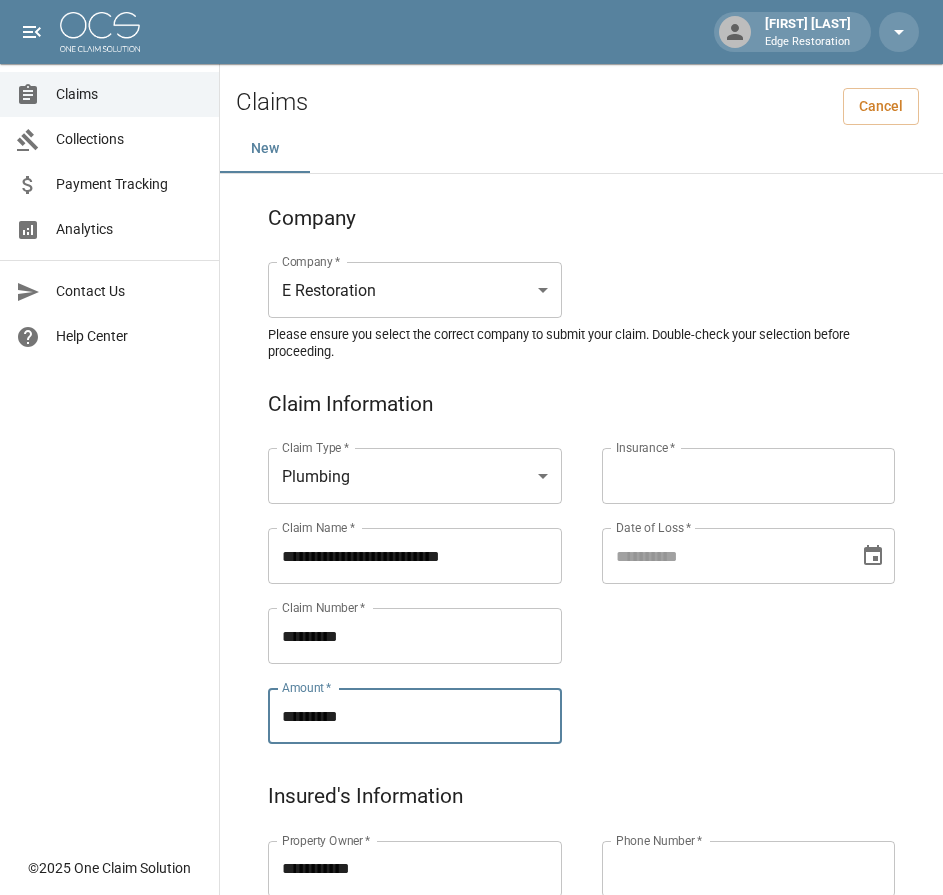 type on "*********" 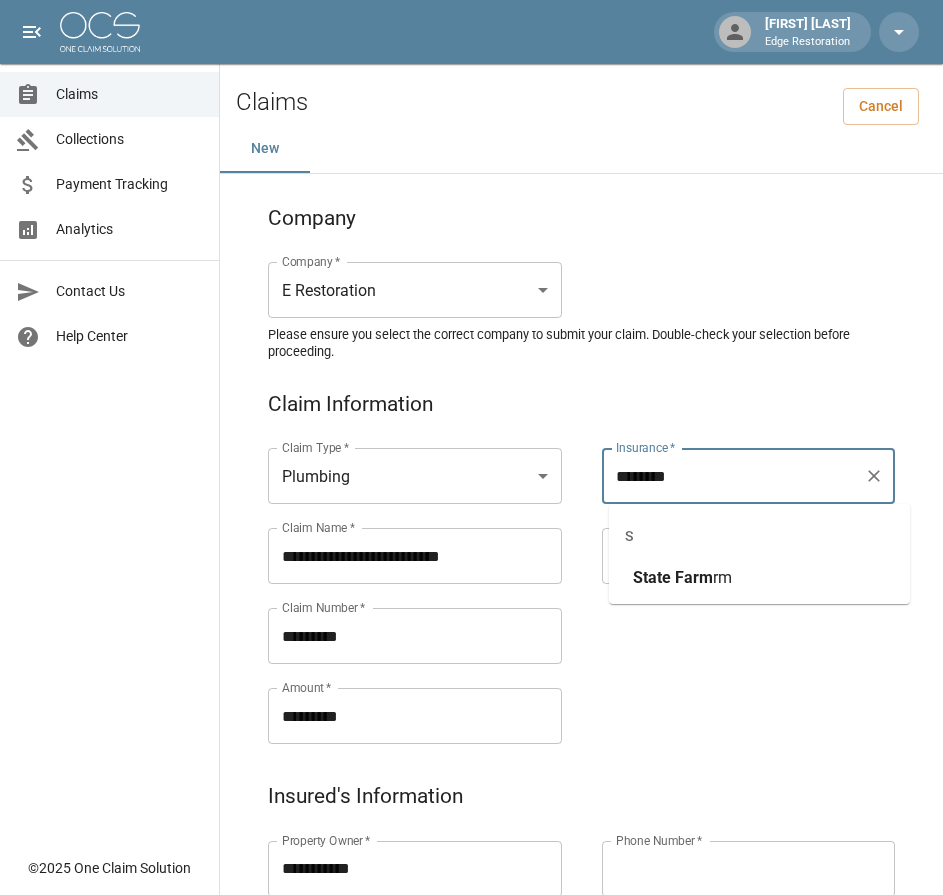 click on "State   Fa rm" at bounding box center (759, 578) 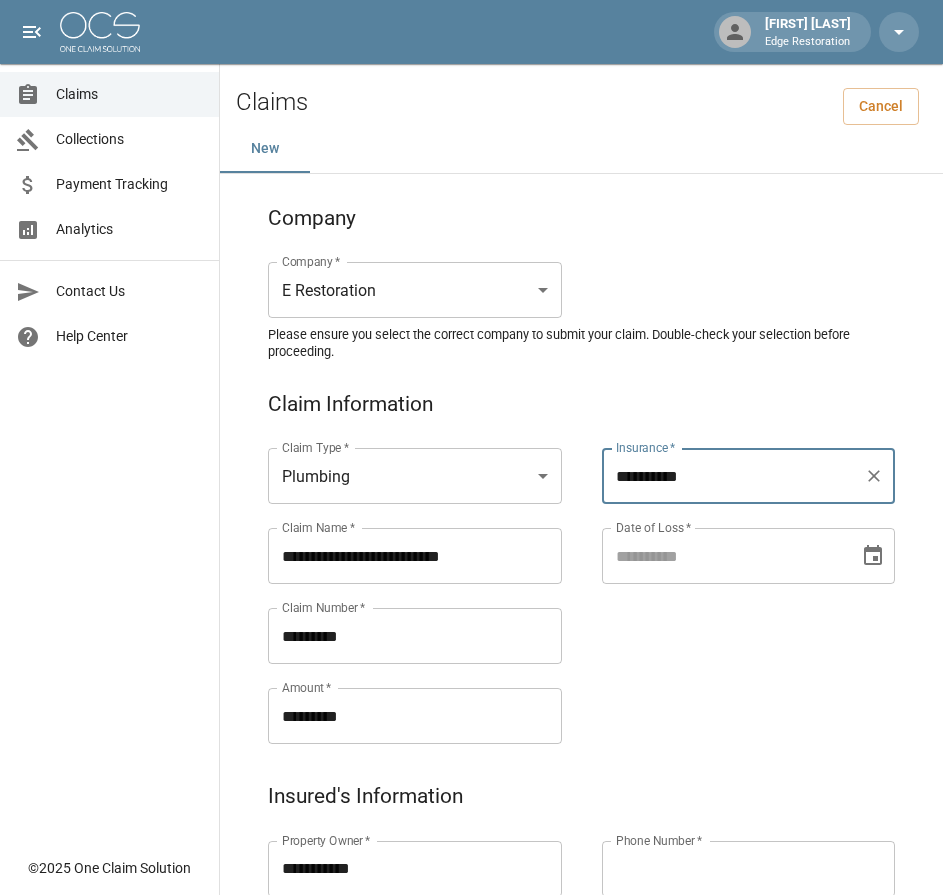 type on "**********" 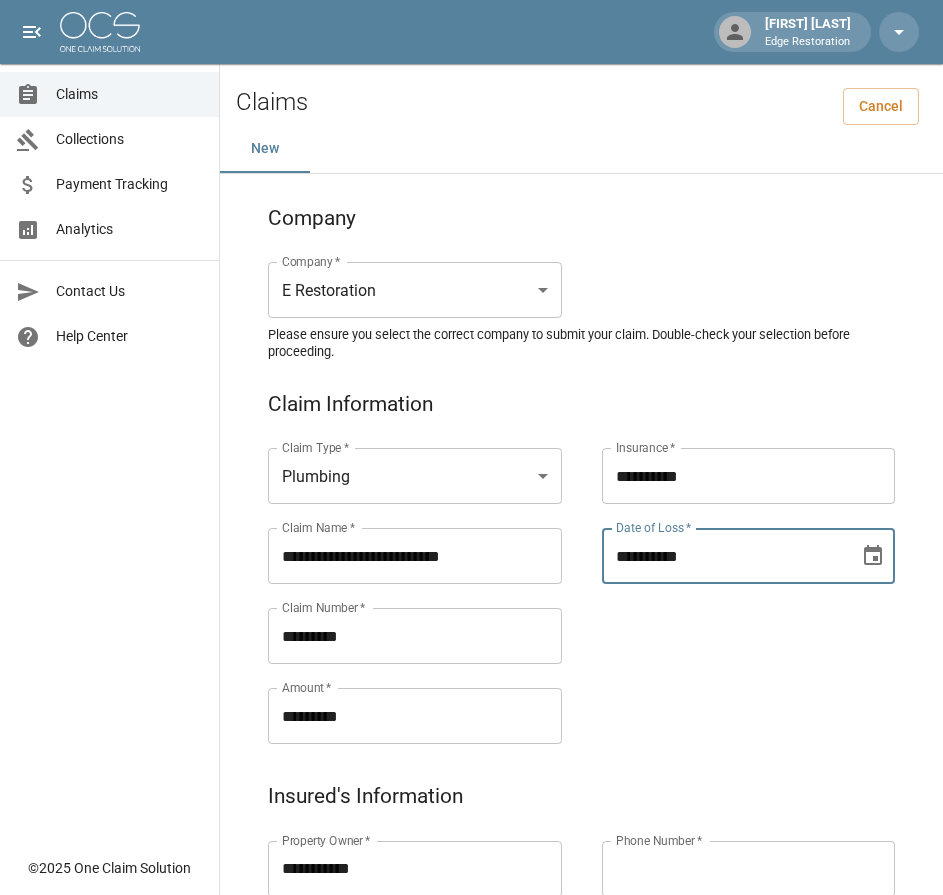 click on "**********" at bounding box center [724, 556] 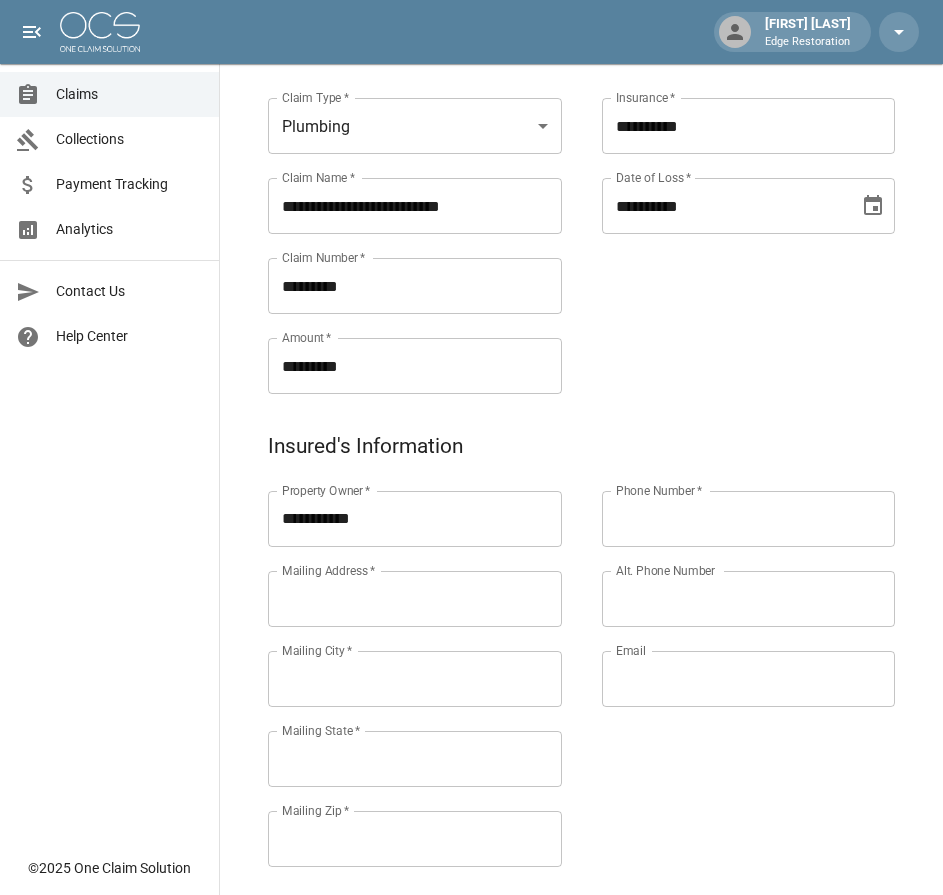 scroll, scrollTop: 435, scrollLeft: 0, axis: vertical 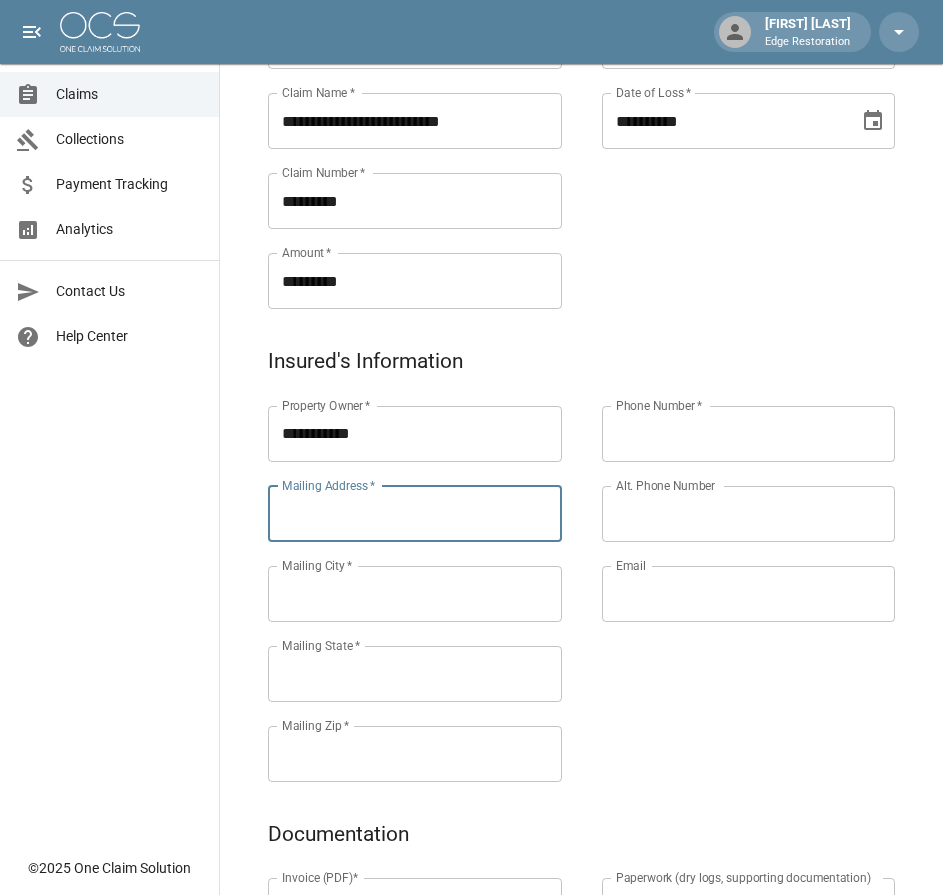 paste on "**********" 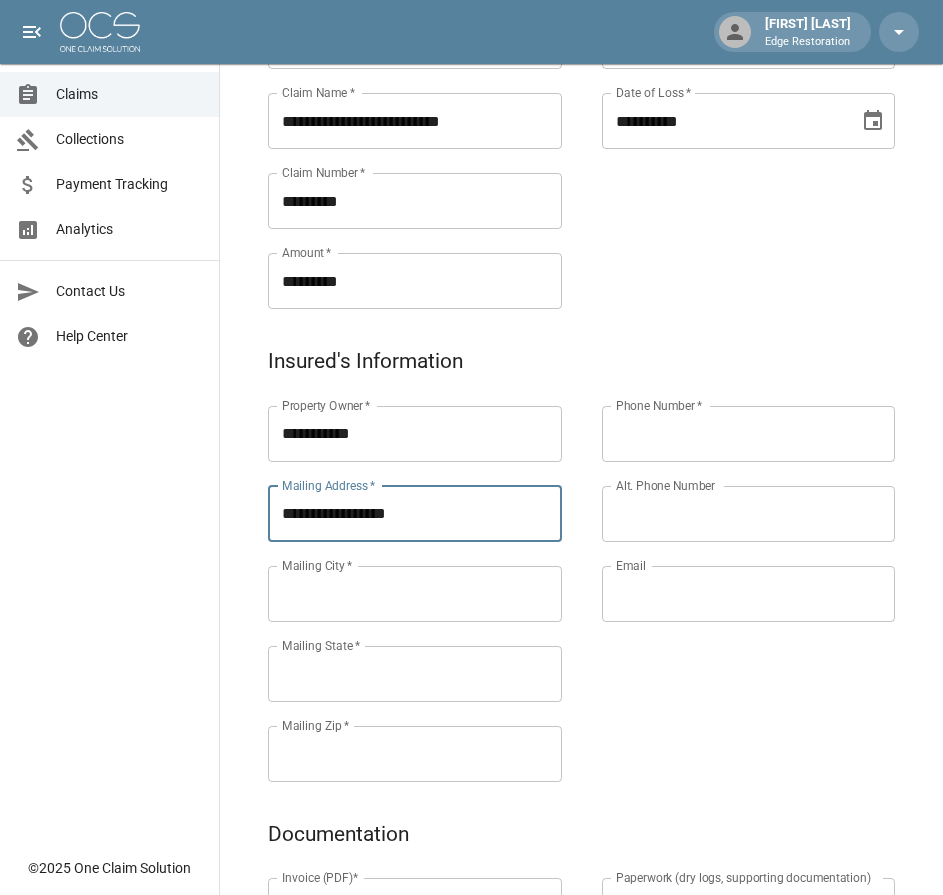 type on "**********" 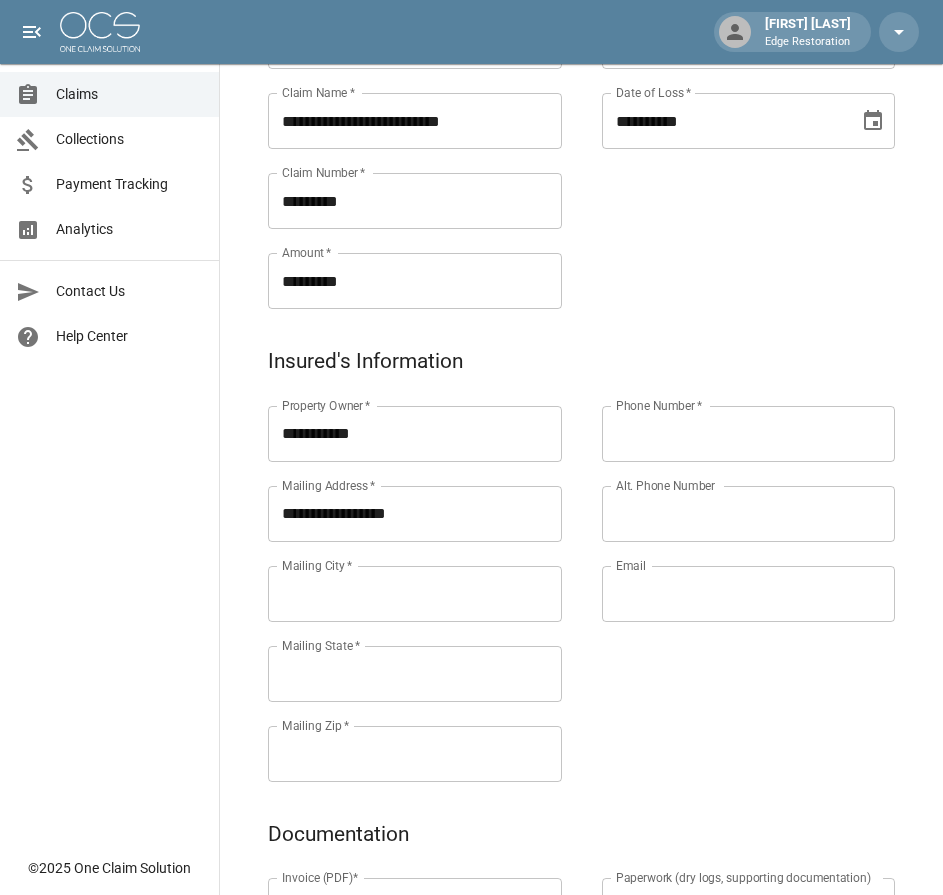 click on "Mailing City   *" at bounding box center (415, 594) 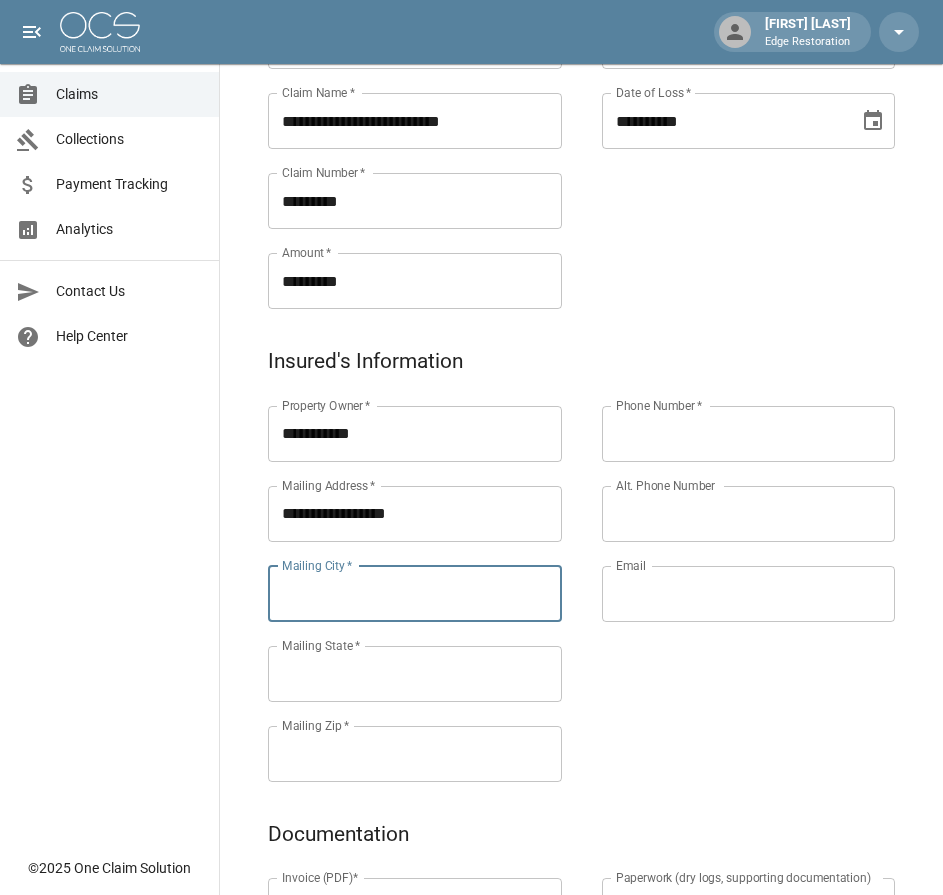 paste on "*******" 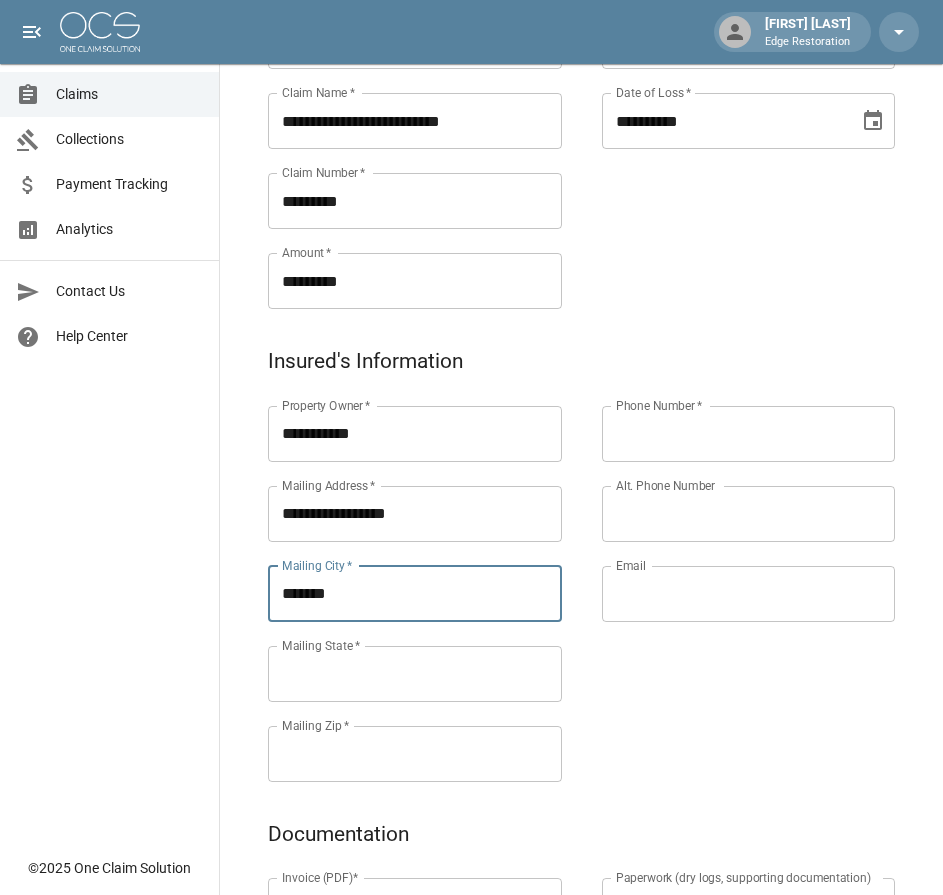 type on "*******" 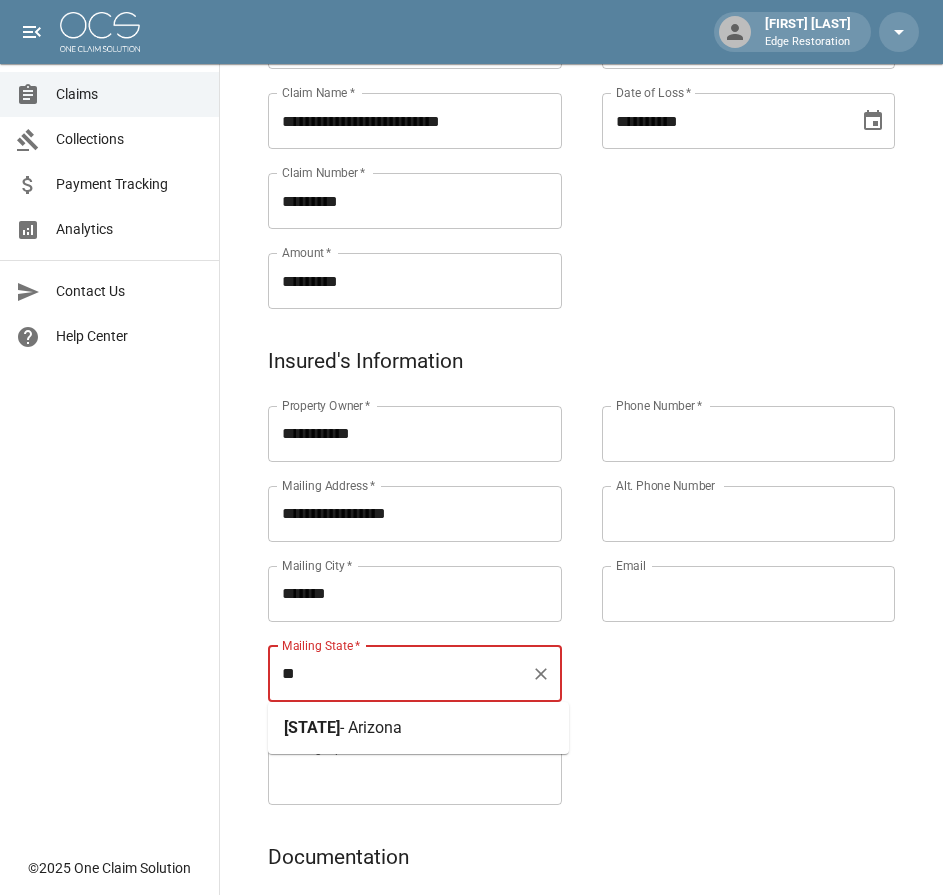 click on "- Arizona" at bounding box center [371, 727] 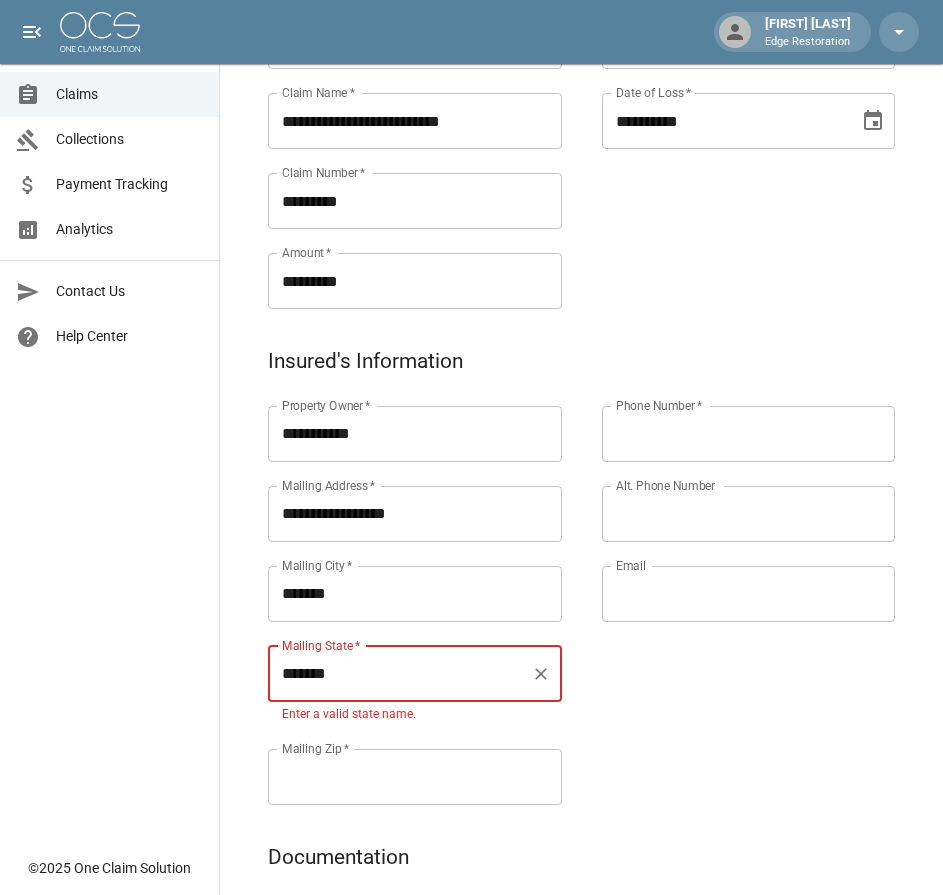 type on "*******" 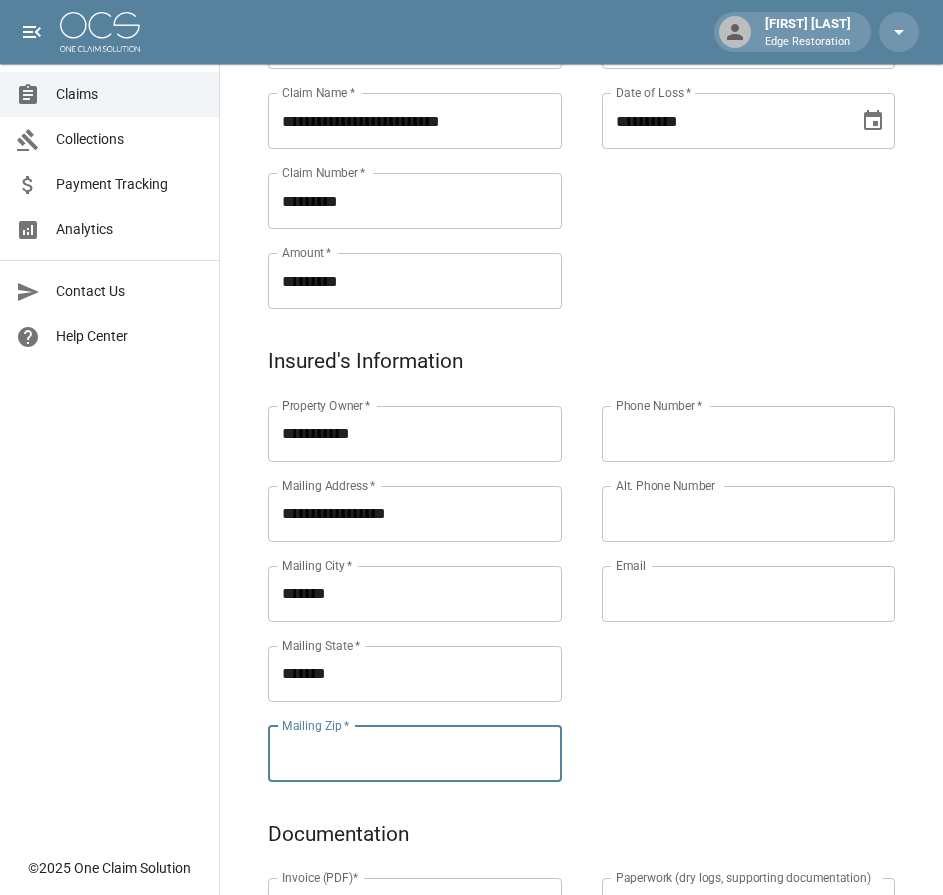 click on "Mailing Zip   *" at bounding box center [415, 754] 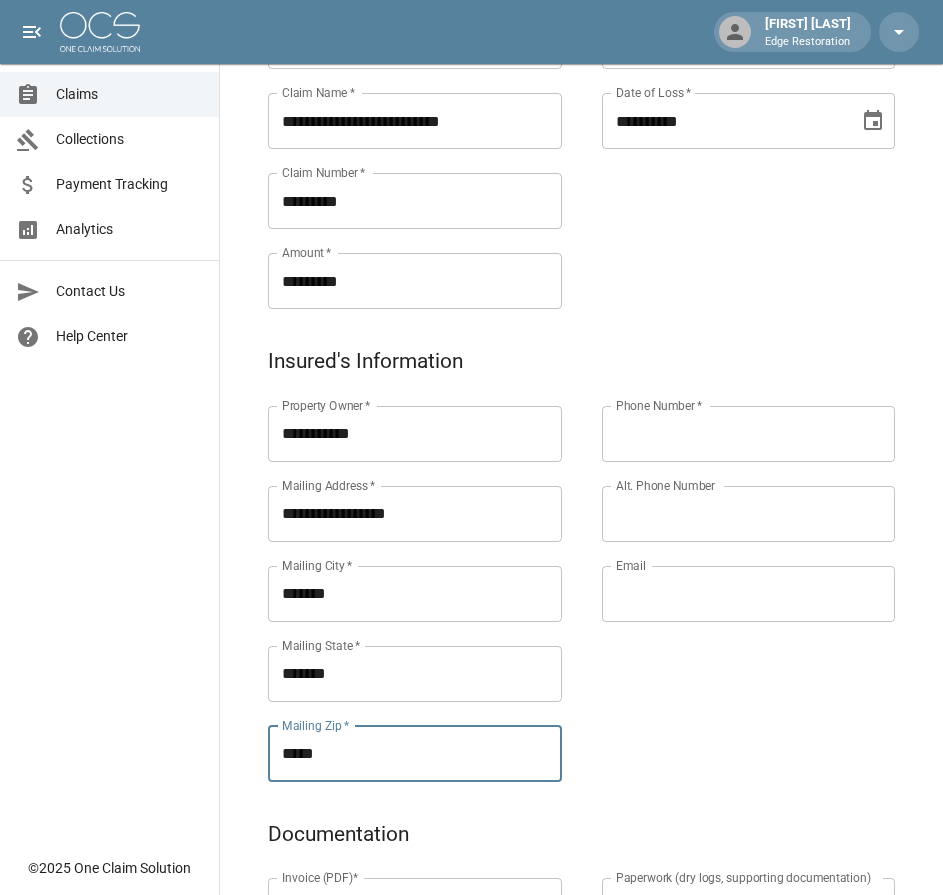 type on "*****" 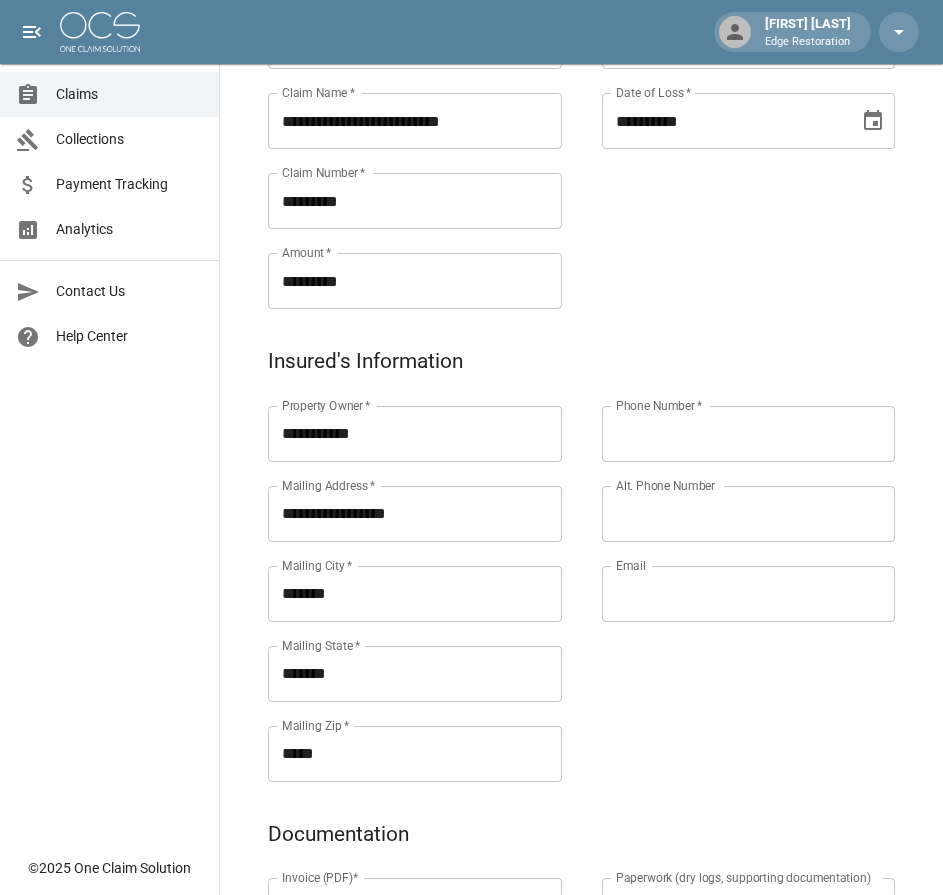 click on "Phone Number   *" at bounding box center [749, 434] 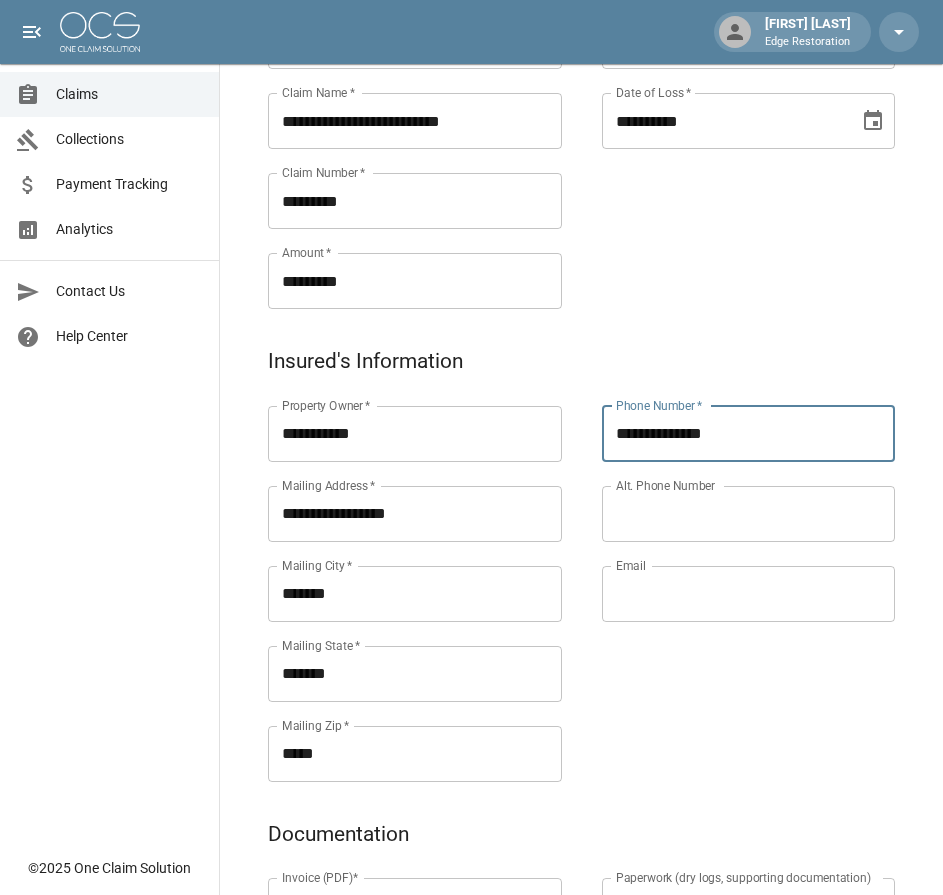 type on "**********" 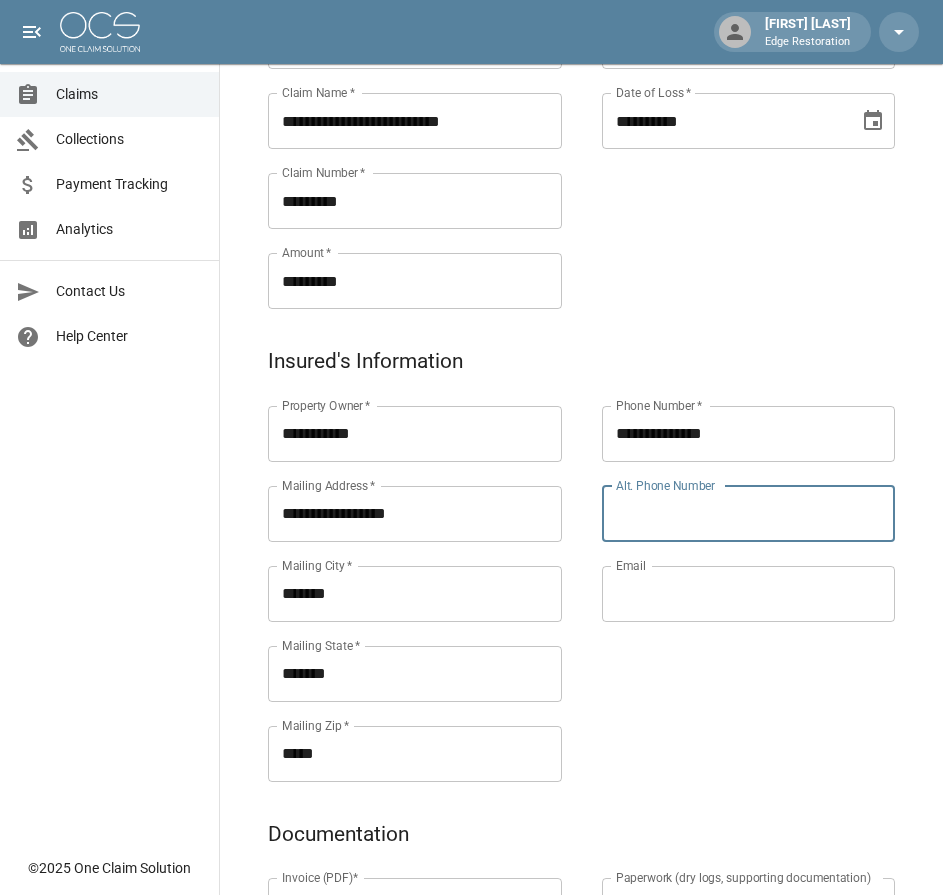 click on "Alt. Phone Number" at bounding box center (749, 514) 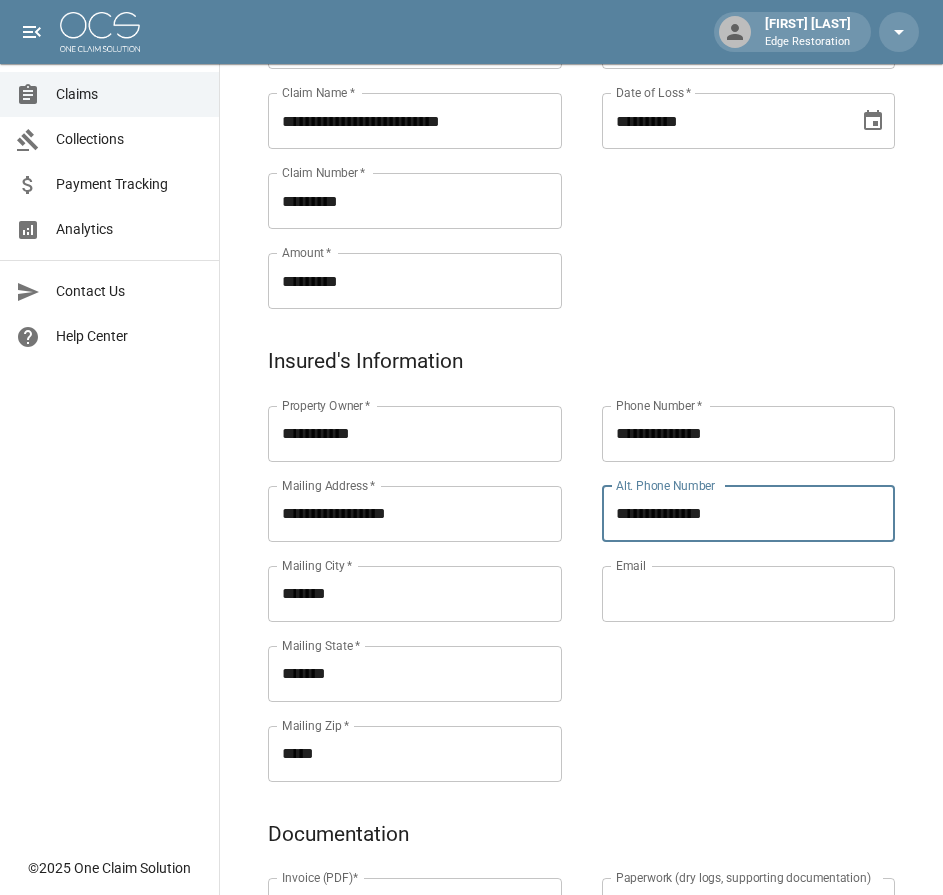 type on "**********" 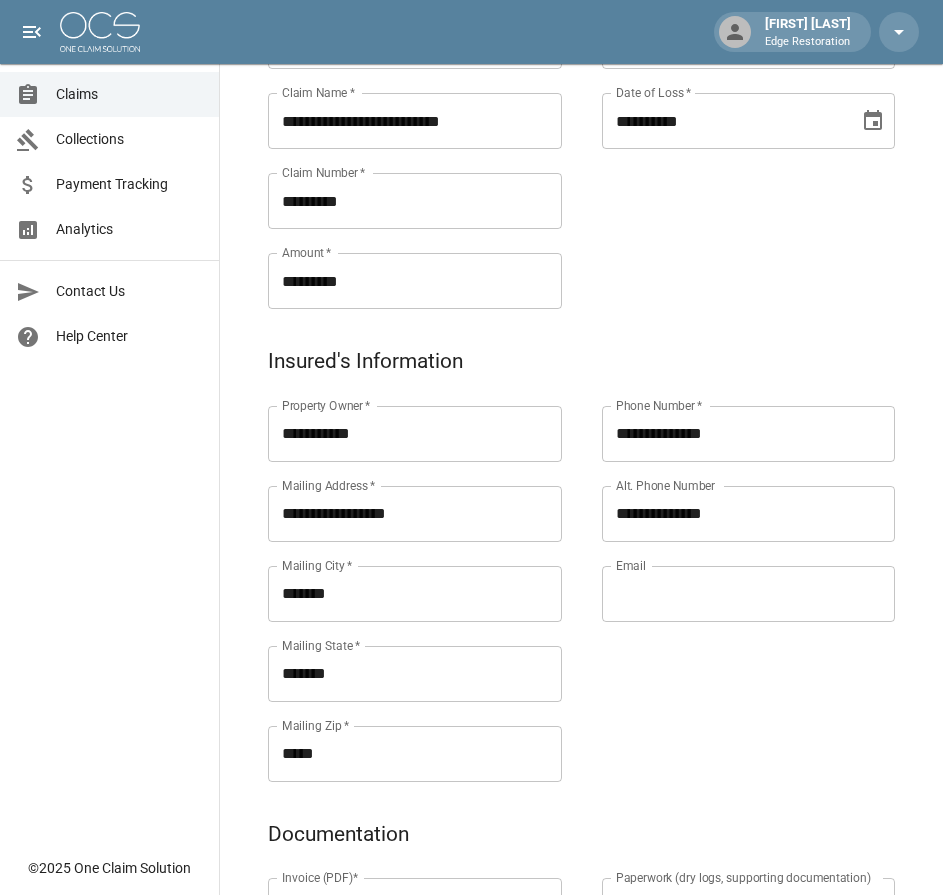 click on "**********" at bounding box center (729, 570) 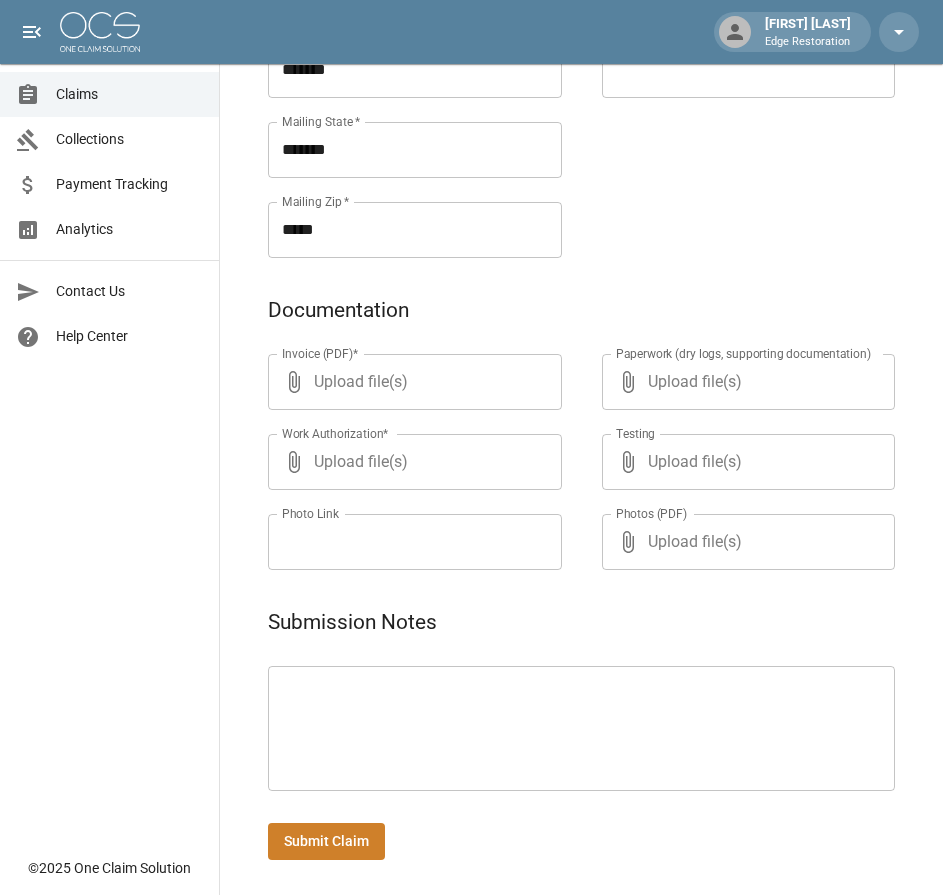 scroll, scrollTop: 964, scrollLeft: 0, axis: vertical 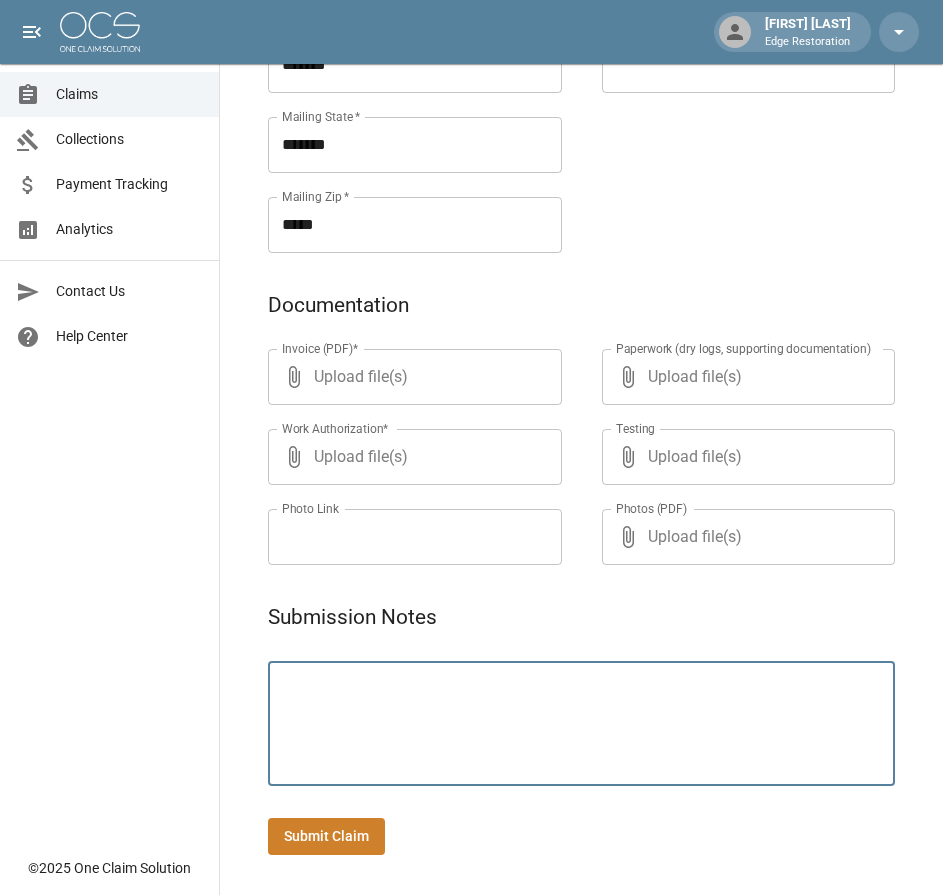 paste on "**********" 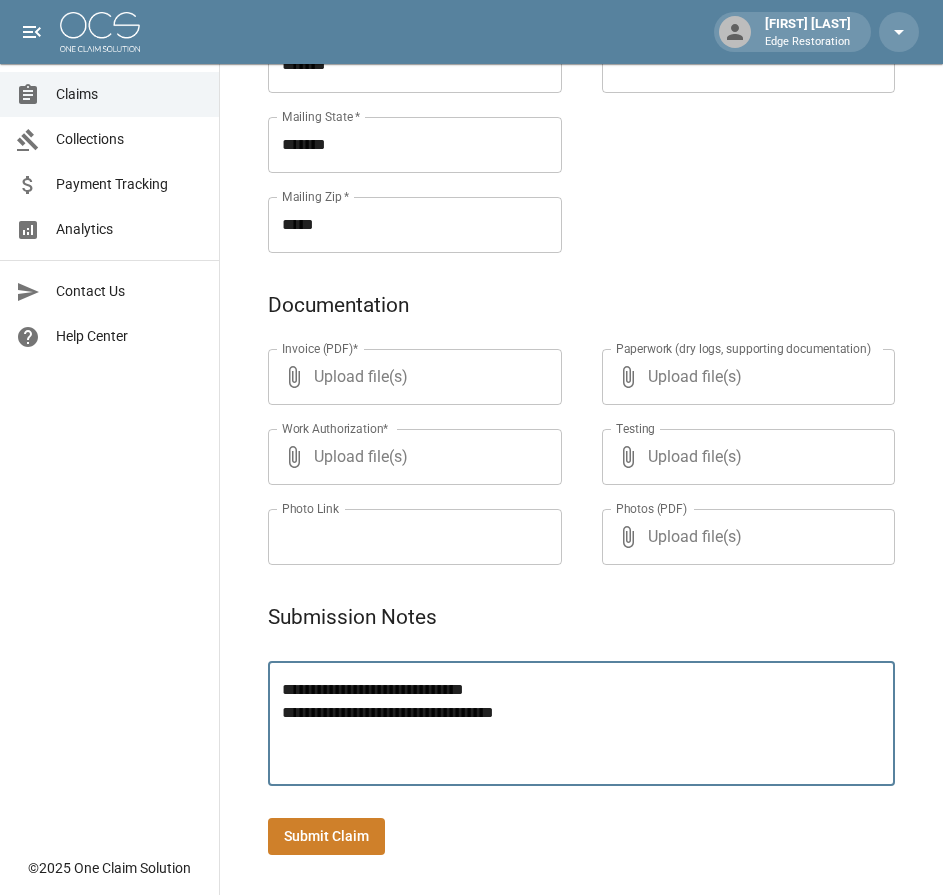 click on "**********" at bounding box center [581, 724] 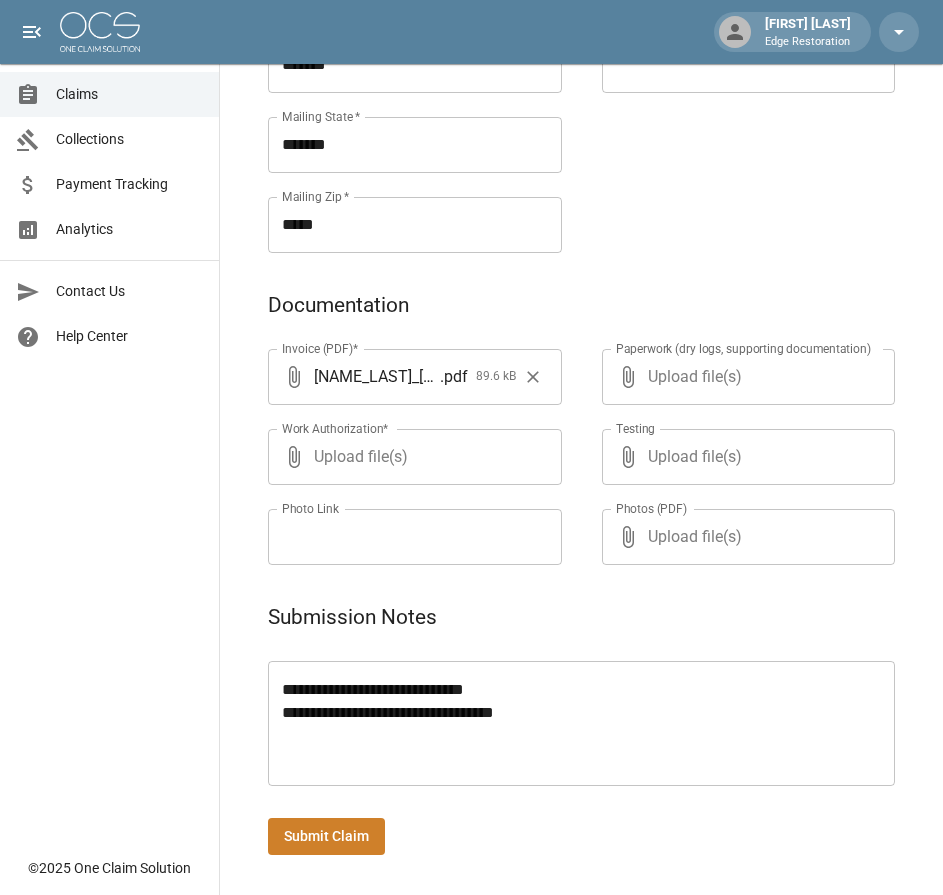 click on "Submit Claim" at bounding box center [326, 836] 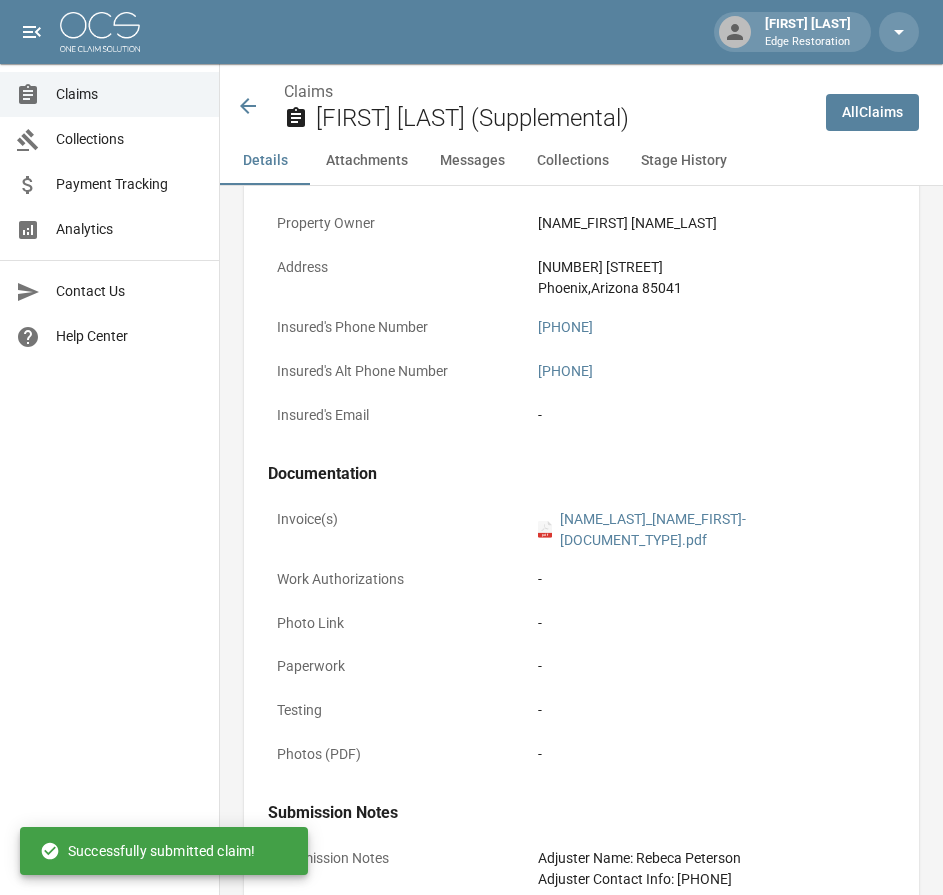 click at bounding box center (100, 32) 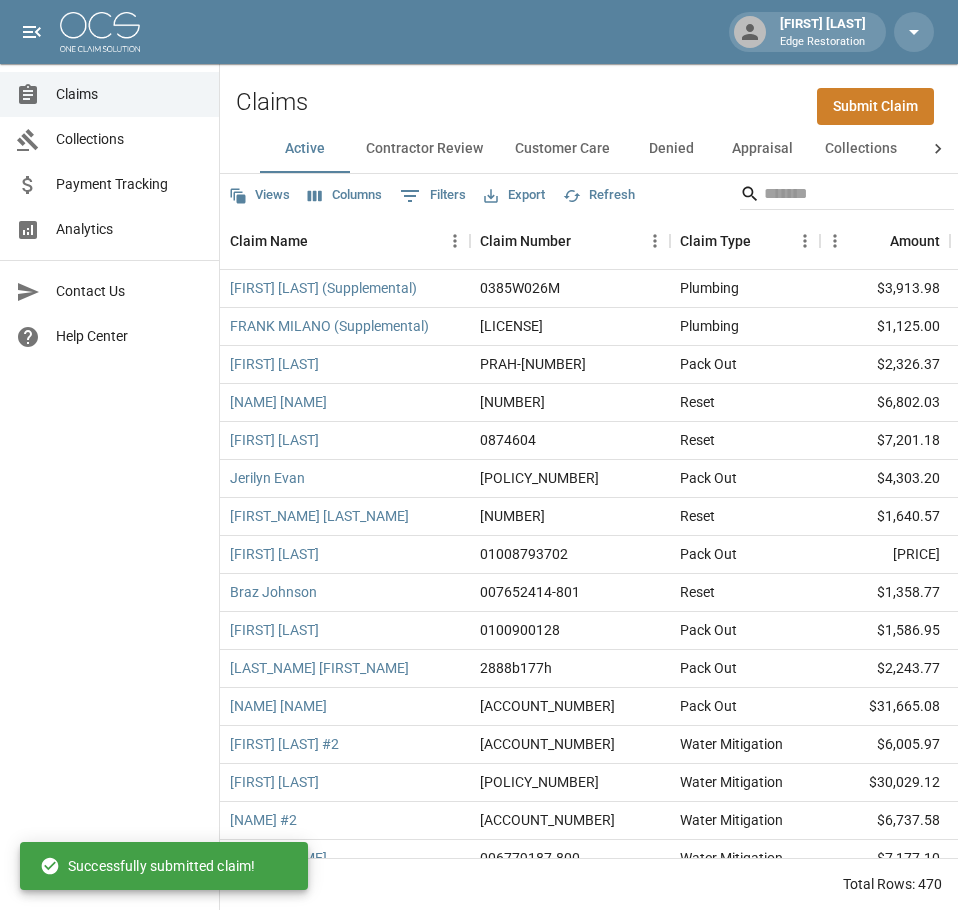 click on "Submit Claim" at bounding box center (875, 106) 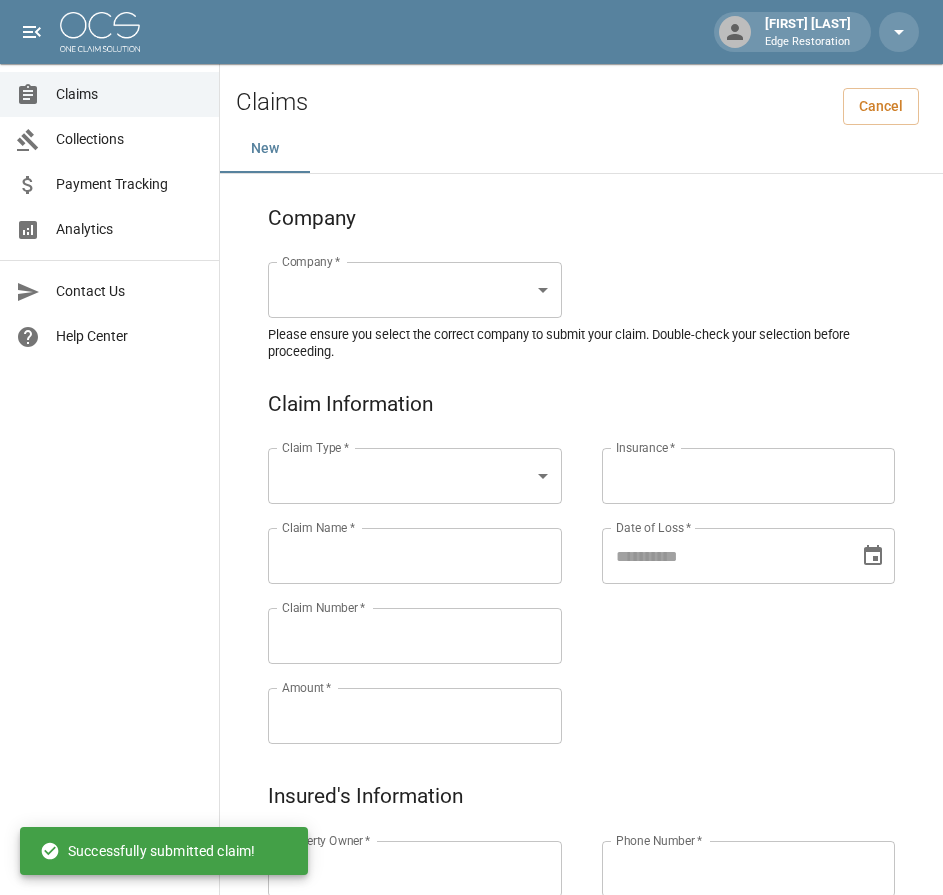 click on "Alicia Tubbs Edge Restoration Claims Collections Payment Tracking Analytics Contact Us Help Center ©  2025   One Claim Solution Claims Cancel New Company Company   * ​ Company   * Please ensure you select the correct company to submit your claim. Double-check your selection before proceeding. Claim Information Claim Type   * ​ Claim Type   * Claim Name   * Claim Name   * Claim Number   * Claim Number   * Amount   * Amount   * Insurance   * Insurance   * Date of Loss   * Date of Loss   * Insured's Information Property Owner   * Property Owner   * Mailing Address   * Mailing Address   * Mailing City   * Mailing City   * Mailing State   * Mailing State   * Mailing Zip   * Mailing Zip   * Phone Number   * Phone Number   * Alt. Phone Number Alt. Phone Number Email Email Documentation Invoice (PDF)* ​ Upload file(s) Invoice (PDF)* Work Authorization* ​ Upload file(s) Work Authorization* Photo Link Photo Link ​ Upload file(s) Testing ​ ​" at bounding box center (471, 929) 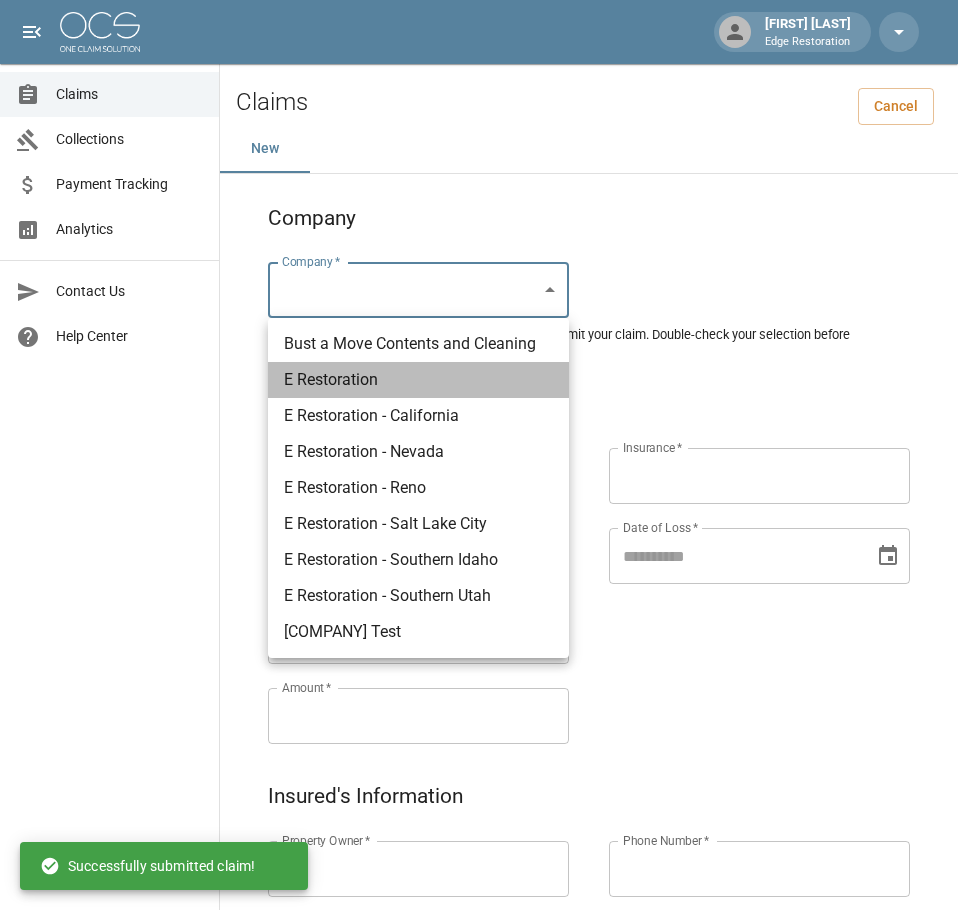 click on "E Restoration" at bounding box center [418, 380] 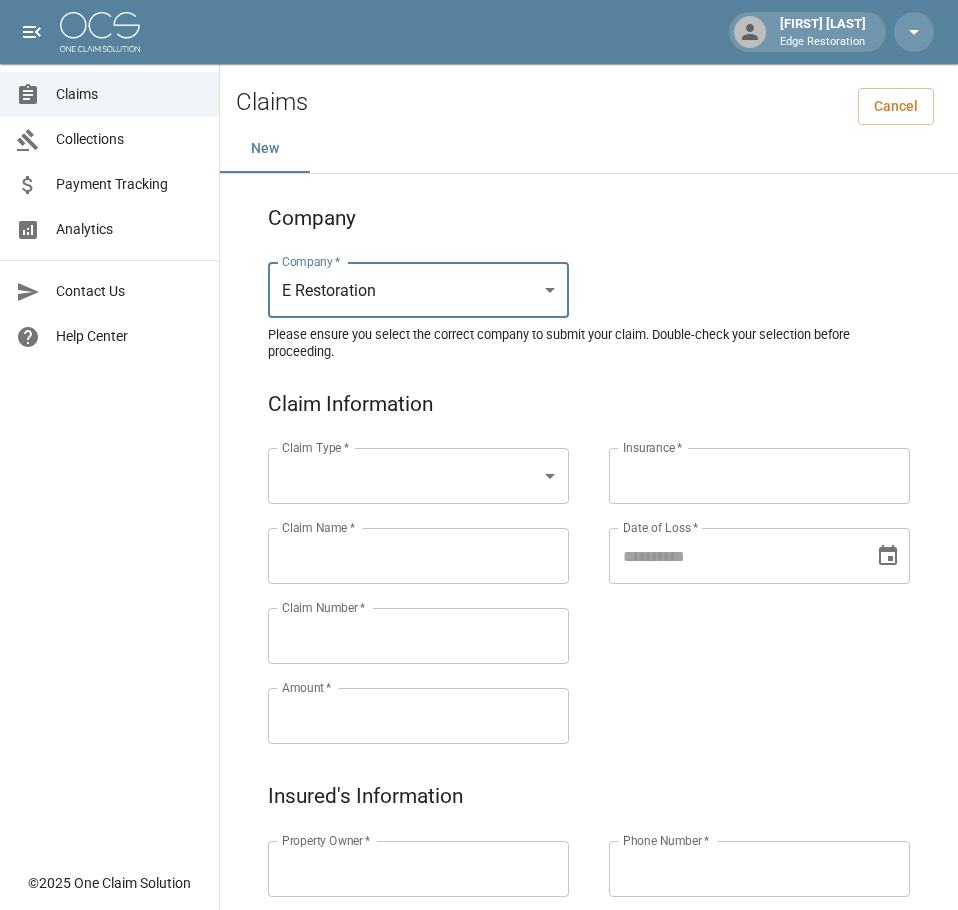 click on "Alicia Tubbs Edge Restoration Claims Collections Payment Tracking Analytics Contact Us Help Center ©  2025   One Claim Solution Claims Cancel New Company Company   * E Restoration *** Company   * Please ensure you select the correct company to submit your claim. Double-check your selection before proceeding. Claim Information Claim Type   * ​ Claim Type   * Claim Name   * Claim Name   * Claim Number   * Claim Number   * Amount   * Amount   * Insurance   * Insurance   * Date of Loss   * Date of Loss   * Insured's Information Property Owner   * Property Owner   * Mailing Address   * Mailing Address   * Mailing City   * Mailing City   * Mailing State   * Mailing State   * Mailing Zip   * Mailing Zip   * Phone Number   * Phone Number   * Alt. Phone Number Alt. Phone Number Email Email Documentation Invoice (PDF)* ​ Upload file(s) Invoice (PDF)* Work Authorization* ​ Upload file(s) Work Authorization* Photo Link Photo Link ​ Upload file(s) *" at bounding box center (479, 929) 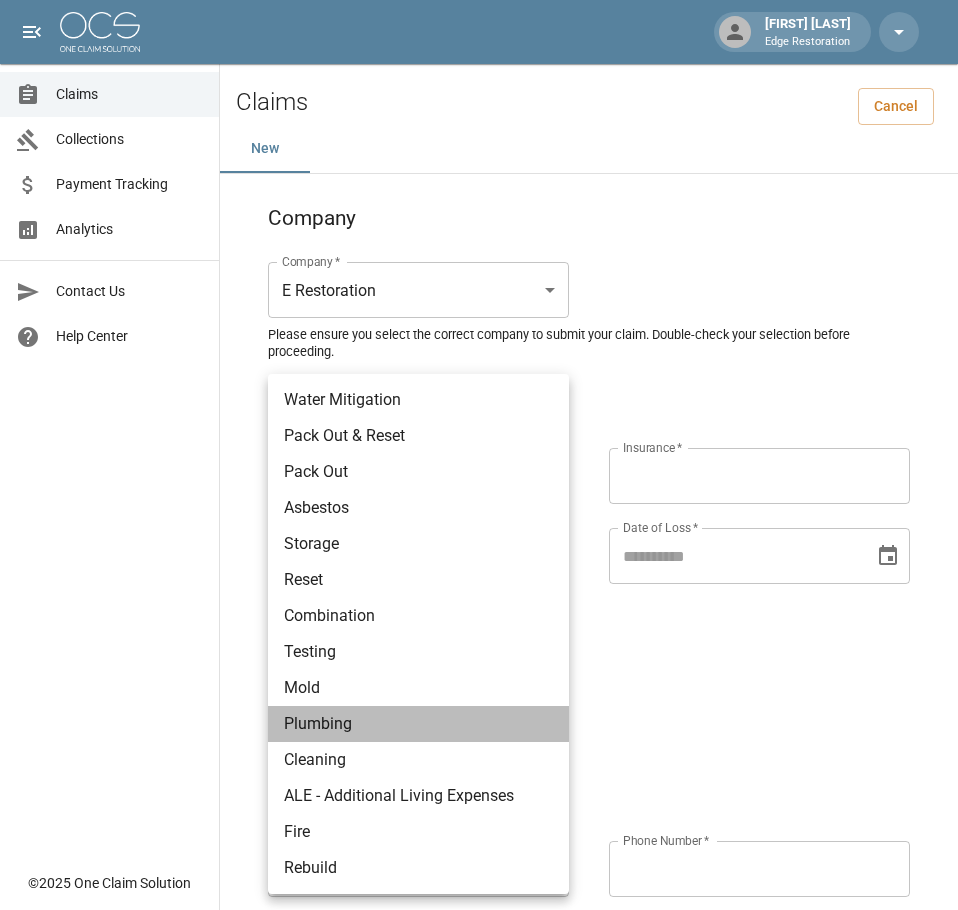 click on "Plumbing" at bounding box center [418, 724] 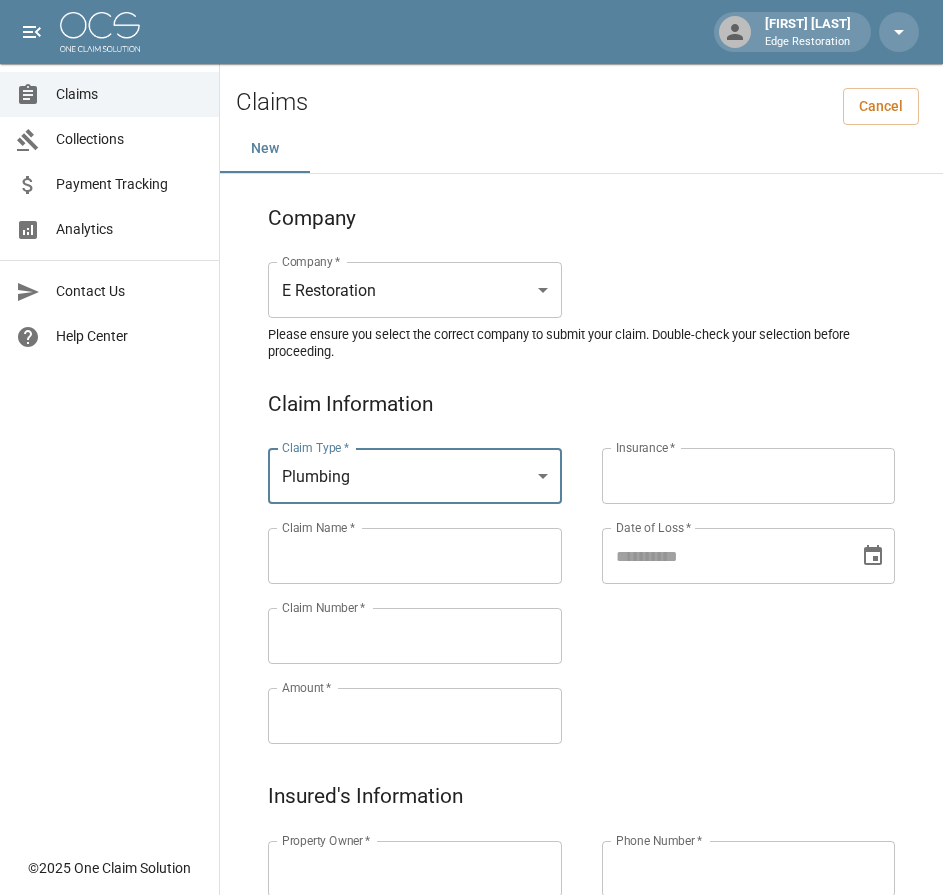 click on "Claims Collections Payment Tracking Analytics Contact Us Help Center" at bounding box center (109, 423) 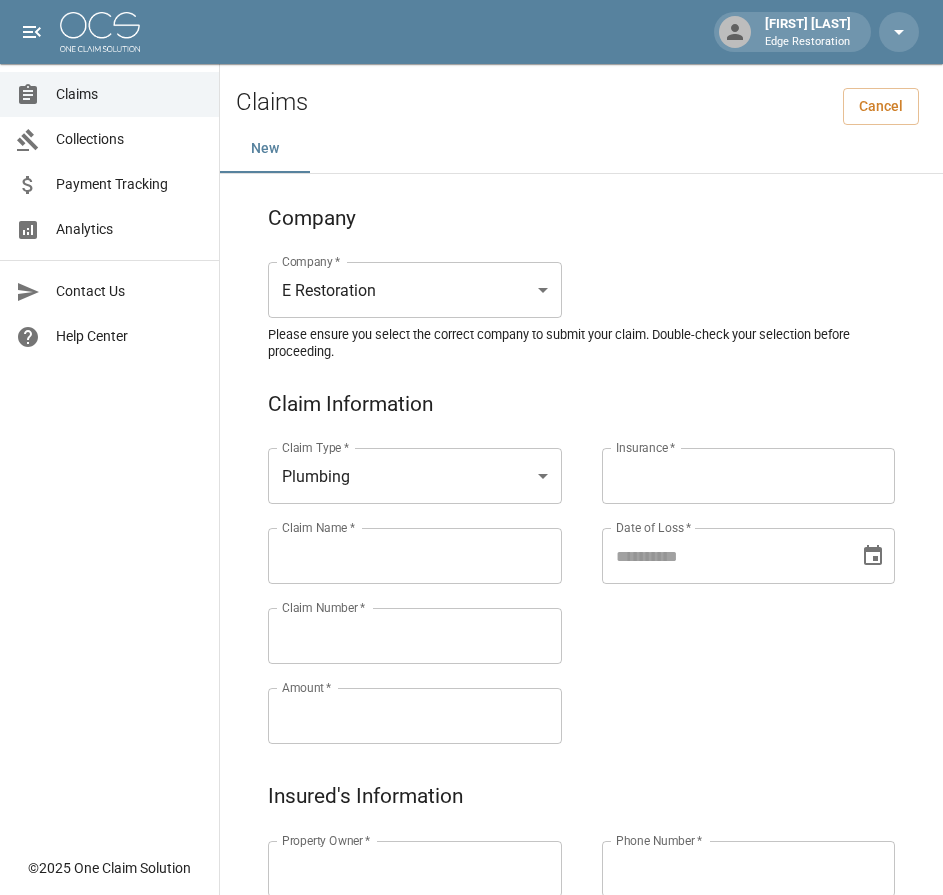 click on "Claim Name   *" at bounding box center (415, 556) 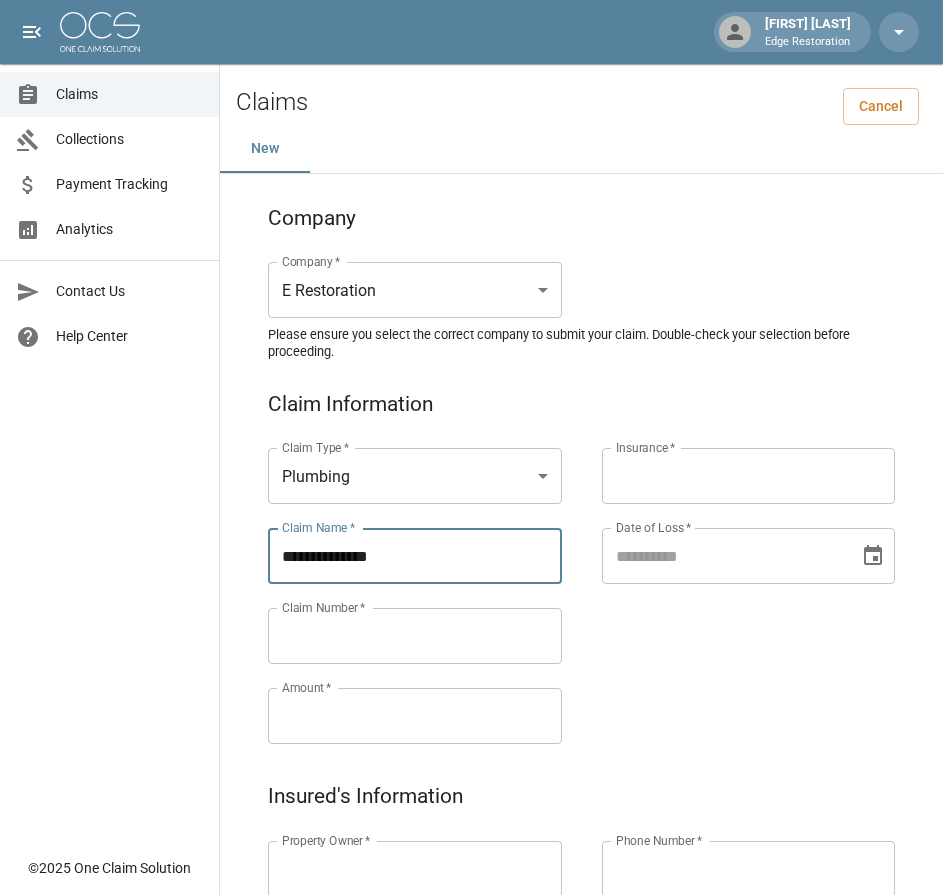 type on "**********" 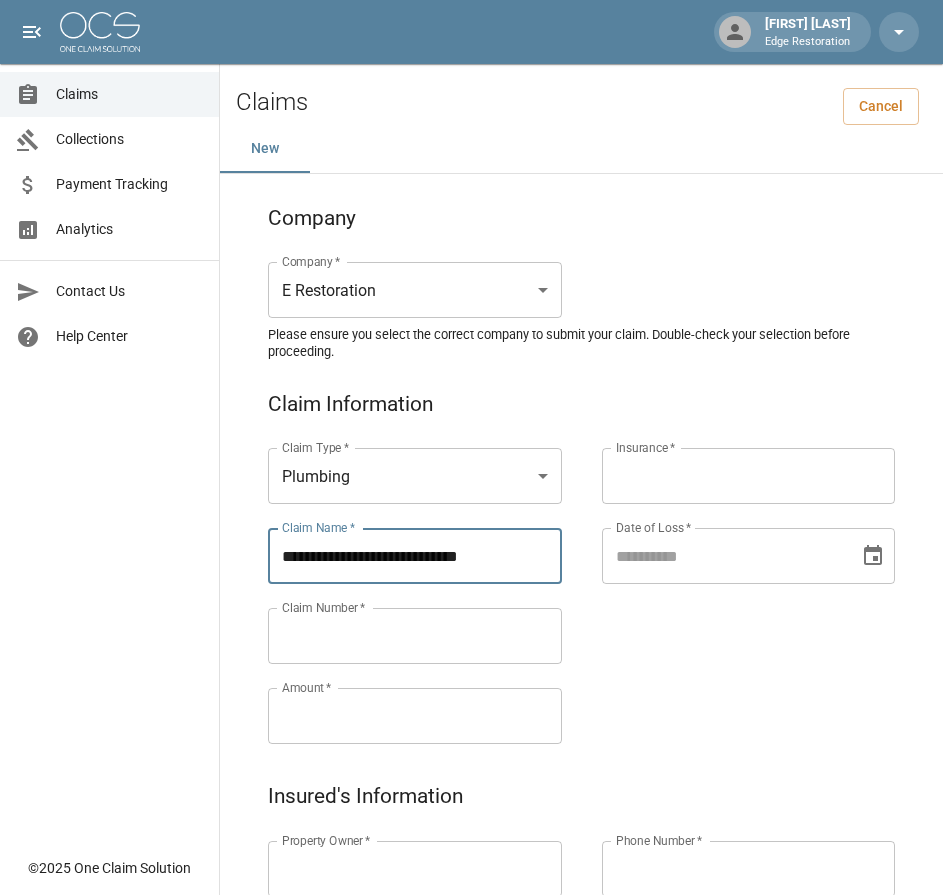 click on "Property Owner   *" at bounding box center [415, 869] 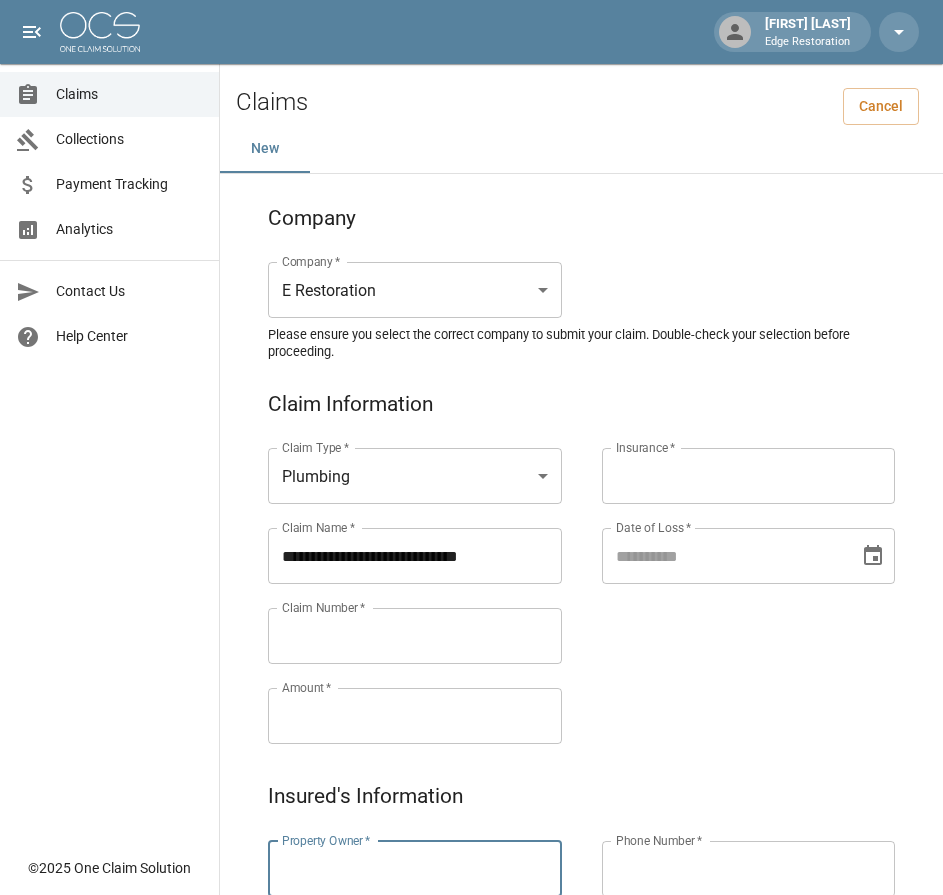 paste on "**********" 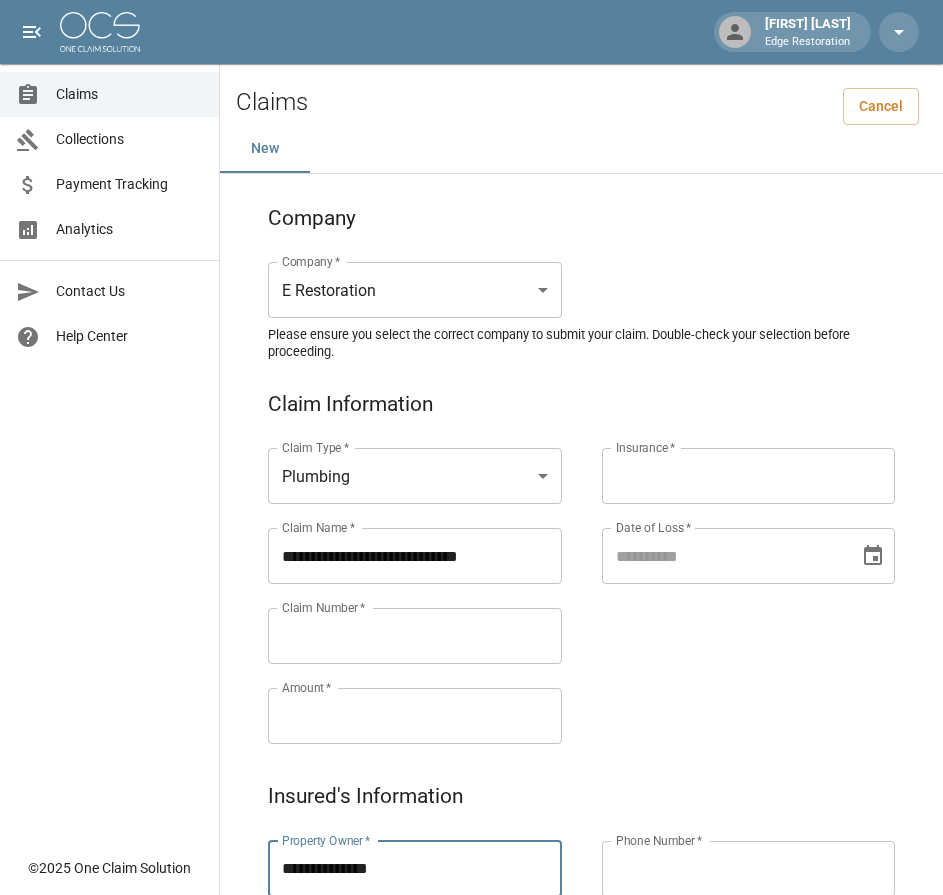 type on "**********" 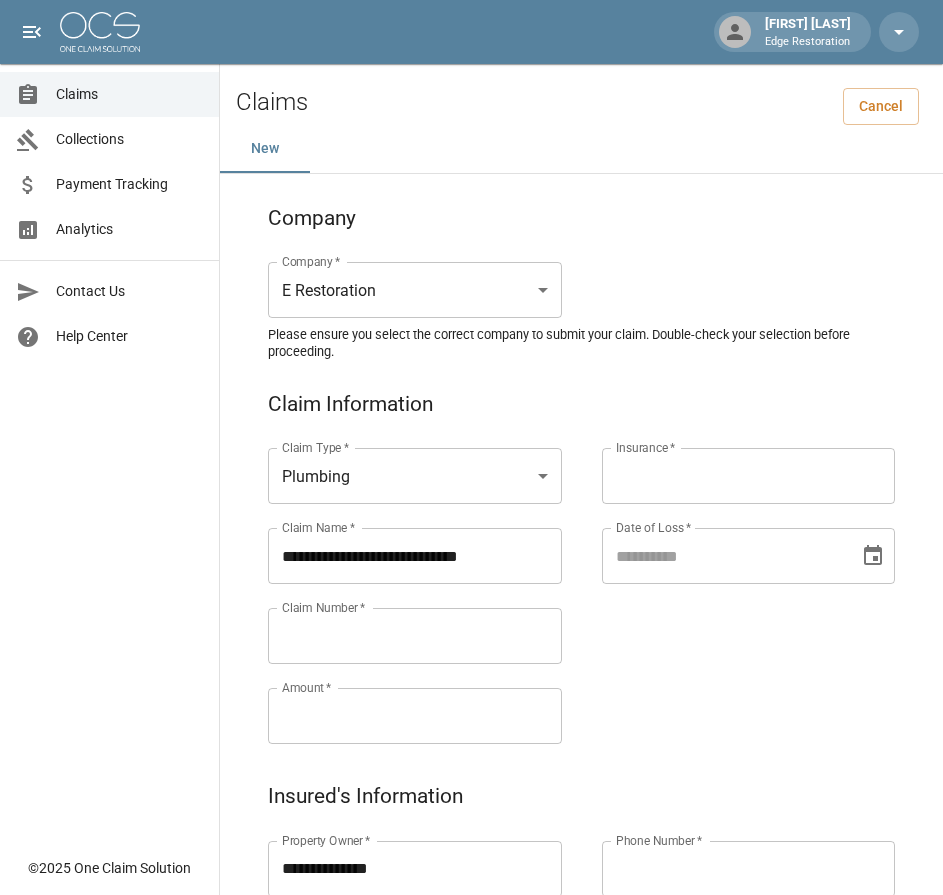 click on "Claim Number   *" at bounding box center [415, 636] 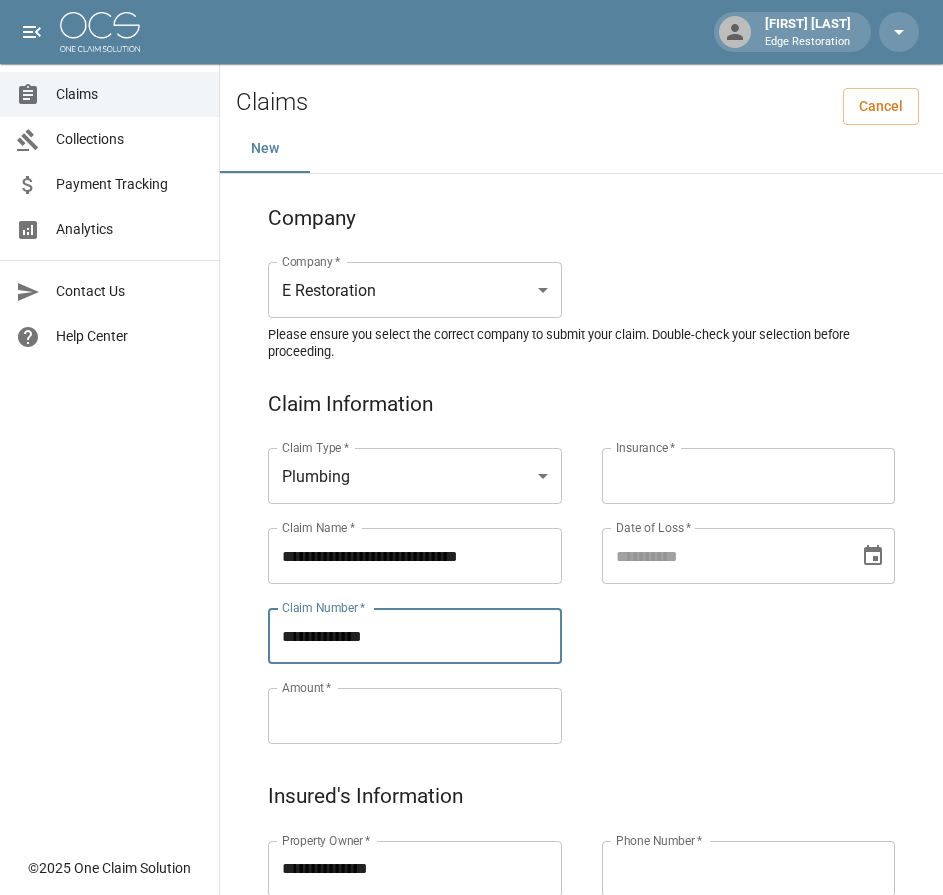 type on "**********" 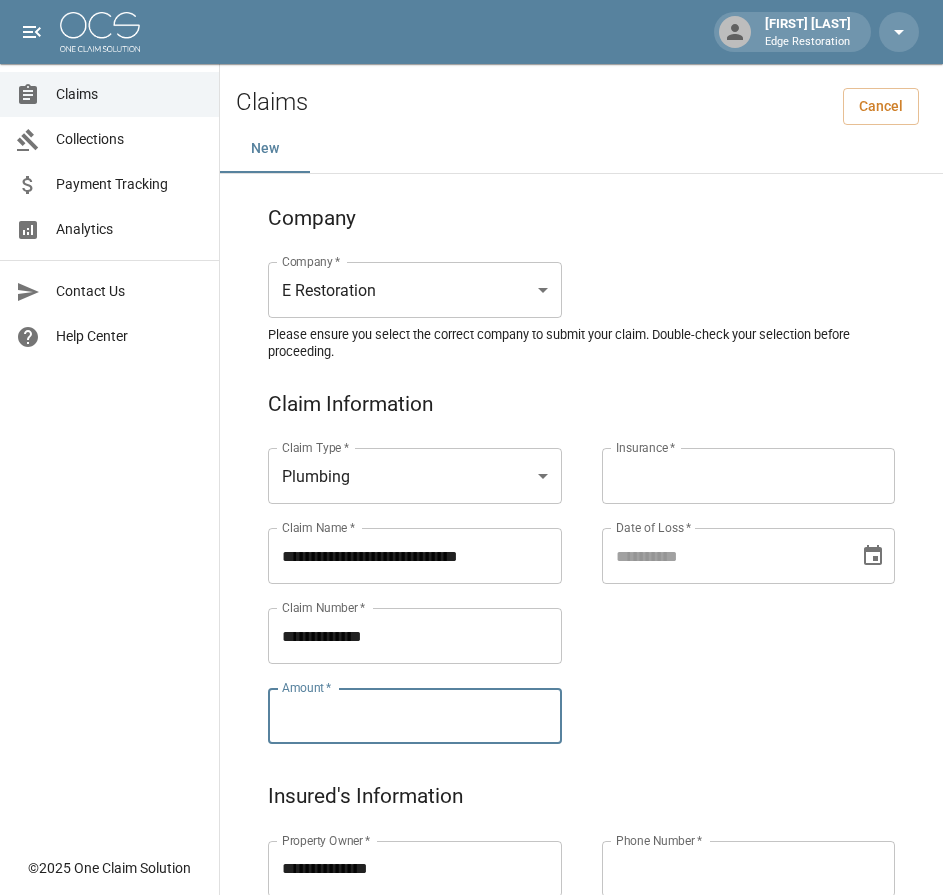 click on "Amount   *" at bounding box center [415, 716] 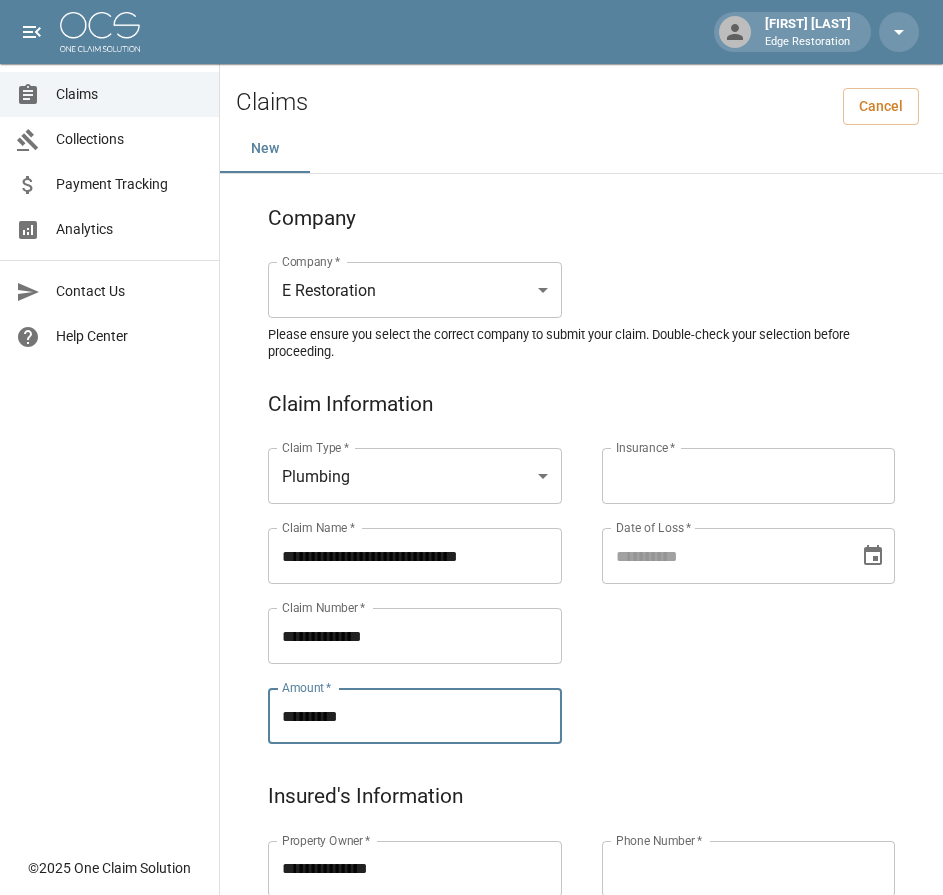 click on "Insurance   *" at bounding box center (749, 476) 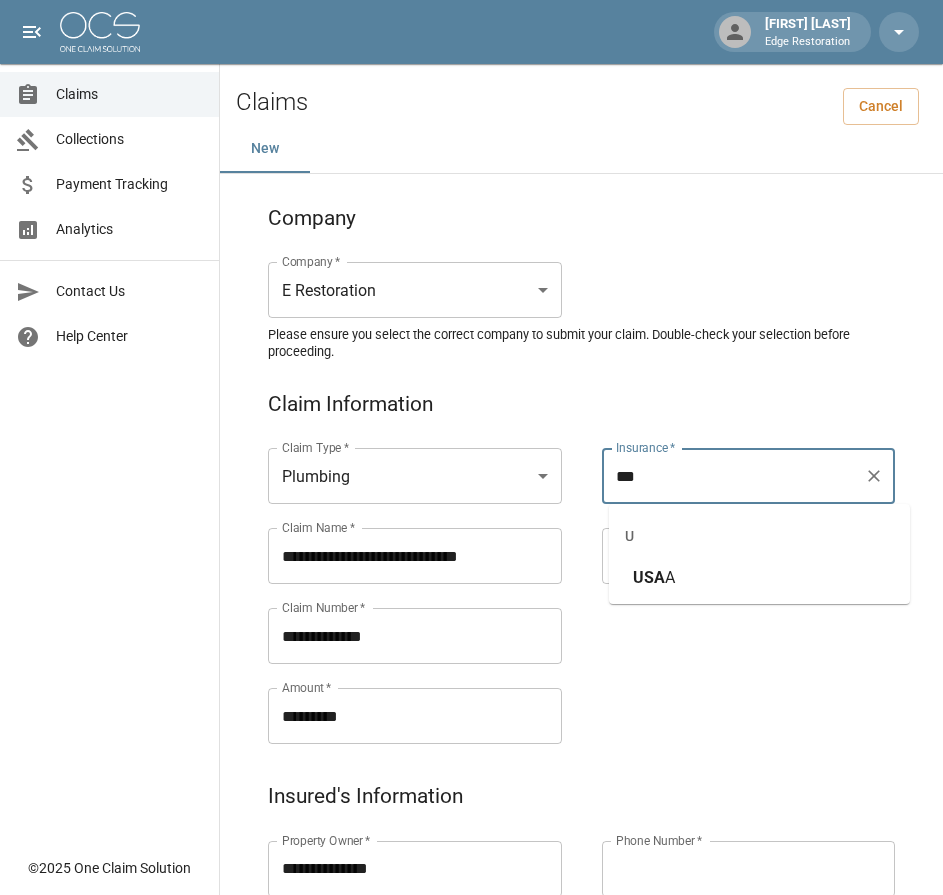 click on "A" at bounding box center [670, 577] 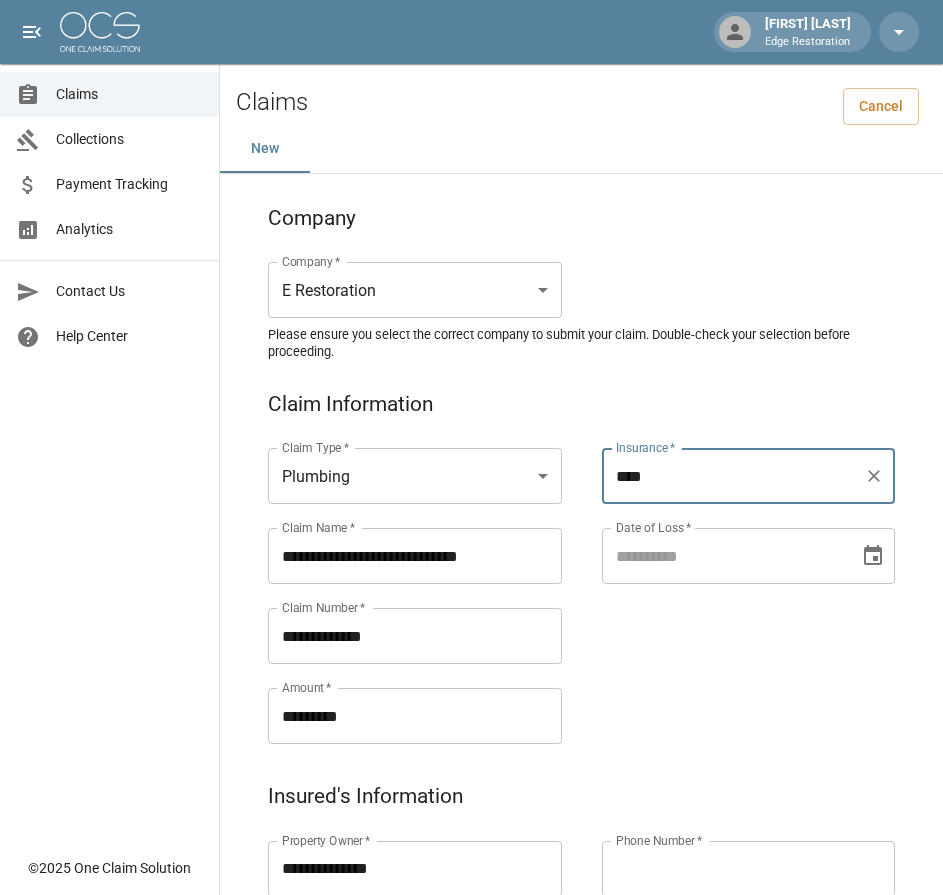 type on "****" 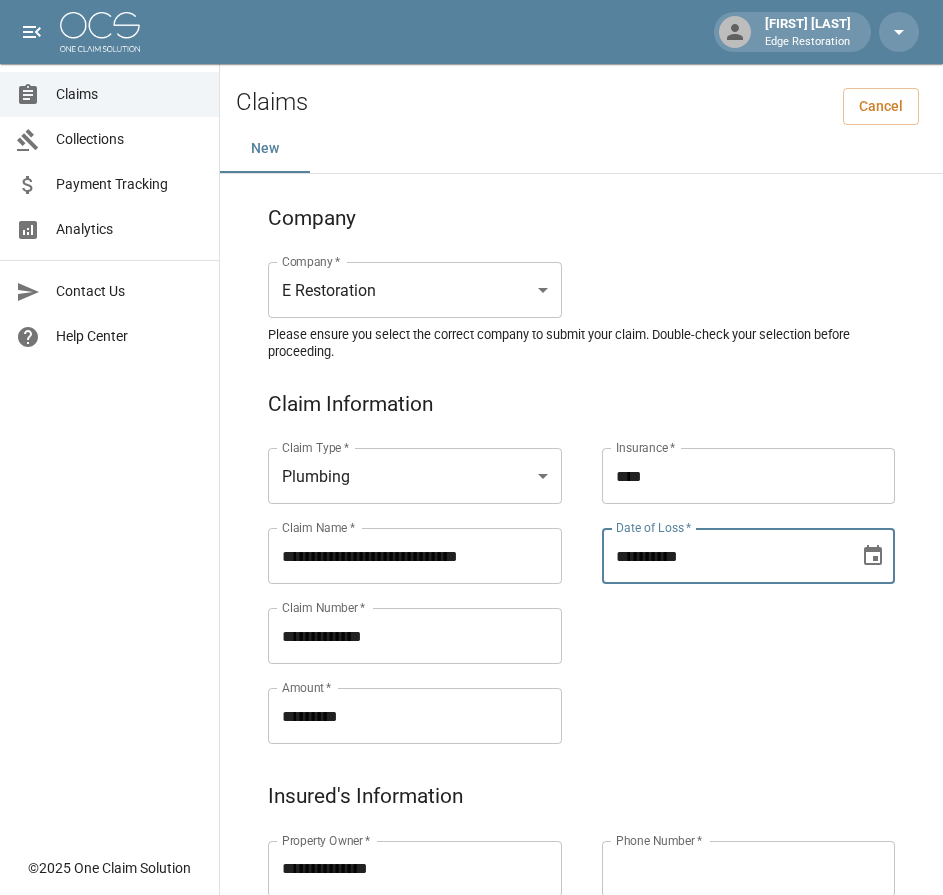 click on "**********" at bounding box center [724, 556] 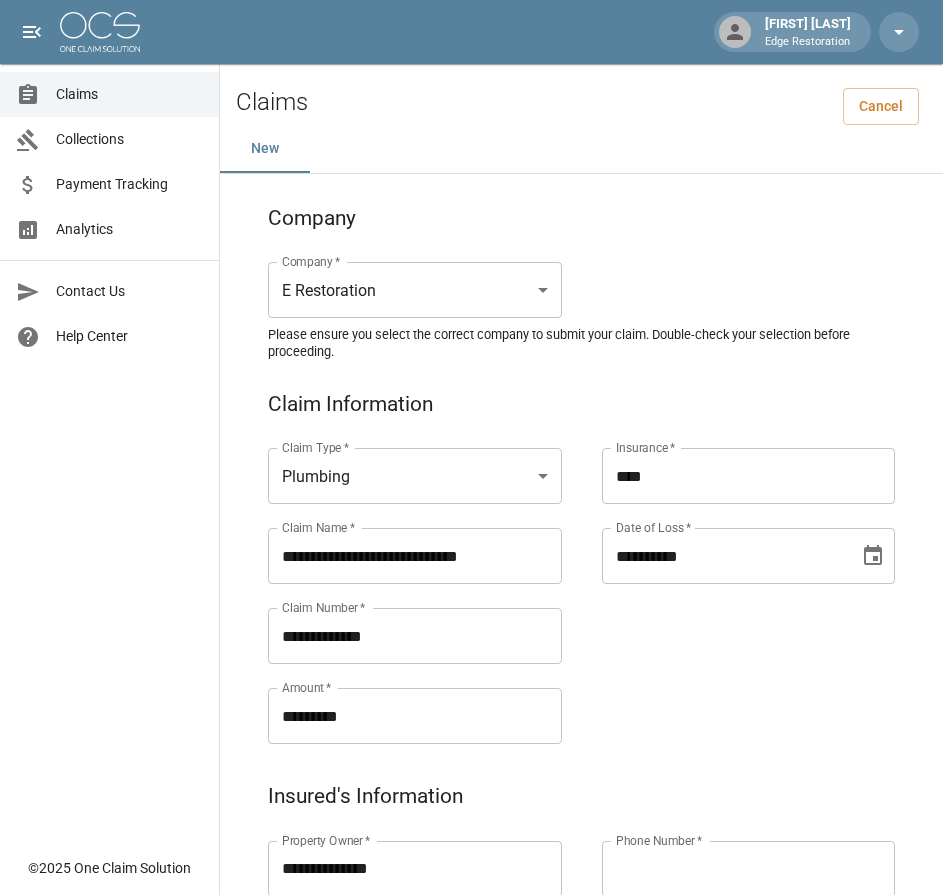 click on "**********" at bounding box center (729, 572) 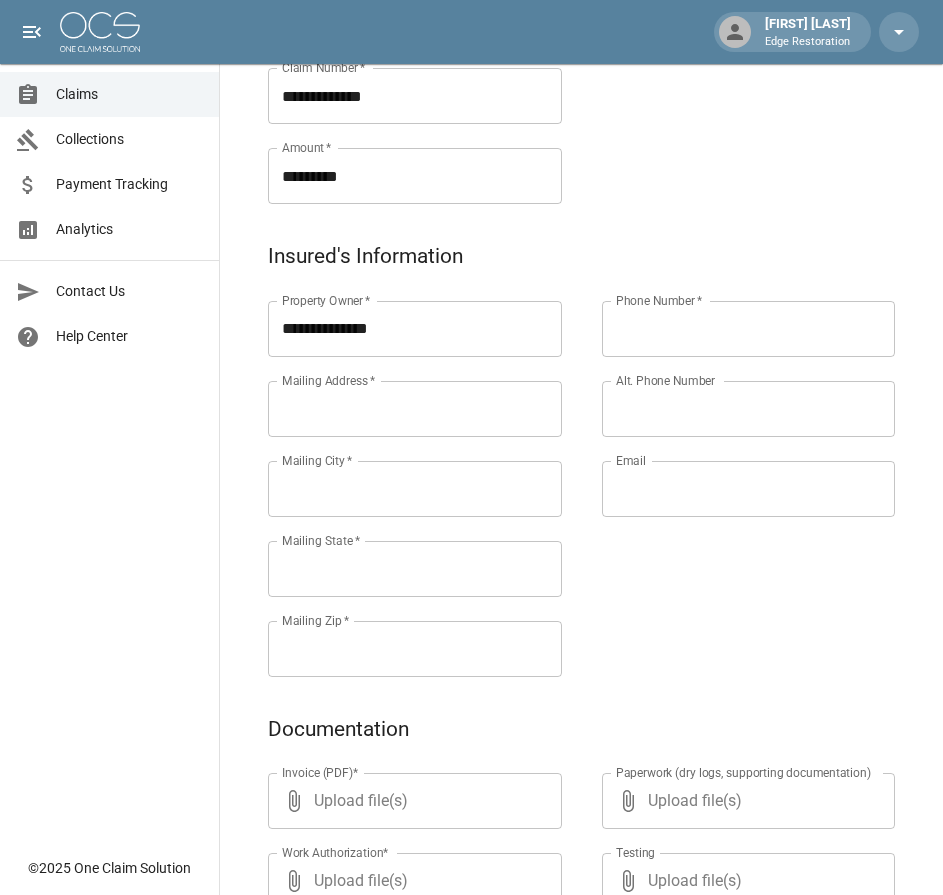 scroll, scrollTop: 541, scrollLeft: 0, axis: vertical 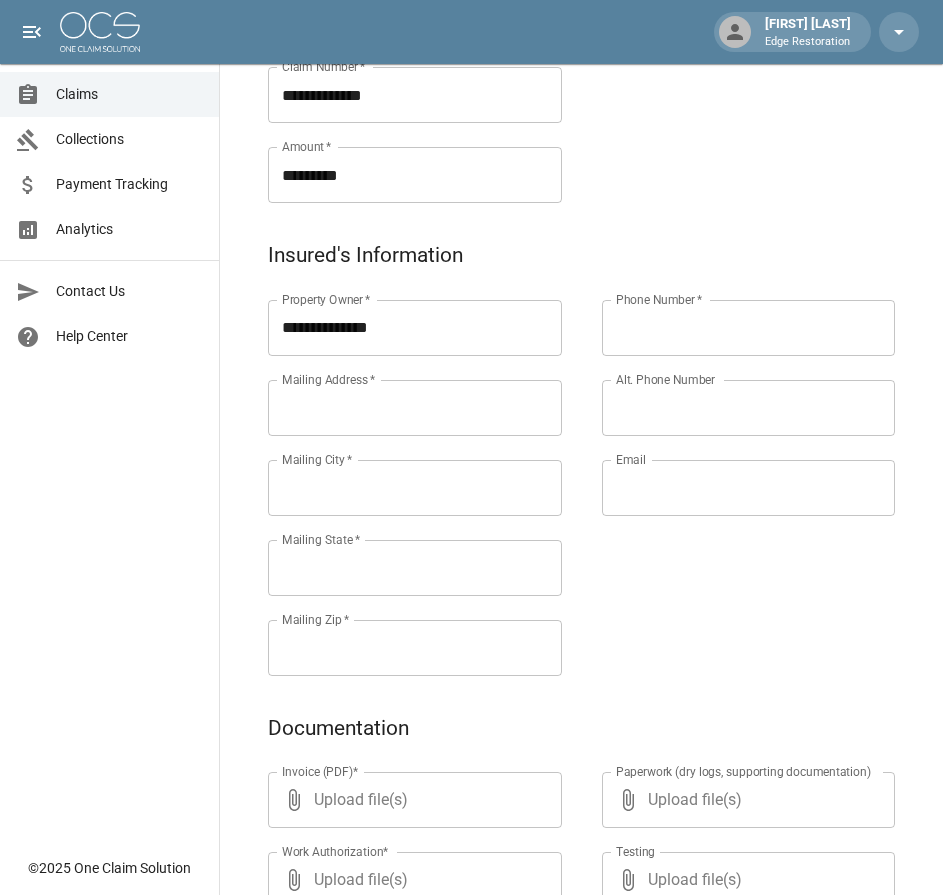 click on "Mailing Address   *" at bounding box center [415, 408] 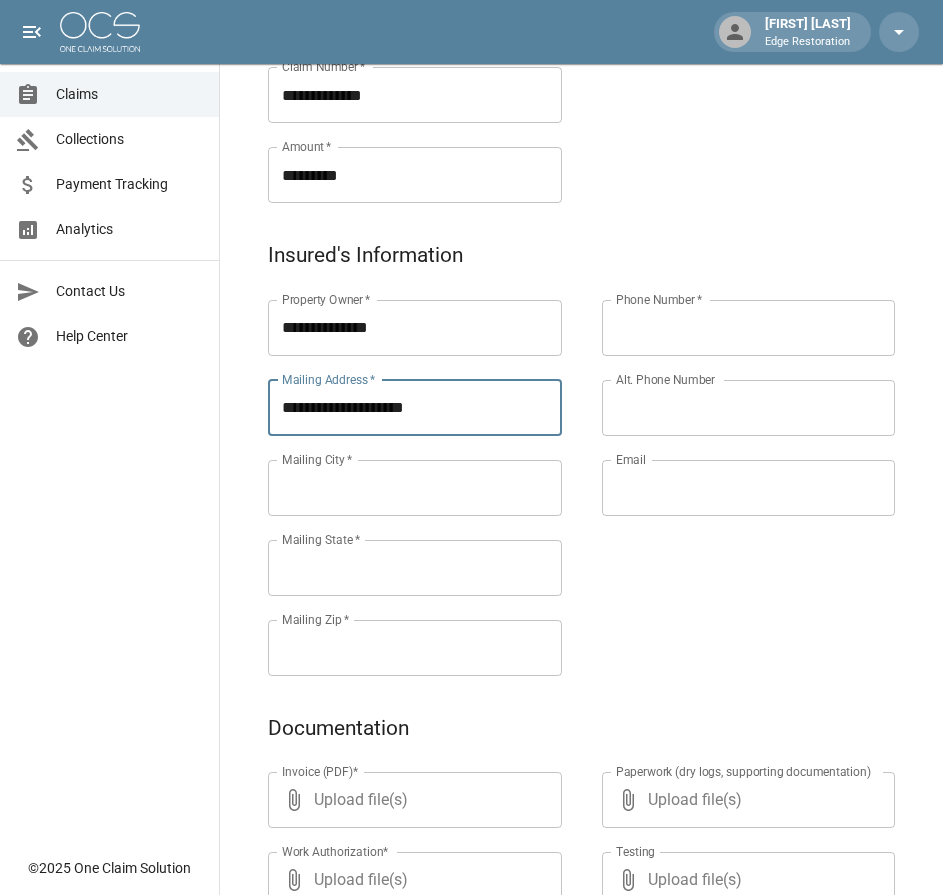 type on "**********" 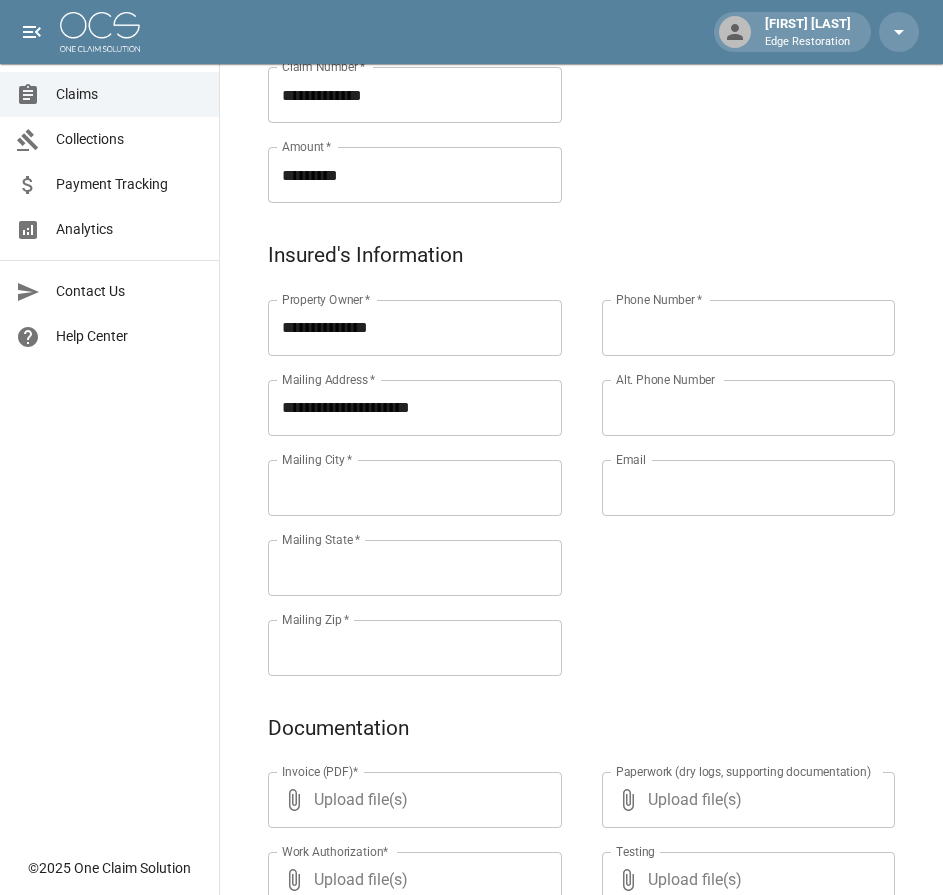 click on "Mailing City   *" at bounding box center (415, 488) 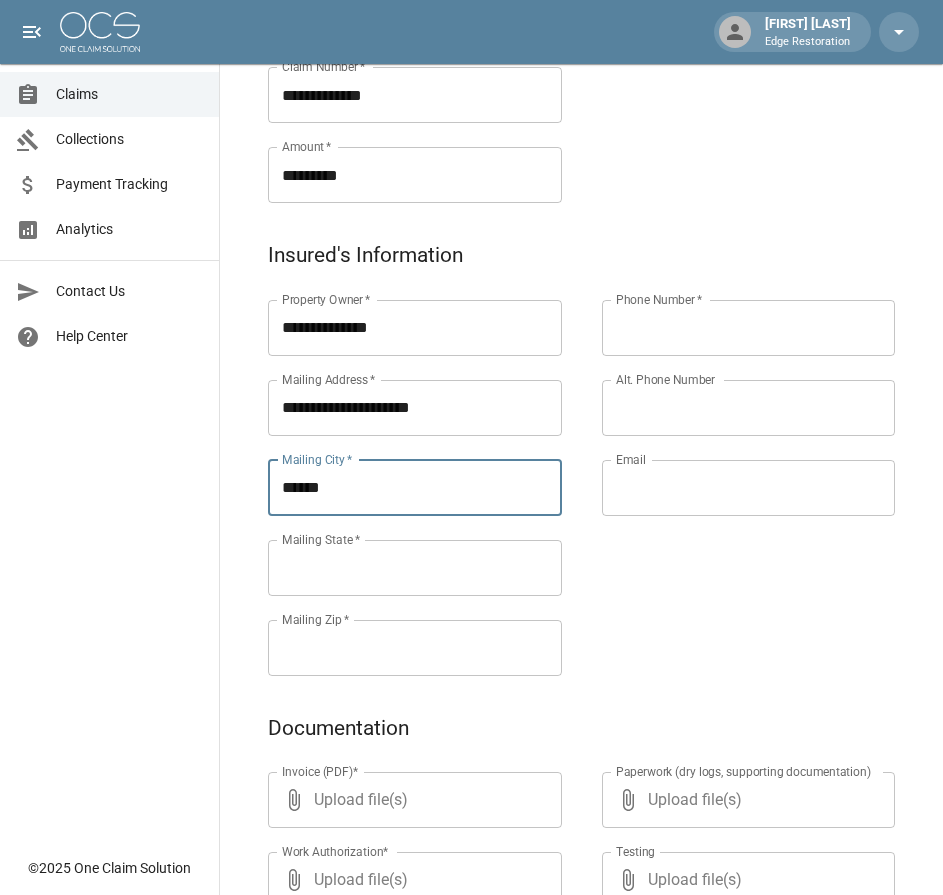 type on "******" 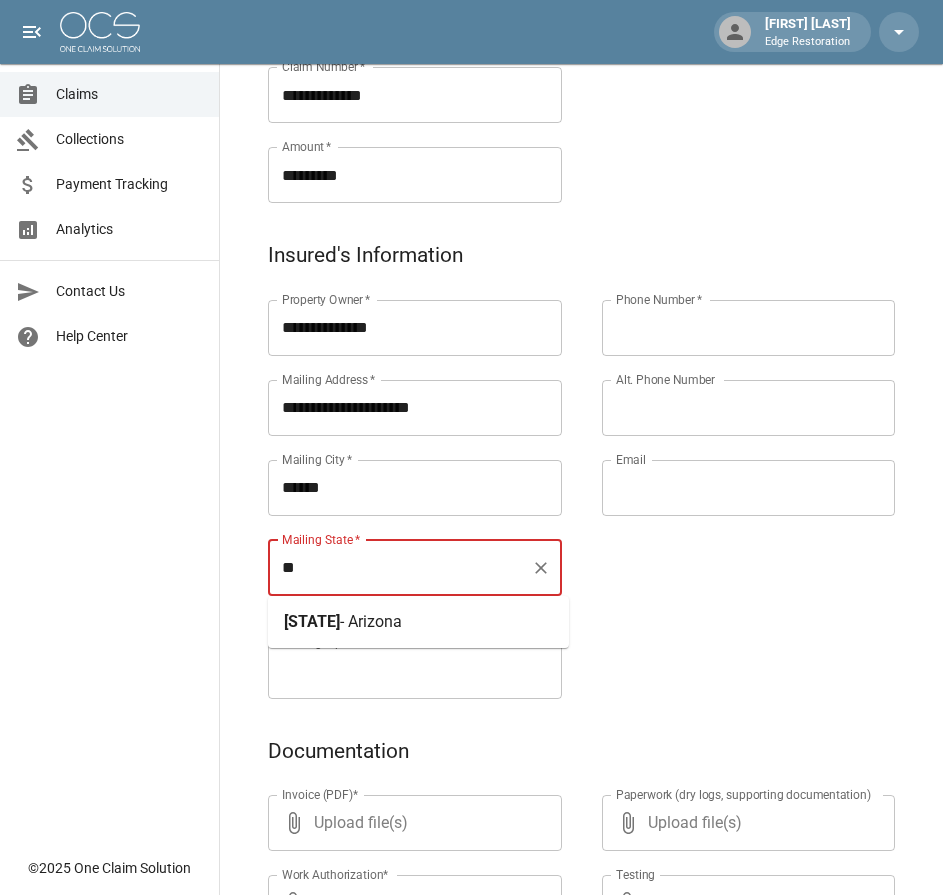 click on "- Arizona" at bounding box center [371, 621] 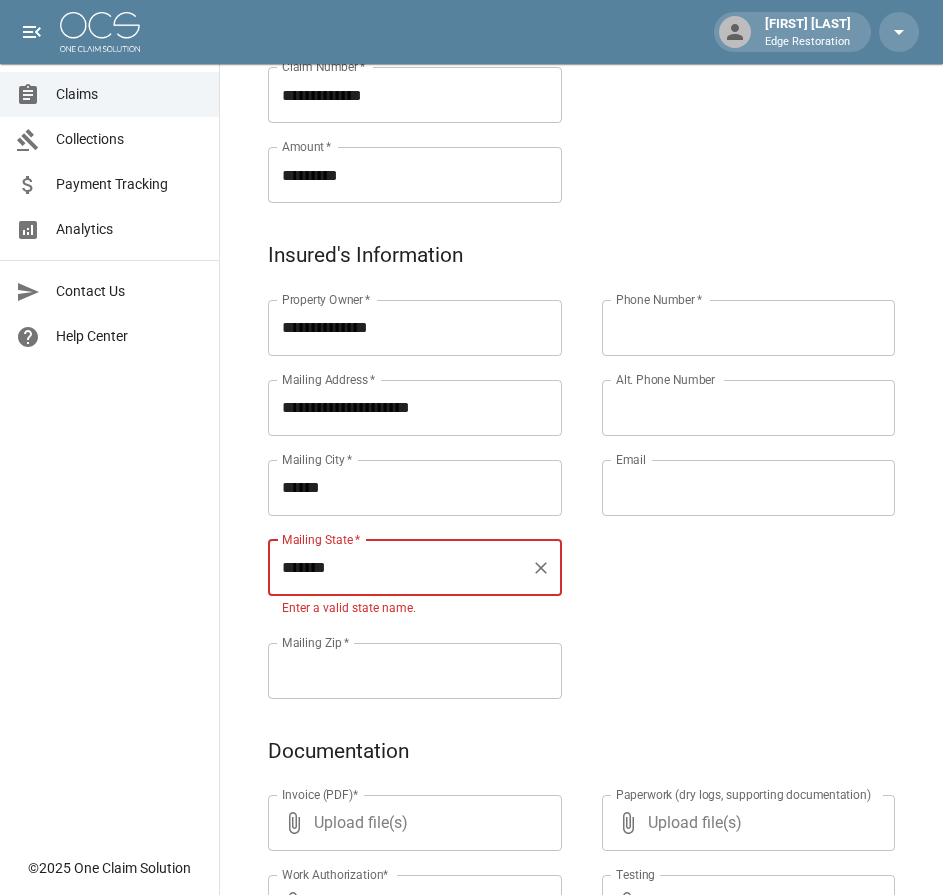 type on "*******" 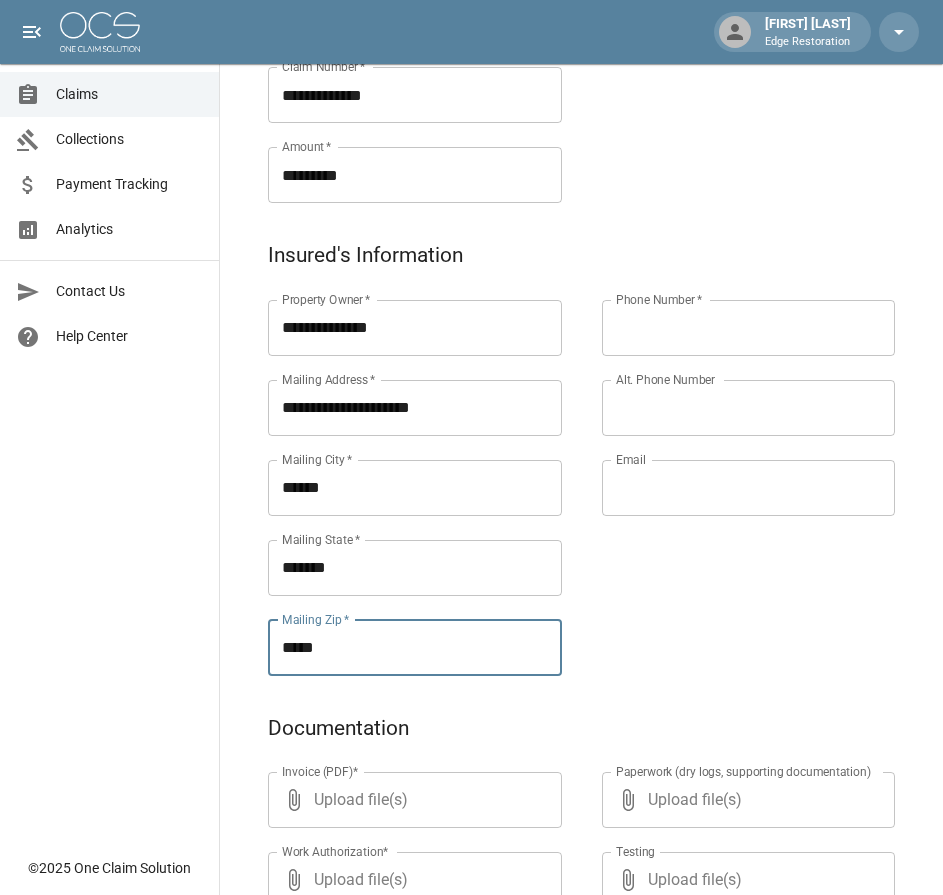 type on "*****" 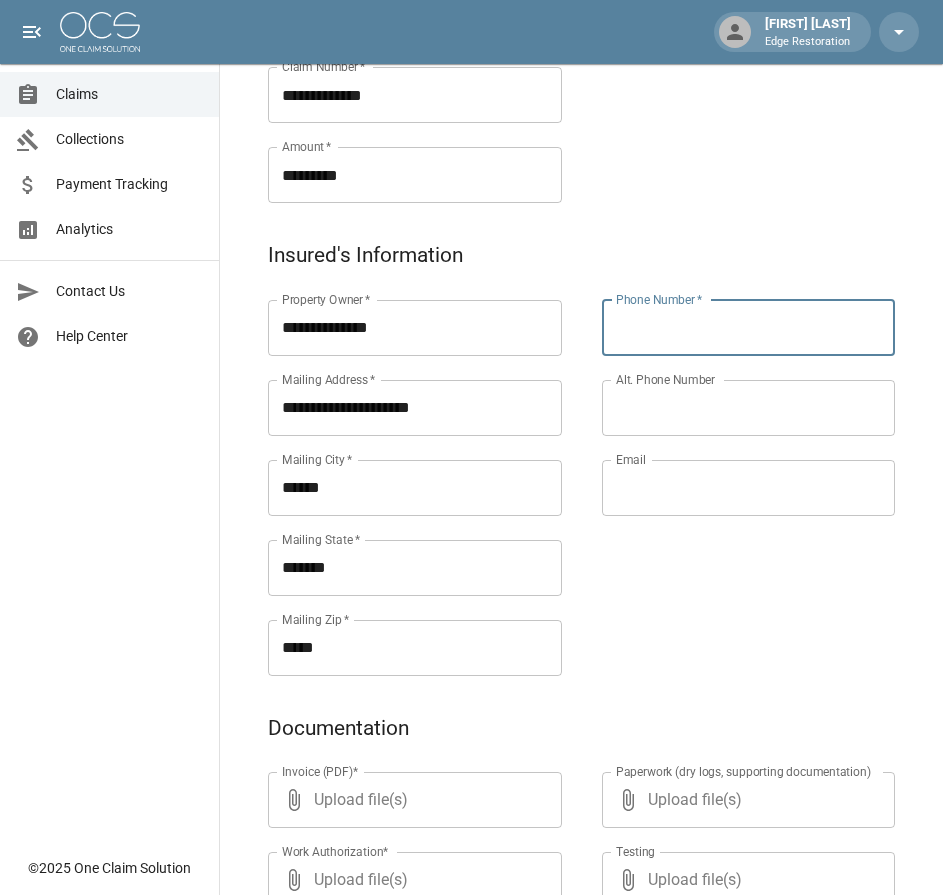 click on "Phone Number   *" at bounding box center (749, 328) 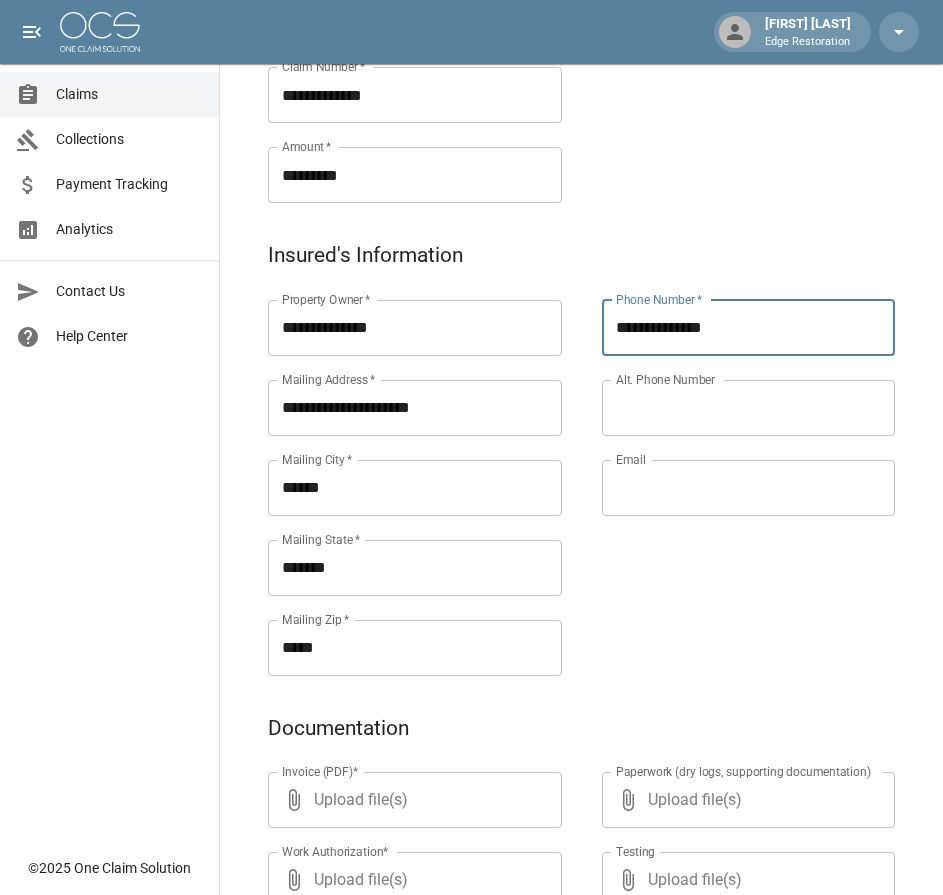 type on "**********" 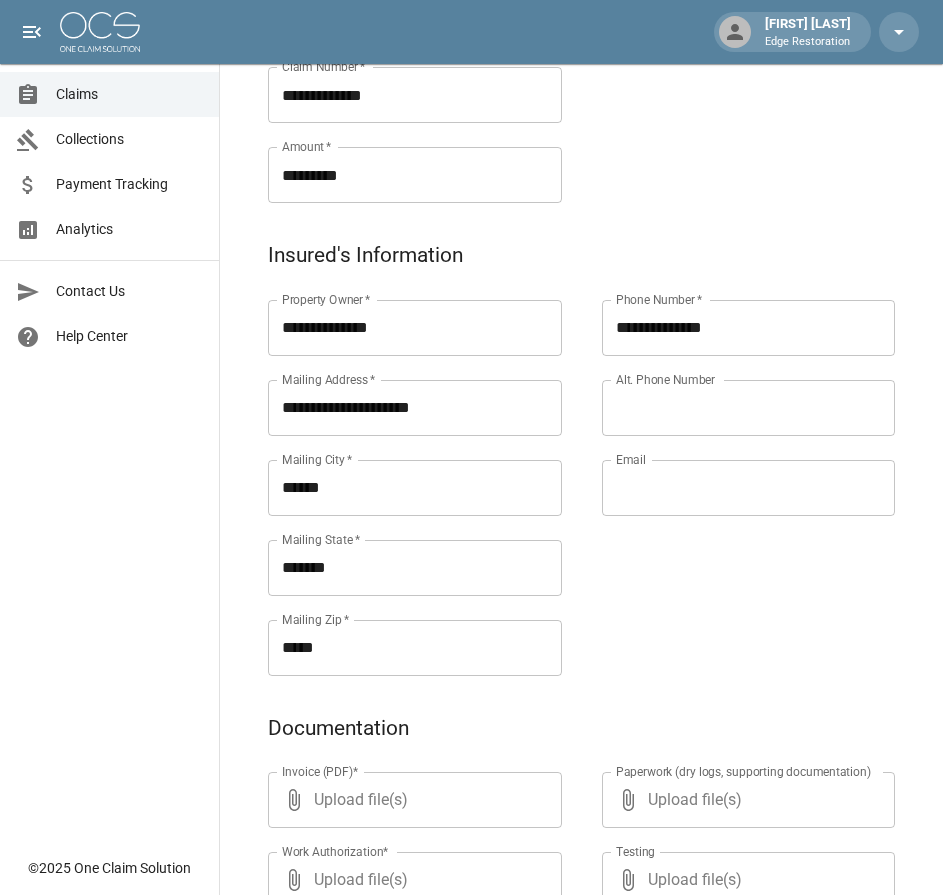 click on "Alt. Phone Number" at bounding box center (749, 408) 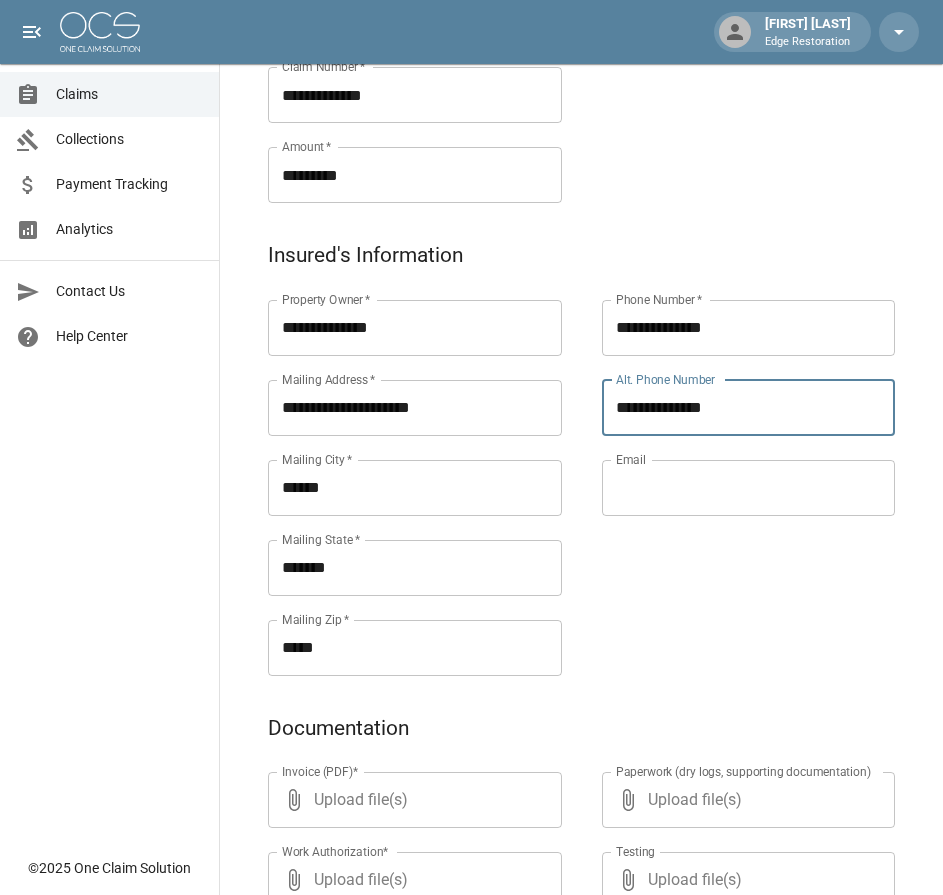 type on "**********" 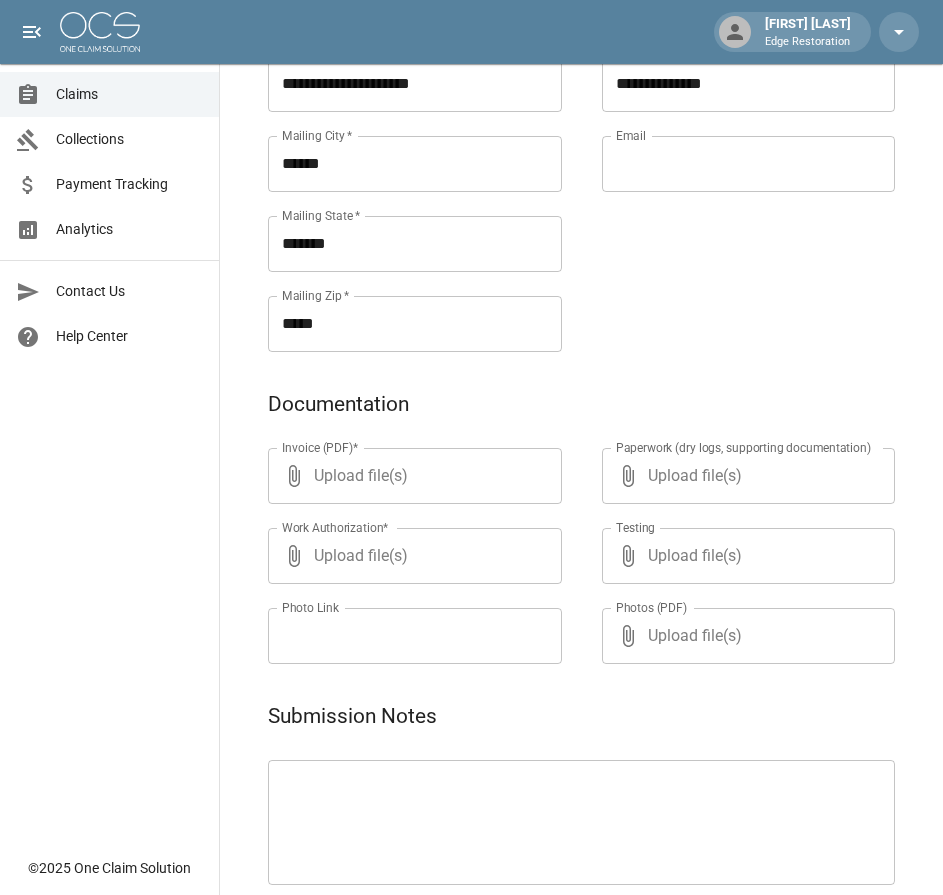 scroll, scrollTop: 964, scrollLeft: 0, axis: vertical 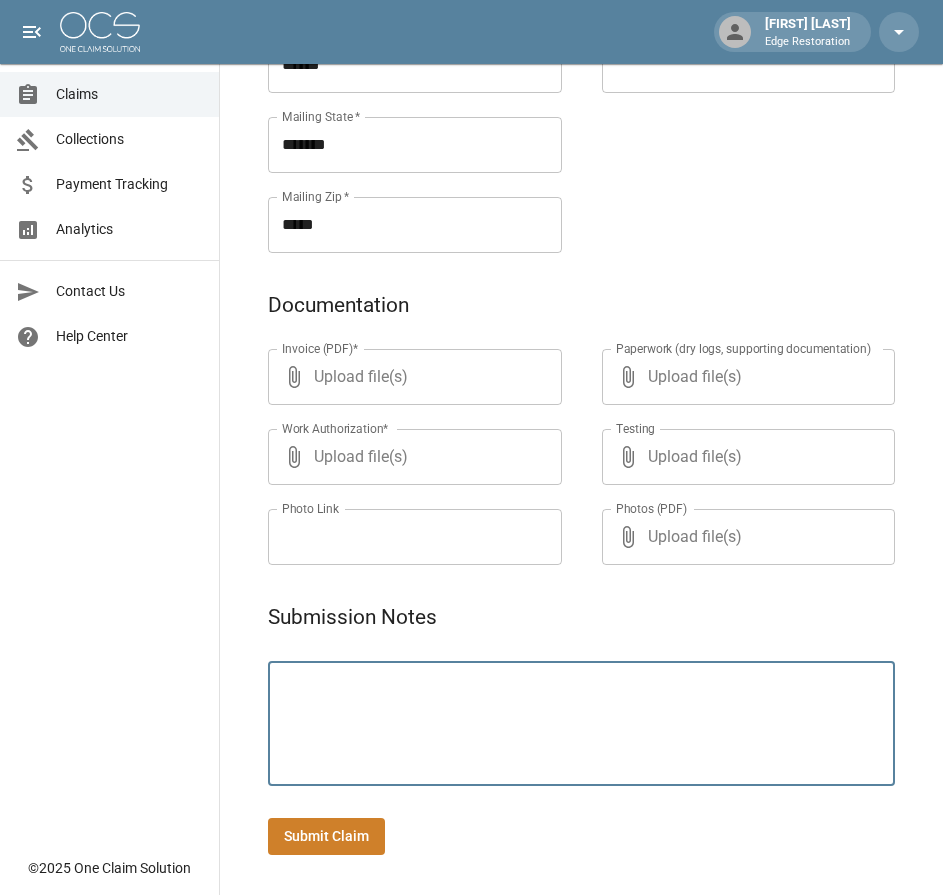click at bounding box center [581, 724] 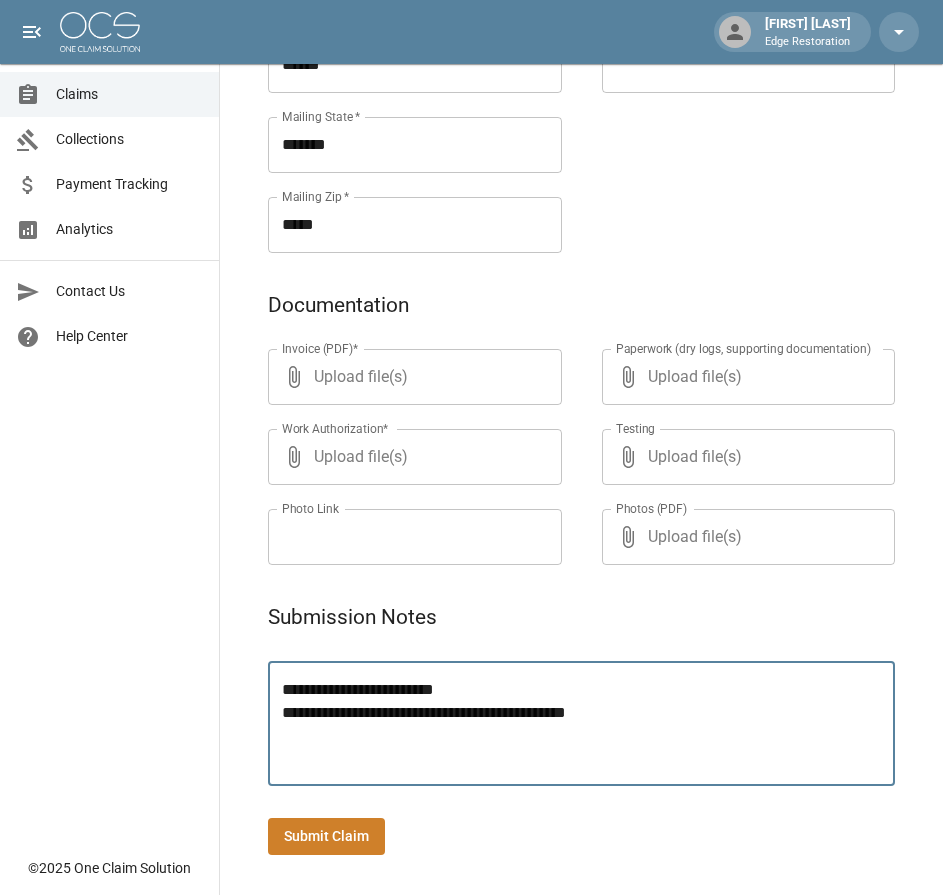type on "**********" 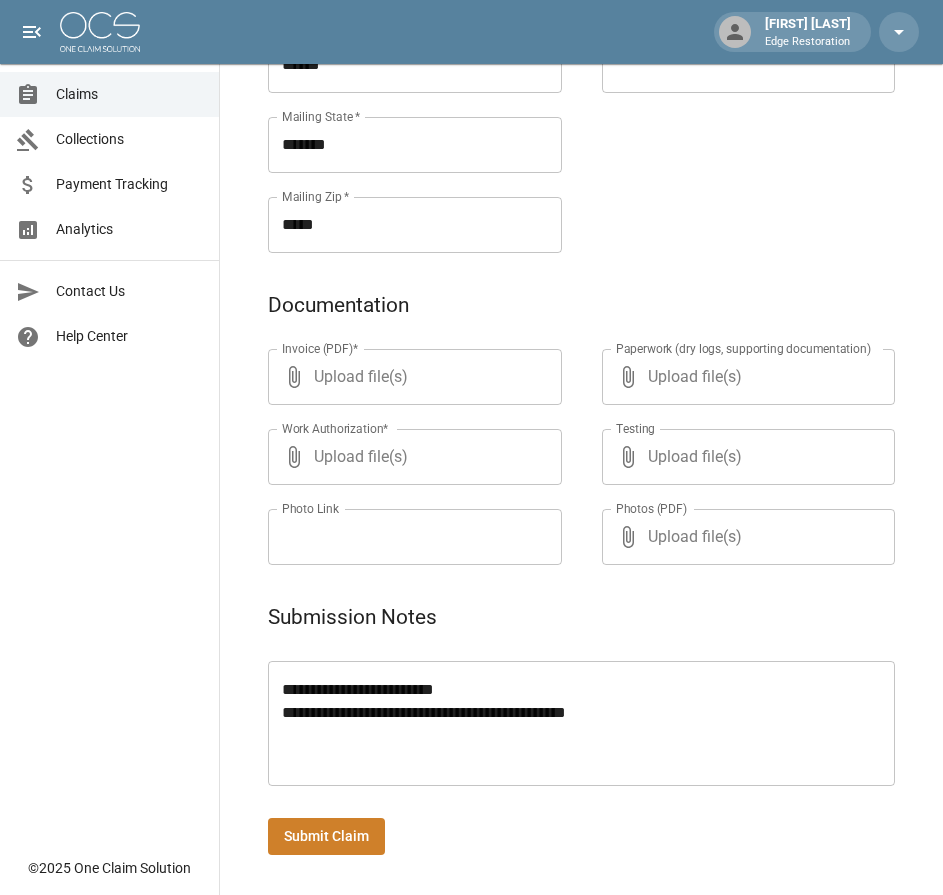 click on "Claims Collections Payment Tracking Analytics Contact Us Help Center" at bounding box center (109, 423) 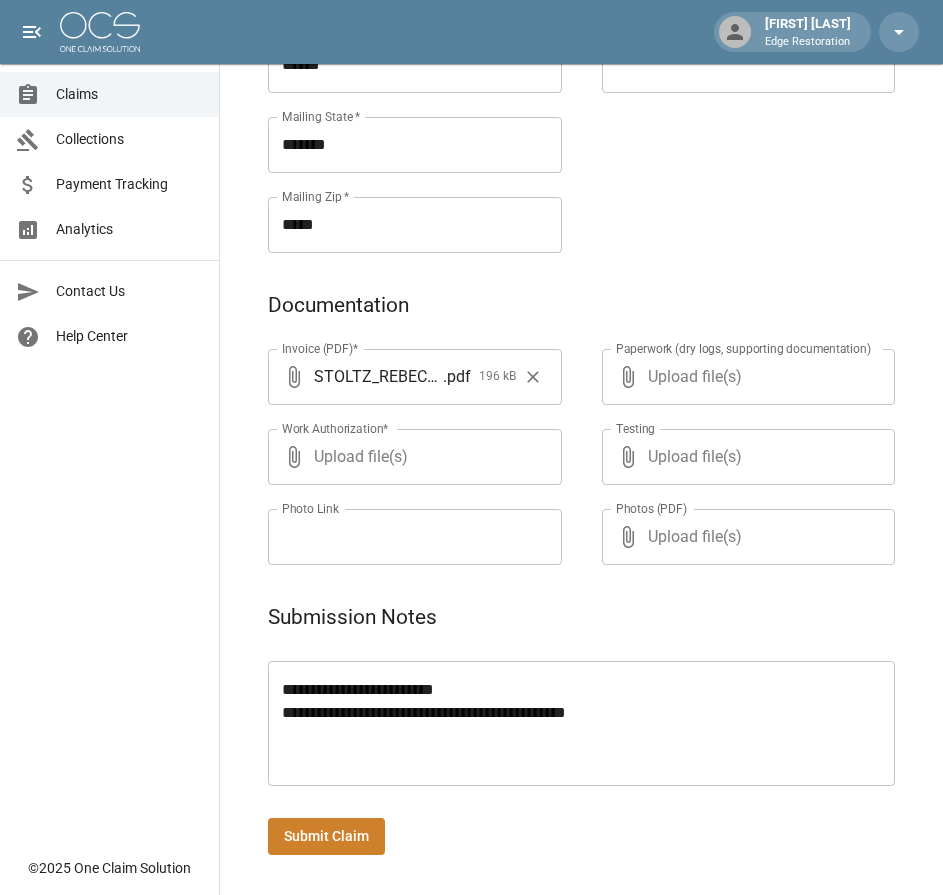click on "Submit Claim" at bounding box center (326, 836) 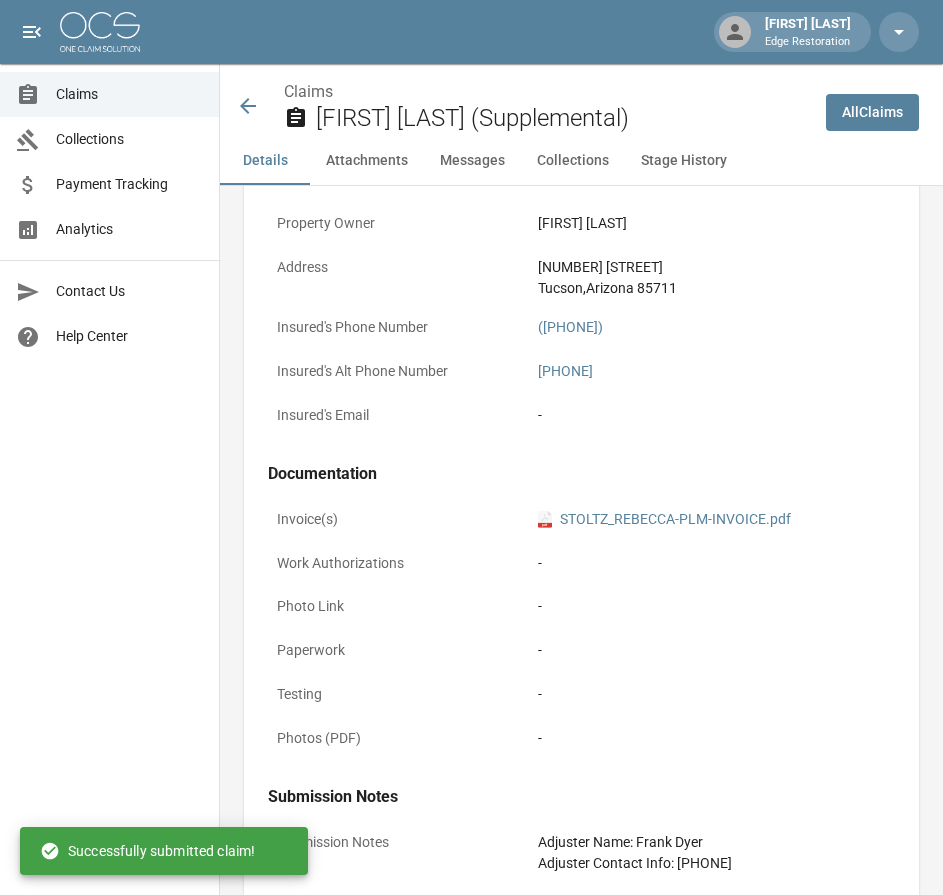 click at bounding box center (100, 32) 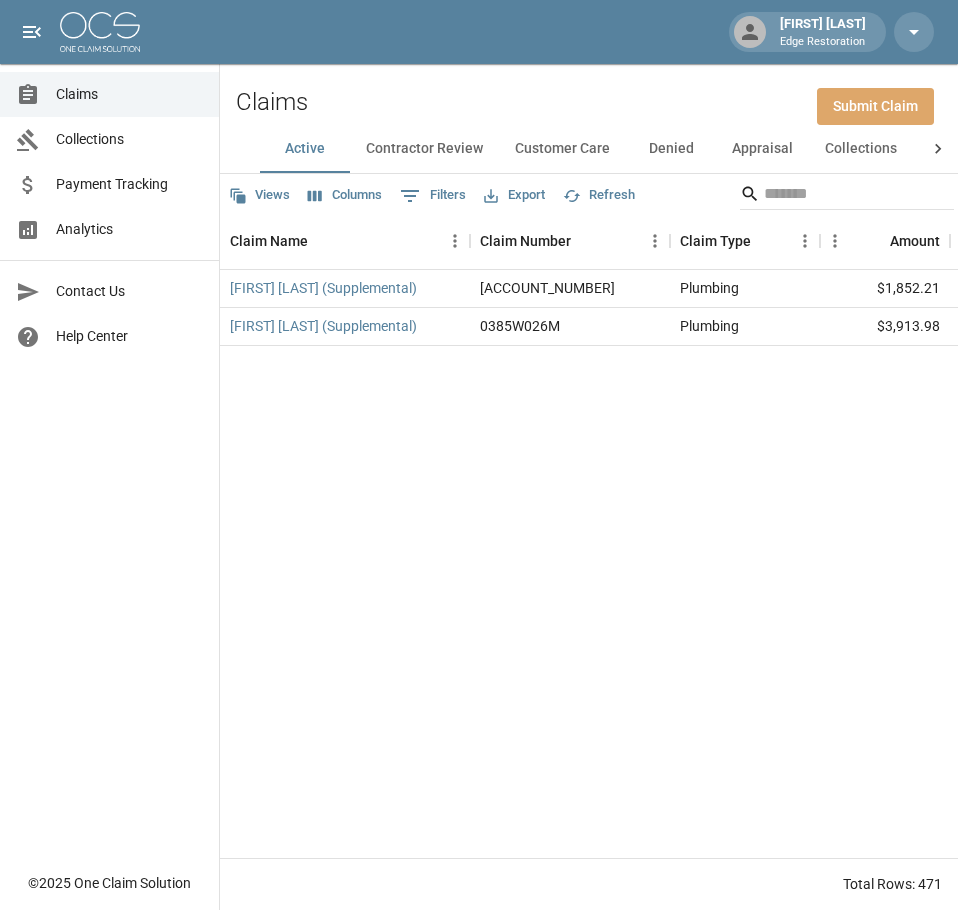 click on "Submit Claim" at bounding box center (875, 106) 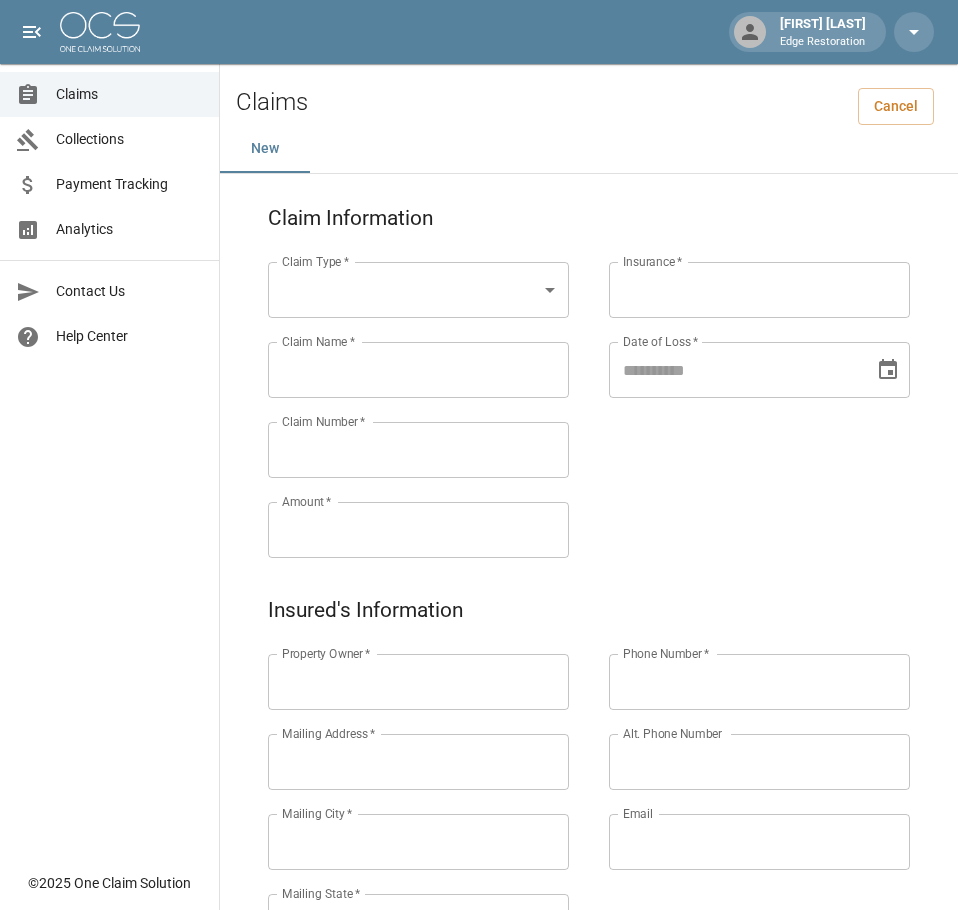 click on "Alicia Tubbs Edge Restoration Claims Collections Payment Tracking Analytics Contact Us Help Center ©  2025   One Claim Solution Claims Cancel New Claim Information Claim Type   * ​ Claim Type   * Claim Name   * Claim Name   * Claim Number   * Claim Number   * Amount   * Amount   * Insurance   * Insurance   * Date of Loss   * Date of Loss   * Insured's Information Property Owner   * Property Owner   * Mailing Address   * Mailing Address   * Mailing City   * Mailing City   * Mailing State   * Mailing State   * Mailing Zip   * Mailing Zip   * Phone Number   * Phone Number   * Alt. Phone Number Alt. Phone Number Email Email Documentation Invoice (PDF)* ​ Upload file(s) Invoice (PDF)* Work Authorization* ​ Upload file(s) Work Authorization* Photo Link Photo Link Paperwork (dry logs, supporting documentation) ​ Upload file(s) Paperwork (dry logs, supporting documentation) Testing ​ Upload file(s) Testing Photos (PDF) ​ Upload file(s) * ​" at bounding box center [479, 836] 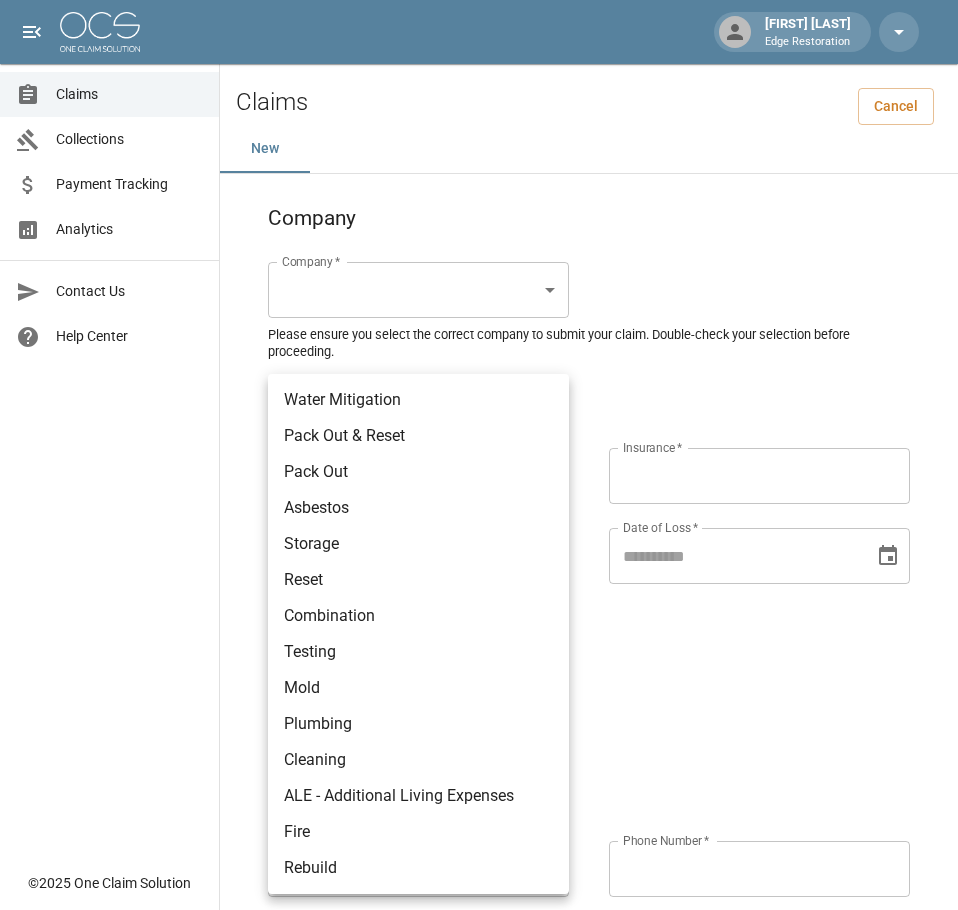 click at bounding box center [479, 455] 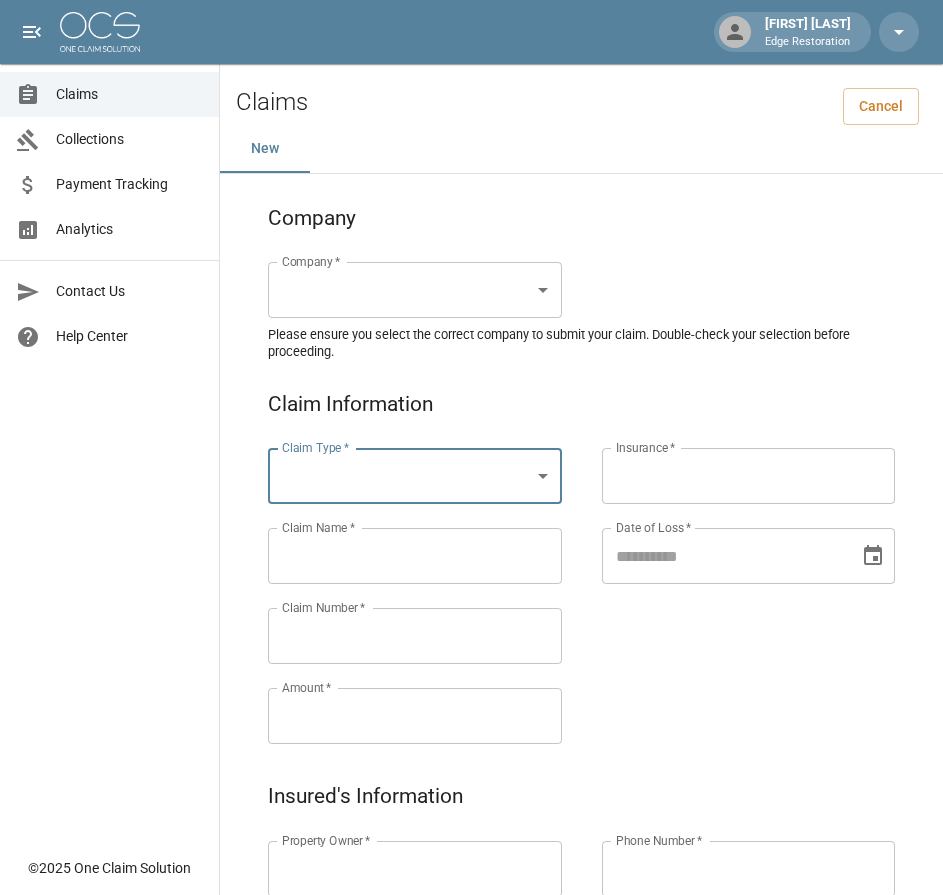 click on "Alicia Tubbs Edge Restoration Claims Collections Payment Tracking Analytics Contact Us Help Center ©  2025   One Claim Solution Claims Cancel New Company Company   * ​ Company   * Please ensure you select the correct company to submit your claim. Double-check your selection before proceeding. Claim Information Claim Type   * ​ Claim Type   * Claim Name   * Claim Name   * Claim Number   * Claim Number   * Amount   * Amount   * Insurance   * Insurance   * Date of Loss   * Date of Loss   * Insured's Information Property Owner   * Property Owner   * Mailing Address   * Mailing Address   * Mailing City   * Mailing City   * Mailing State   * Mailing State   * Mailing Zip   * Mailing Zip   * Phone Number   * Phone Number   * Alt. Phone Number Alt. Phone Number Email Email Documentation Invoice (PDF)* ​ Upload file(s) Invoice (PDF)* Work Authorization* ​ Upload file(s) Work Authorization* Photo Link Photo Link ​ Upload file(s) Testing ​ ​" at bounding box center [471, 929] 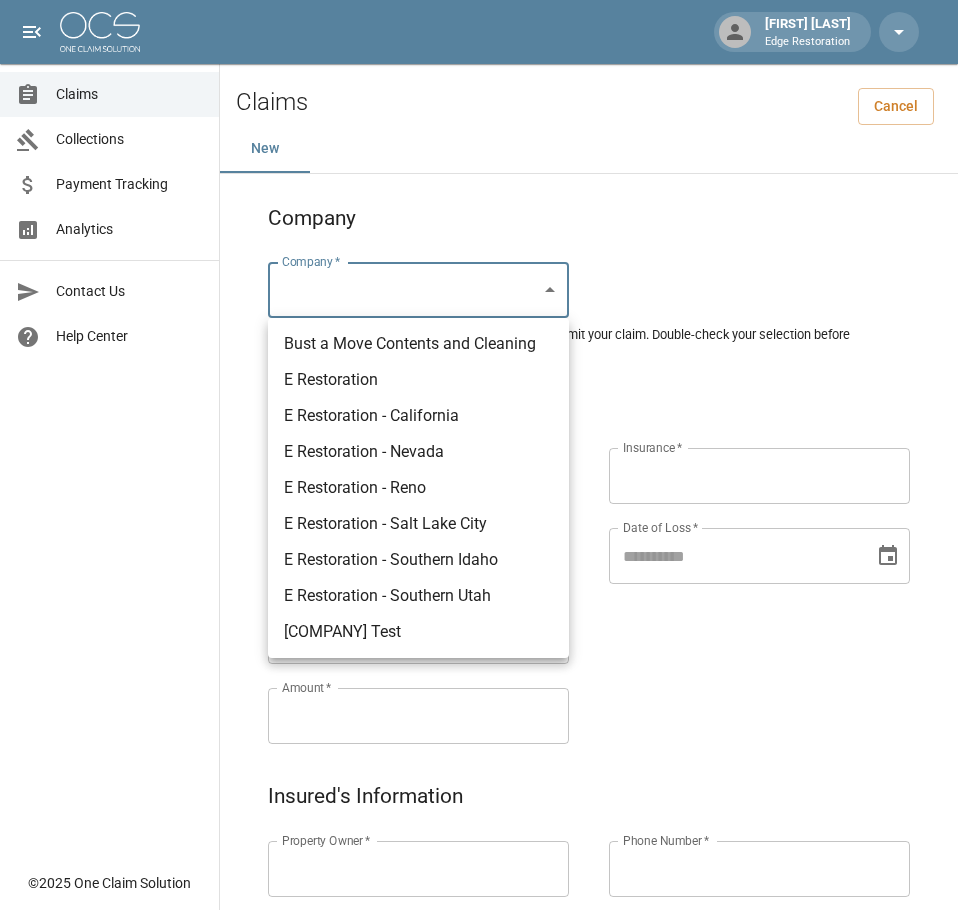 click on "E Restoration - Southern Utah" at bounding box center (418, 596) 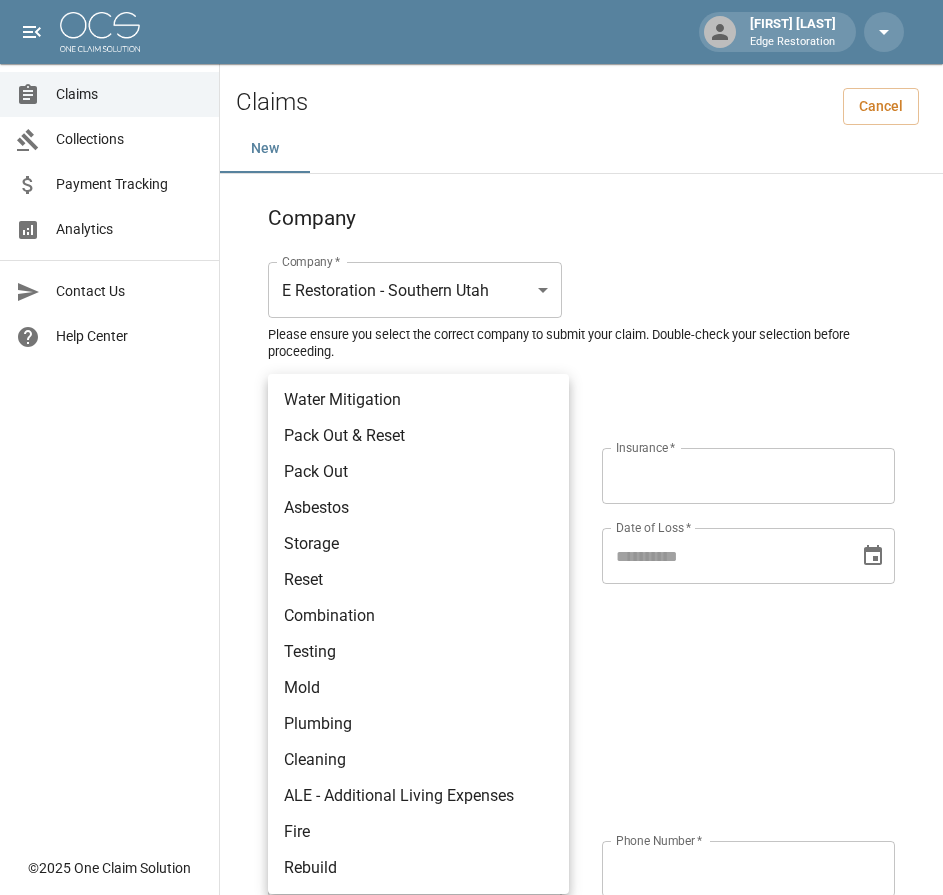 click on "Alicia Tubbs Edge Restoration Claims Collections Payment Tracking Analytics Contact Us Help Center ©  2025   One Claim Solution Claims Cancel New Company Company   * E Restoration - Southern Utah ******* Company   * Please ensure you select the correct company to submit your claim. Double-check your selection before proceeding. Claim Information Claim Type   * ​ Claim Type   * Claim Name   * Claim Name   * Claim Number   * Claim Number   * Amount   * Amount   * Insurance   * Insurance   * Date of Loss   * Date of Loss   * Insured's Information Property Owner   * Property Owner   * Mailing Address   * Mailing Address   * Mailing City   * Mailing City   * Mailing State   * Mailing State   * Mailing Zip   * Mailing Zip   * Phone Number   * Phone Number   * Alt. Phone Number Alt. Phone Number Email Email Documentation Invoice (PDF)* ​ Upload file(s) Invoice (PDF)* Work Authorization* ​ Upload file(s) Work Authorization* Photo Link Photo Link *" at bounding box center [471, 929] 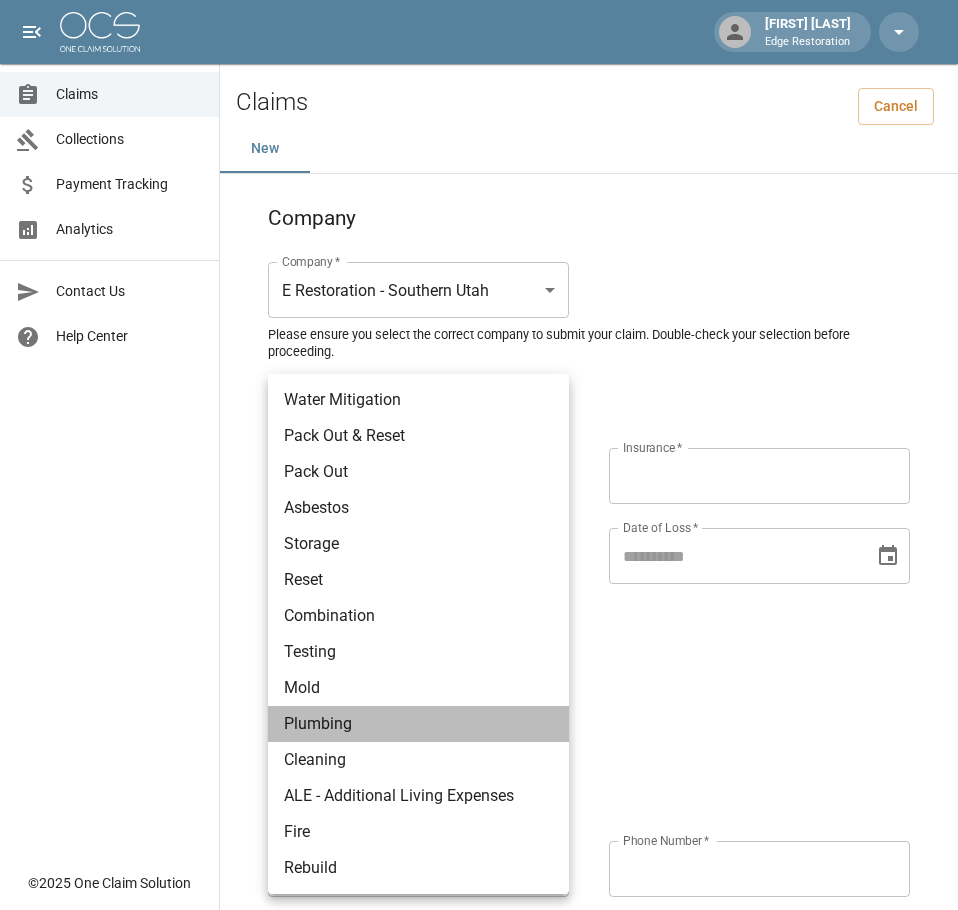 click on "Plumbing" at bounding box center [418, 724] 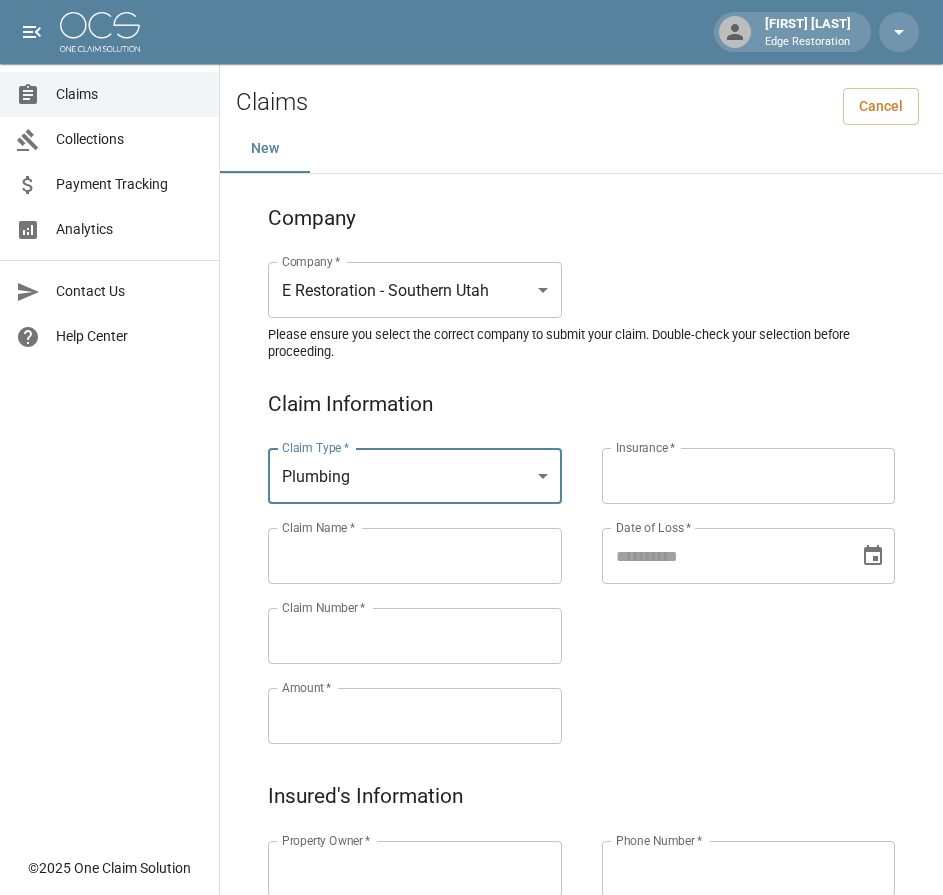 click on "Claims Collections Payment Tracking Analytics Contact Us Help Center" at bounding box center [109, 423] 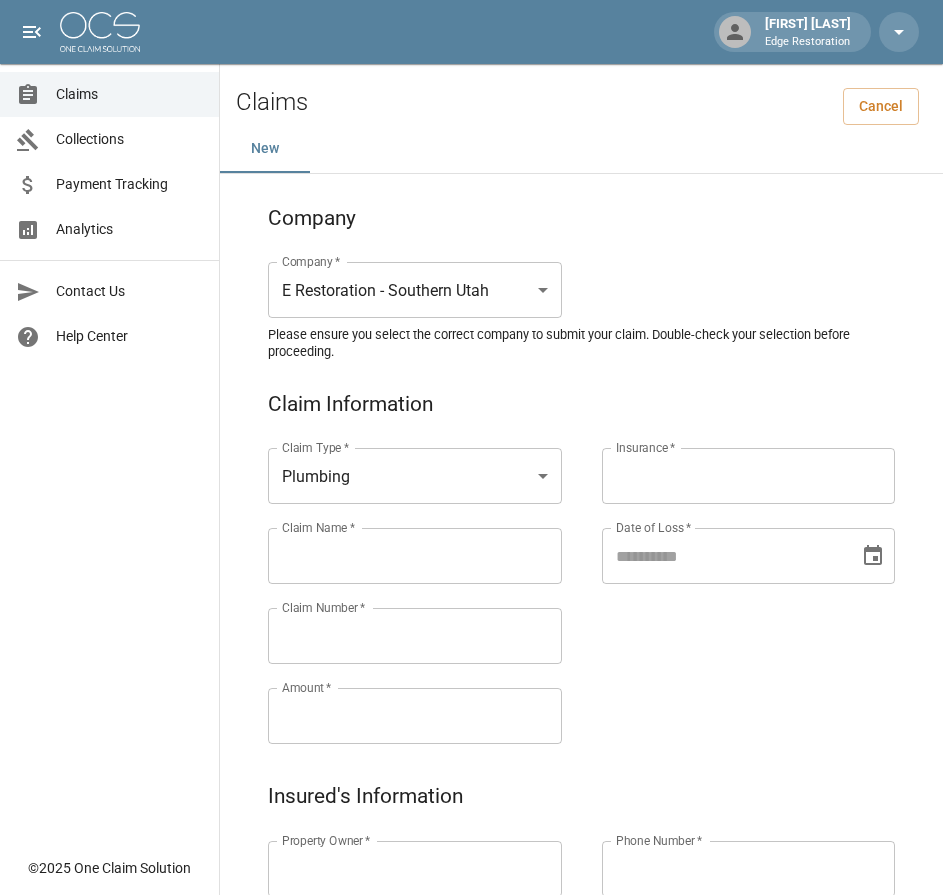 click on "Claim Name   *" at bounding box center [415, 556] 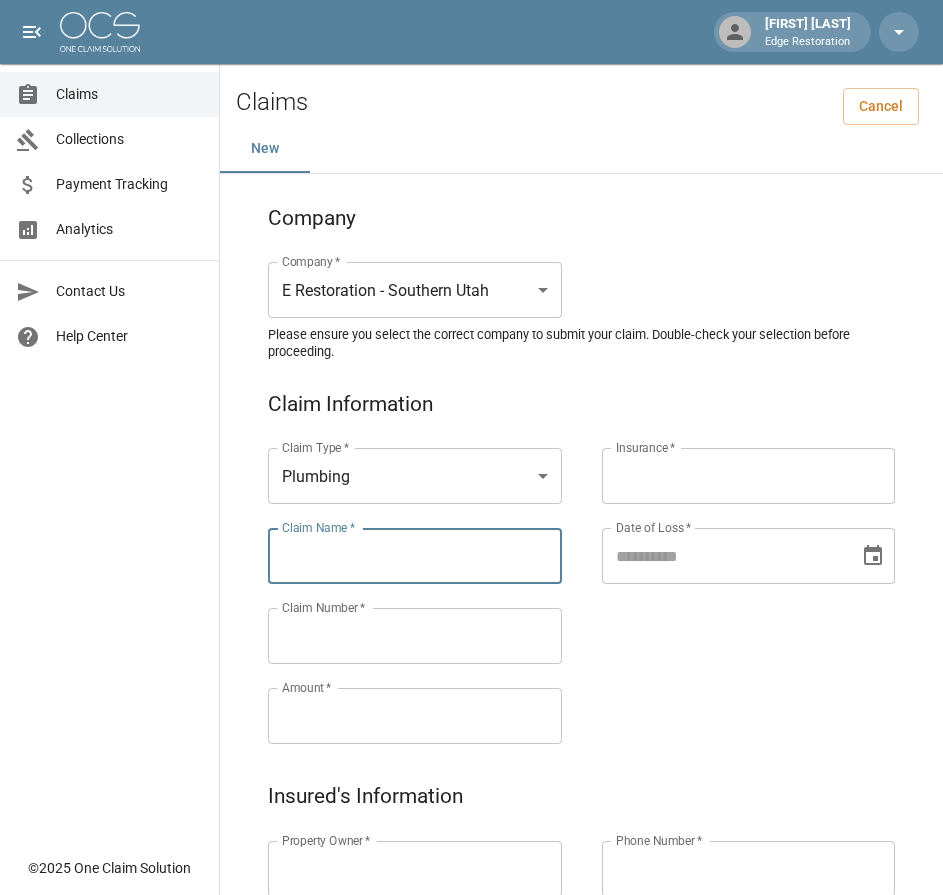 paste on "**********" 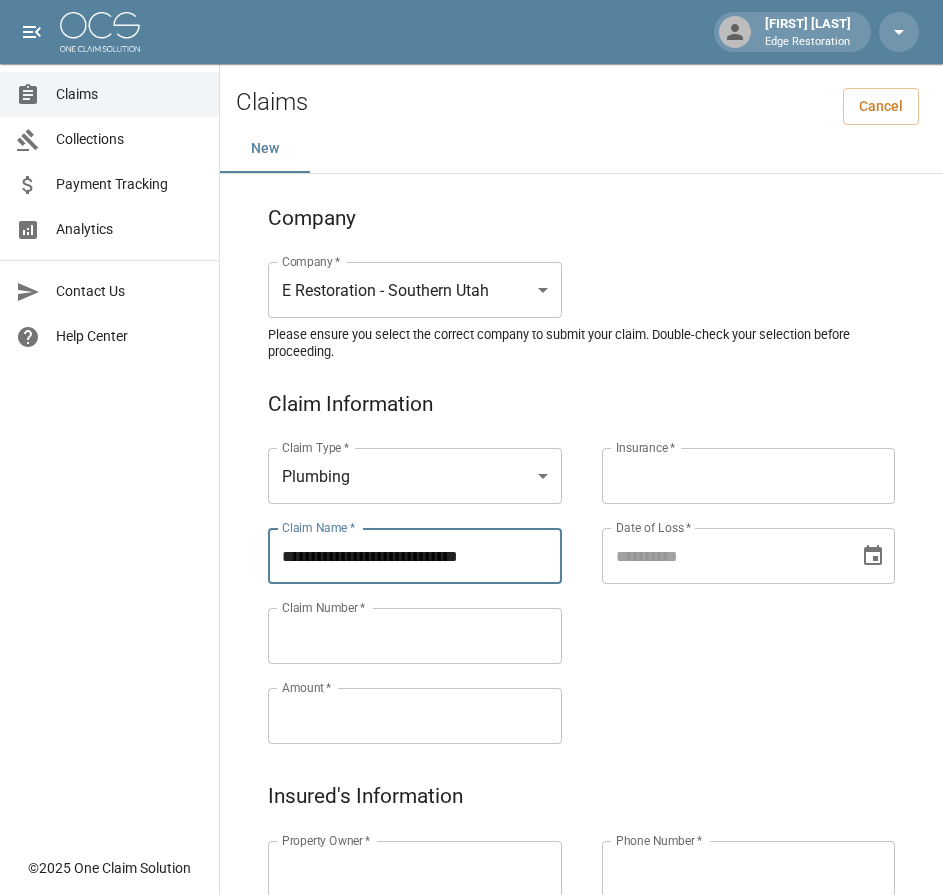 type on "**********" 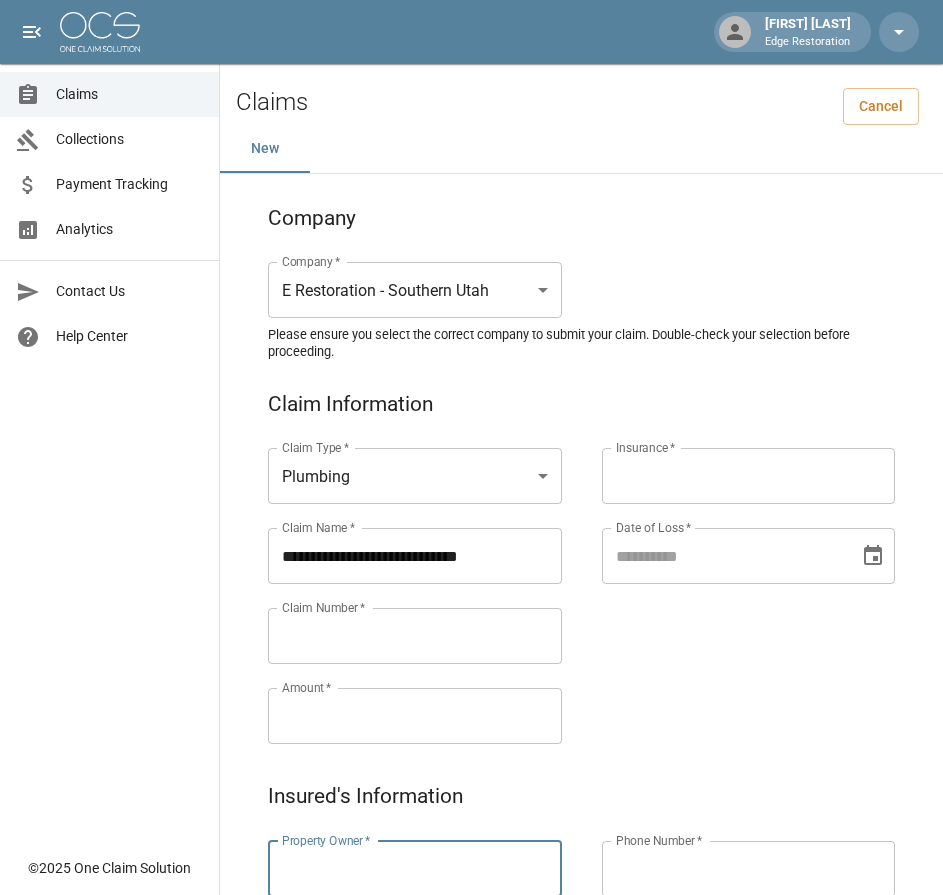 click on "Property Owner   *" at bounding box center [415, 869] 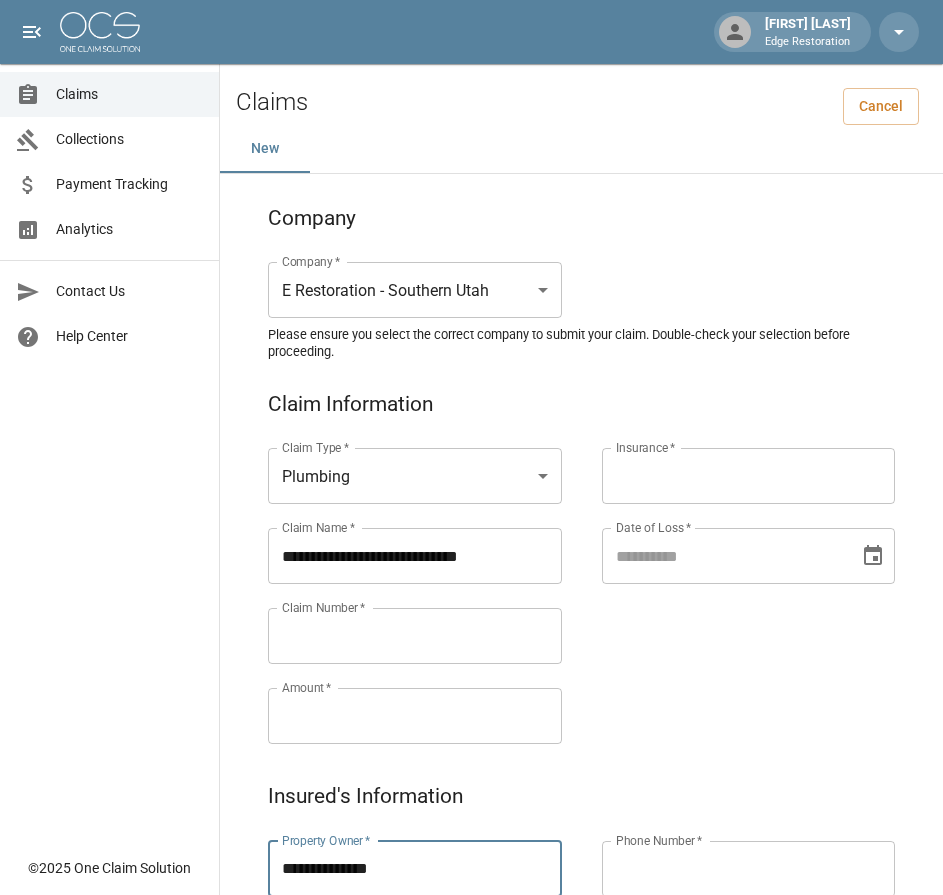 type on "**********" 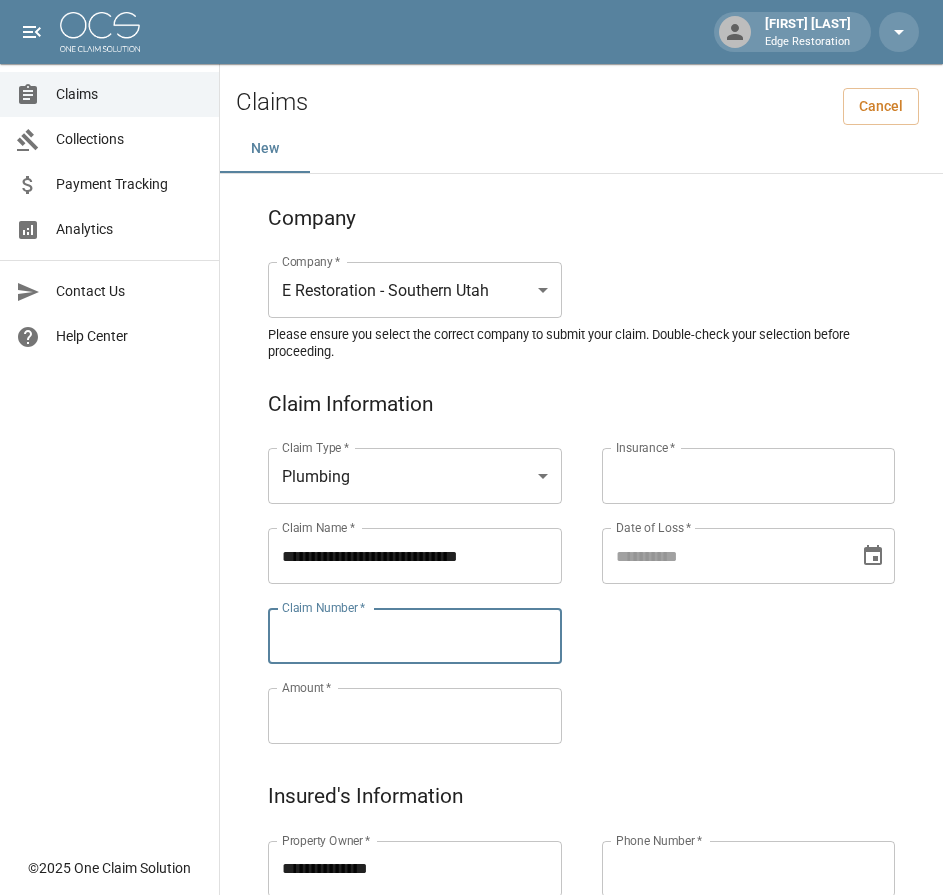 click on "Claim Number   *" at bounding box center [415, 636] 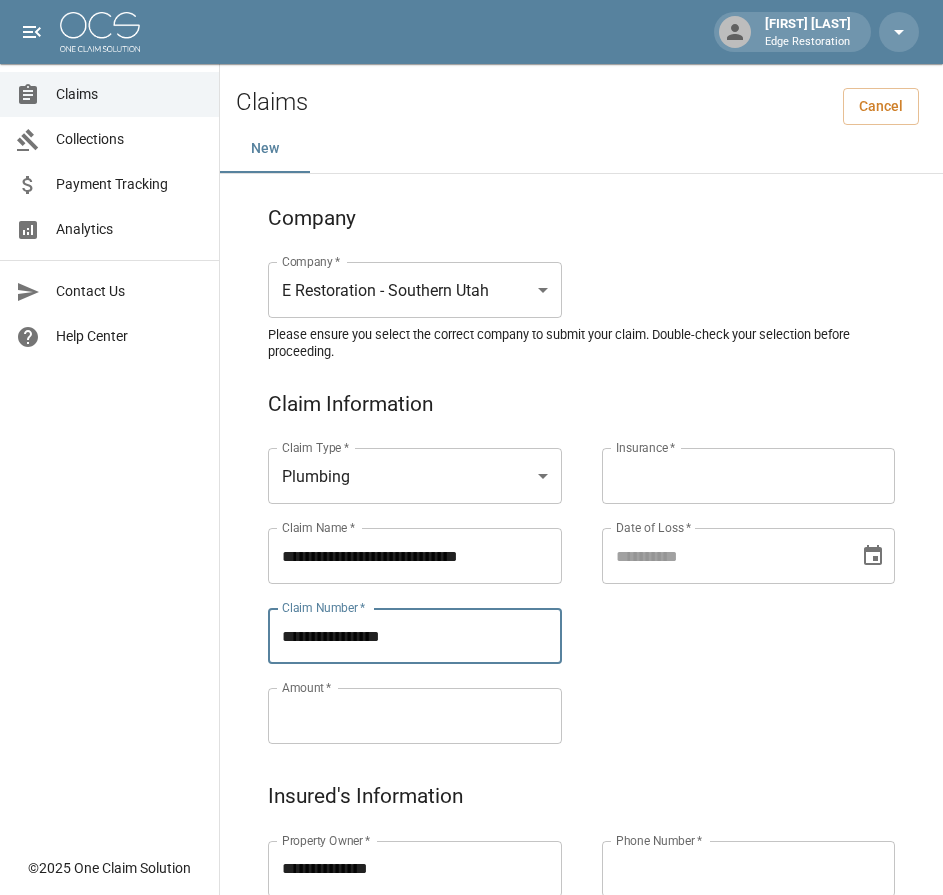 type on "**********" 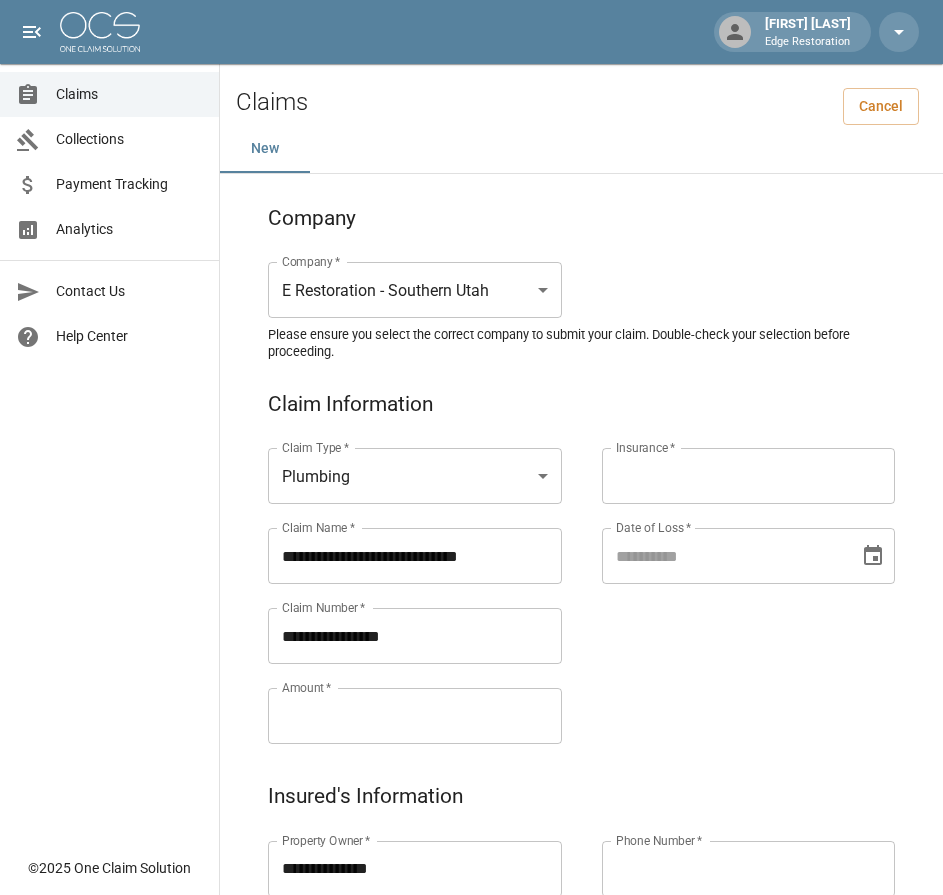 click on "Amount   *" at bounding box center (415, 716) 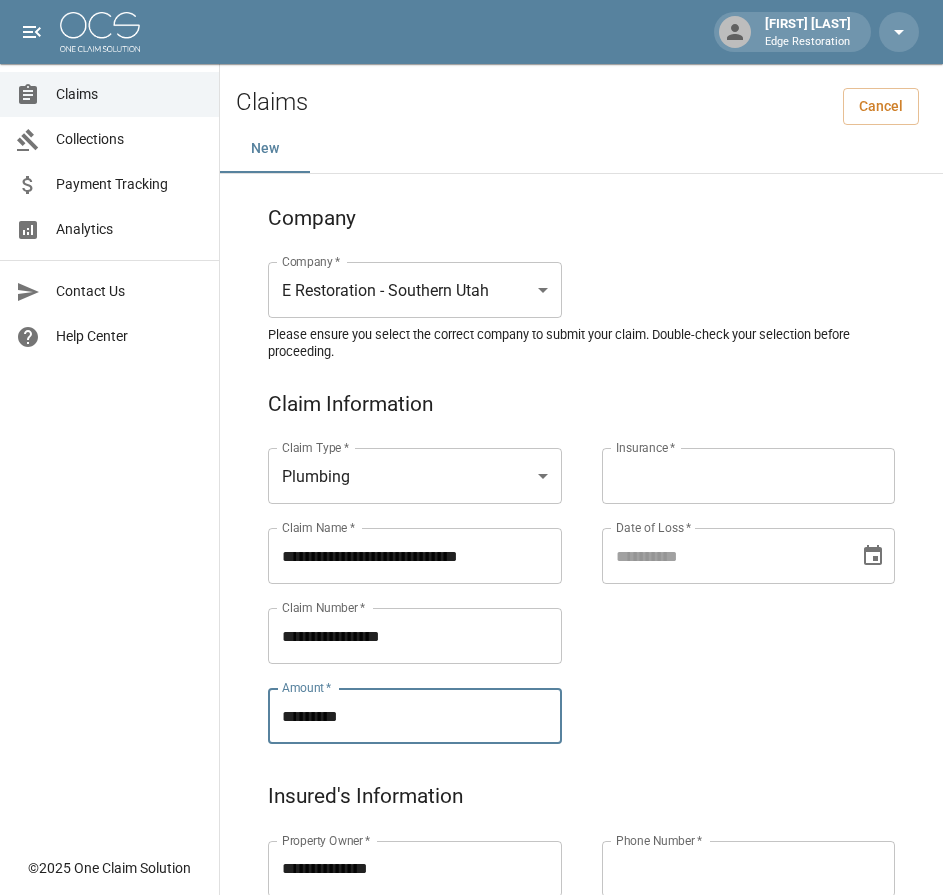 type on "*********" 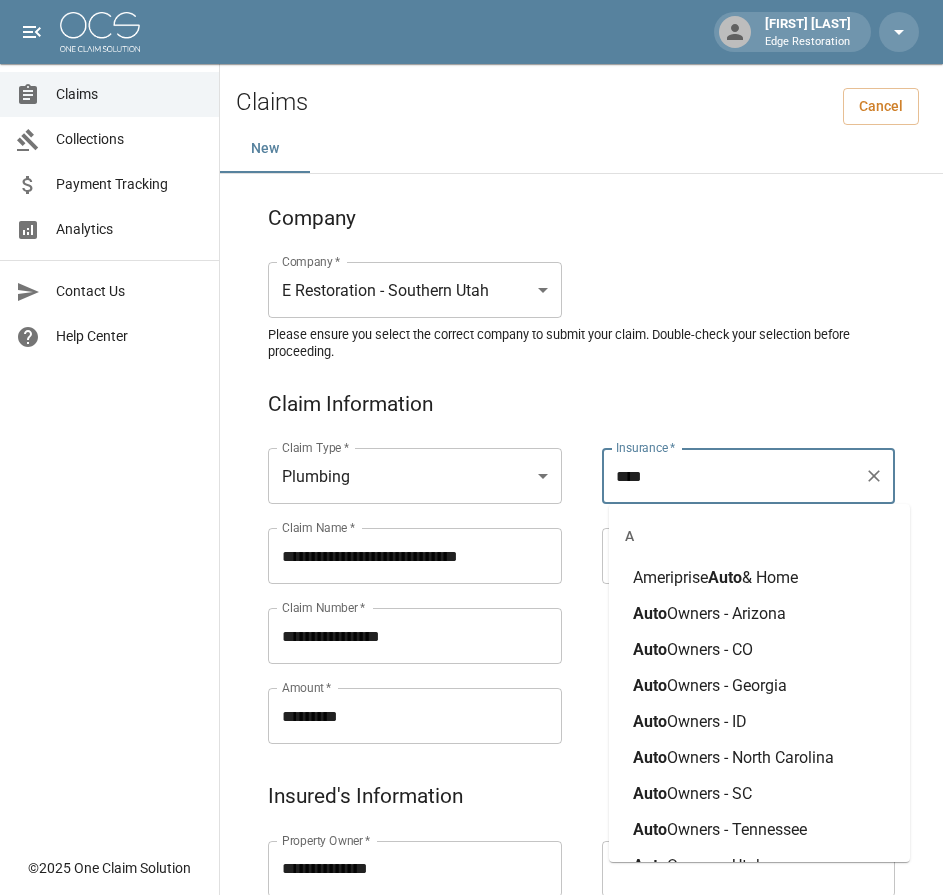 scroll, scrollTop: 108, scrollLeft: 0, axis: vertical 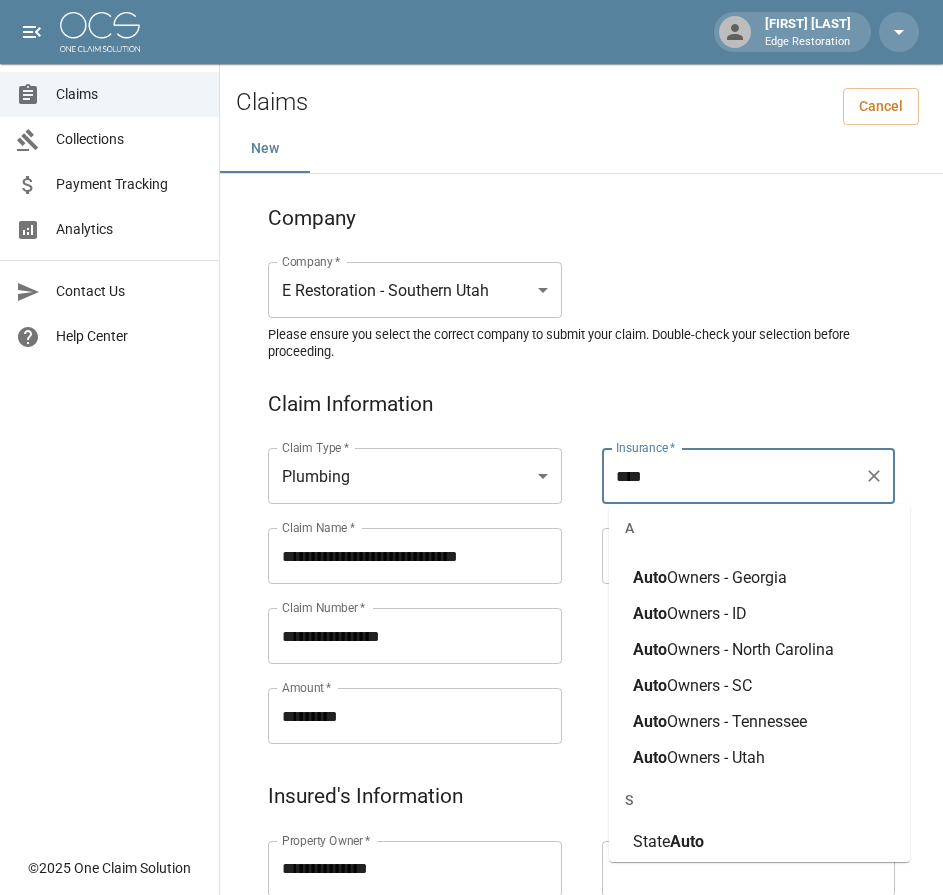 click on "Owners - Utah" at bounding box center (716, 757) 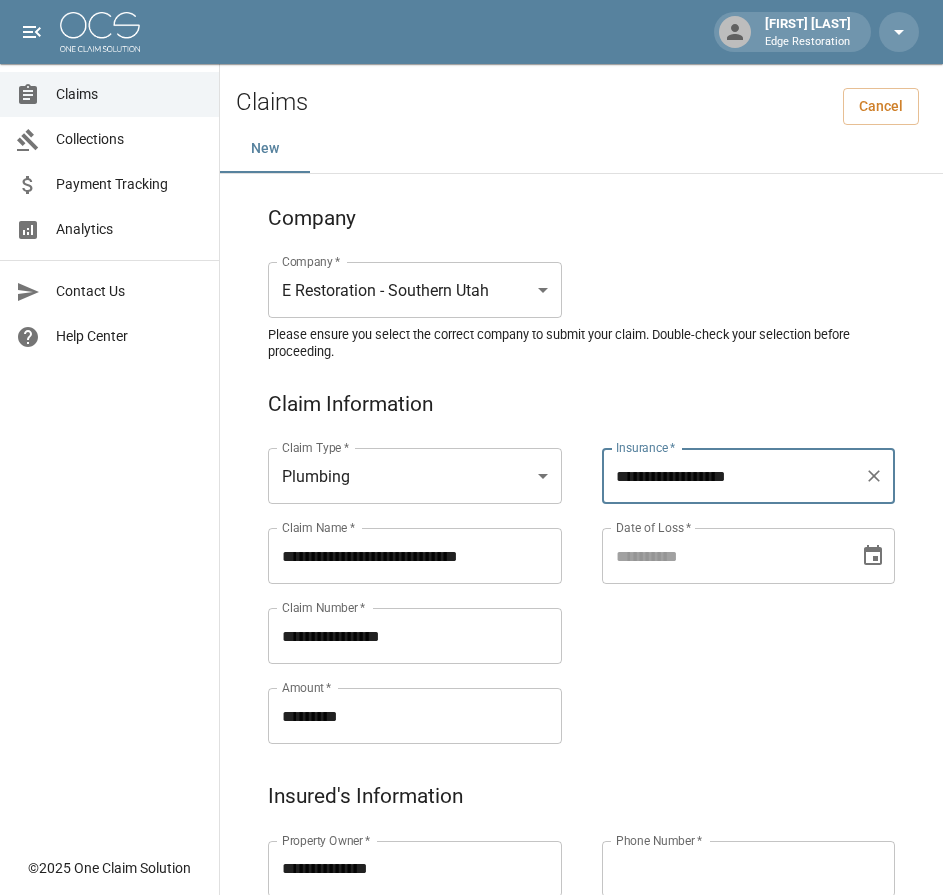 type on "**********" 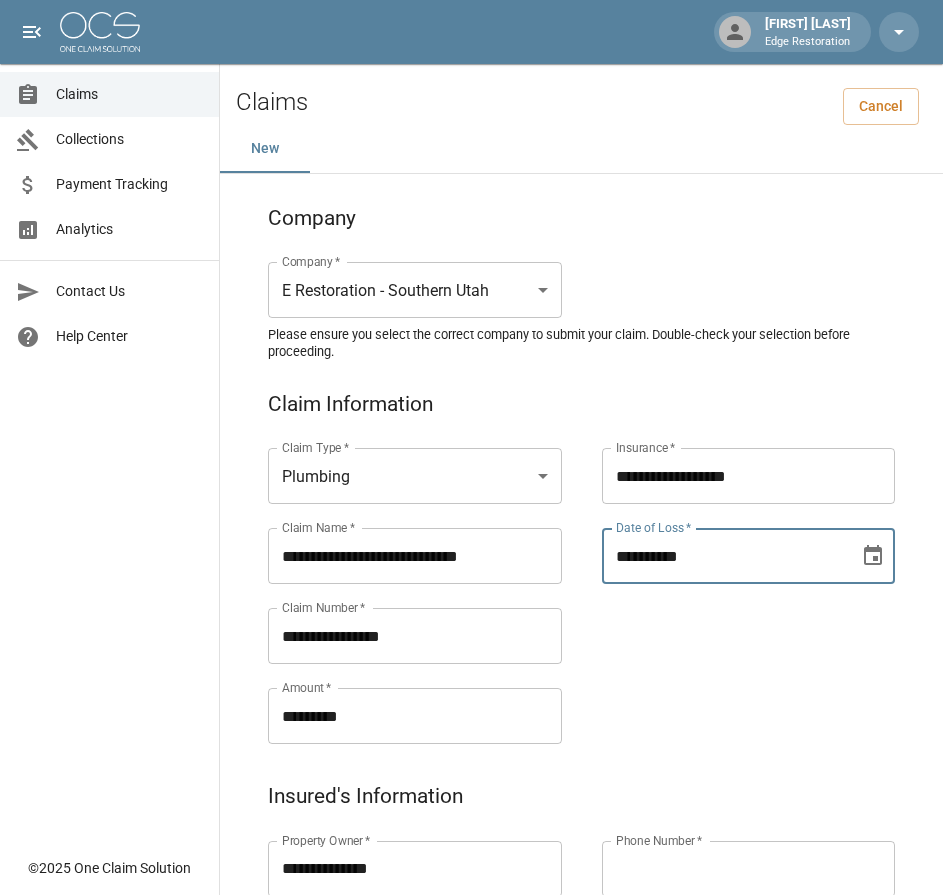click on "**********" at bounding box center (724, 556) 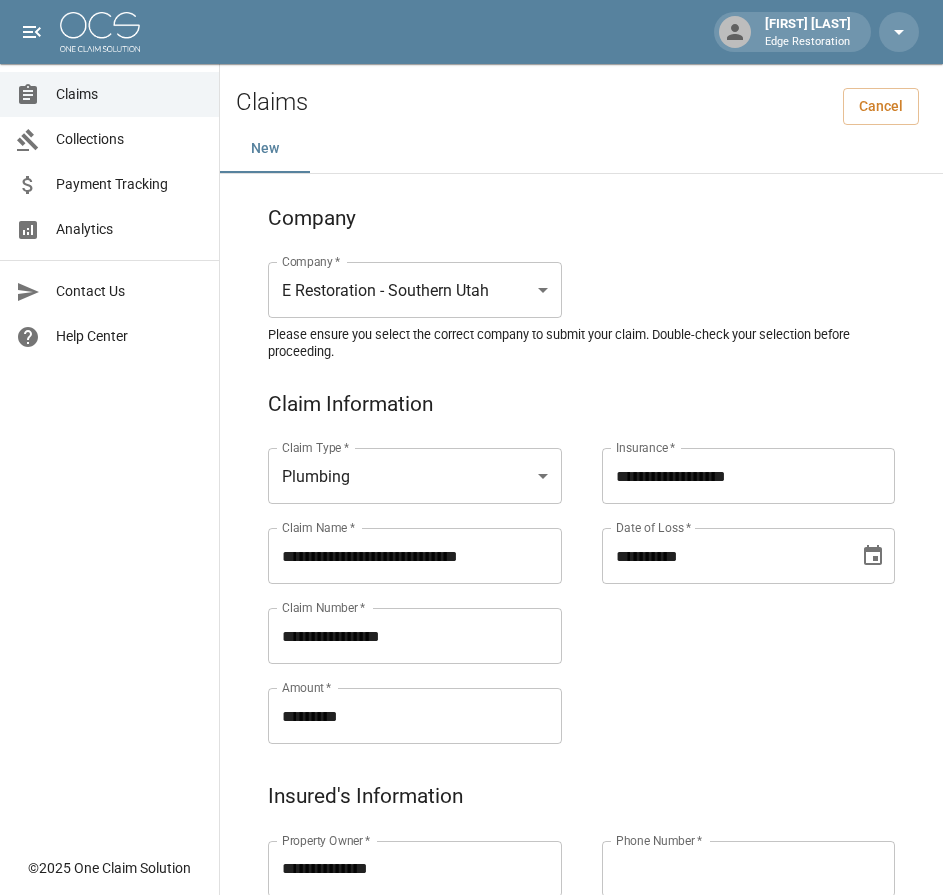 click on "**********" at bounding box center [729, 572] 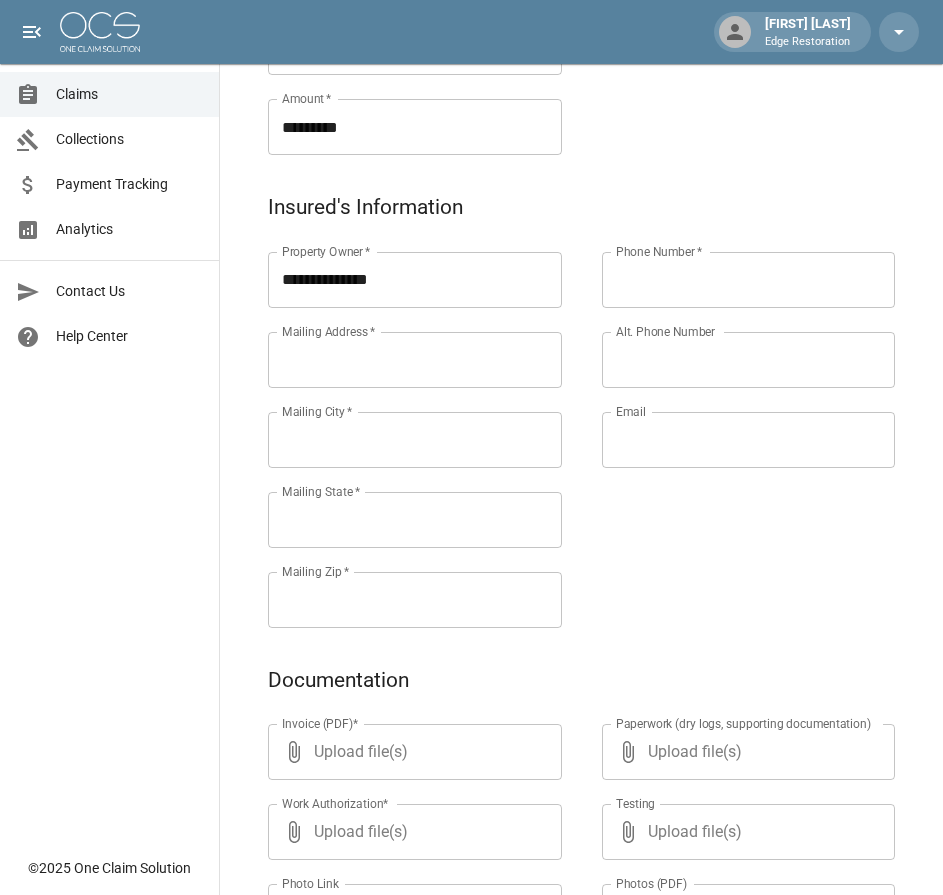 scroll, scrollTop: 590, scrollLeft: 15, axis: both 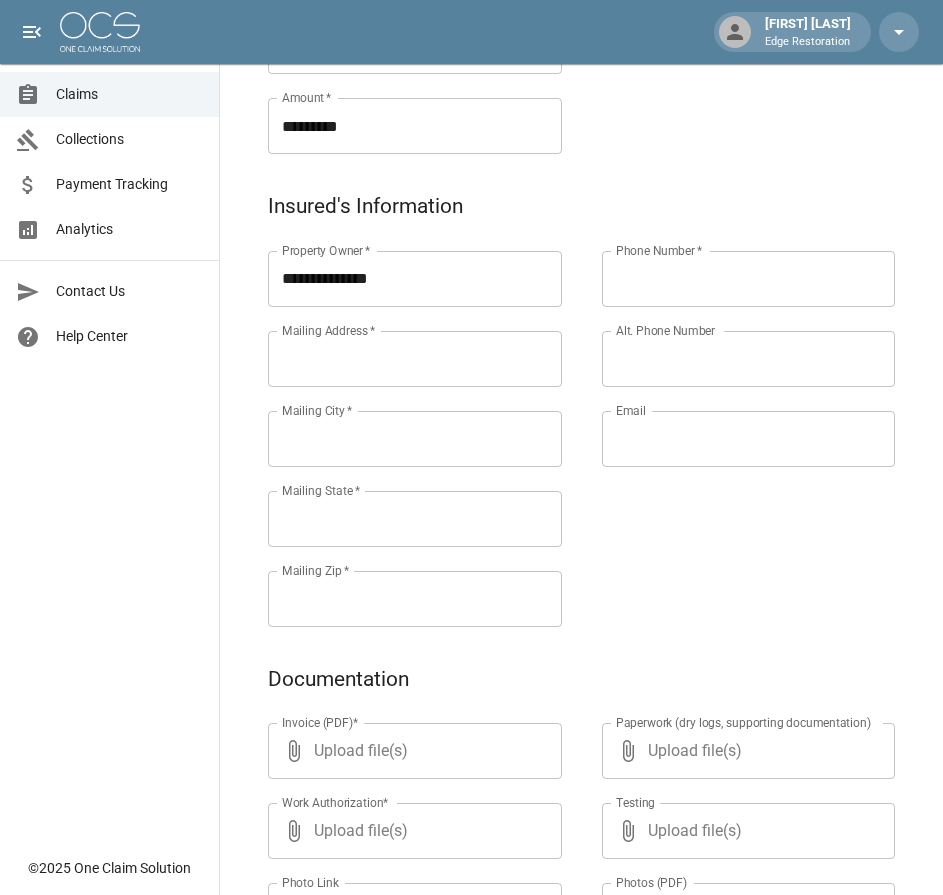 click on "Mailing Address   *" at bounding box center (415, 359) 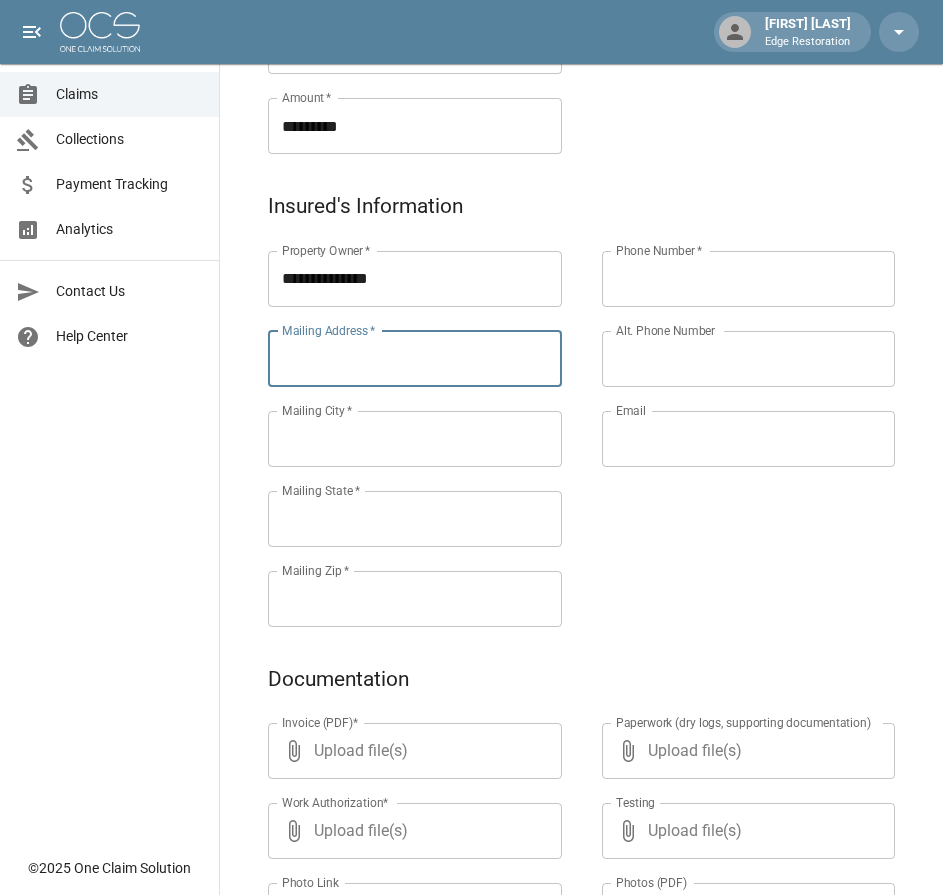 paste on "**********" 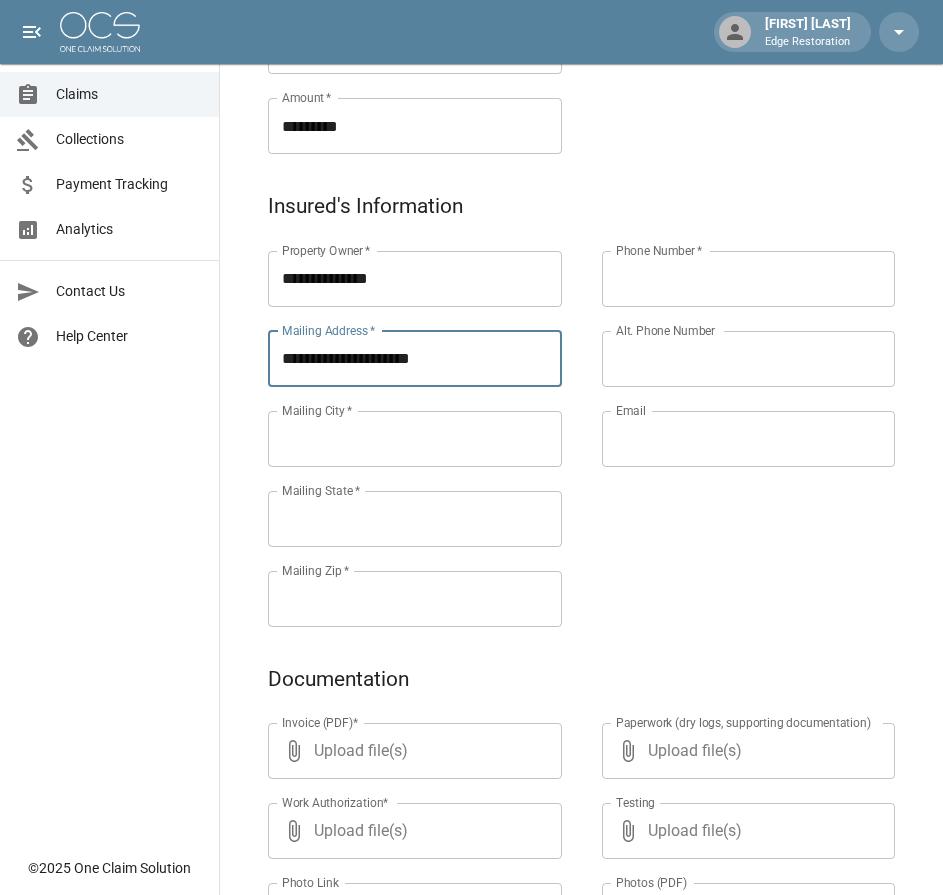 type on "**********" 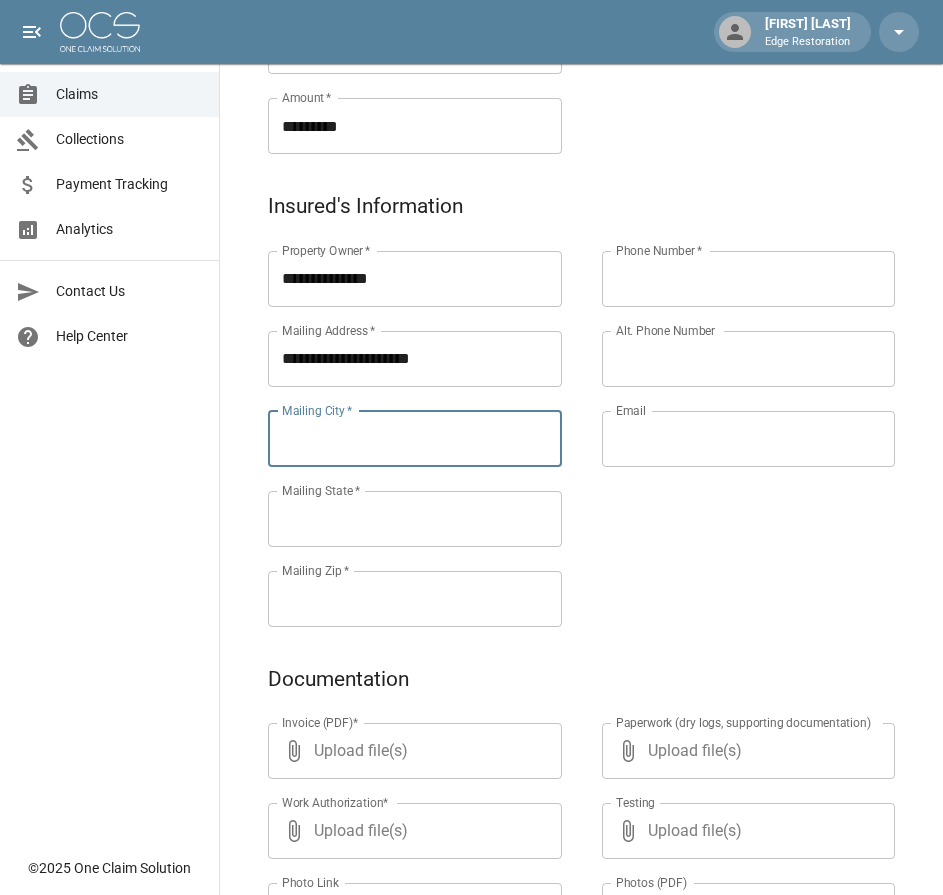 click on "Mailing City   *" at bounding box center [415, 439] 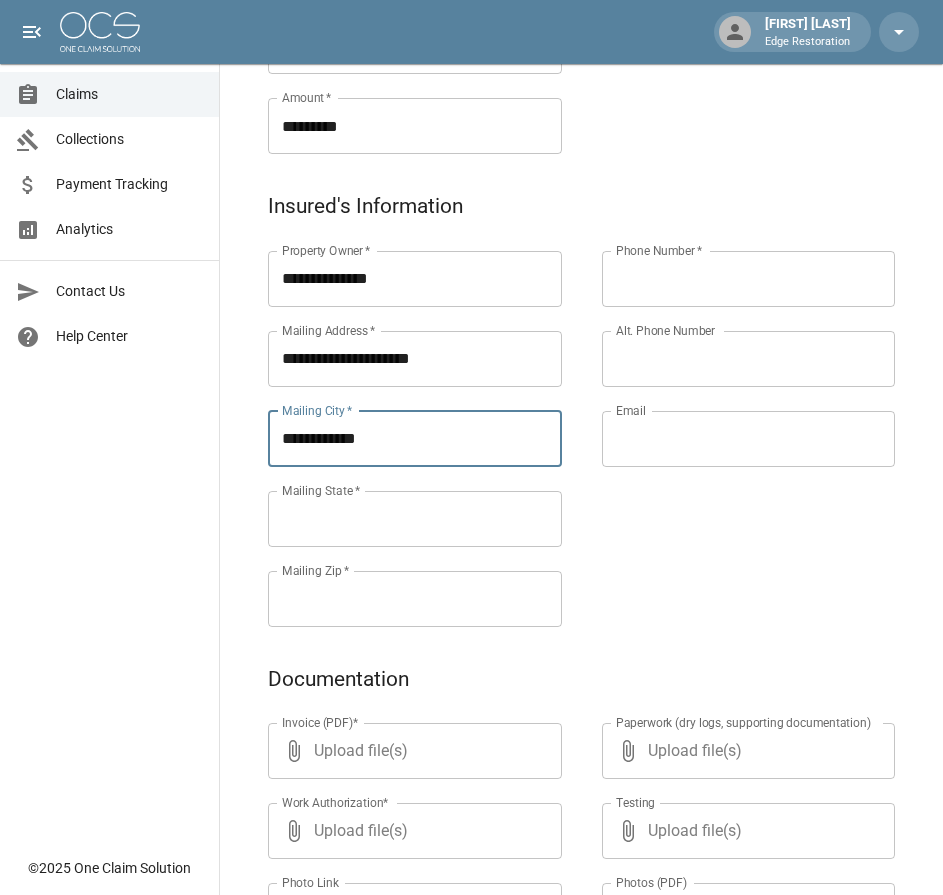 type on "**********" 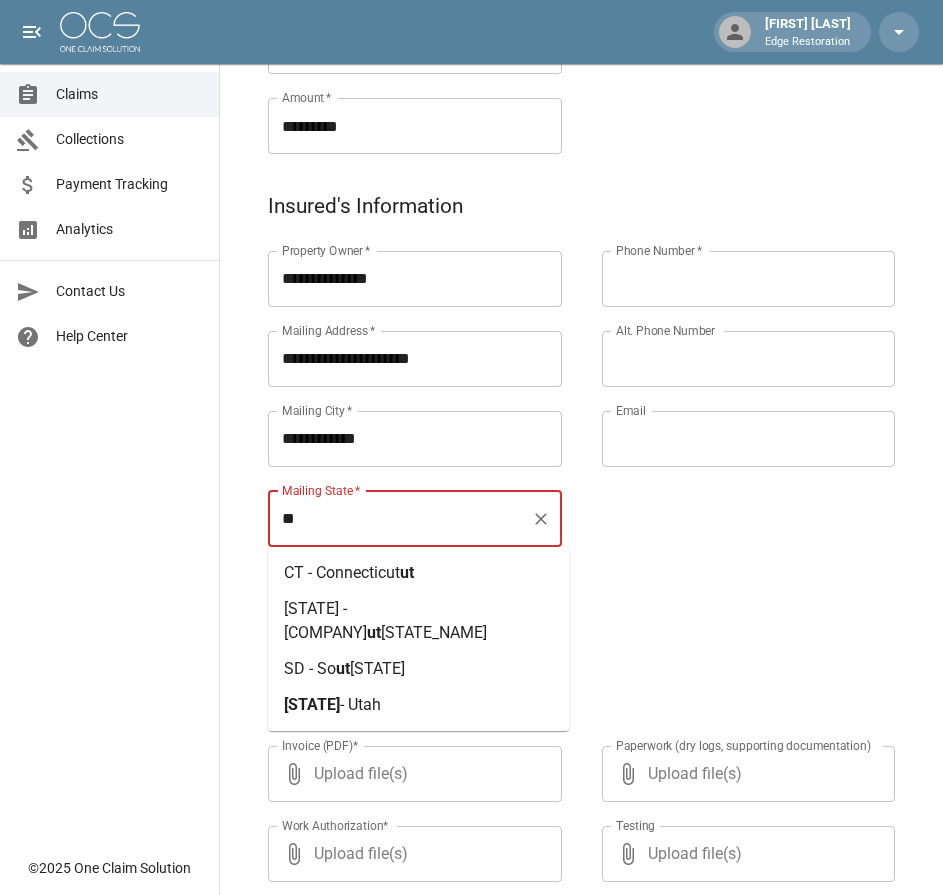 click on "- Utah" at bounding box center (360, 704) 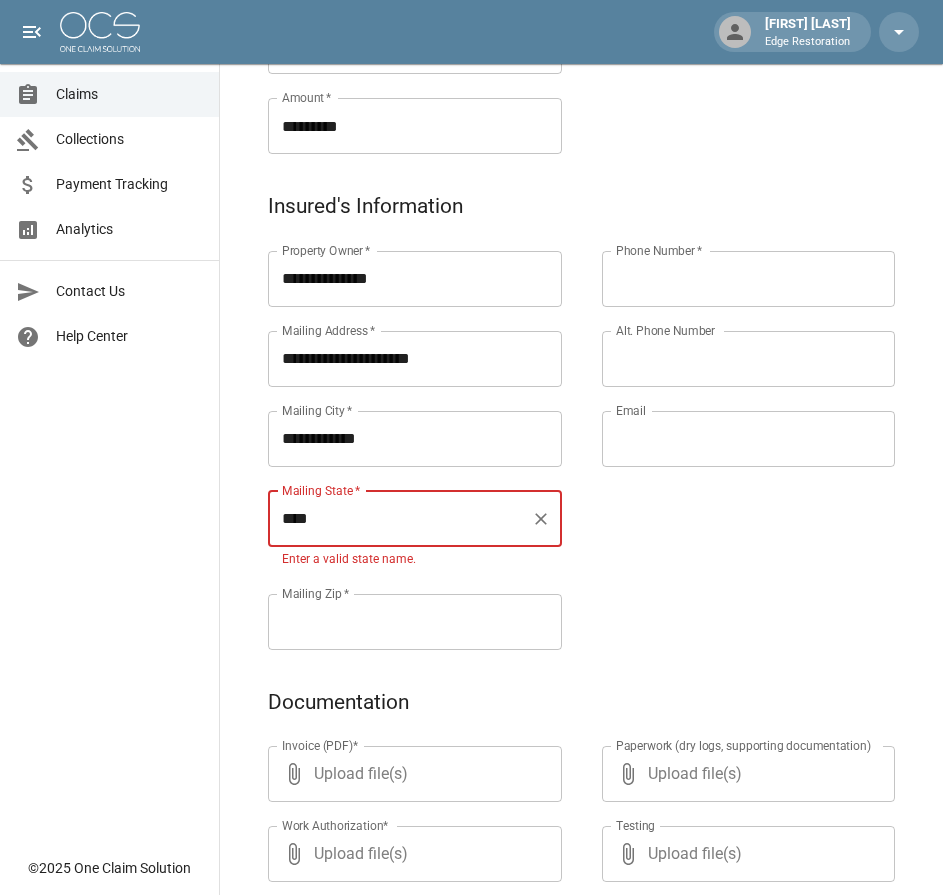 type on "****" 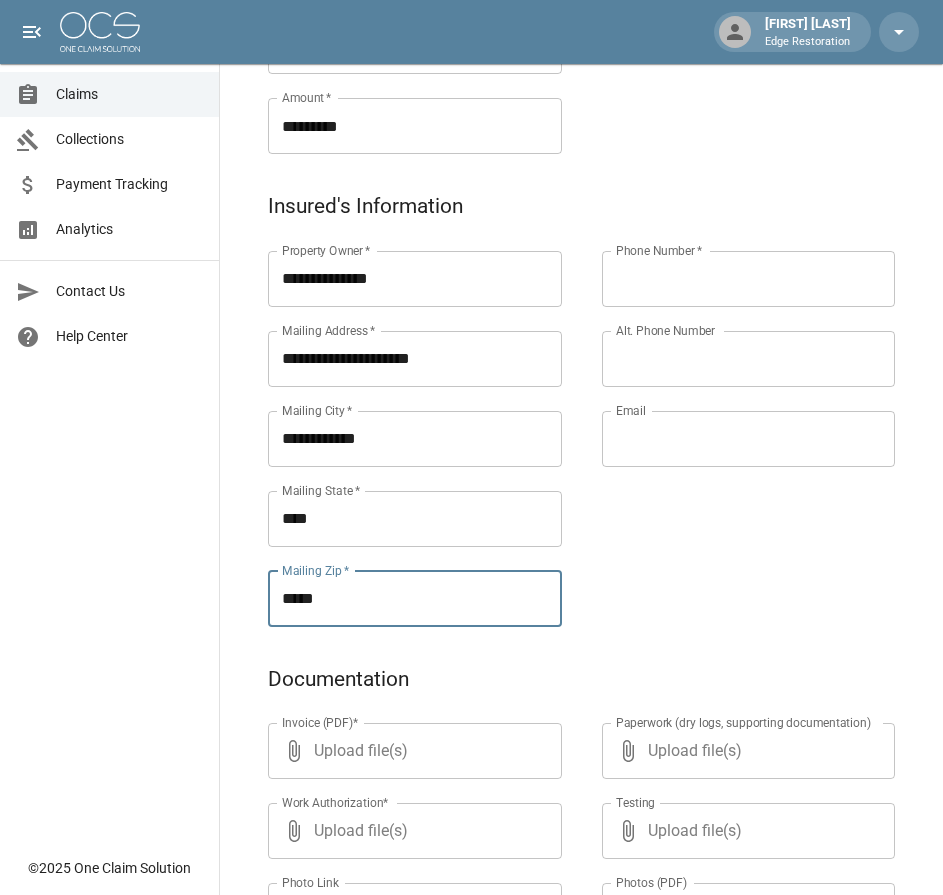 type on "*****" 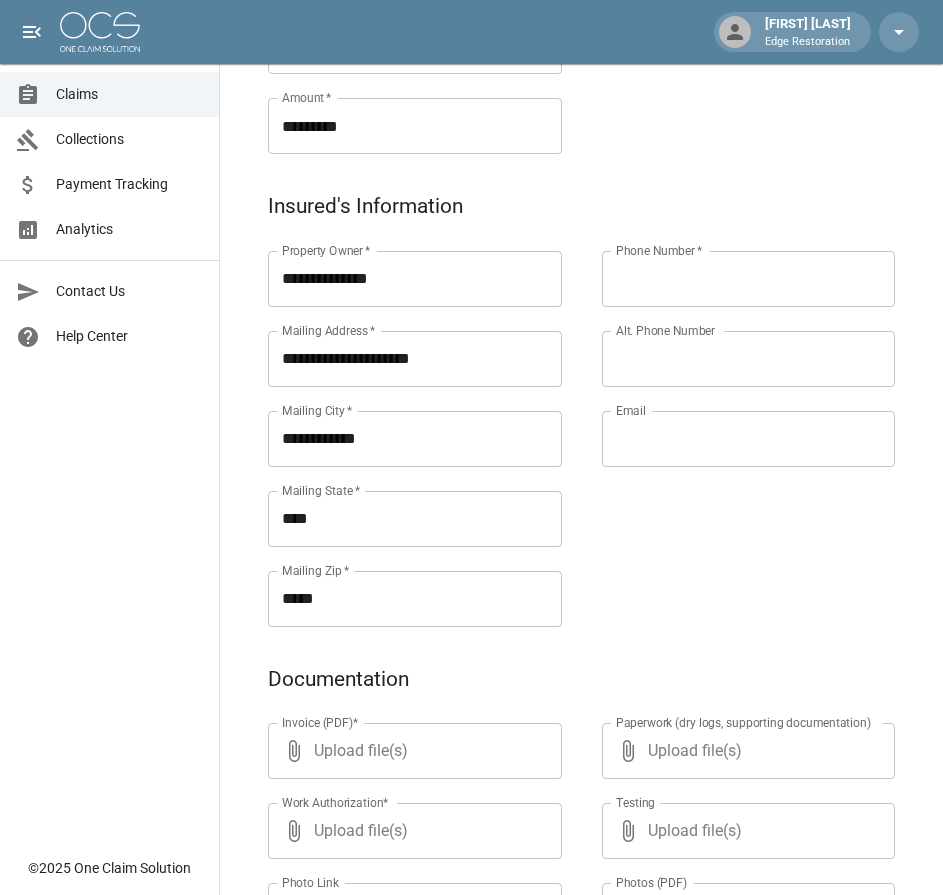click on "Phone Number   *" at bounding box center [749, 279] 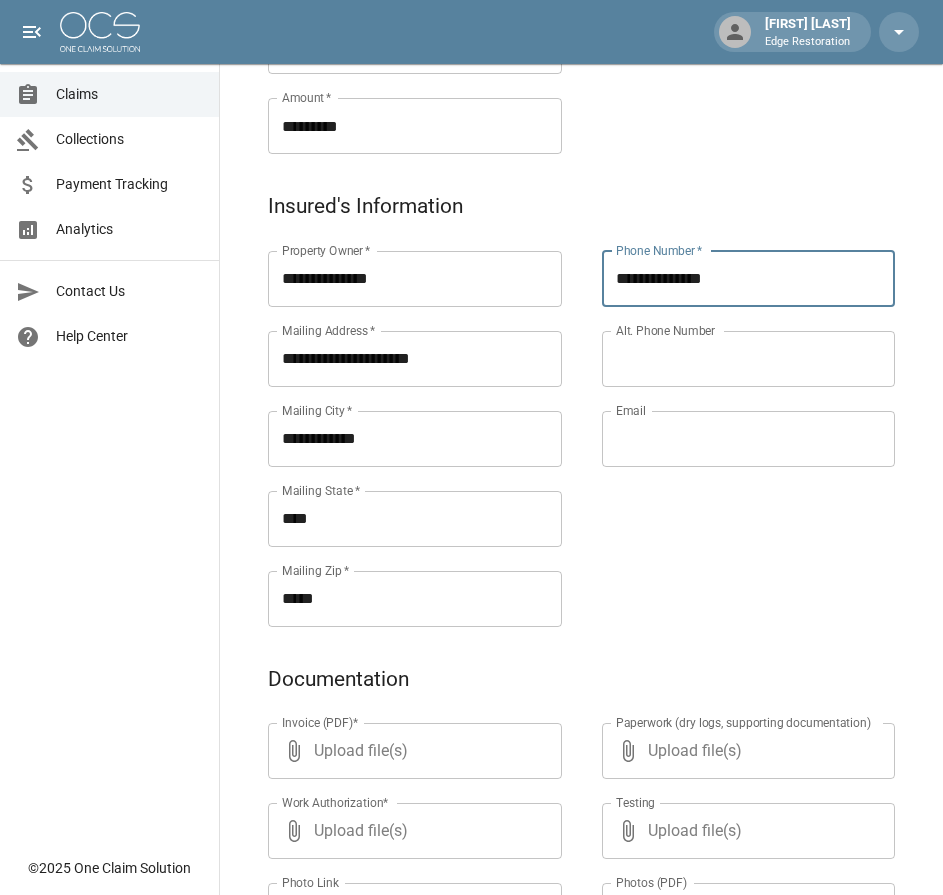 type on "**********" 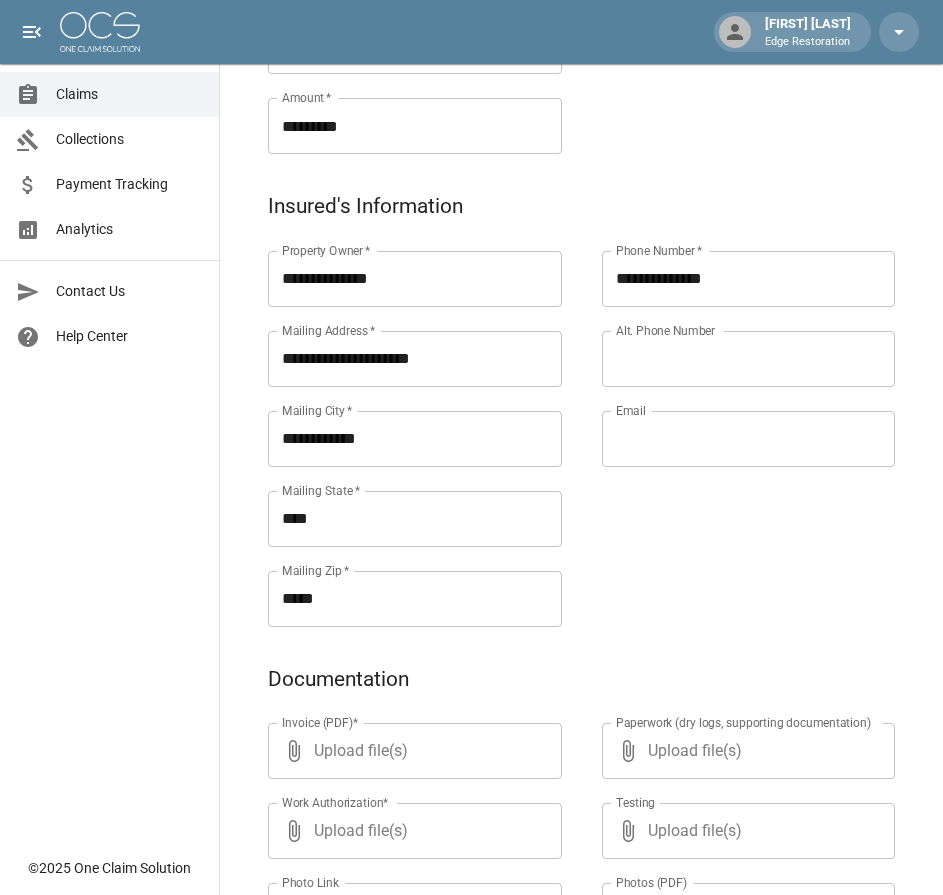 click on "Alt. Phone Number" at bounding box center (749, 359) 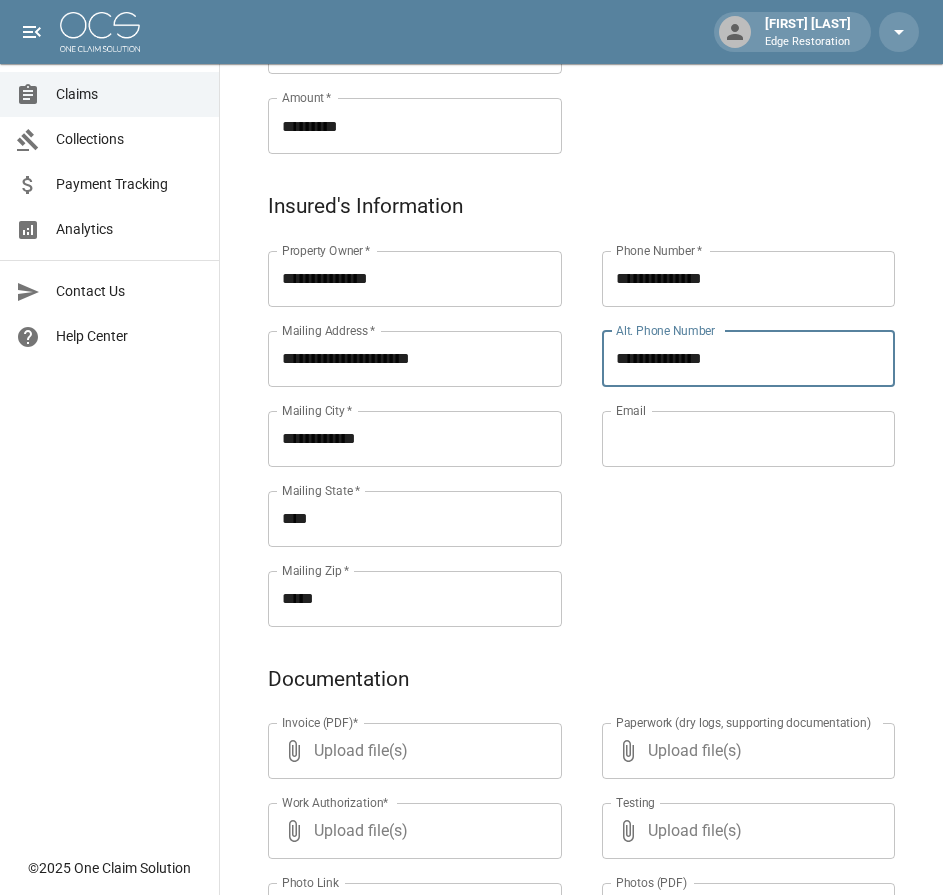 type on "**********" 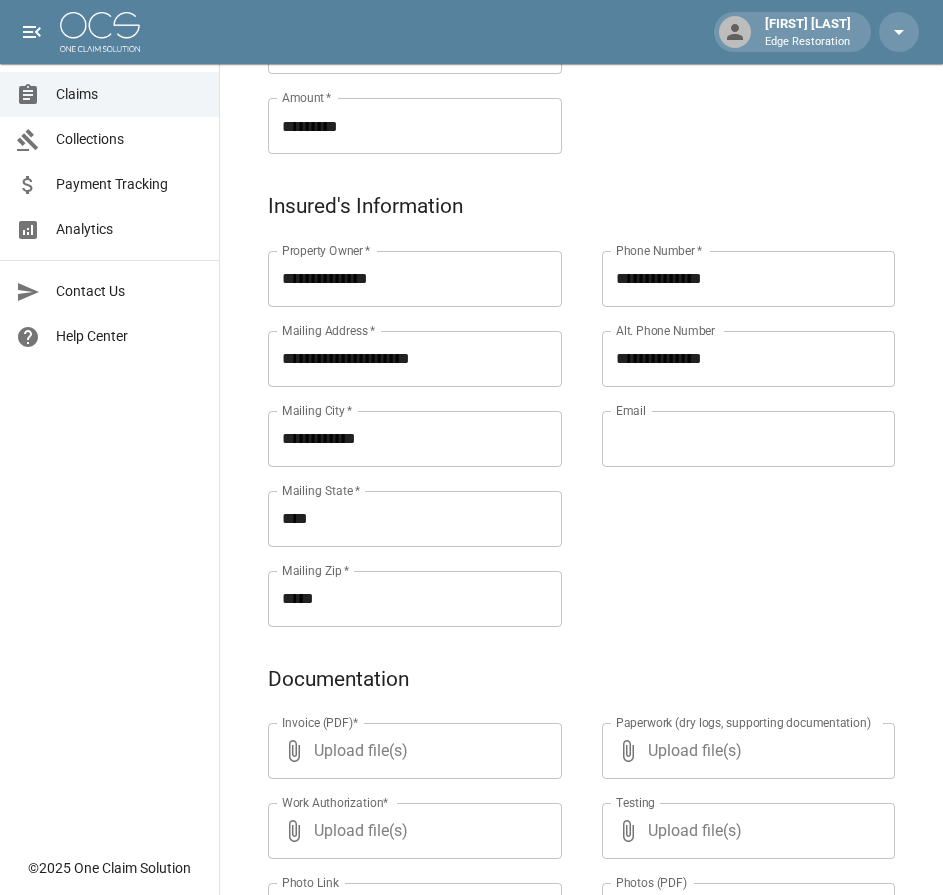 scroll, scrollTop: 964, scrollLeft: 0, axis: vertical 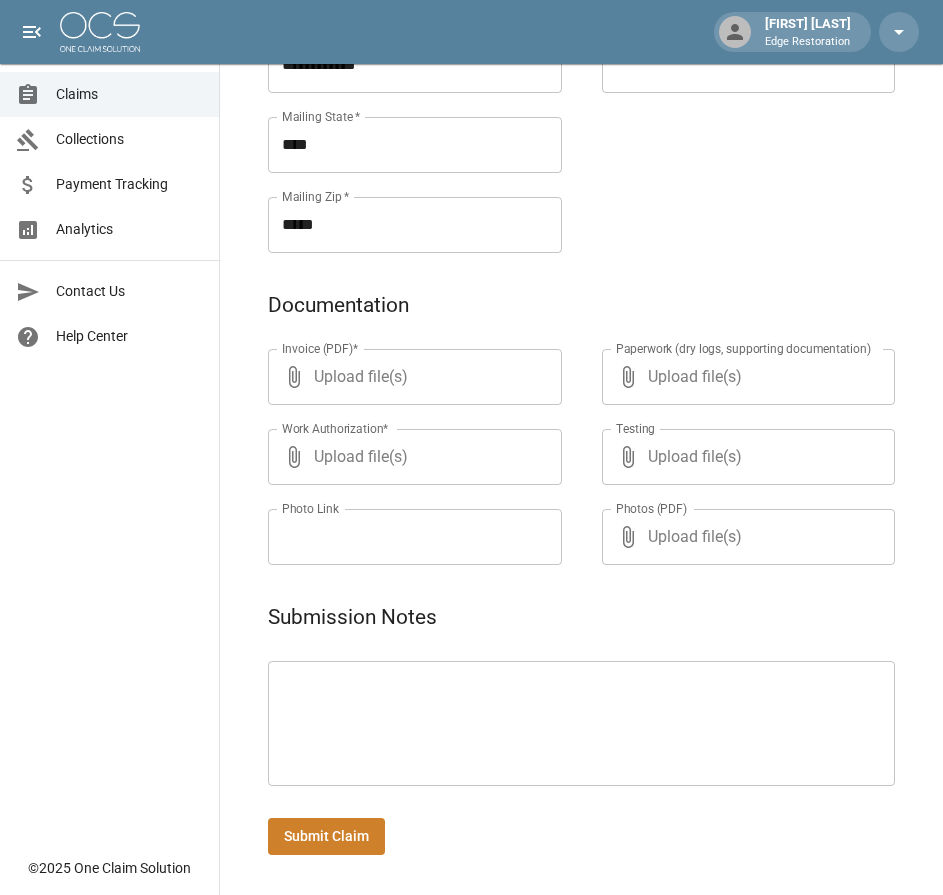 click at bounding box center [581, 724] 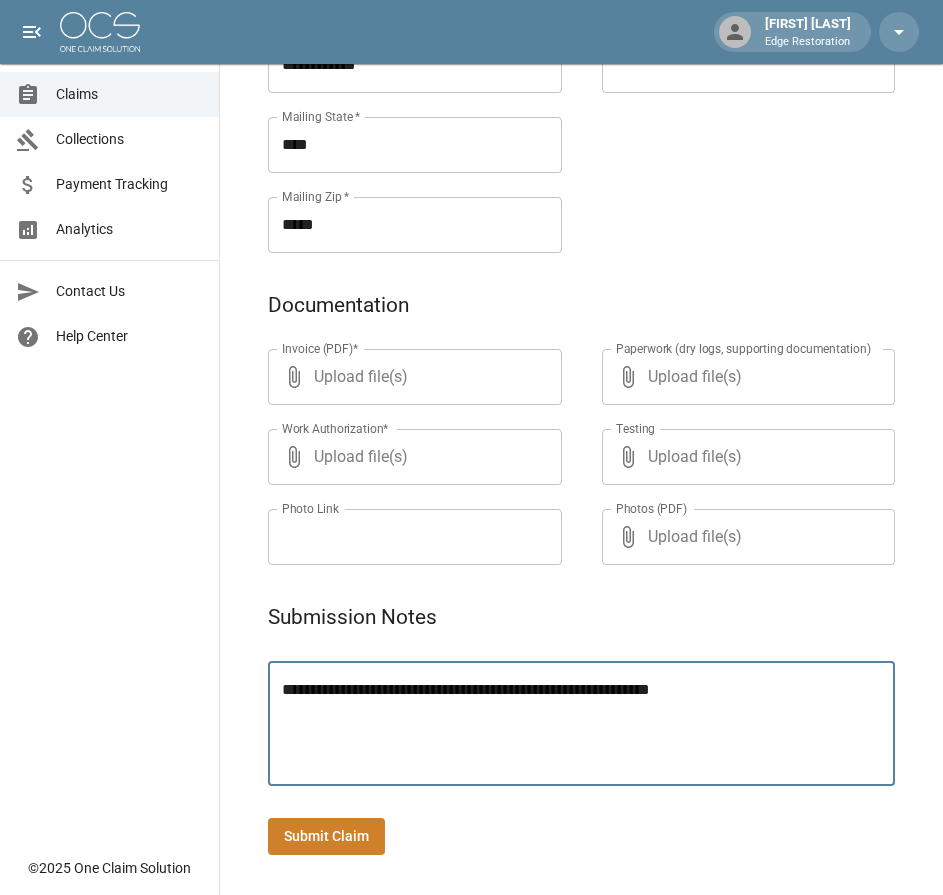 type on "**********" 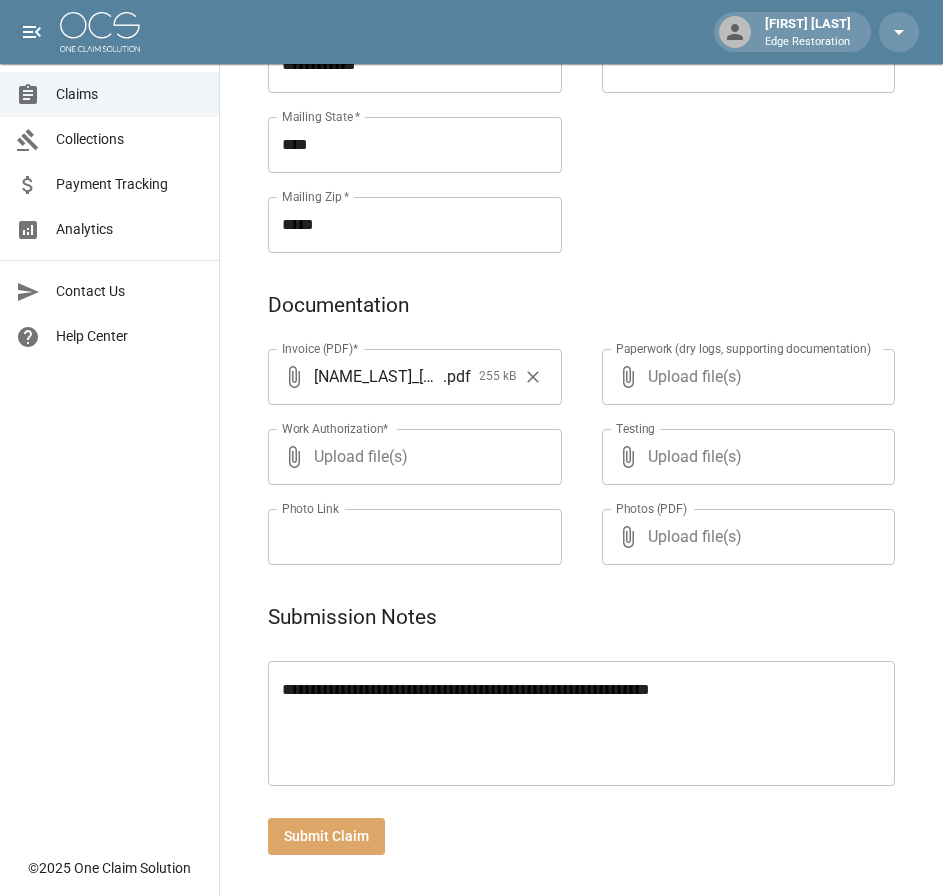 click on "Submit Claim" at bounding box center [326, 836] 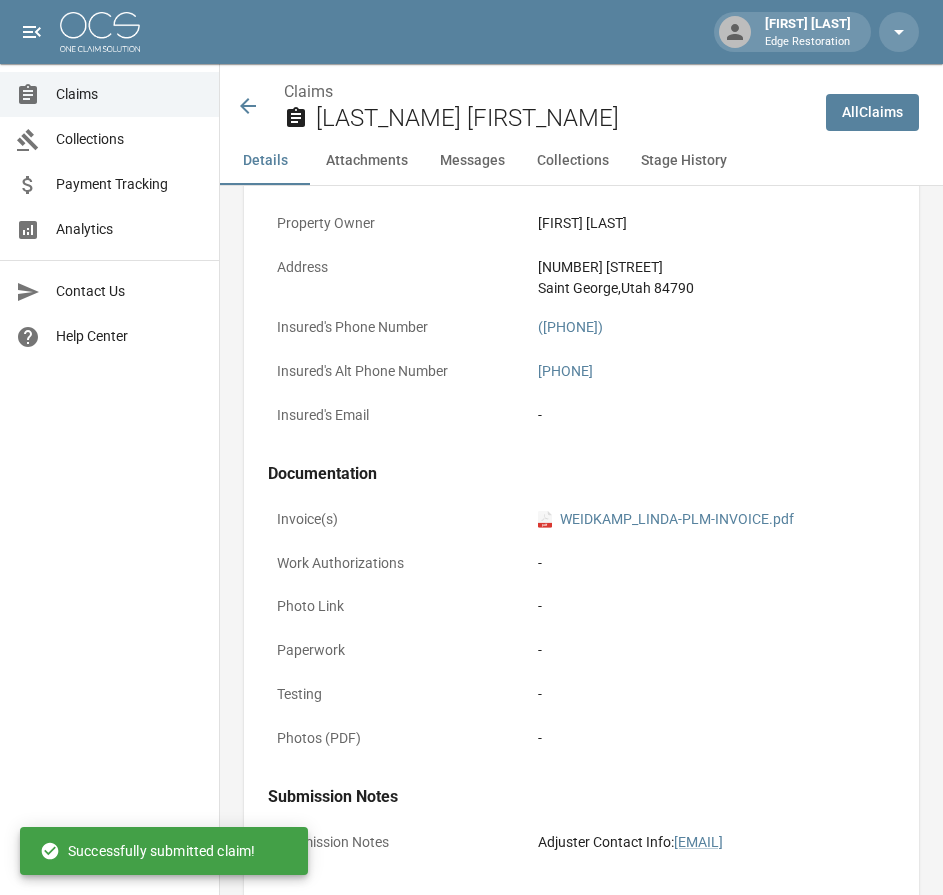 click on "Alicia Tubbs Edge Restoration" at bounding box center [471, 32] 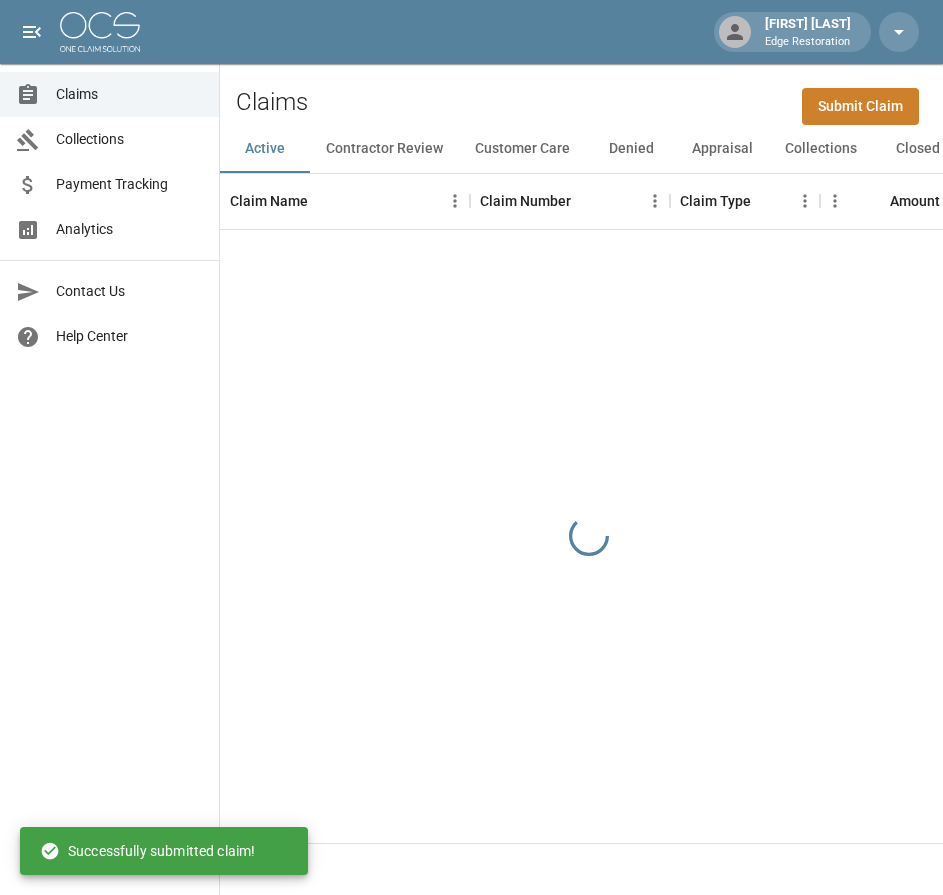 scroll, scrollTop: 0, scrollLeft: 0, axis: both 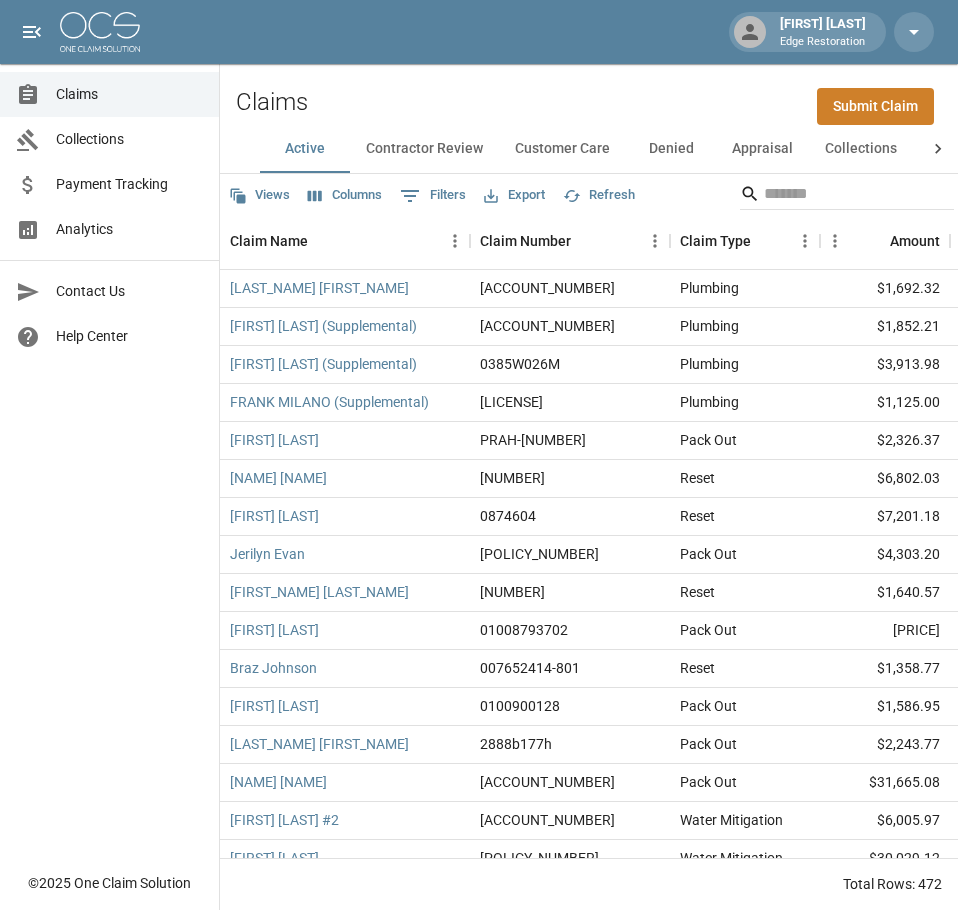click on "Submit Claim" at bounding box center (875, 106) 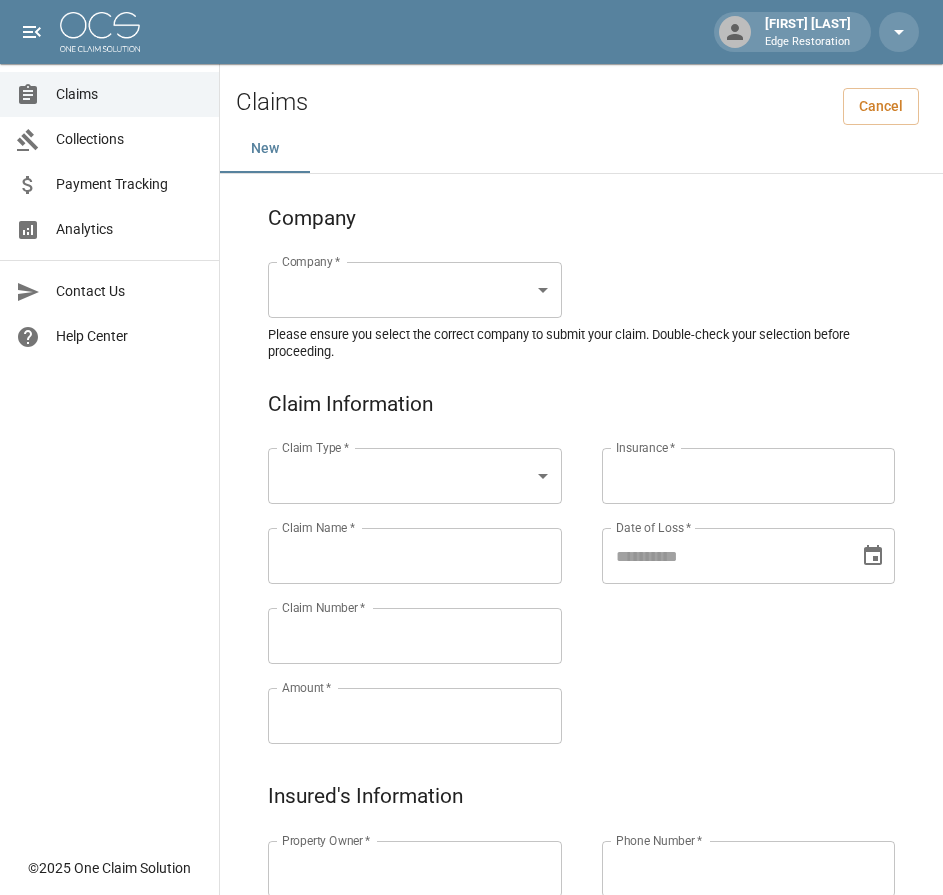 click on "Alicia Tubbs Edge Restoration Claims Collections Payment Tracking Analytics Contact Us Help Center ©  2025   One Claim Solution Claims Cancel New Company Company   * ​ Company   * Please ensure you select the correct company to submit your claim. Double-check your selection before proceeding. Claim Information Claim Type   * ​ Claim Type   * Claim Name   * Claim Name   * Claim Number   * Claim Number   * Amount   * Amount   * Insurance   * Insurance   * Date of Loss   * Date of Loss   * Insured's Information Property Owner   * Property Owner   * Mailing Address   * Mailing Address   * Mailing City   * Mailing City   * Mailing State   * Mailing State   * Mailing Zip   * Mailing Zip   * Phone Number   * Phone Number   * Alt. Phone Number Alt. Phone Number Email Email Documentation Invoice (PDF)* ​ Upload file(s) Invoice (PDF)* Work Authorization* ​ Upload file(s) Work Authorization* Photo Link Photo Link ​ Upload file(s) Testing ​ ​" at bounding box center (471, 929) 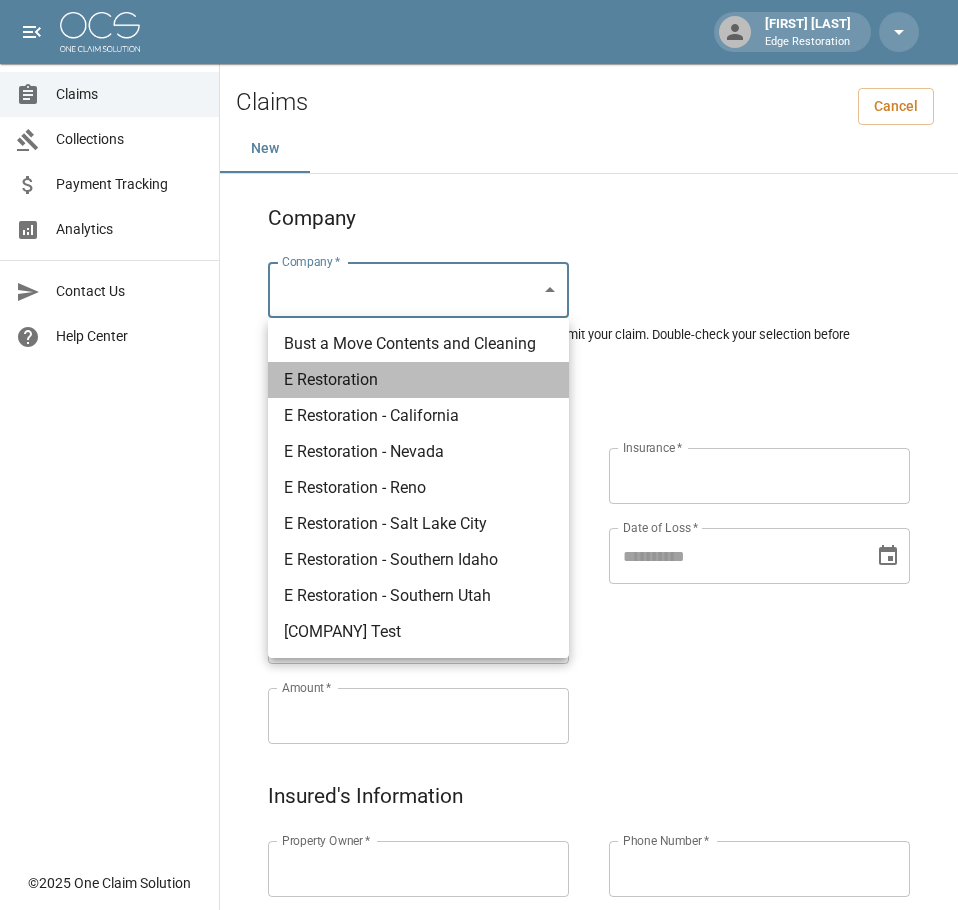 click on "E Restoration" at bounding box center [418, 380] 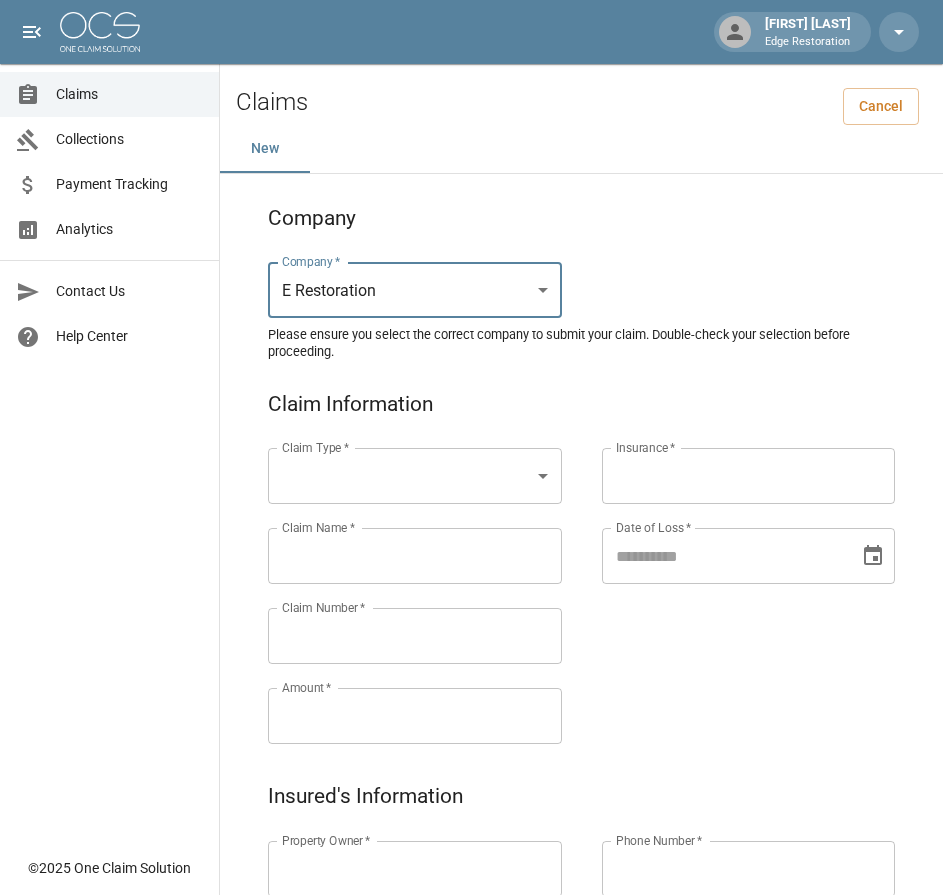 click on "Alicia Tubbs Edge Restoration Claims Collections Payment Tracking Analytics Contact Us Help Center ©  2025   One Claim Solution Claims Cancel New Company Company   * E Restoration *** Company   * Please ensure you select the correct company to submit your claim. Double-check your selection before proceeding. Claim Information Claim Type   * ​ Claim Type   * Claim Name   * Claim Name   * Claim Number   * Claim Number   * Amount   * Amount   * Insurance   * Insurance   * Date of Loss   * Date of Loss   * Insured's Information Property Owner   * Property Owner   * Mailing Address   * Mailing Address   * Mailing City   * Mailing City   * Mailing State   * Mailing State   * Mailing Zip   * Mailing Zip   * Phone Number   * Phone Number   * Alt. Phone Number Alt. Phone Number Email Email Documentation Invoice (PDF)* ​ Upload file(s) Invoice (PDF)* Work Authorization* ​ Upload file(s) Work Authorization* Photo Link Photo Link ​ Upload file(s) *" at bounding box center (471, 929) 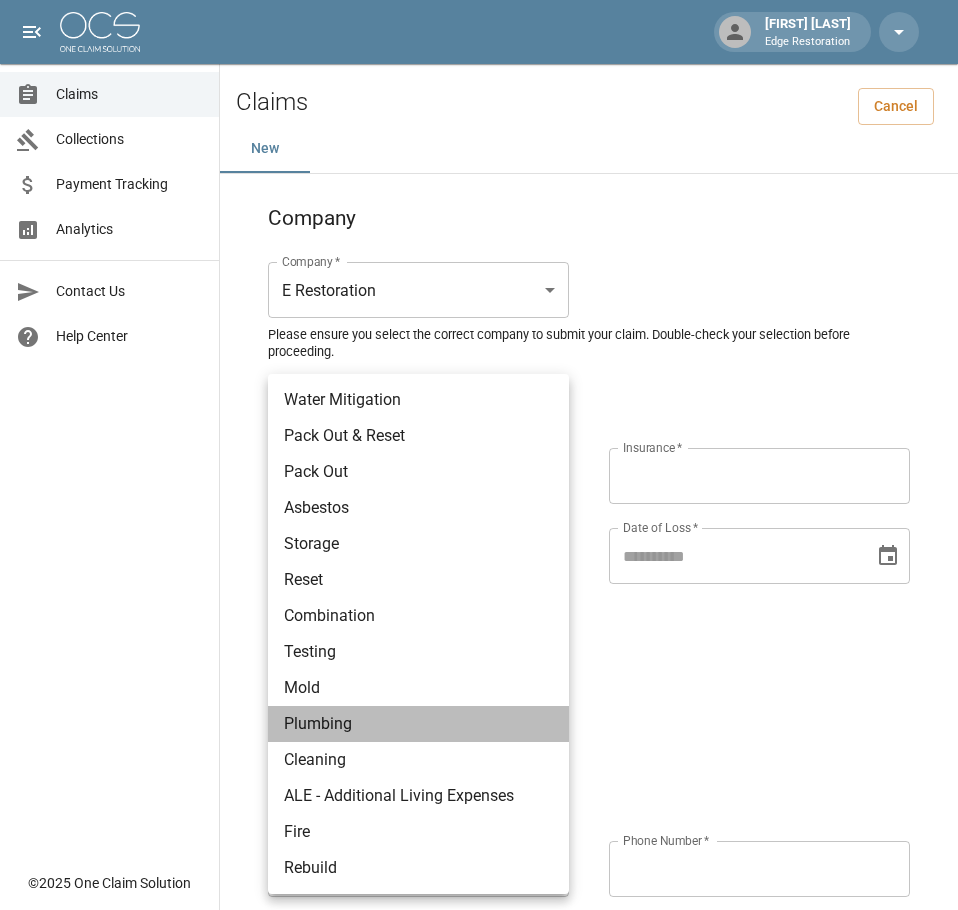 click on "Plumbing" at bounding box center (418, 724) 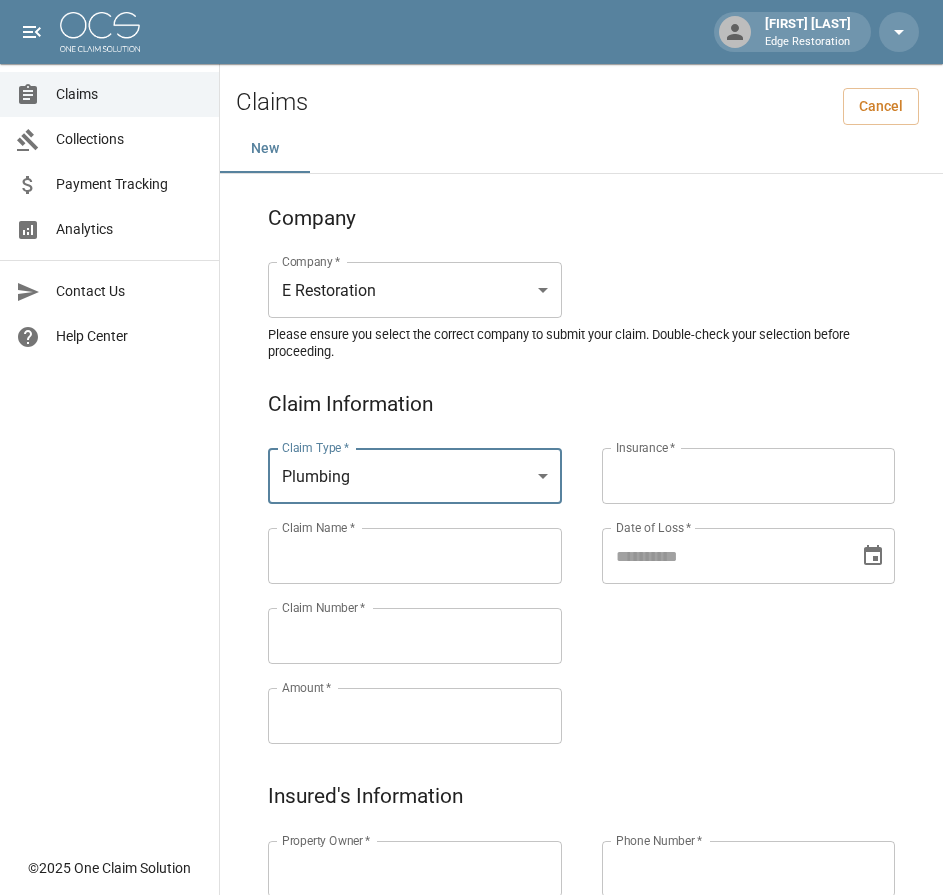 click on "Claims Collections Payment Tracking Analytics Contact Us Help Center" at bounding box center (109, 423) 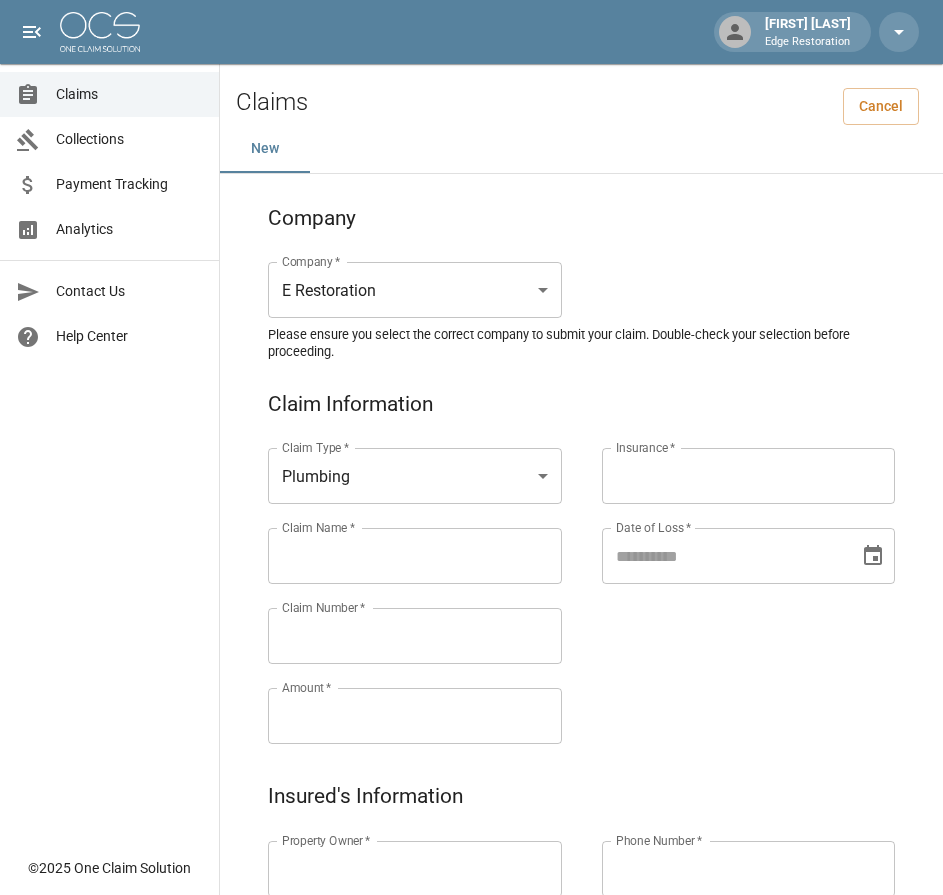 click on "Claim Name   *" at bounding box center (415, 556) 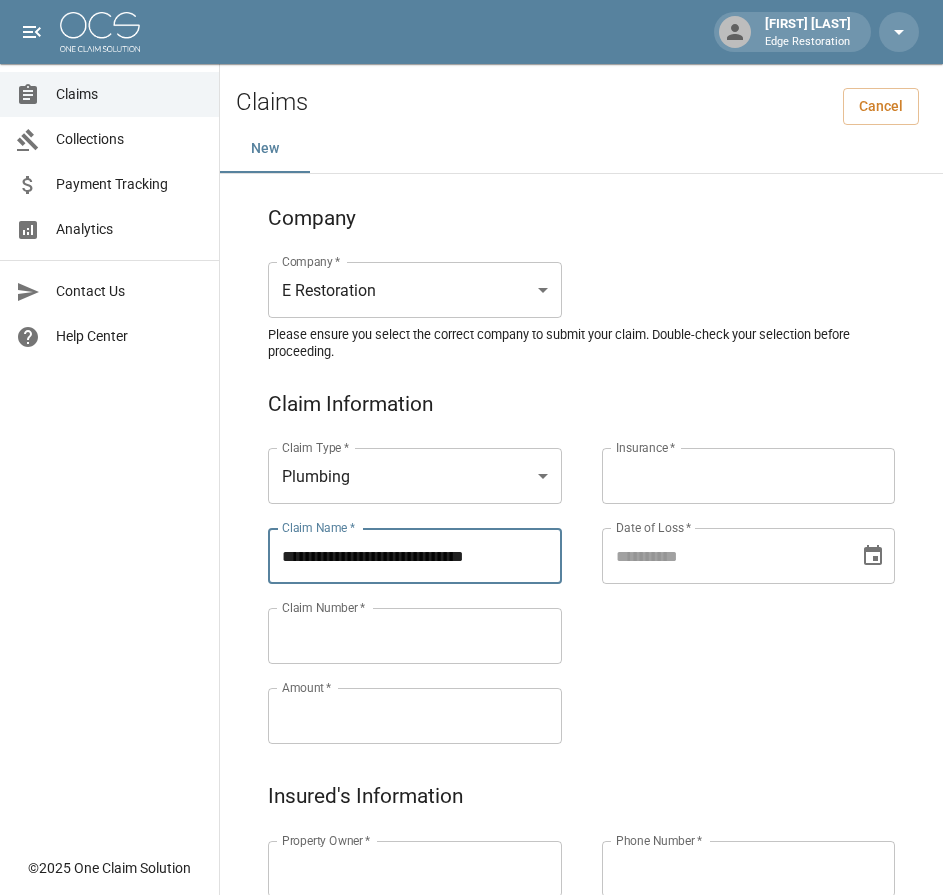 type on "**********" 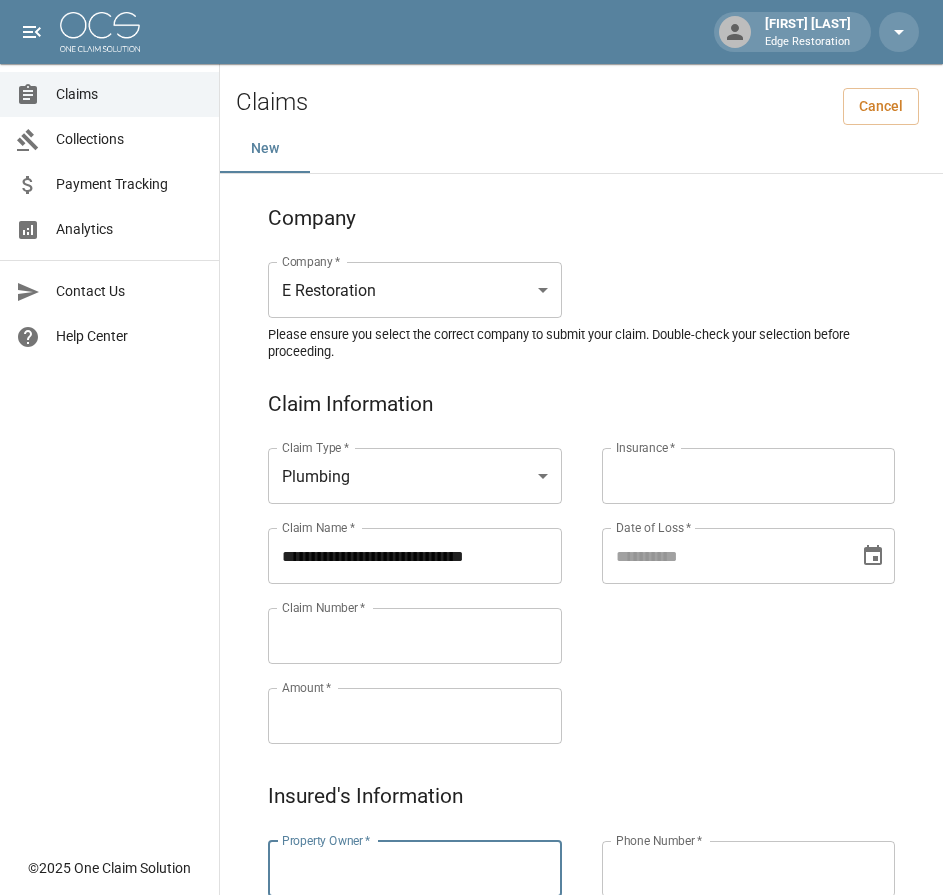 click on "Property Owner   *" at bounding box center [415, 869] 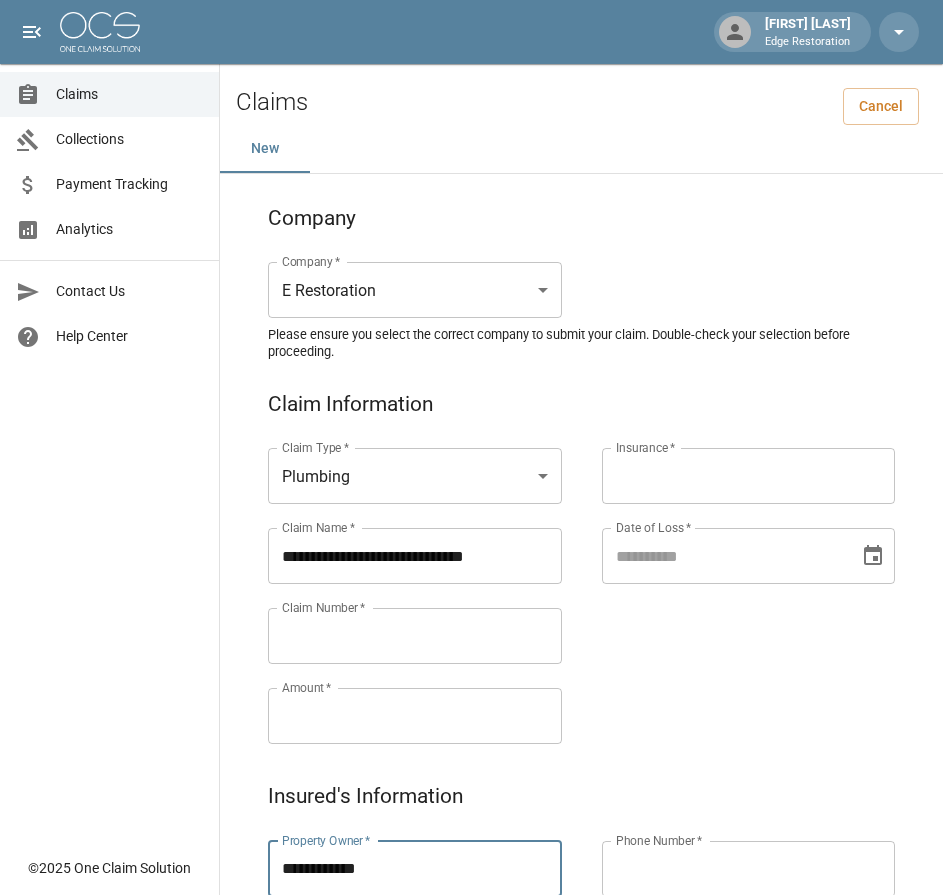 type on "**********" 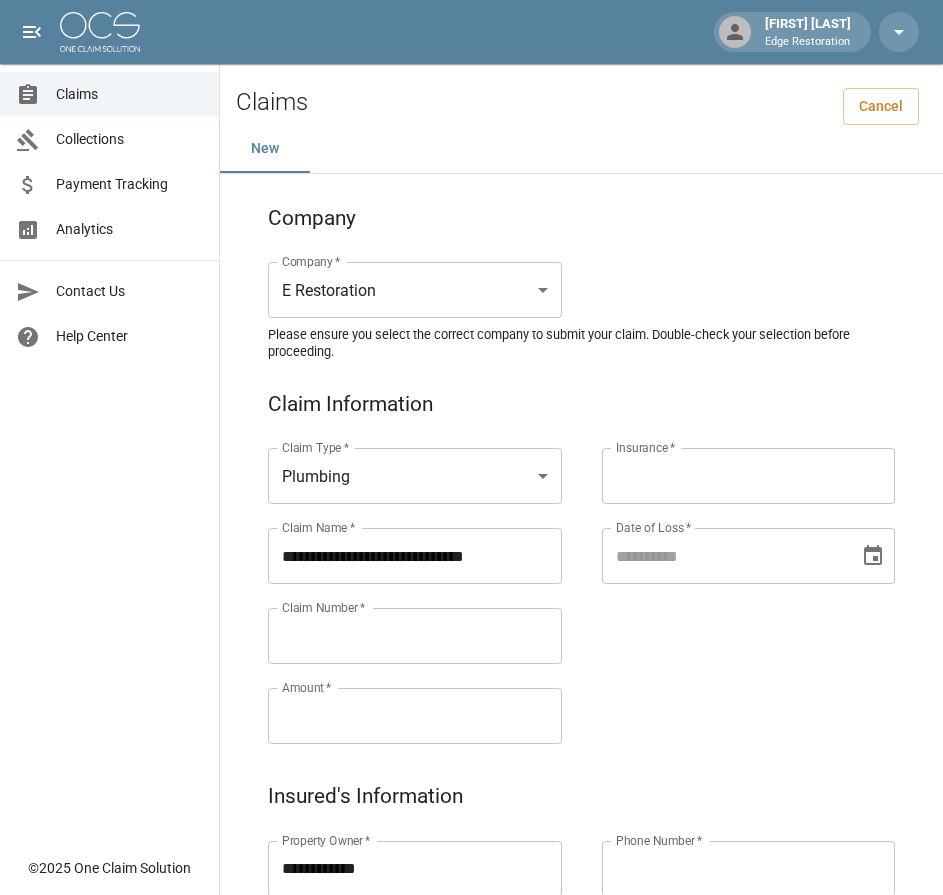 click on "Claim Number   *" at bounding box center [415, 636] 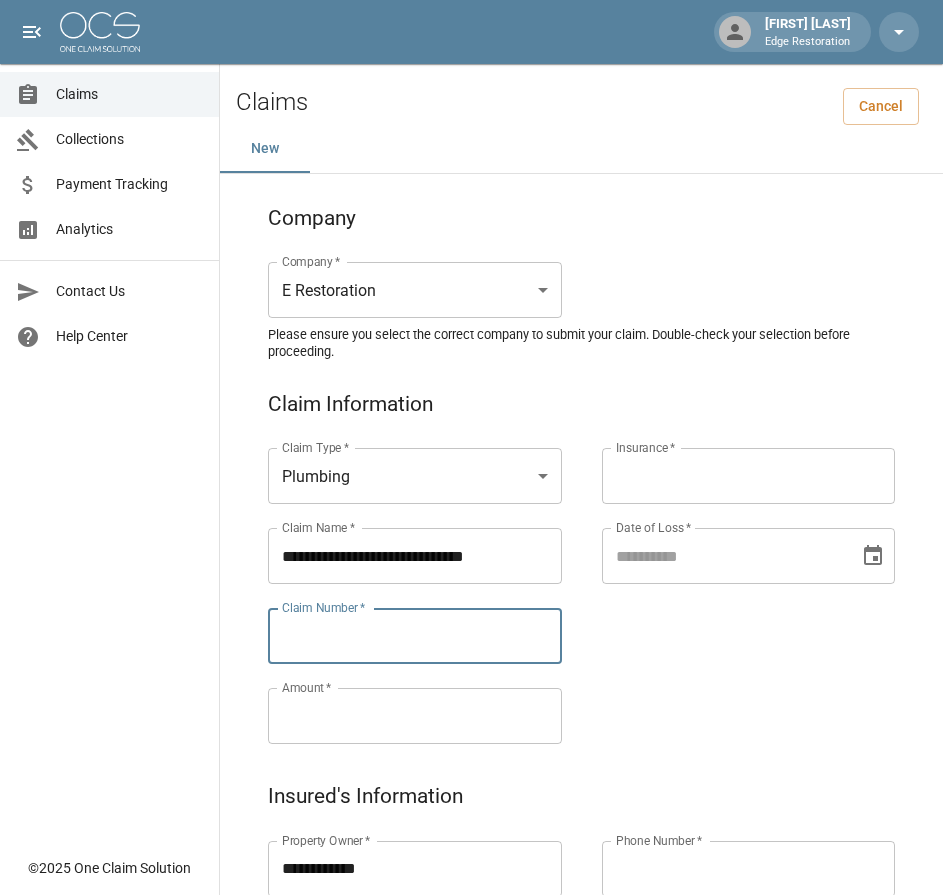 paste on "*********" 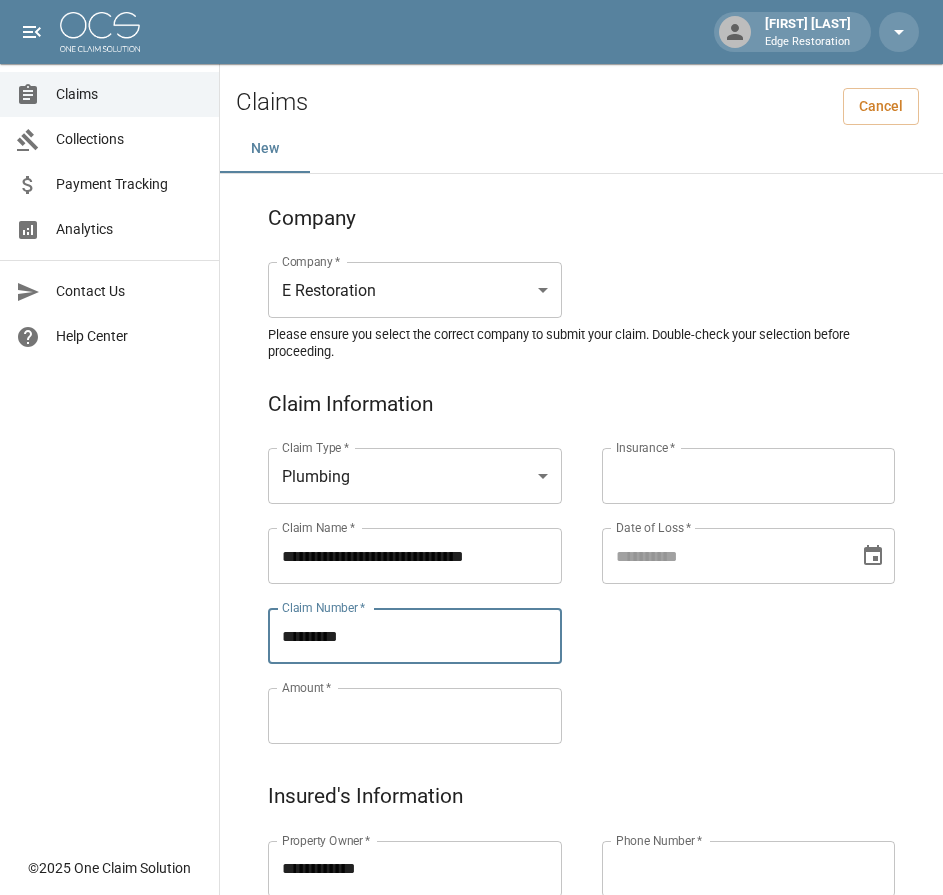 type on "*********" 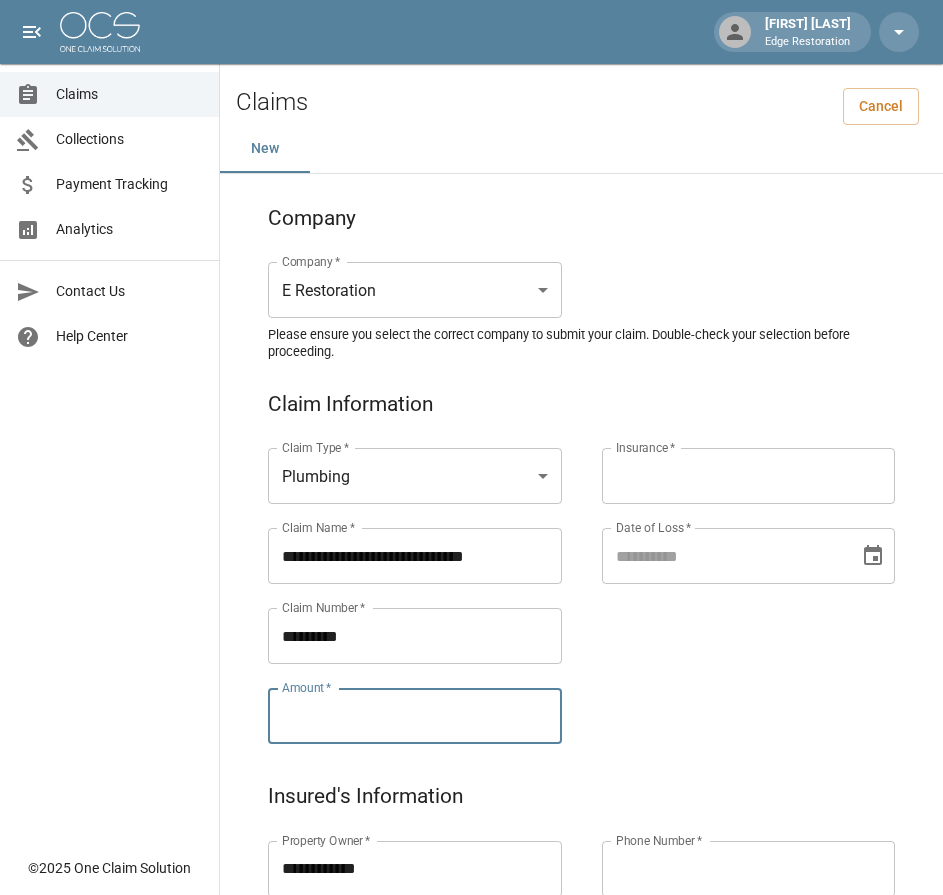 click on "Amount   *" at bounding box center [415, 716] 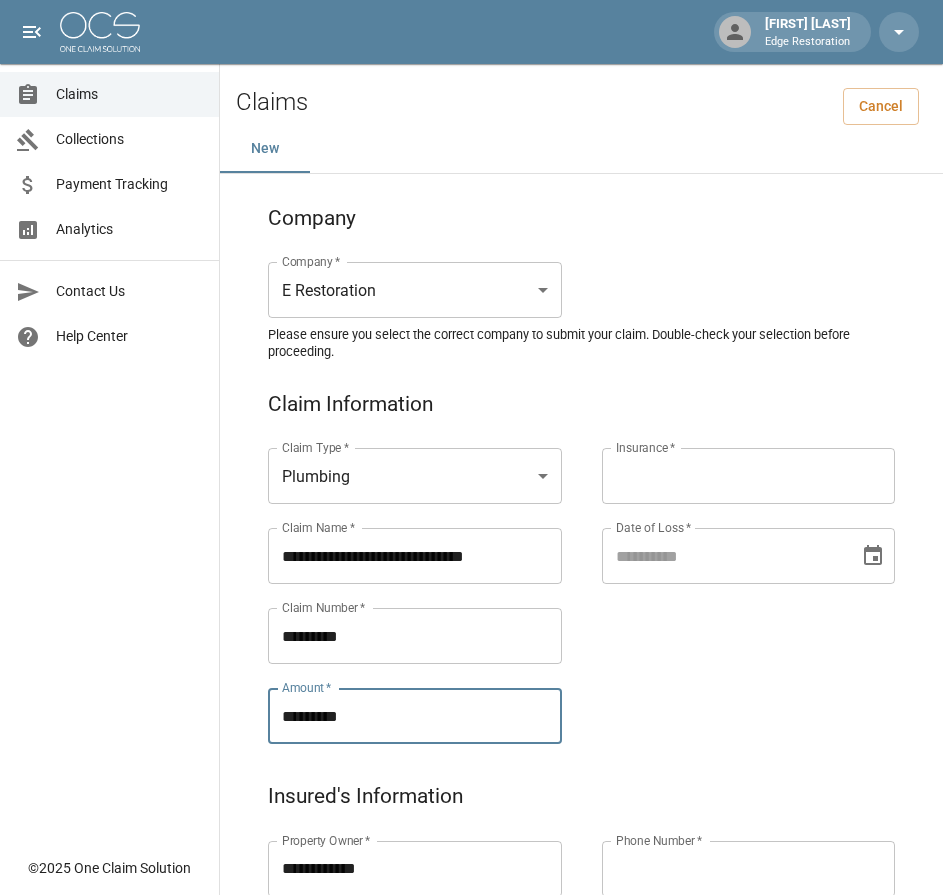type on "*********" 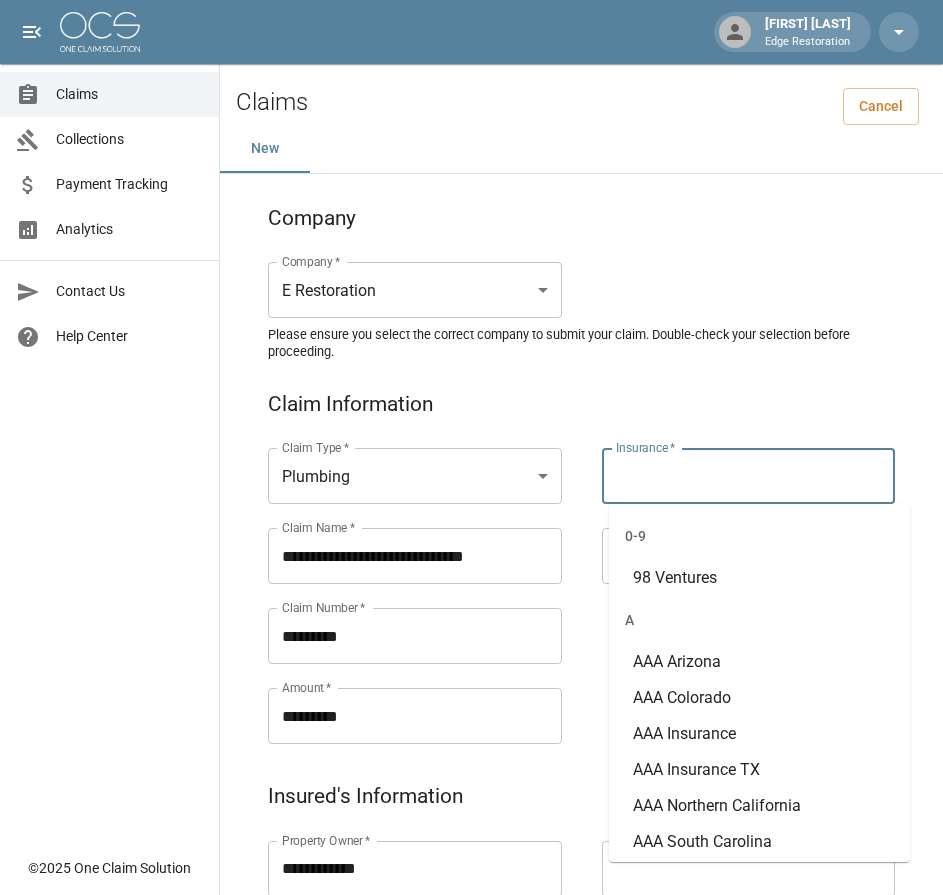 click on "Insurance   *" at bounding box center (749, 476) 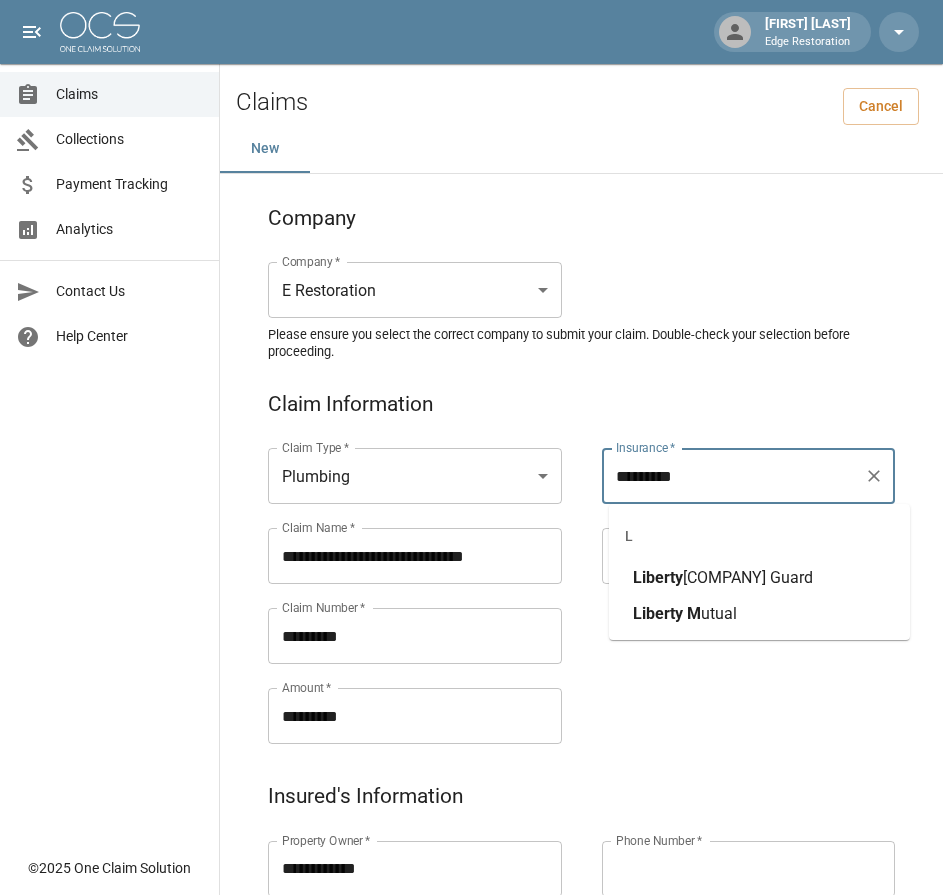 click on "M" at bounding box center [694, 613] 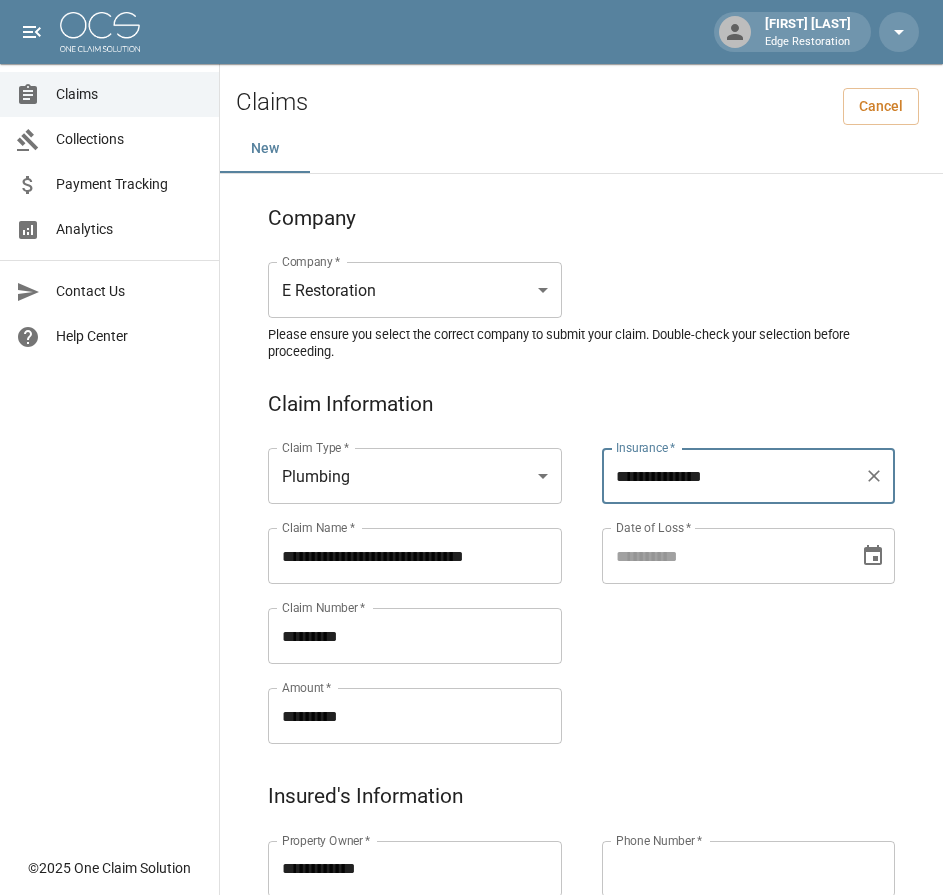 type on "**********" 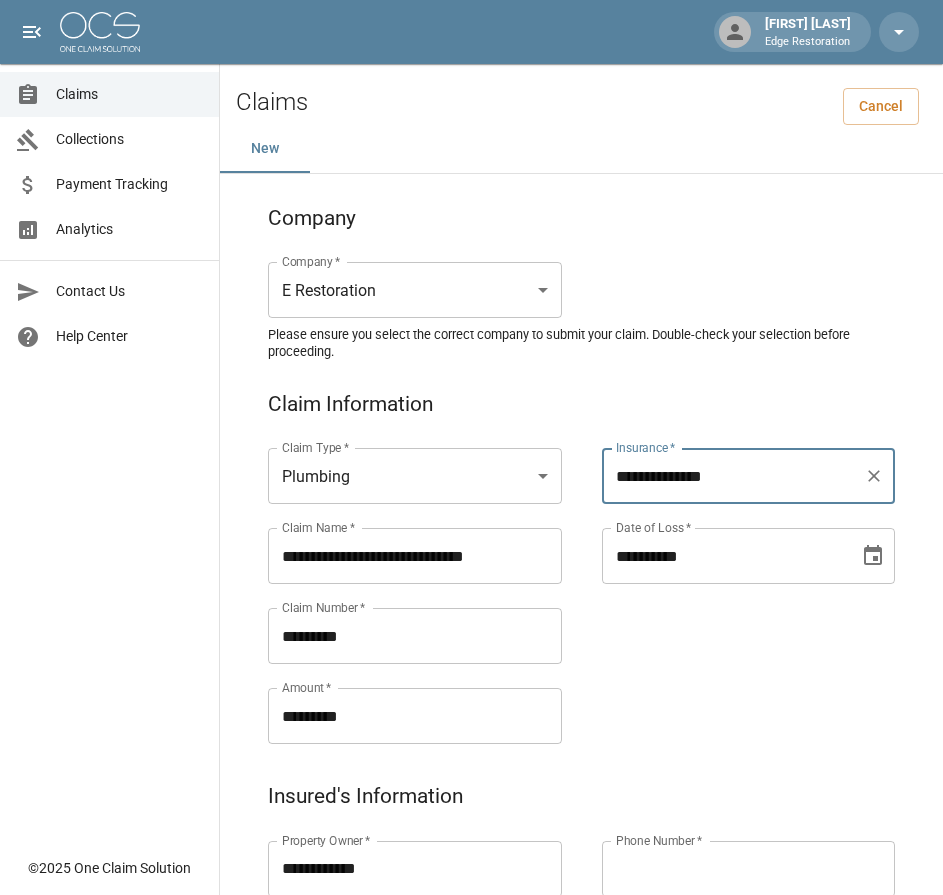 click on "**********" at bounding box center (724, 556) 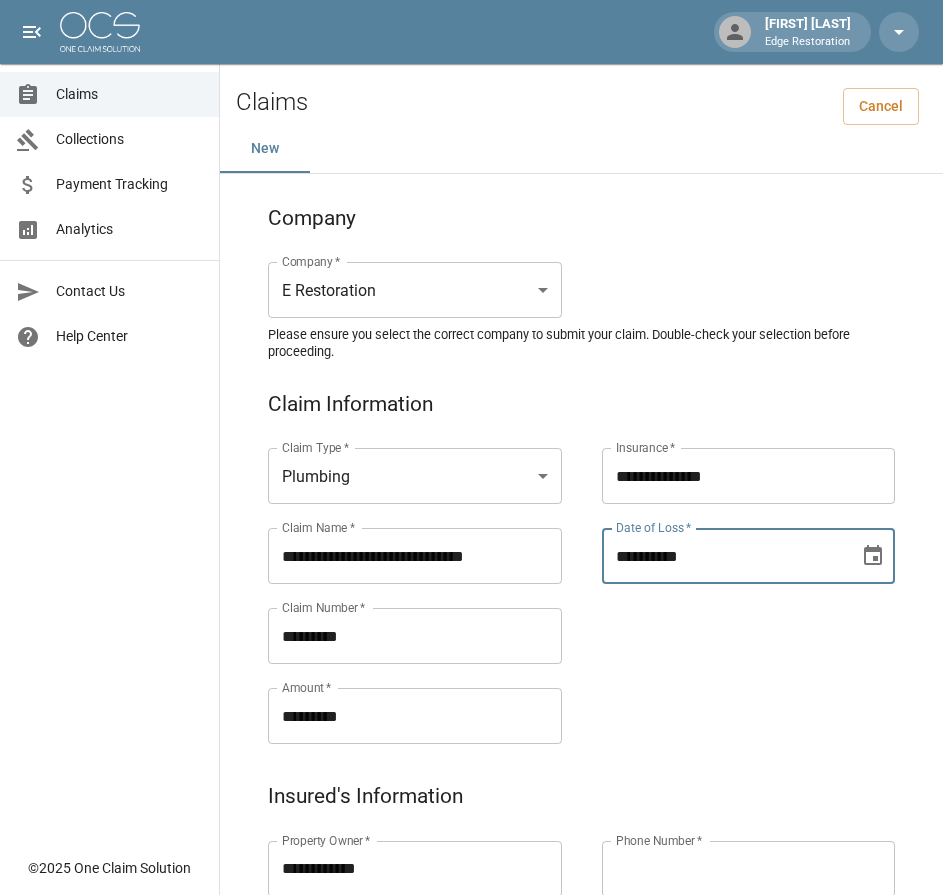 type on "**********" 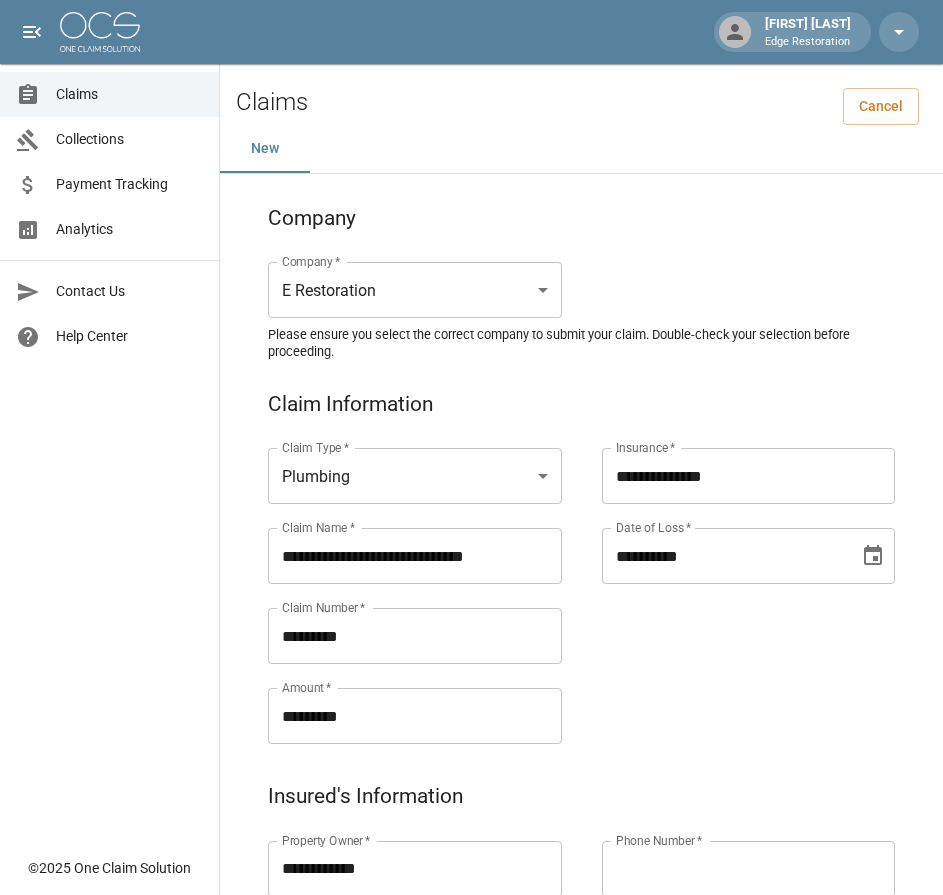 click on "[INSURANCE] [DATE_OF_LOSS]" at bounding box center (729, 572) 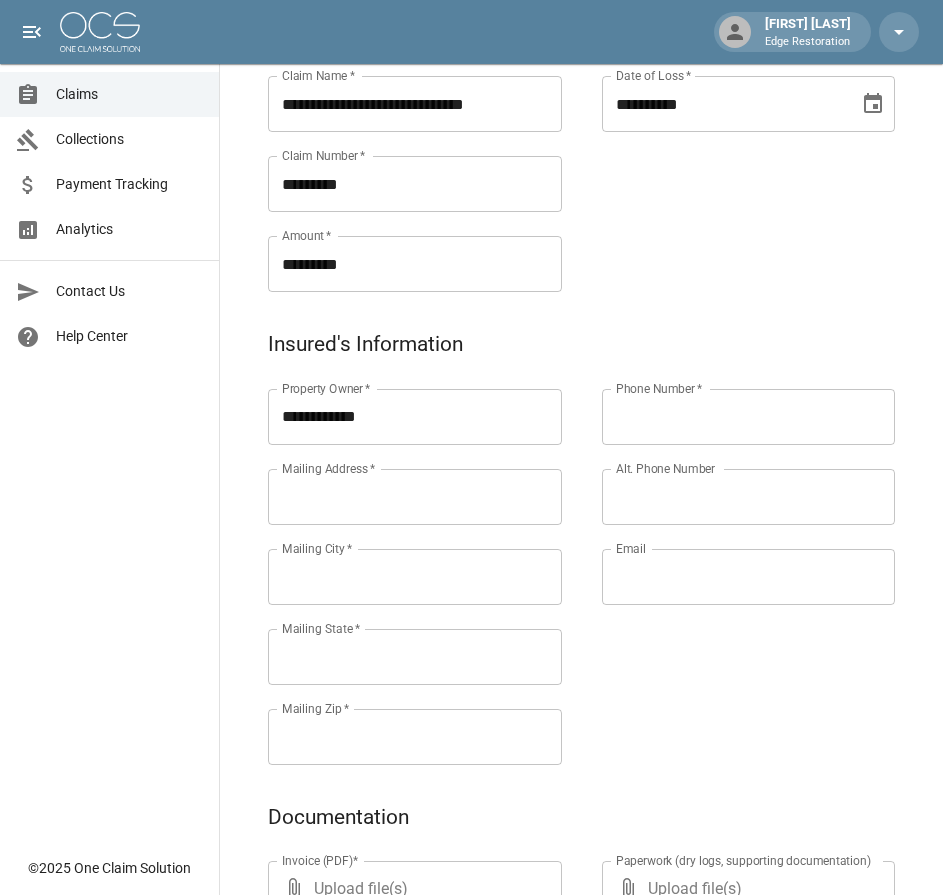 scroll, scrollTop: 497, scrollLeft: 0, axis: vertical 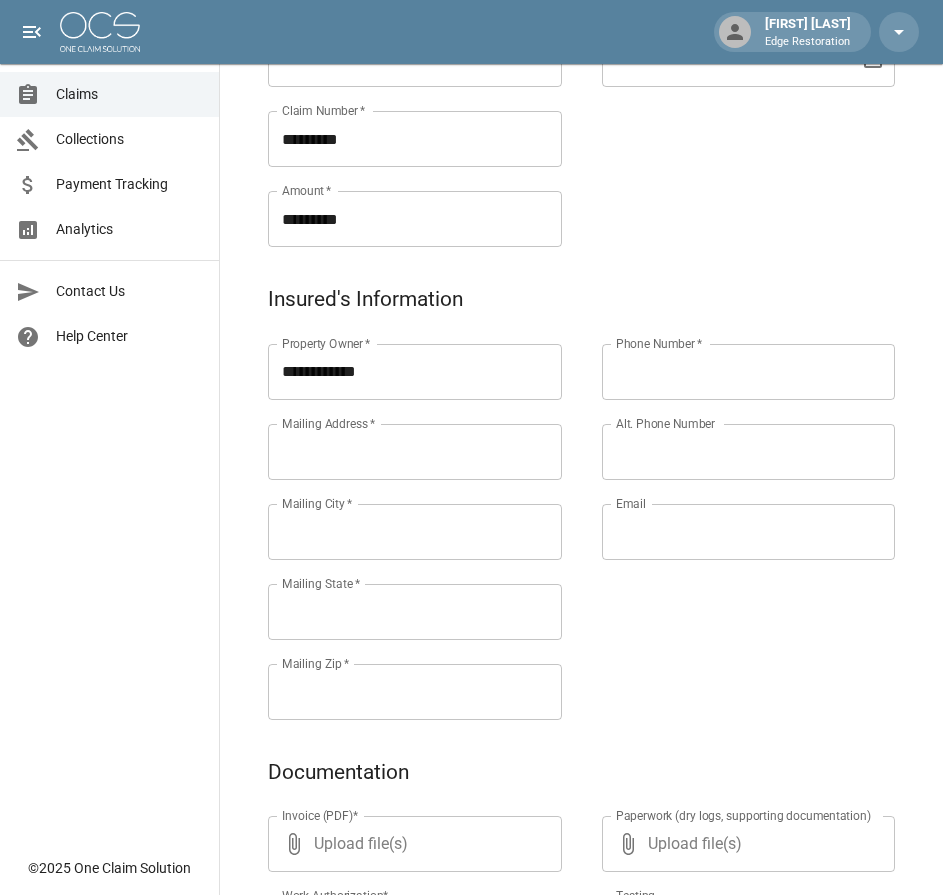 paste on "**********" 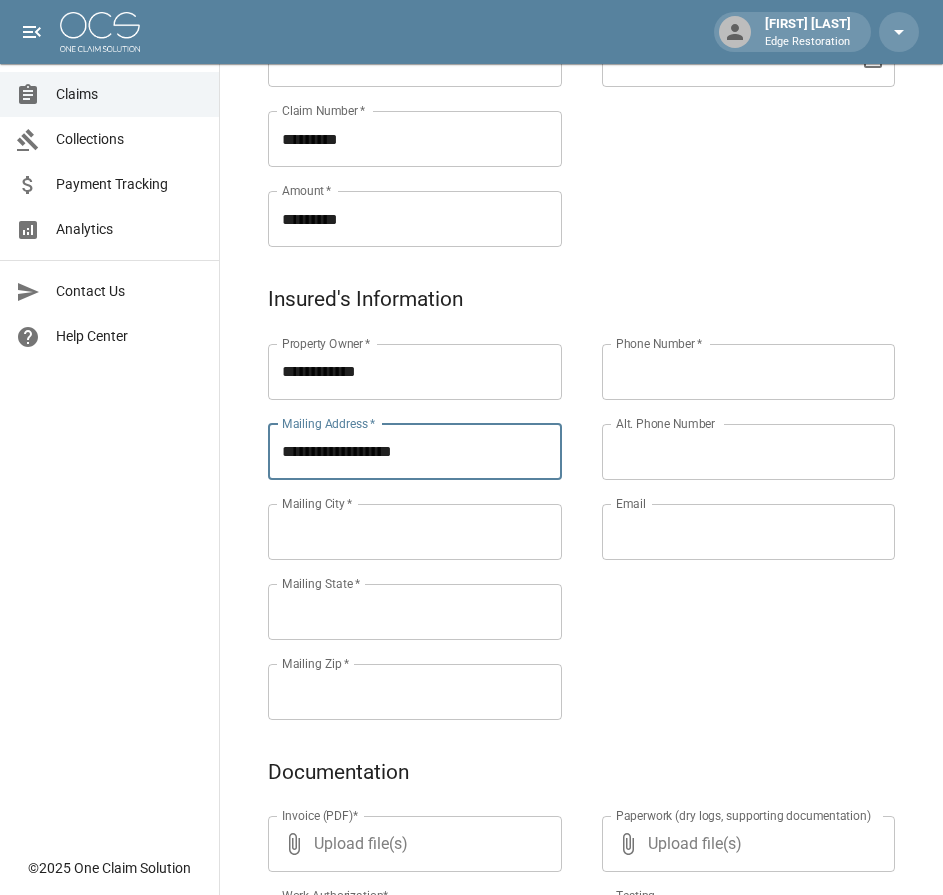 type on "**********" 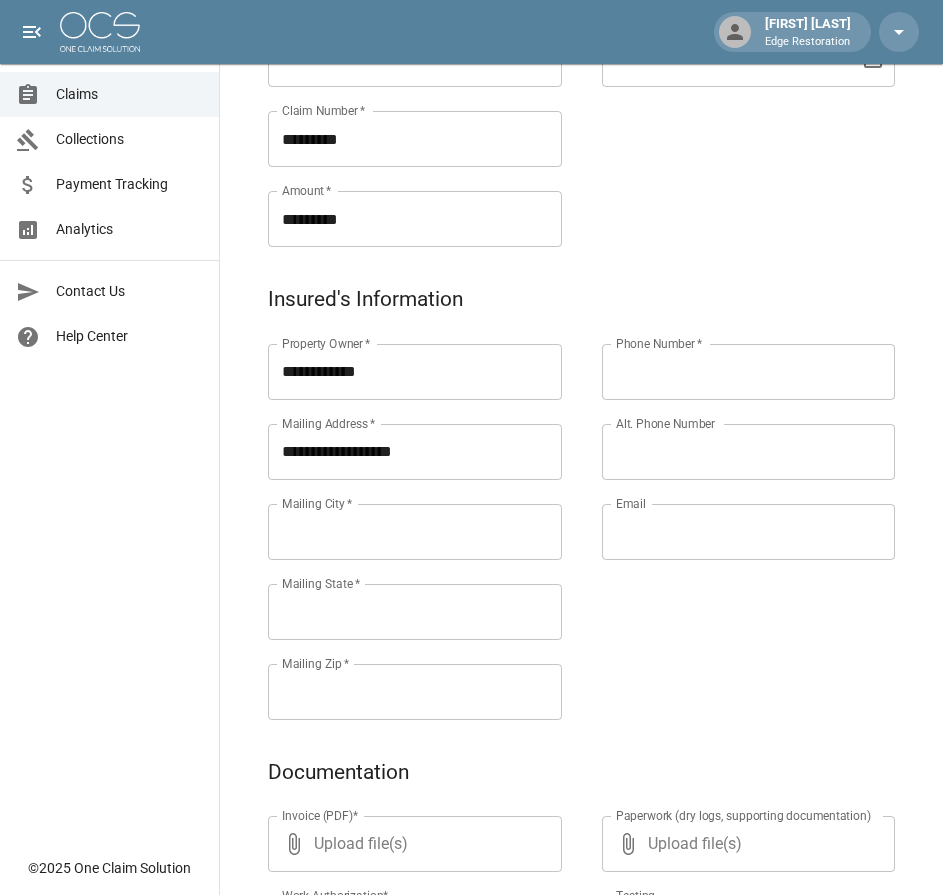 click on "Mailing City   *" at bounding box center (415, 532) 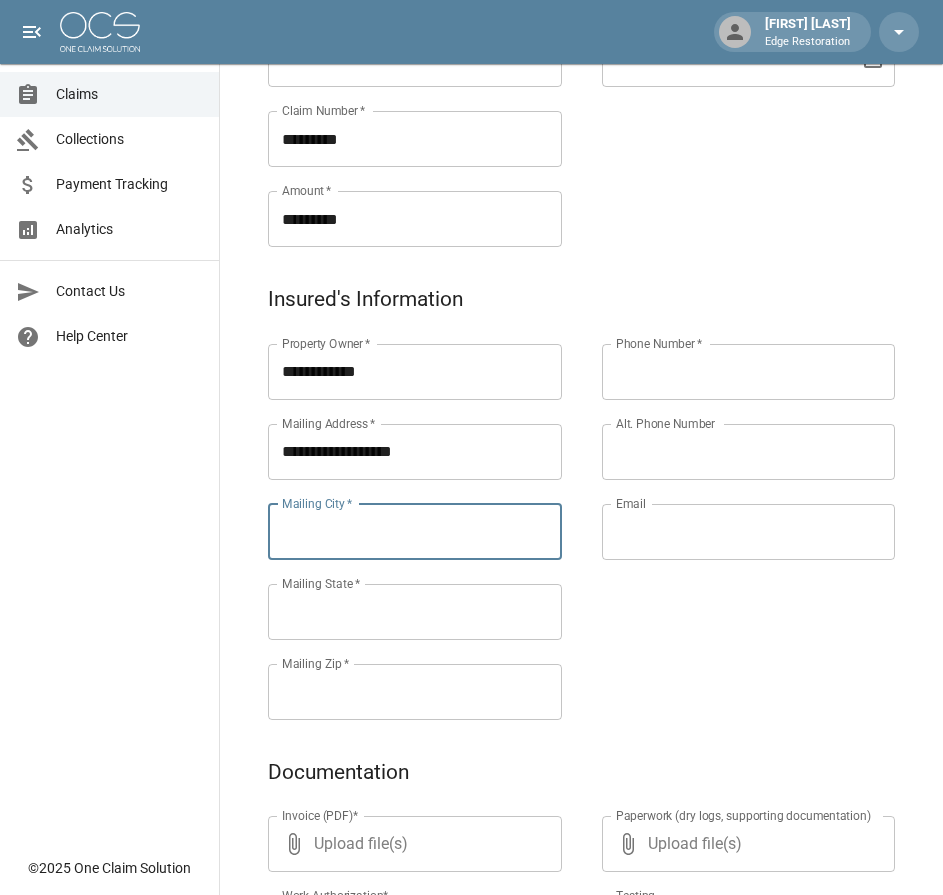 paste on "******" 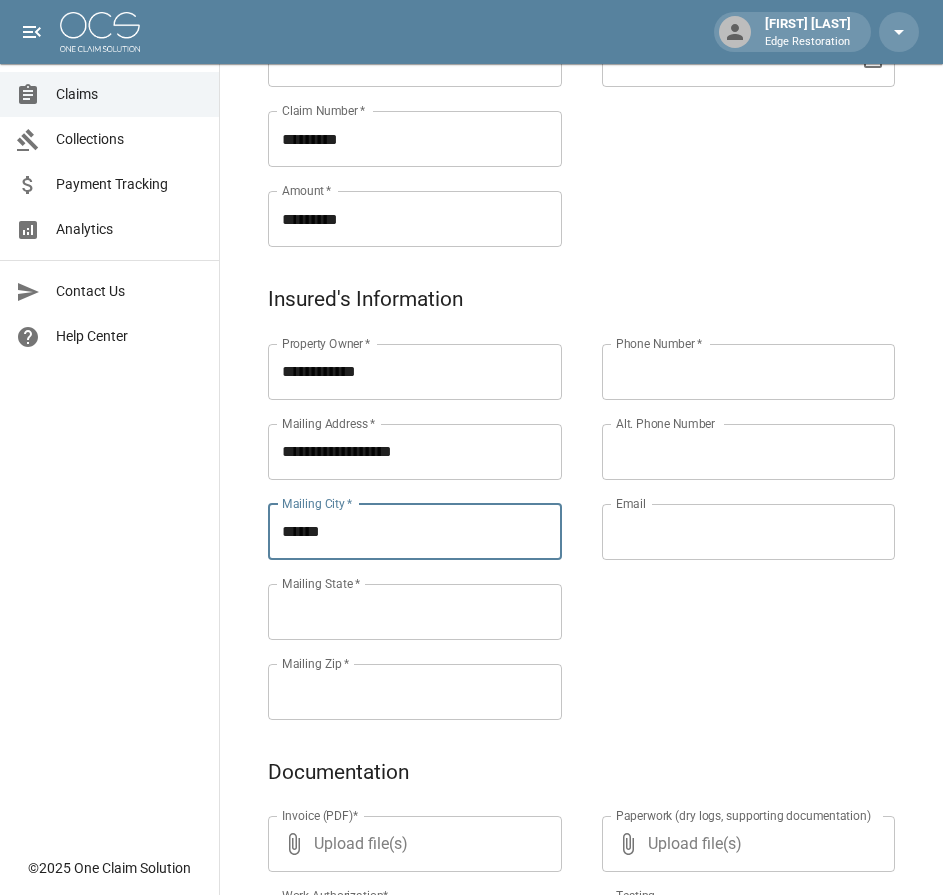 type on "******" 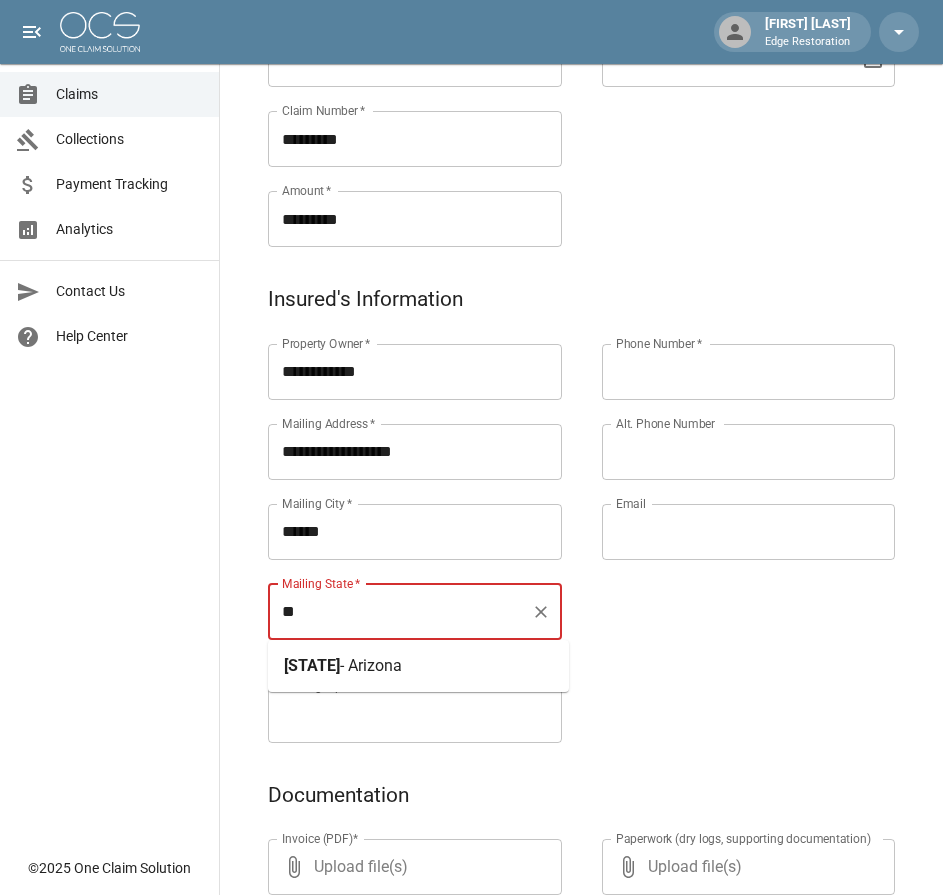 click on "- Arizona" at bounding box center [371, 665] 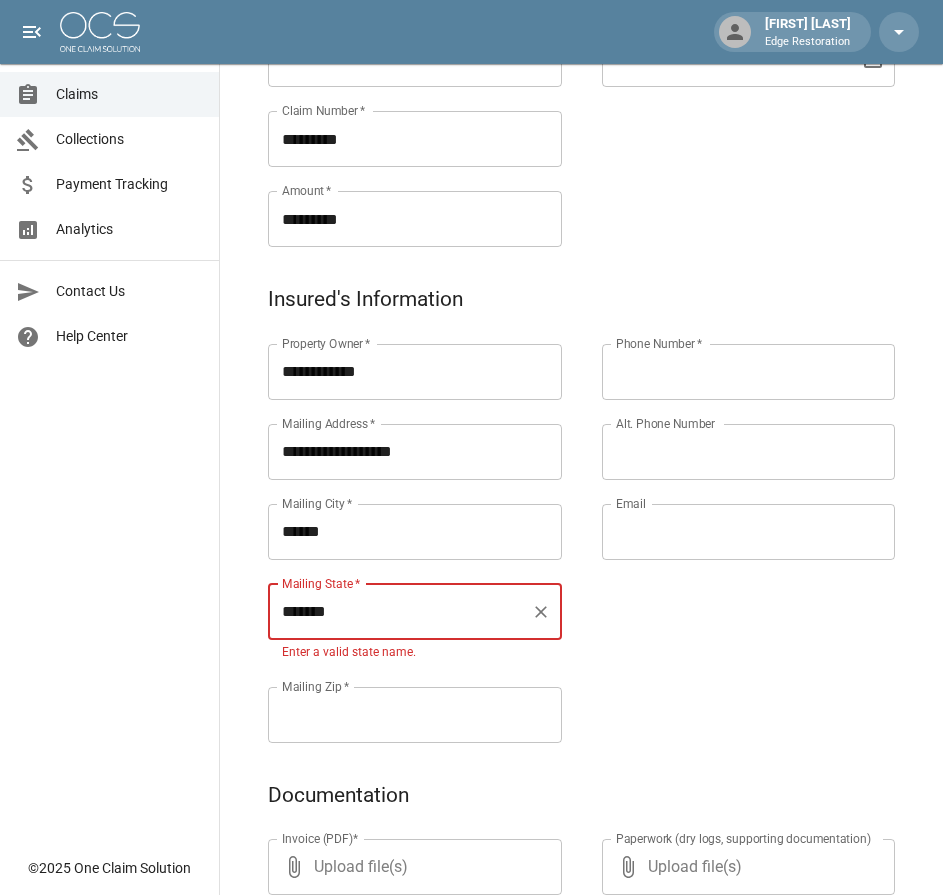 type on "*******" 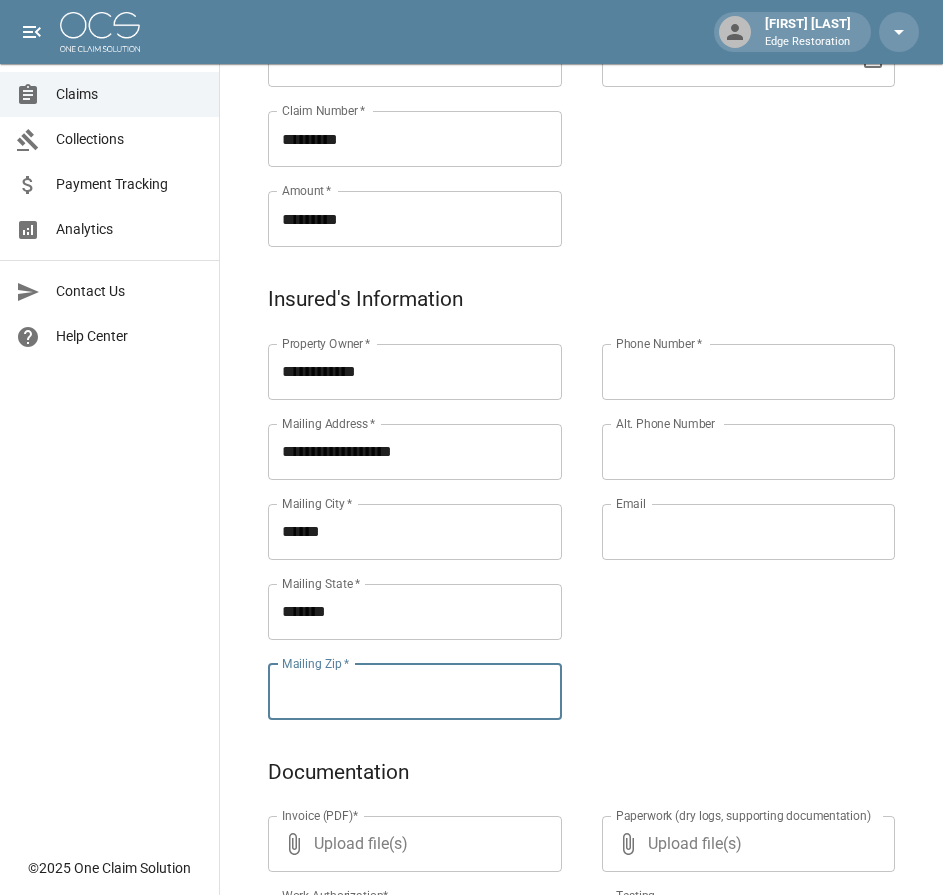 click on "Mailing Zip   *" at bounding box center [415, 692] 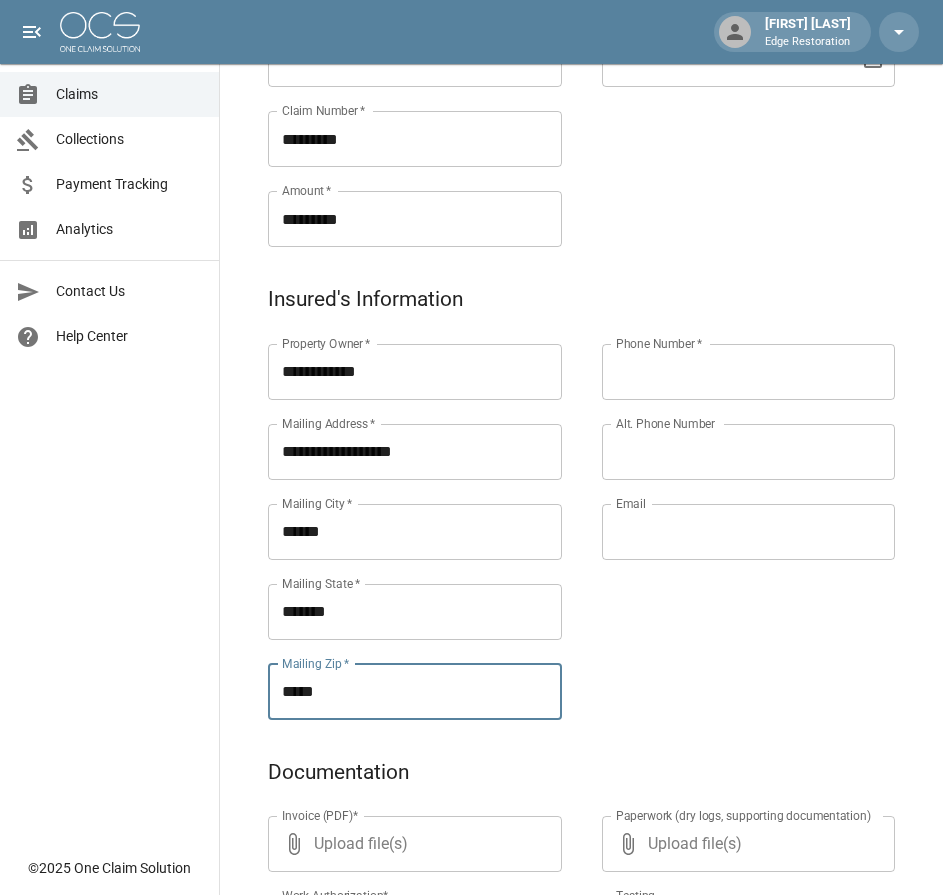 type on "*****" 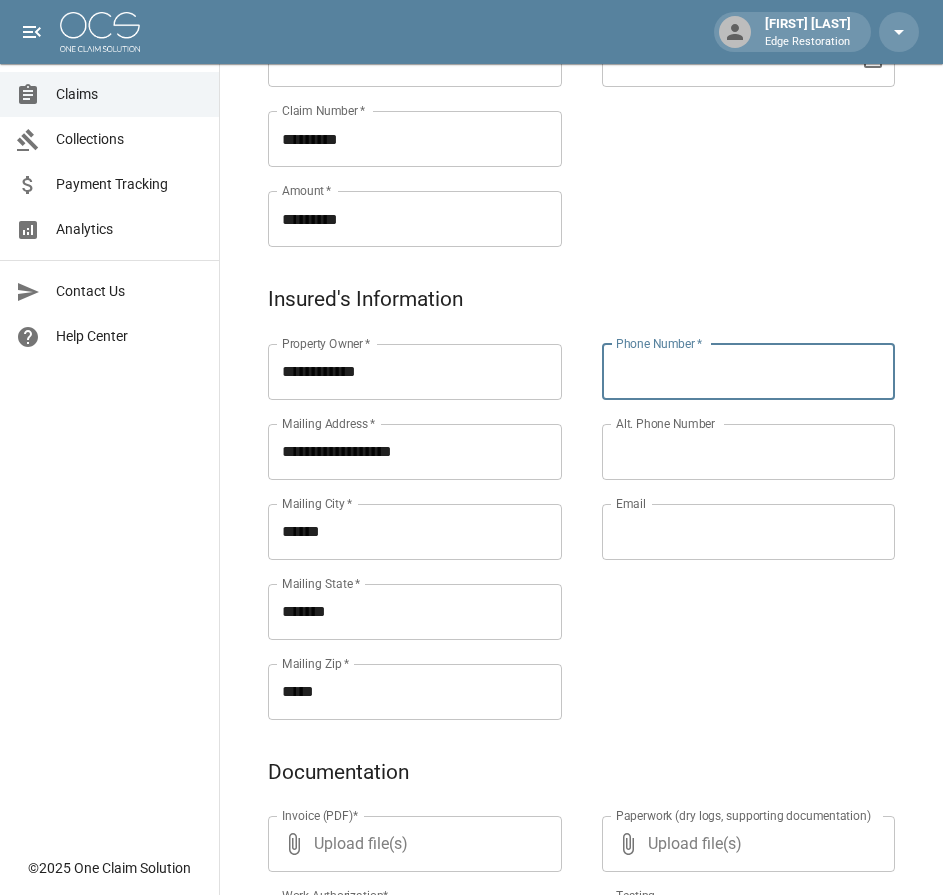 click on "Phone Number   *" at bounding box center (749, 372) 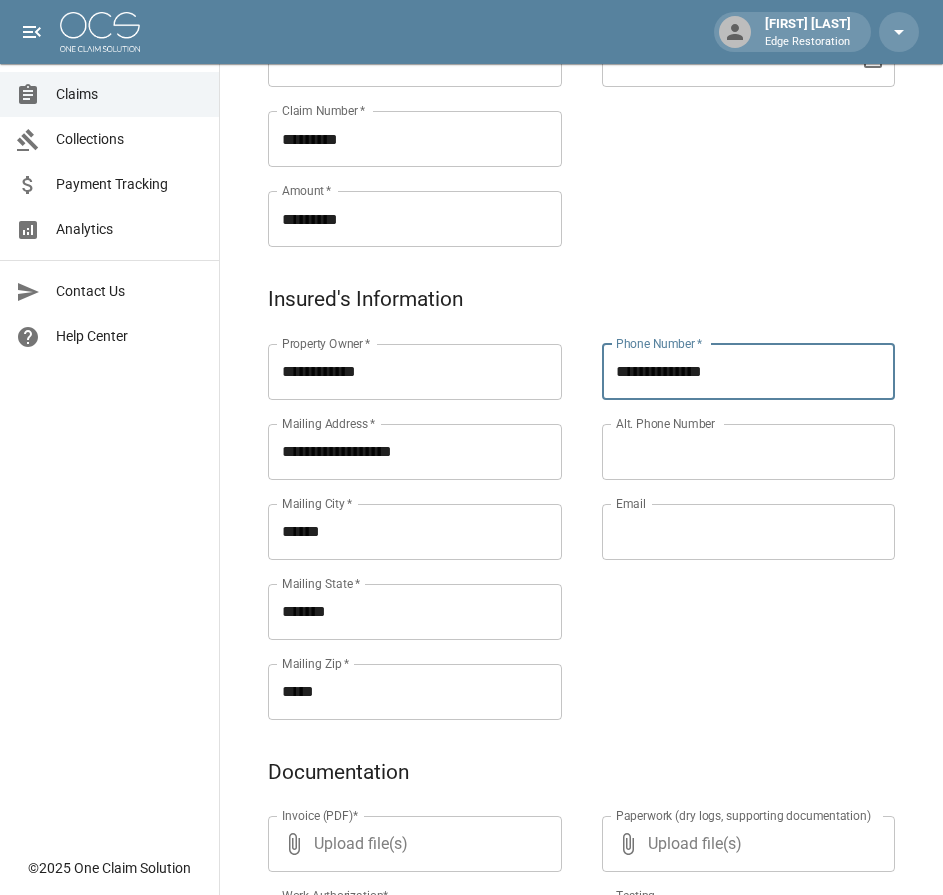 type on "**********" 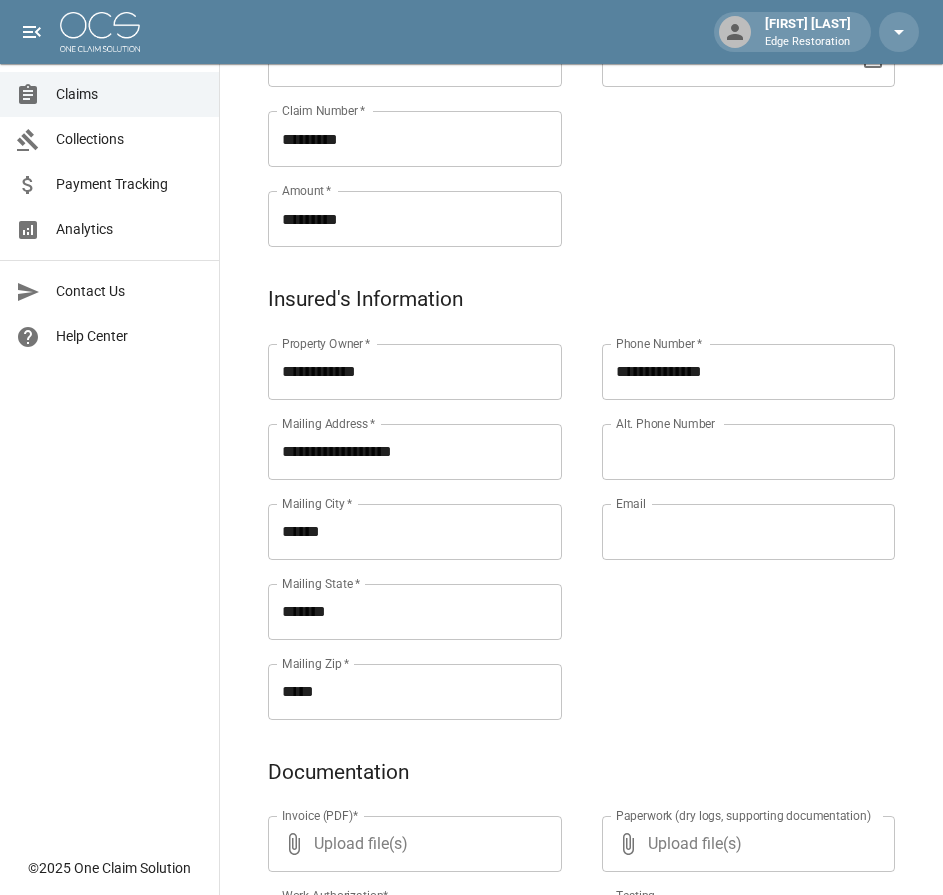 click on "Alt. Phone Number" at bounding box center [749, 452] 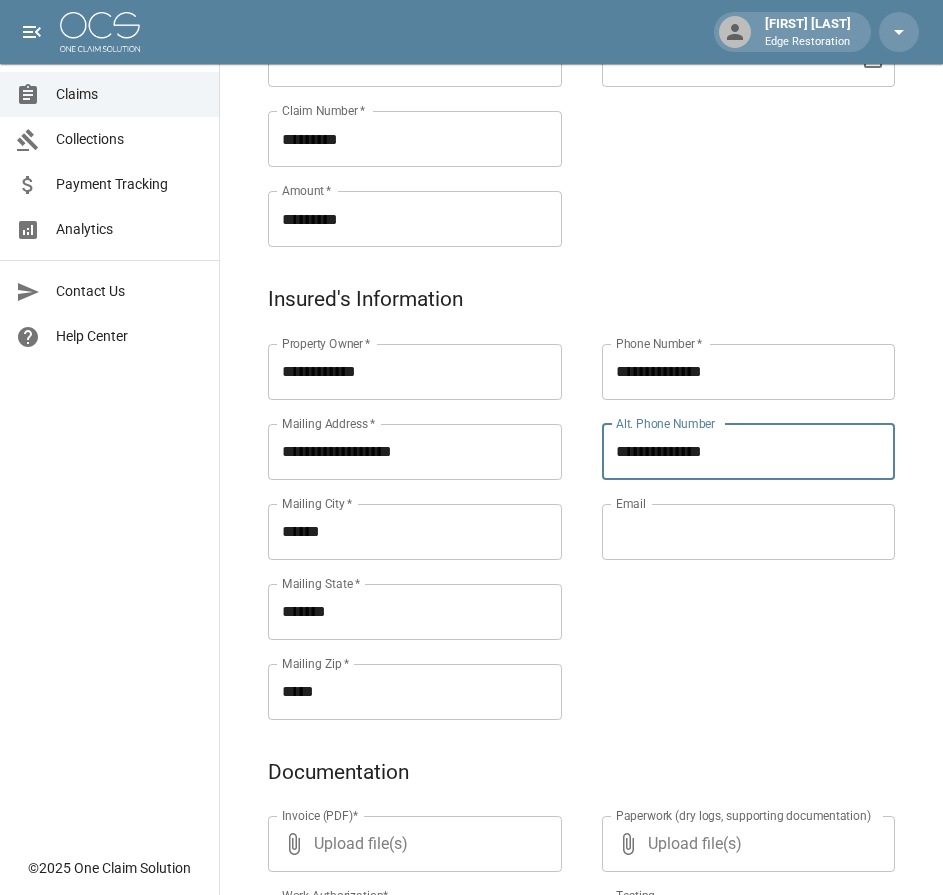type on "**********" 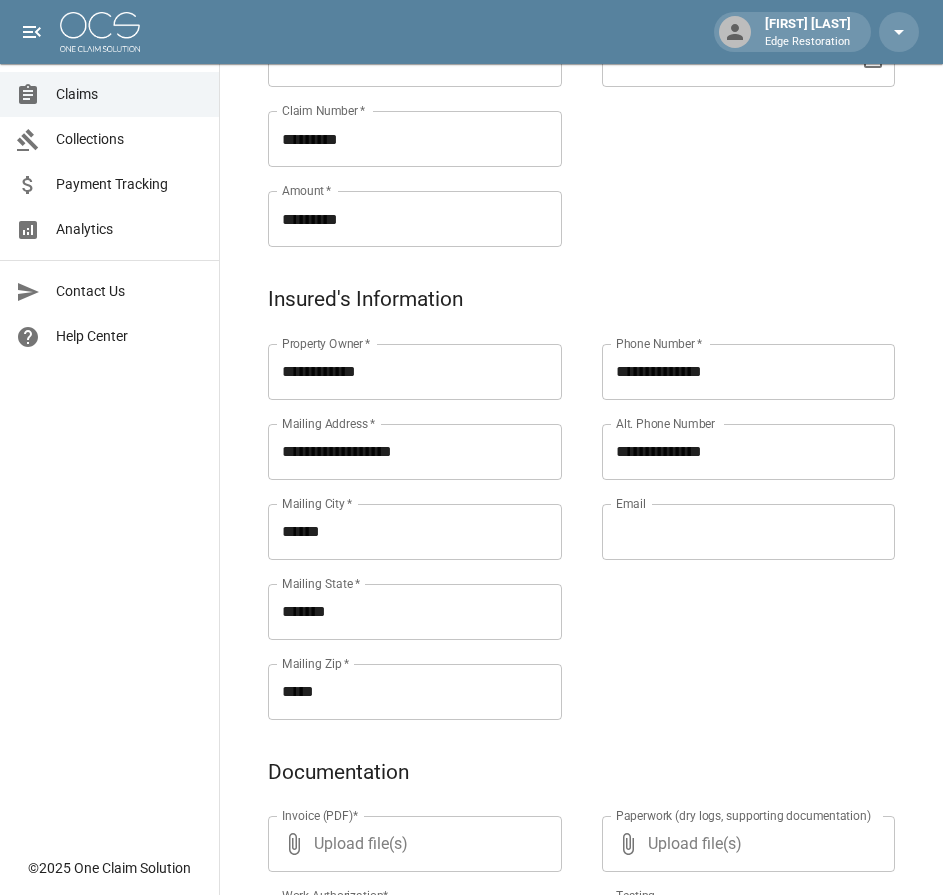scroll, scrollTop: 964, scrollLeft: 0, axis: vertical 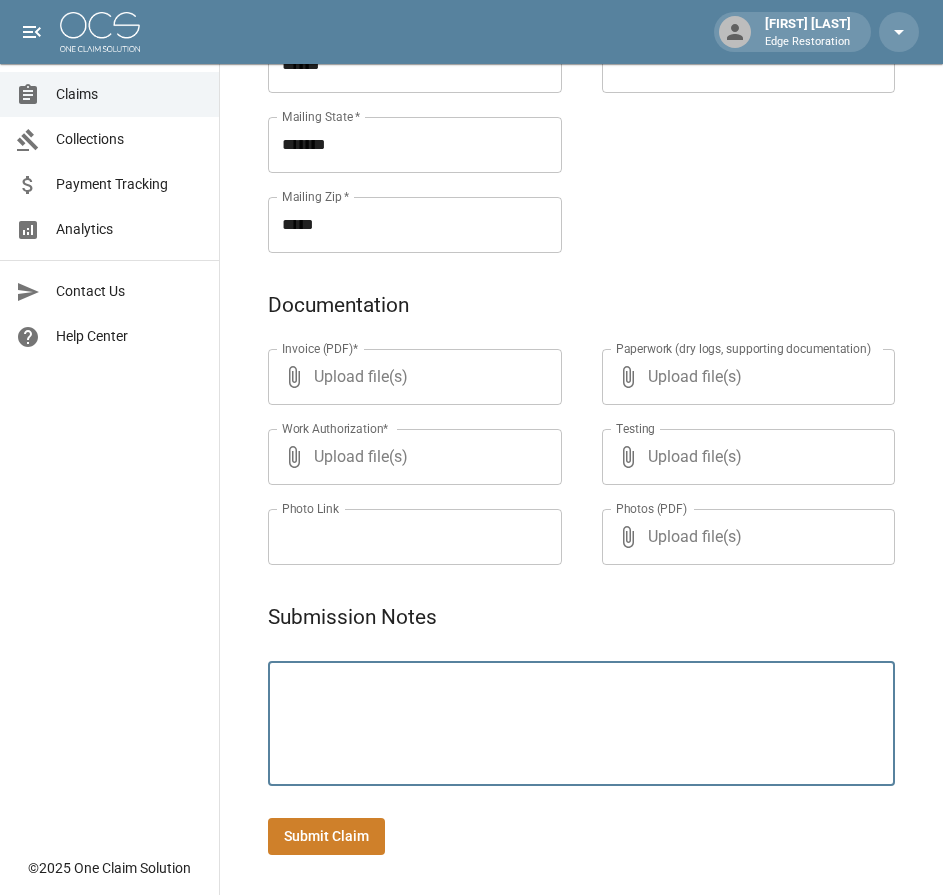 click at bounding box center [581, 724] 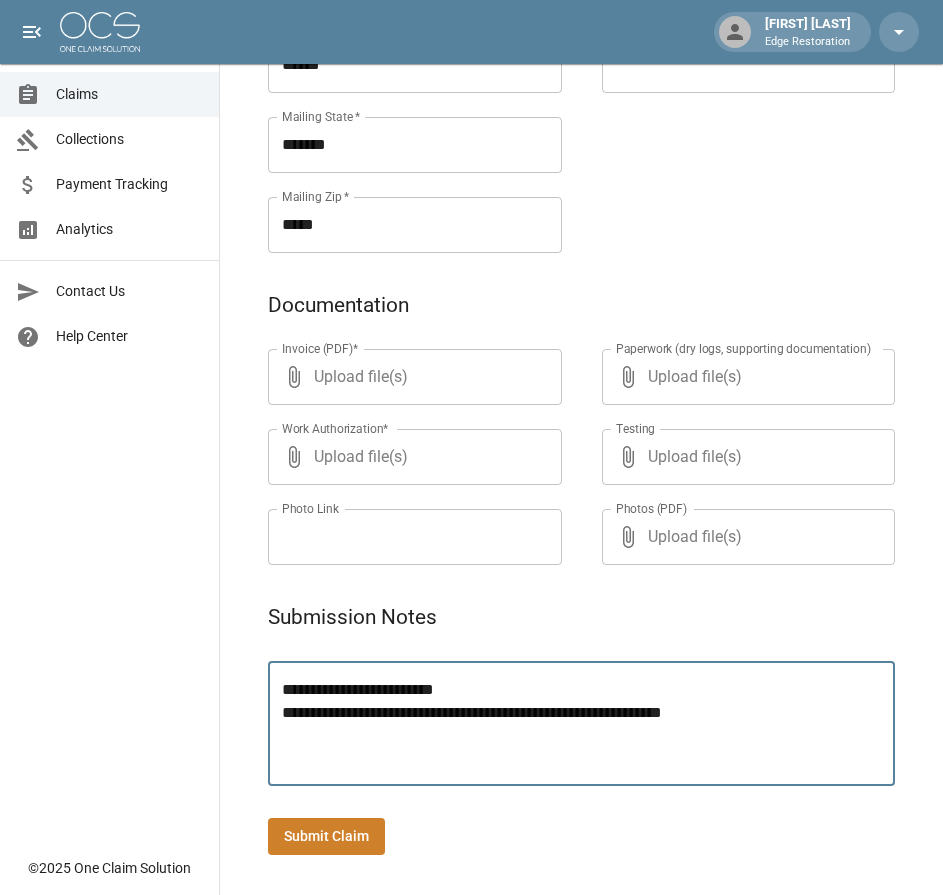 type on "**********" 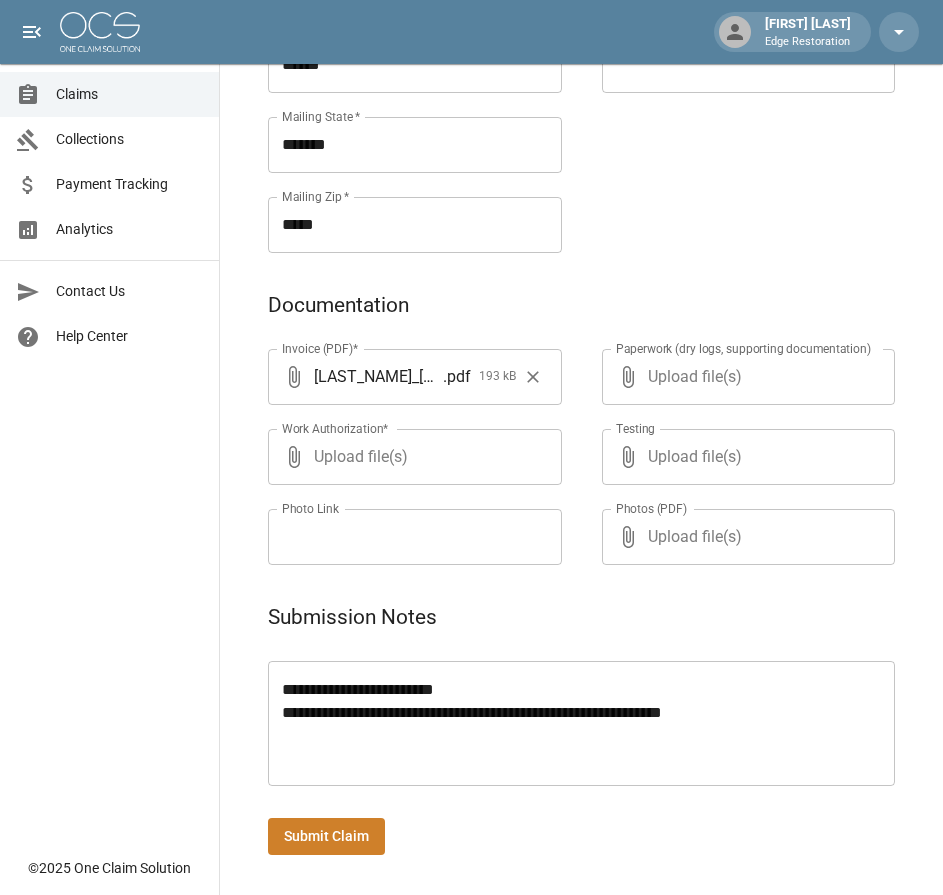 click on "Submit Claim" at bounding box center (326, 836) 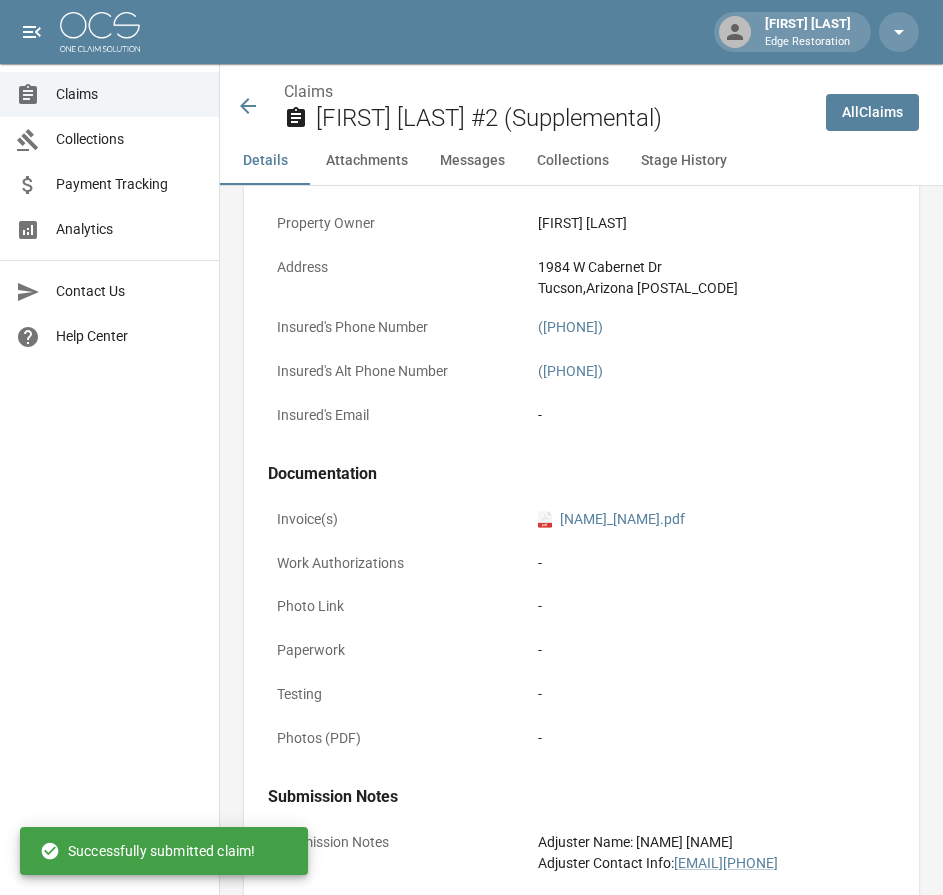 click at bounding box center [100, 32] 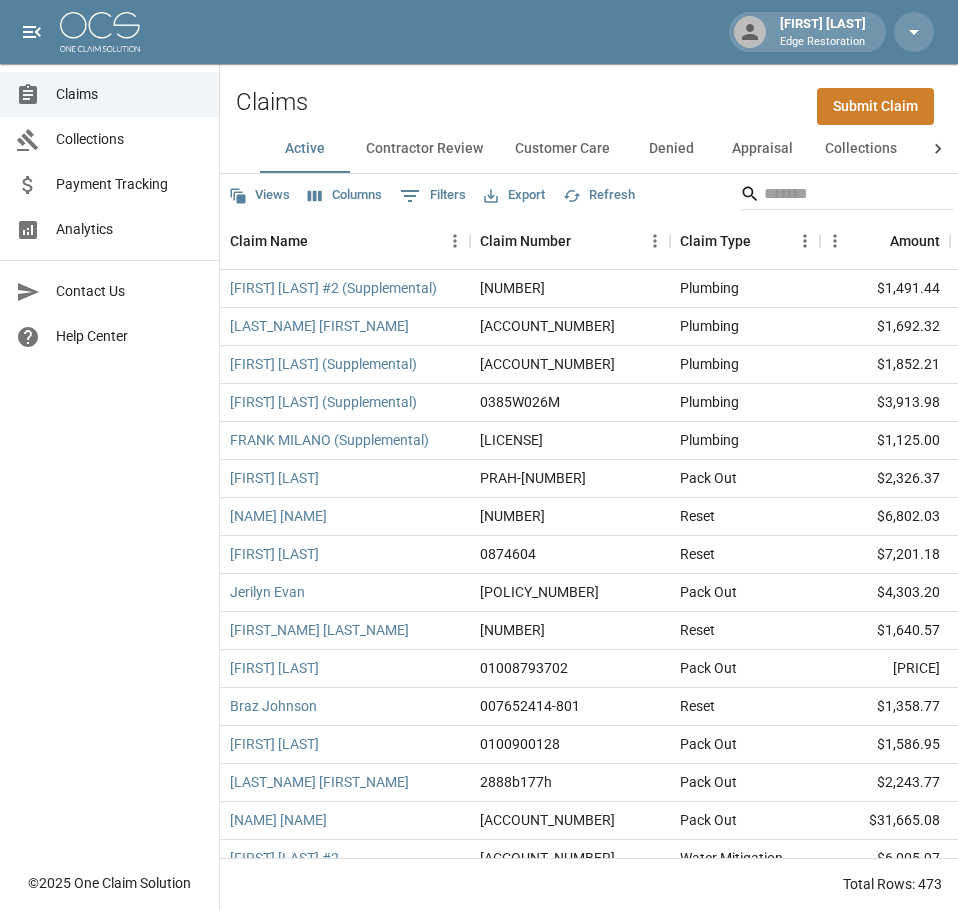 click on "Submit Claim" at bounding box center [875, 106] 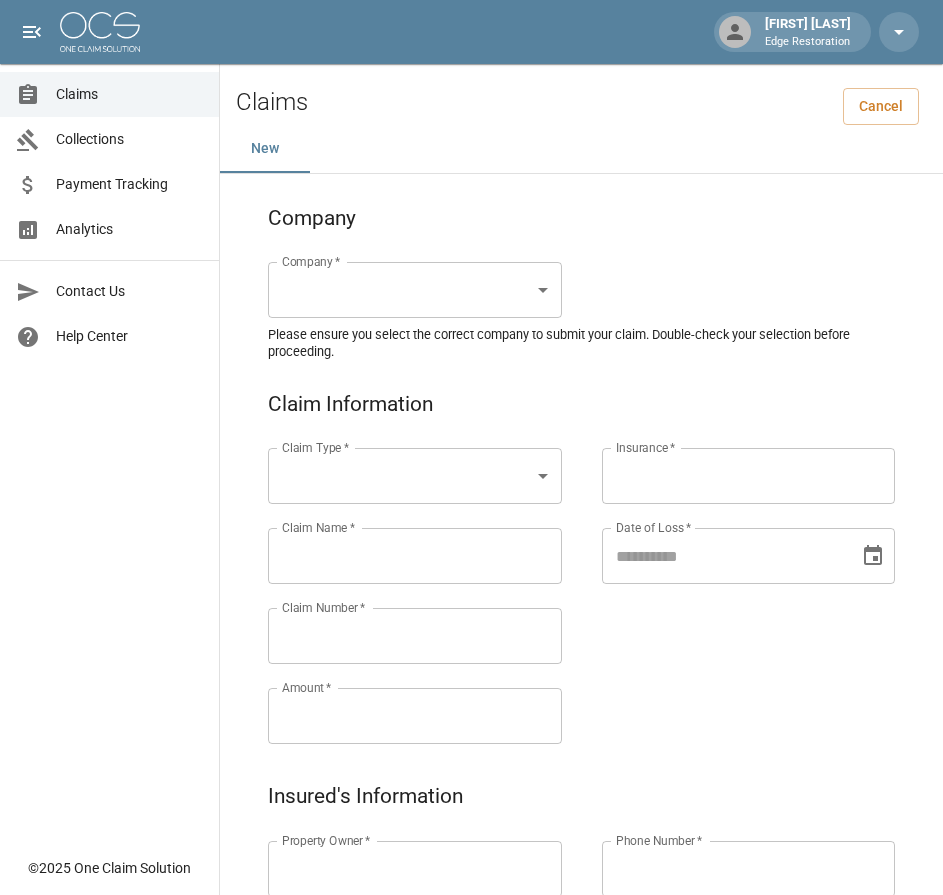 click on "Alicia Tubbs Edge Restoration Claims Collections Payment Tracking Analytics Contact Us Help Center ©  2025   One Claim Solution Claims Cancel New Company Company   * ​ Company   * Please ensure you select the correct company to submit your claim. Double-check your selection before proceeding. Claim Information Claim Type   * ​ Claim Type   * Claim Name   * Claim Name   * Claim Number   * Claim Number   * Amount   * Amount   * Insurance   * Insurance   * Date of Loss   * Date of Loss   * Insured's Information Property Owner   * Property Owner   * Mailing Address   * Mailing Address   * Mailing City   * Mailing City   * Mailing State   * Mailing State   * Mailing Zip   * Mailing Zip   * Phone Number   * Phone Number   * Alt. Phone Number Alt. Phone Number Email Email Documentation Invoice (PDF)* ​ Upload file(s) Invoice (PDF)* Work Authorization* ​ Upload file(s) Work Authorization* Photo Link Photo Link ​ Upload file(s) Testing ​ ​" at bounding box center [471, 929] 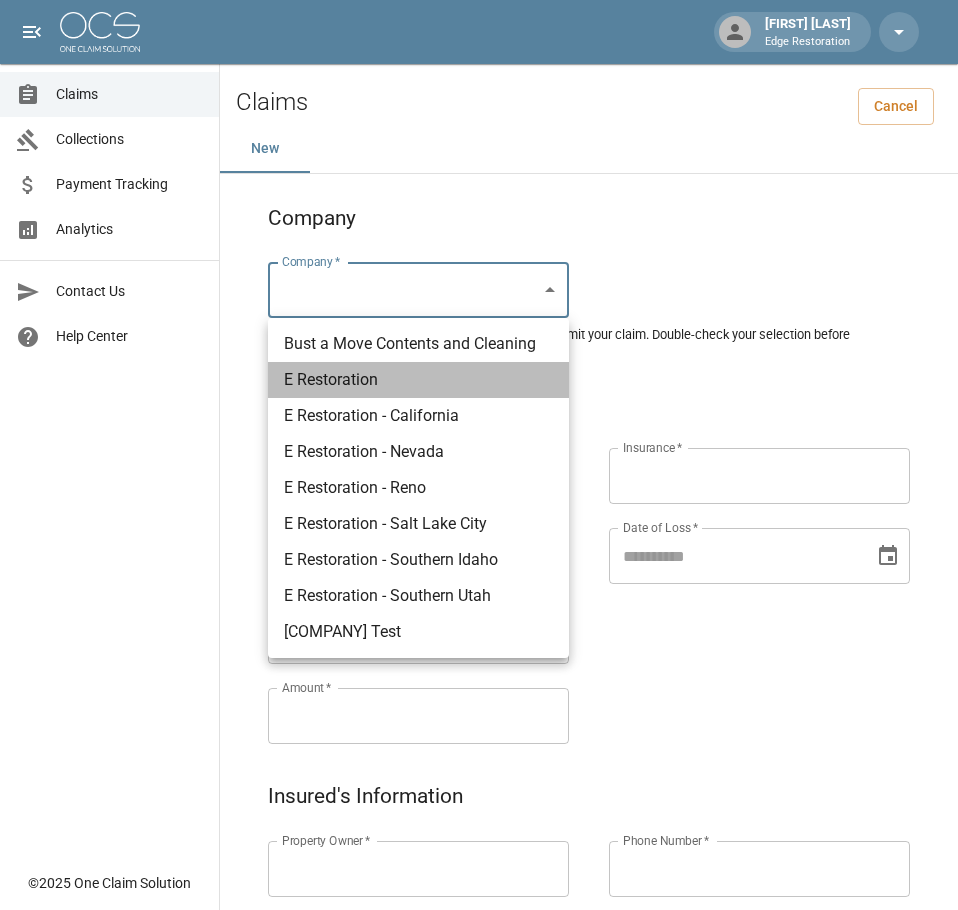 click on "E Restoration" at bounding box center (418, 380) 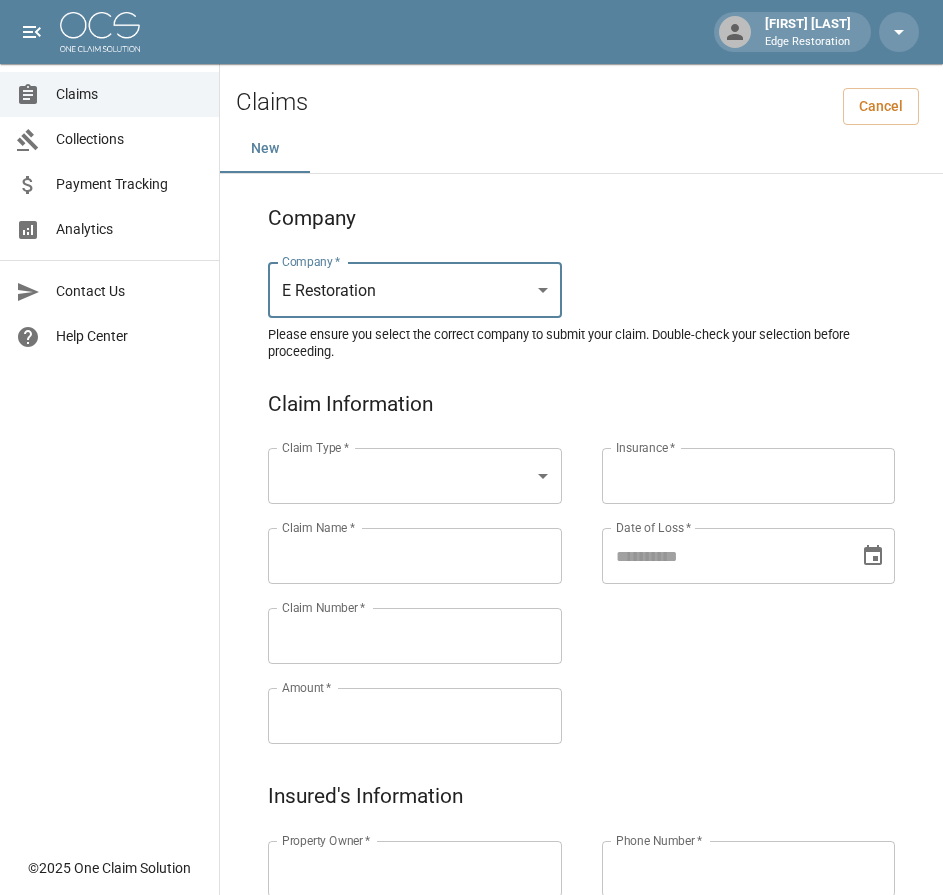 click on "Alicia Tubbs Edge Restoration Claims Collections Payment Tracking Analytics Contact Us Help Center ©  2025   One Claim Solution Claims Cancel New Company Company   * E Restoration *** Company   * Please ensure you select the correct company to submit your claim. Double-check your selection before proceeding. Claim Information Claim Type   * ​ Claim Type   * Claim Name   * Claim Name   * Claim Number   * Claim Number   * Amount   * Amount   * Insurance   * Insurance   * Date of Loss   * Date of Loss   * Insured's Information Property Owner   * Property Owner   * Mailing Address   * Mailing Address   * Mailing City   * Mailing City   * Mailing State   * Mailing State   * Mailing Zip   * Mailing Zip   * Phone Number   * Phone Number   * Alt. Phone Number Alt. Phone Number Email Email Documentation Invoice (PDF)* ​ Upload file(s) Invoice (PDF)* Work Authorization* ​ Upload file(s) Work Authorization* Photo Link Photo Link ​ Upload file(s) *" at bounding box center (471, 929) 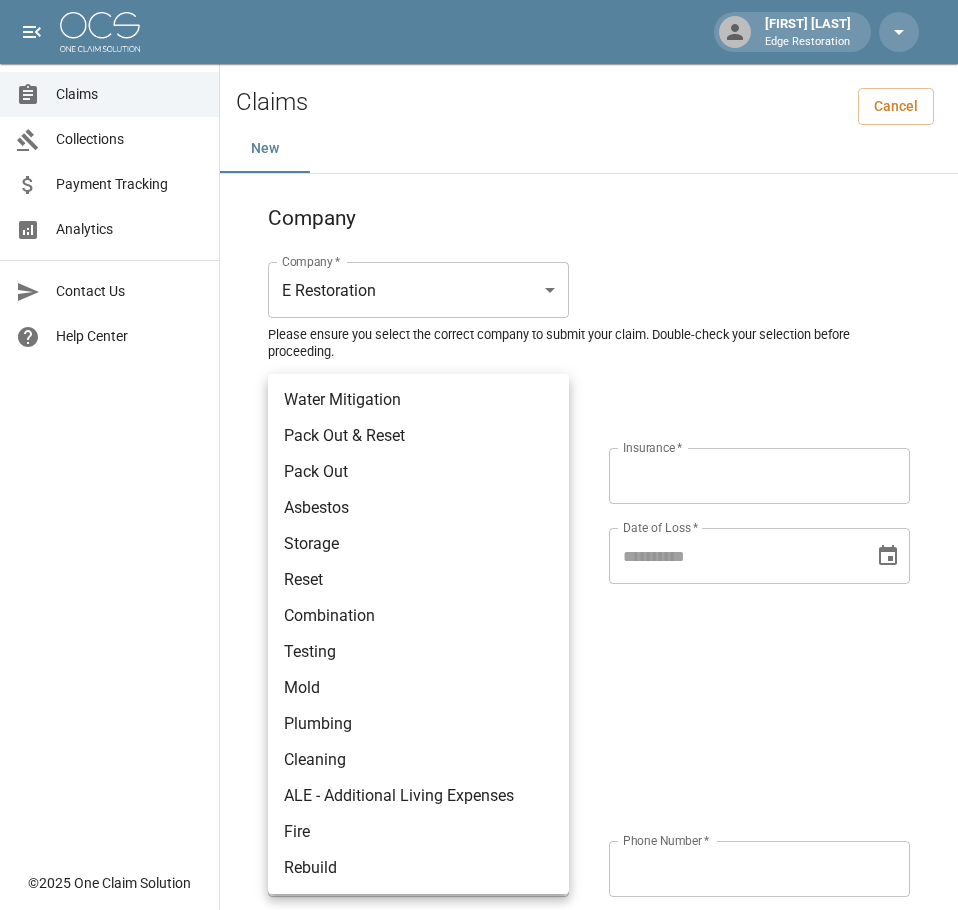 click on "Plumbing" at bounding box center (418, 724) 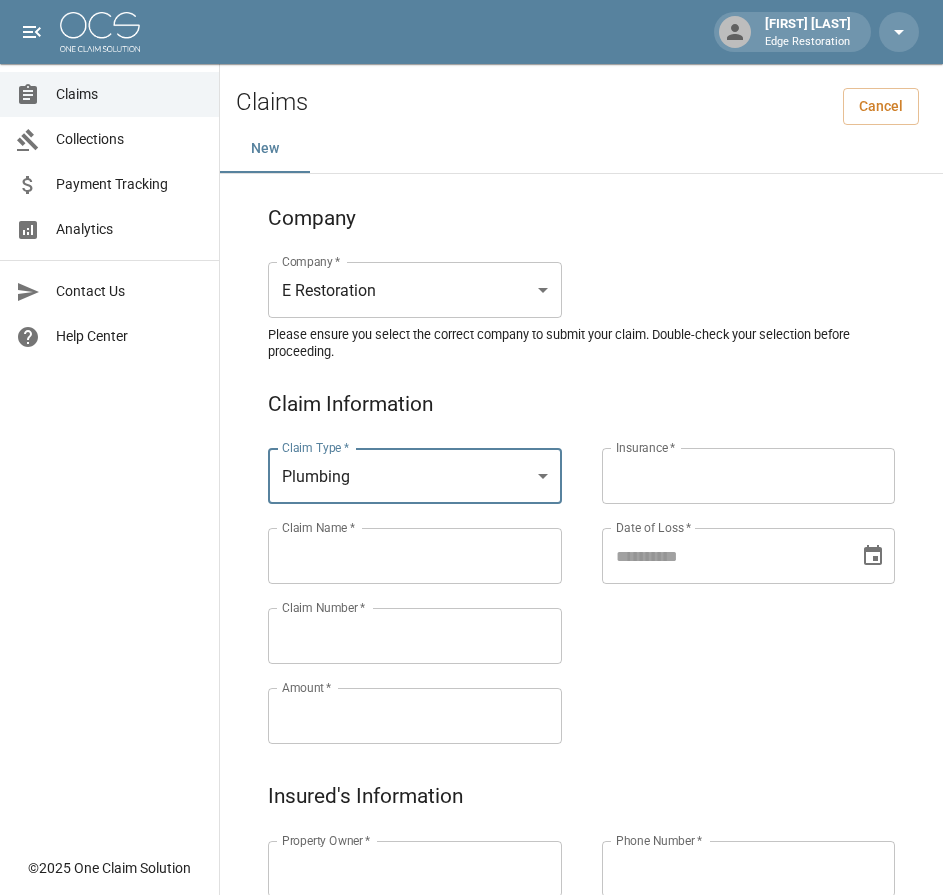 click on "Claims Collections Payment Tracking Analytics Contact Us Help Center" at bounding box center [109, 423] 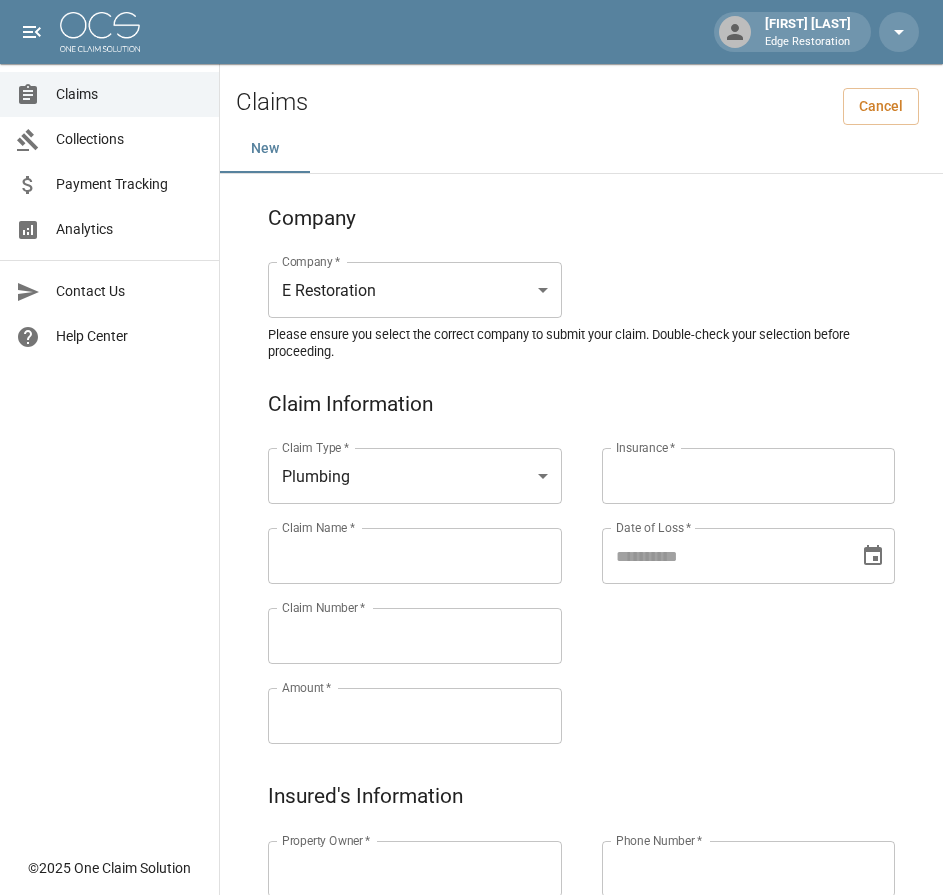 click on "Claim Name   *" at bounding box center (415, 556) 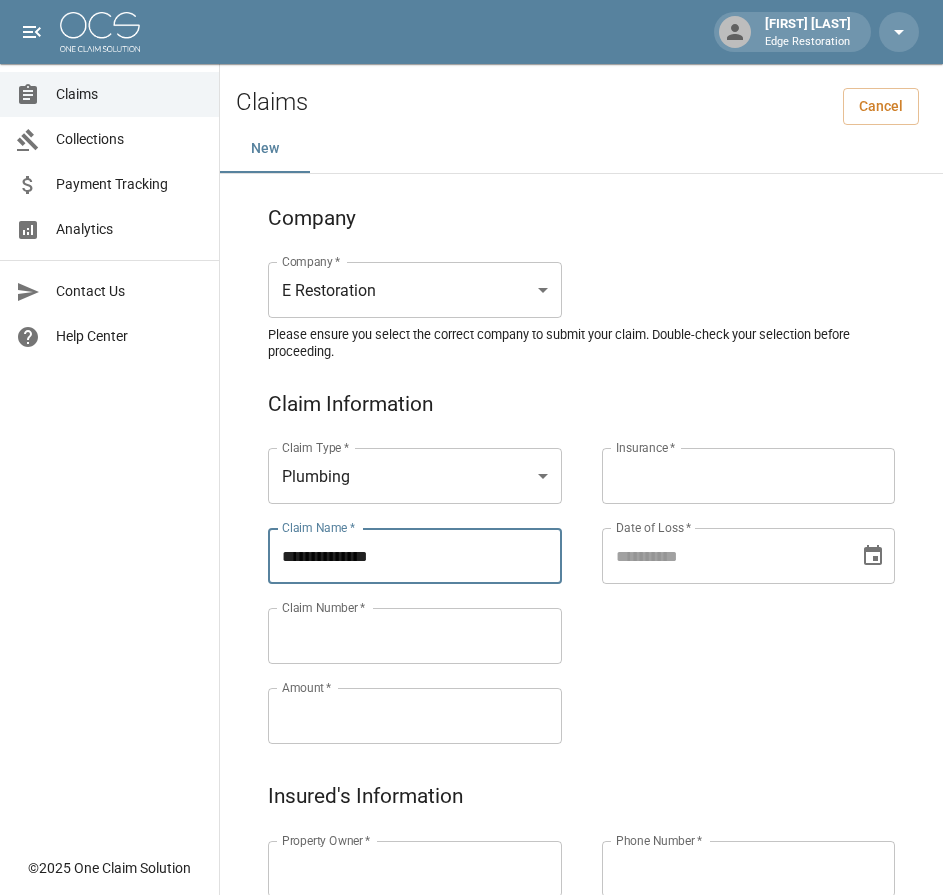 type on "**********" 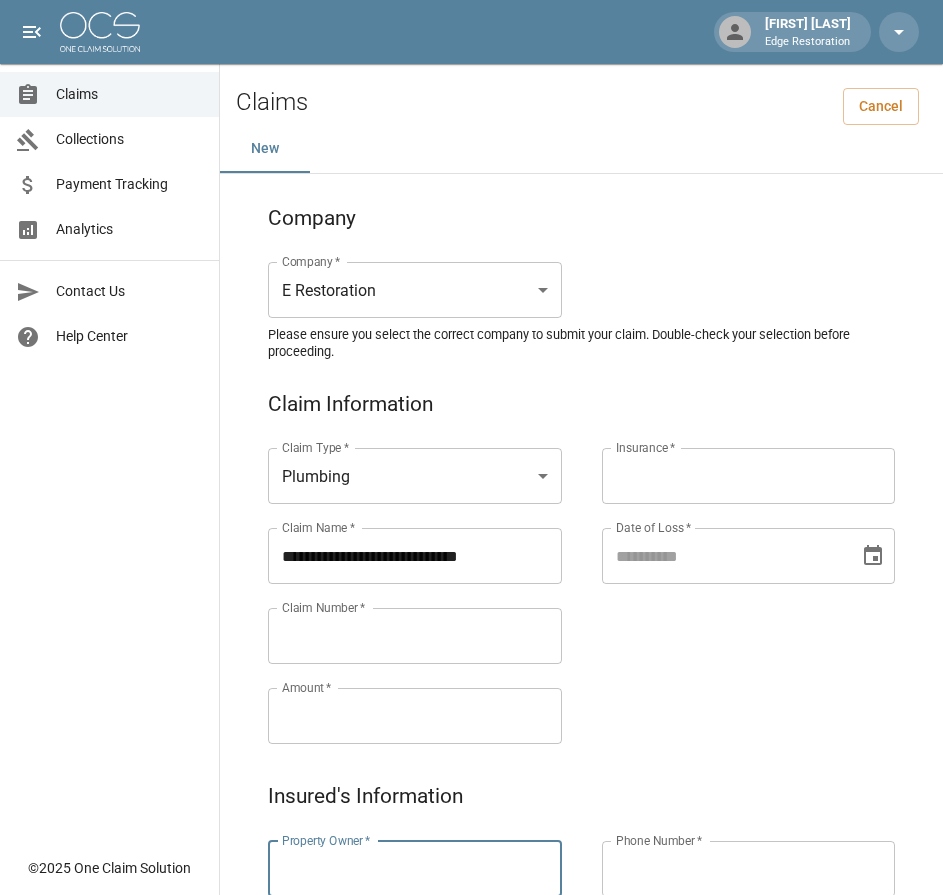 click on "Property Owner   *" at bounding box center [415, 869] 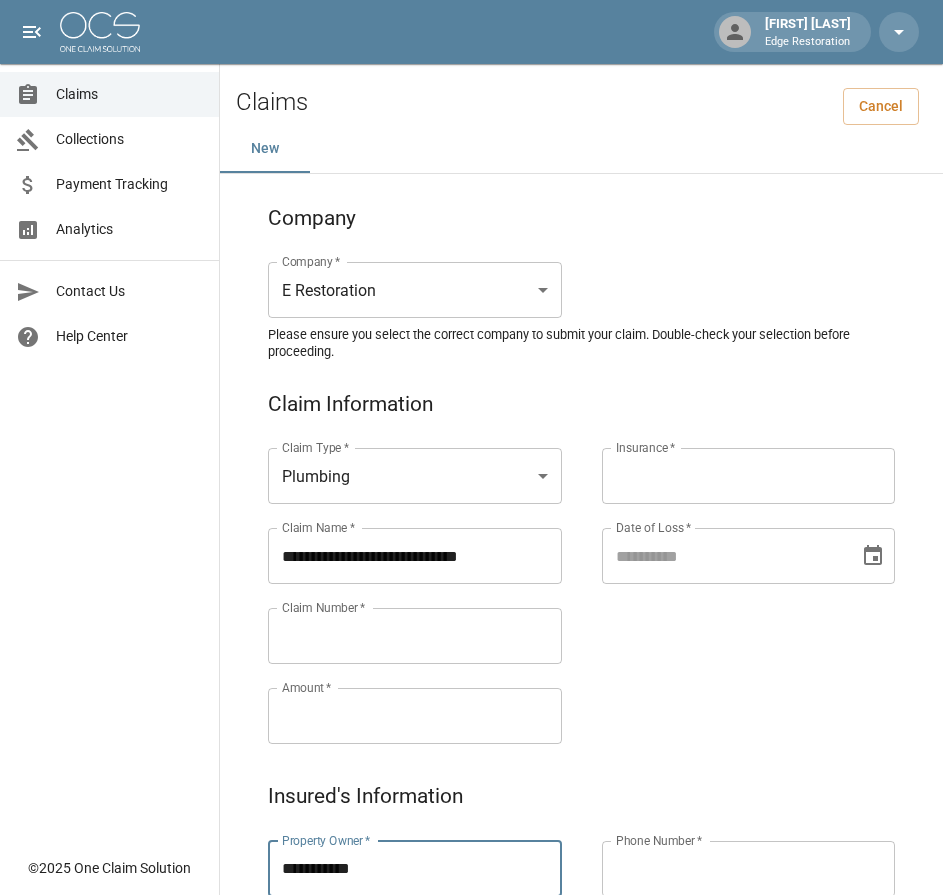 type on "**********" 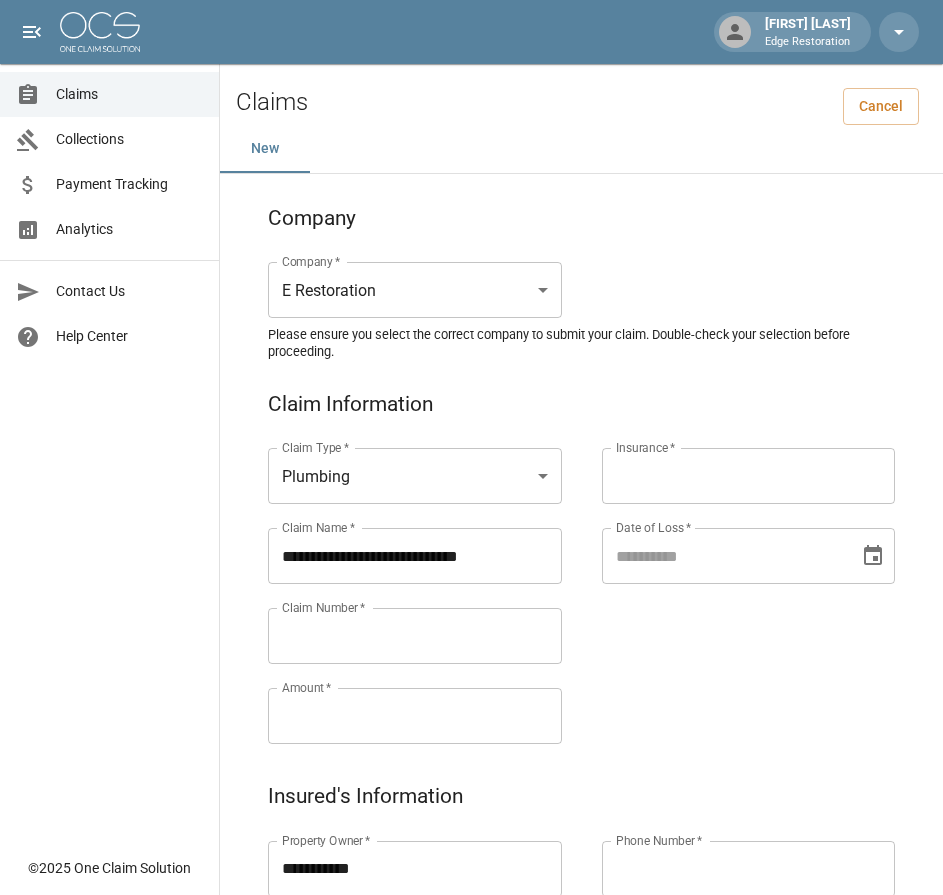 click on "Claim Number   *" at bounding box center [415, 636] 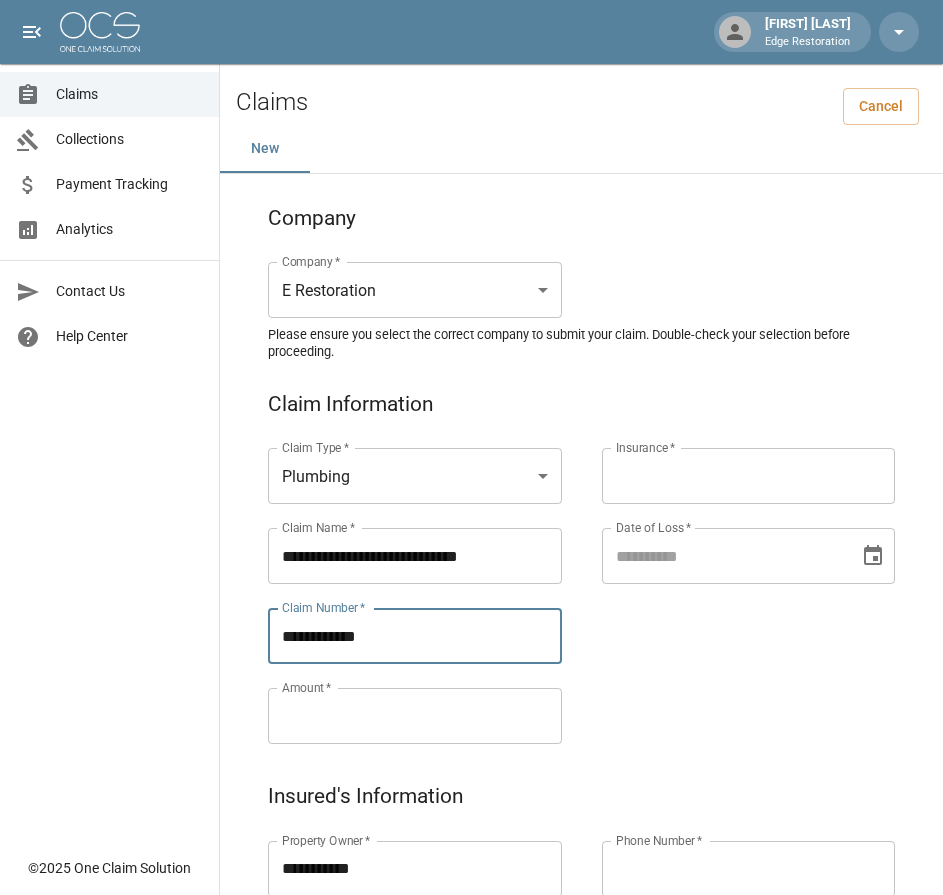 type on "**********" 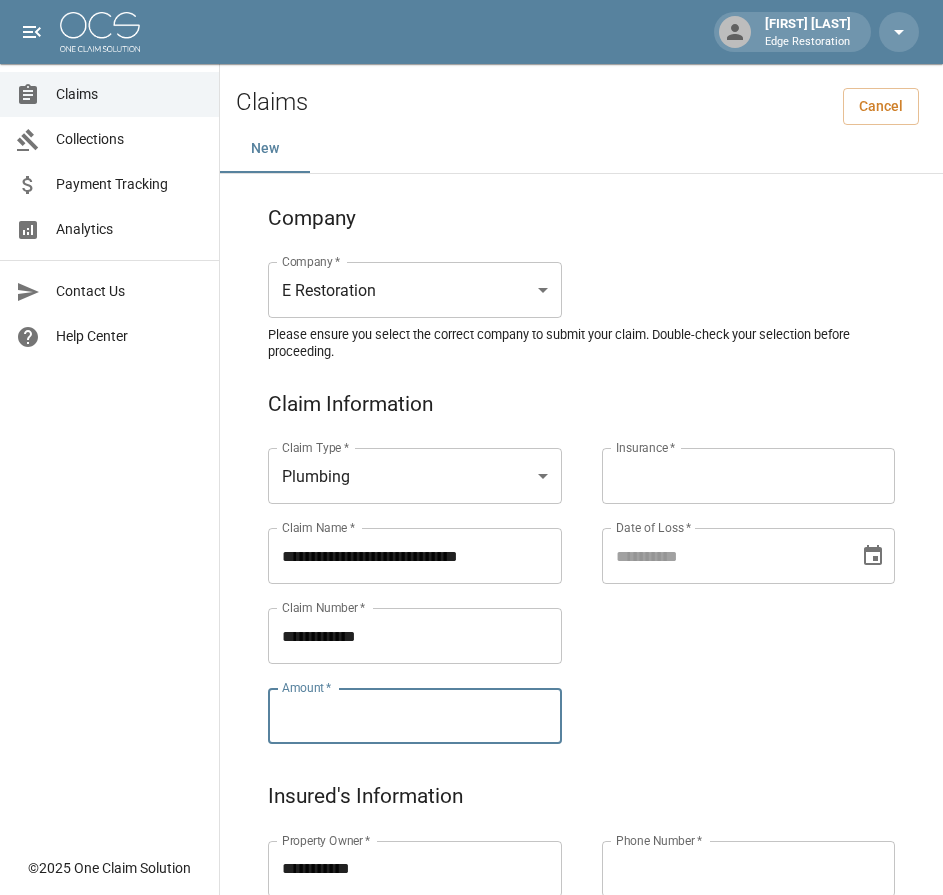 click on "Amount   *" at bounding box center (415, 716) 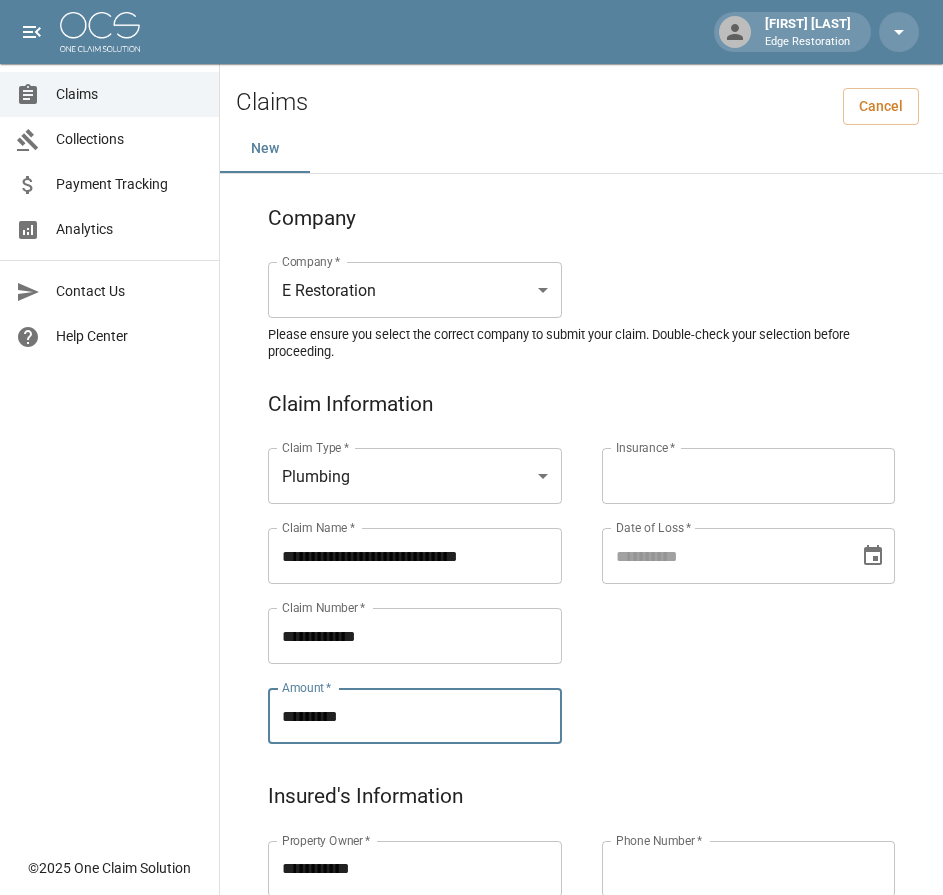 type on "*********" 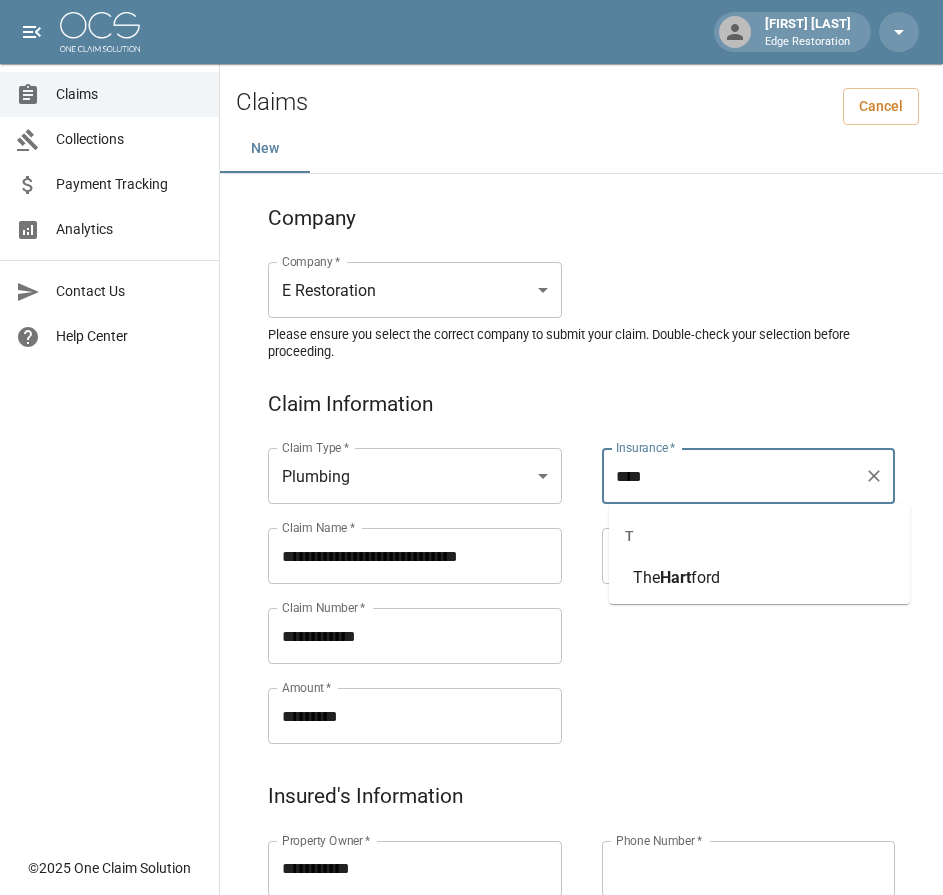 click on "The" at bounding box center (646, 577) 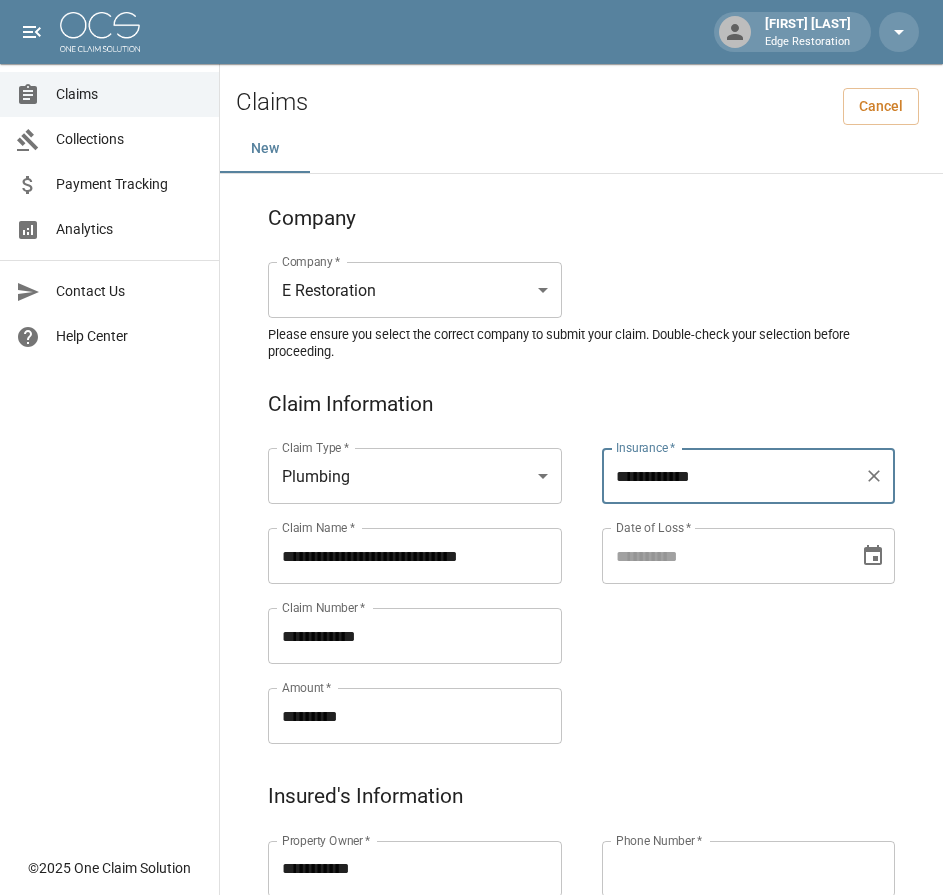 type on "**********" 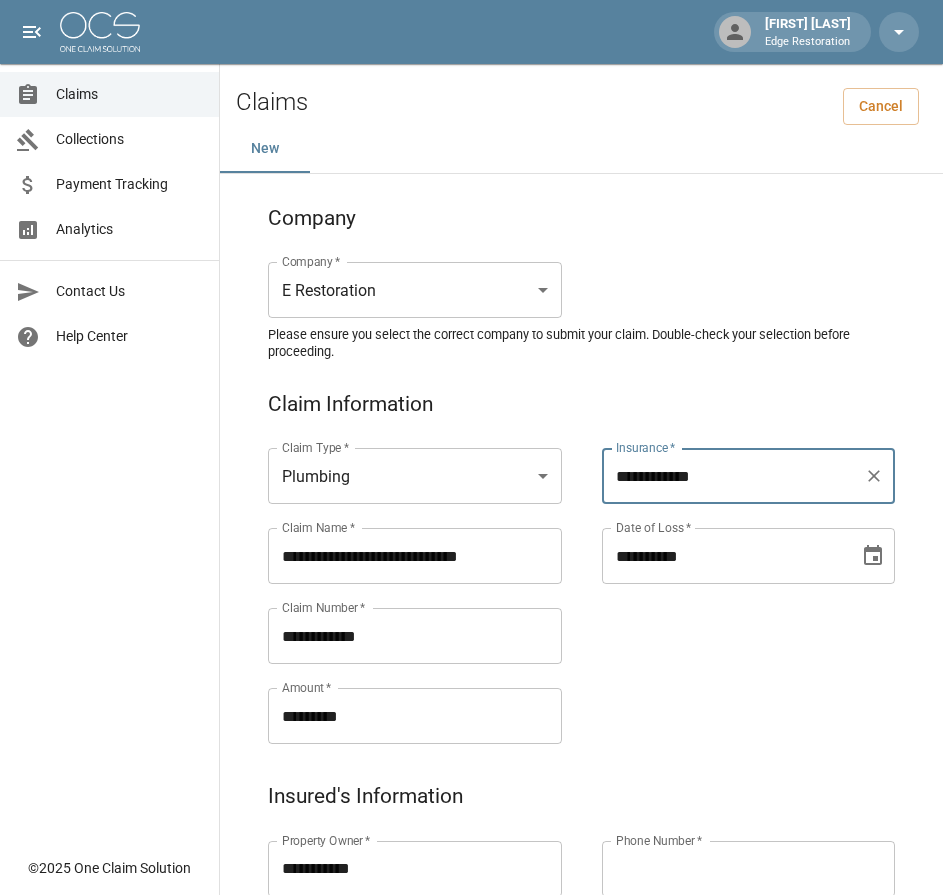 click on "**********" at bounding box center (724, 556) 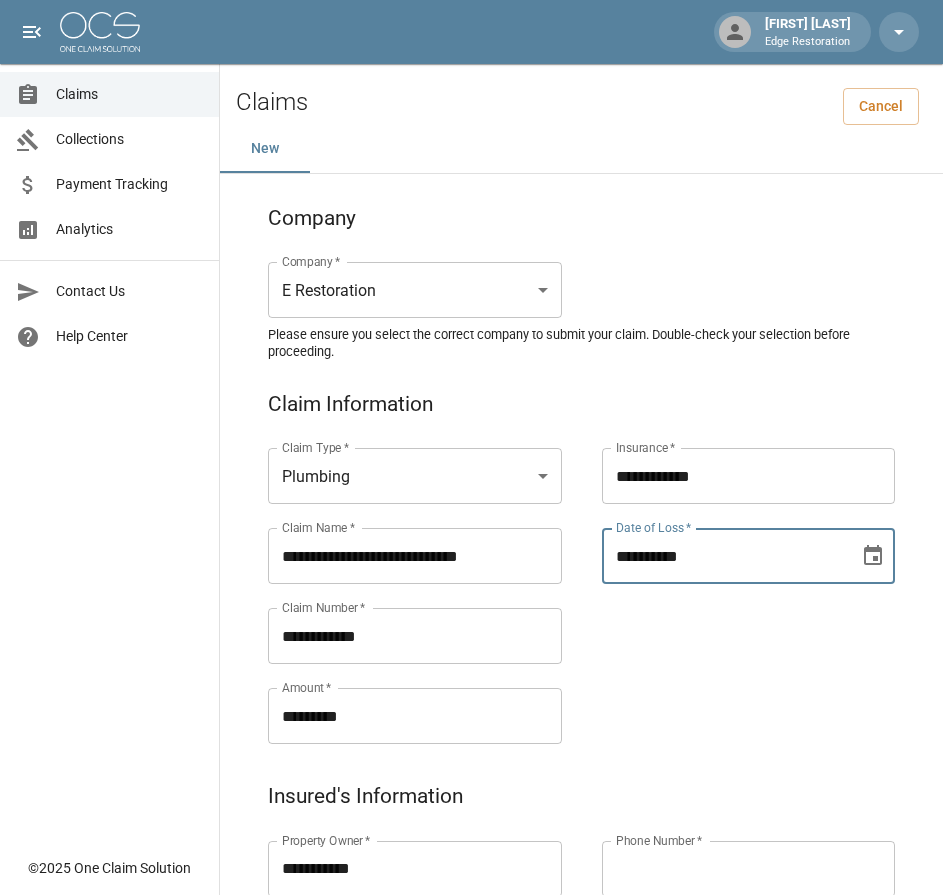 type on "**********" 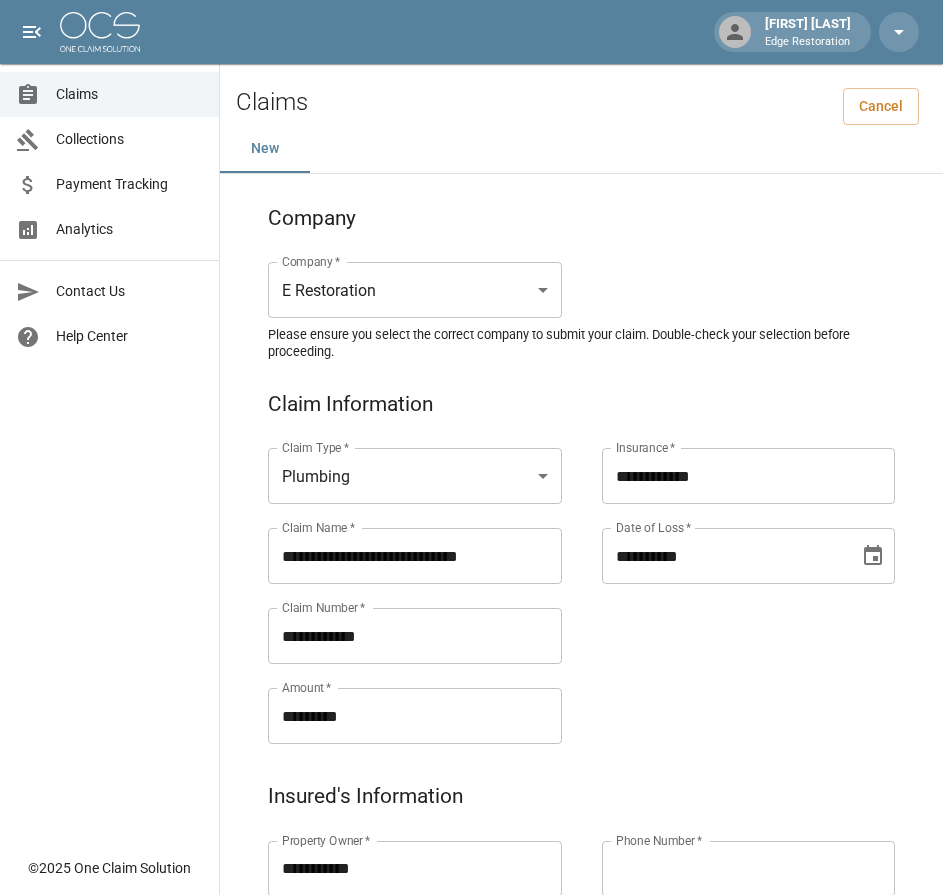 click on "**********" at bounding box center [729, 572] 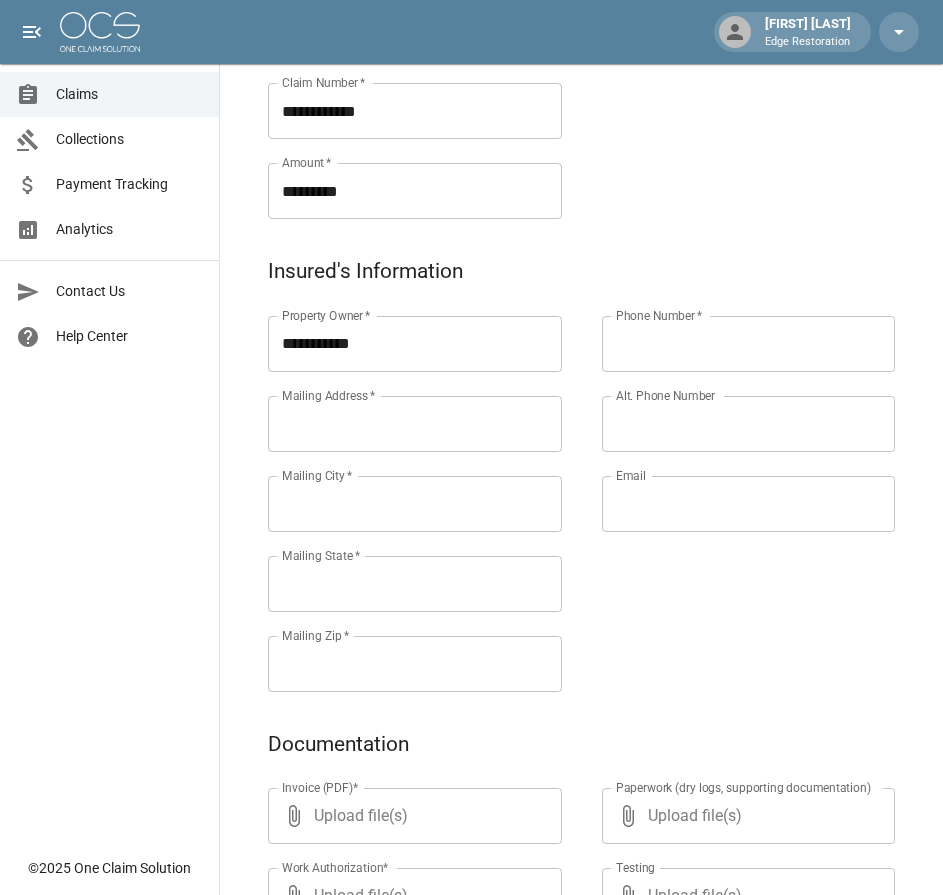 scroll, scrollTop: 526, scrollLeft: 0, axis: vertical 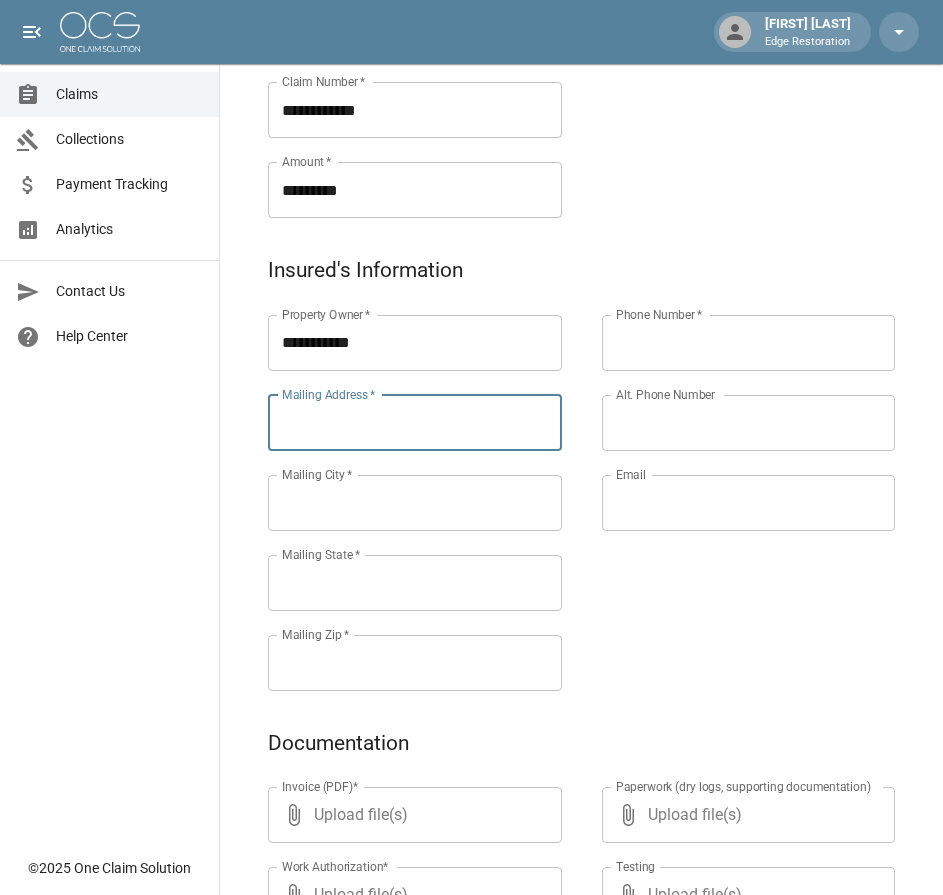 click on "Mailing Address   *" at bounding box center [415, 423] 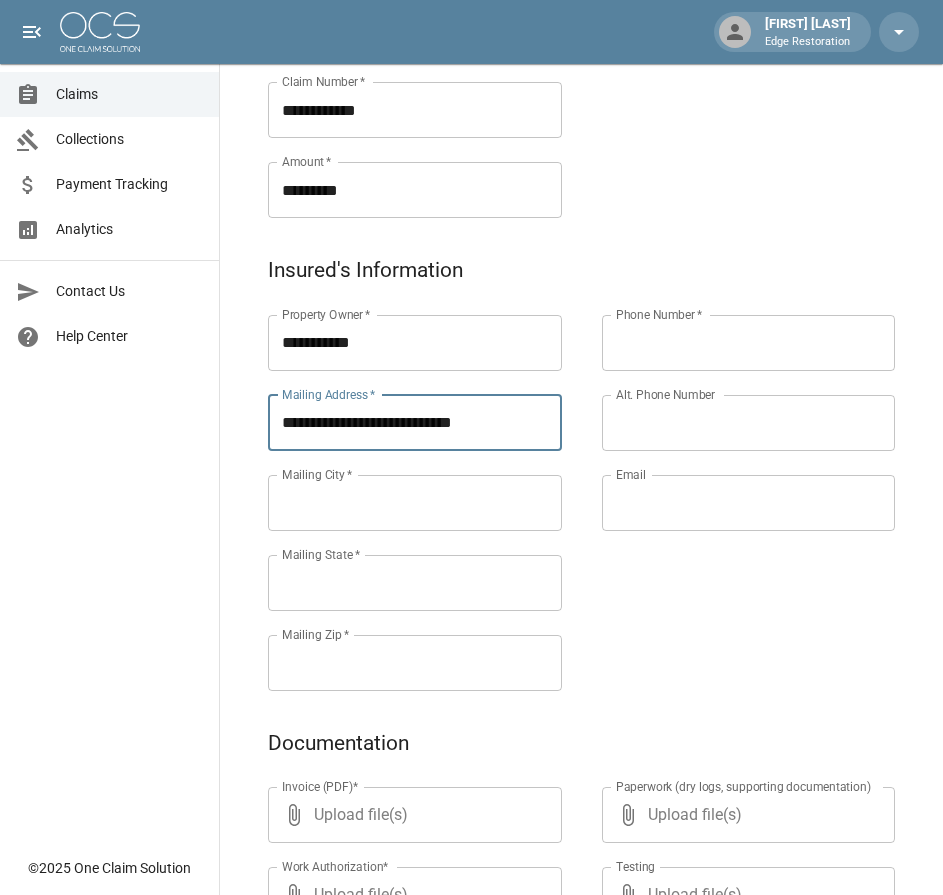 type on "**********" 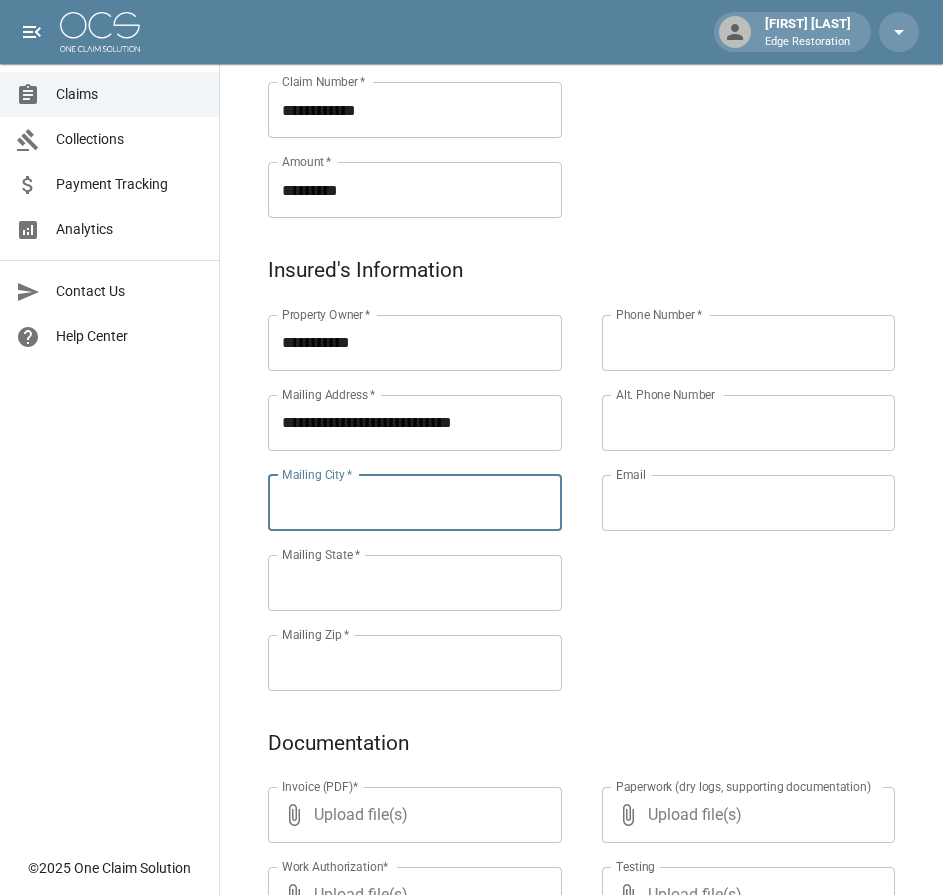drag, startPoint x: 413, startPoint y: 504, endPoint x: 313, endPoint y: 496, distance: 100.31949 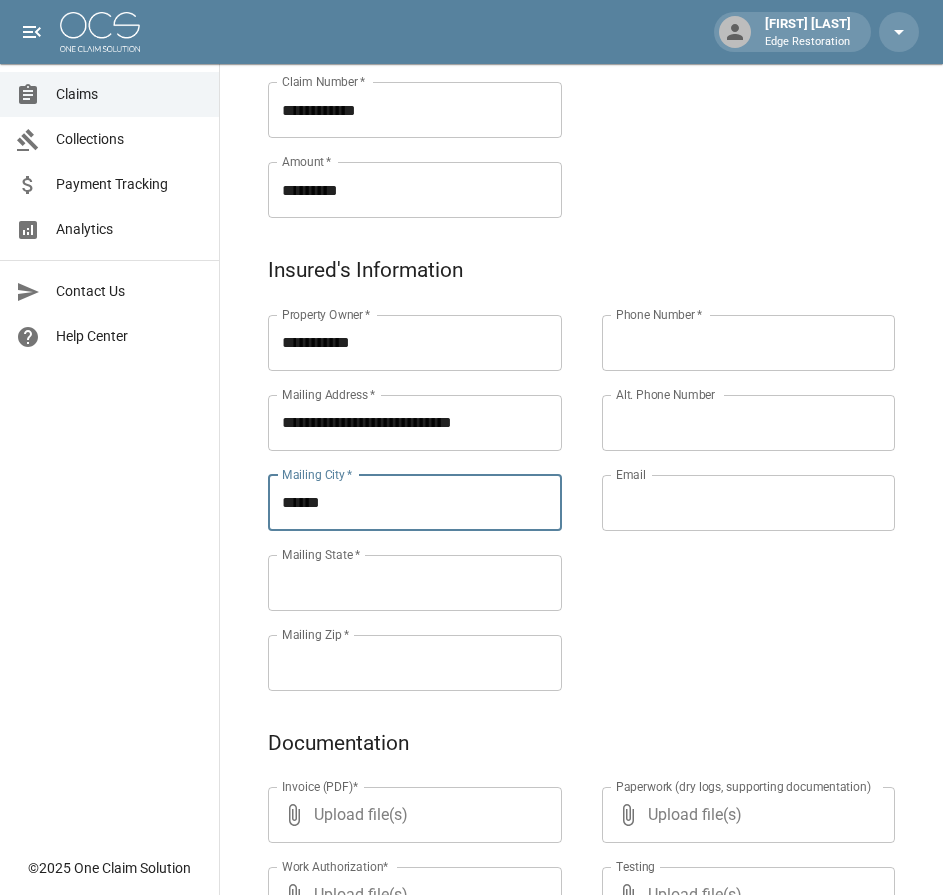 type on "******" 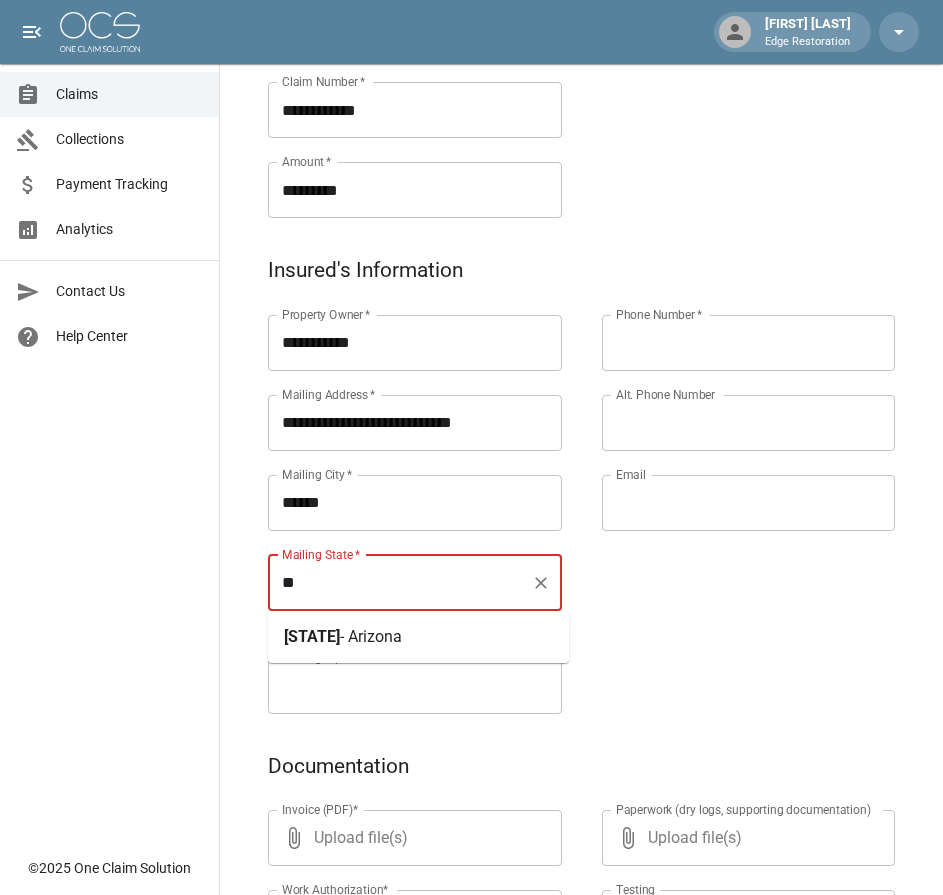 click on "- Arizona" at bounding box center (371, 636) 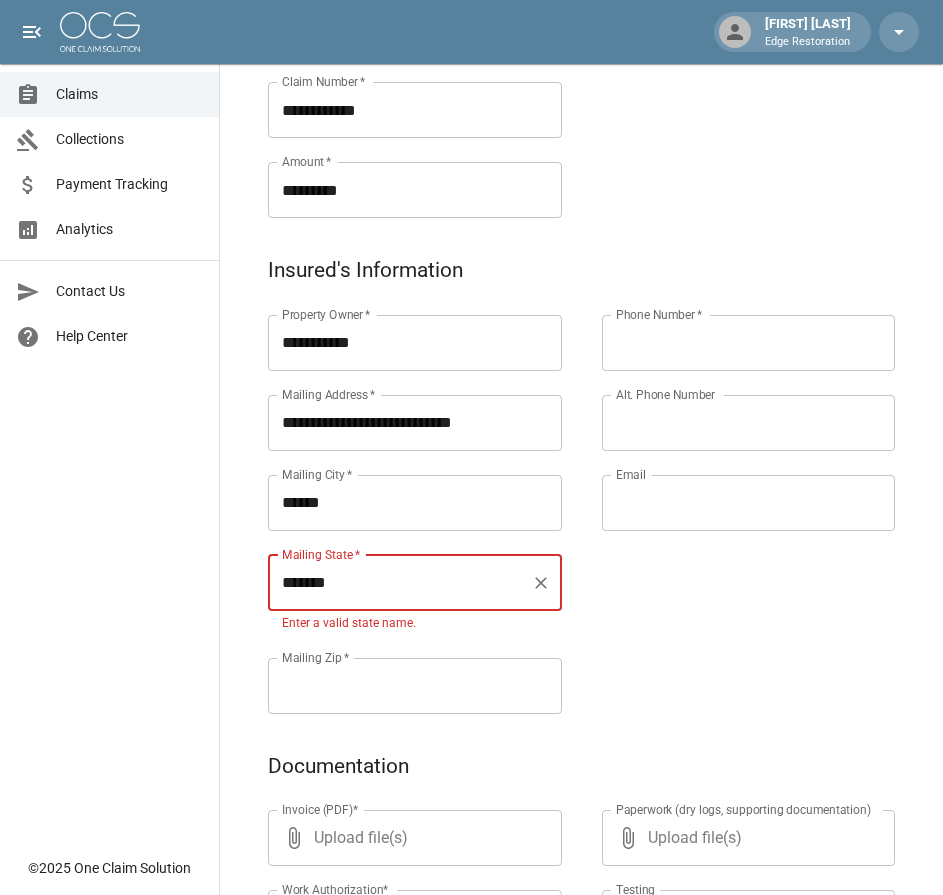 type on "*******" 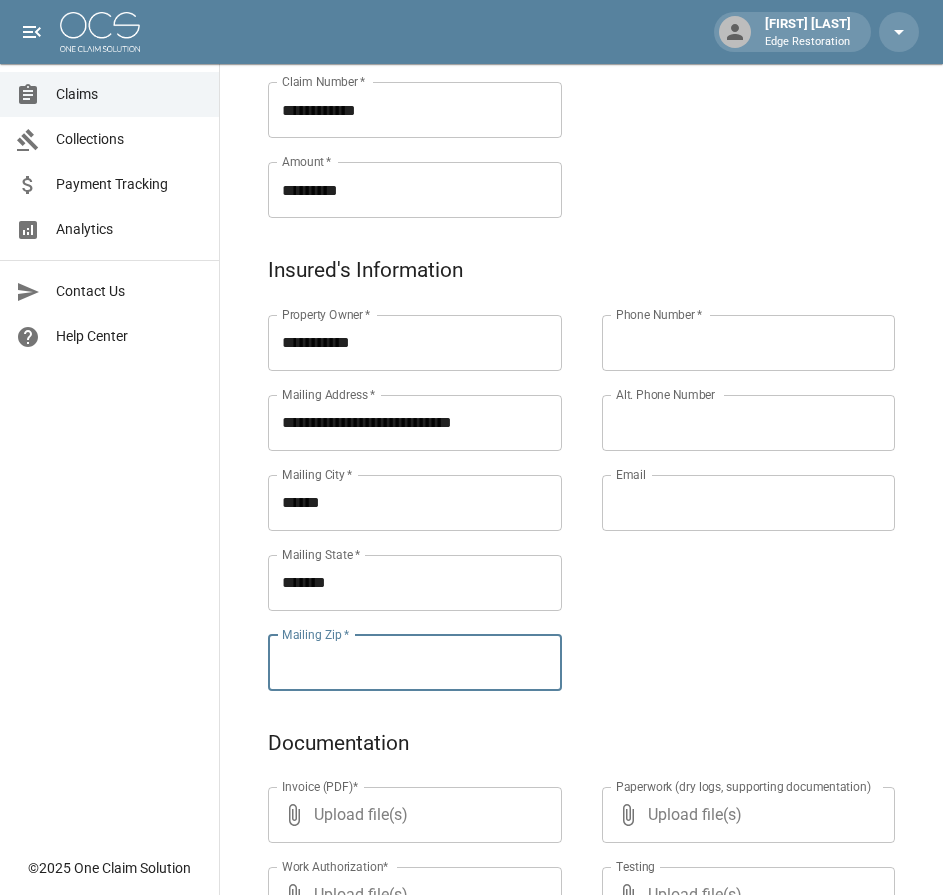 click on "Mailing Zip   *" at bounding box center [415, 663] 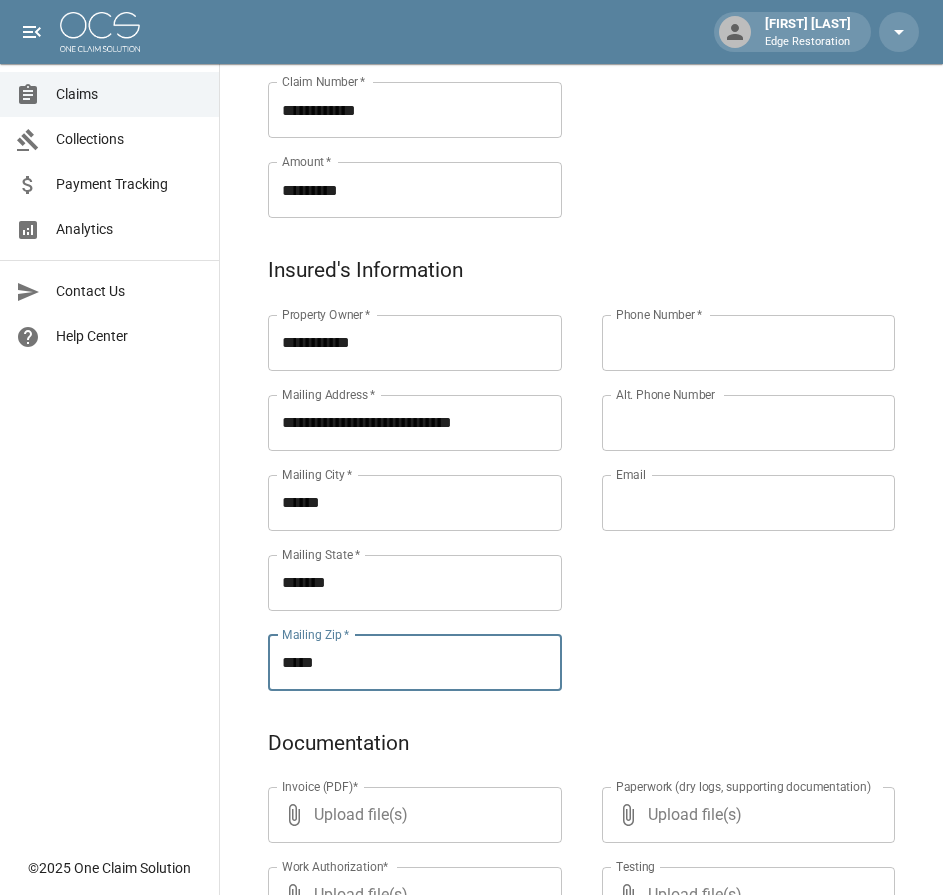 type on "*****" 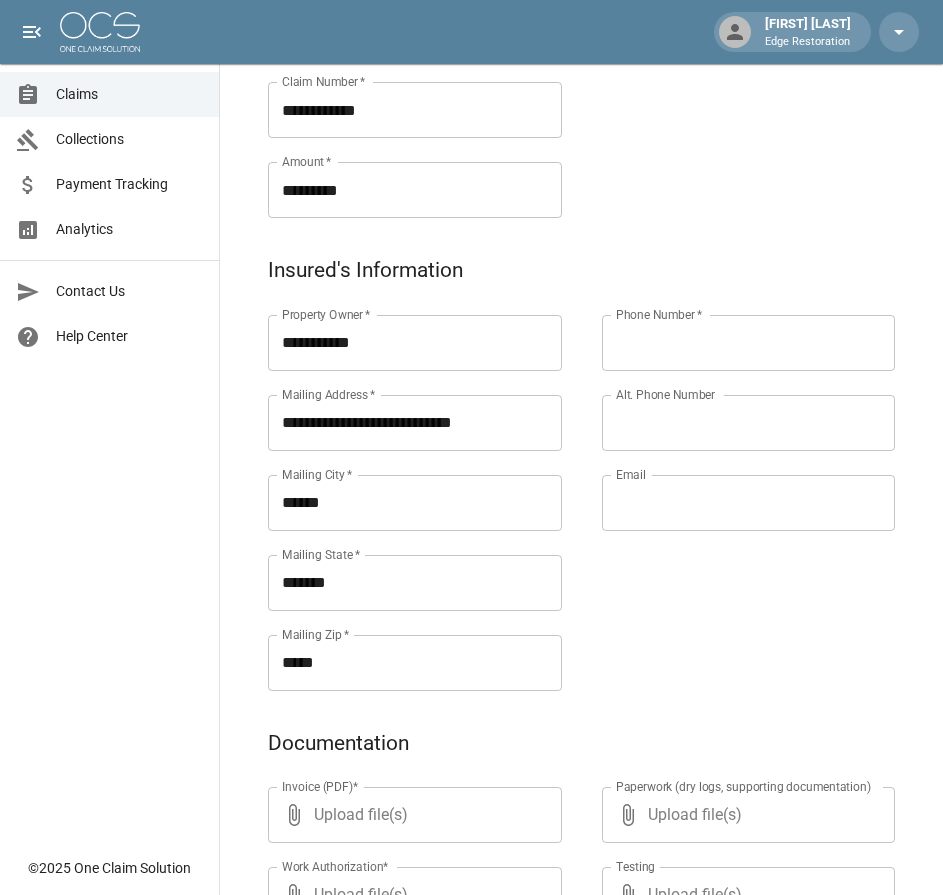 click on "Phone Number   *" at bounding box center [749, 343] 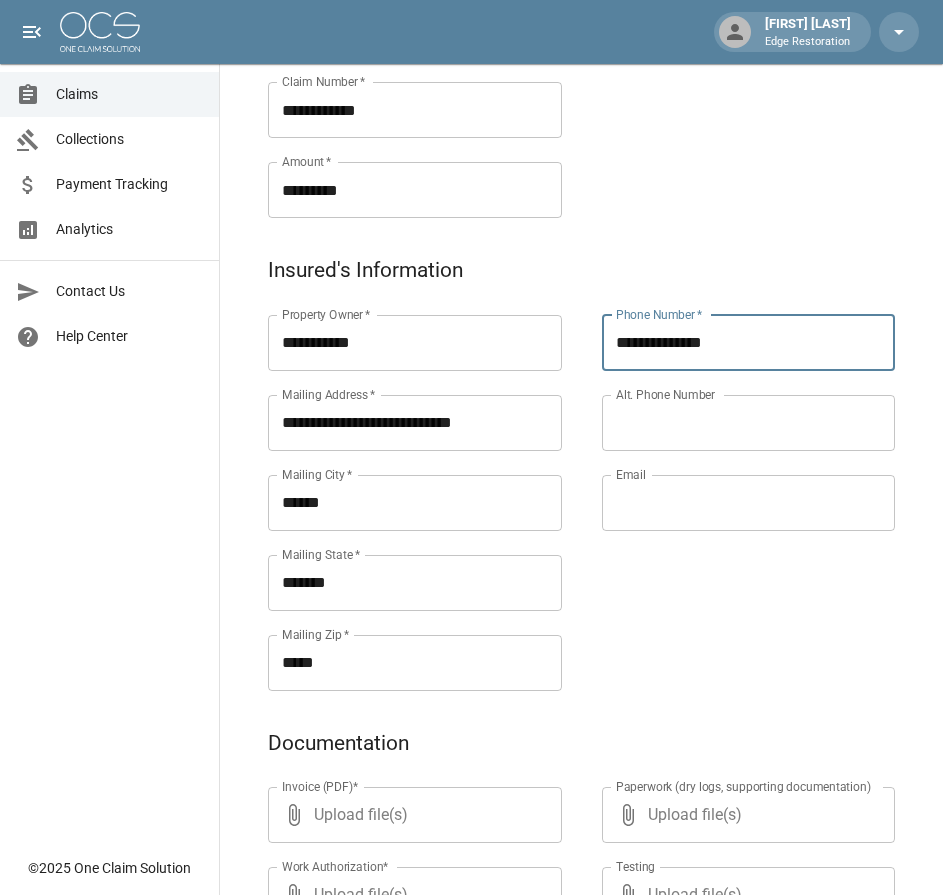 type on "**********" 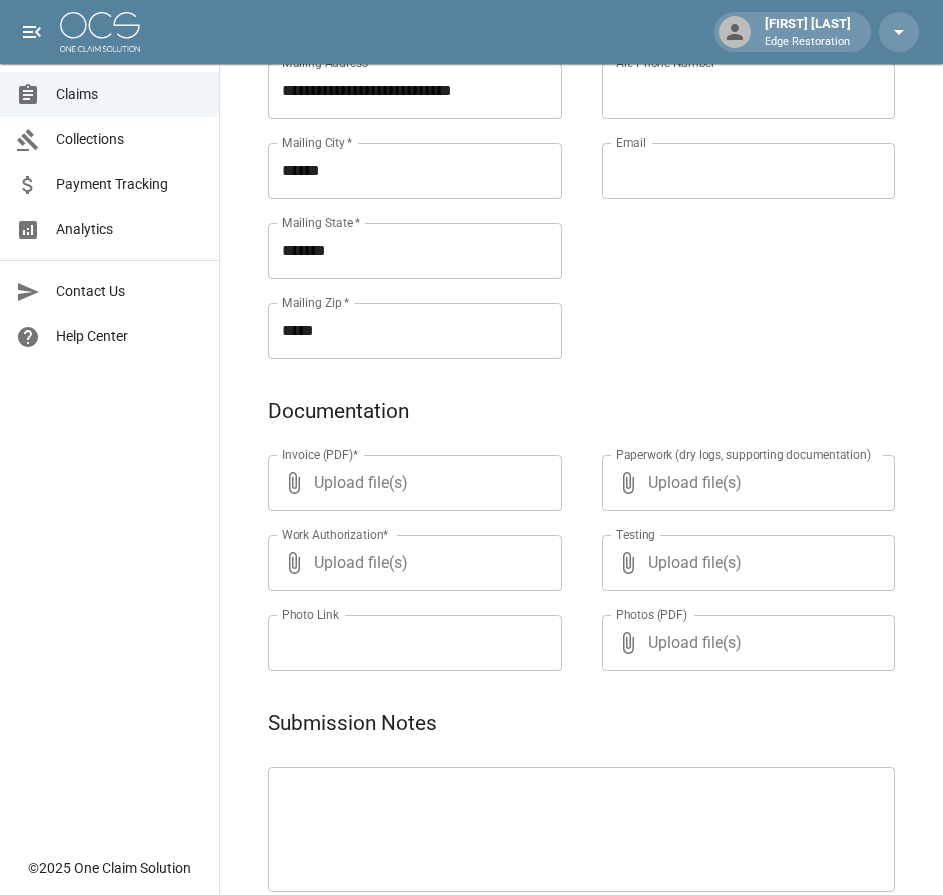 scroll, scrollTop: 964, scrollLeft: 0, axis: vertical 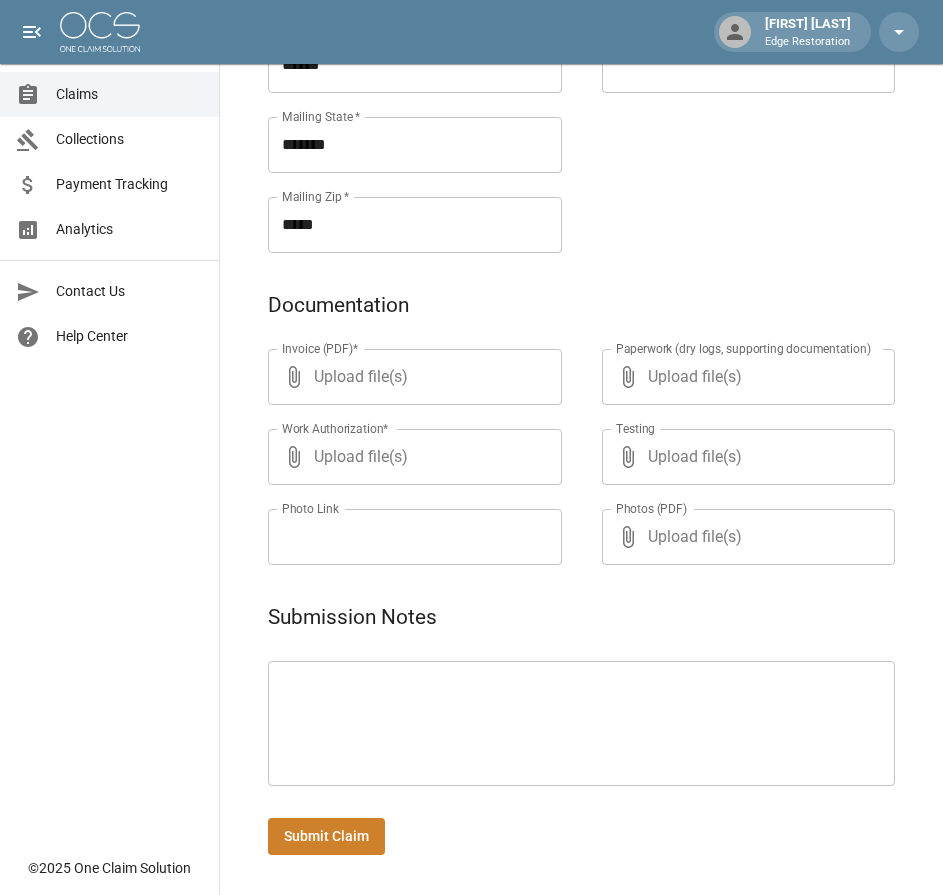 click at bounding box center (581, 724) 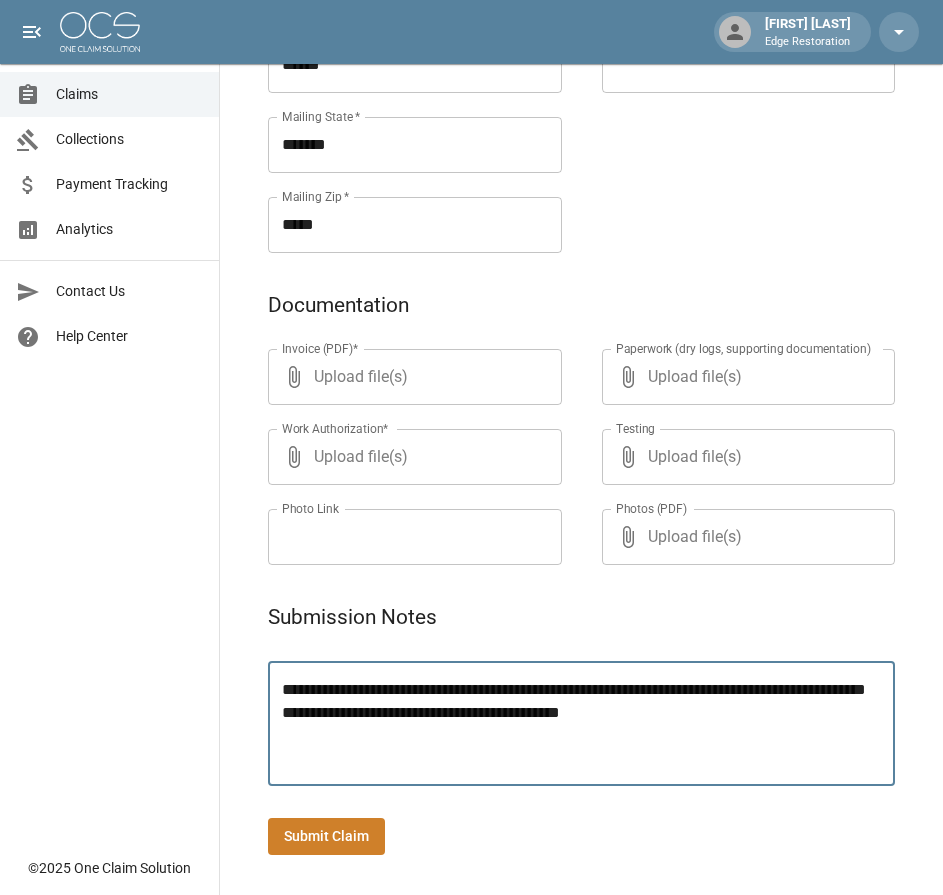type on "**********" 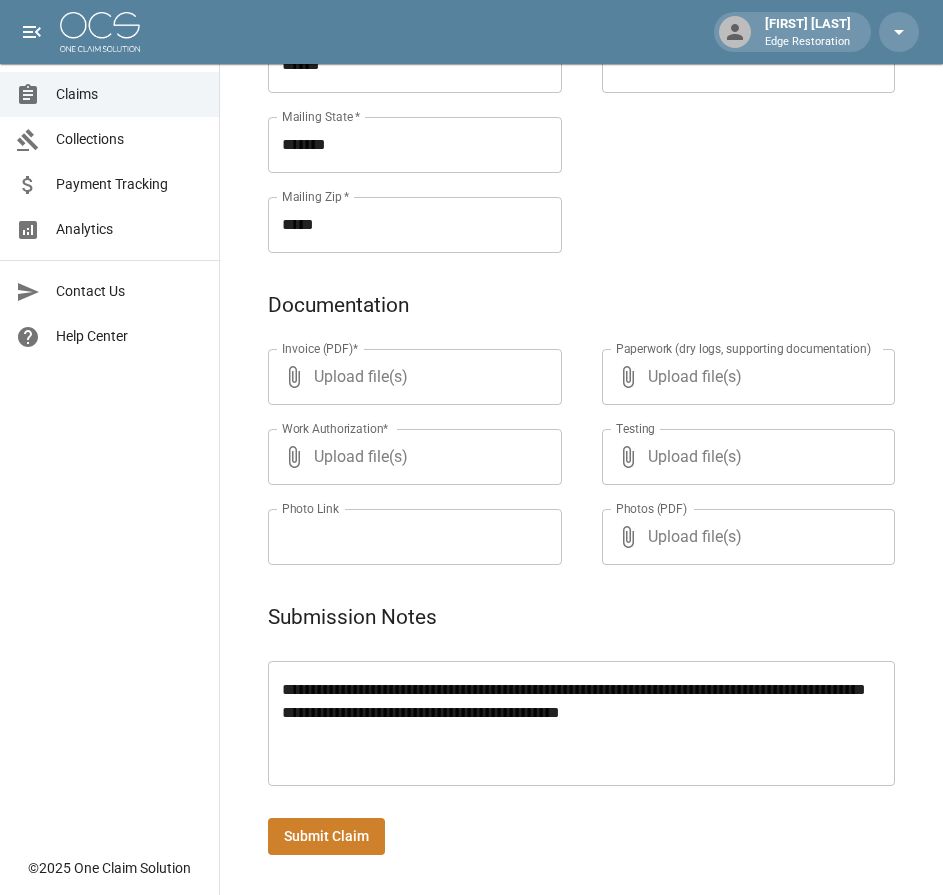 click on "Claims Collections Payment Tracking Analytics Contact Us Help Center" at bounding box center (109, 423) 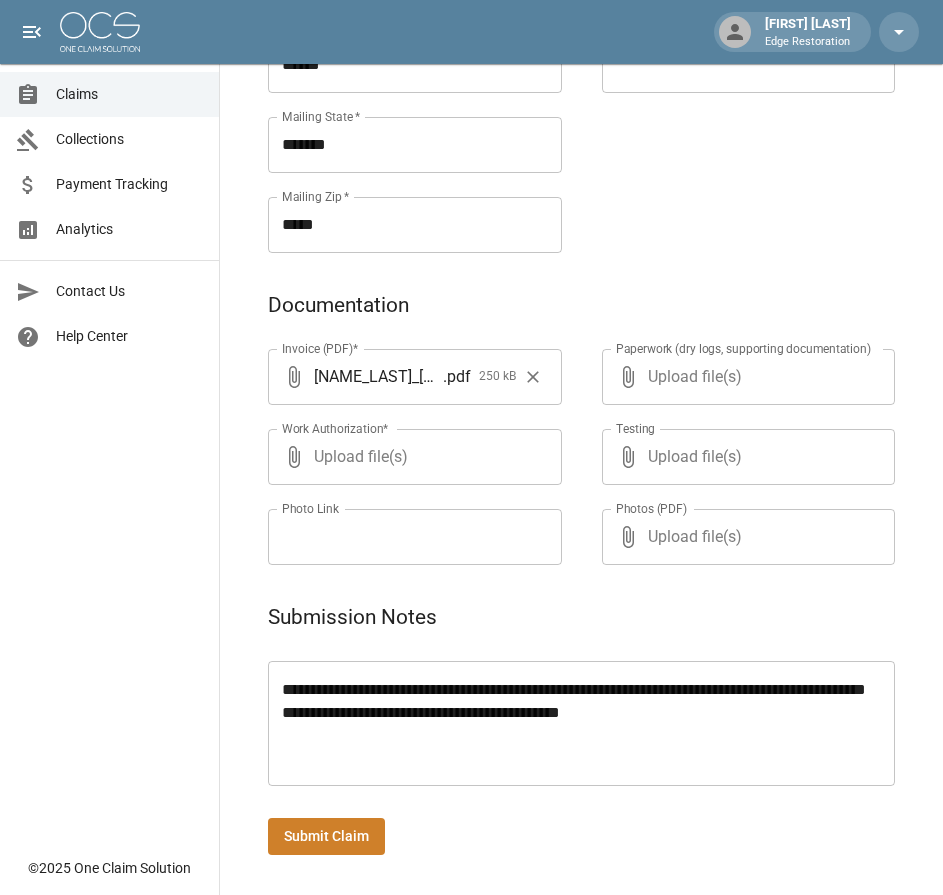 click on "Submit Claim" at bounding box center (326, 836) 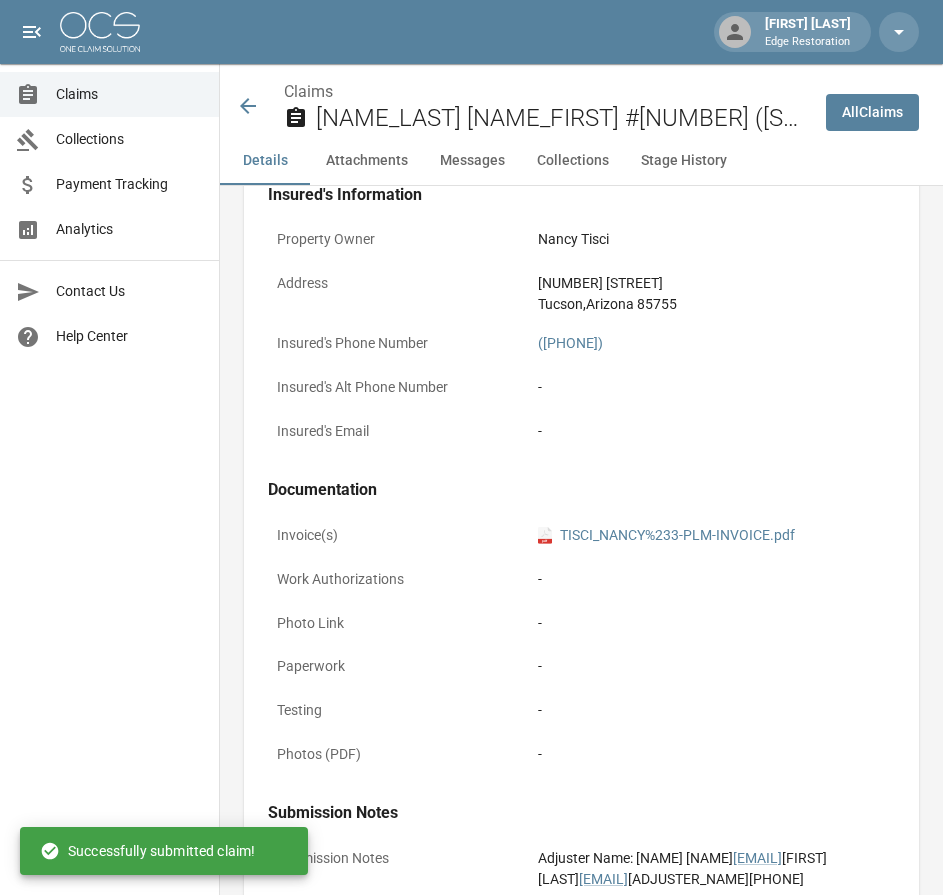 click at bounding box center (100, 32) 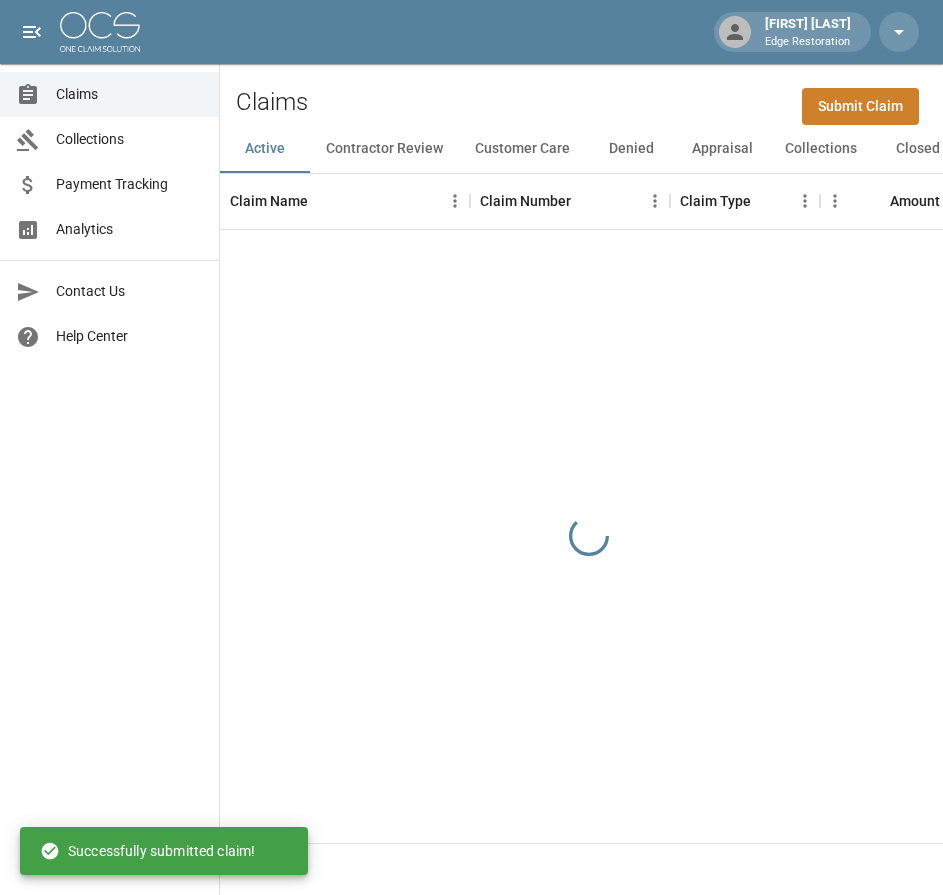 scroll, scrollTop: 0, scrollLeft: 0, axis: both 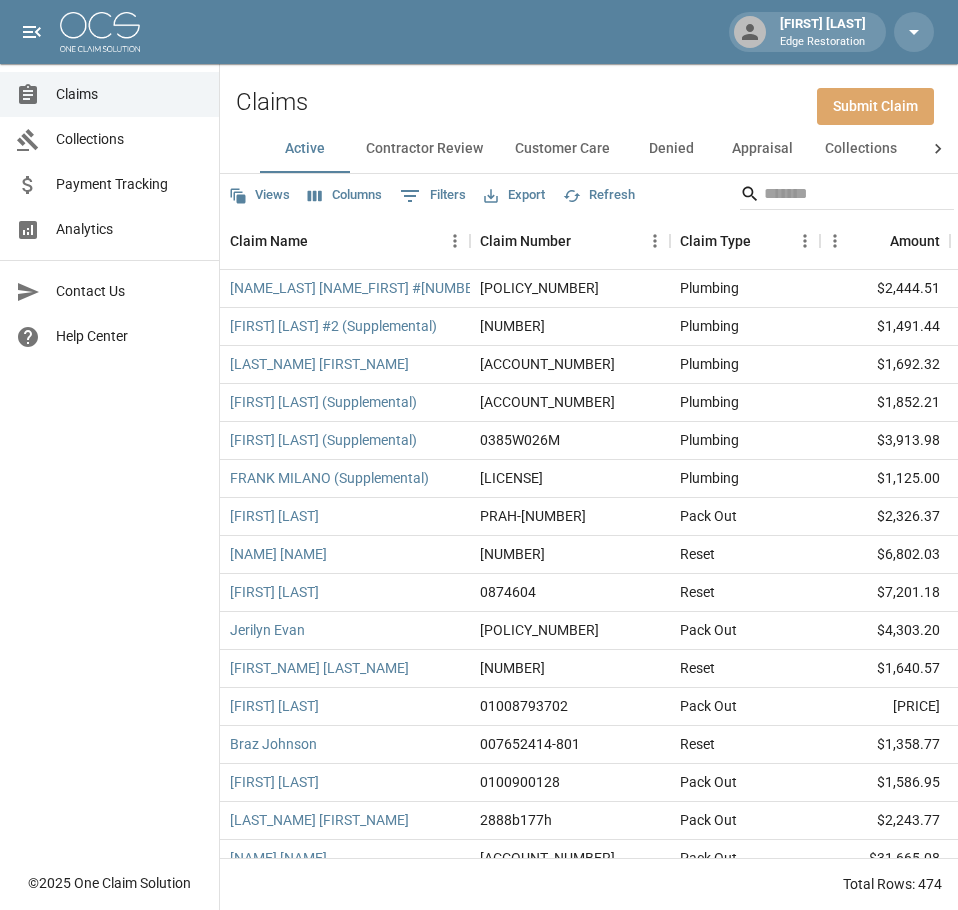 click on "Submit Claim" at bounding box center [875, 106] 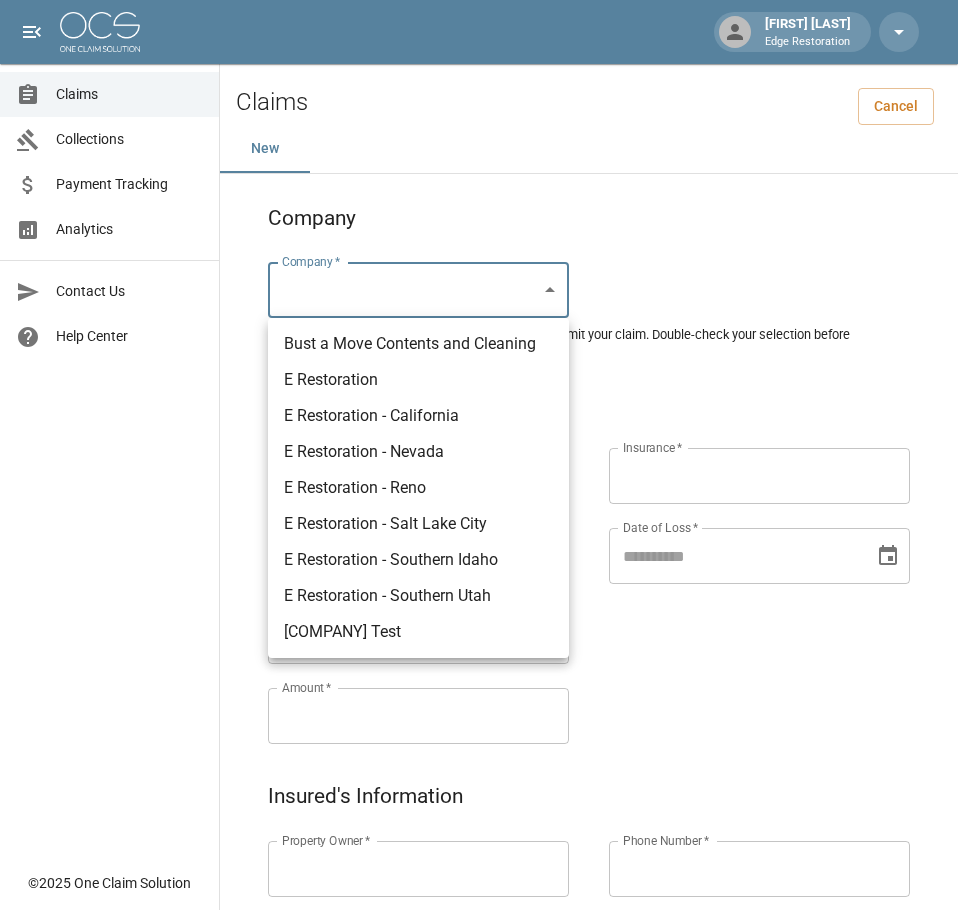 click on "Alicia Tubbs Edge Restoration Claims Collections Payment Tracking Analytics Contact Us Help Center ©  2025   One Claim Solution Claims Cancel New Company Company   * ​ Company   * Please ensure you select the correct company to submit your claim. Double-check your selection before proceeding. Claim Information Claim Type   * ​ Claim Type   * Claim Name   * Claim Name   * Claim Number   * Claim Number   * Amount   * Amount   * Insurance   * Insurance   * Date of Loss   * Date of Loss   * Insured's Information Property Owner   * Property Owner   * Mailing Address   * Mailing Address   * Mailing City   * Mailing City   * Mailing State   * Mailing State   * Mailing Zip   * Mailing Zip   * Phone Number   * Phone Number   * Alt. Phone Number Alt. Phone Number Email Email Documentation Invoice (PDF)* ​ Upload file(s) Invoice (PDF)* Work Authorization* ​ Upload file(s) Work Authorization* Photo Link Photo Link ​ Upload file(s) Testing ​ ​" at bounding box center (479, 929) 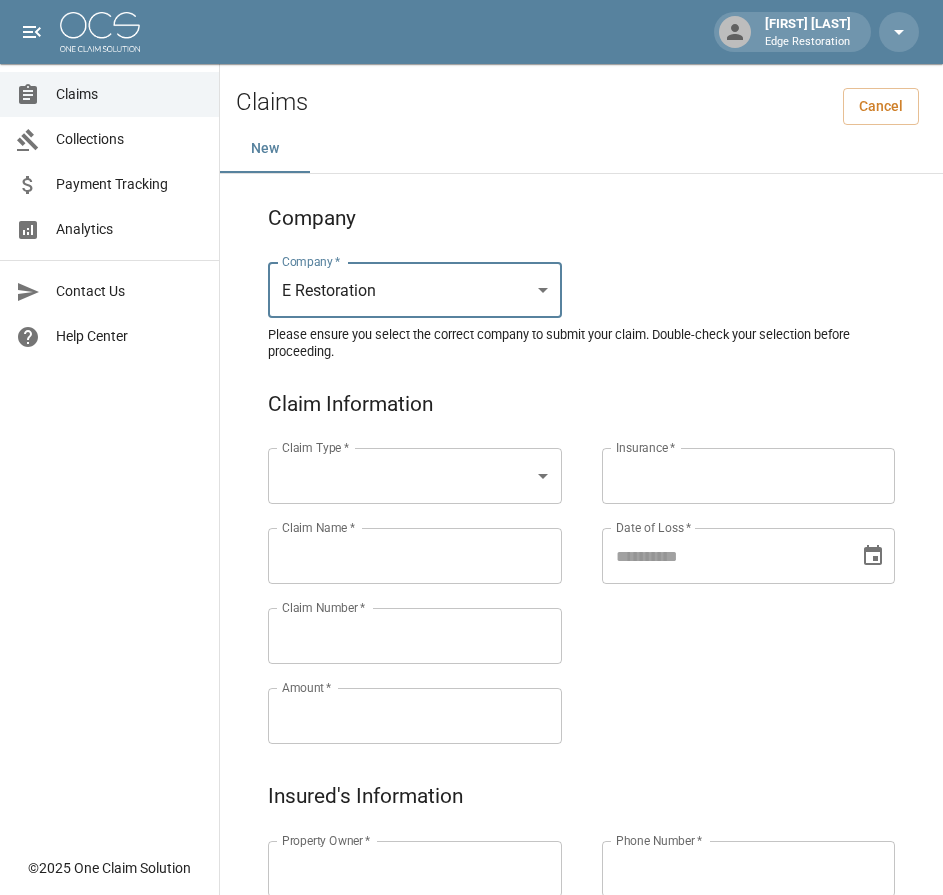 click on "Alicia Tubbs Edge Restoration Claims Collections Payment Tracking Analytics Contact Us Help Center ©  2025   One Claim Solution Claims Cancel New Company Company   * E Restoration *** Company   * Please ensure you select the correct company to submit your claim. Double-check your selection before proceeding. Claim Information Claim Type   * ​ Claim Type   * Claim Name   * Claim Name   * Claim Number   * Claim Number   * Amount   * Amount   * Insurance   * Insurance   * Date of Loss   * Date of Loss   * Insured's Information Property Owner   * Property Owner   * Mailing Address   * Mailing Address   * Mailing City   * Mailing City   * Mailing State   * Mailing State   * Mailing Zip   * Mailing Zip   * Phone Number   * Phone Number   * Alt. Phone Number Alt. Phone Number Email Email Documentation Invoice (PDF)* ​ Upload file(s) Invoice (PDF)* Work Authorization* ​ Upload file(s) Work Authorization* Photo Link Photo Link ​ Upload file(s) *" at bounding box center [471, 929] 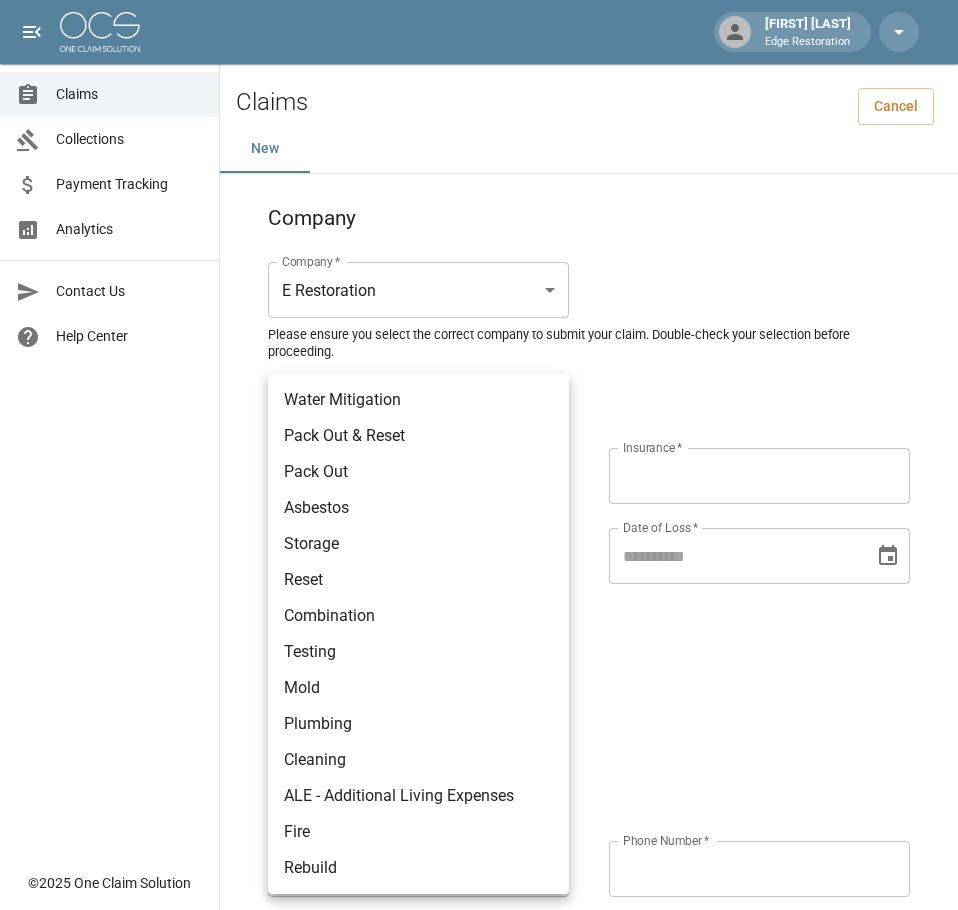 click on "Plumbing" at bounding box center [418, 724] 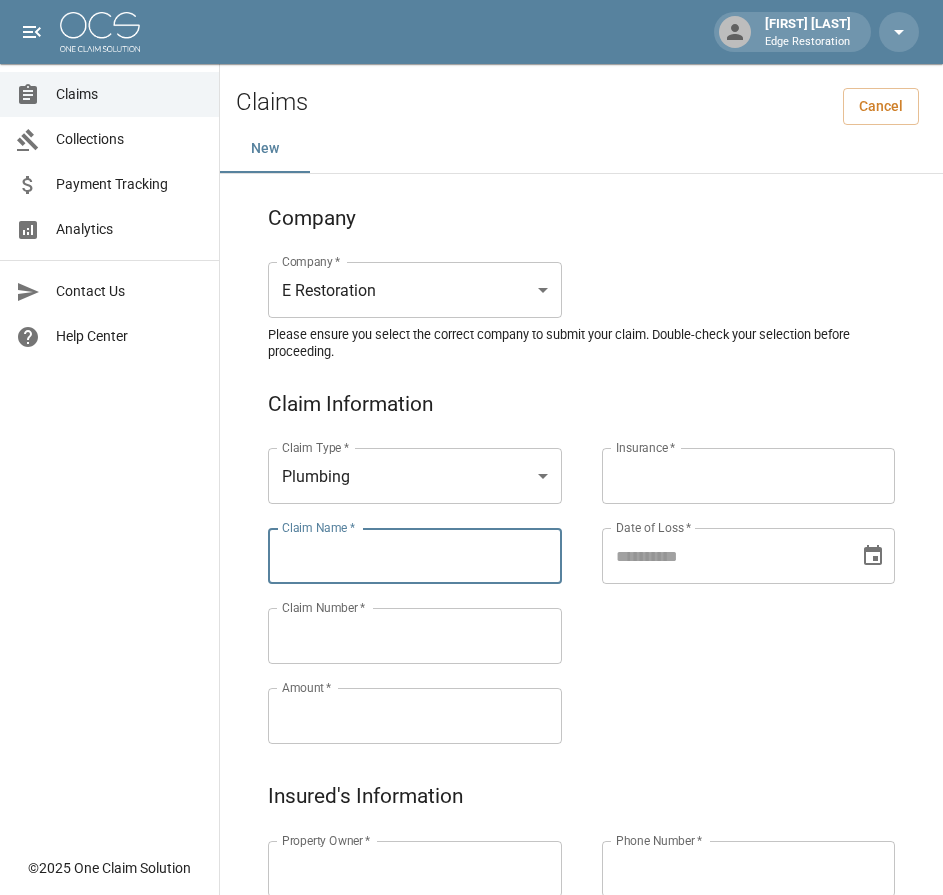 click on "Claim Name   *" at bounding box center (415, 556) 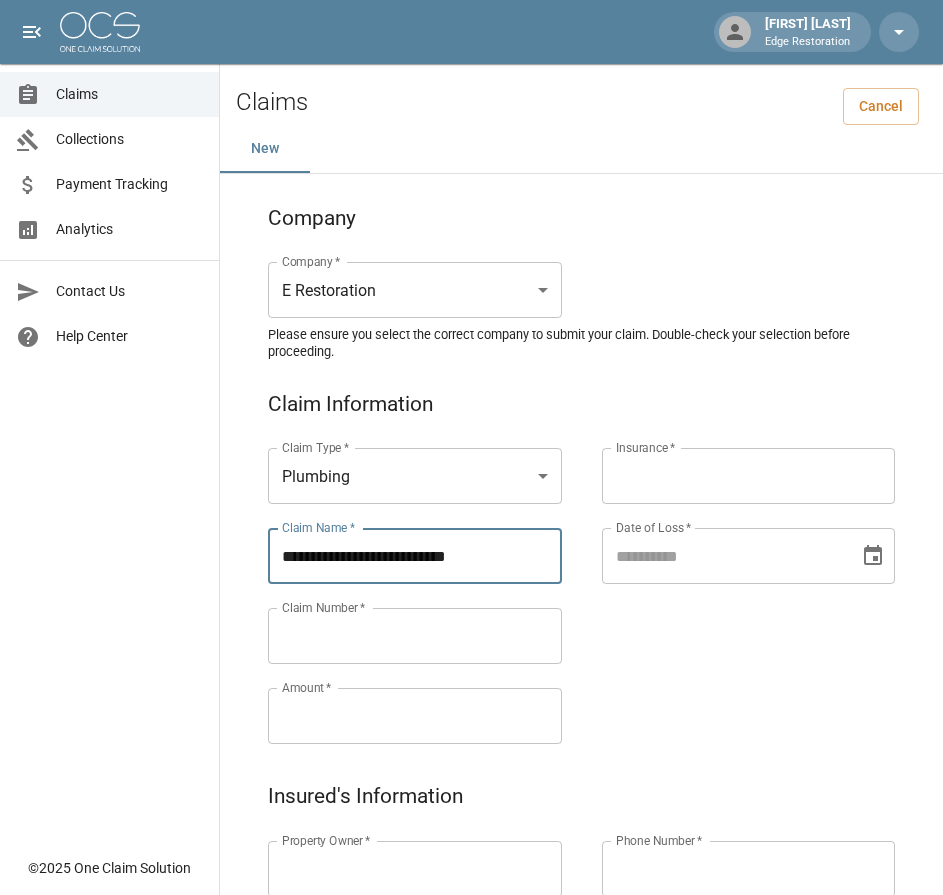 type 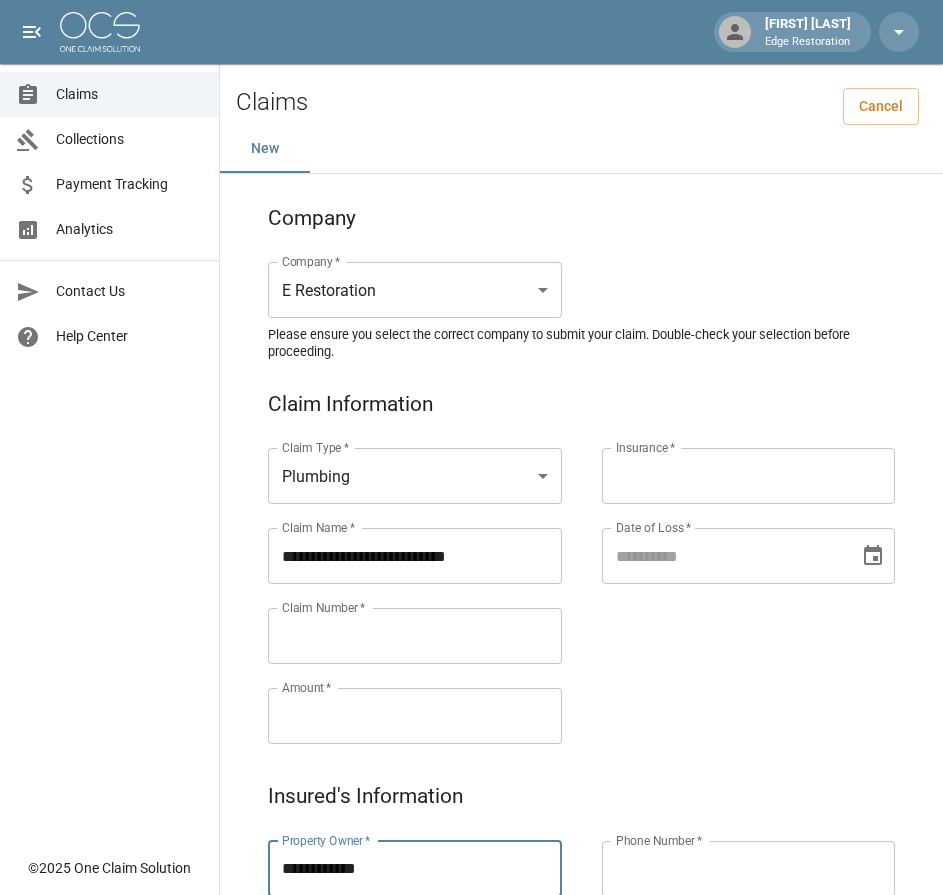 click on "Claims Collections Payment Tracking Analytics Contact Us Help Center" at bounding box center [109, 423] 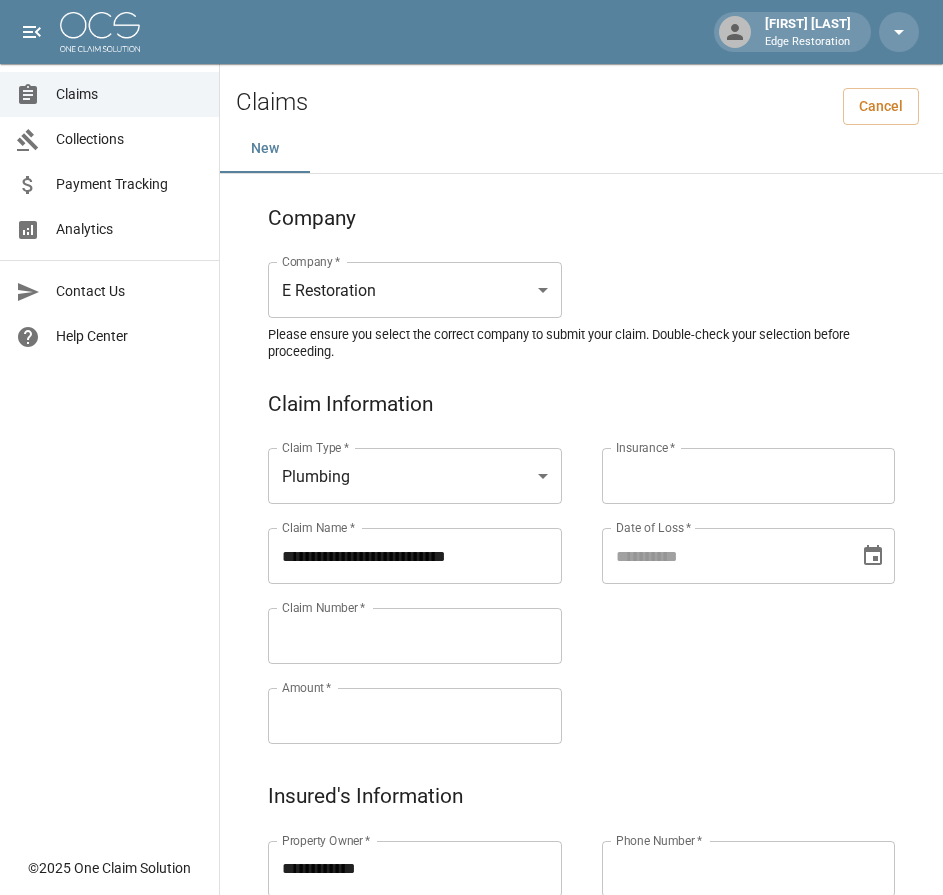 click on "Claim Number   *" at bounding box center [415, 636] 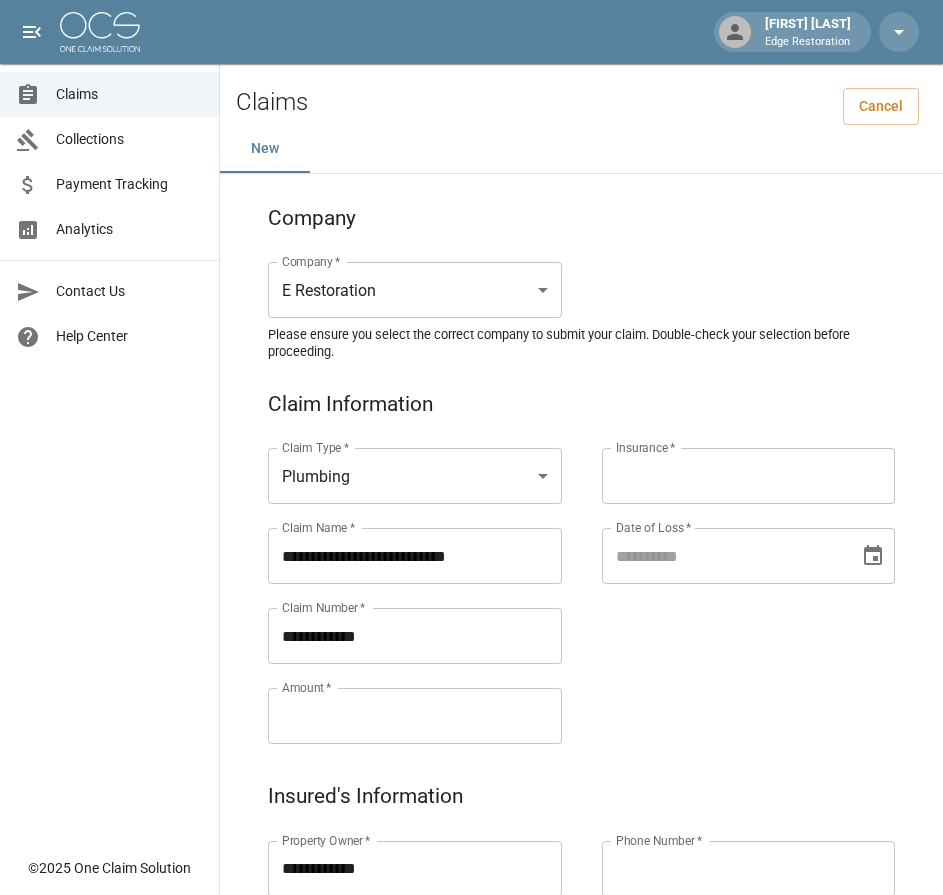 click on "Amount   *" at bounding box center (415, 716) 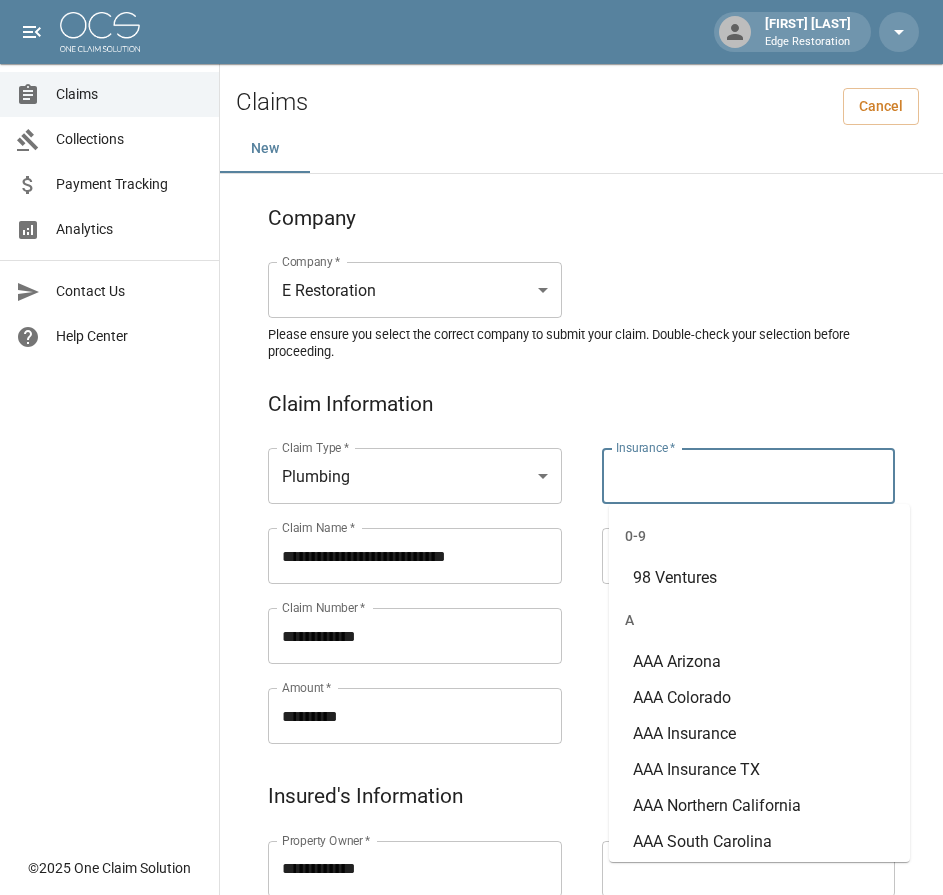 click on "Insurance   *" at bounding box center (749, 476) 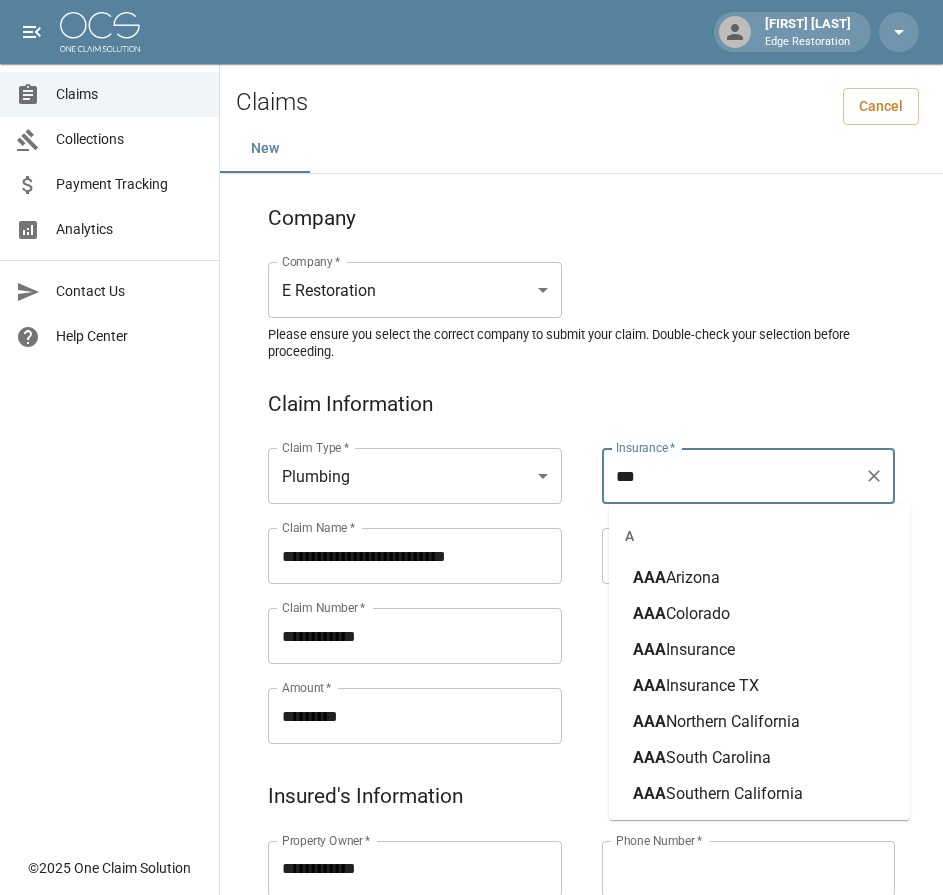 click on "Arizona" at bounding box center (693, 577) 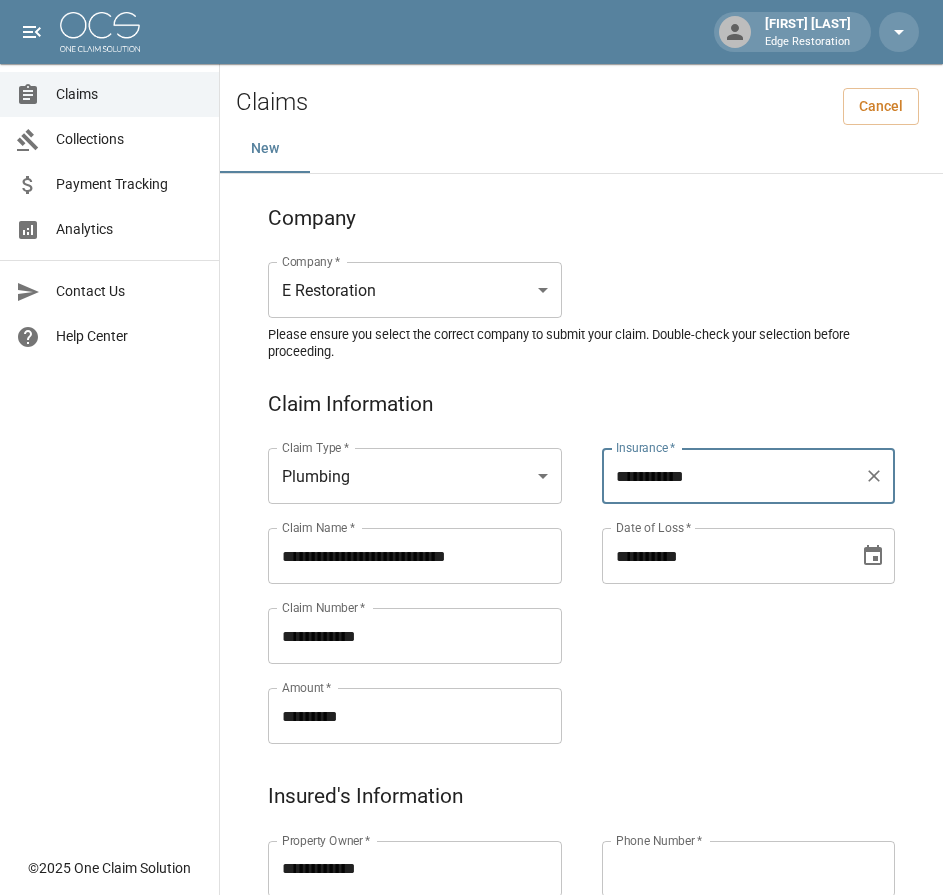 click on "**********" at bounding box center [724, 556] 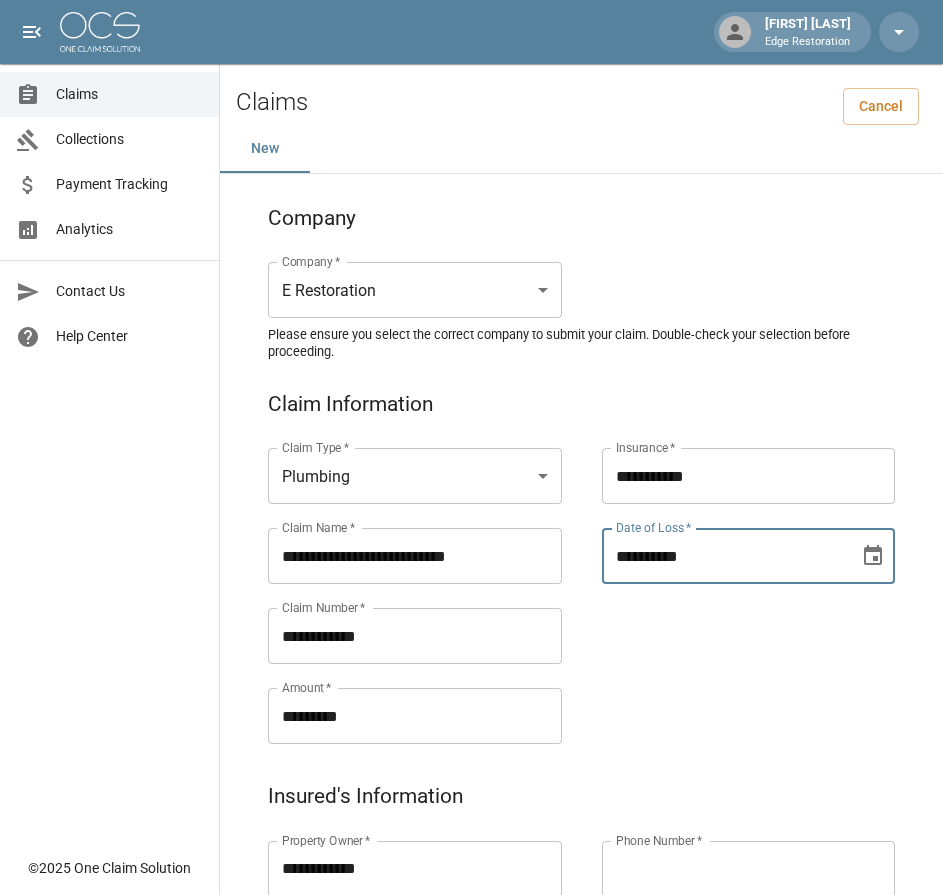 click on "**********" at bounding box center [729, 572] 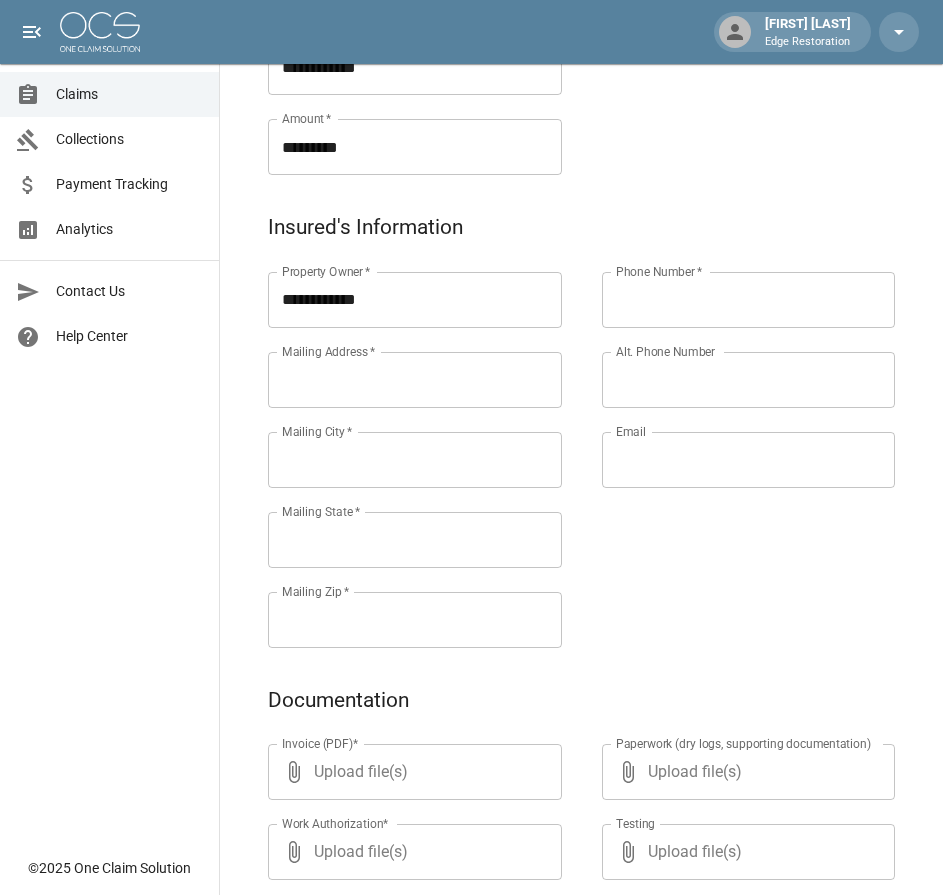 scroll, scrollTop: 592, scrollLeft: 0, axis: vertical 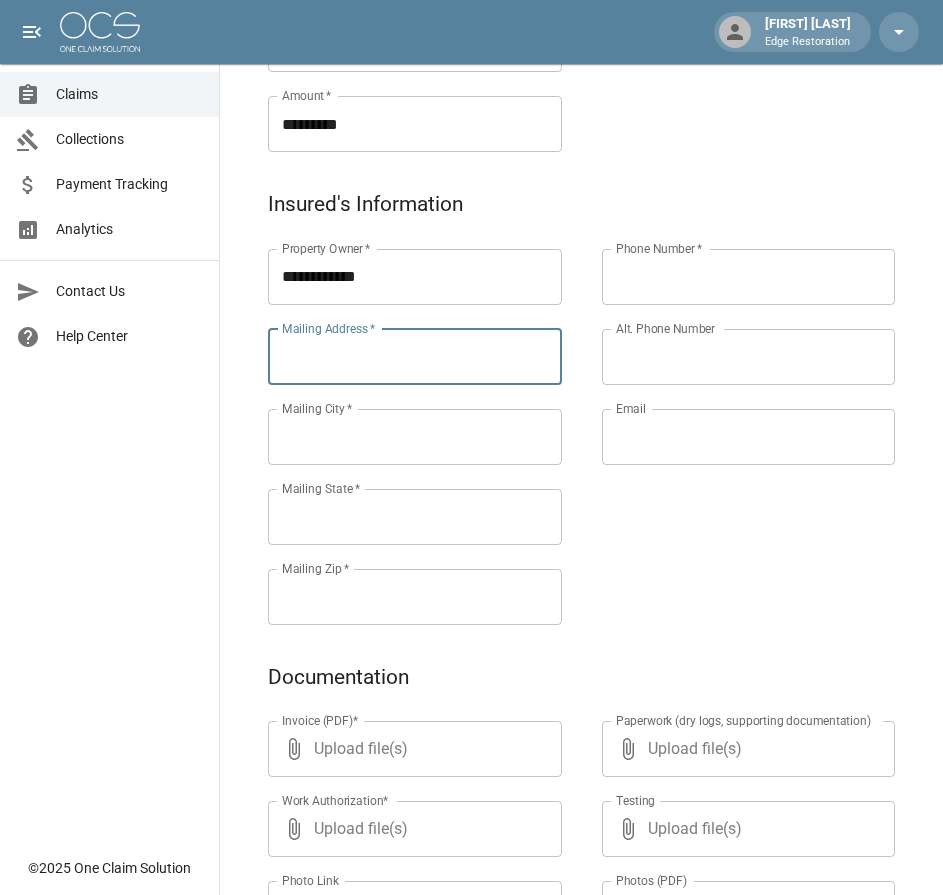click on "Mailing Address   *" at bounding box center (415, 357) 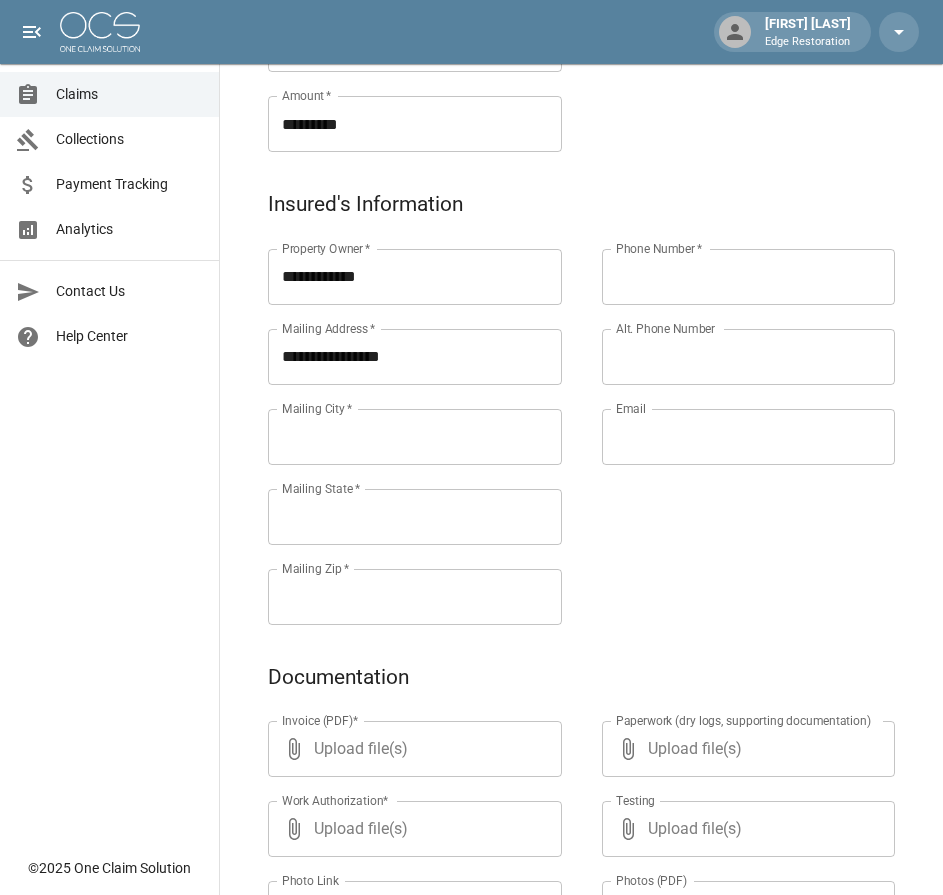 click on "Mailing City   *" at bounding box center (415, 437) 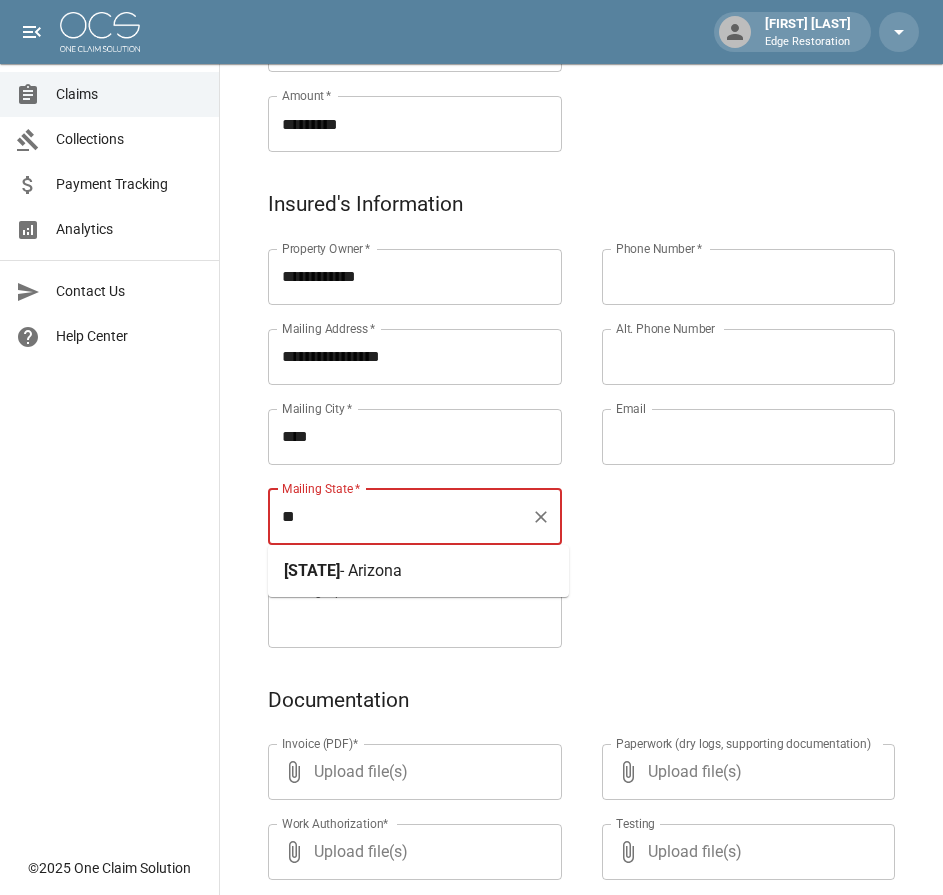 click on "- Arizona" at bounding box center (371, 570) 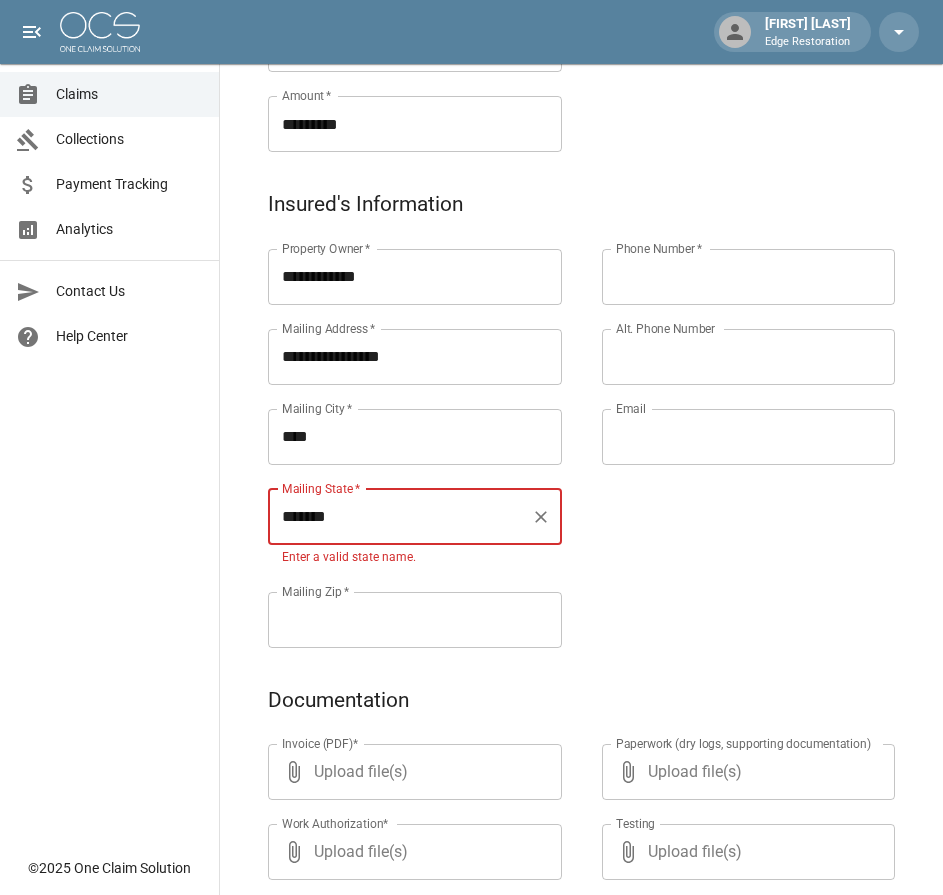 click on "**********" at bounding box center [581, 444] 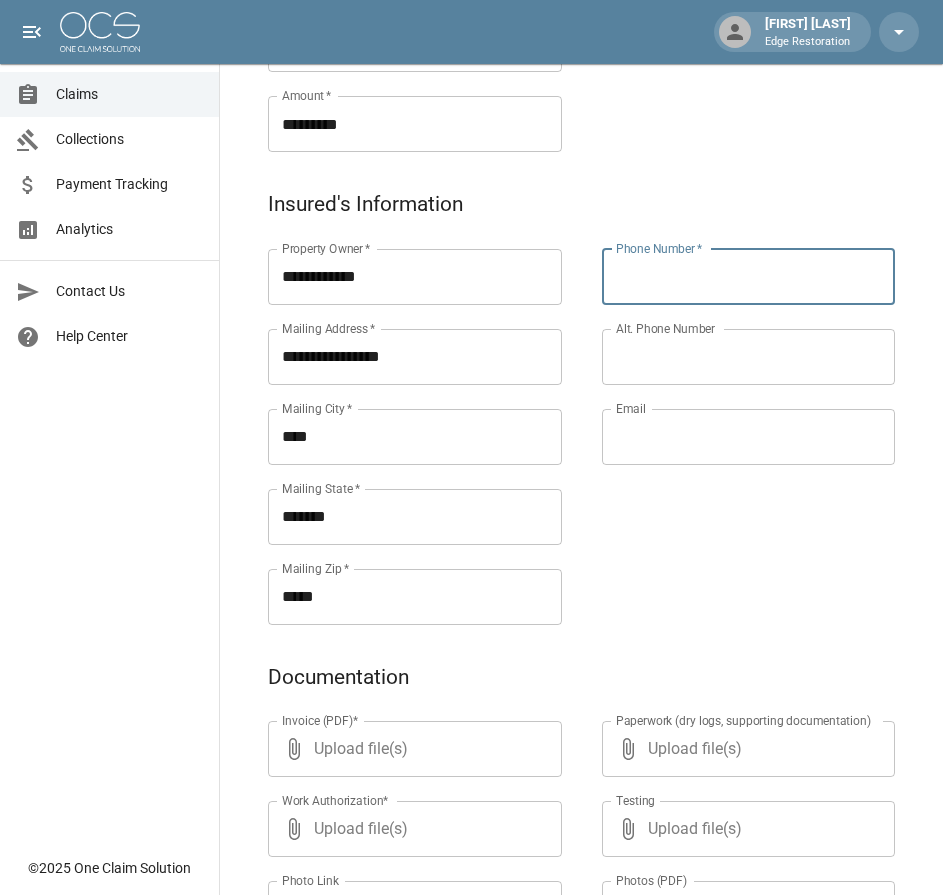 click on "Phone Number   *" at bounding box center (749, 277) 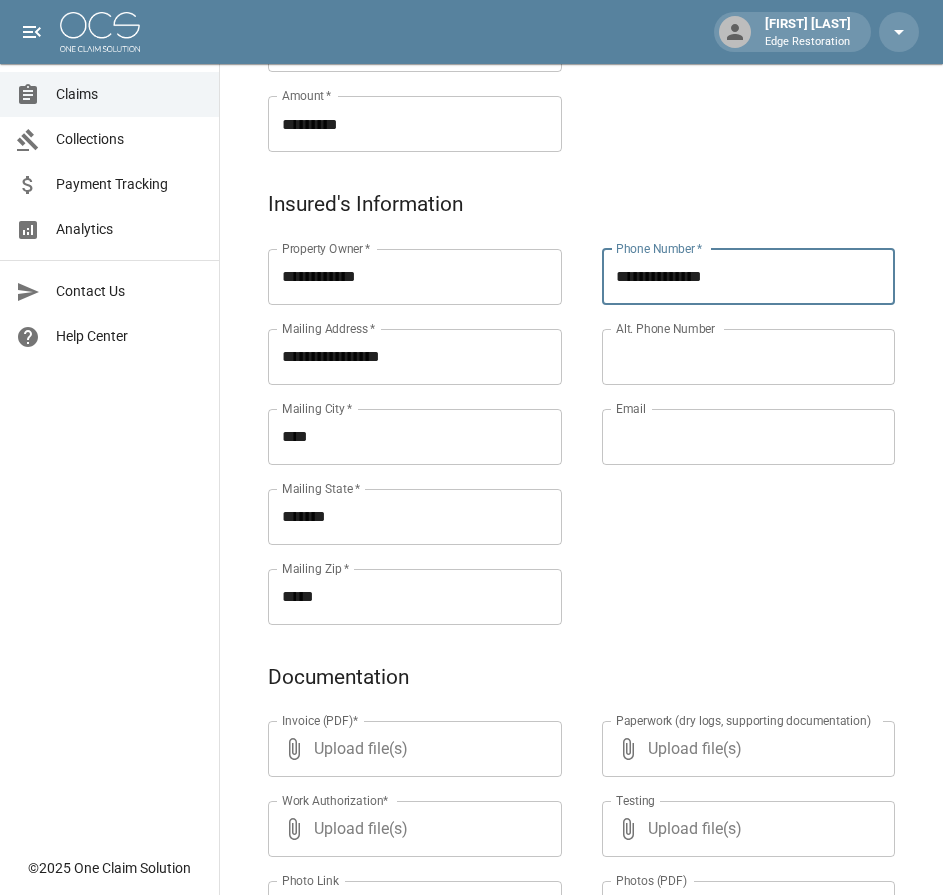 click on "**********" at bounding box center [729, 413] 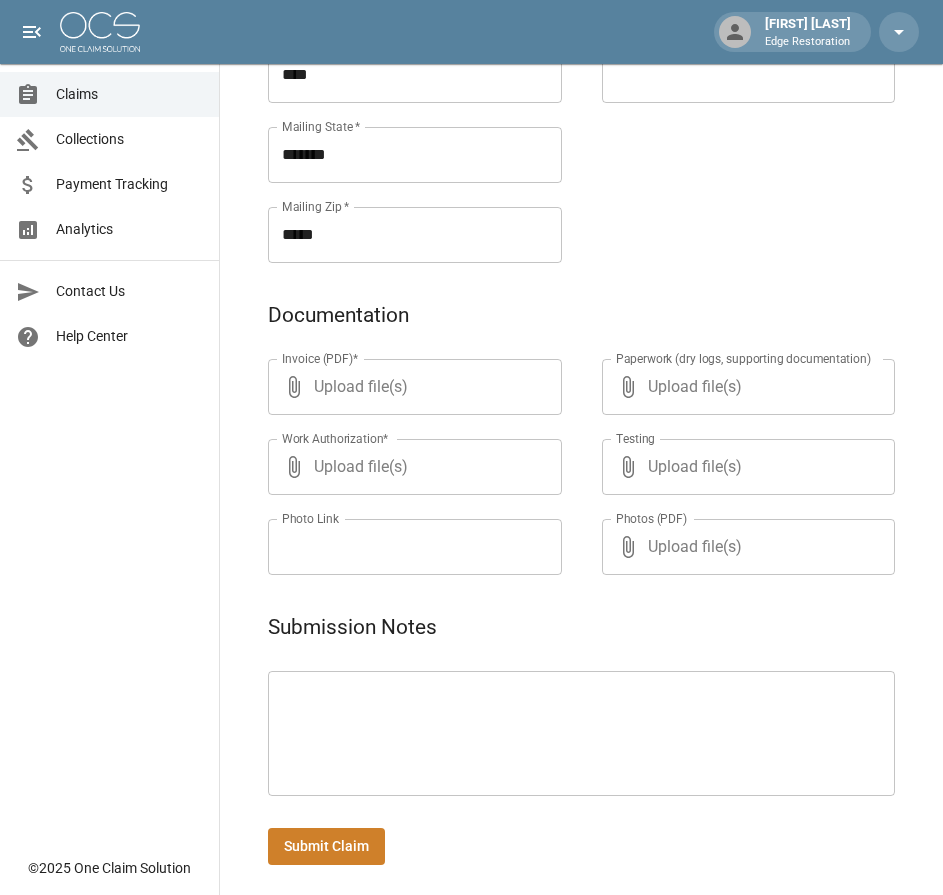 scroll, scrollTop: 964, scrollLeft: 0, axis: vertical 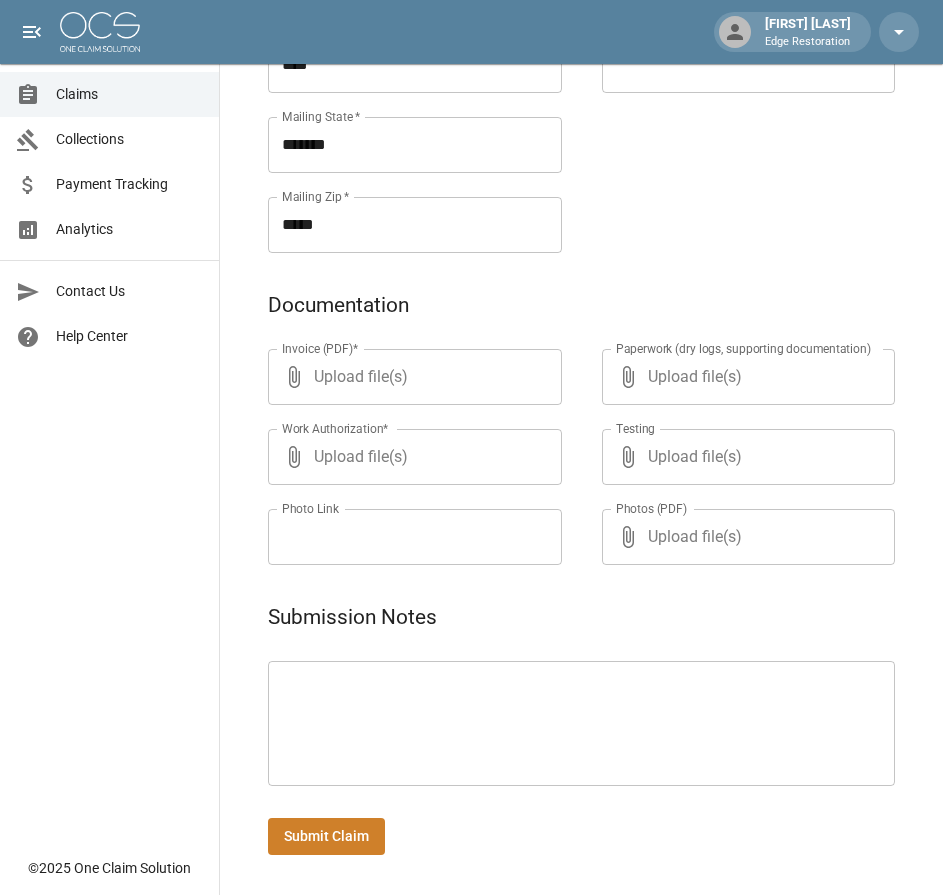 click at bounding box center (581, 724) 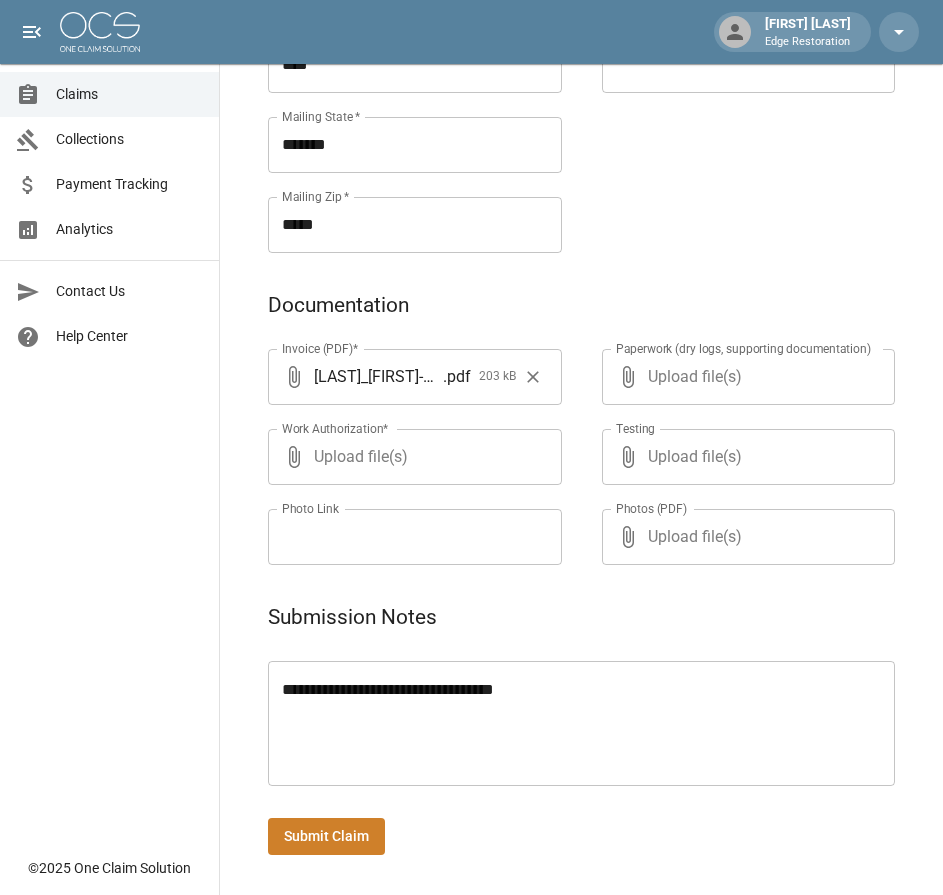 click on "Submit Claim" at bounding box center (326, 836) 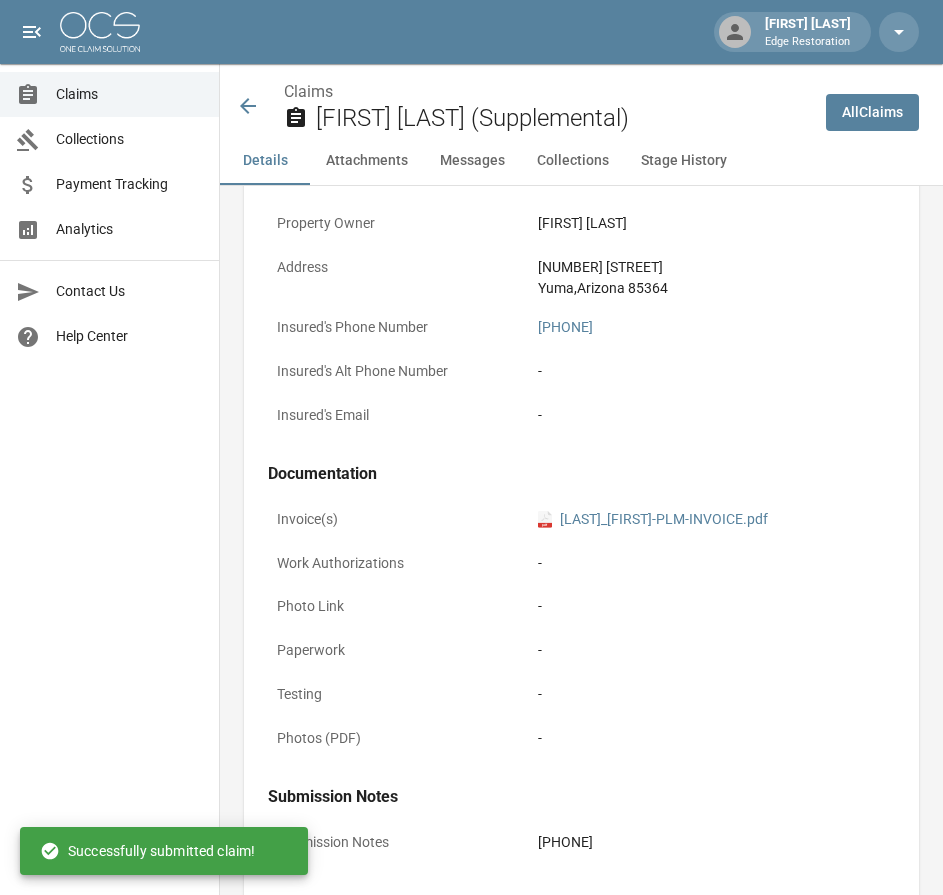 click at bounding box center [100, 32] 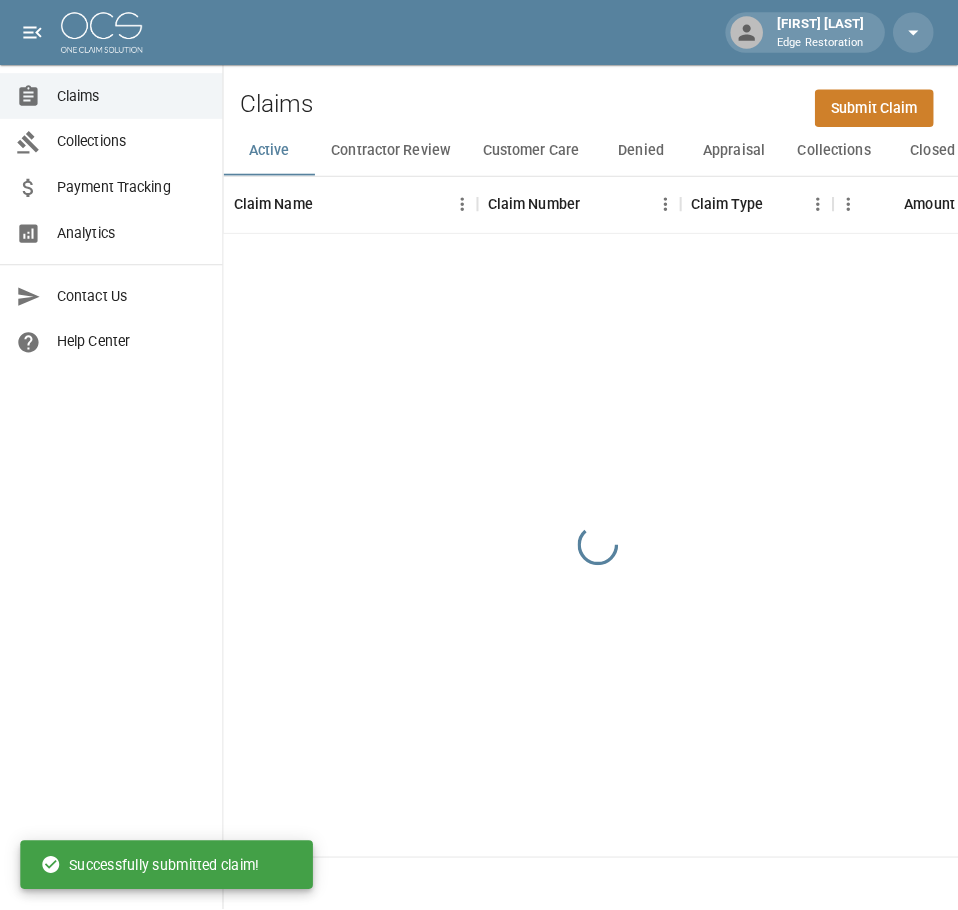 scroll, scrollTop: 0, scrollLeft: 0, axis: both 